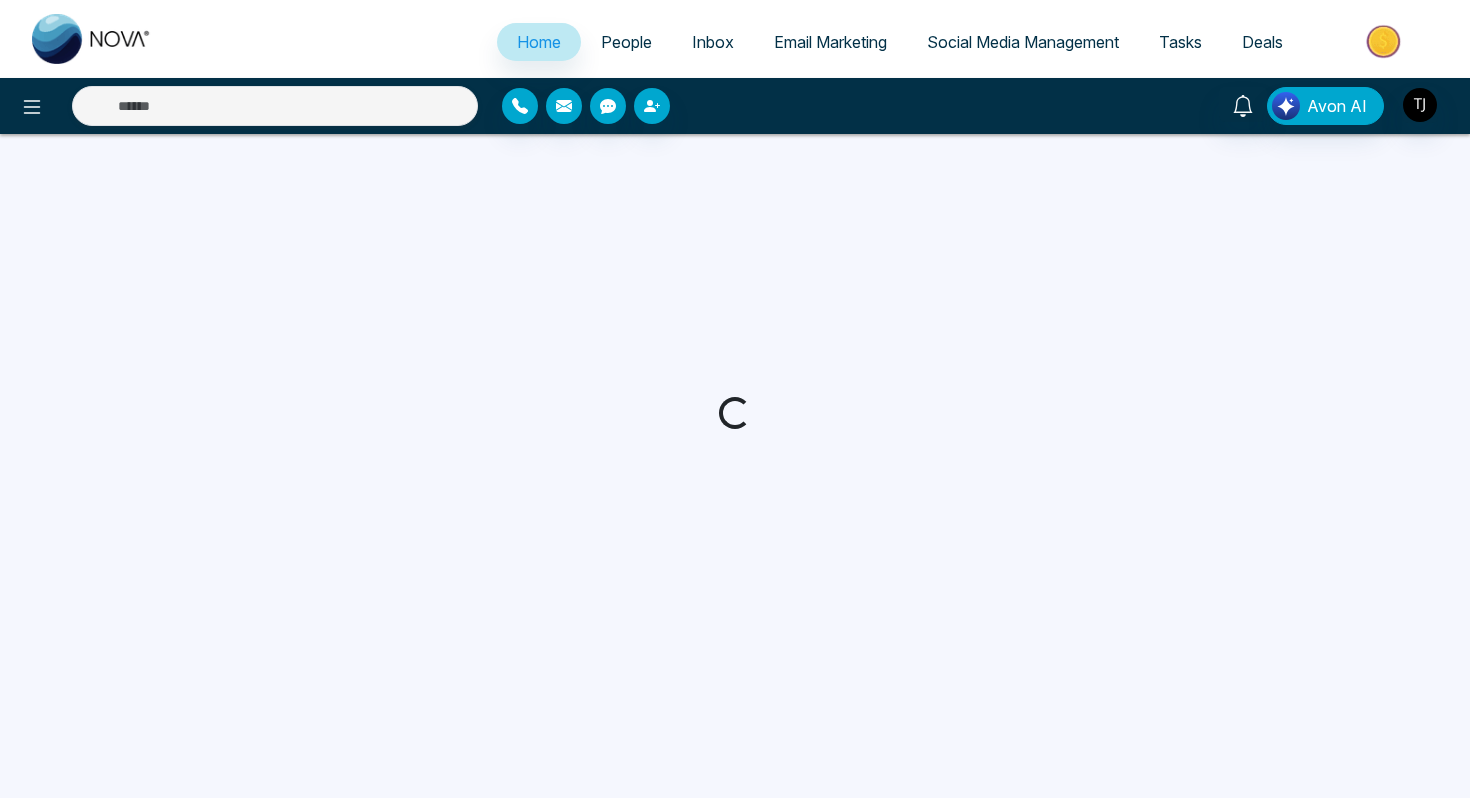 scroll, scrollTop: 0, scrollLeft: 0, axis: both 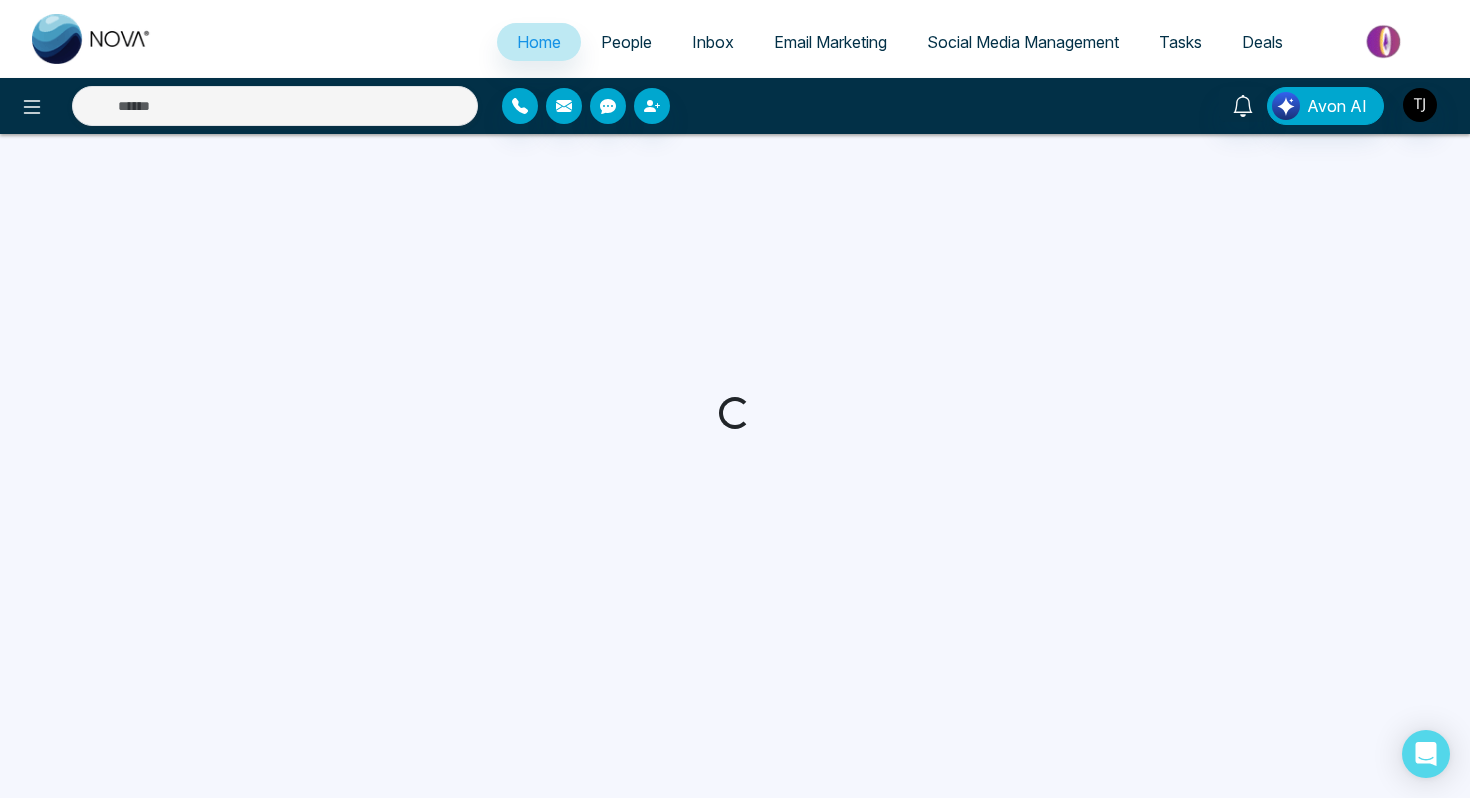 select on "*" 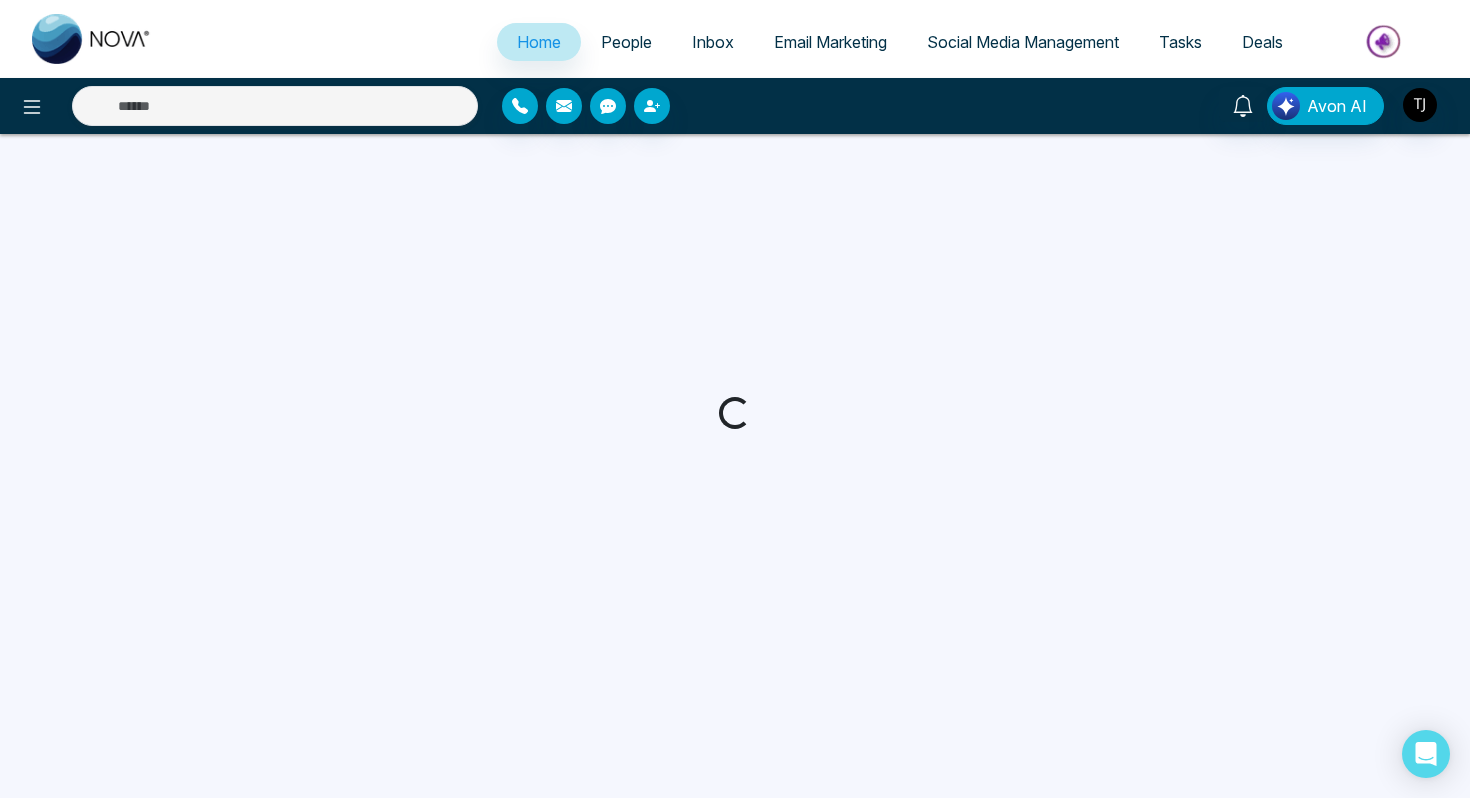 select on "*" 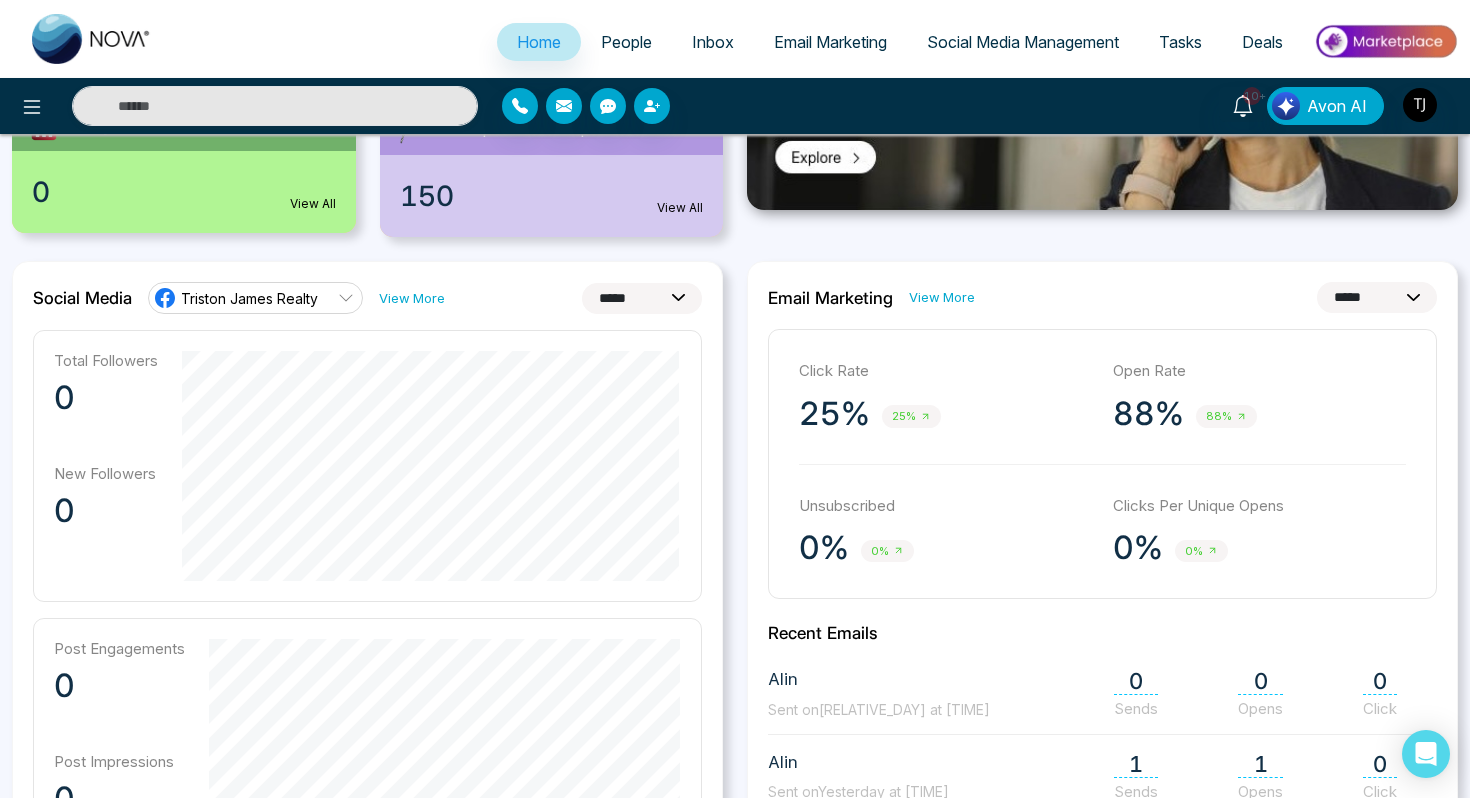 scroll, scrollTop: 523, scrollLeft: 0, axis: vertical 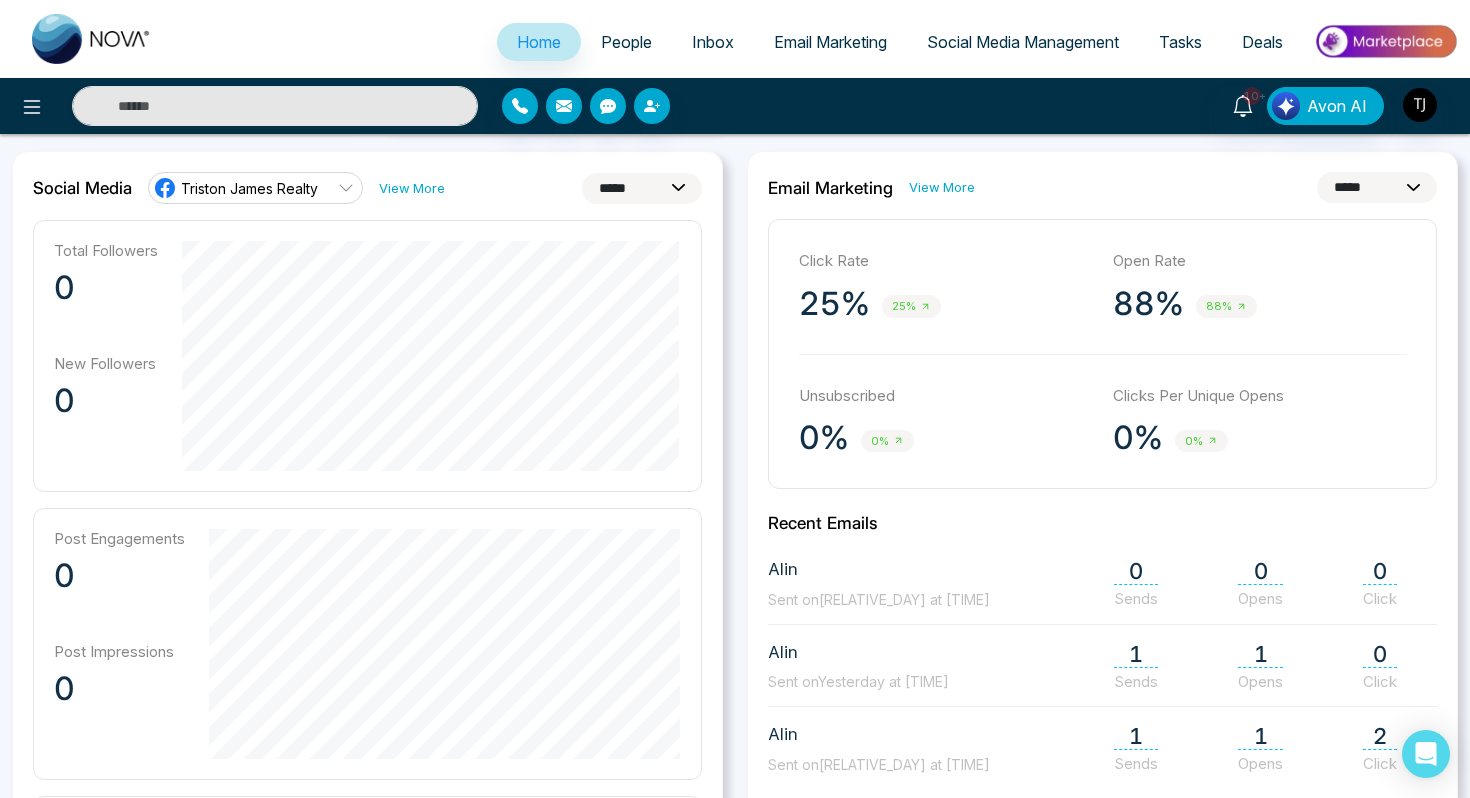 click on "Triston James Realty" at bounding box center (249, 188) 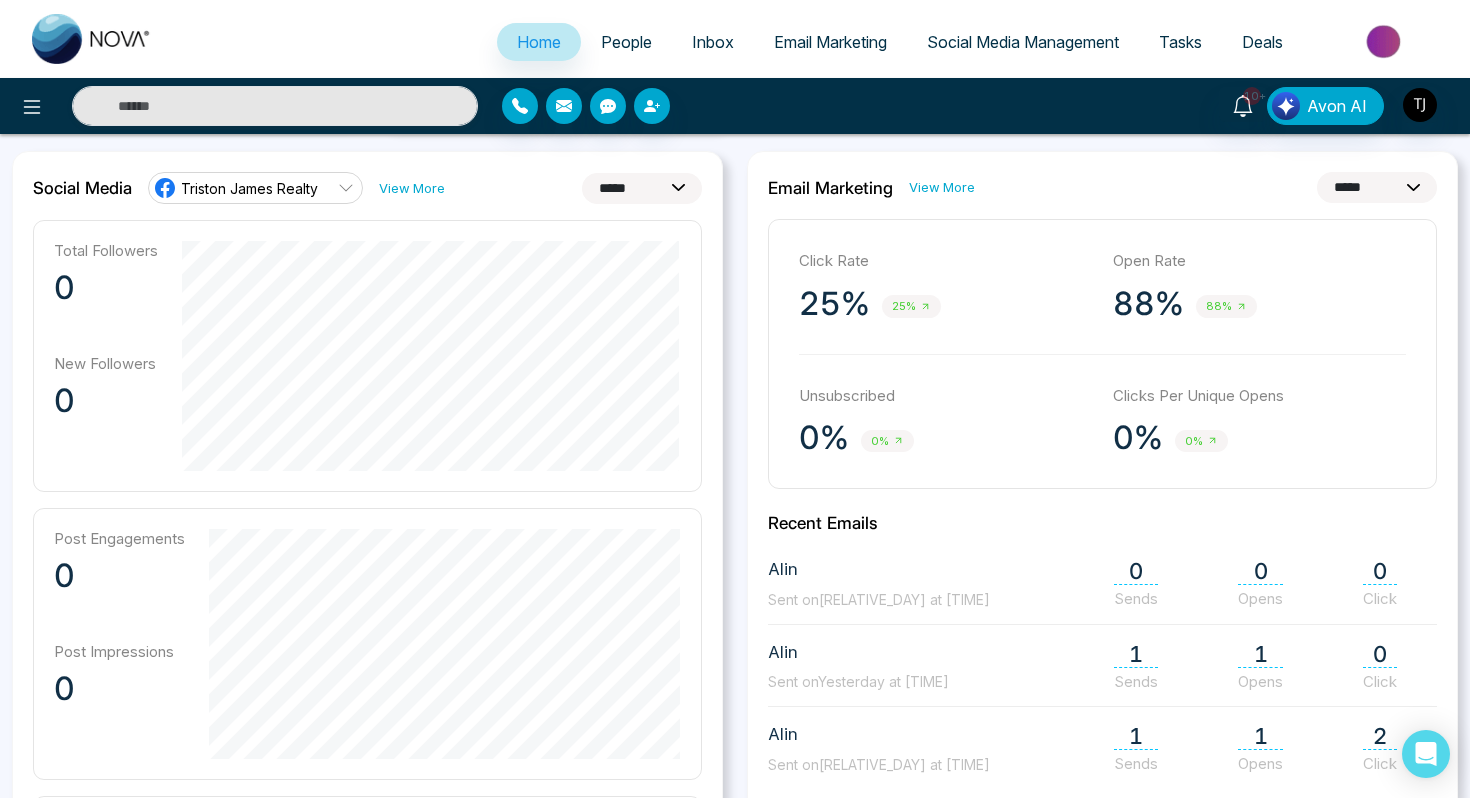 click on "**********" at bounding box center (367, 188) 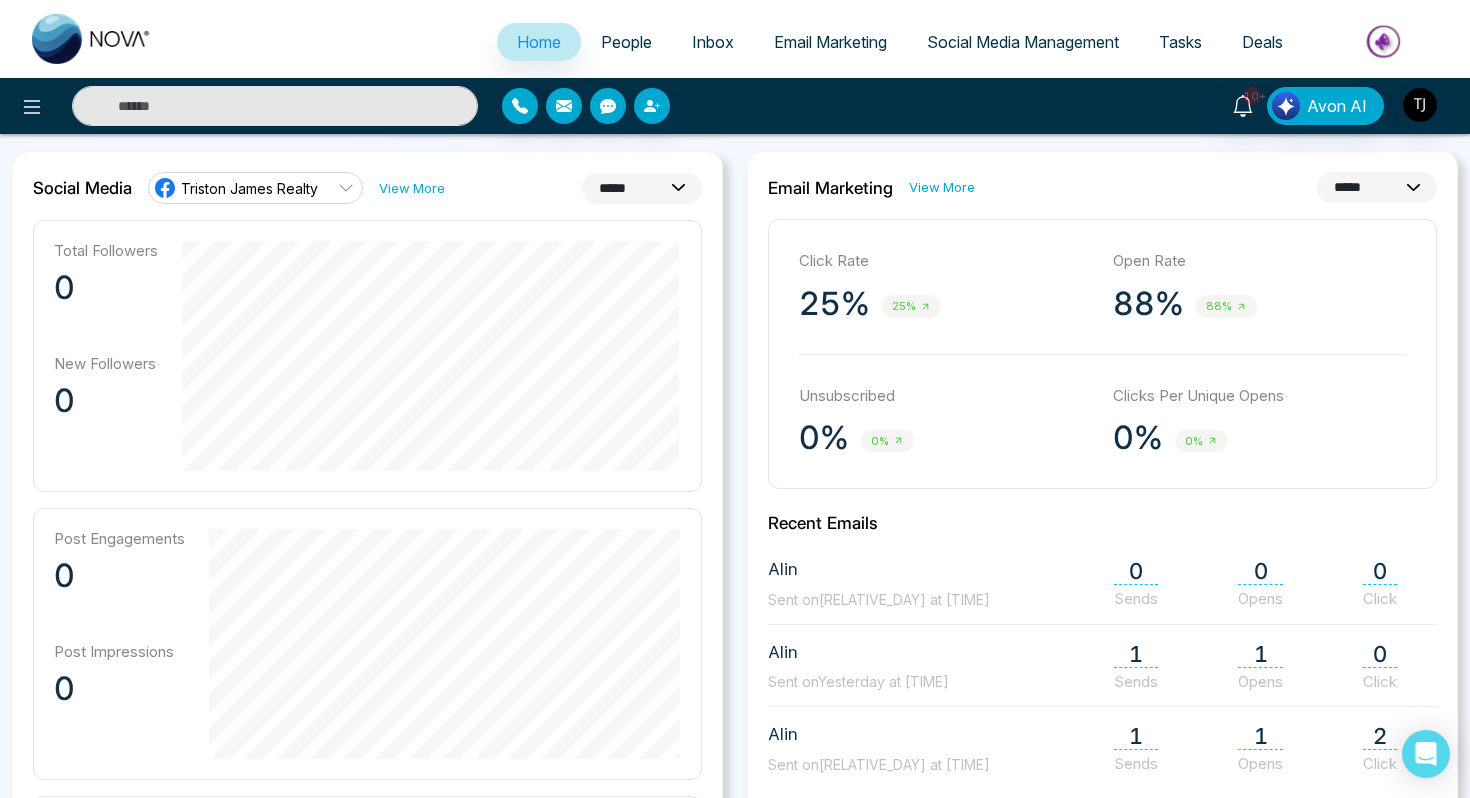 click 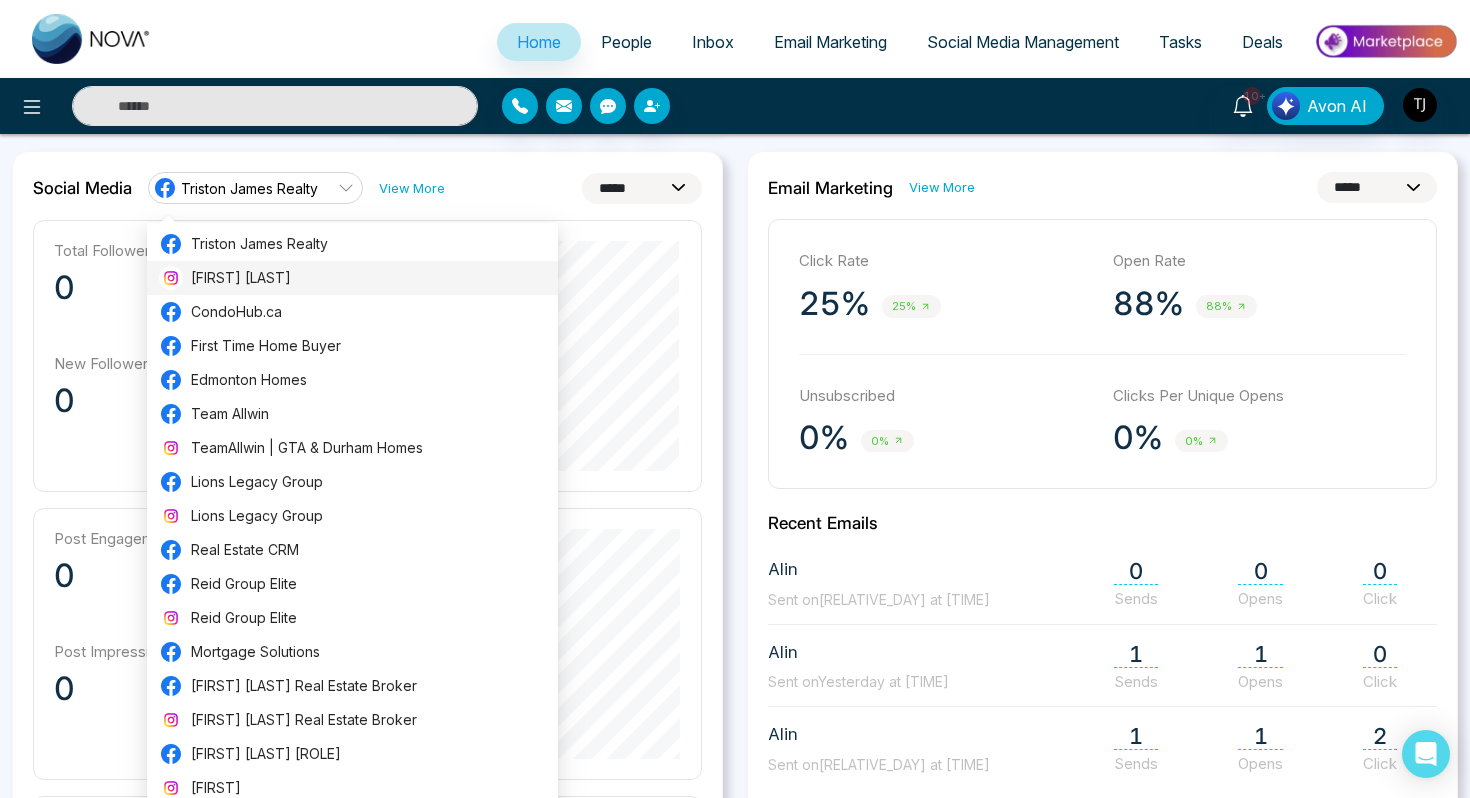 click on "[FIRST] [LAST]" at bounding box center [368, 278] 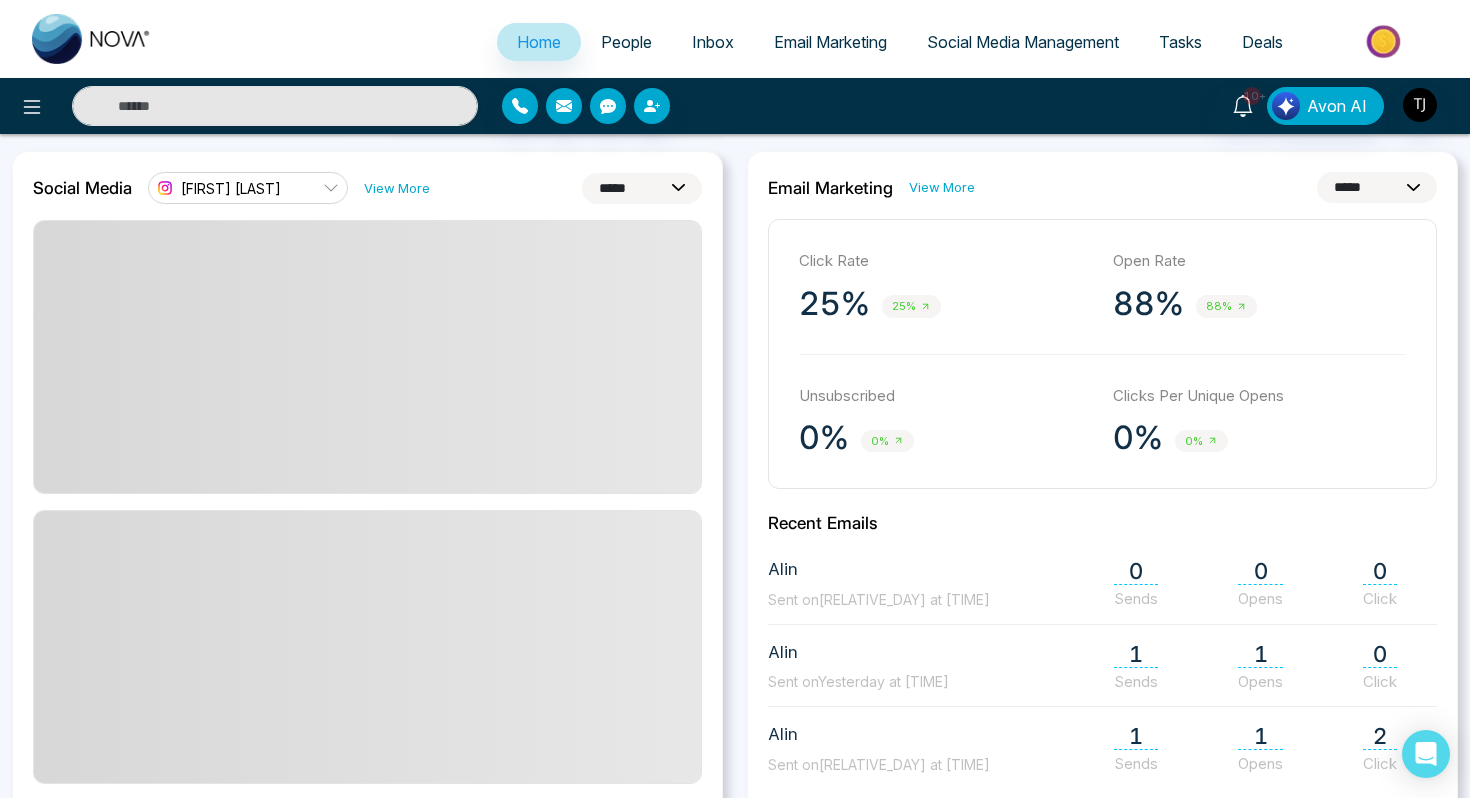 click on "[FIRST] [LAST]" at bounding box center [248, 188] 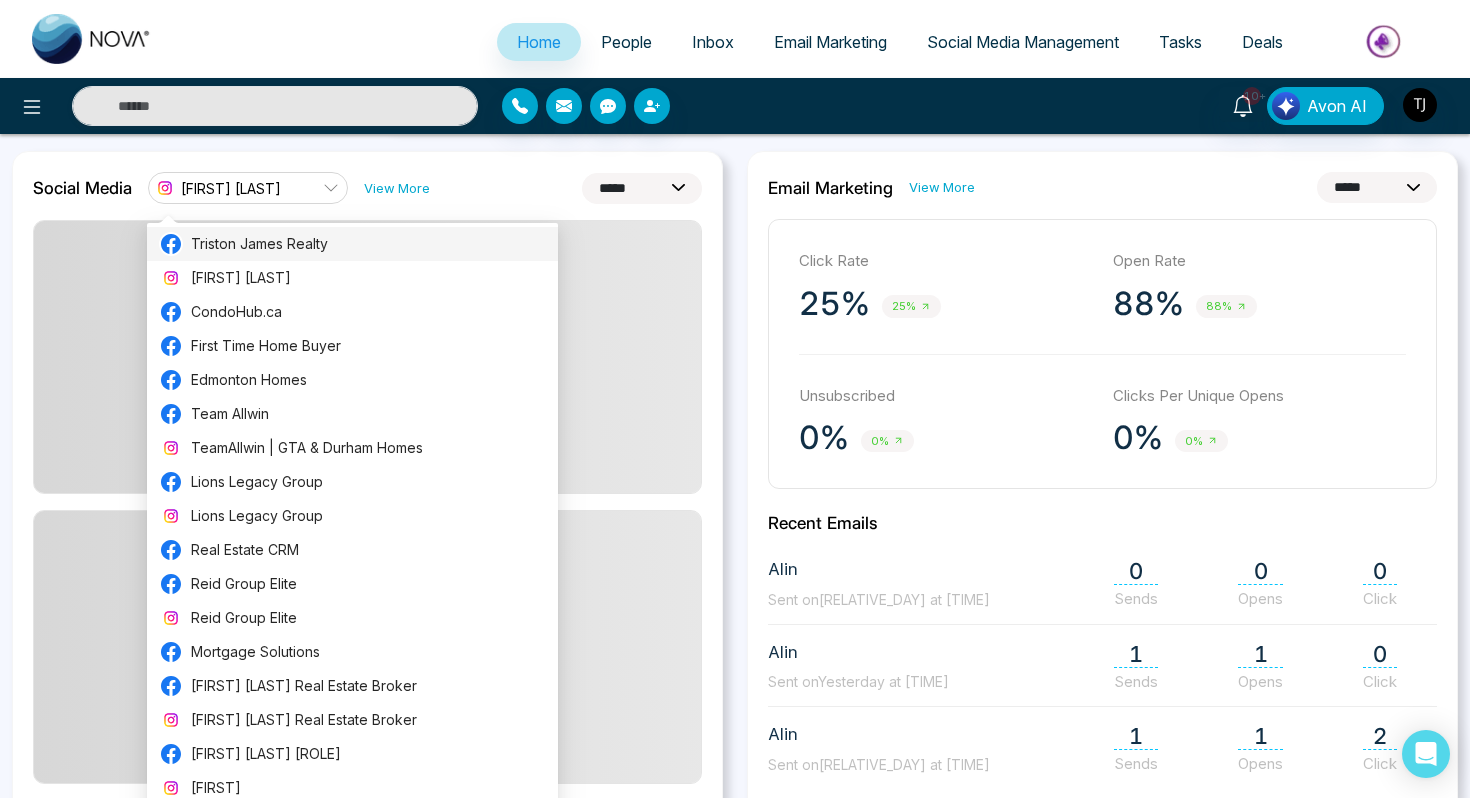click on "Triston James Realty" at bounding box center (368, 244) 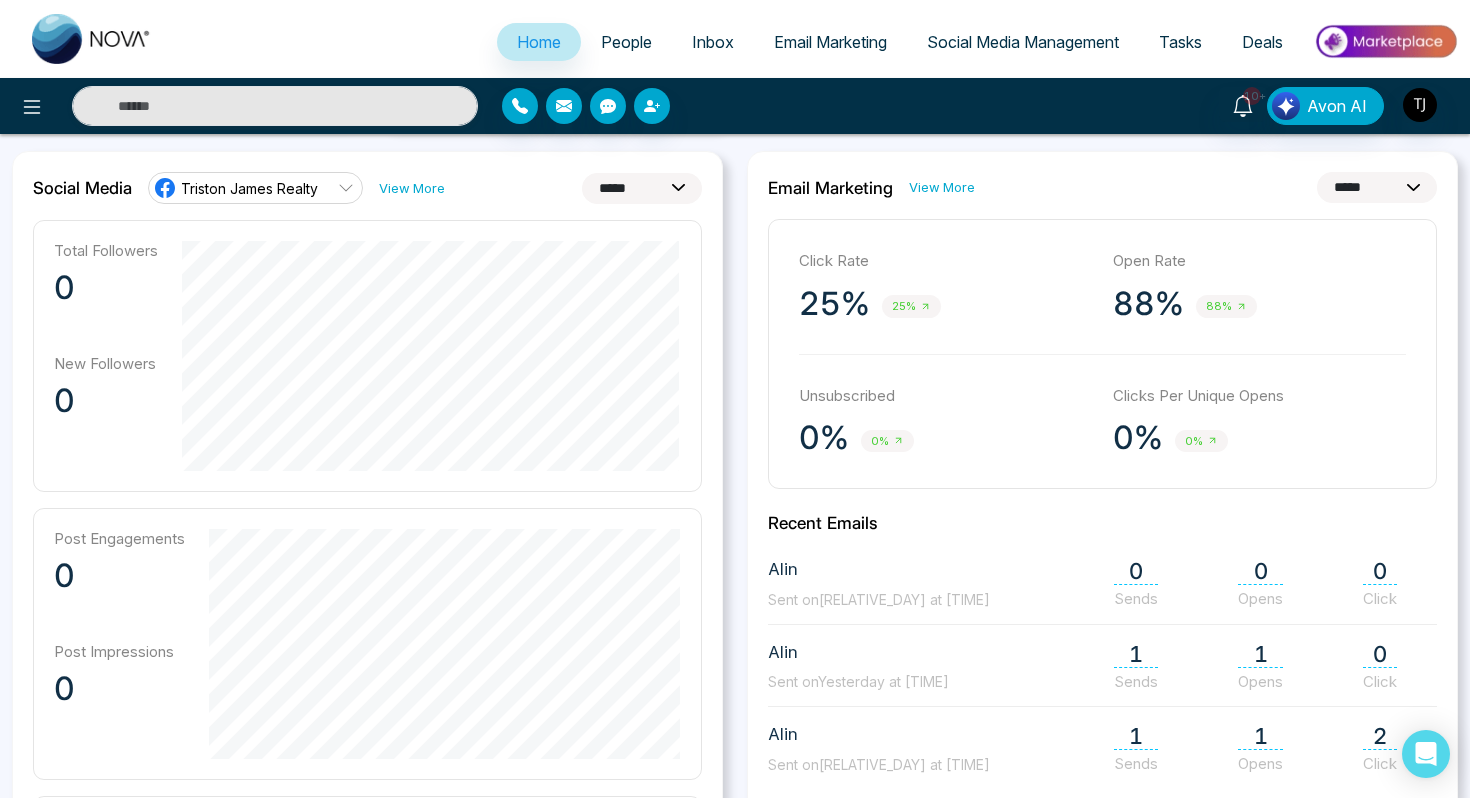 click on "**********" at bounding box center [642, 188] 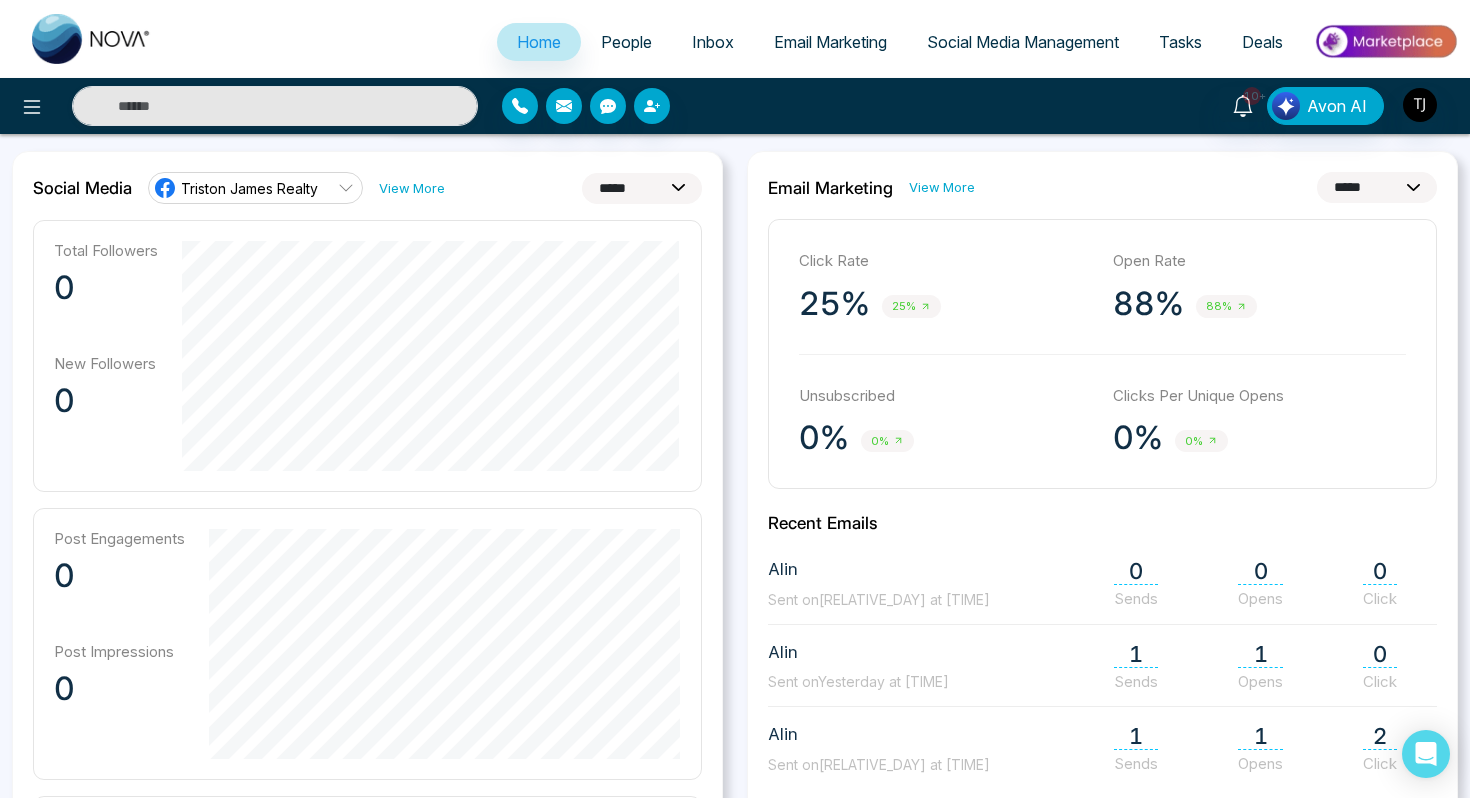 select on "**" 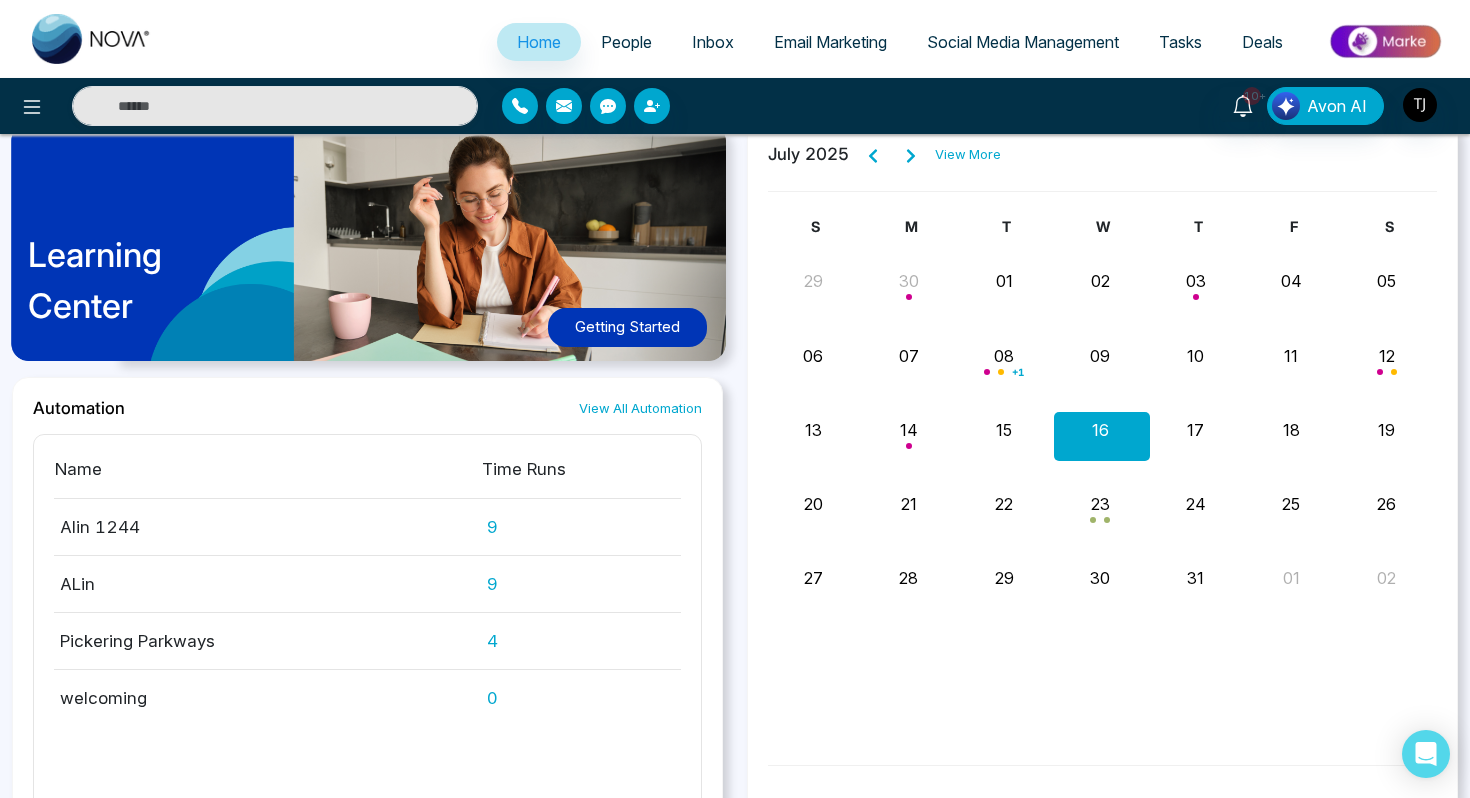 scroll, scrollTop: 1856, scrollLeft: 0, axis: vertical 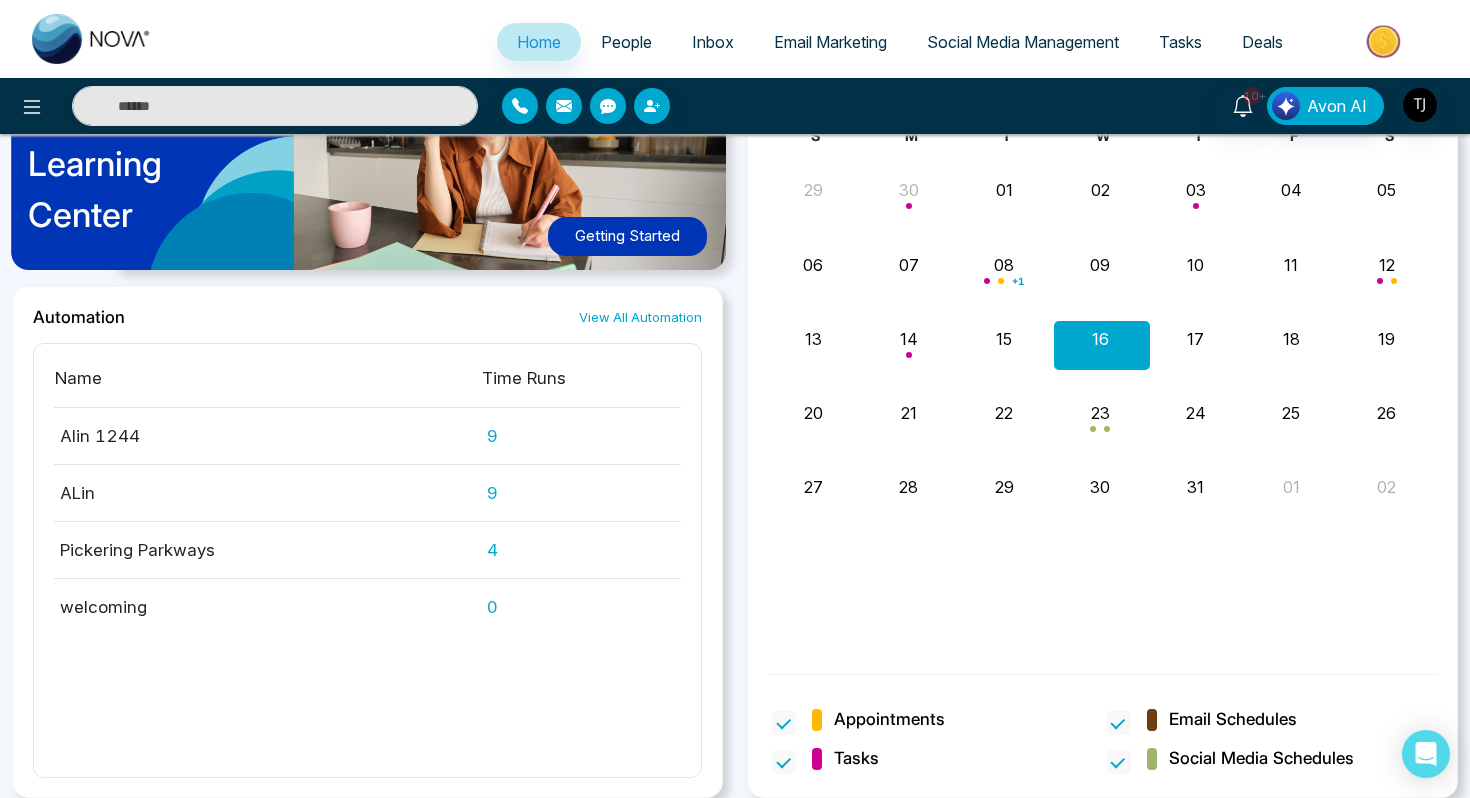 click on "People" at bounding box center (626, 42) 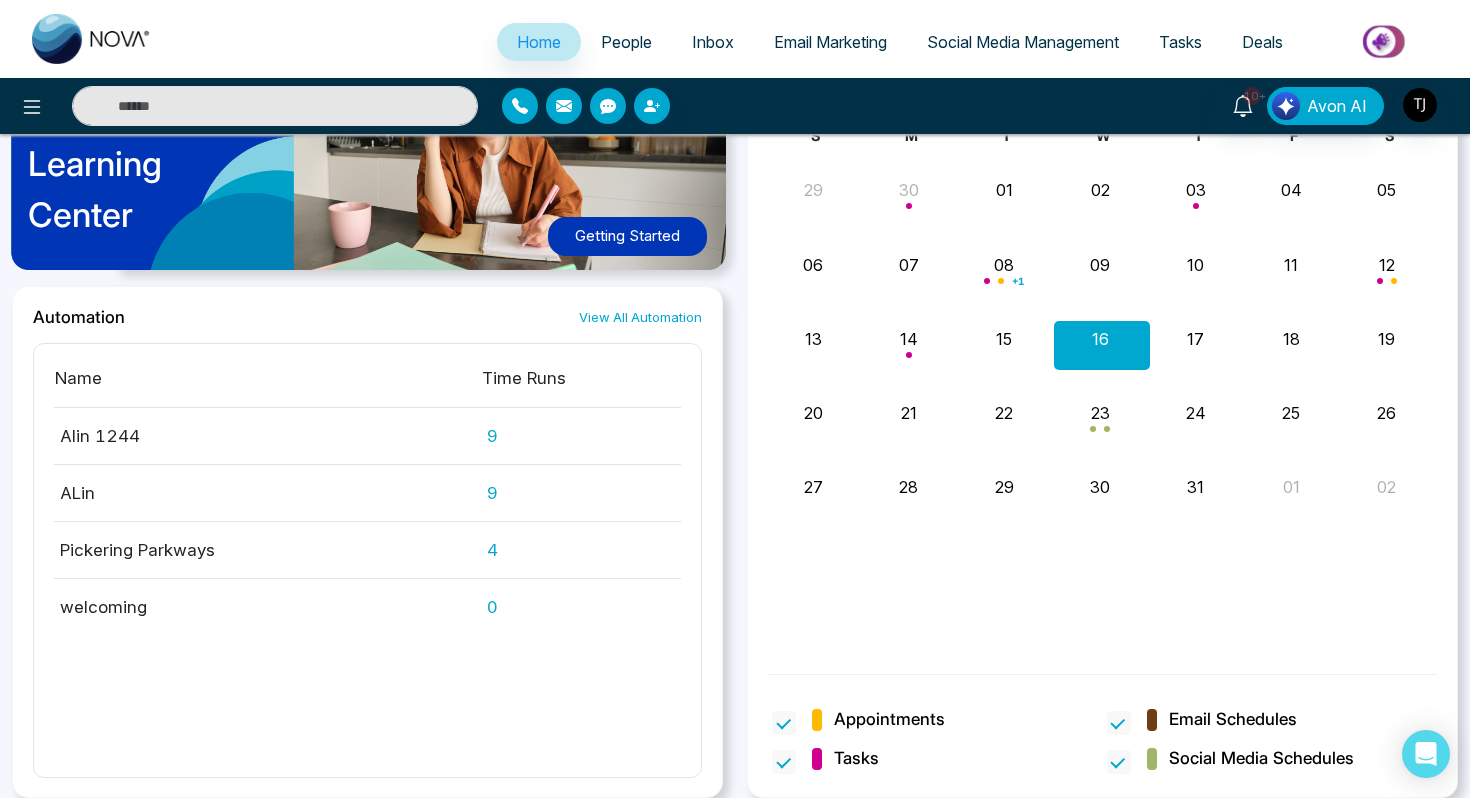 scroll, scrollTop: 0, scrollLeft: 0, axis: both 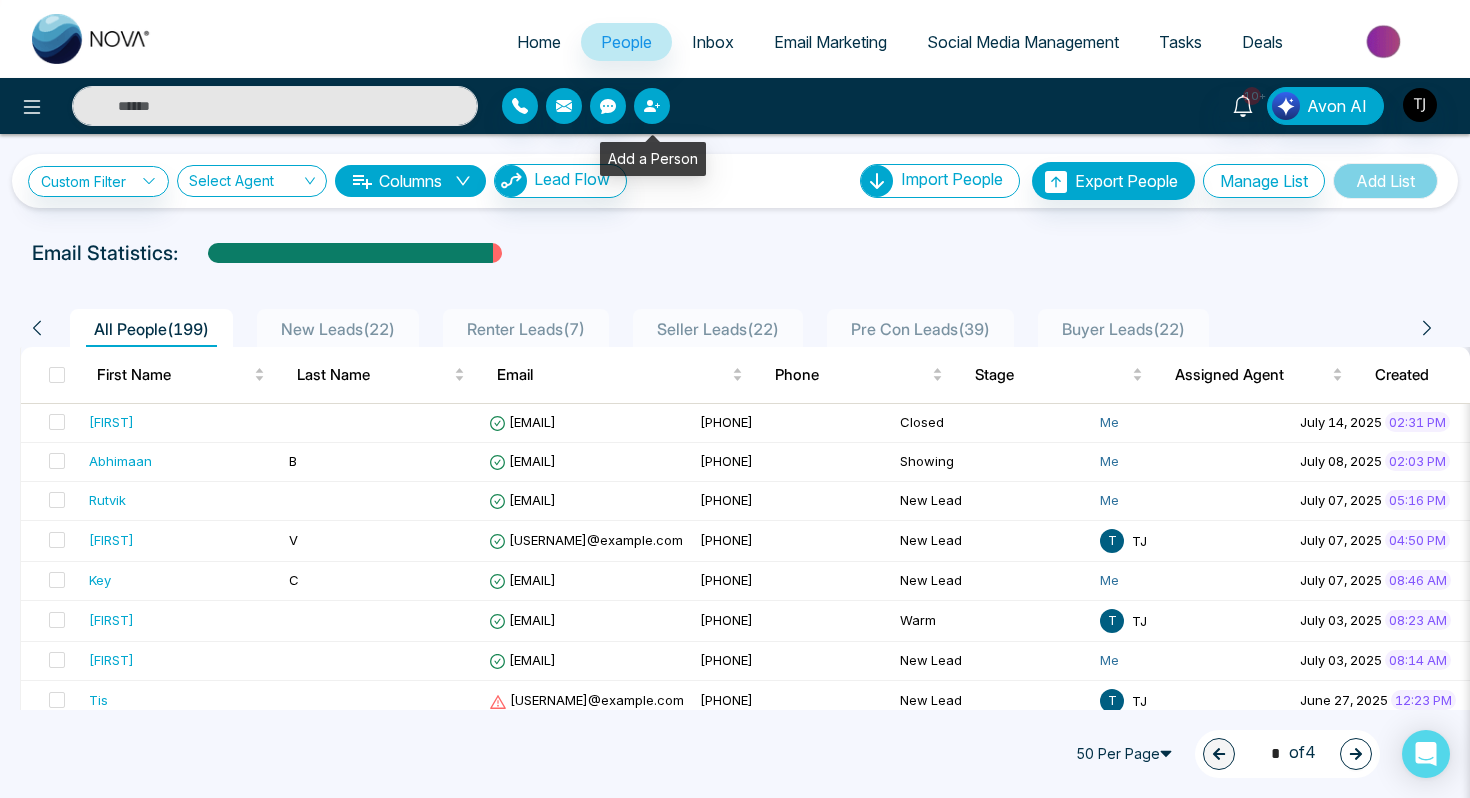 click 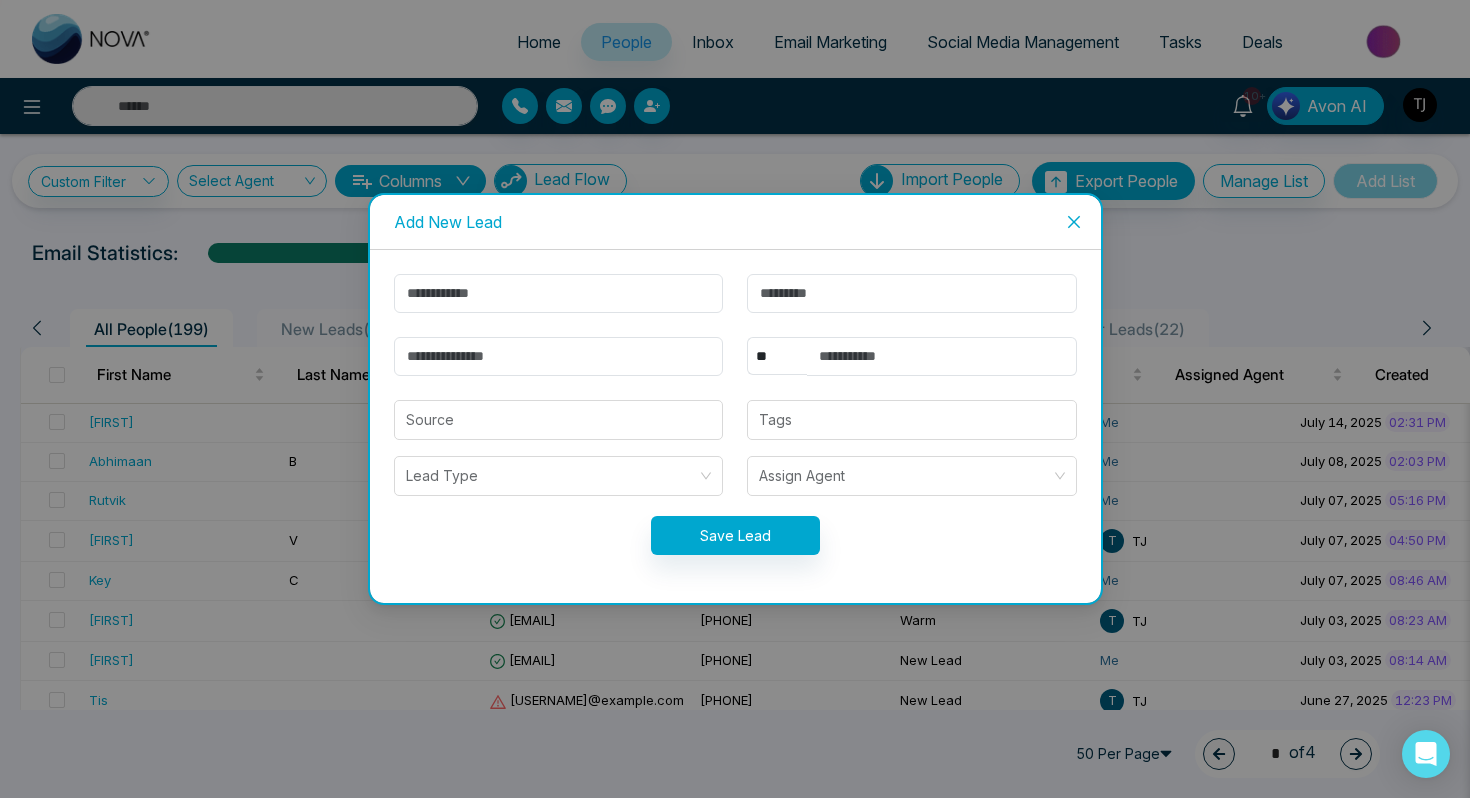 click 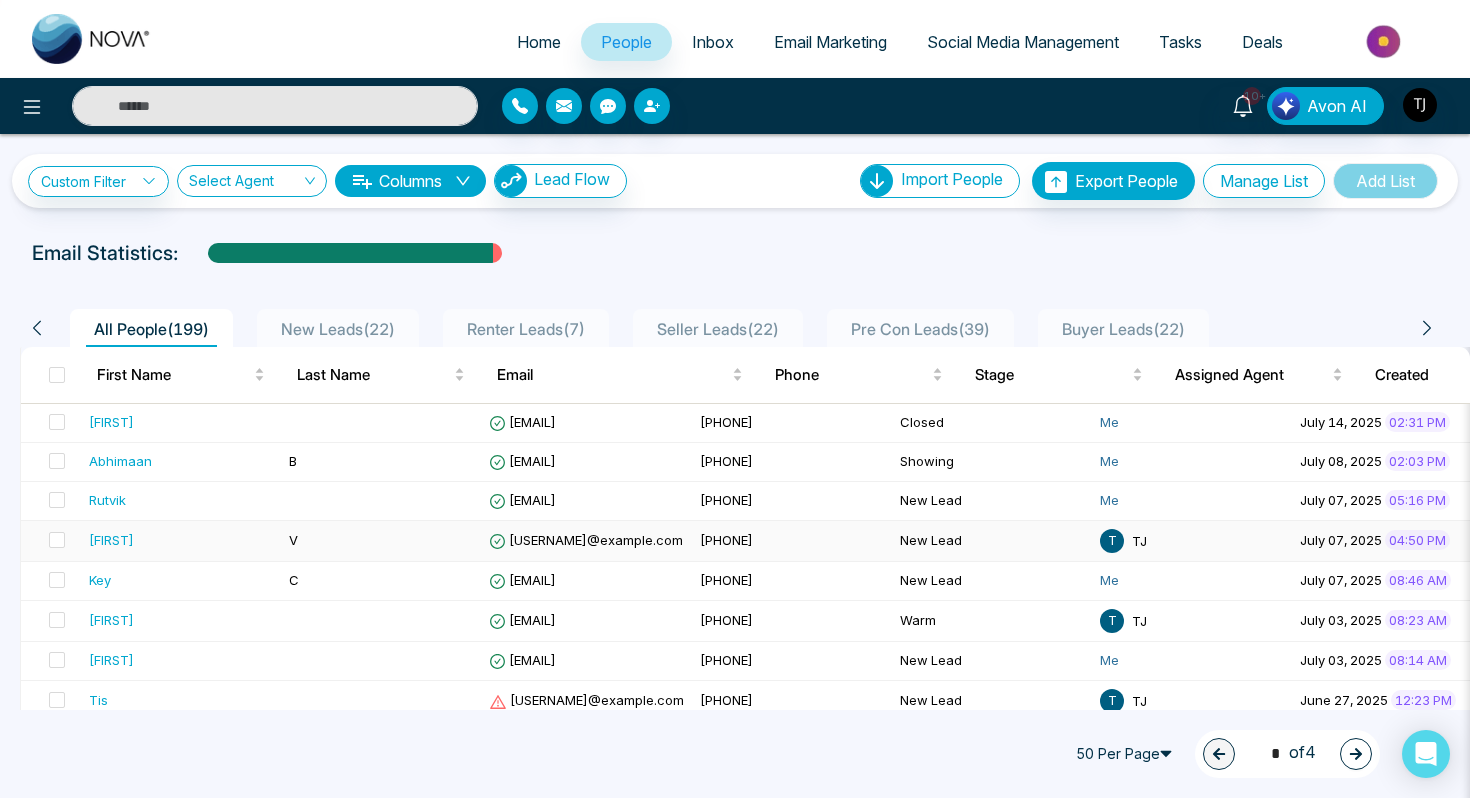 scroll, scrollTop: 0, scrollLeft: 60, axis: horizontal 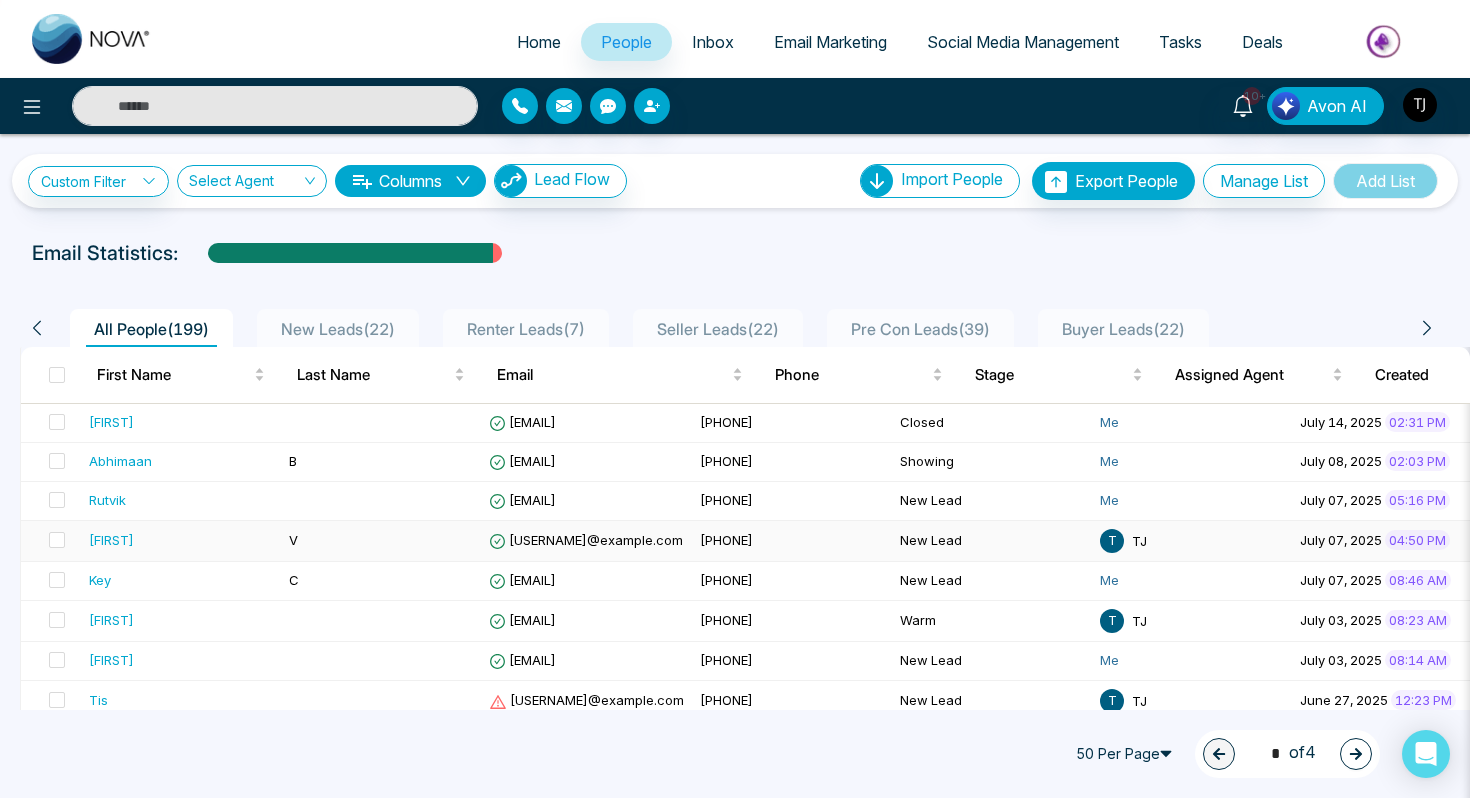 click on "[FIRST]" at bounding box center [111, 540] 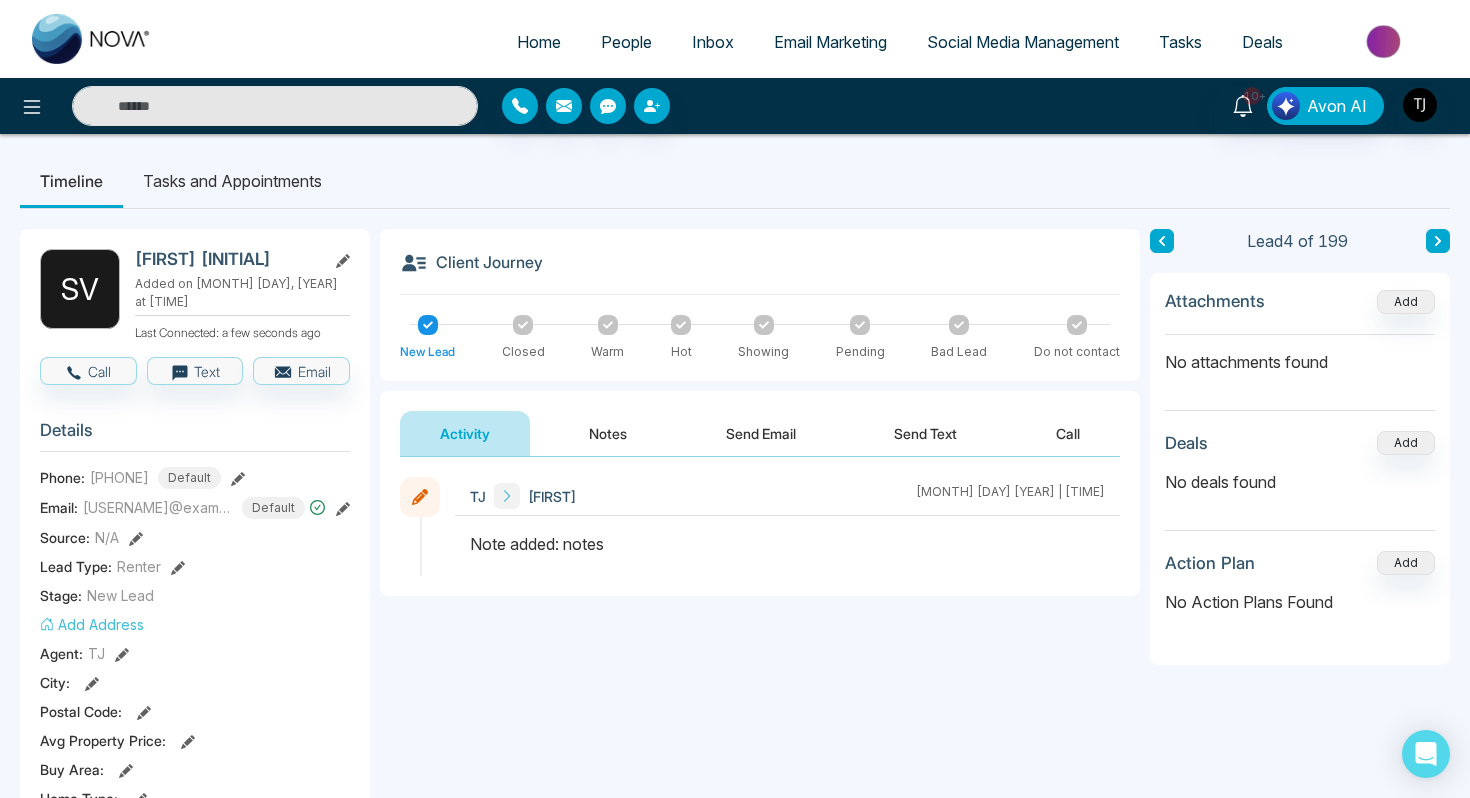 click on "Notes" at bounding box center [608, 433] 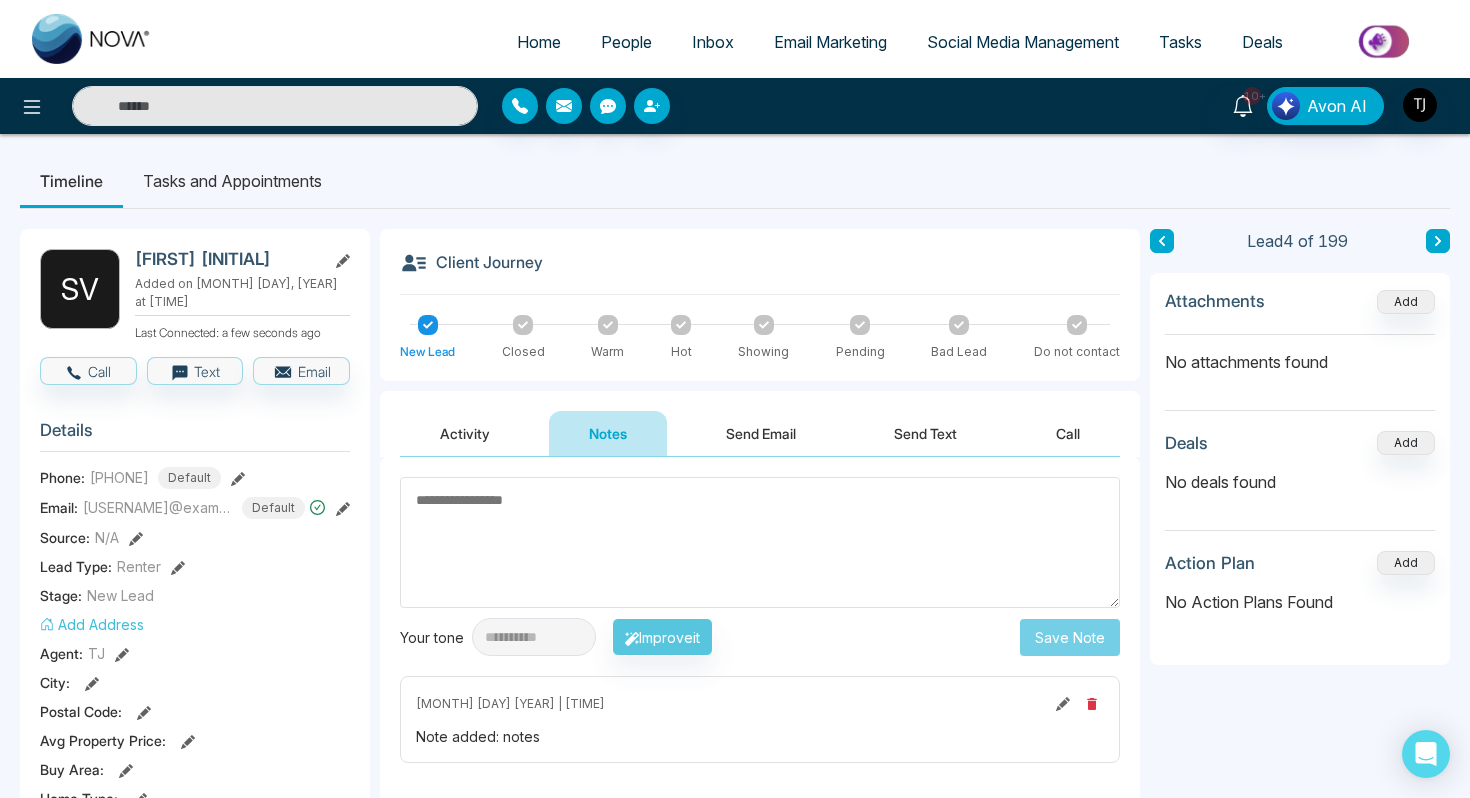 click on "Send Email" at bounding box center (761, 433) 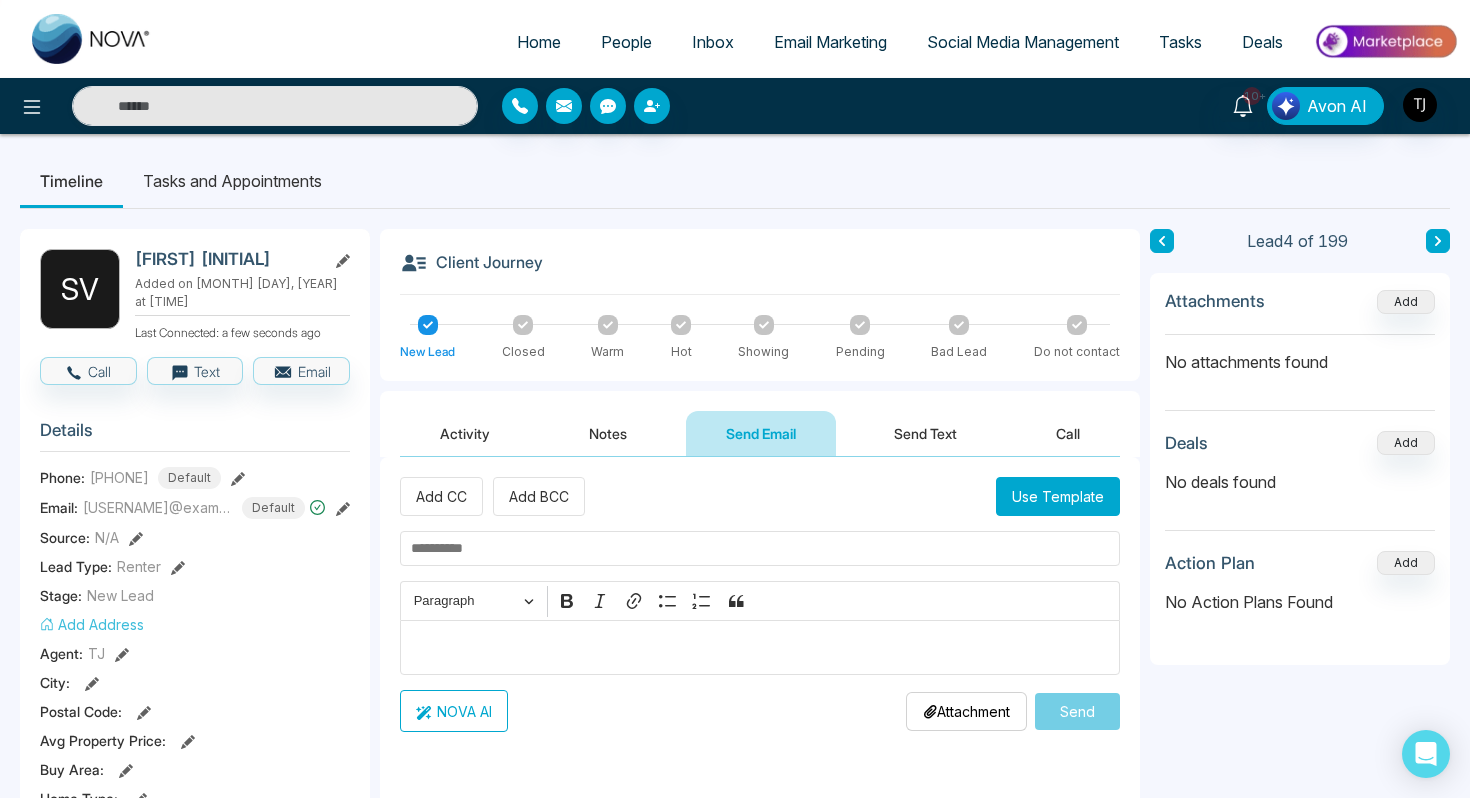 click on "Send Text" at bounding box center (925, 433) 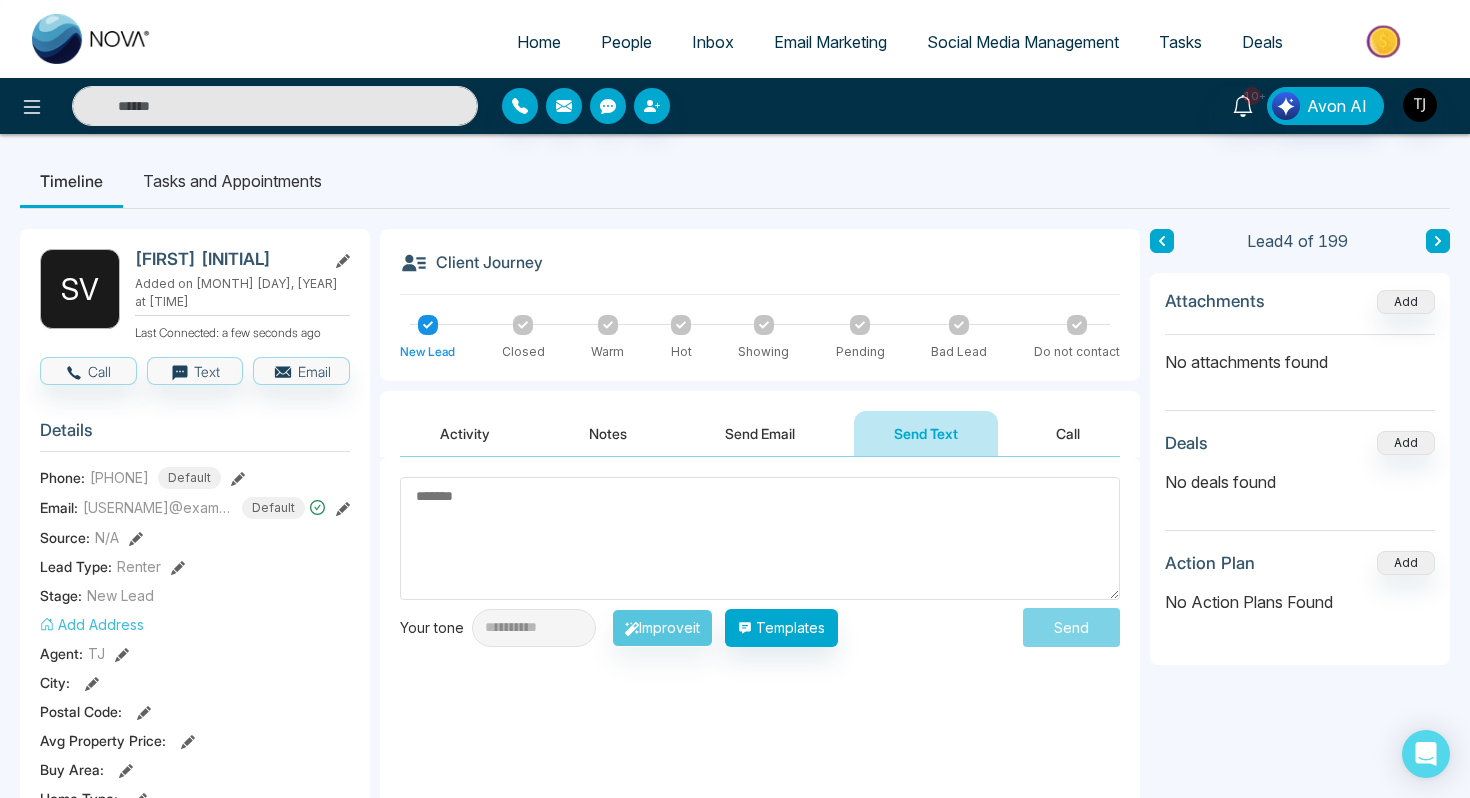click on "People" at bounding box center (626, 42) 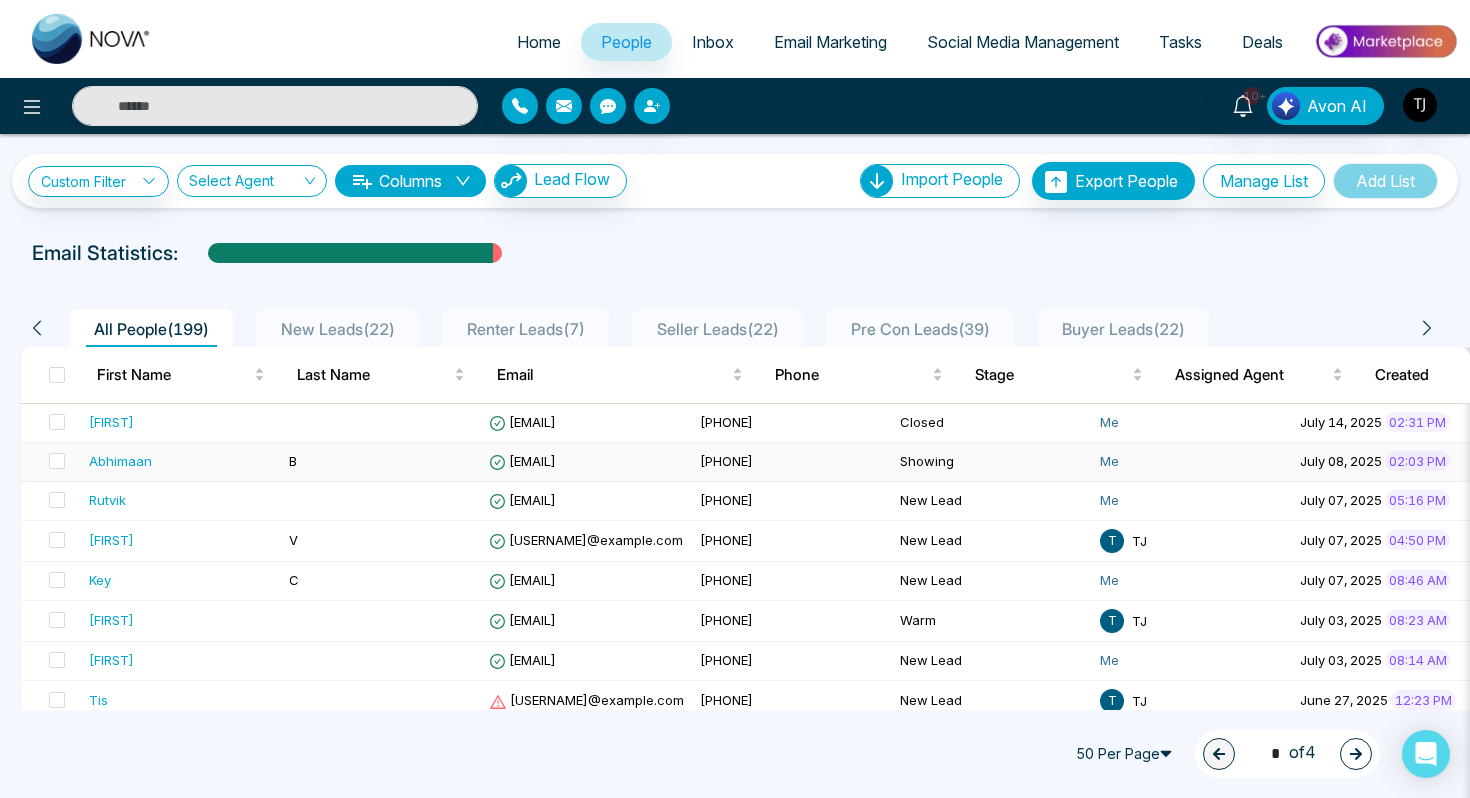click on "Abhimaan" at bounding box center (120, 461) 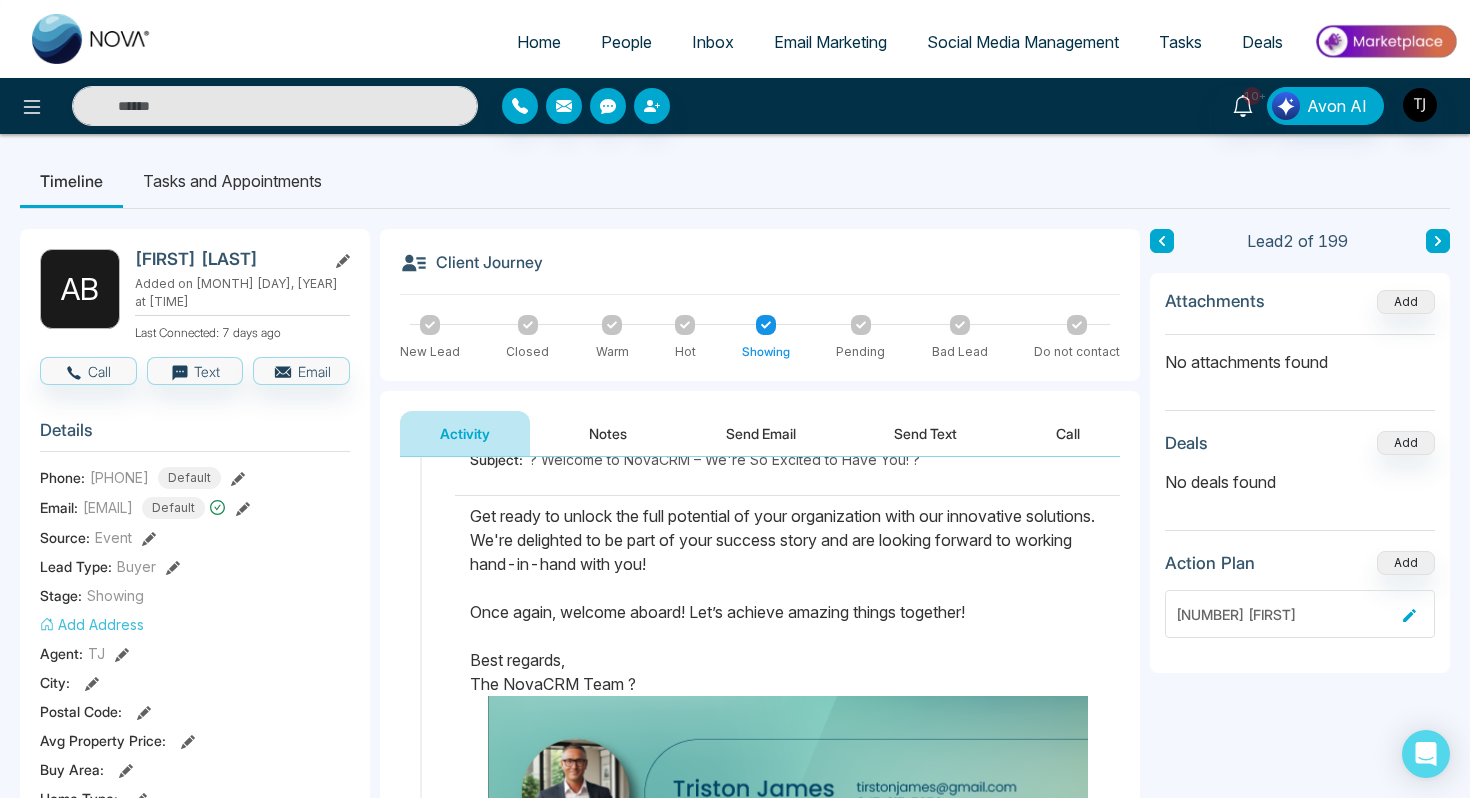 click on "Send Email" at bounding box center (761, 433) 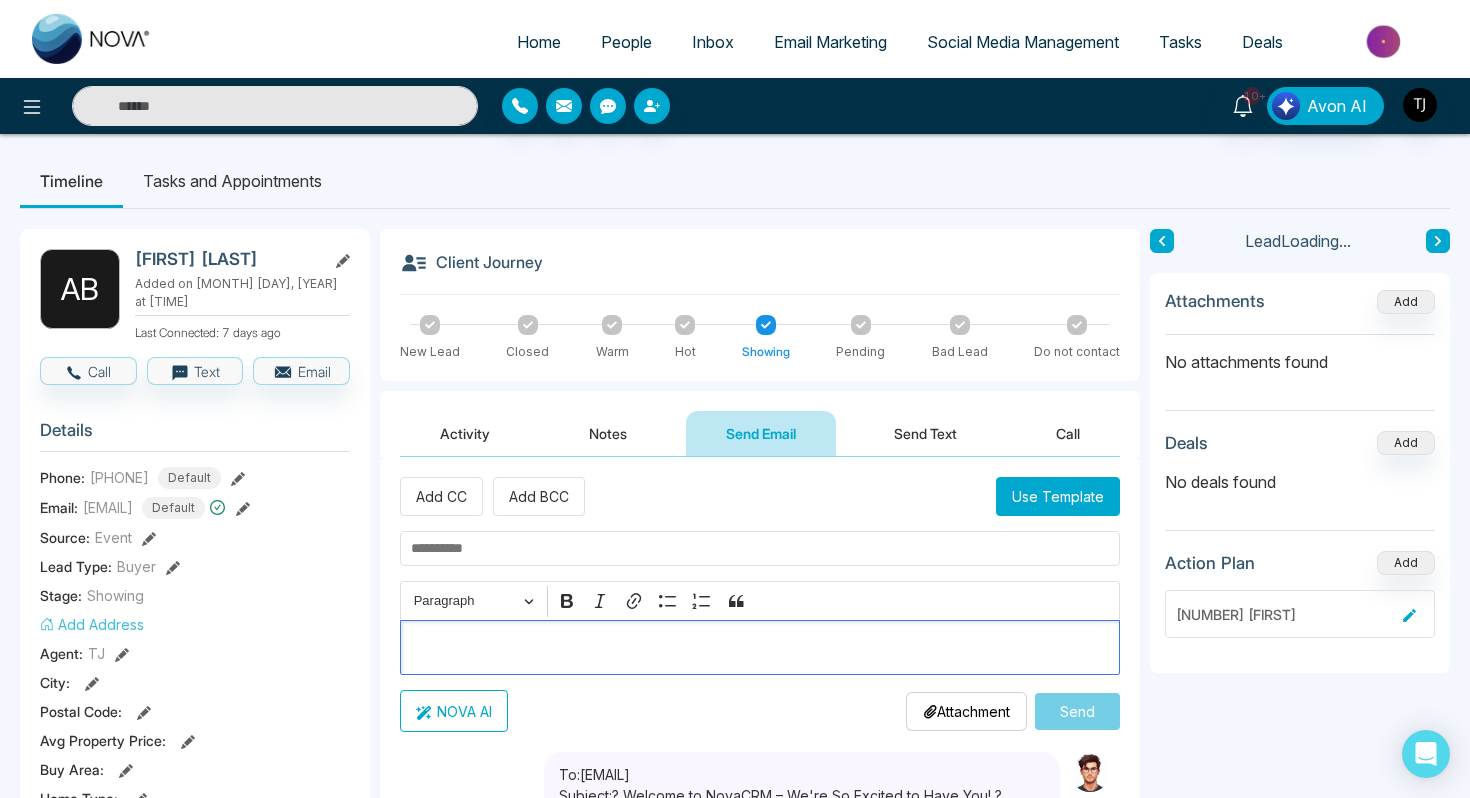 click at bounding box center [760, 648] 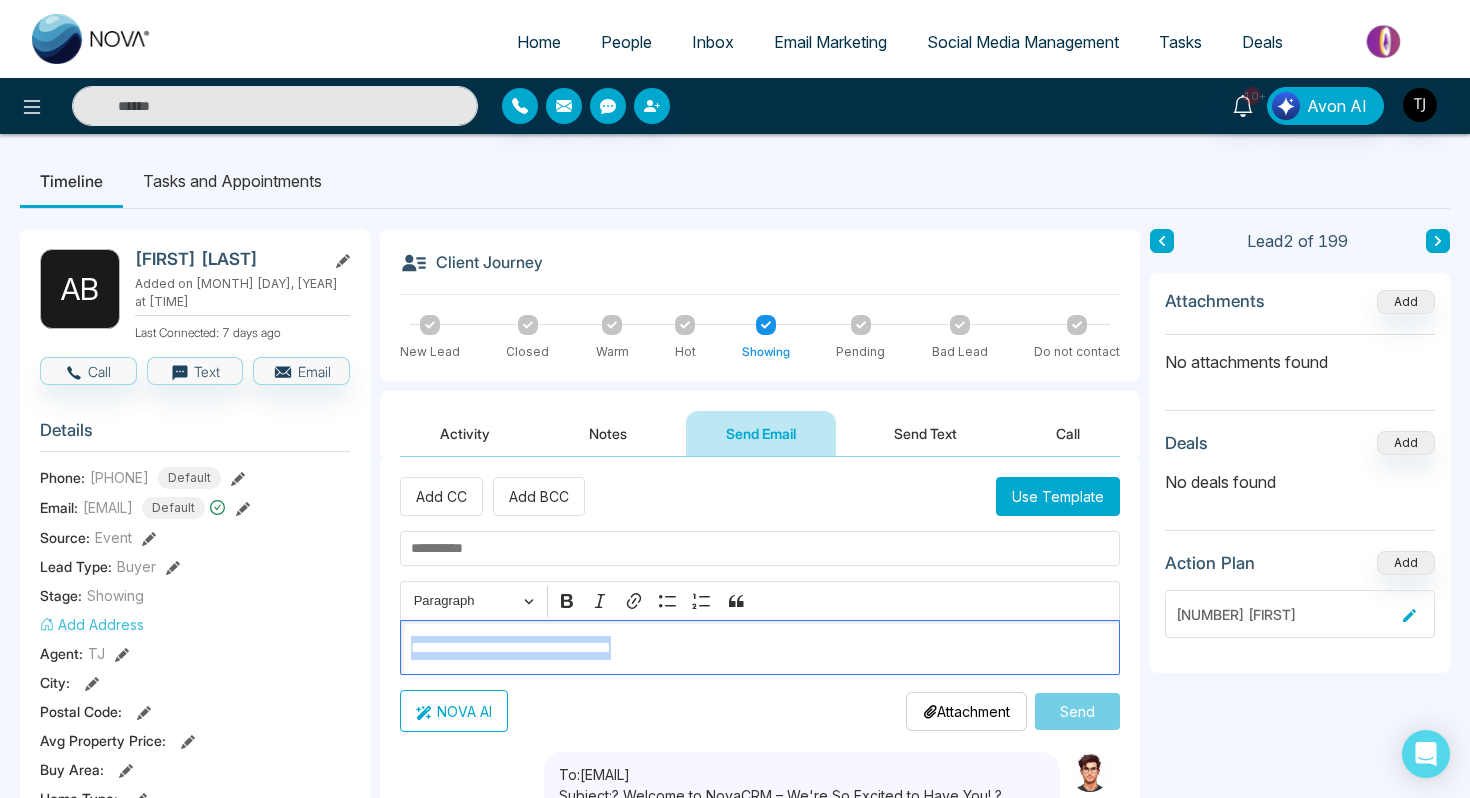 drag, startPoint x: 683, startPoint y: 655, endPoint x: 388, endPoint y: 647, distance: 295.10846 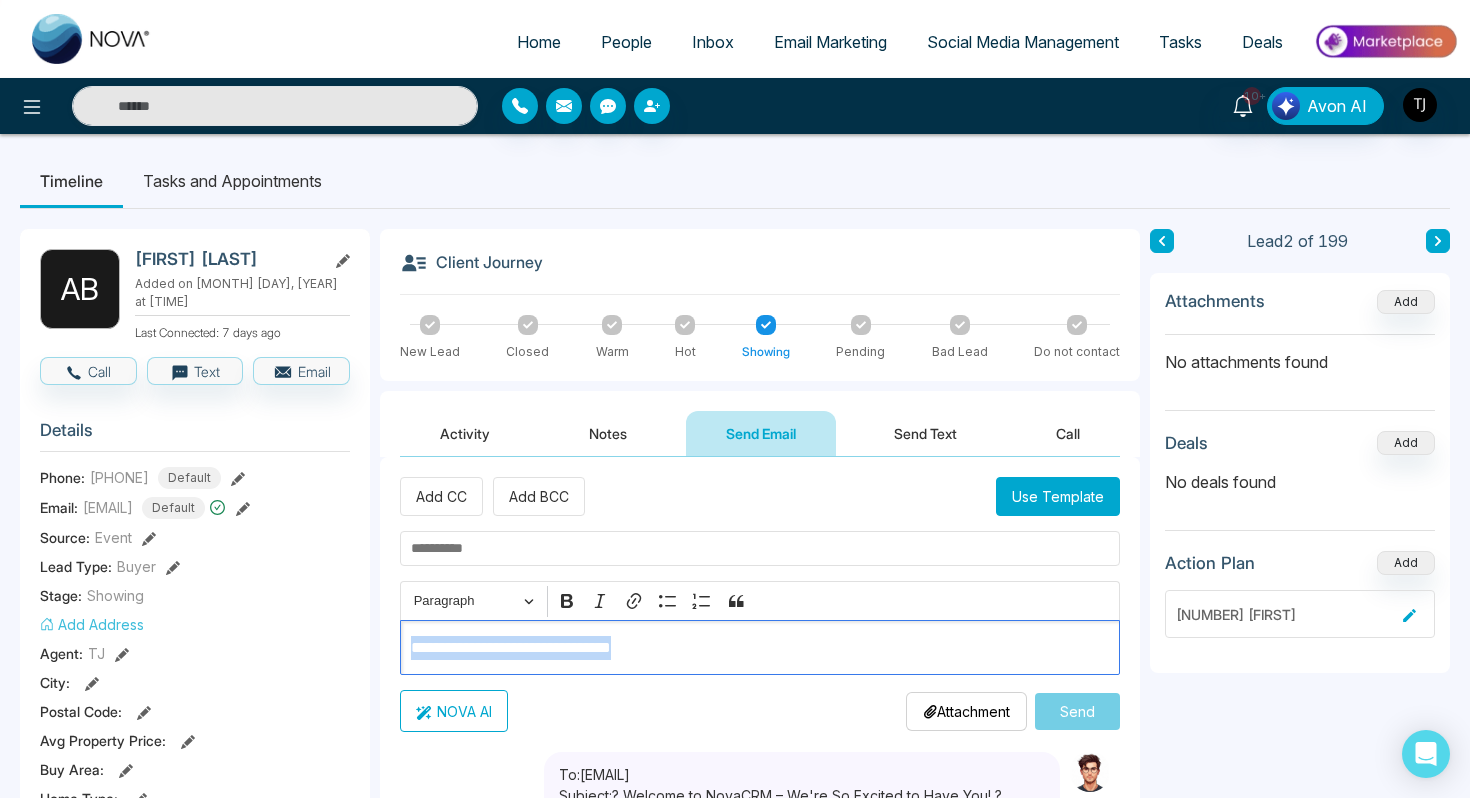 click on "**********" at bounding box center [760, 1036] 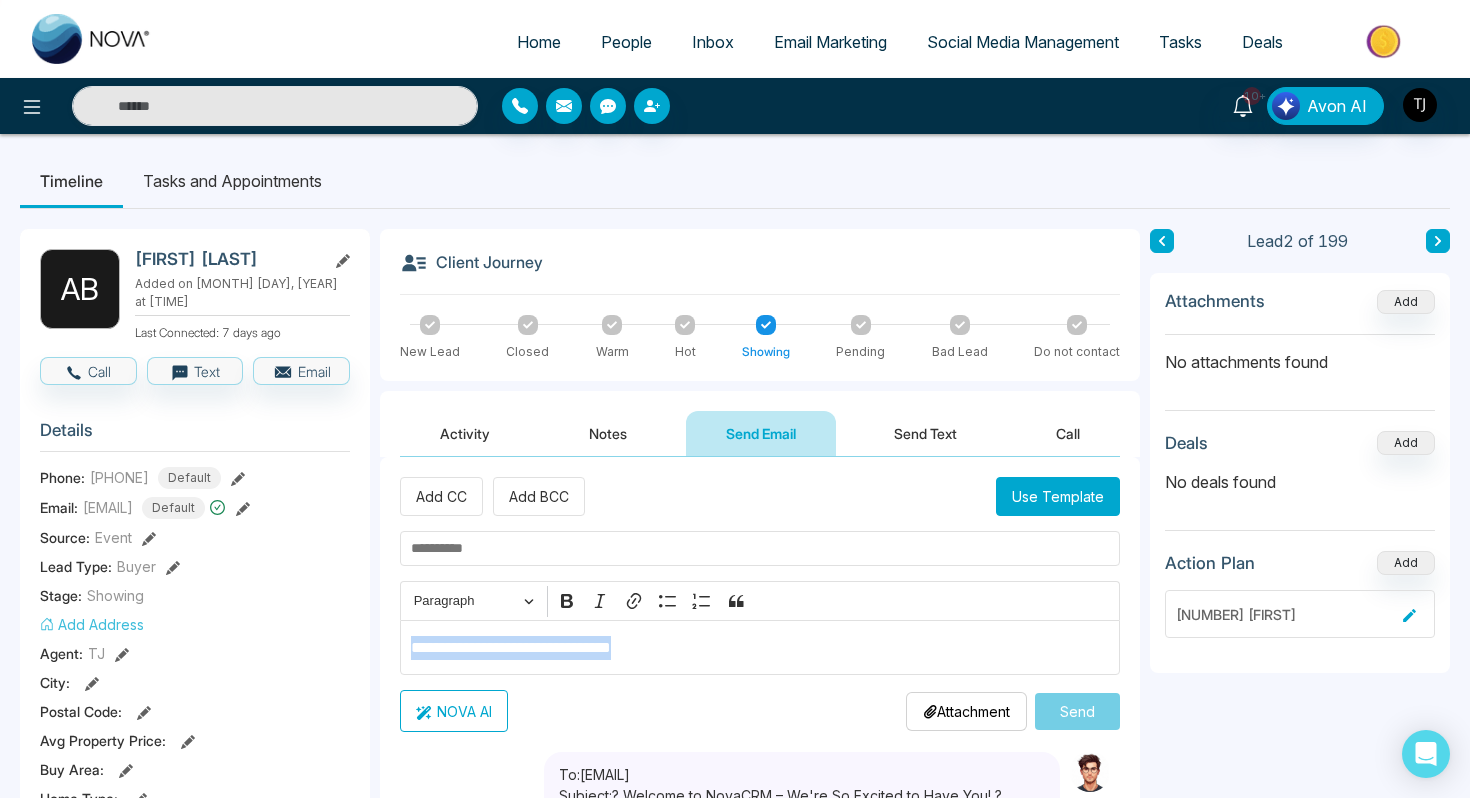 click on "NOVA AI" at bounding box center (454, 711) 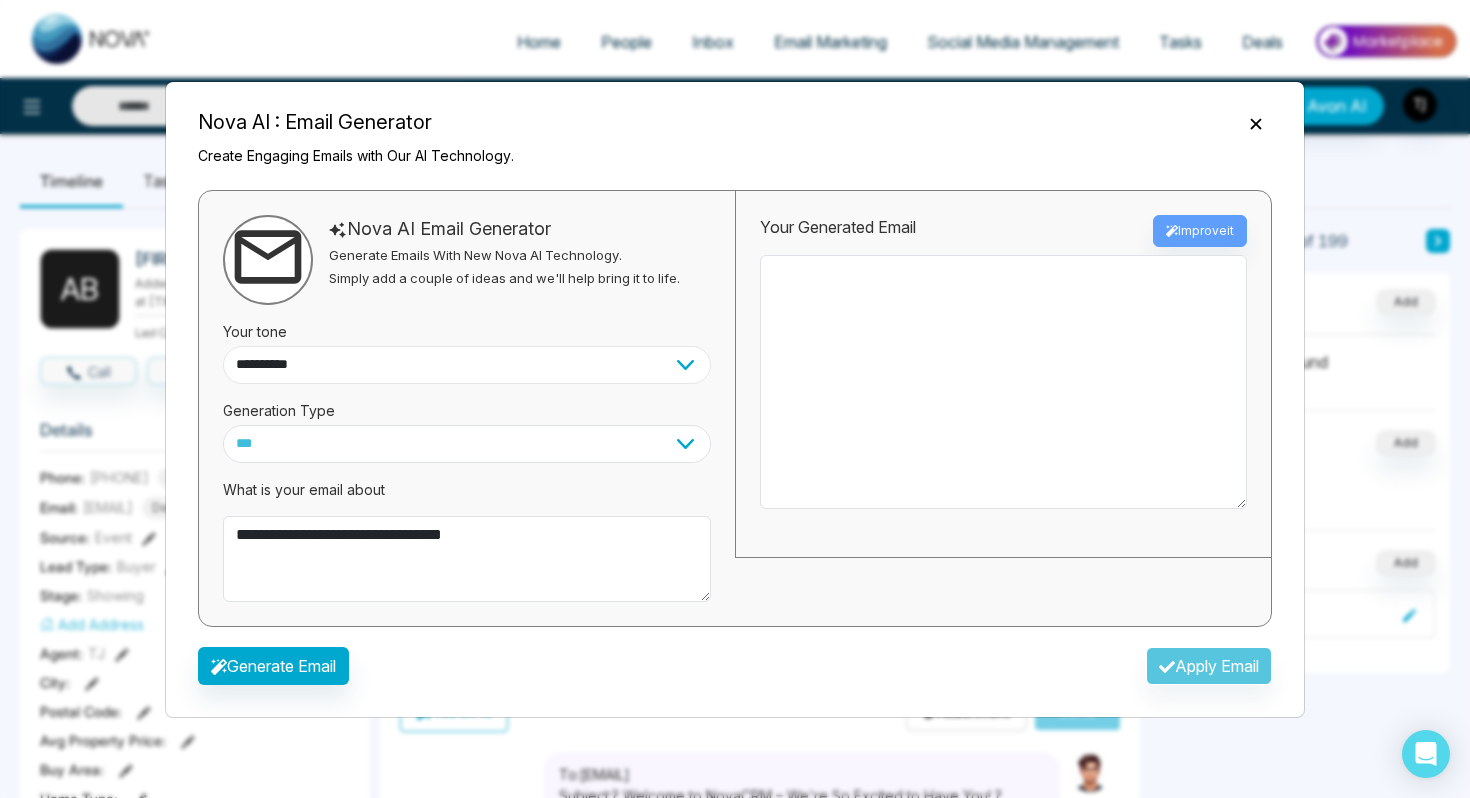 click on "**********" at bounding box center [467, 365] 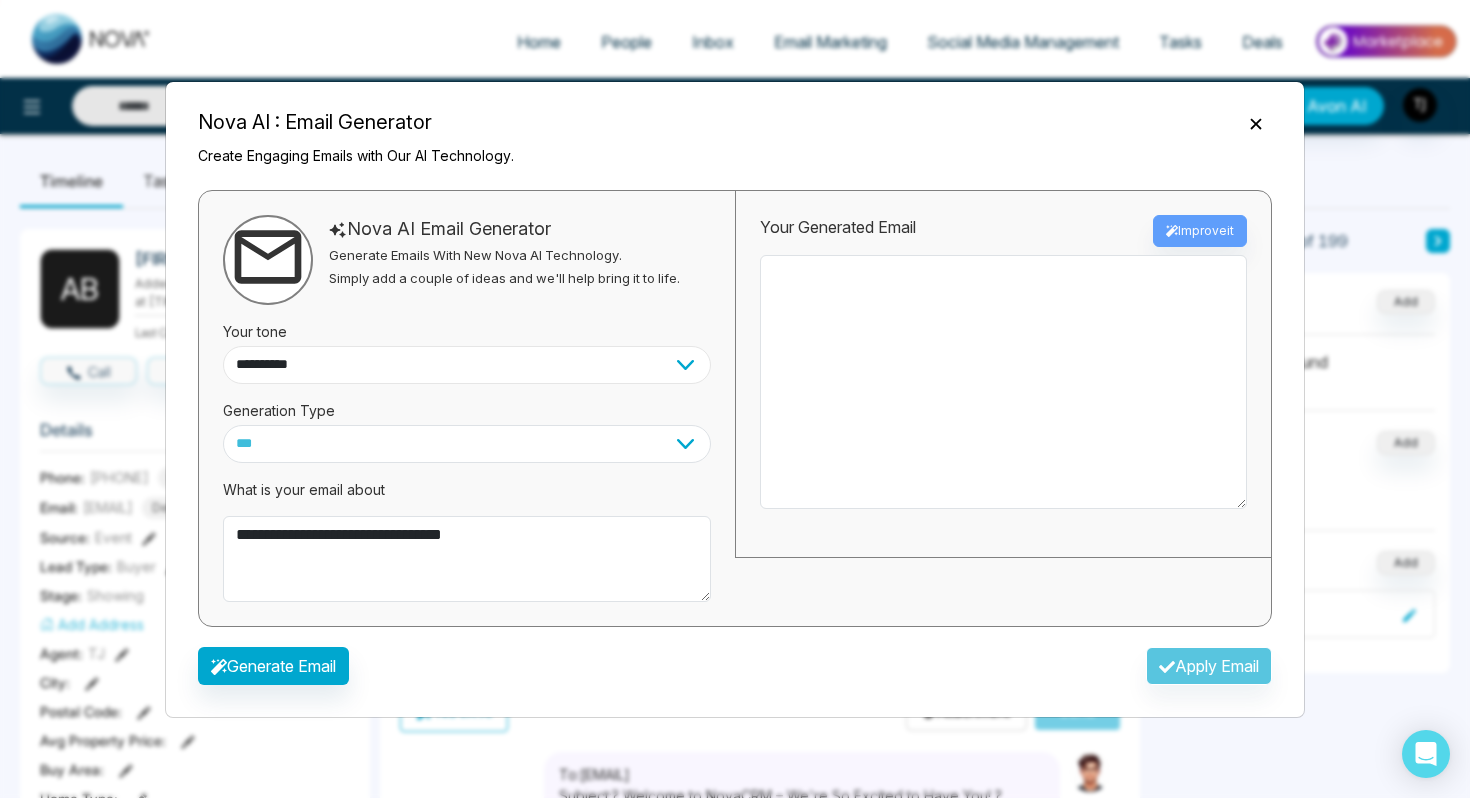 select on "*******" 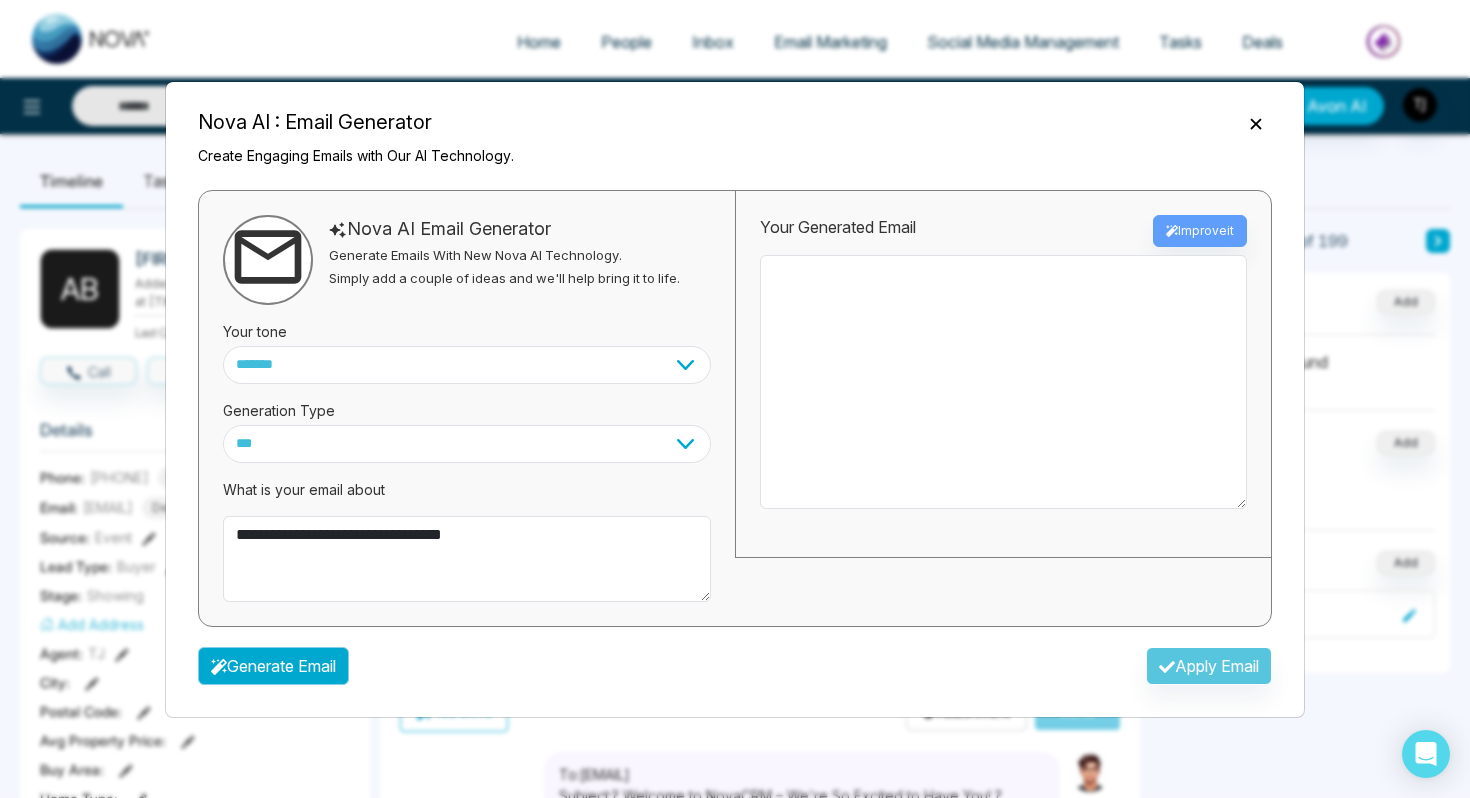 click on "Generate Email" at bounding box center [273, 666] 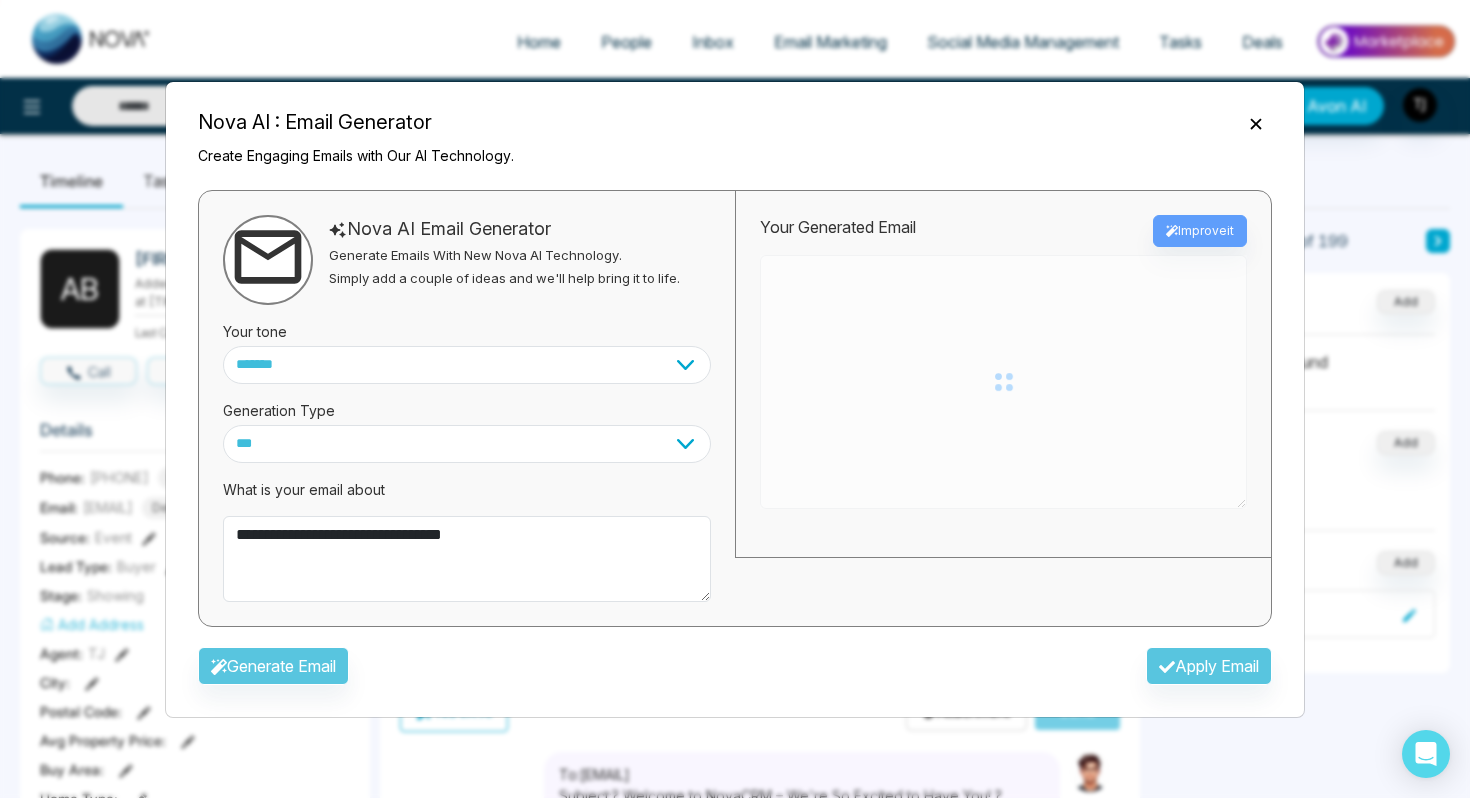 type on "**********" 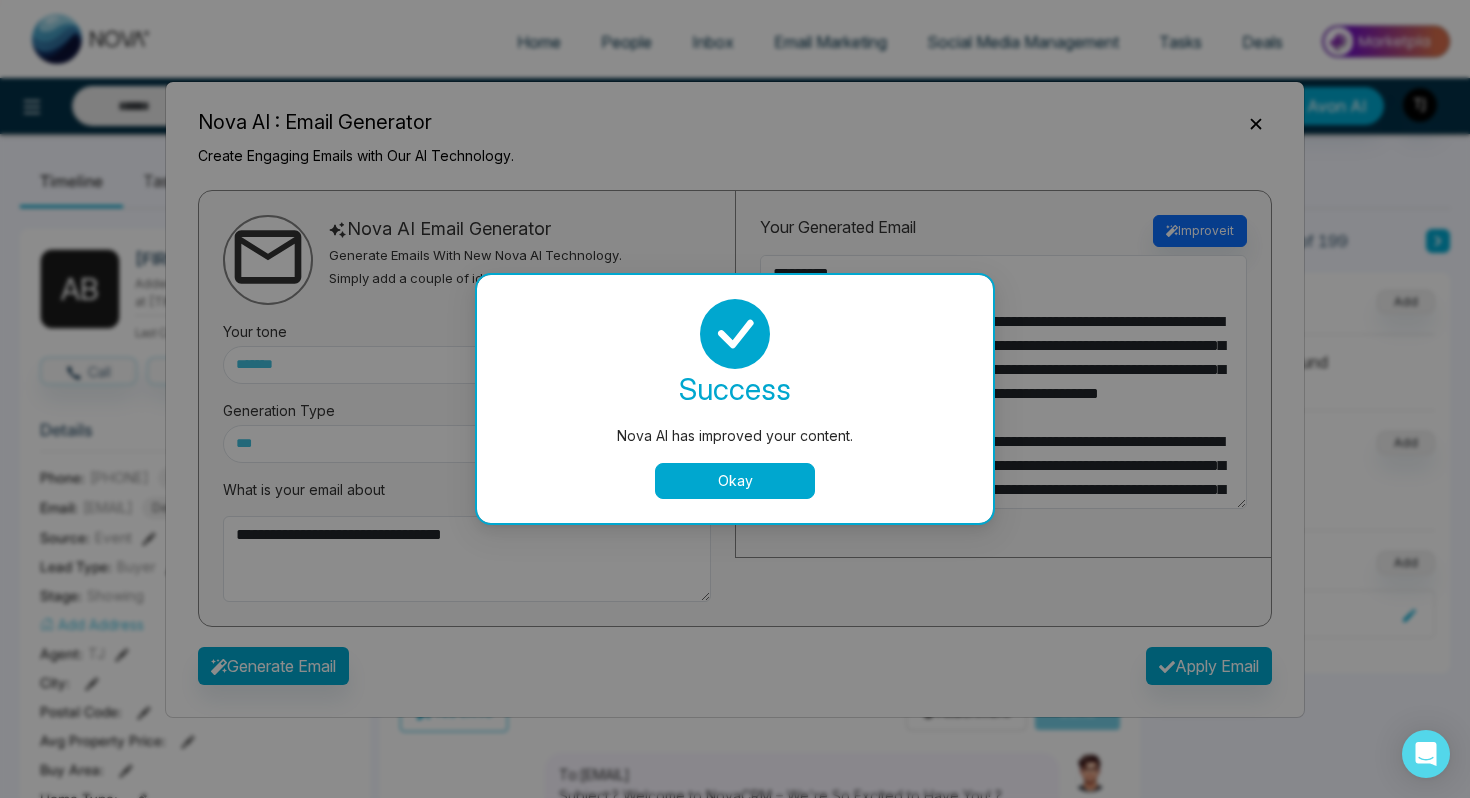click on "Okay" at bounding box center [735, 481] 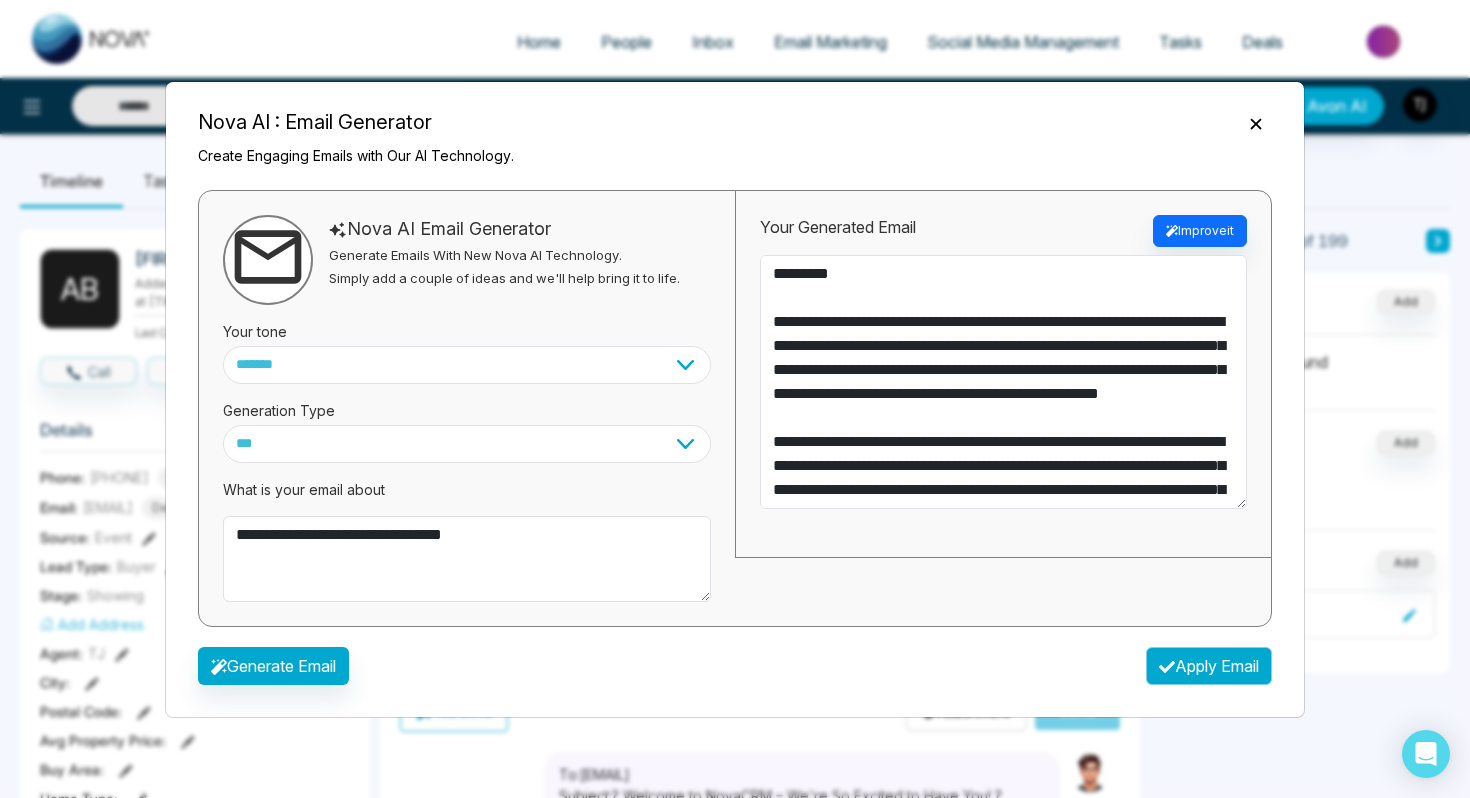 click on "Apply Email" at bounding box center (1209, 666) 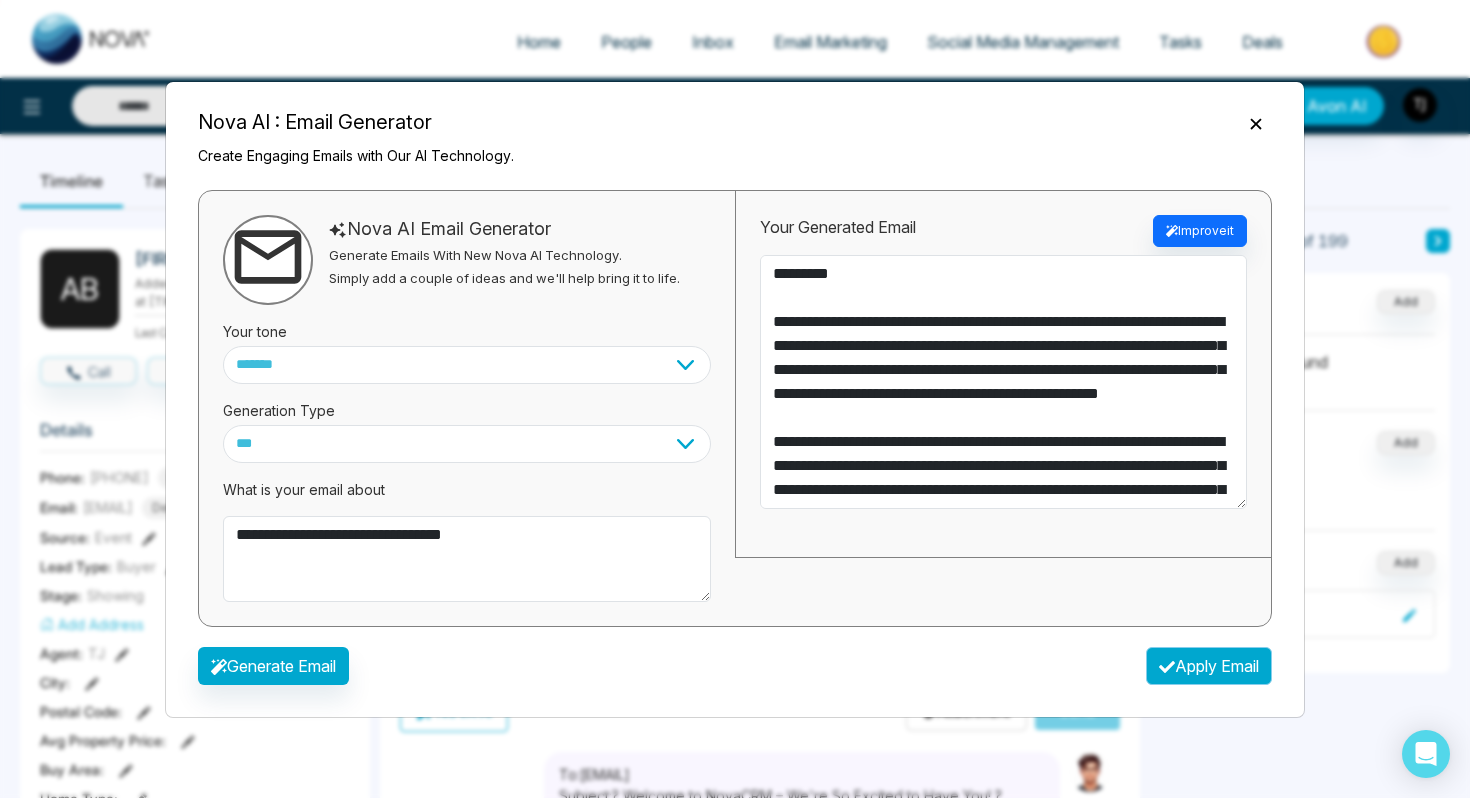 type on "**********" 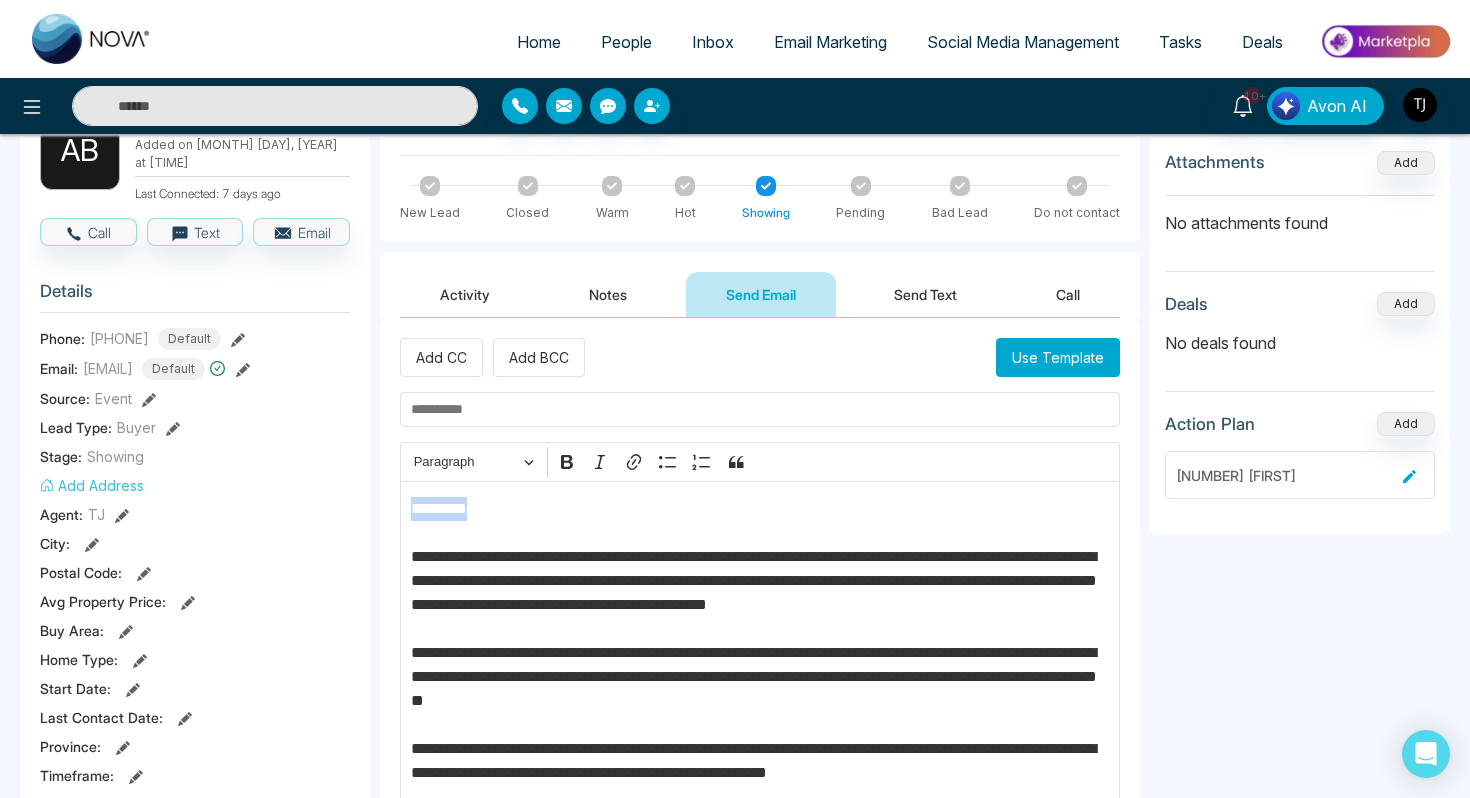 scroll, scrollTop: 0, scrollLeft: 0, axis: both 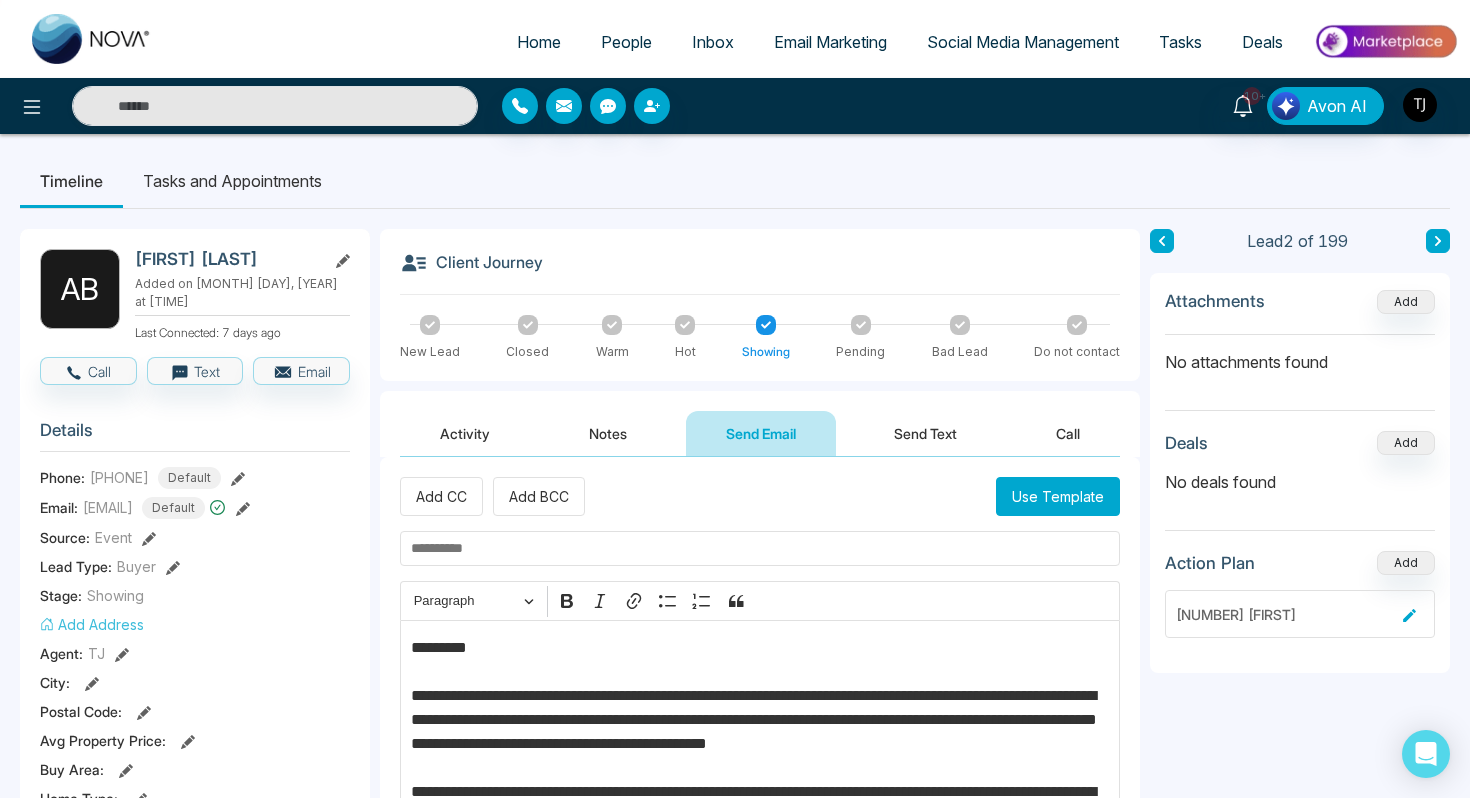 click on "Tasks and Appointments" at bounding box center [232, 181] 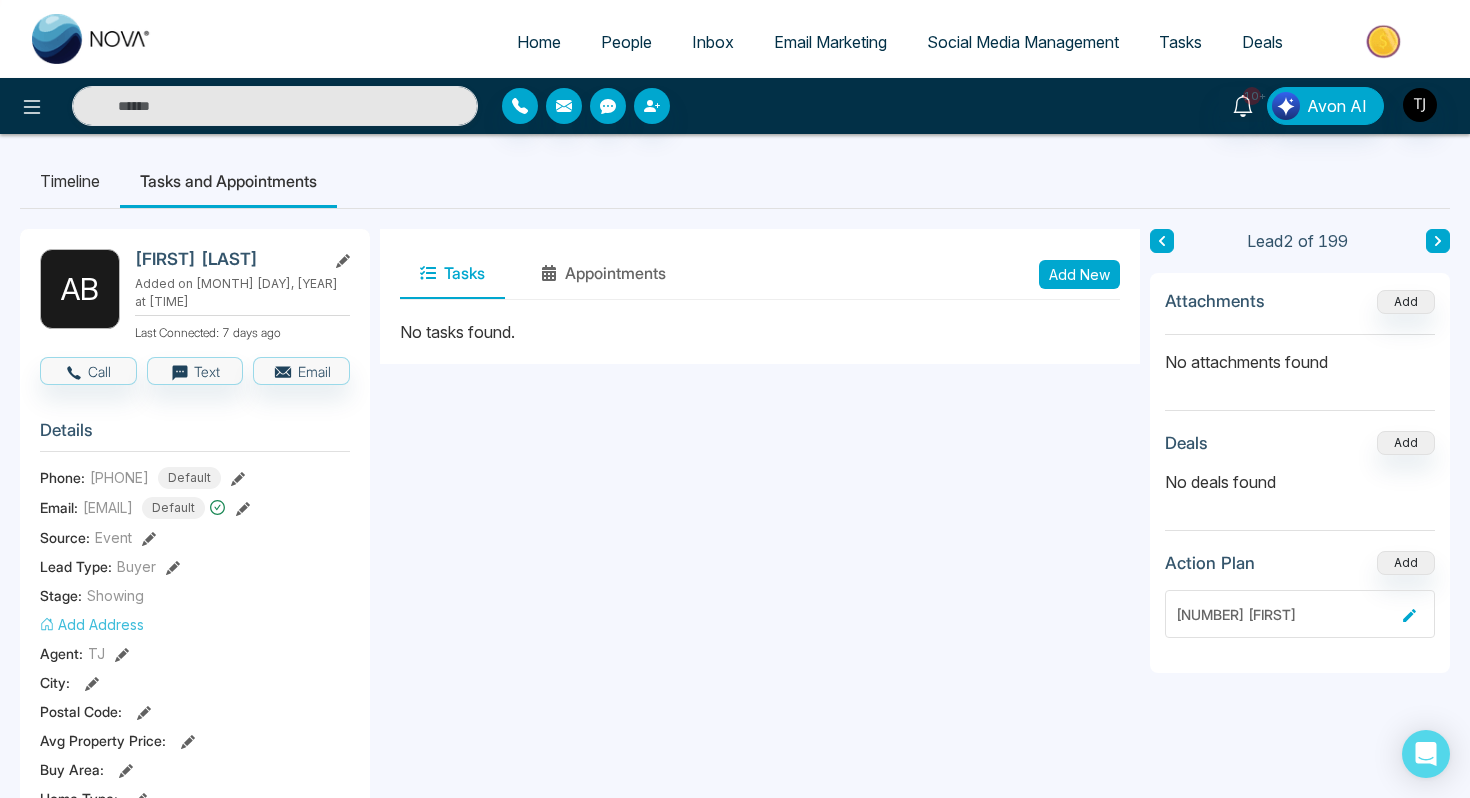 click on "People" at bounding box center (626, 42) 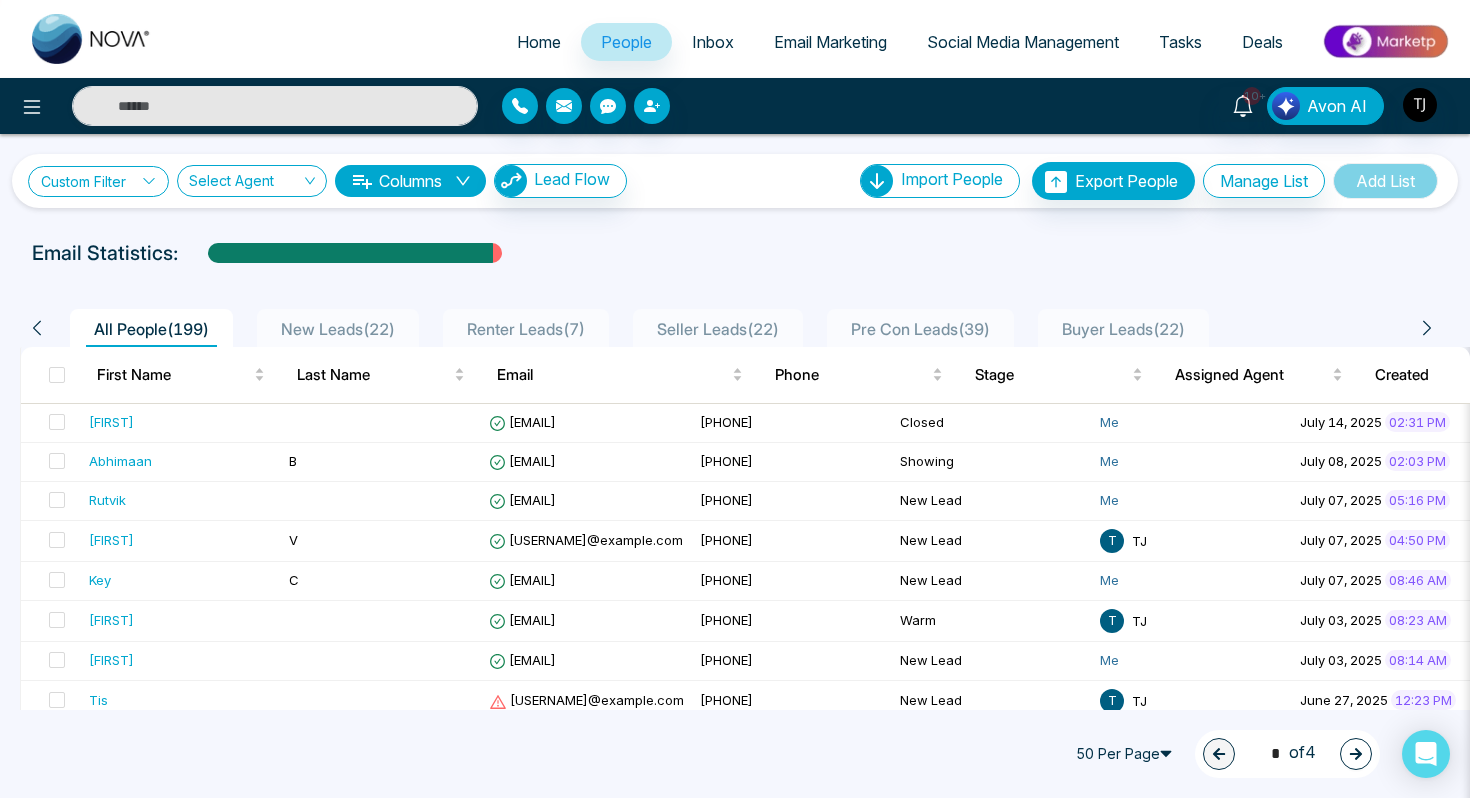 click on "Custom Filter" at bounding box center (98, 181) 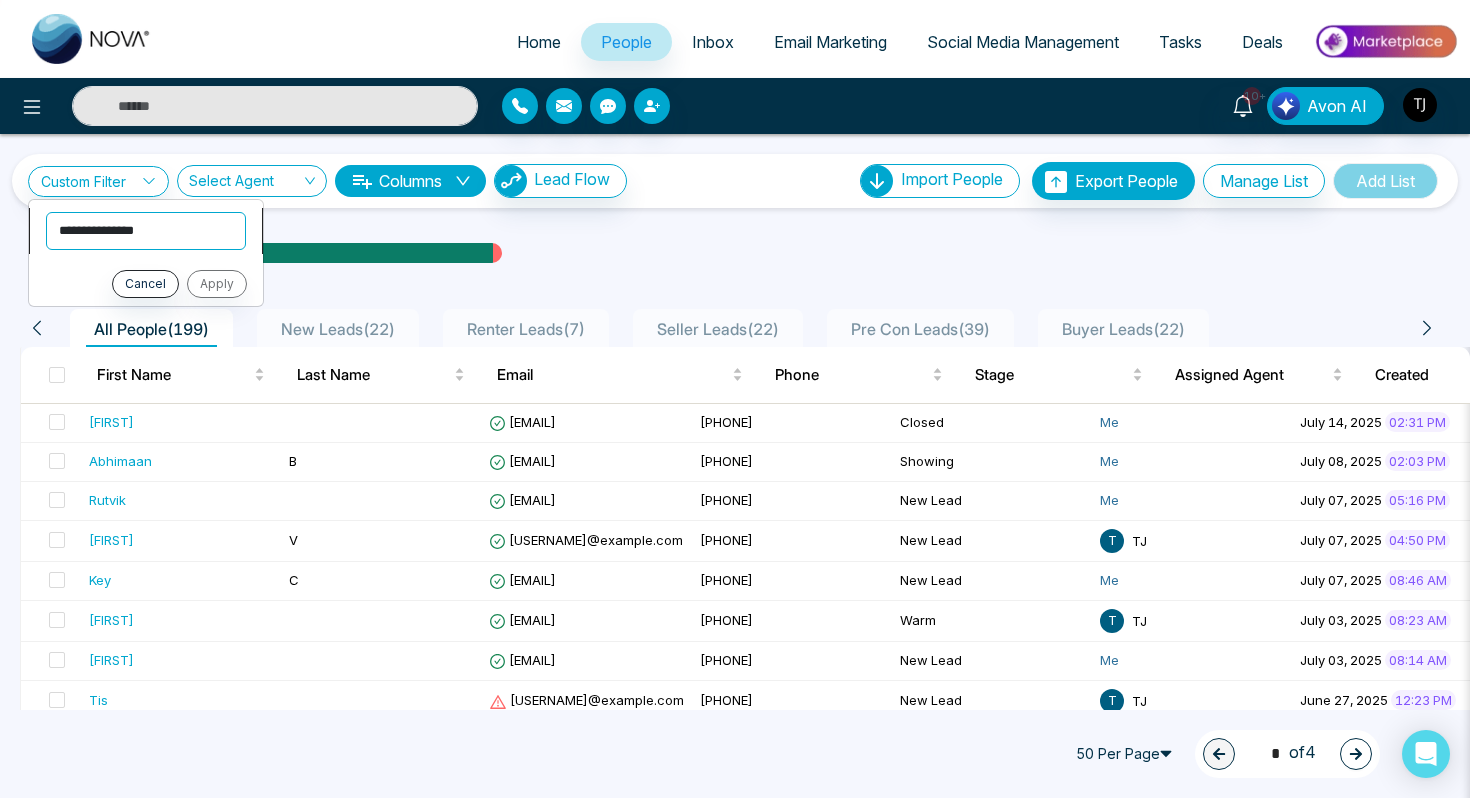 click on "**********" at bounding box center [146, 231] 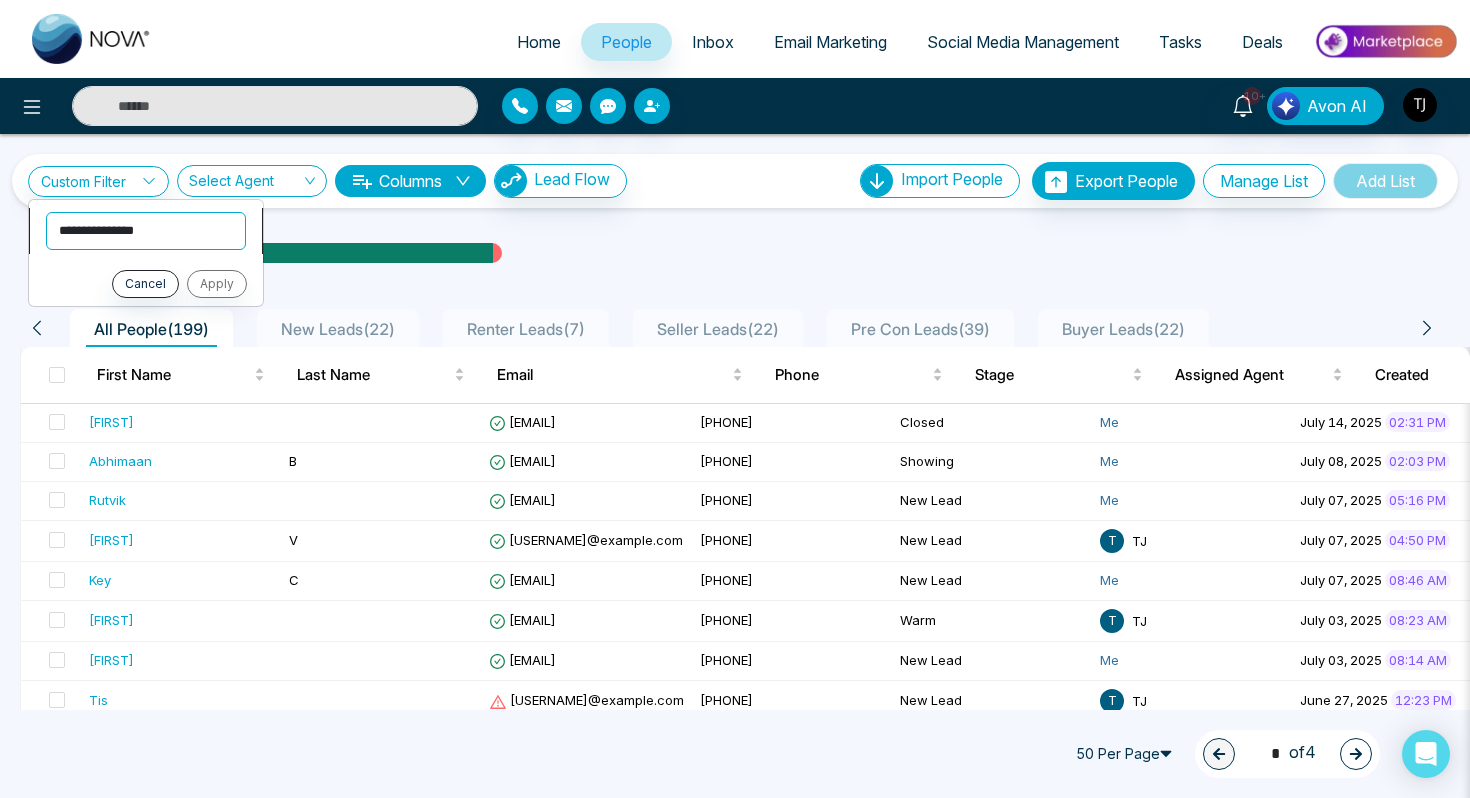 select on "****" 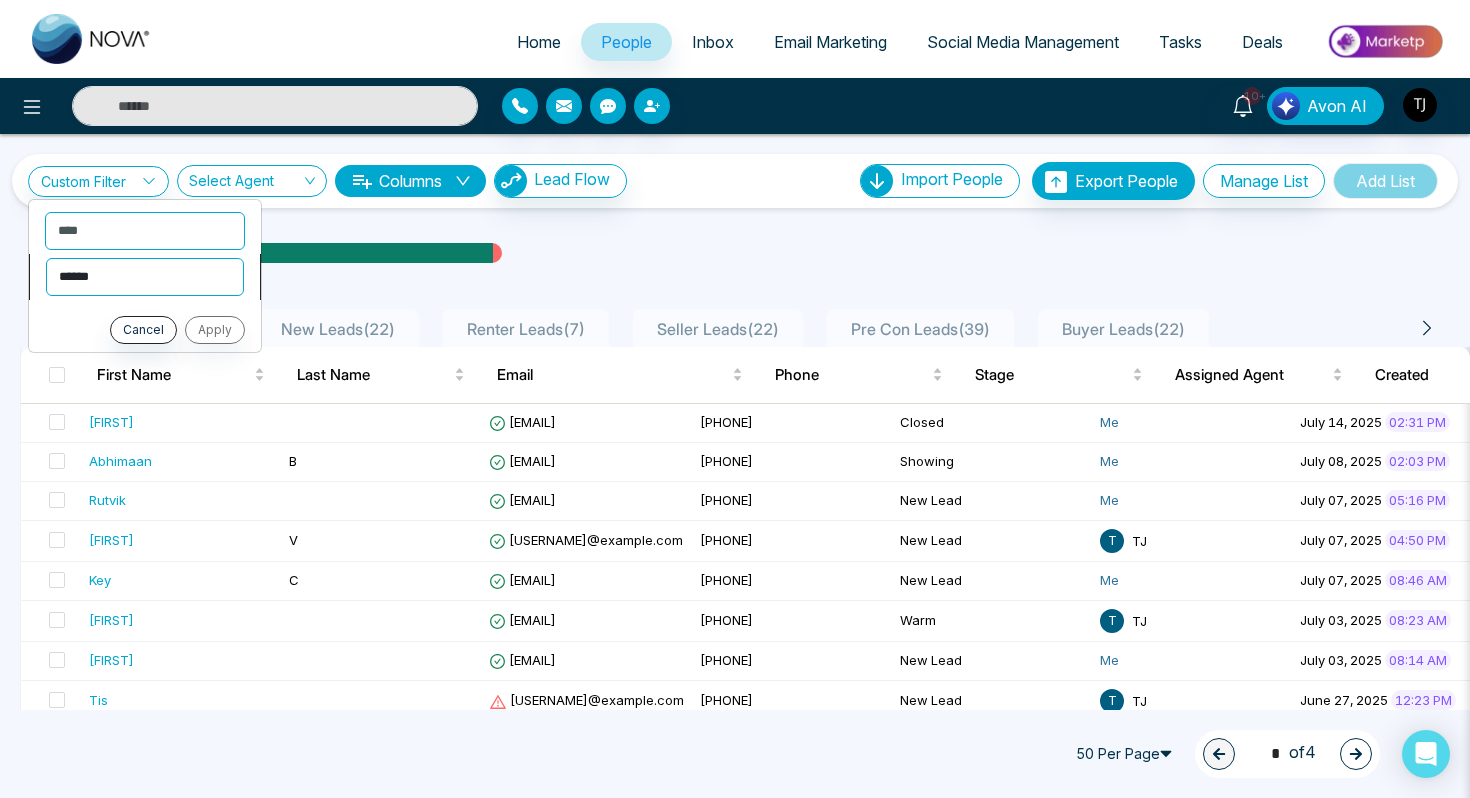 click on "**********" at bounding box center (145, 277) 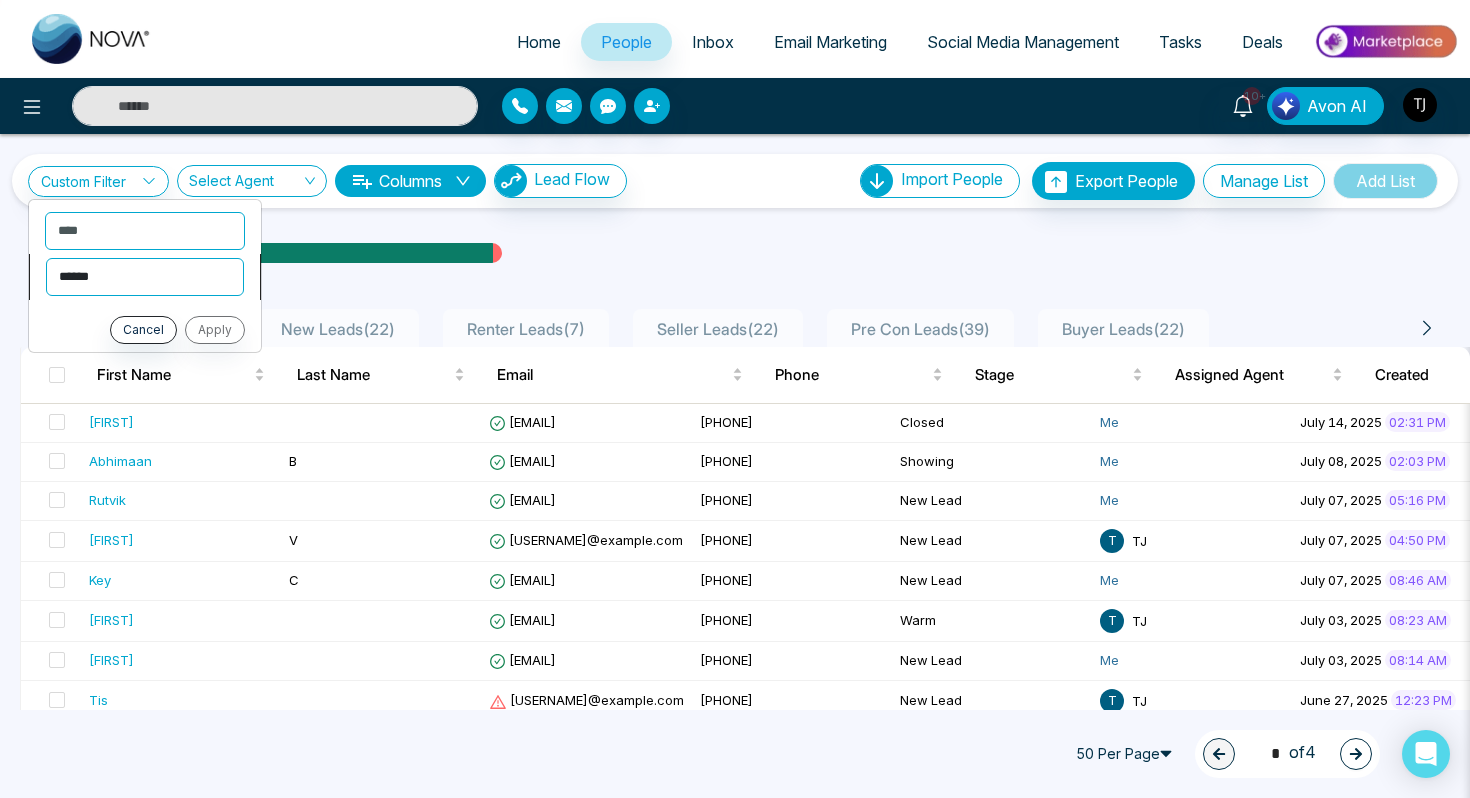 select on "*******" 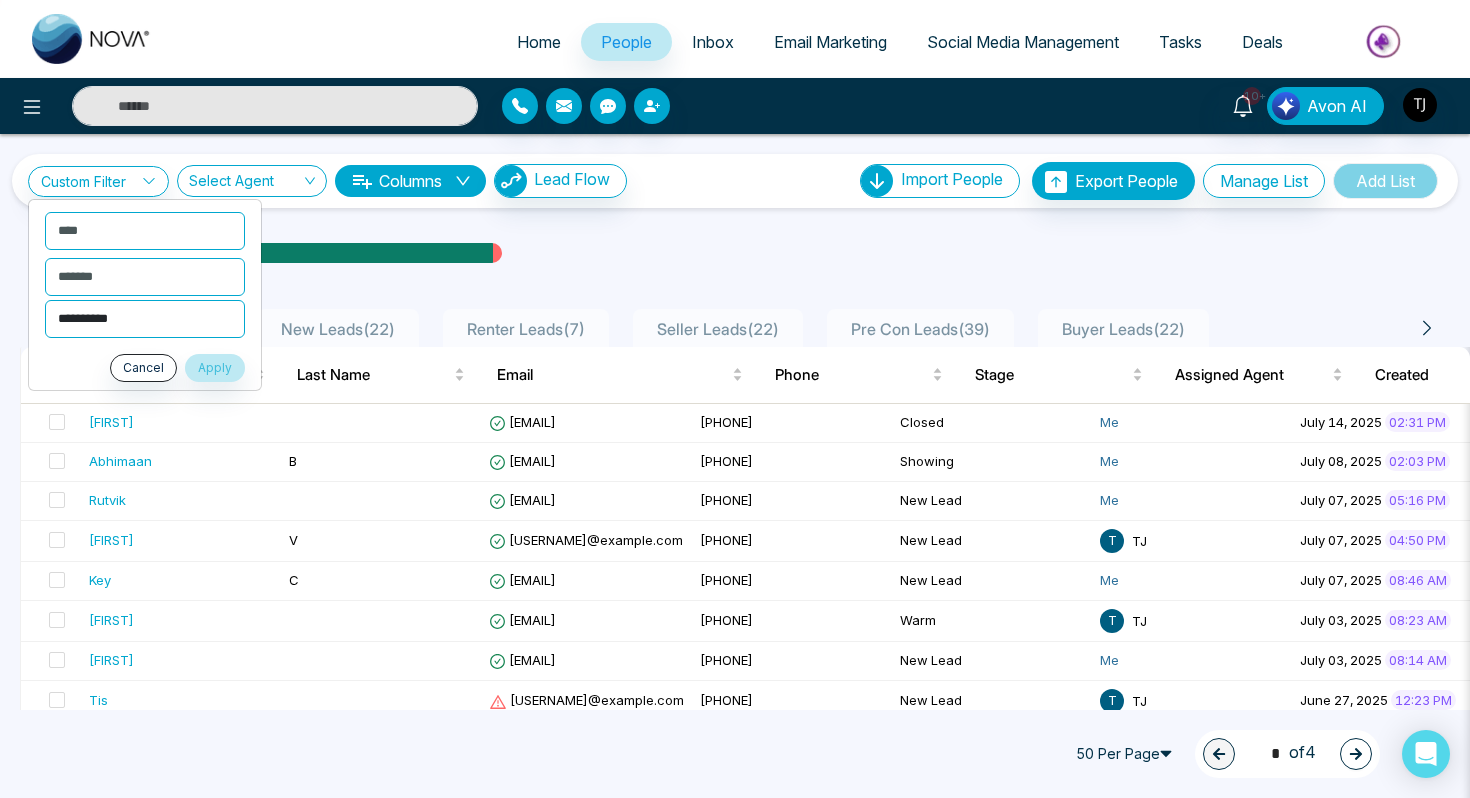 click on "**********" at bounding box center [145, 319] 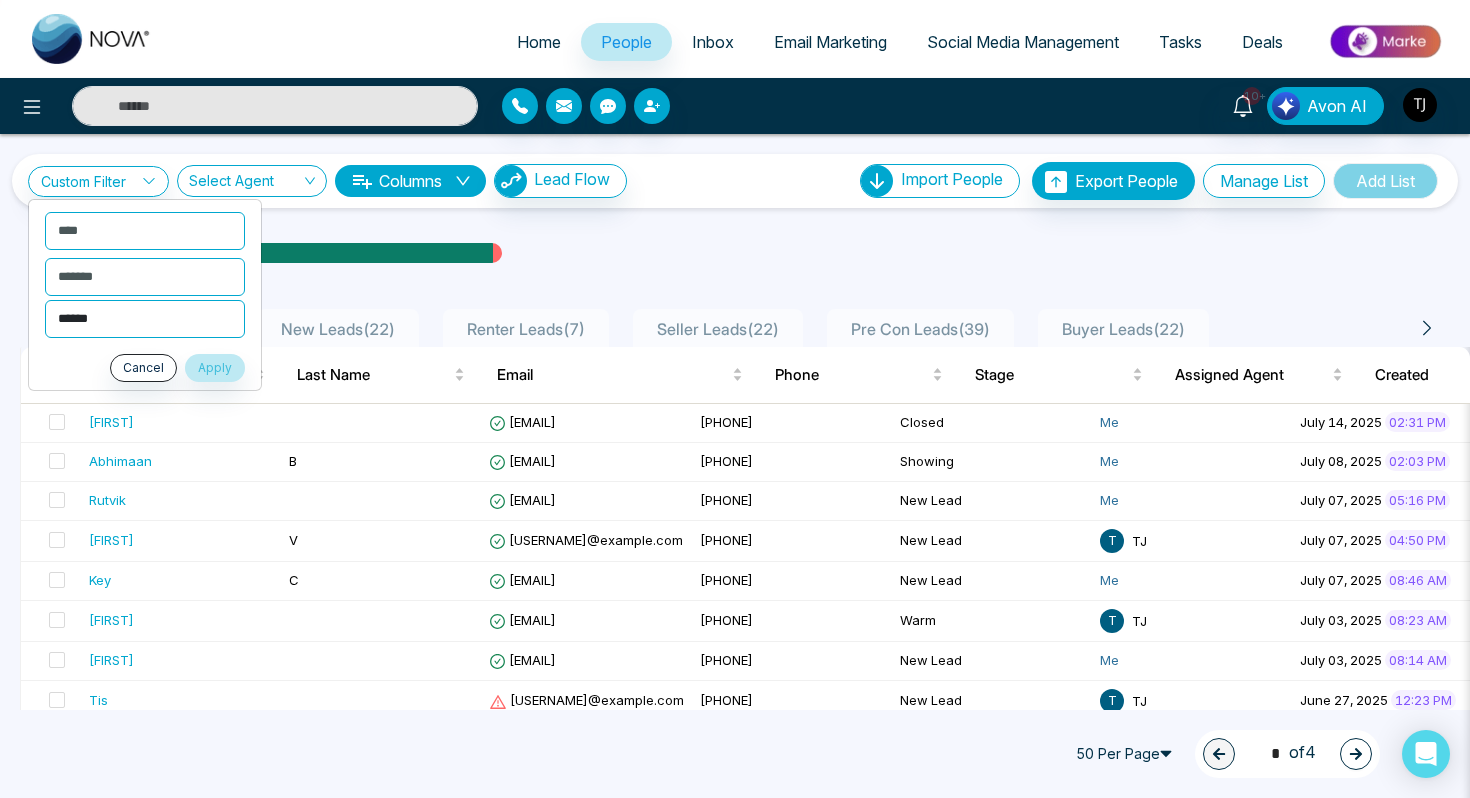 click on "**********" at bounding box center [145, 319] 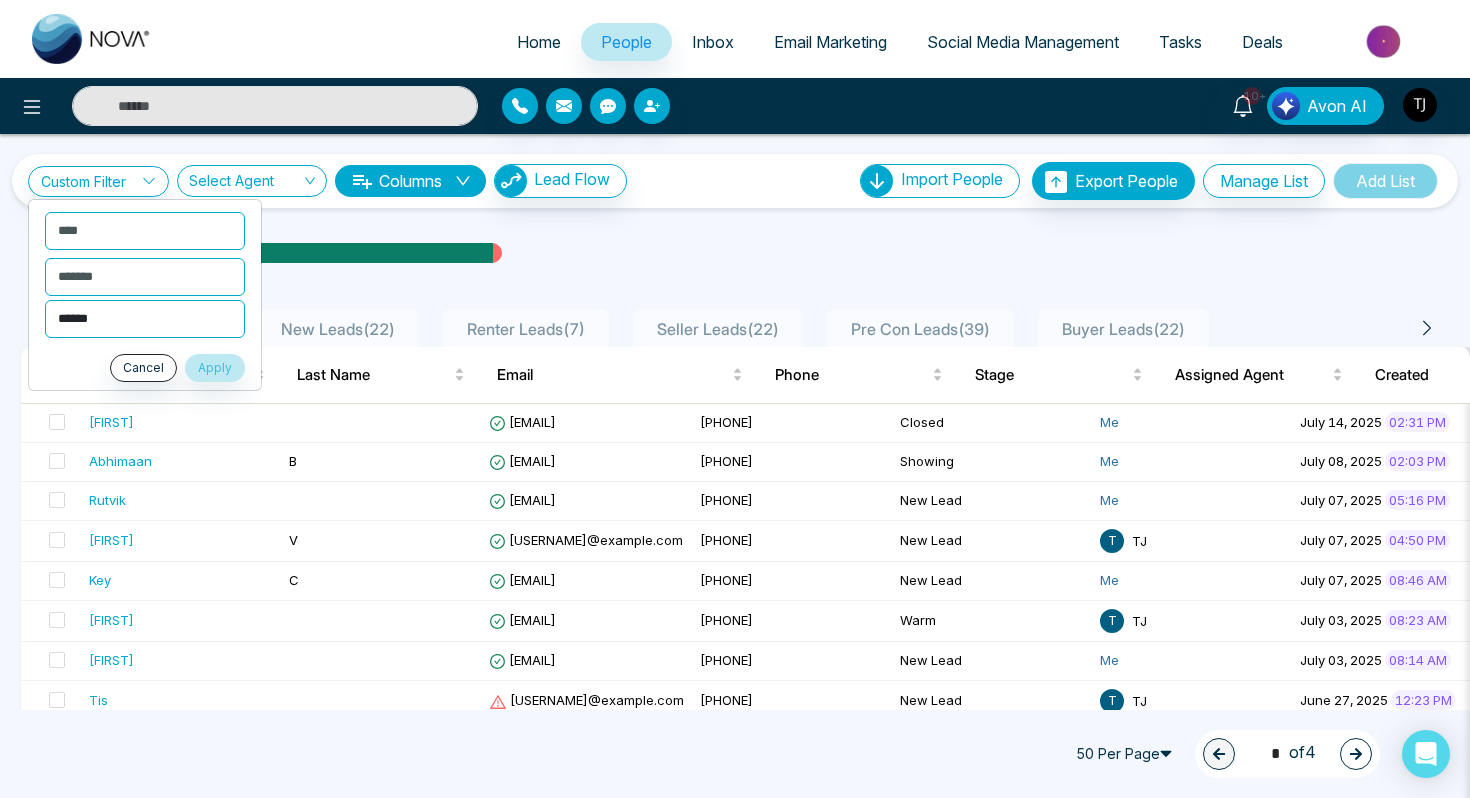 select on "**********" 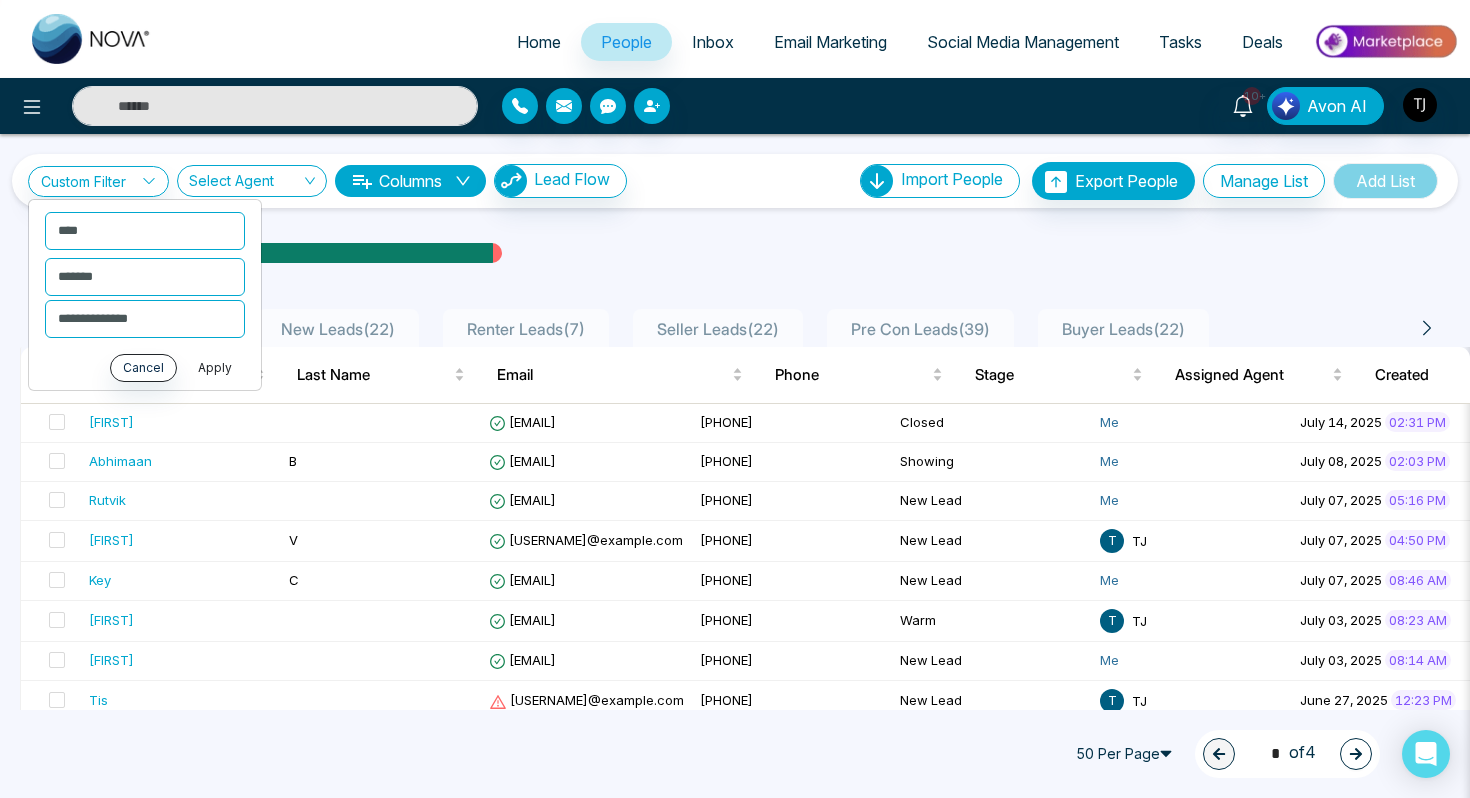 click on "Apply" at bounding box center [215, 368] 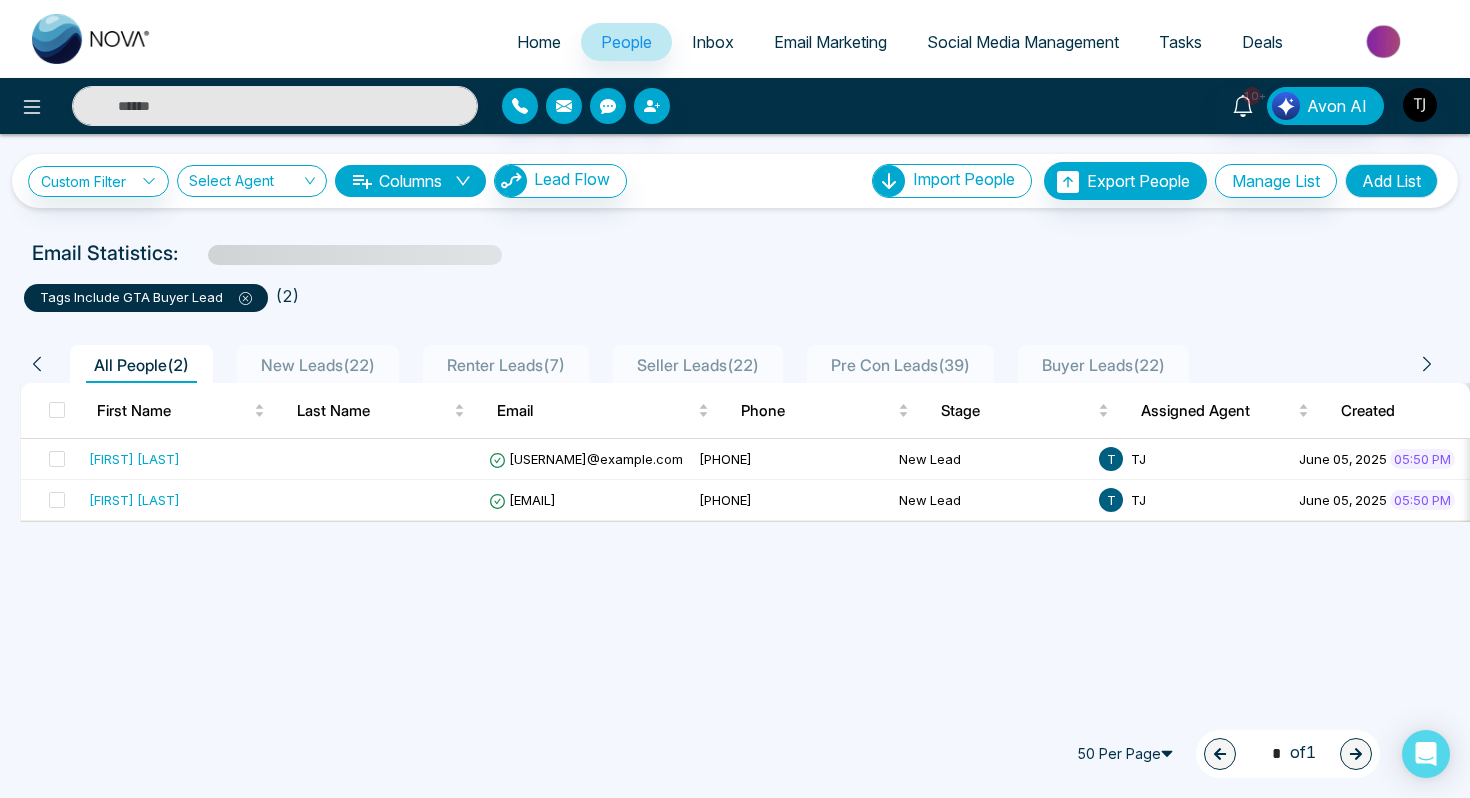 click on "Renter Leads  ( 7 )" at bounding box center (506, 365) 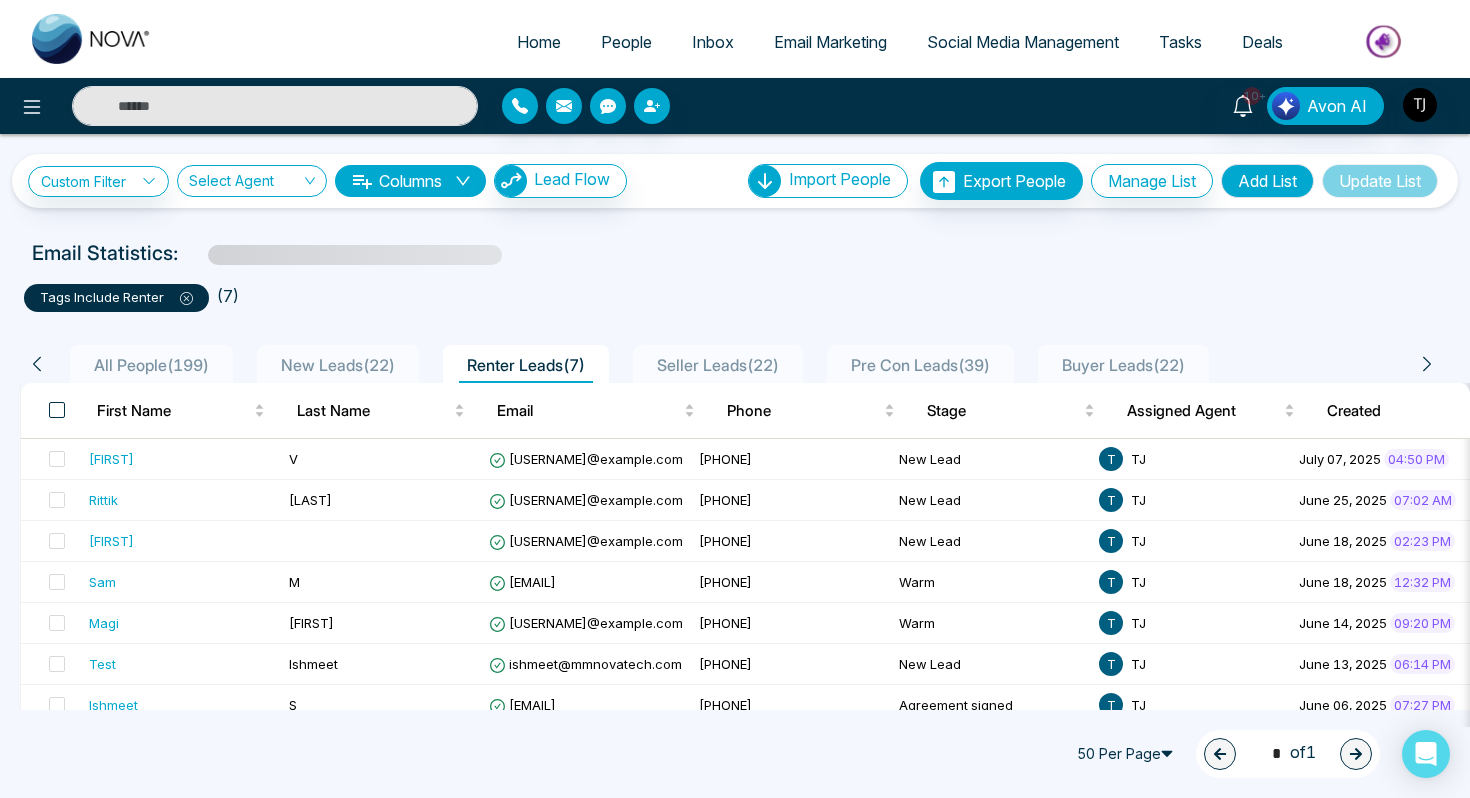 click at bounding box center [57, 410] 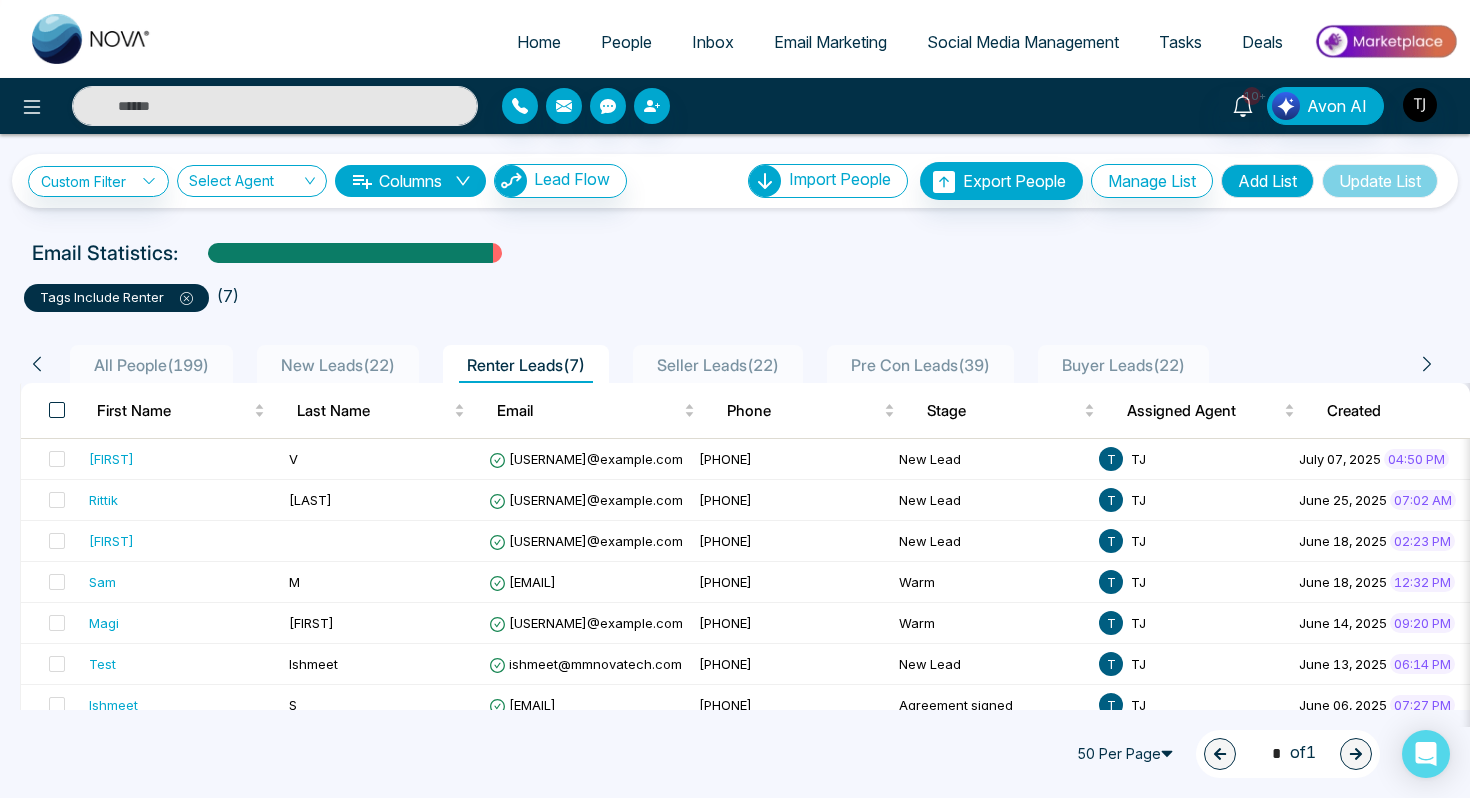 click at bounding box center [57, 410] 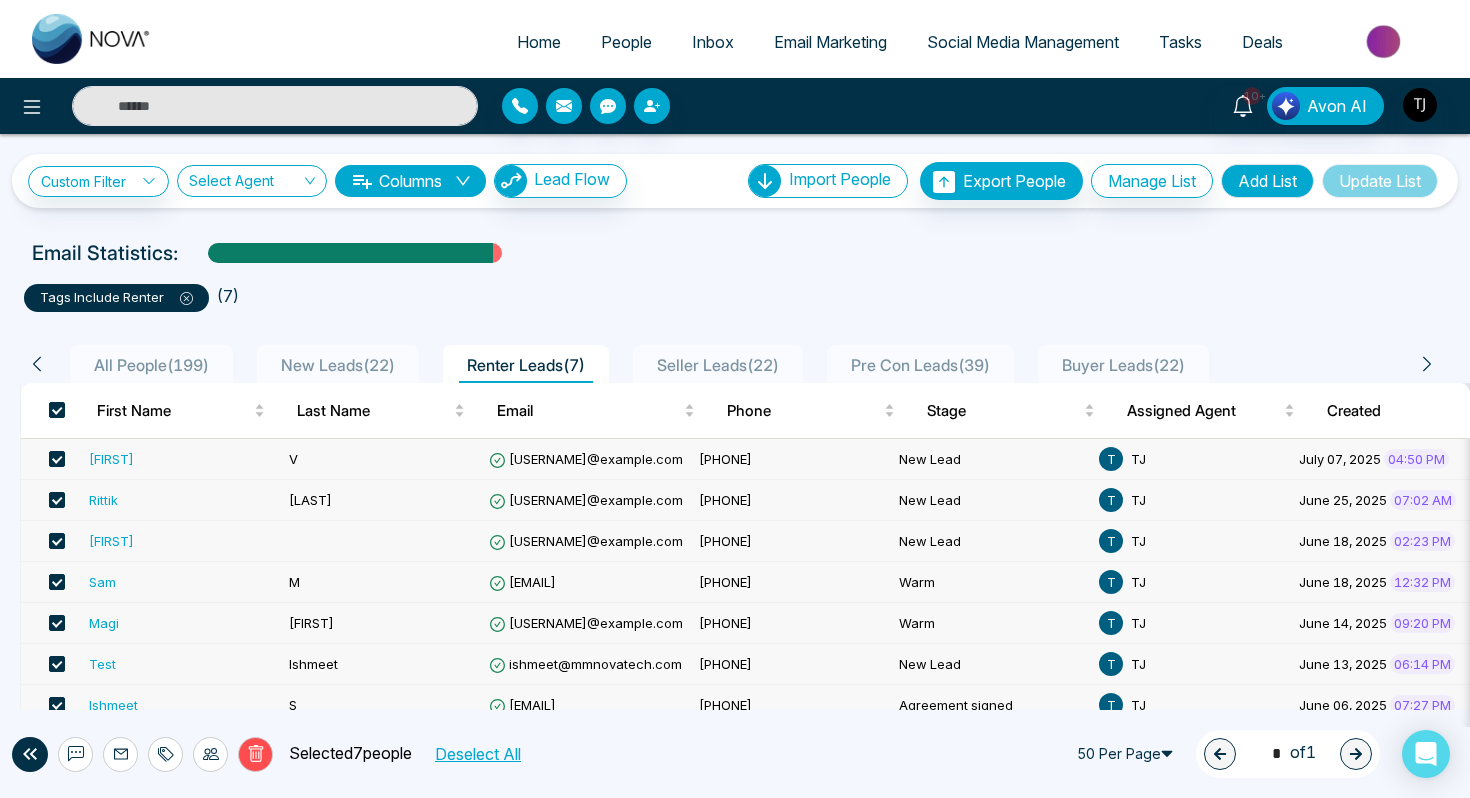 click on "Email Marketing" at bounding box center [830, 42] 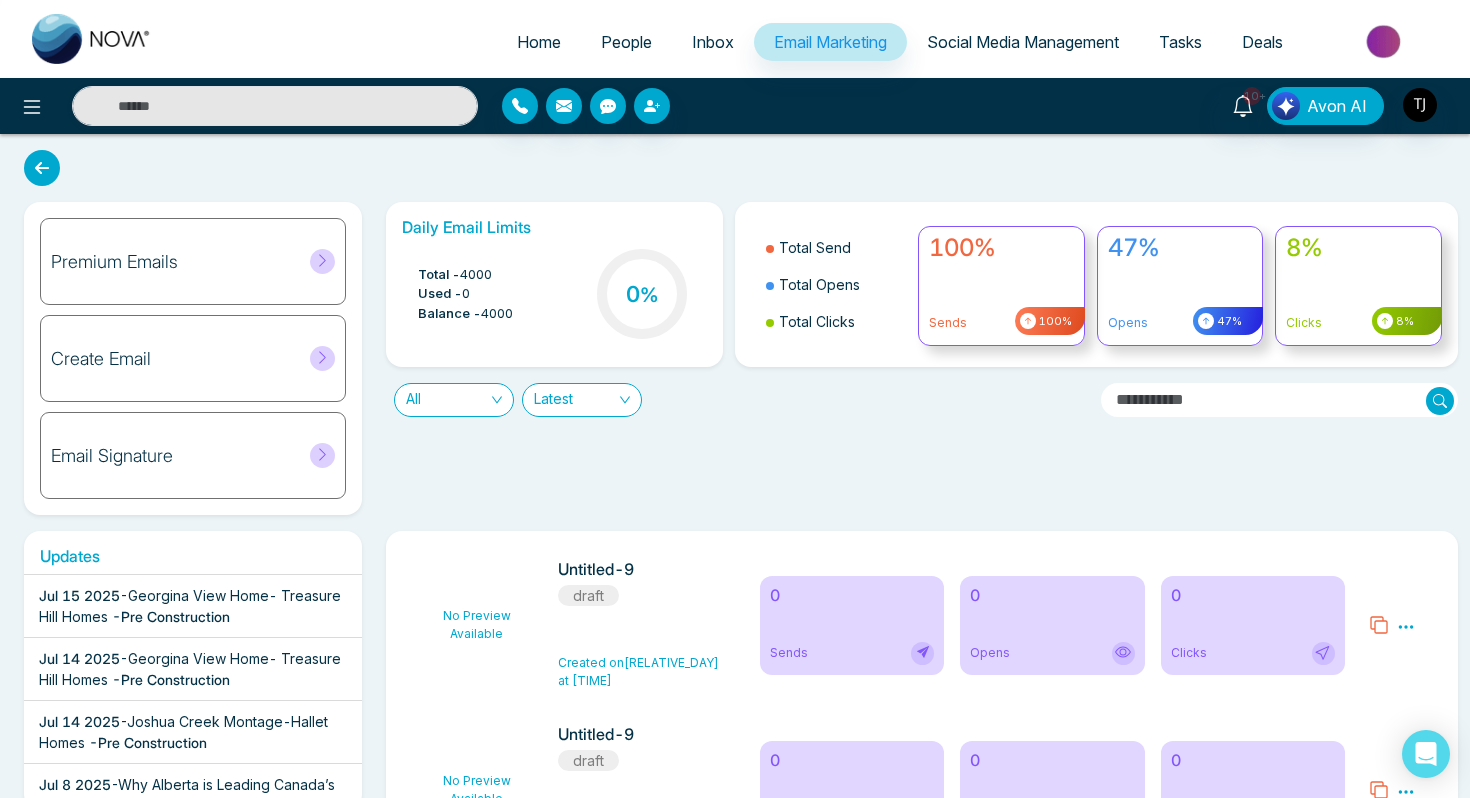 click on "Create Email" at bounding box center [101, 359] 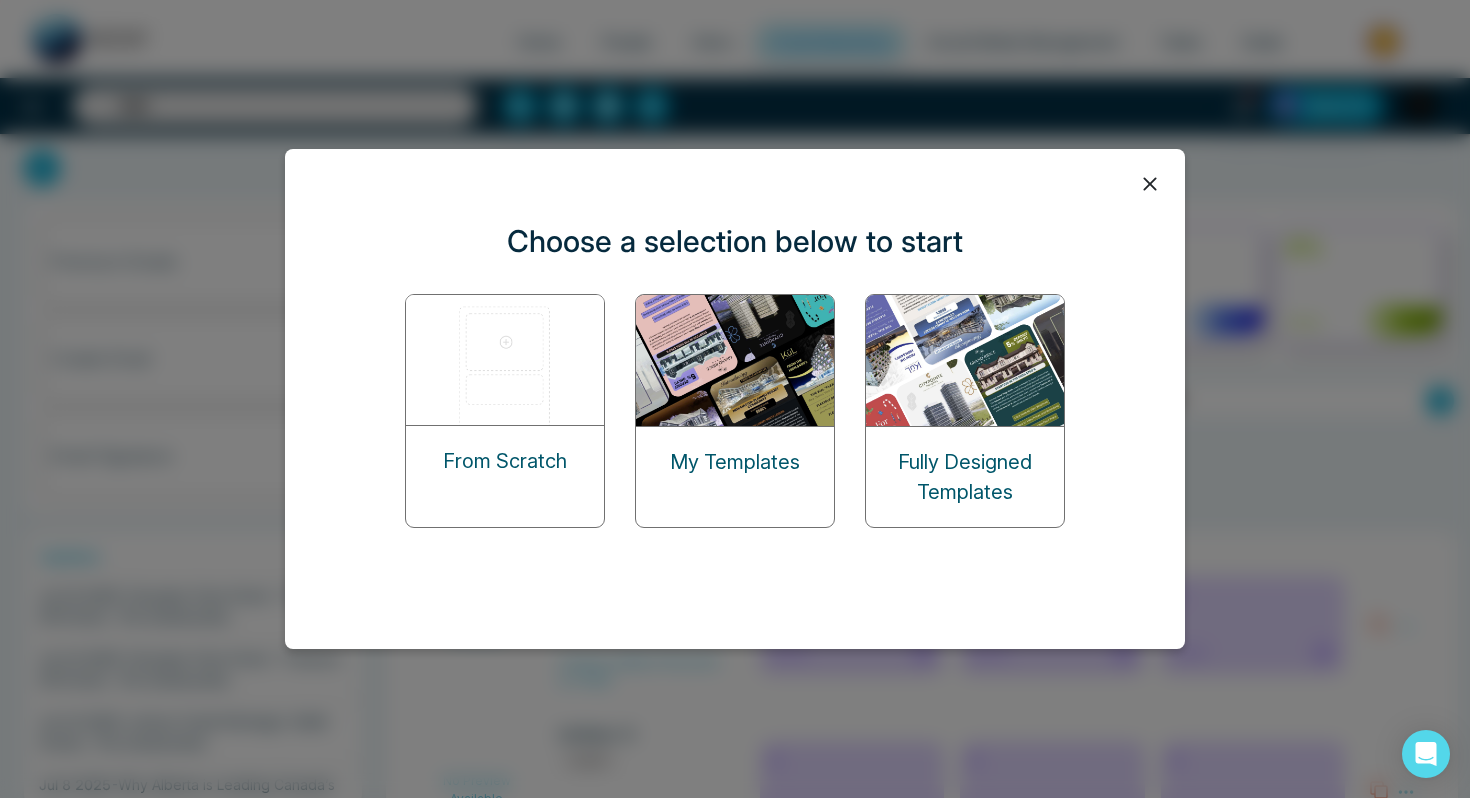click at bounding box center [506, 360] 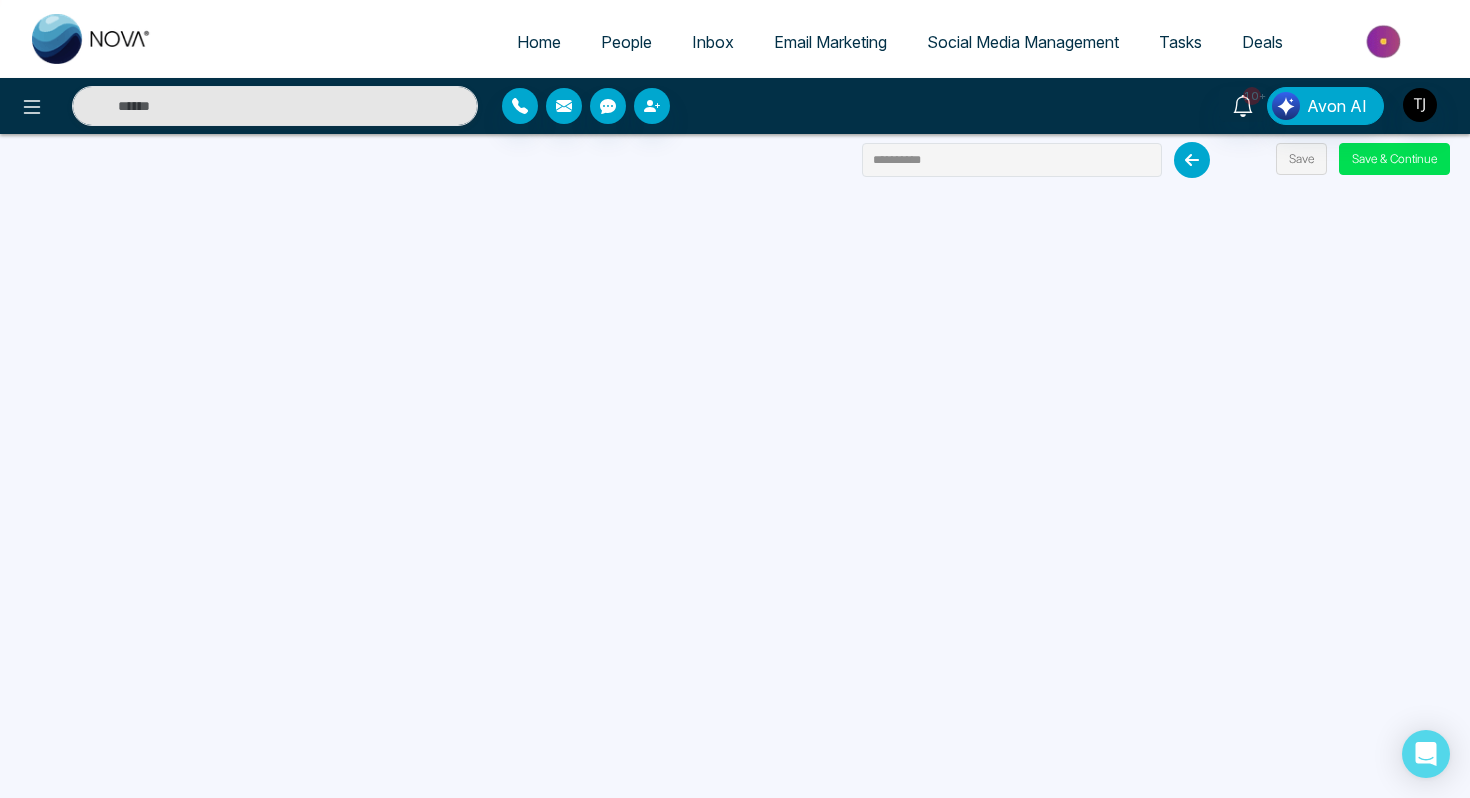click on "Email Marketing" at bounding box center (830, 42) 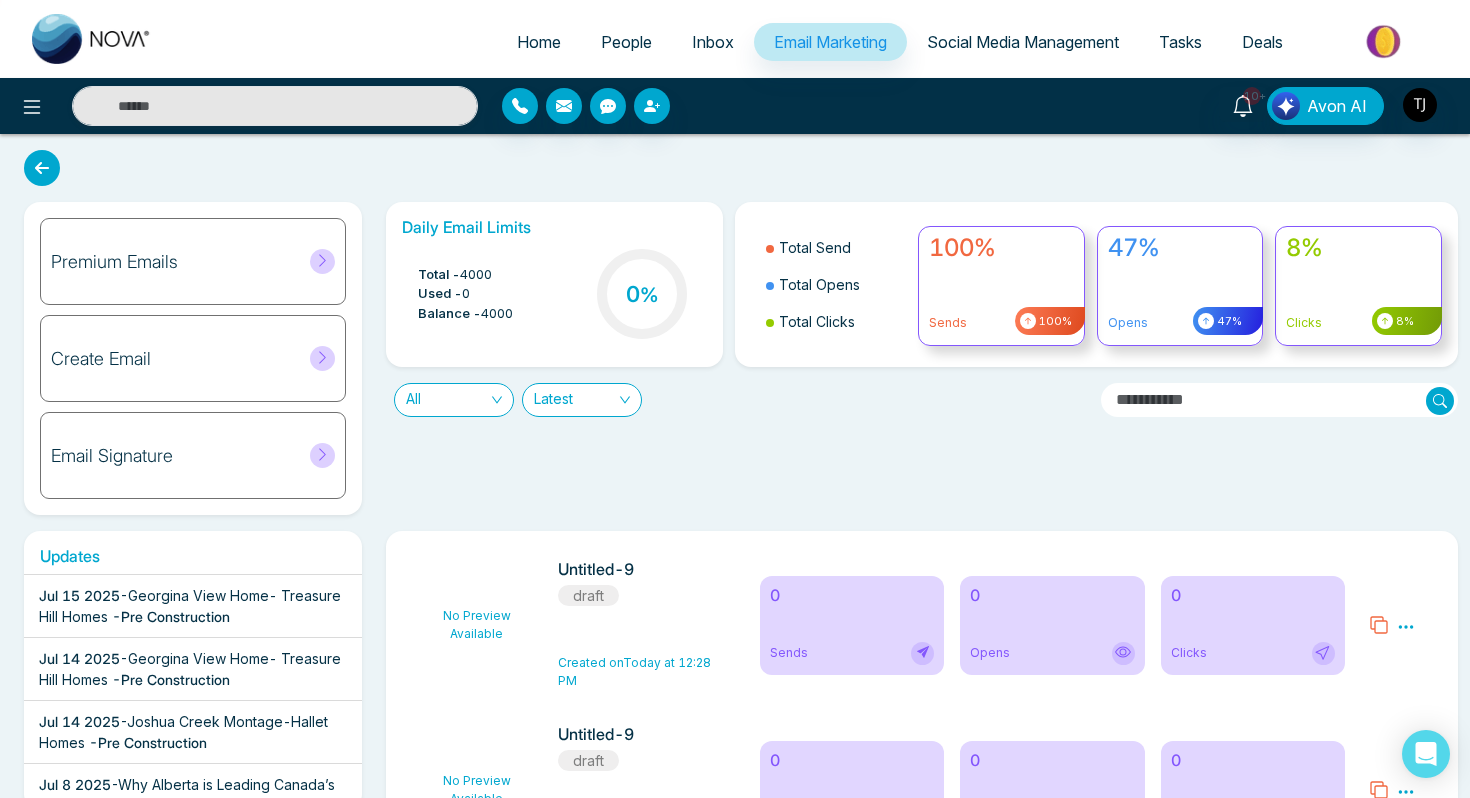click on "Premium Emails" at bounding box center [114, 262] 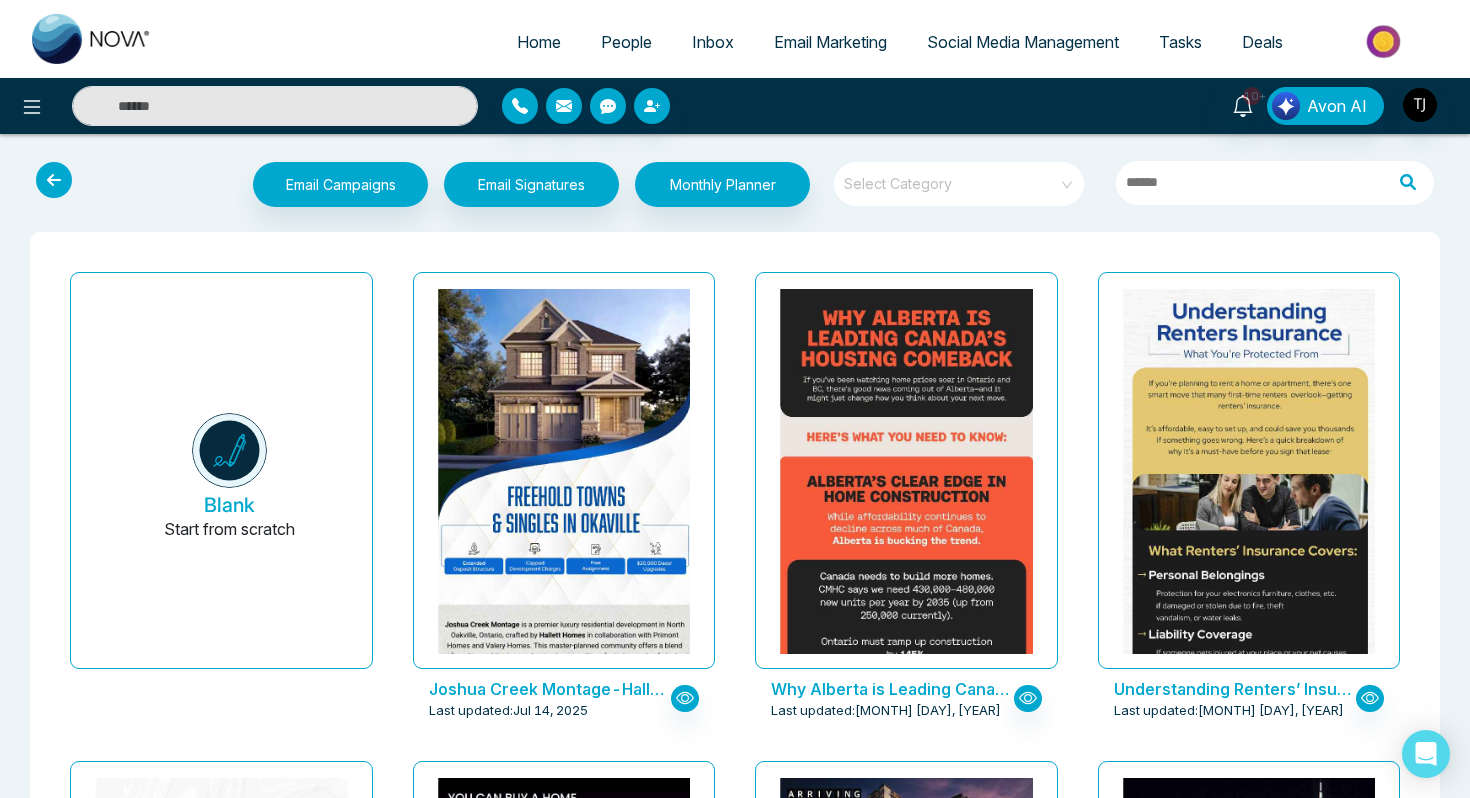 click at bounding box center (952, 177) 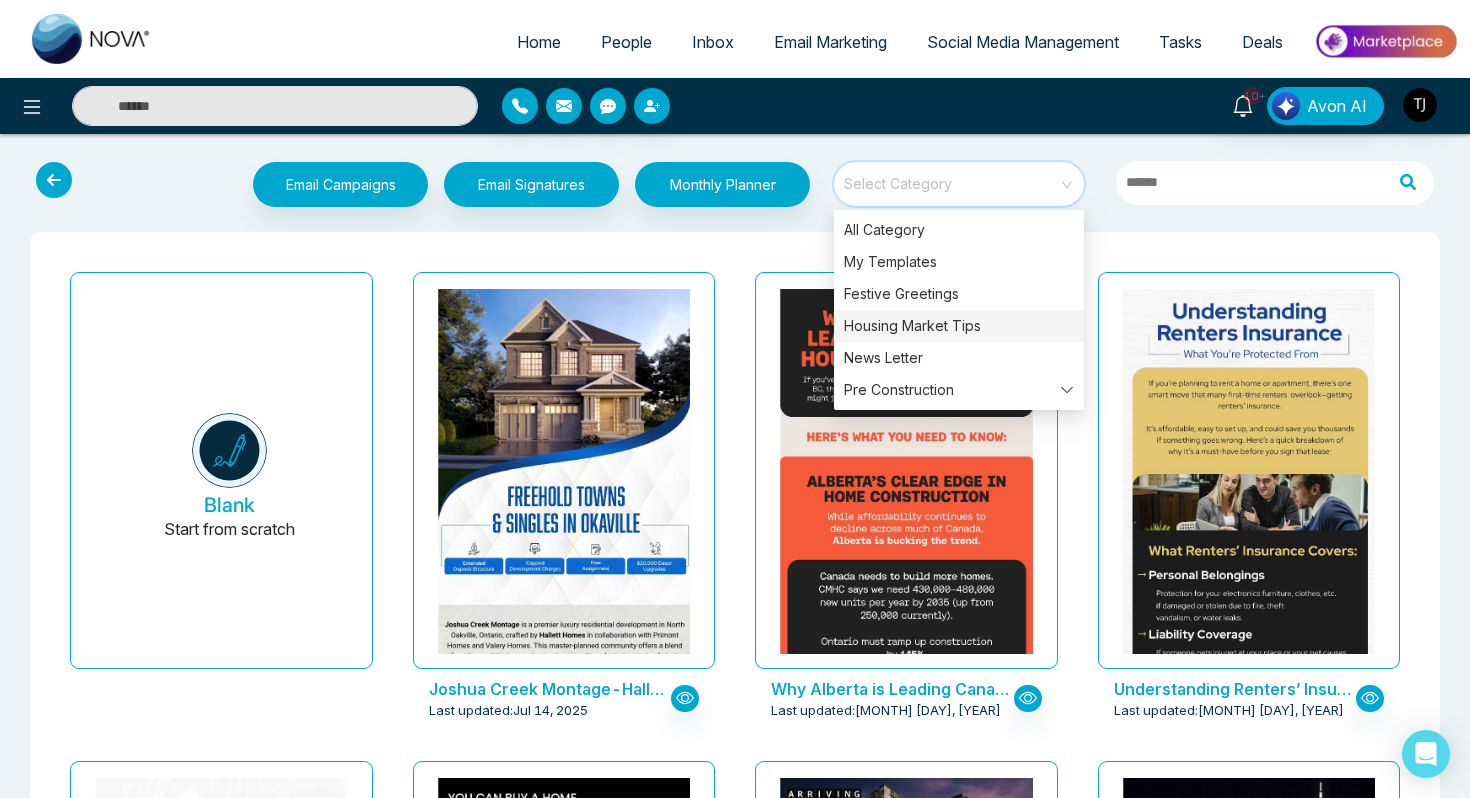 click on "Housing Market Tips" at bounding box center (959, 326) 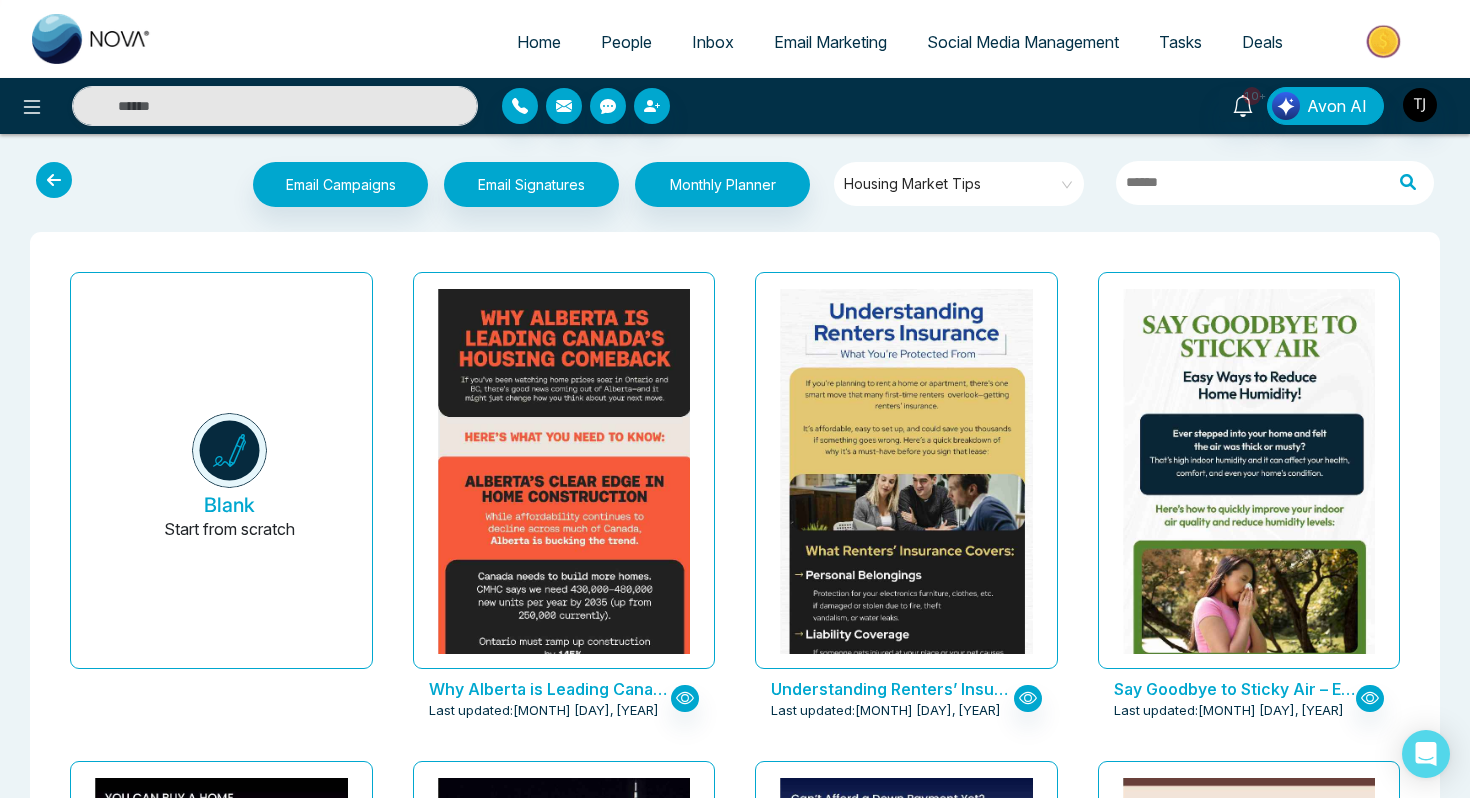 click on "Blank Start from scratch Why Alberta is Leading Canada’s Housing Comeback Last updated:  Jul 8, 2025 Understanding Renters’ Insurance: What You’re Protected From Last updated:  Jul 7, 2025 Say Goodbye to Sticky Air – Easy Ways to Reduce Home Humidity! Last updated:  Jul 7, 2025 You Can Buy a Home with No Down Payment – Here’s How Last updated:  Jul 4, 2025 Discover Toronto’s Next Hot Neighbourhoods Before Everyone Else Does Last updated:  Jul 4, 2025 Can’t Afford a Down Payment Yet? Rent-to-Own Could Be Your Solution Last updated:  Jun 30, 2025 Discover Alberta’s Best Small Towns to Call Home Last updated:  Jun 27, 2025 Could a Bigger GST Rebate Make Buying a New Home Easier? Last updated:  Jun 26, 2025 Why One Mortgage Quote Isn’t Enough Last updated:  Jun 19, 2025 Canada’s Commercial Real Estate Outlook: Insights You Need Now Last updated:  Jun 19, 2025 Breathe In Nature: Top Hikes Around Calgary Last updated:  Jun 12, 2025 Calgary’s Hottest Neighbourhoods to Invest in 2025" at bounding box center [735, 6614] 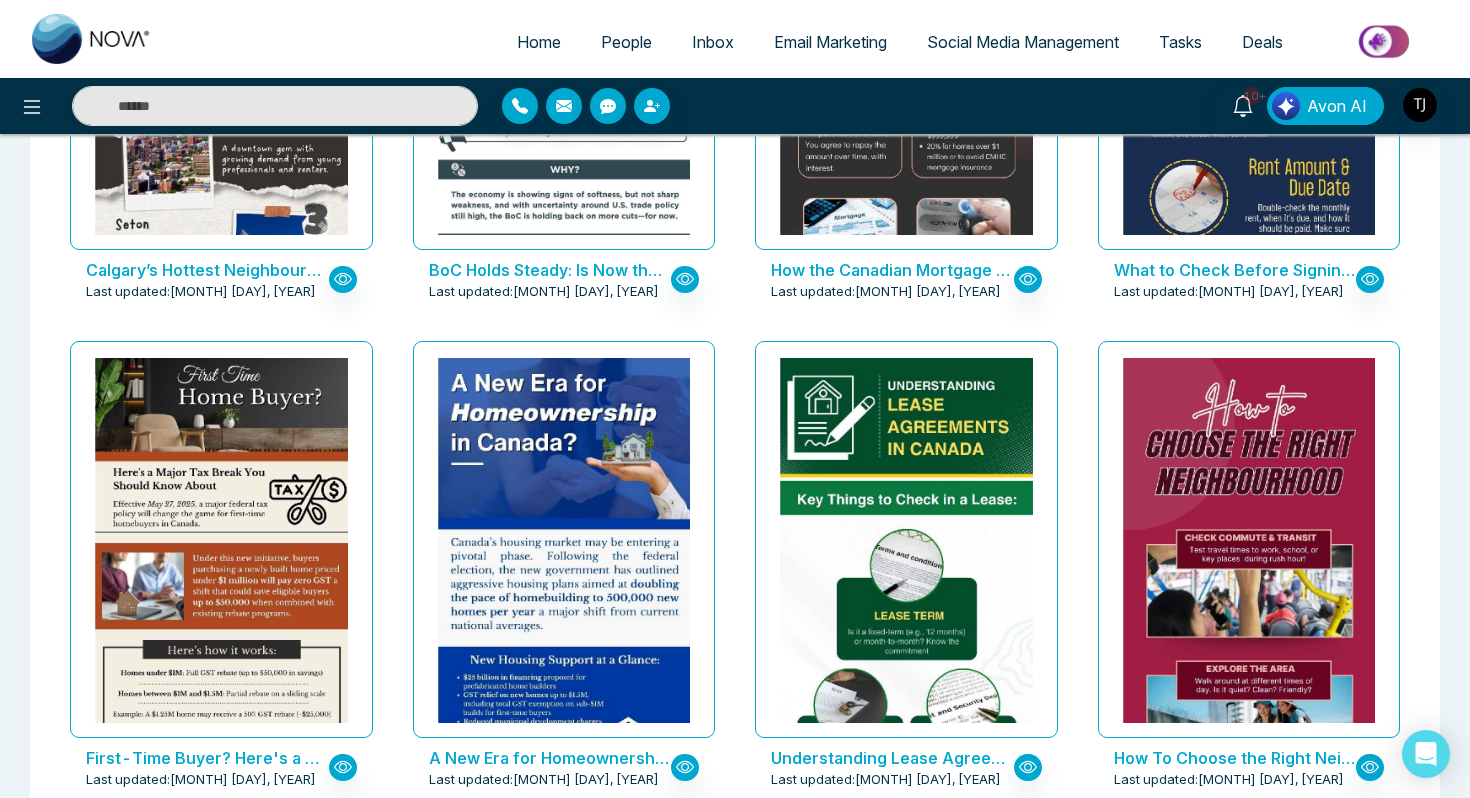 scroll, scrollTop: 1888, scrollLeft: 0, axis: vertical 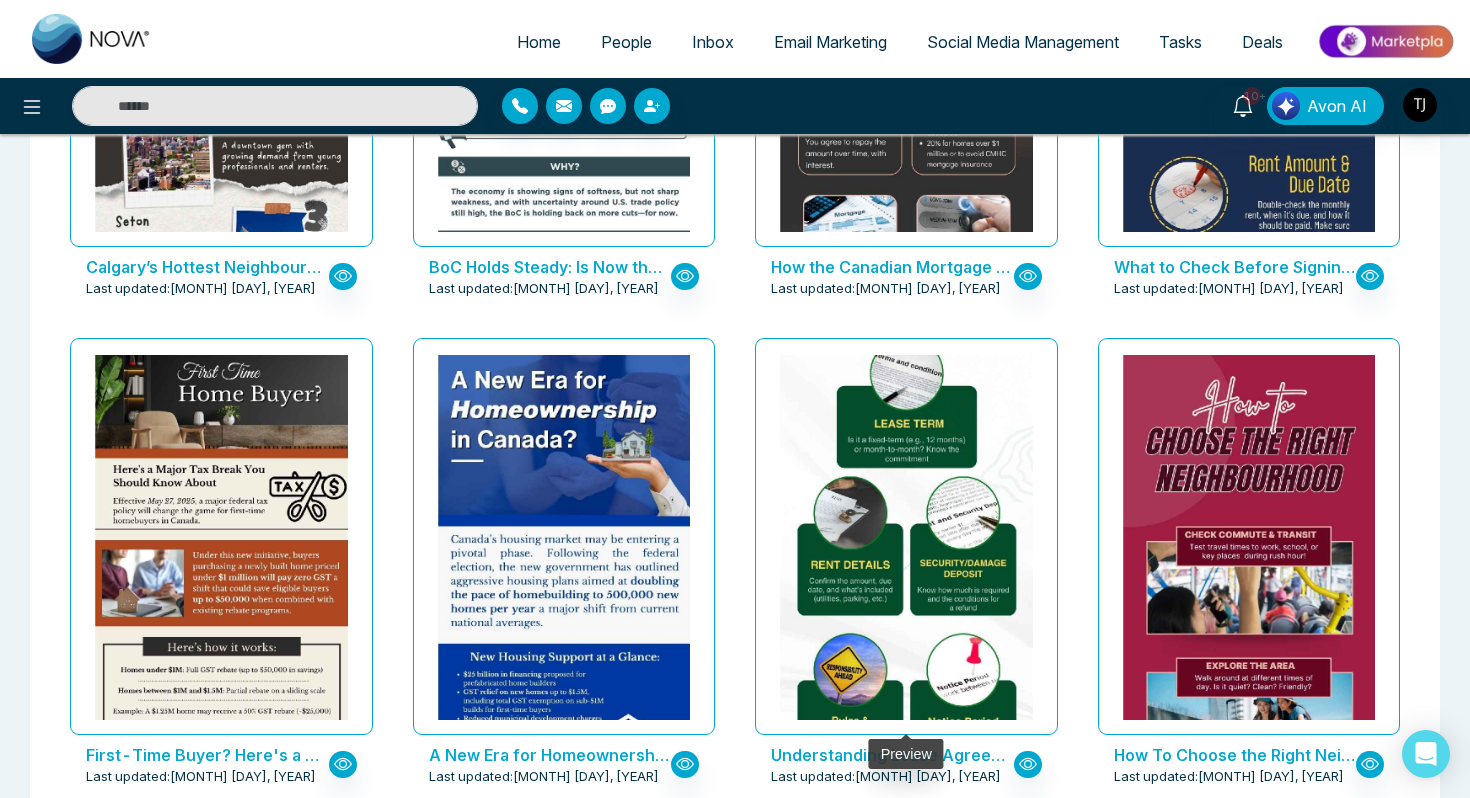 click at bounding box center [906, 481] 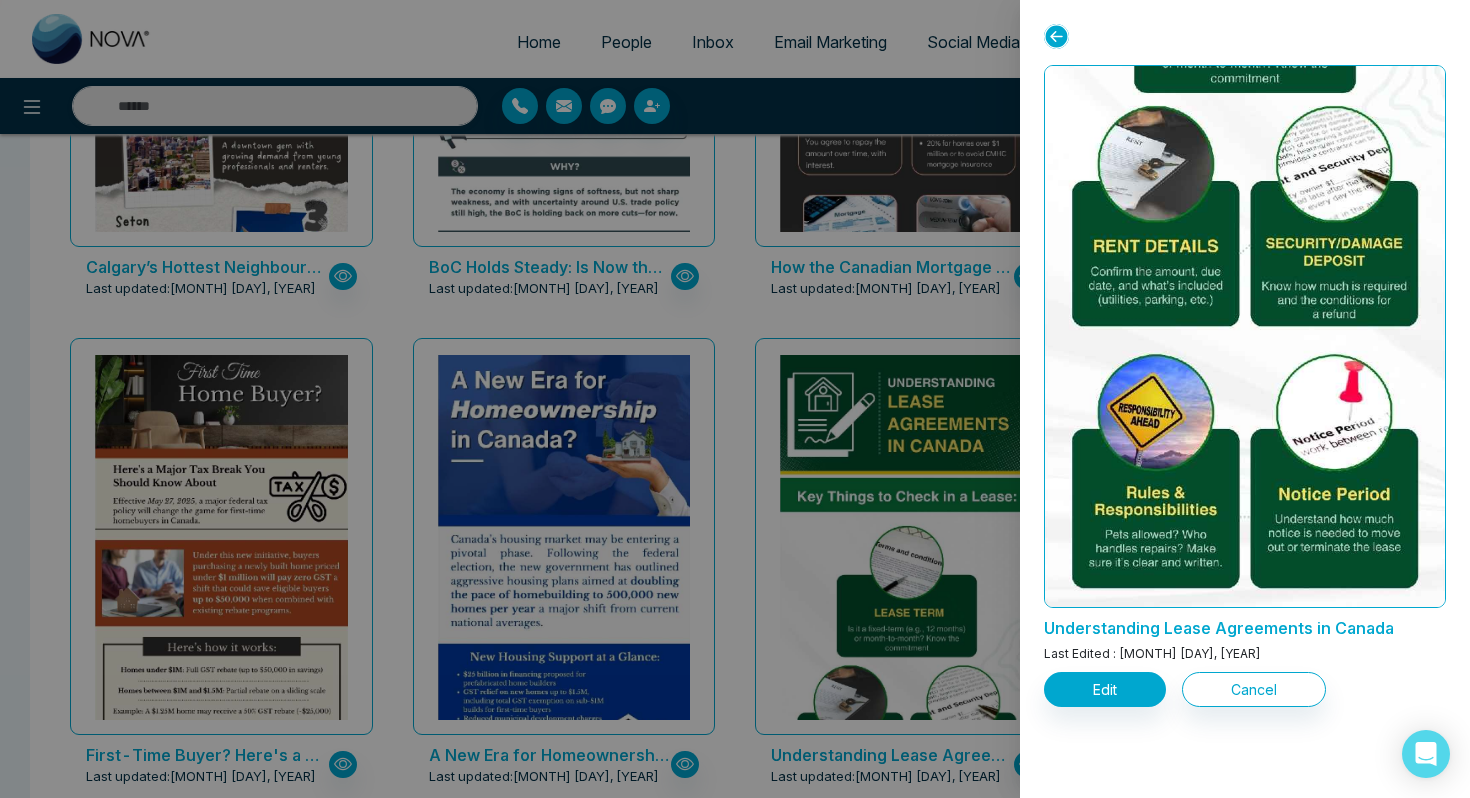 scroll, scrollTop: 459, scrollLeft: 0, axis: vertical 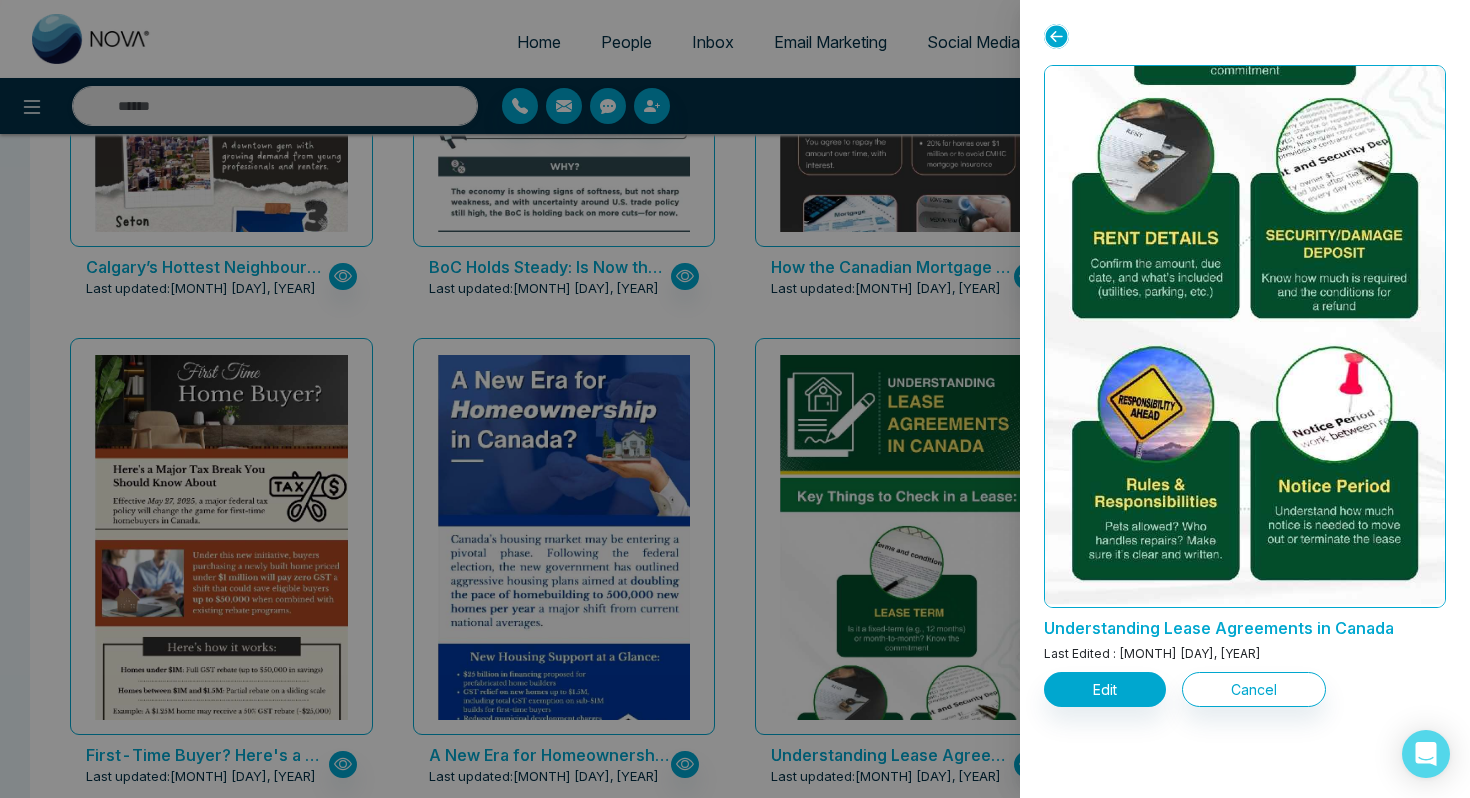 click at bounding box center (735, 399) 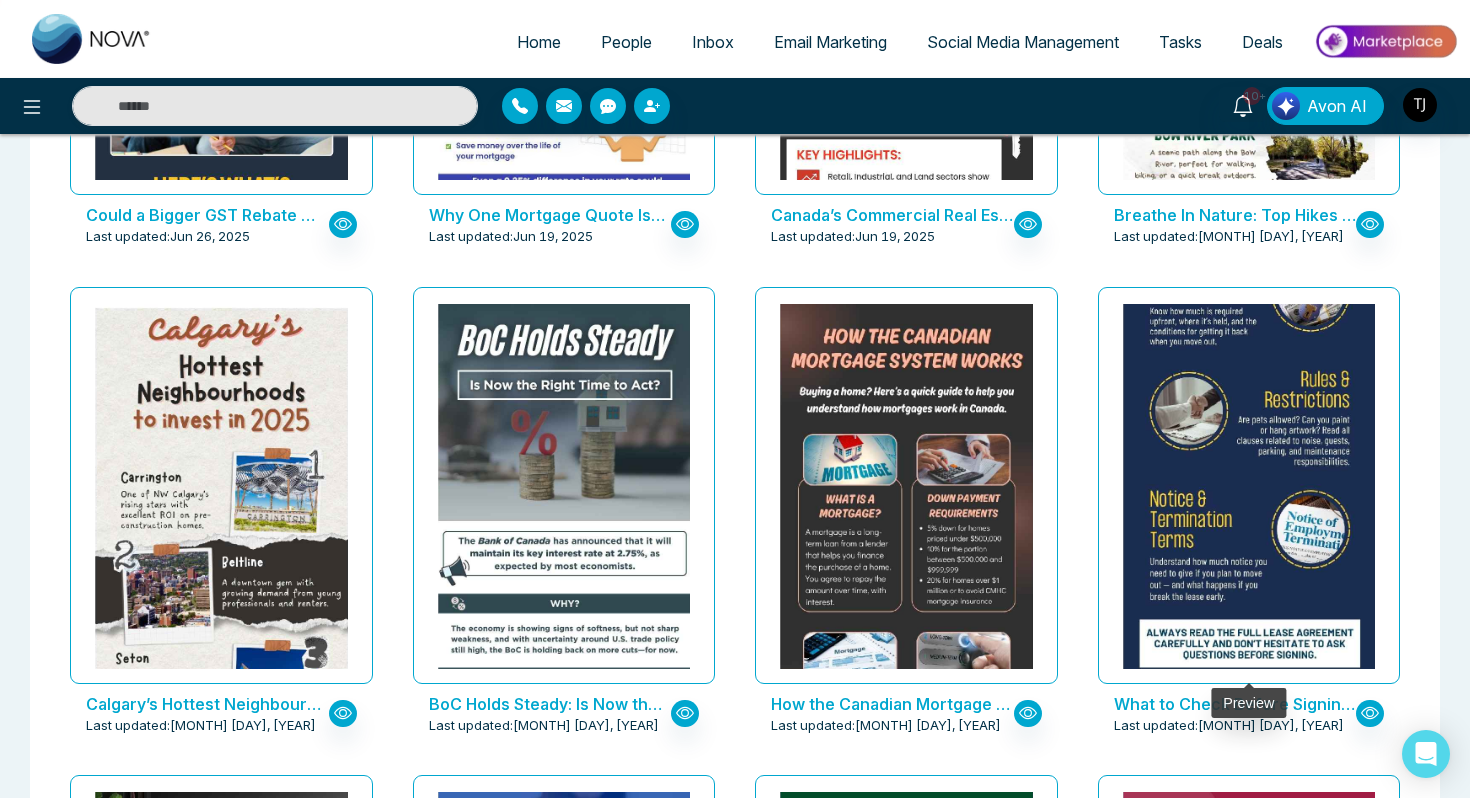 scroll, scrollTop: 1453, scrollLeft: 0, axis: vertical 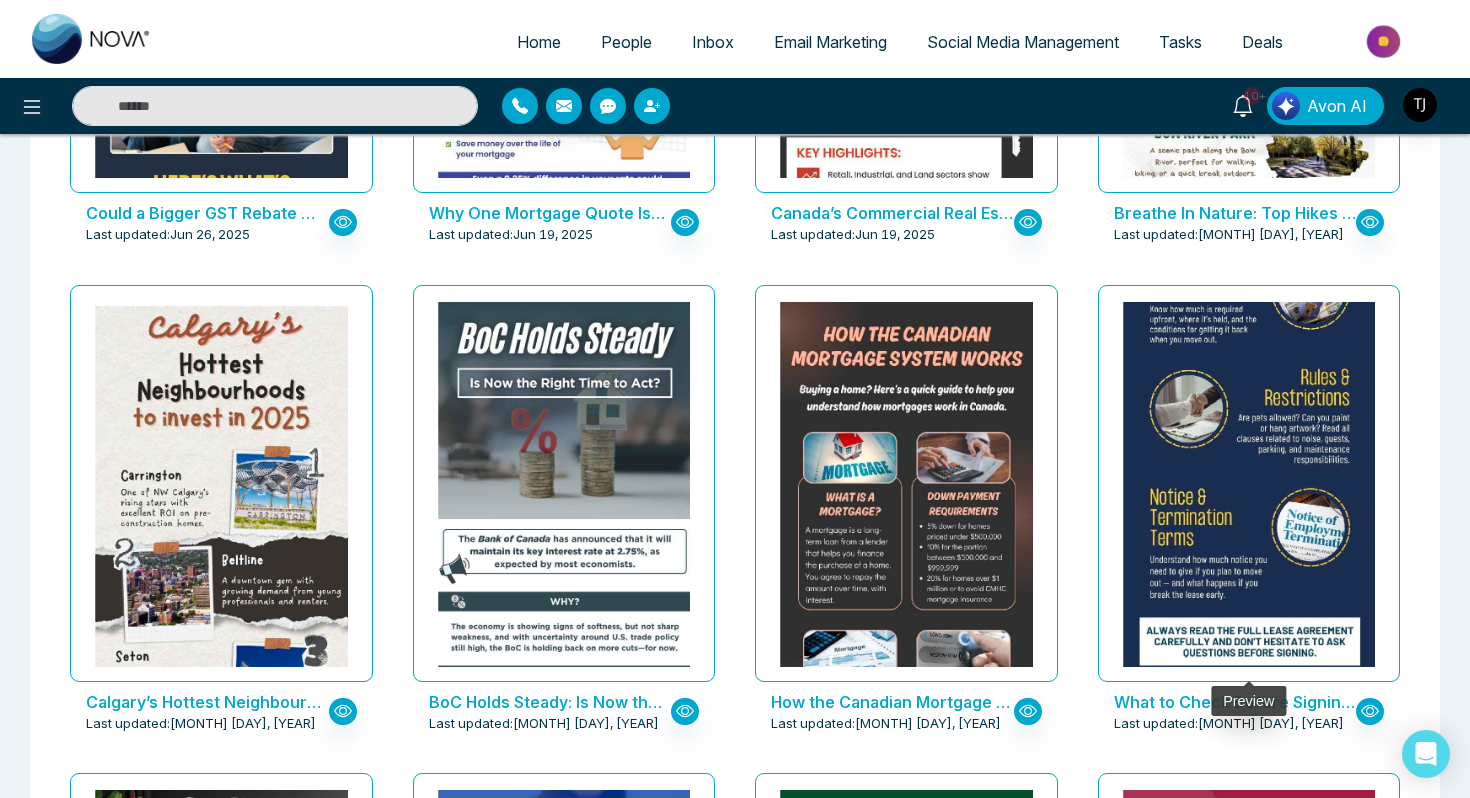 click at bounding box center [1248, 270] 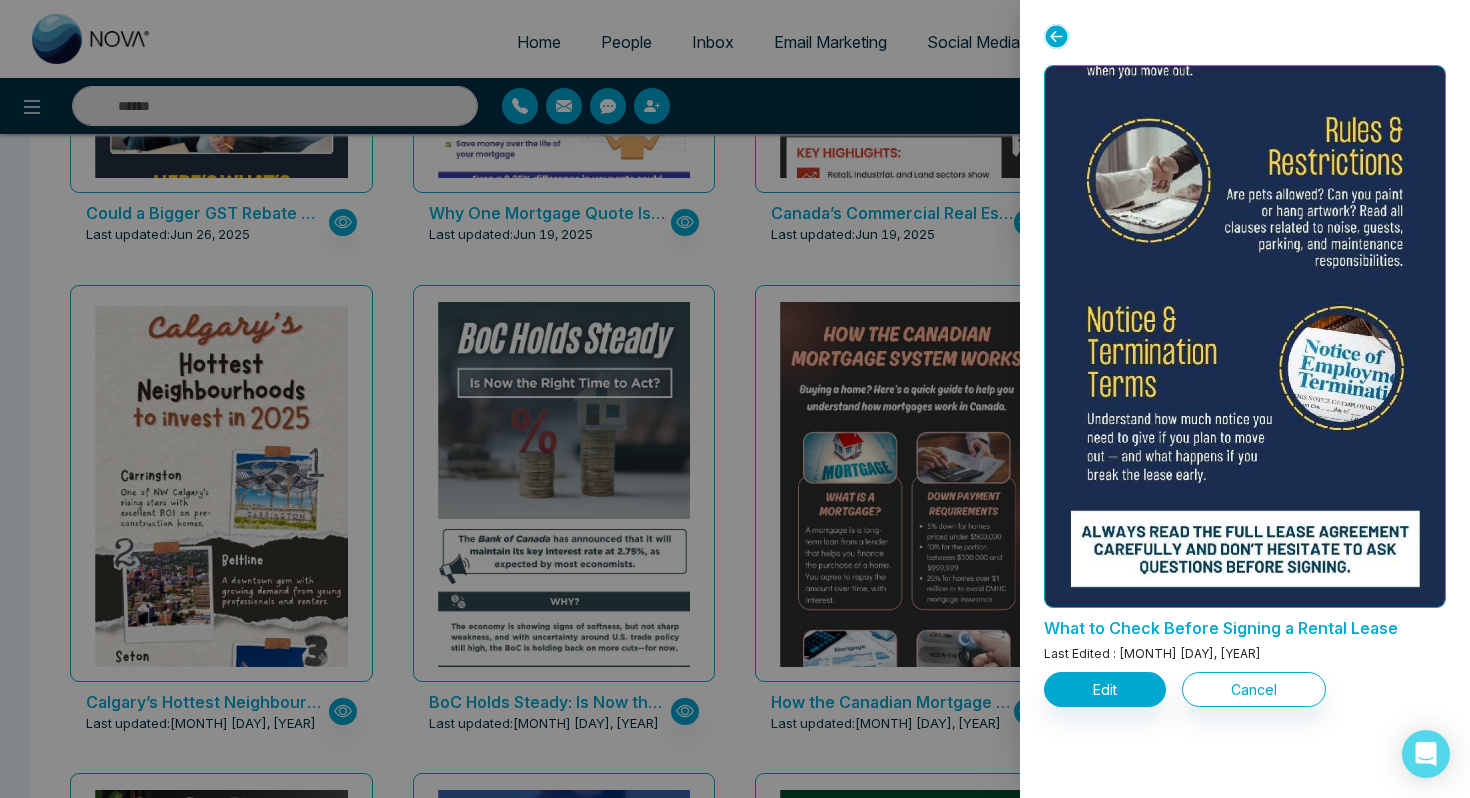 scroll, scrollTop: 793, scrollLeft: 0, axis: vertical 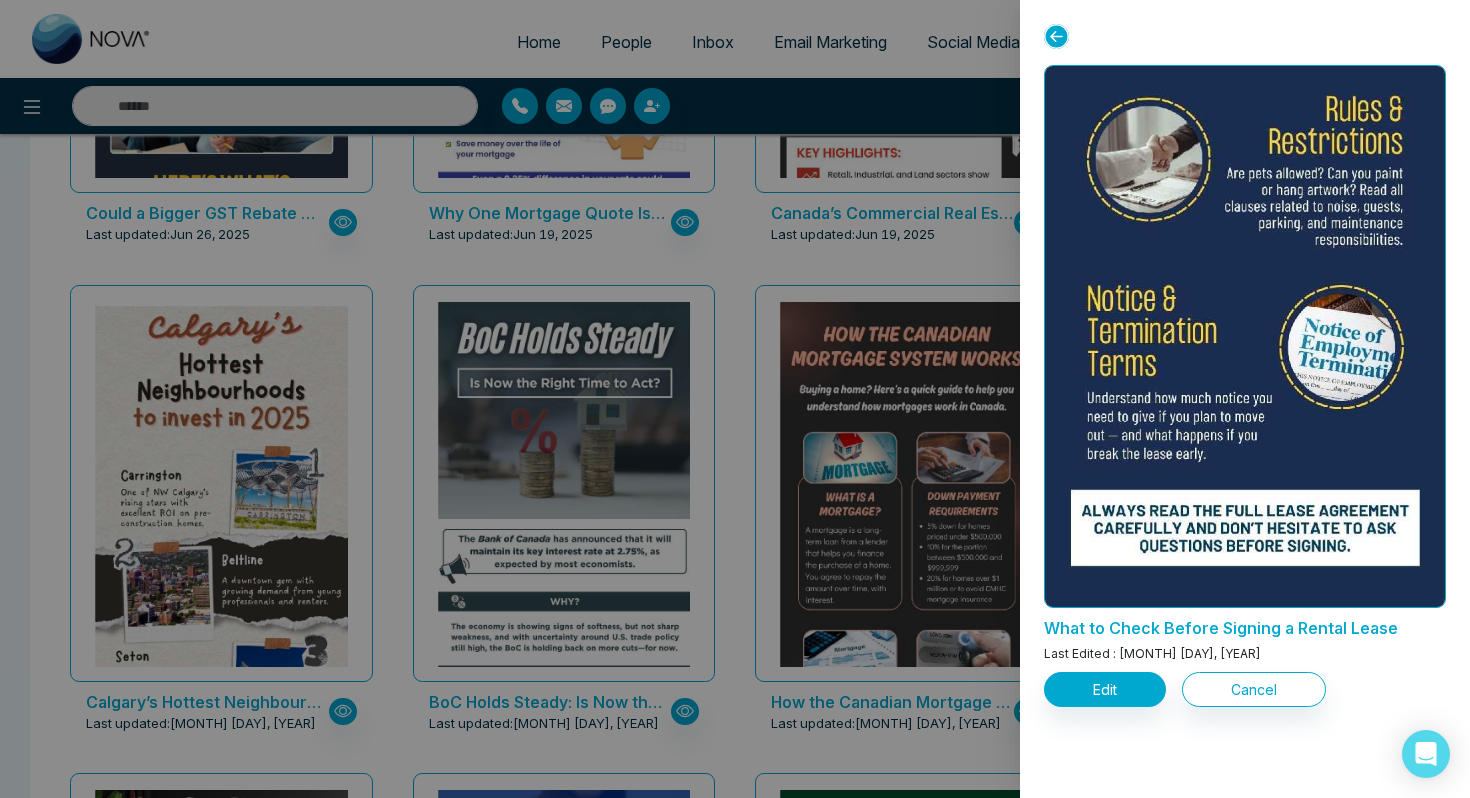 click at bounding box center [735, 399] 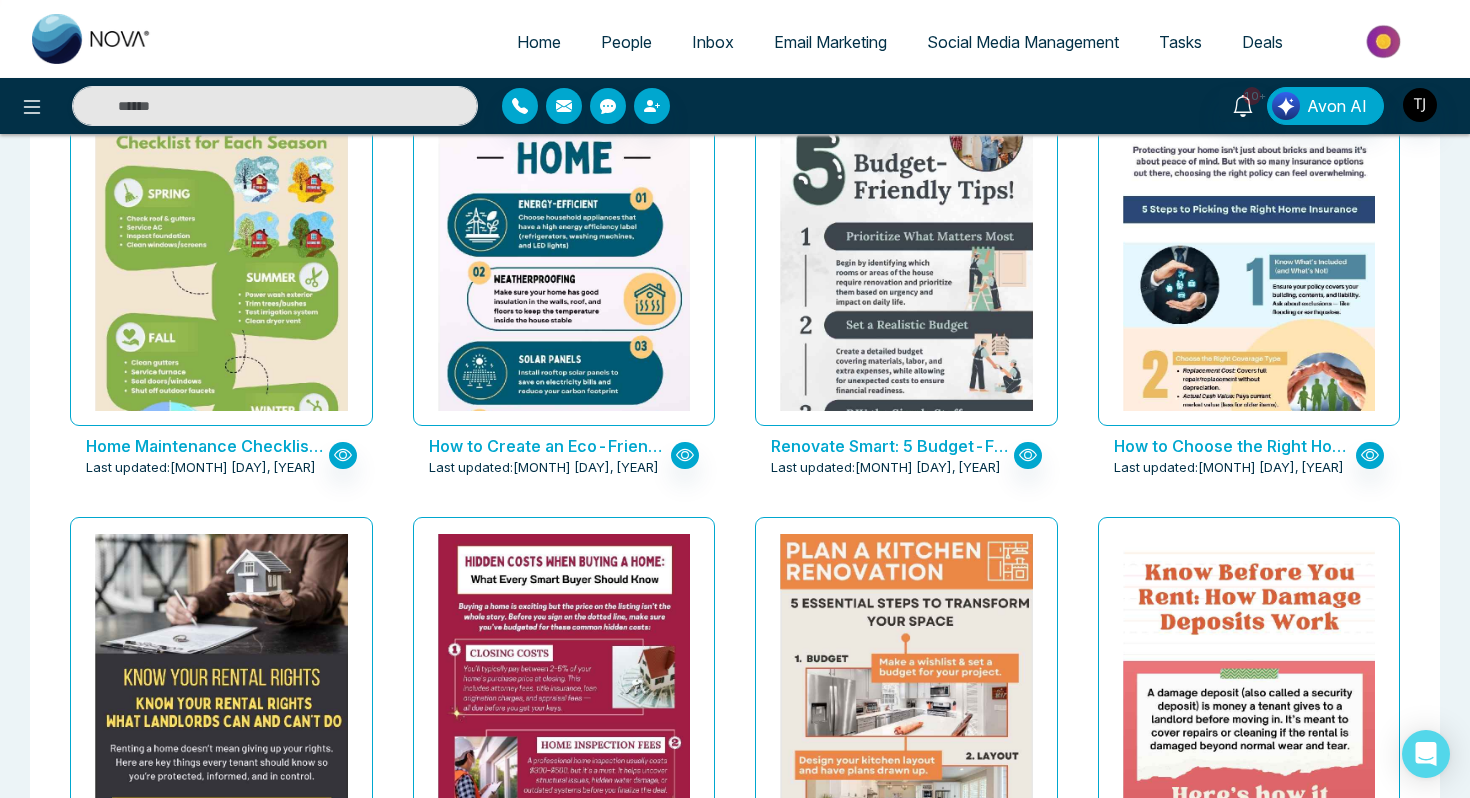 scroll, scrollTop: 2953, scrollLeft: 0, axis: vertical 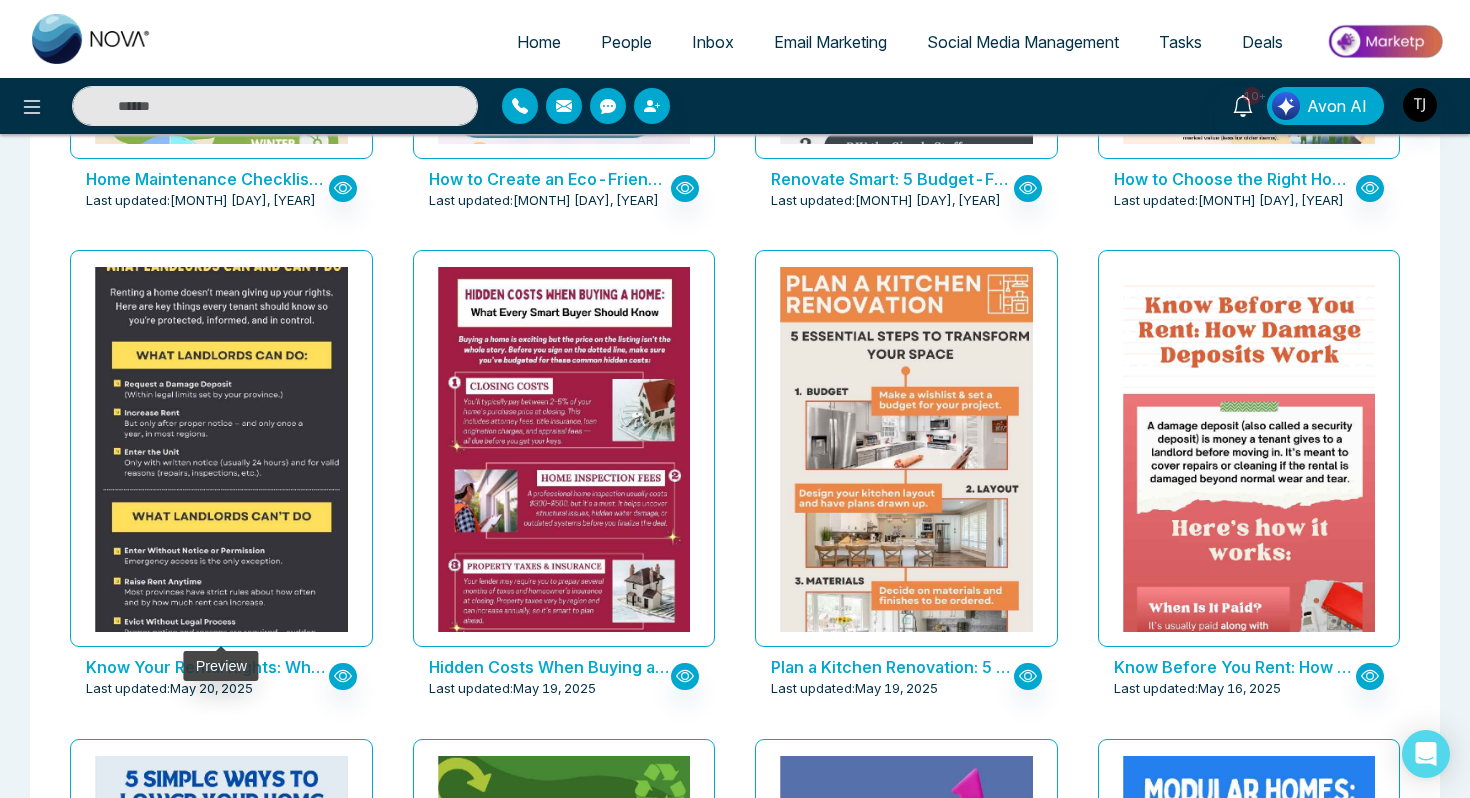 click at bounding box center [221, 393] 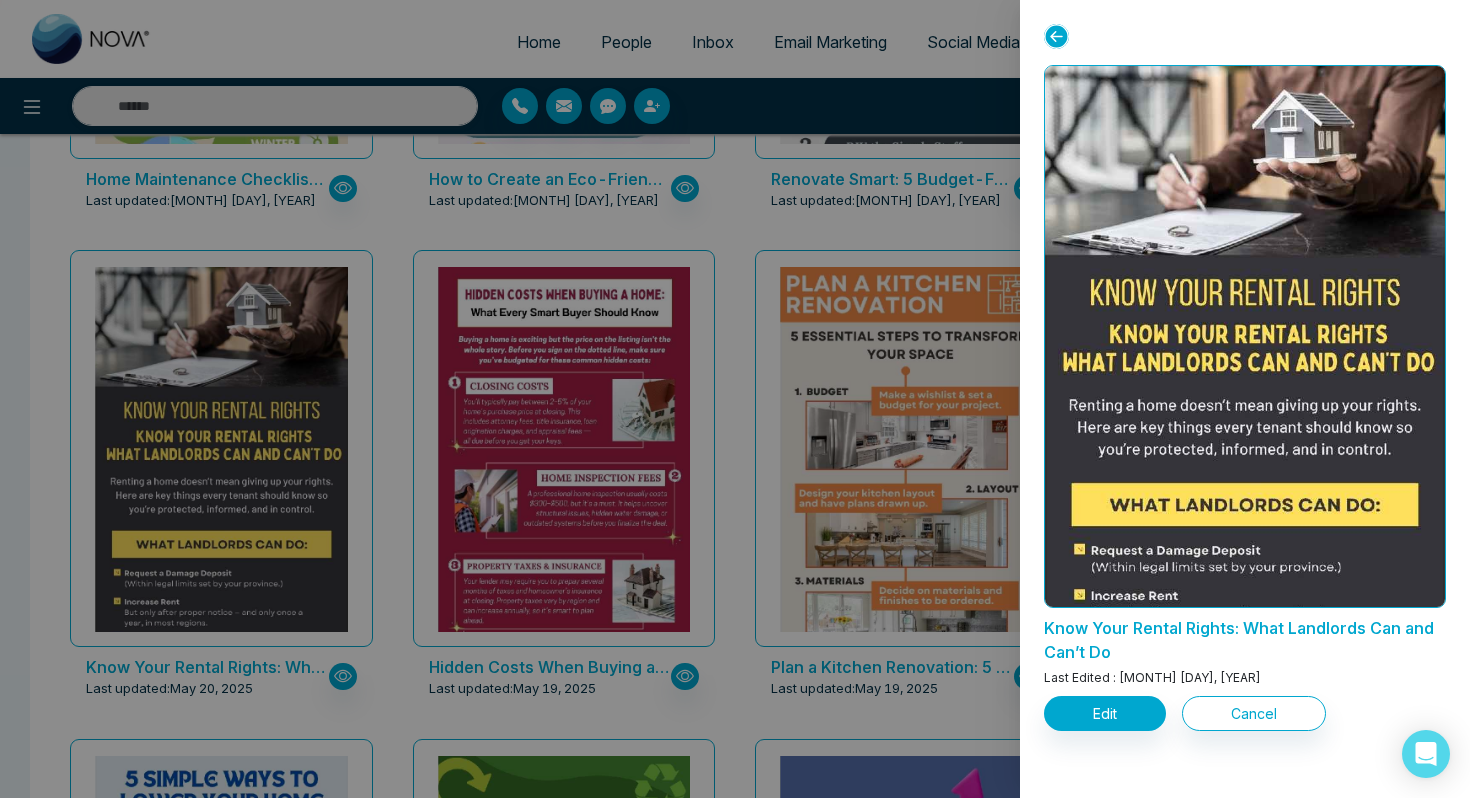 scroll, scrollTop: 459, scrollLeft: 0, axis: vertical 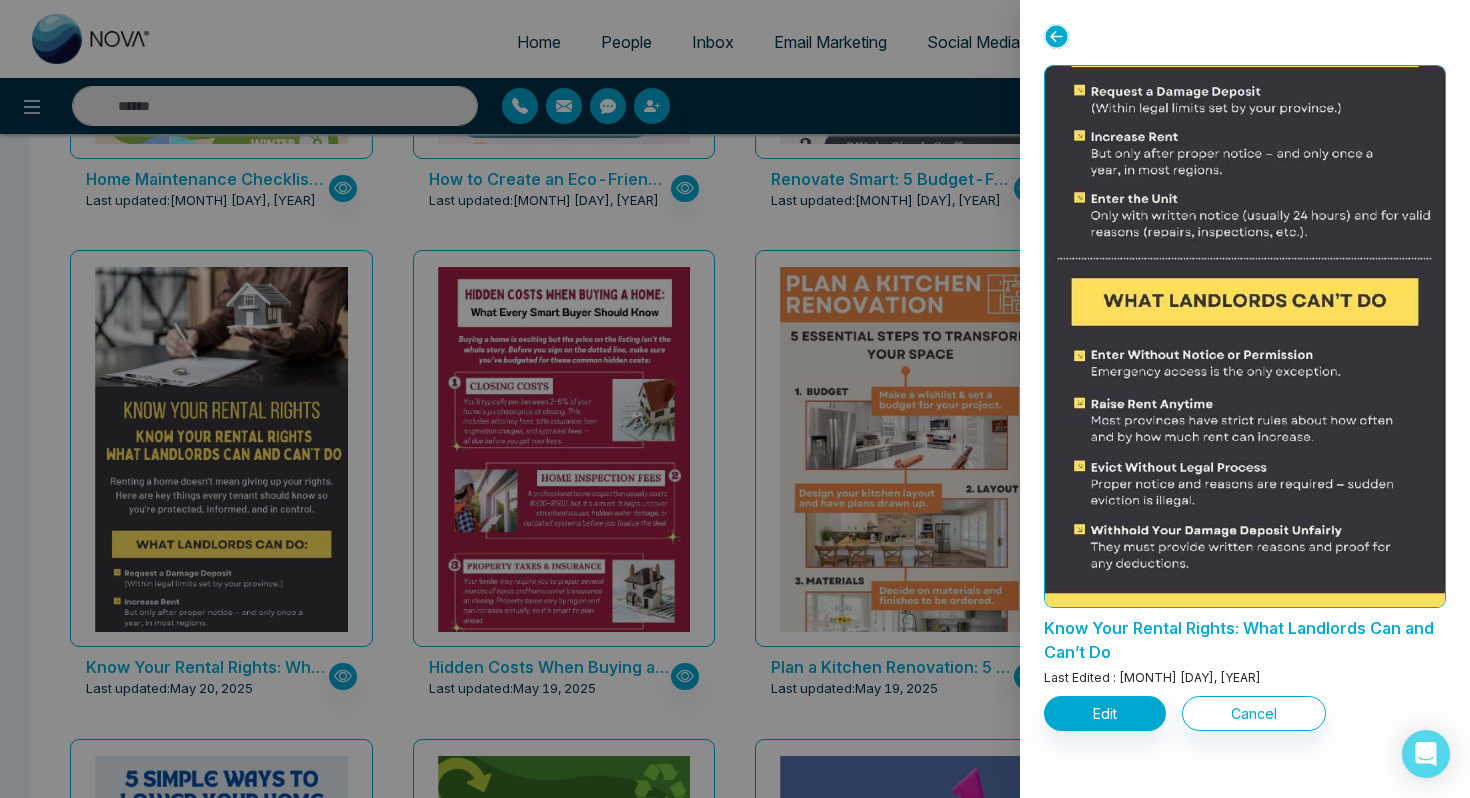 click at bounding box center [735, 399] 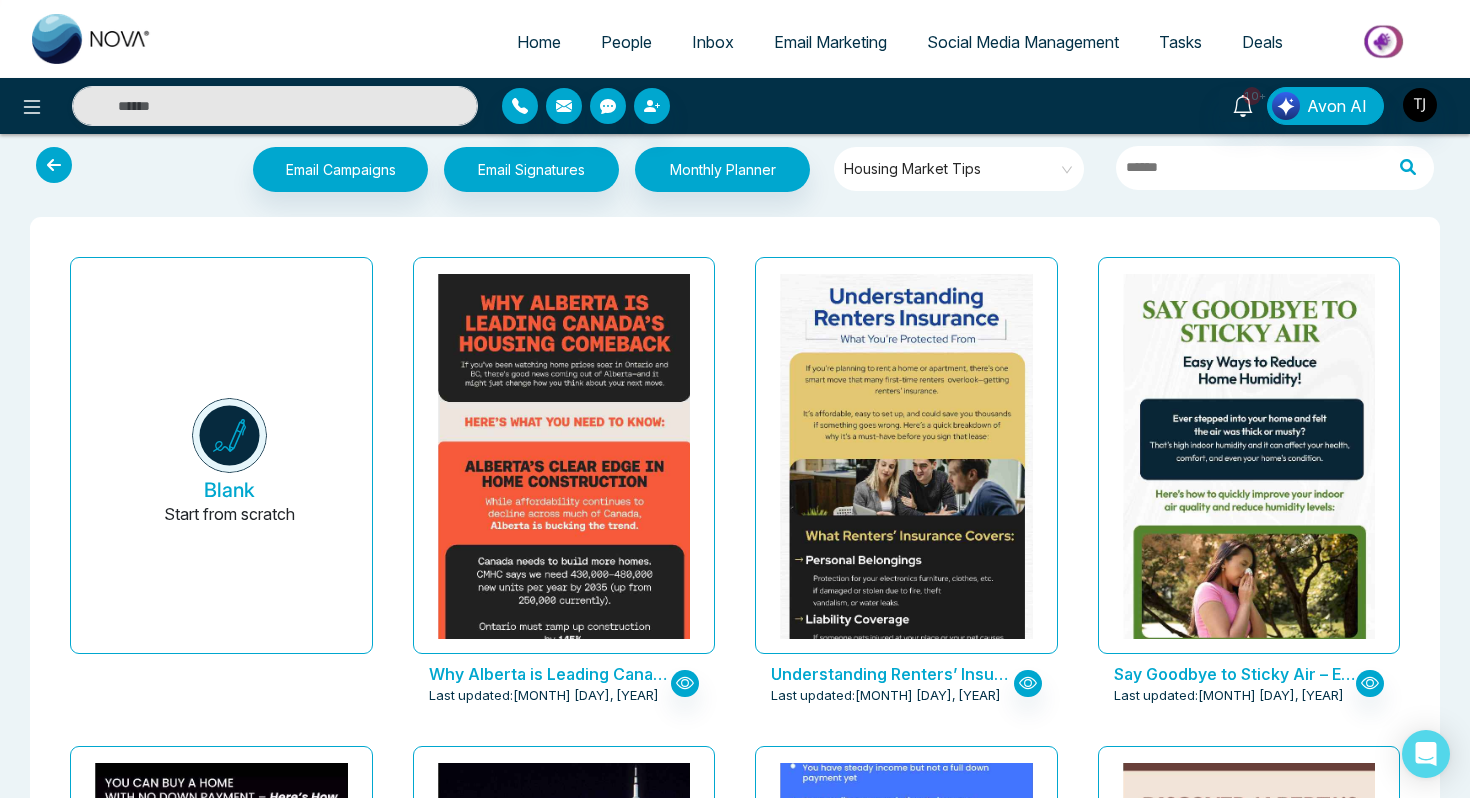 scroll, scrollTop: 0, scrollLeft: 0, axis: both 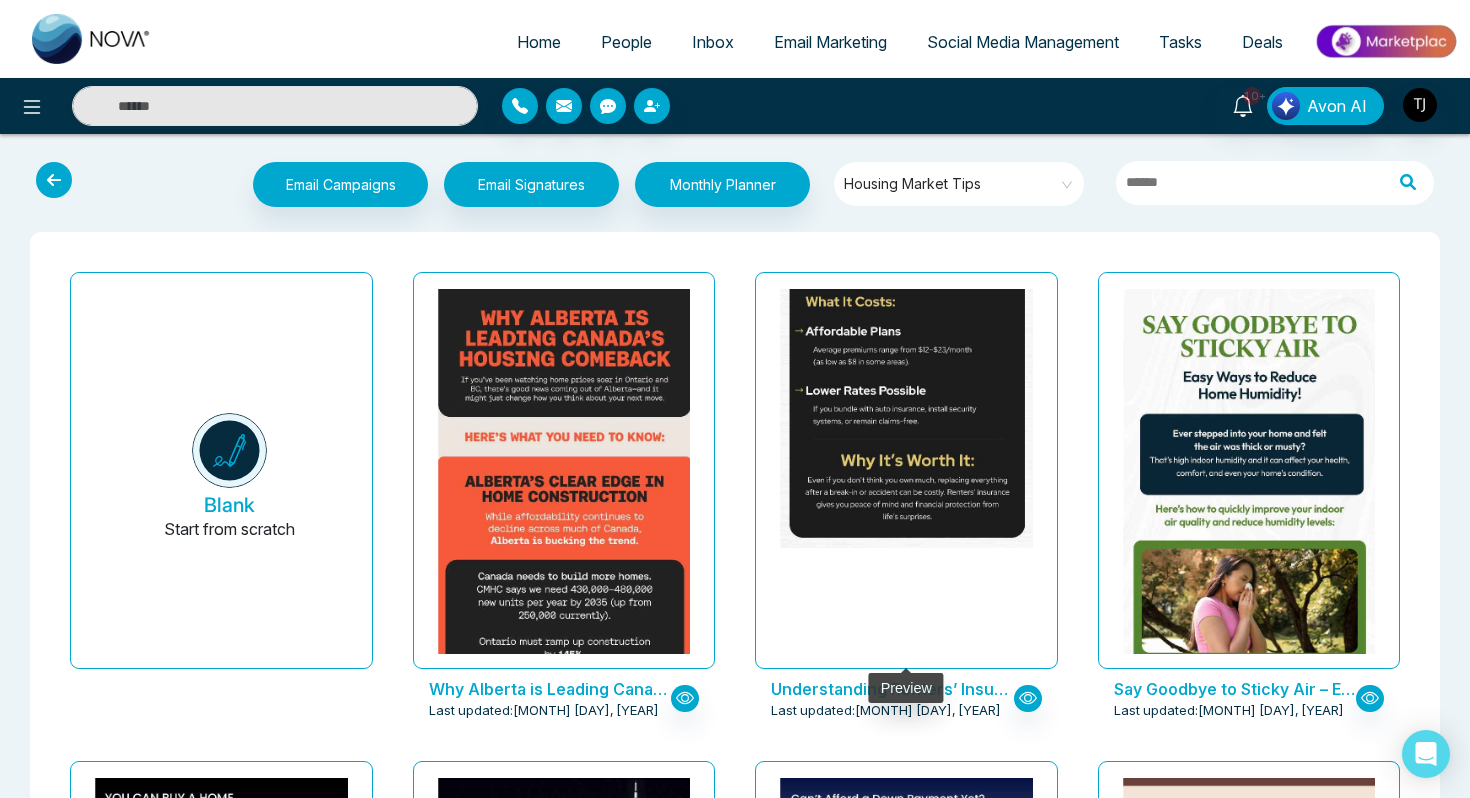 click at bounding box center [906, -132] 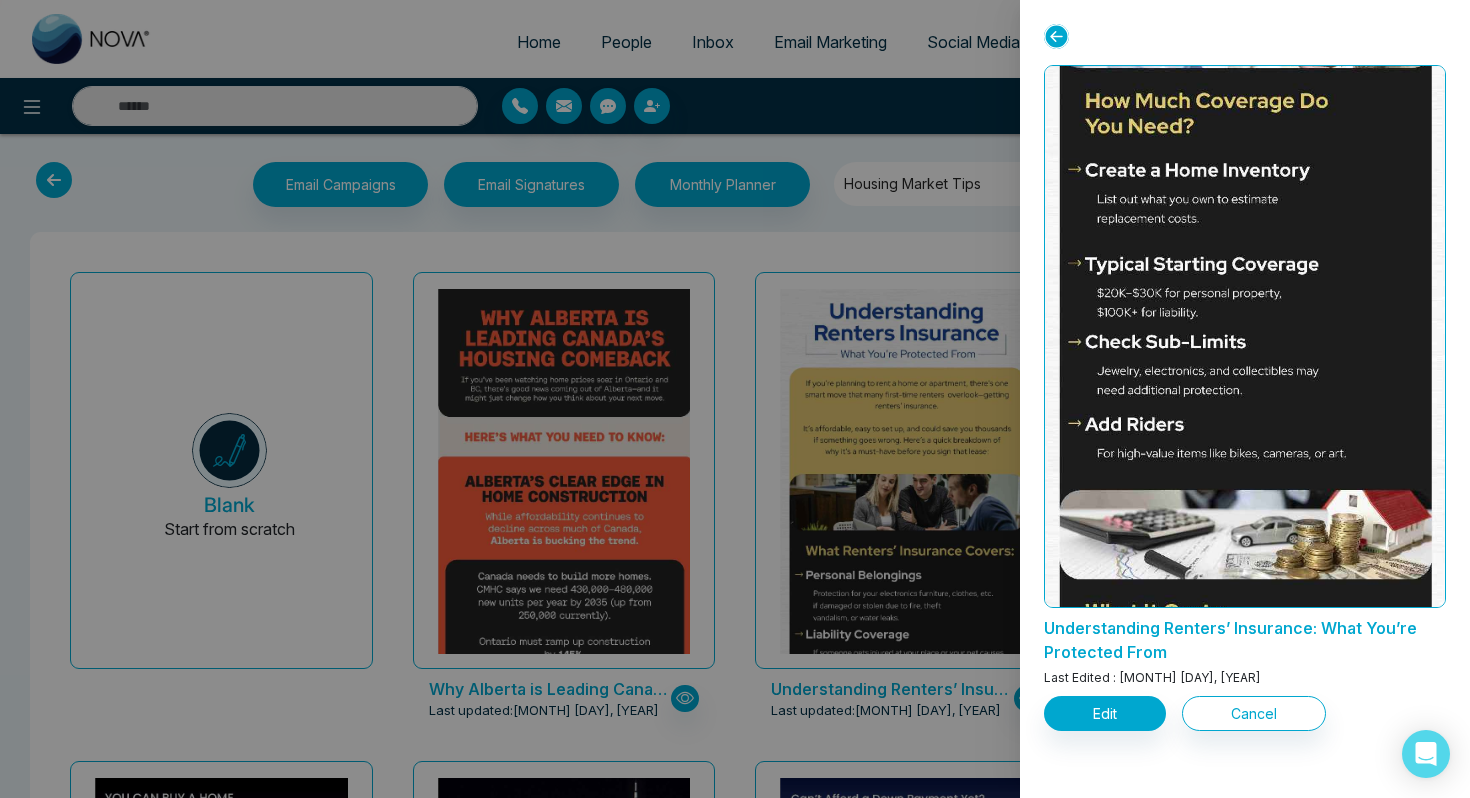 scroll, scrollTop: 1117, scrollLeft: 0, axis: vertical 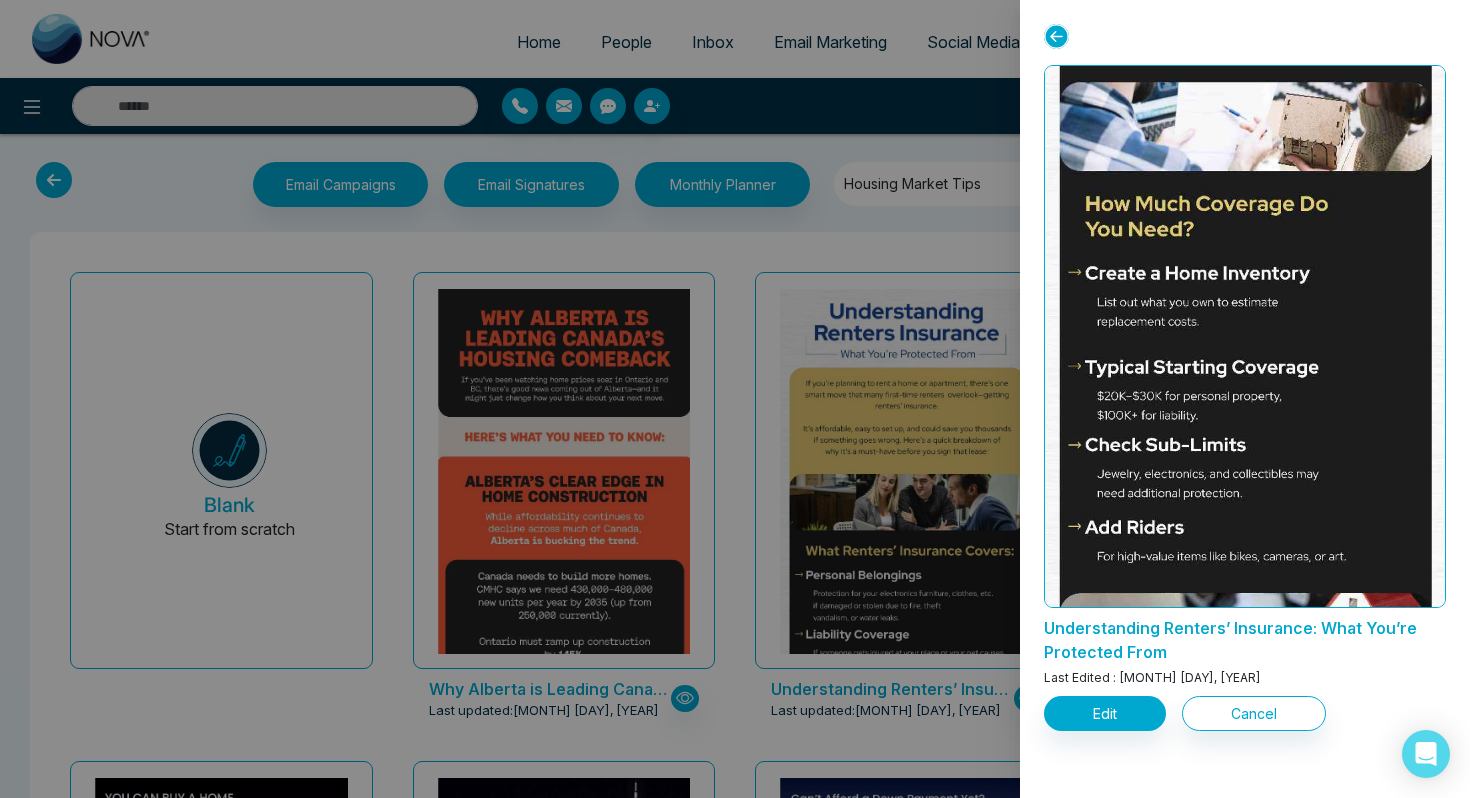 click at bounding box center [735, 399] 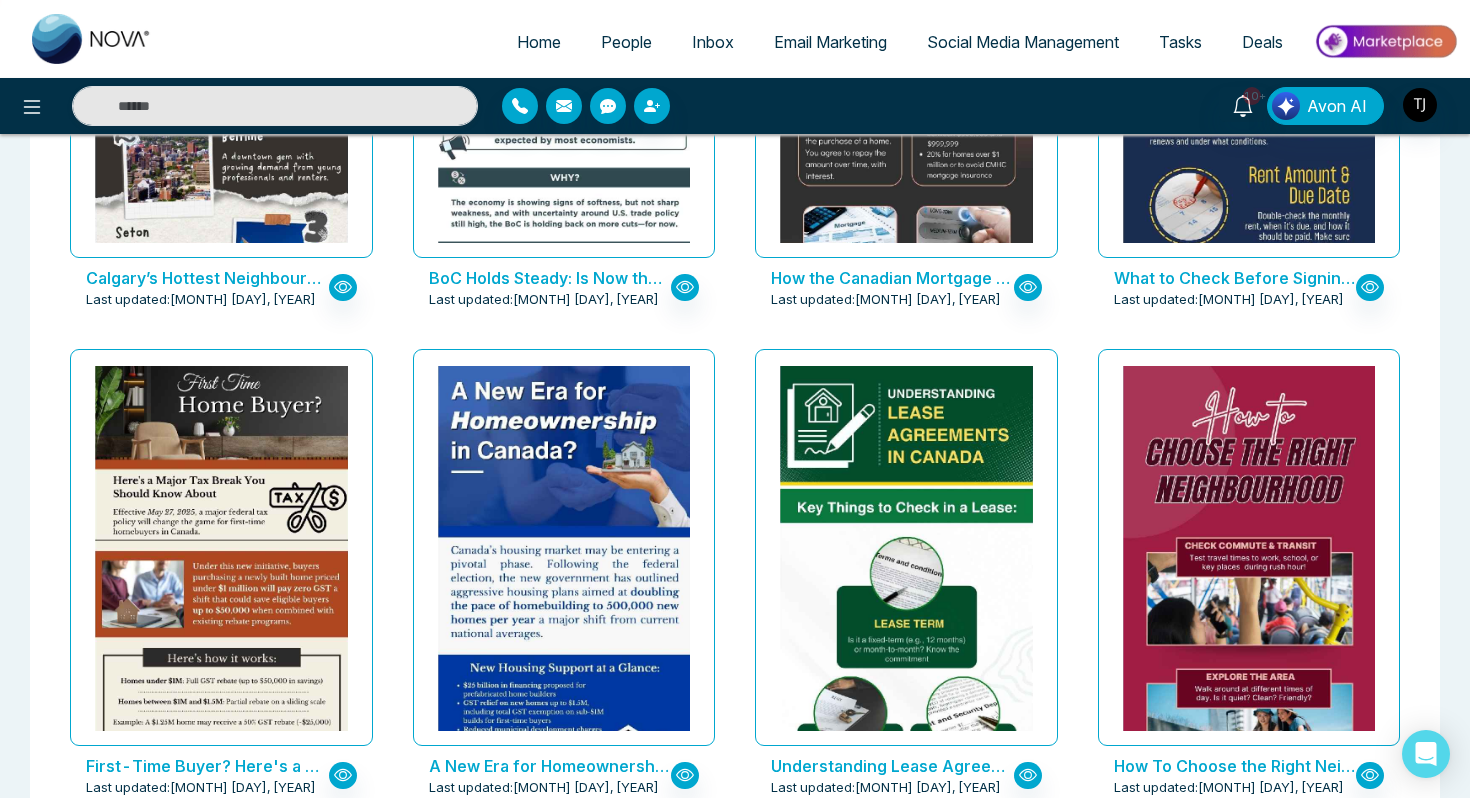 scroll, scrollTop: 1989, scrollLeft: 0, axis: vertical 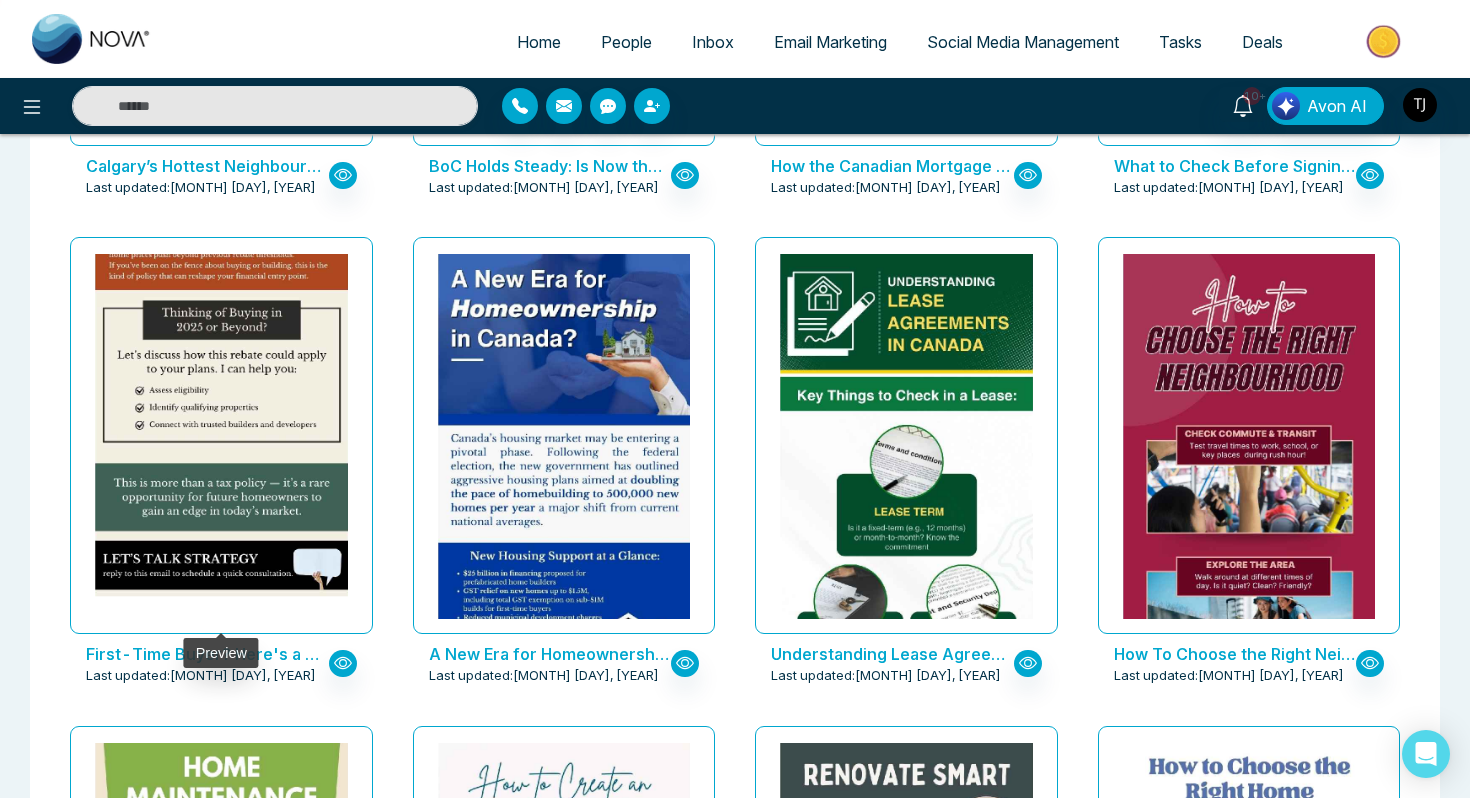 click at bounding box center [221, 81] 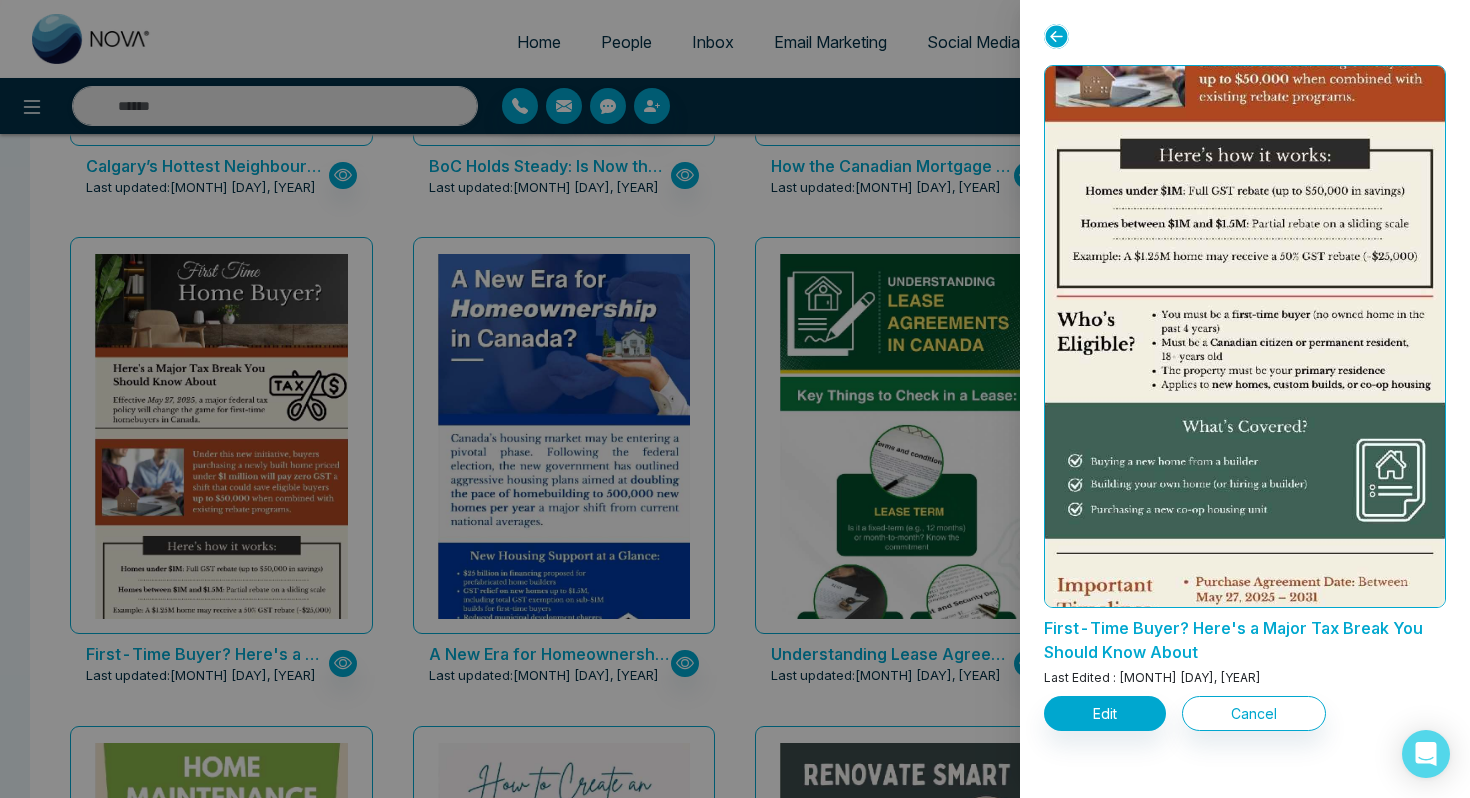scroll, scrollTop: 0, scrollLeft: 0, axis: both 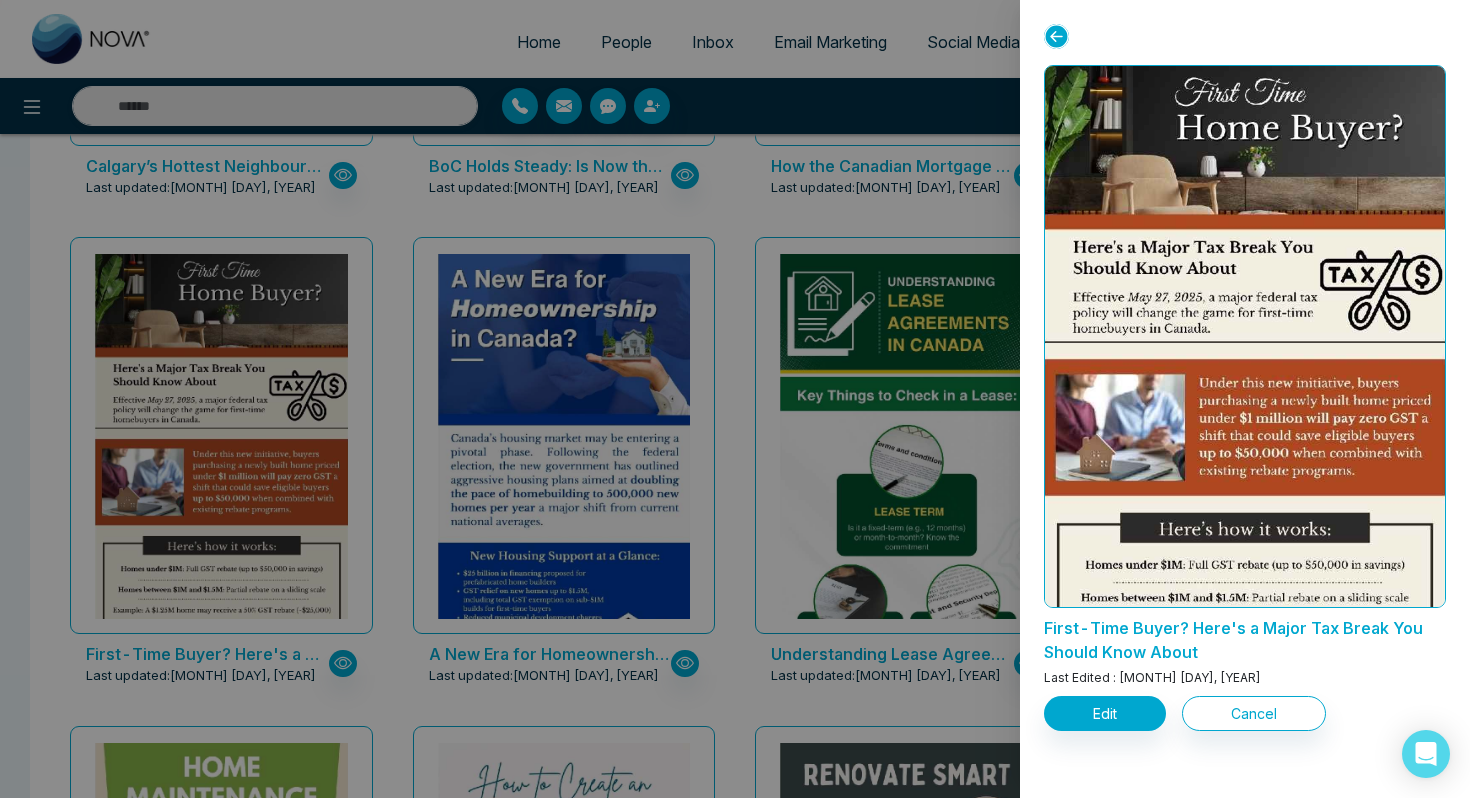 click at bounding box center [735, 399] 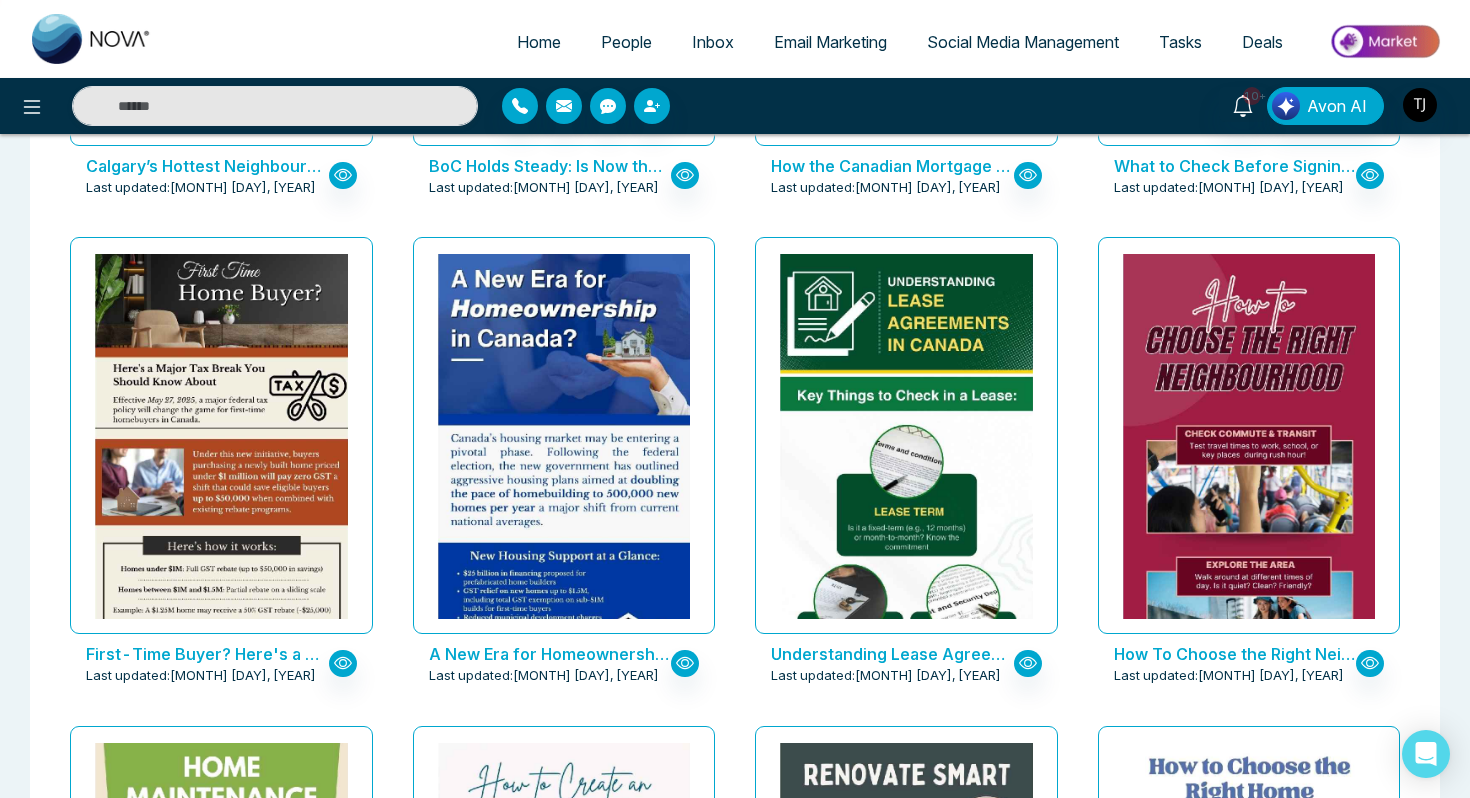 click at bounding box center [563, 719] 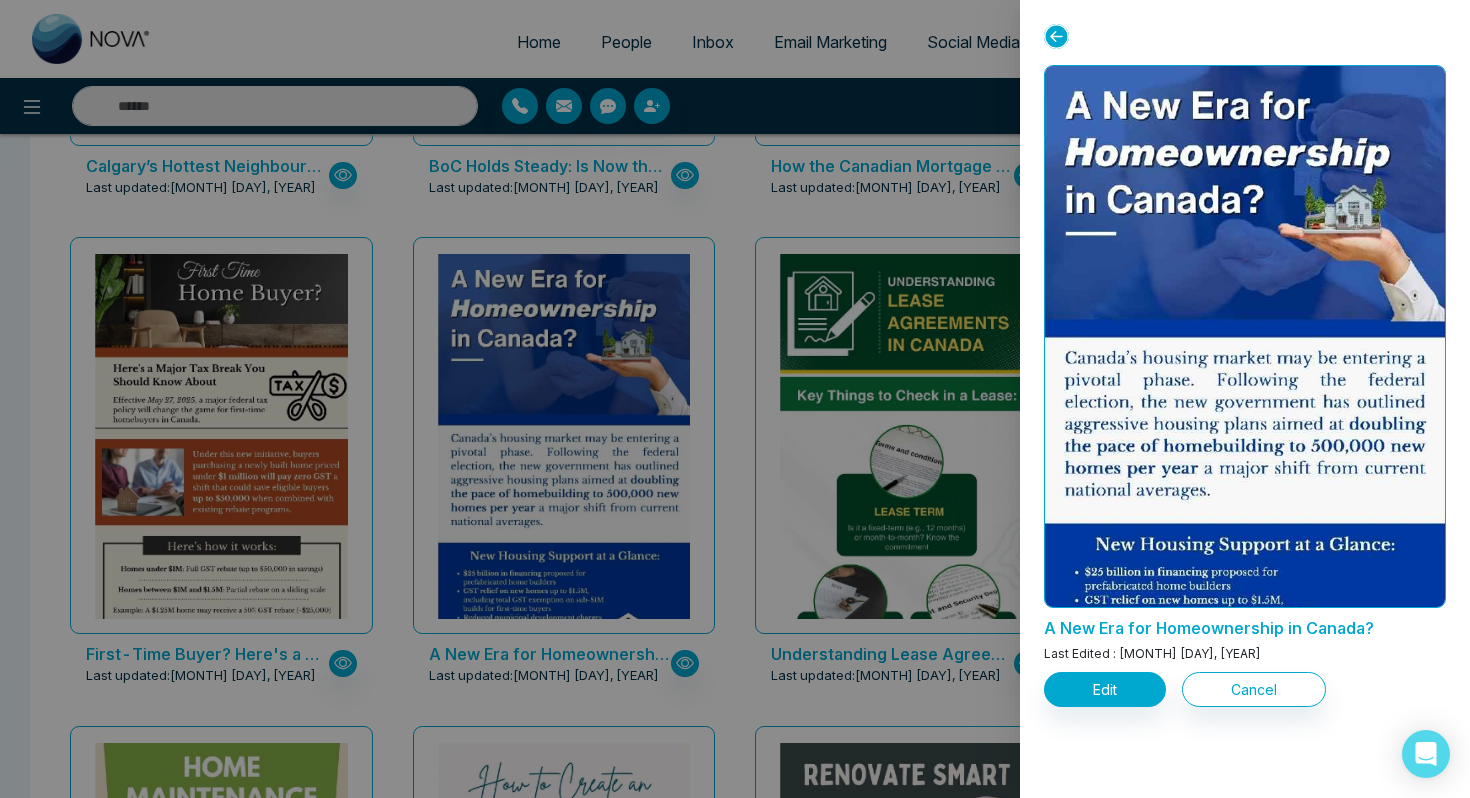 click at bounding box center (735, 399) 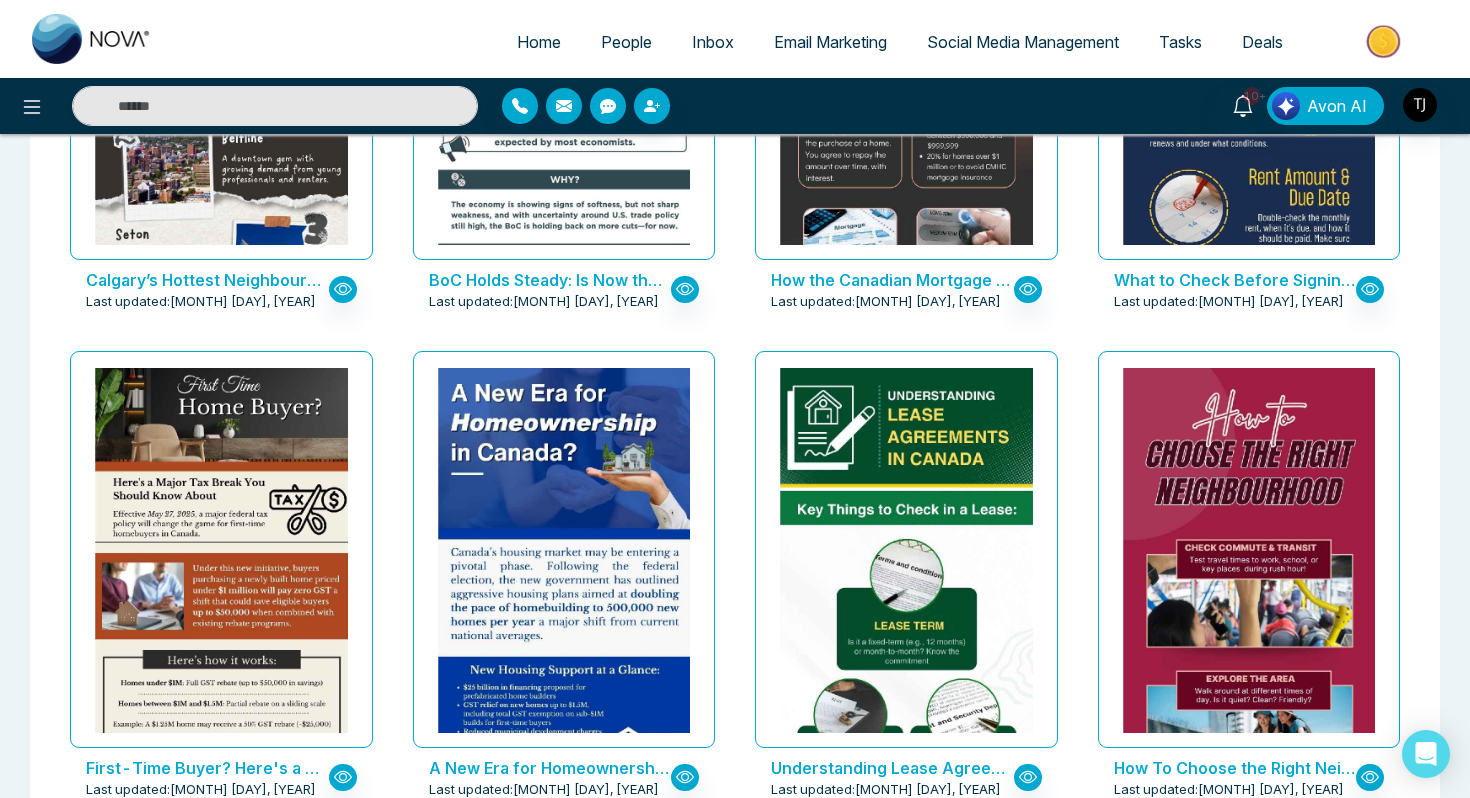 scroll, scrollTop: 1626, scrollLeft: 0, axis: vertical 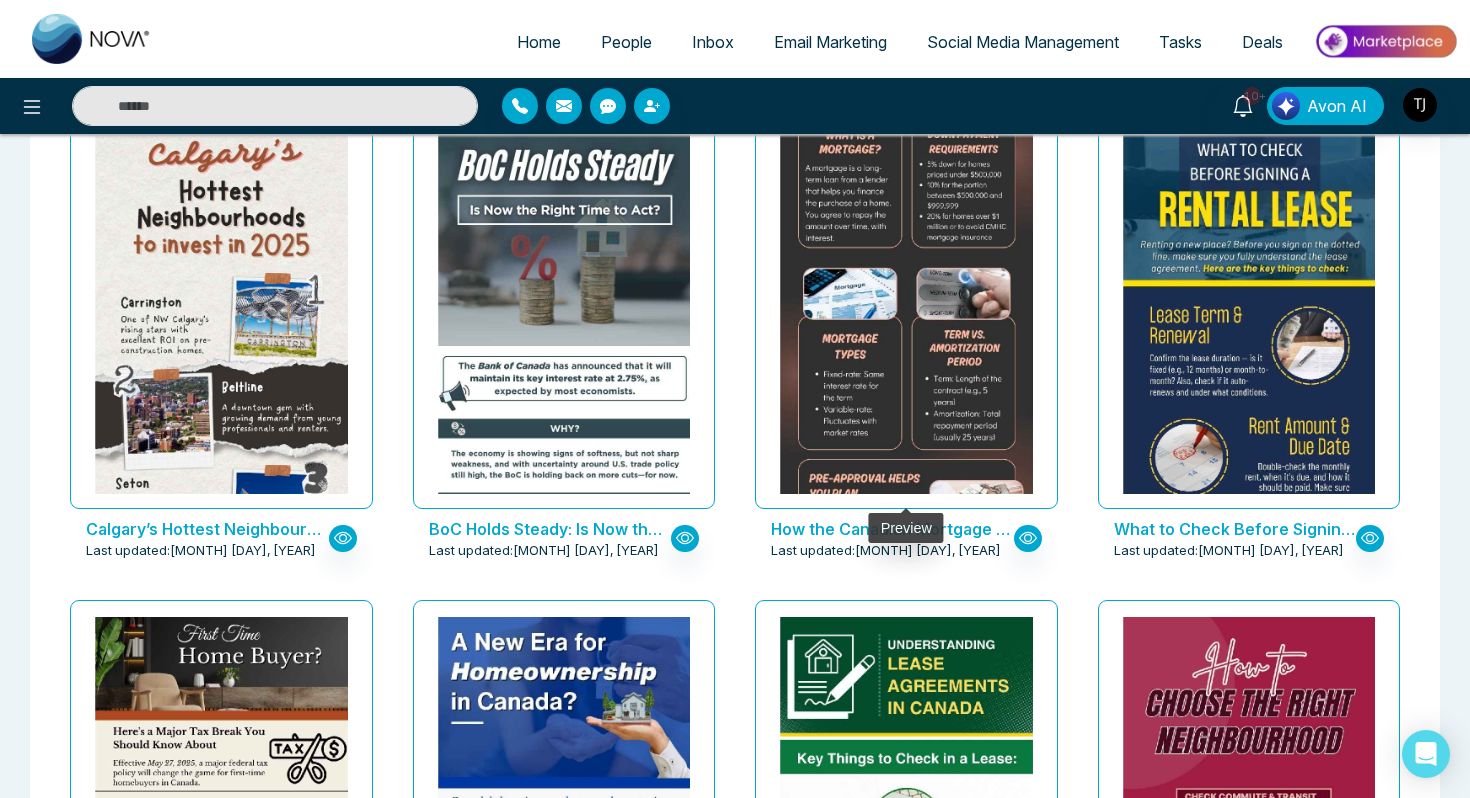 click at bounding box center [906, 254] 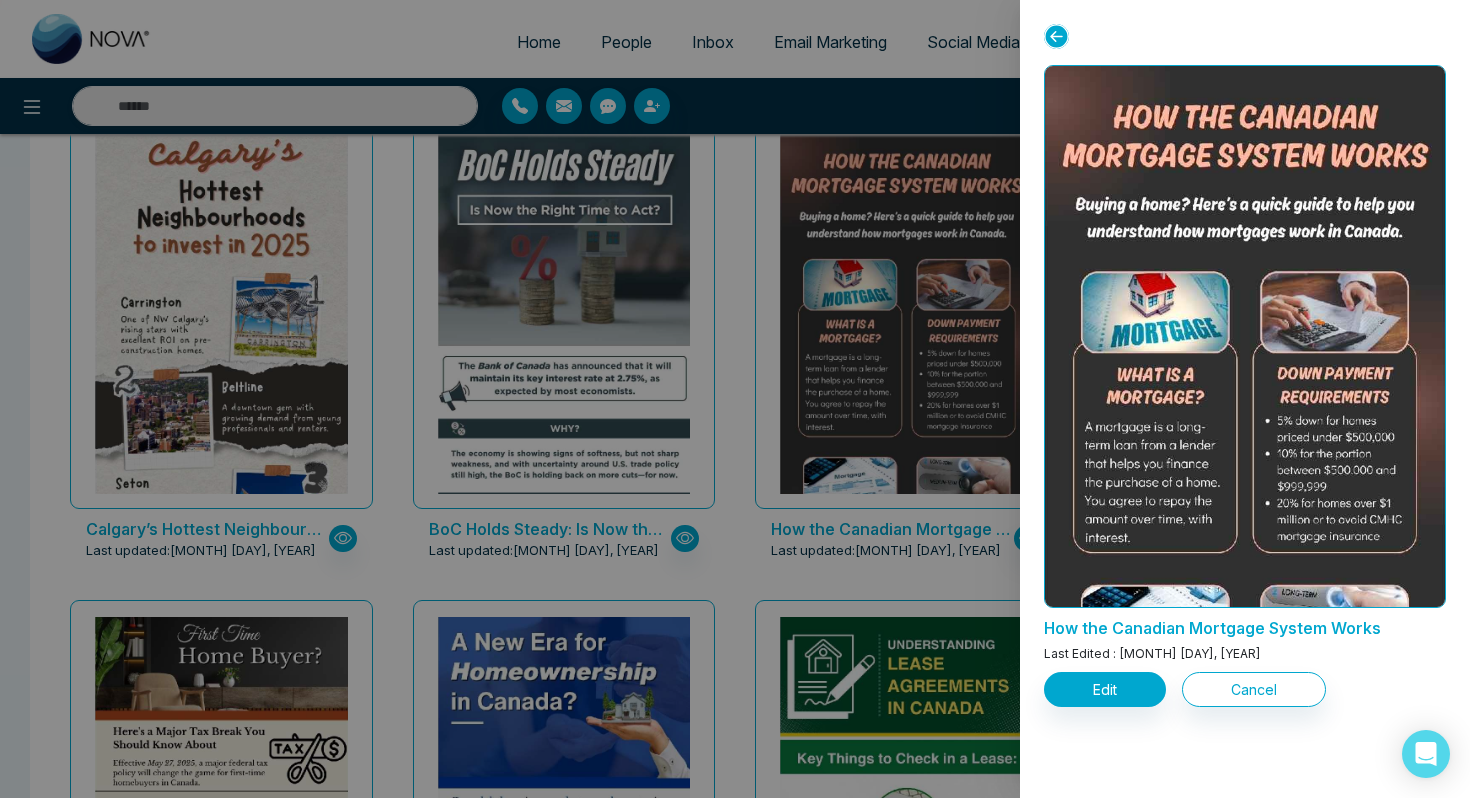 click at bounding box center [735, 399] 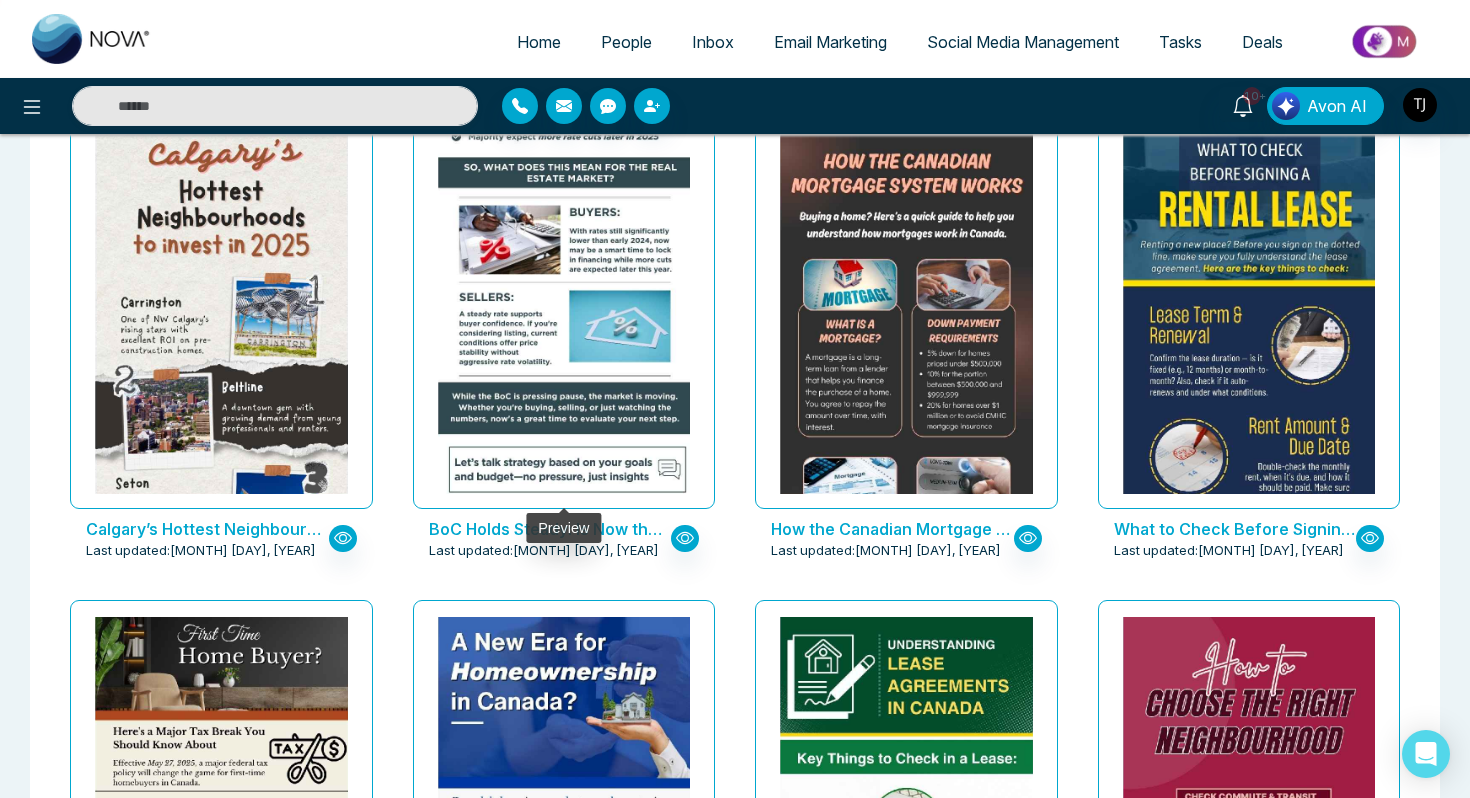 click at bounding box center [563, 84] 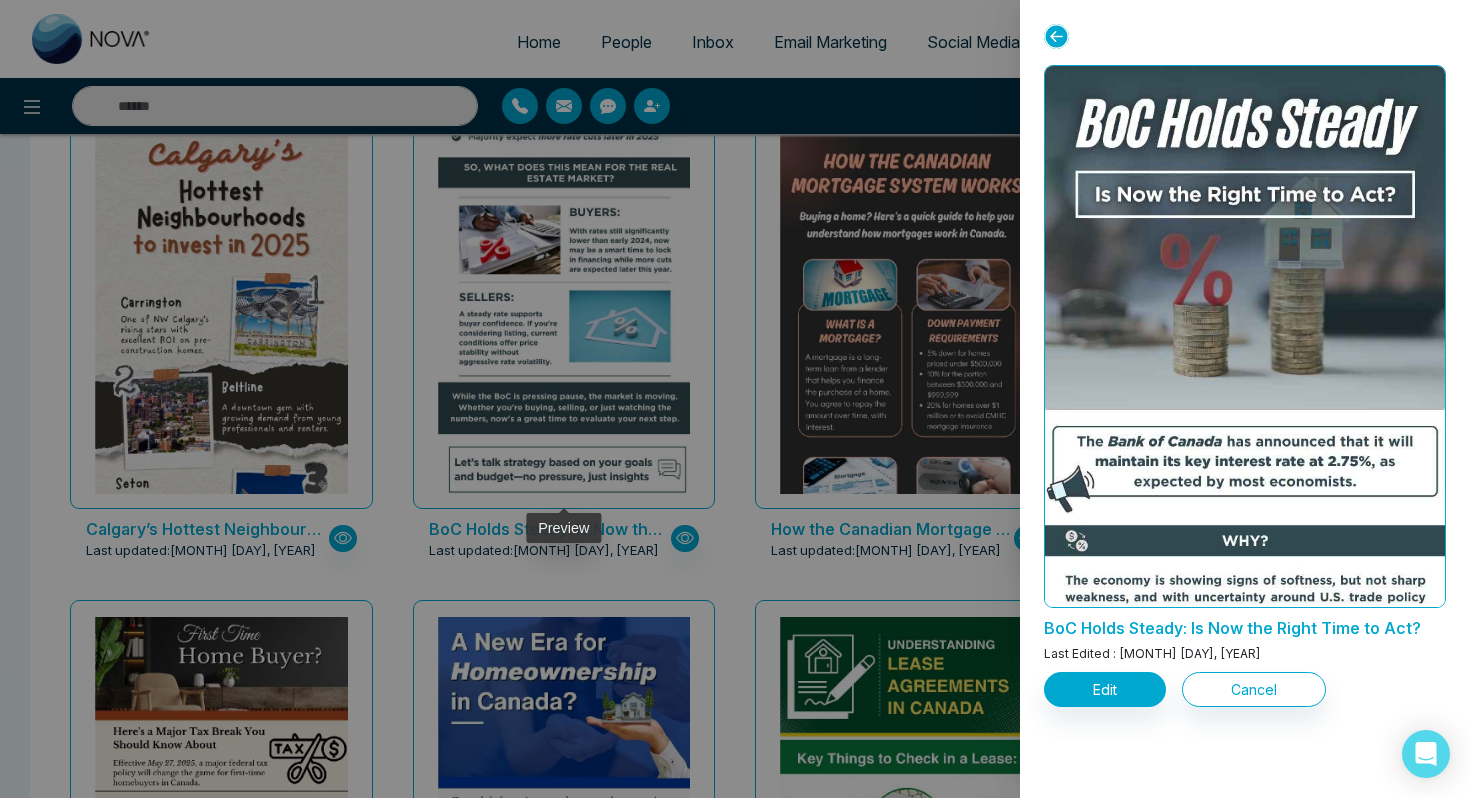 click at bounding box center (735, 399) 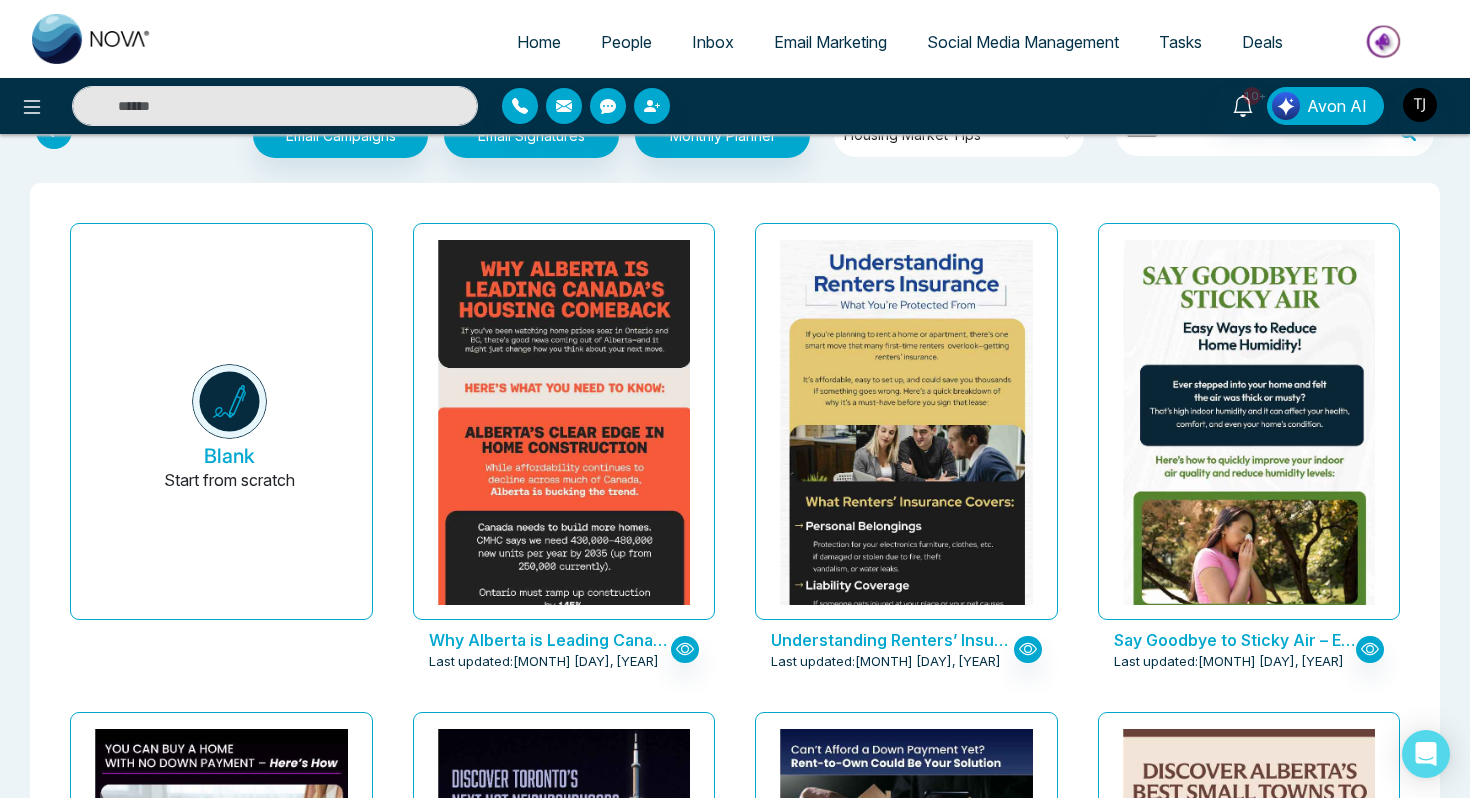 scroll, scrollTop: 0, scrollLeft: 0, axis: both 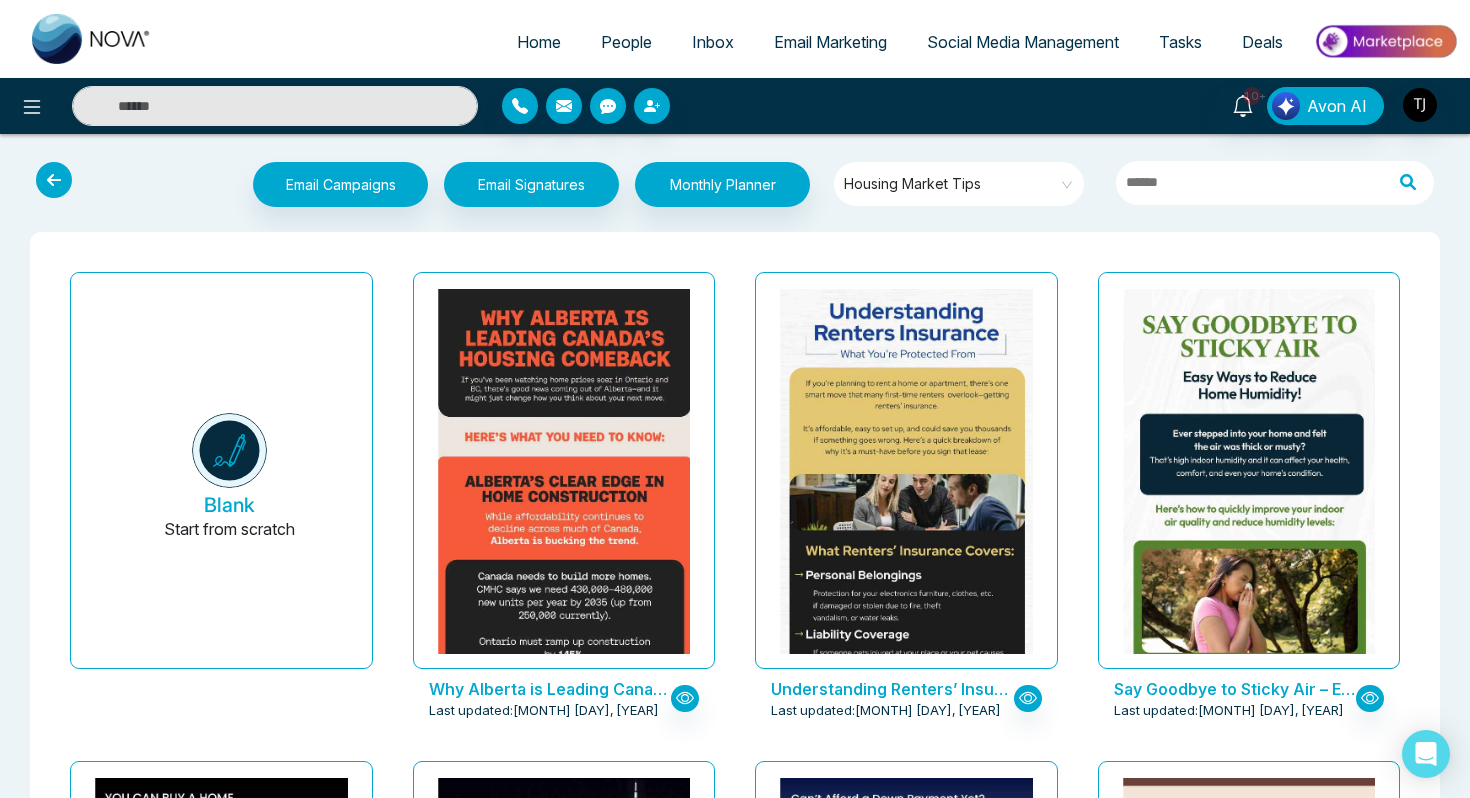 click on "Housing Market Tips" at bounding box center (960, 184) 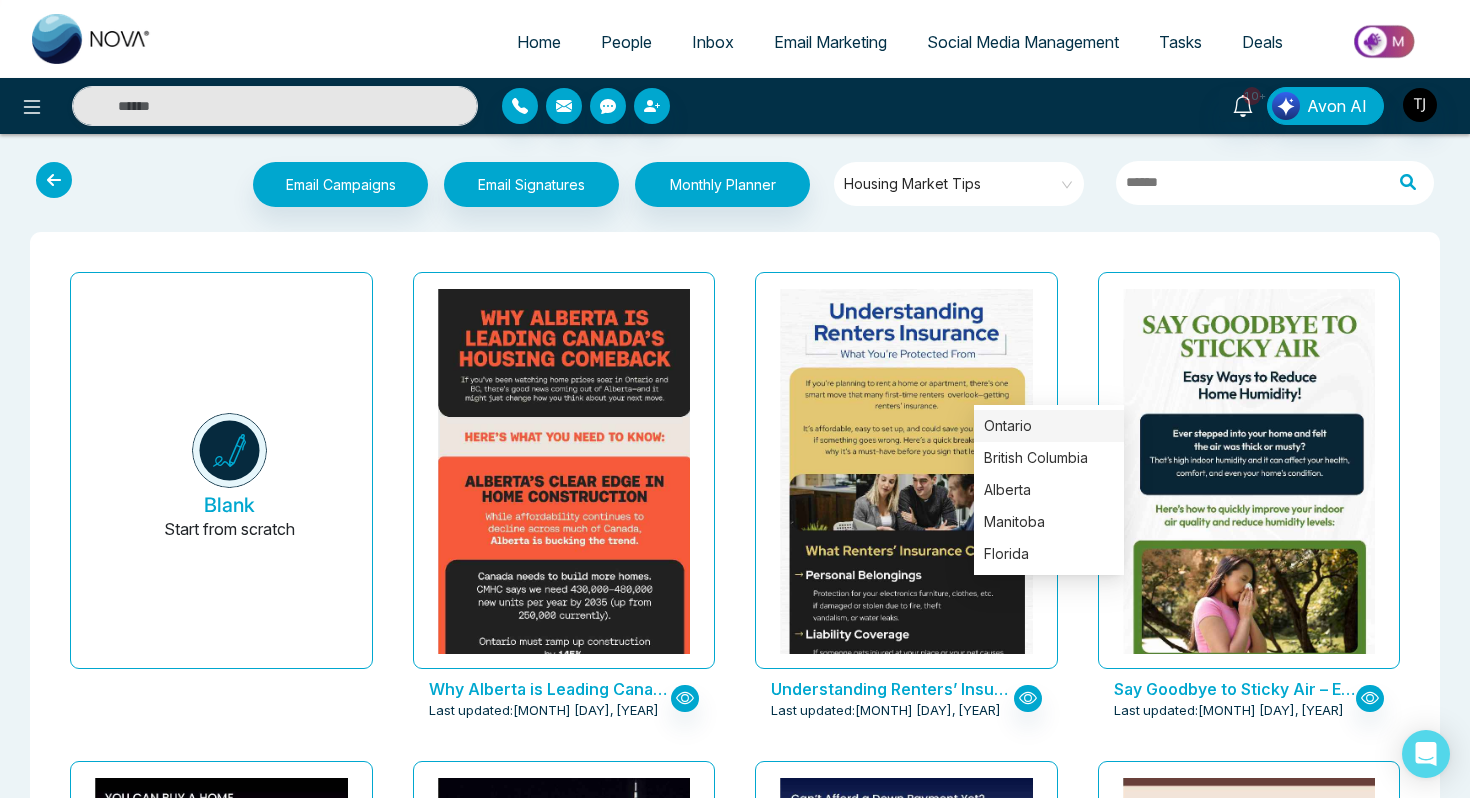 click on "Ontario" at bounding box center [1049, 426] 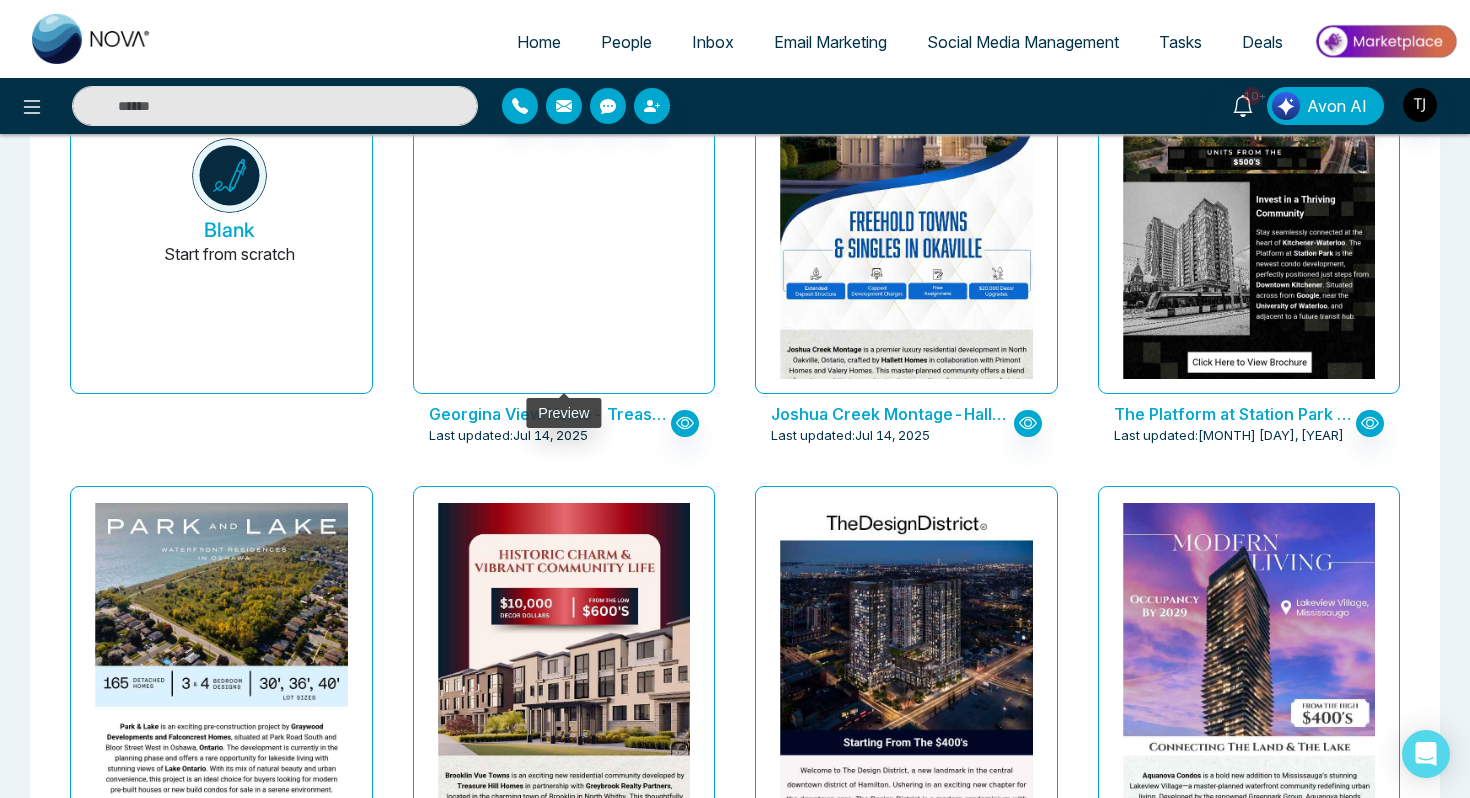scroll, scrollTop: 279, scrollLeft: 0, axis: vertical 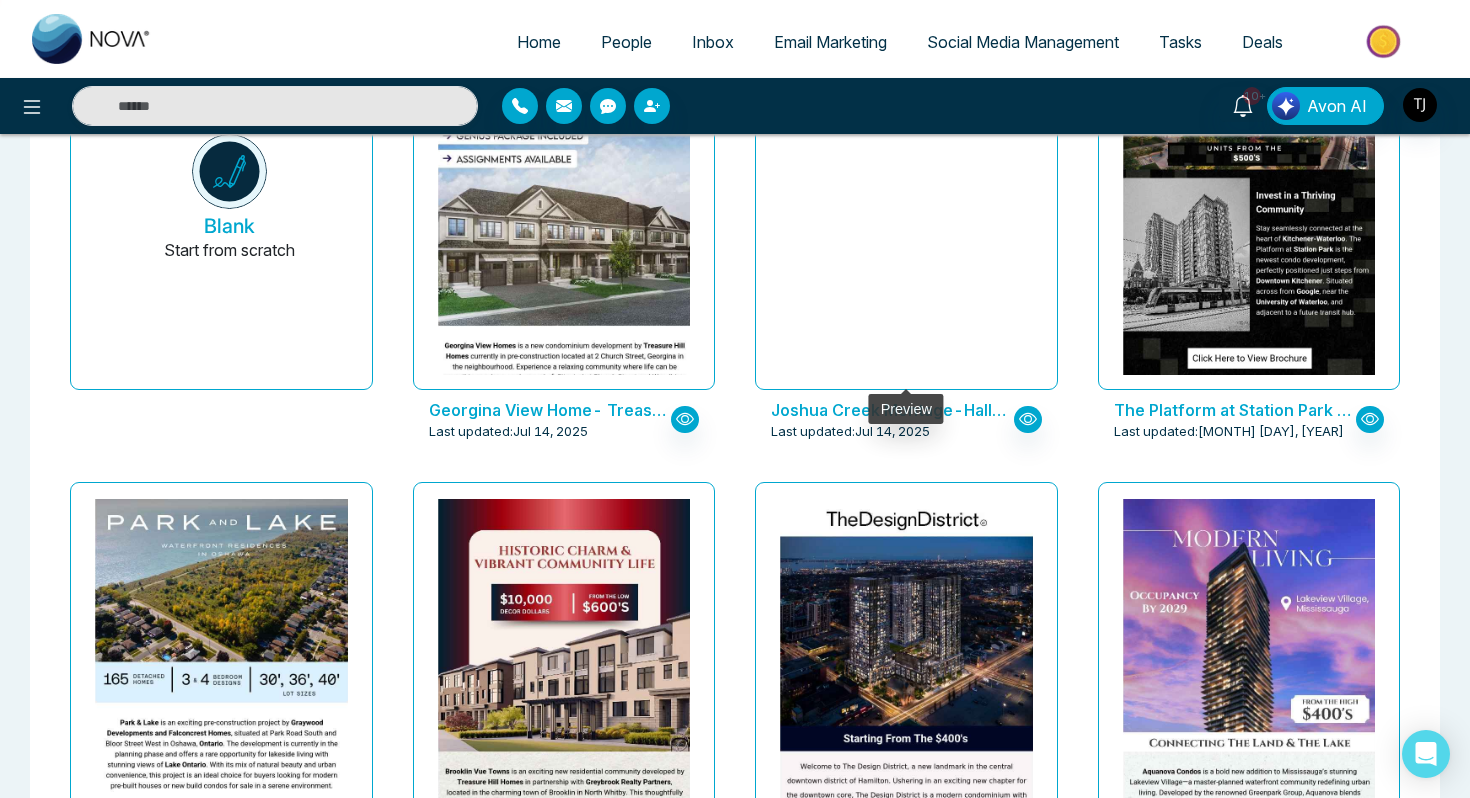 click at bounding box center (906, -1056) 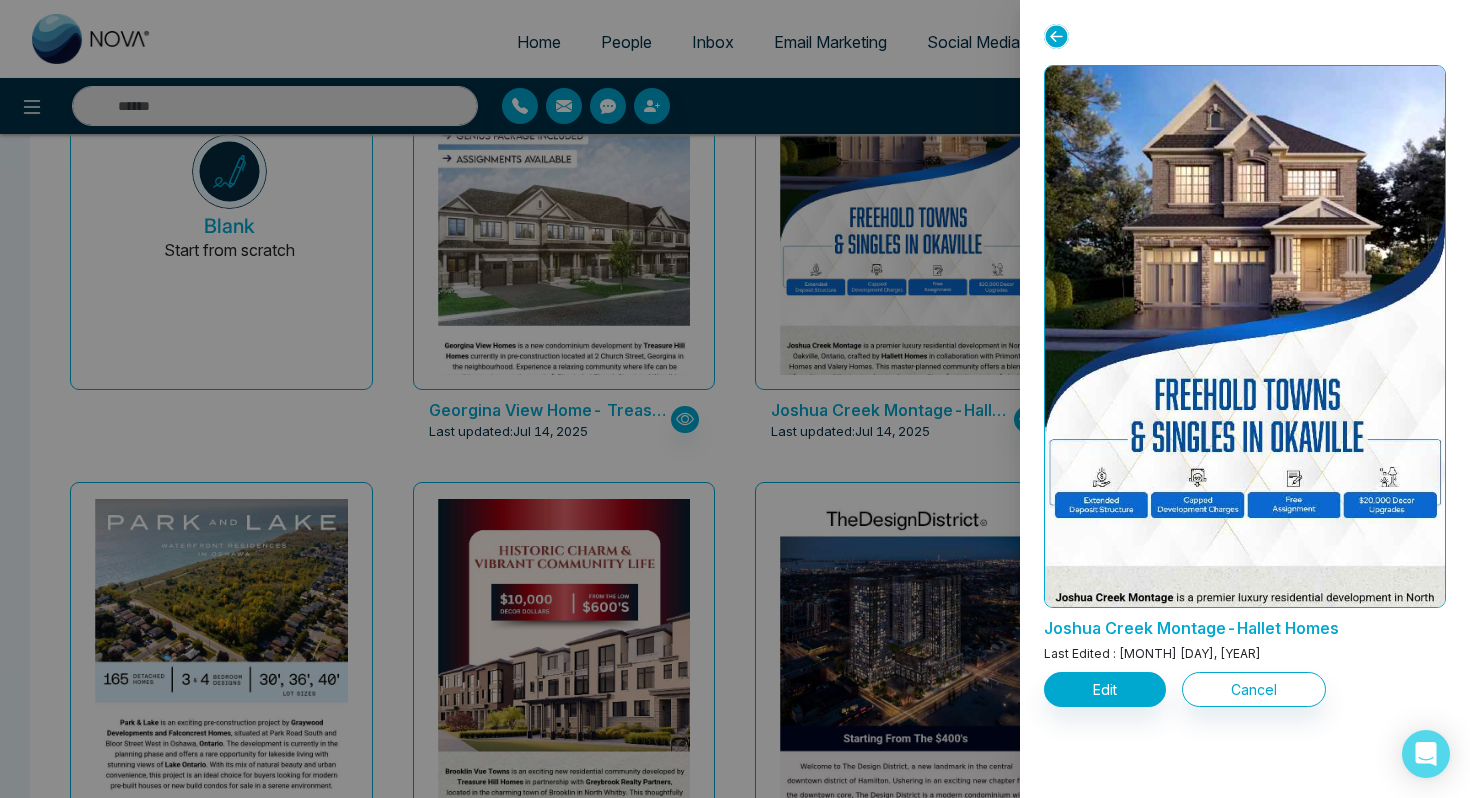 click at bounding box center [735, 399] 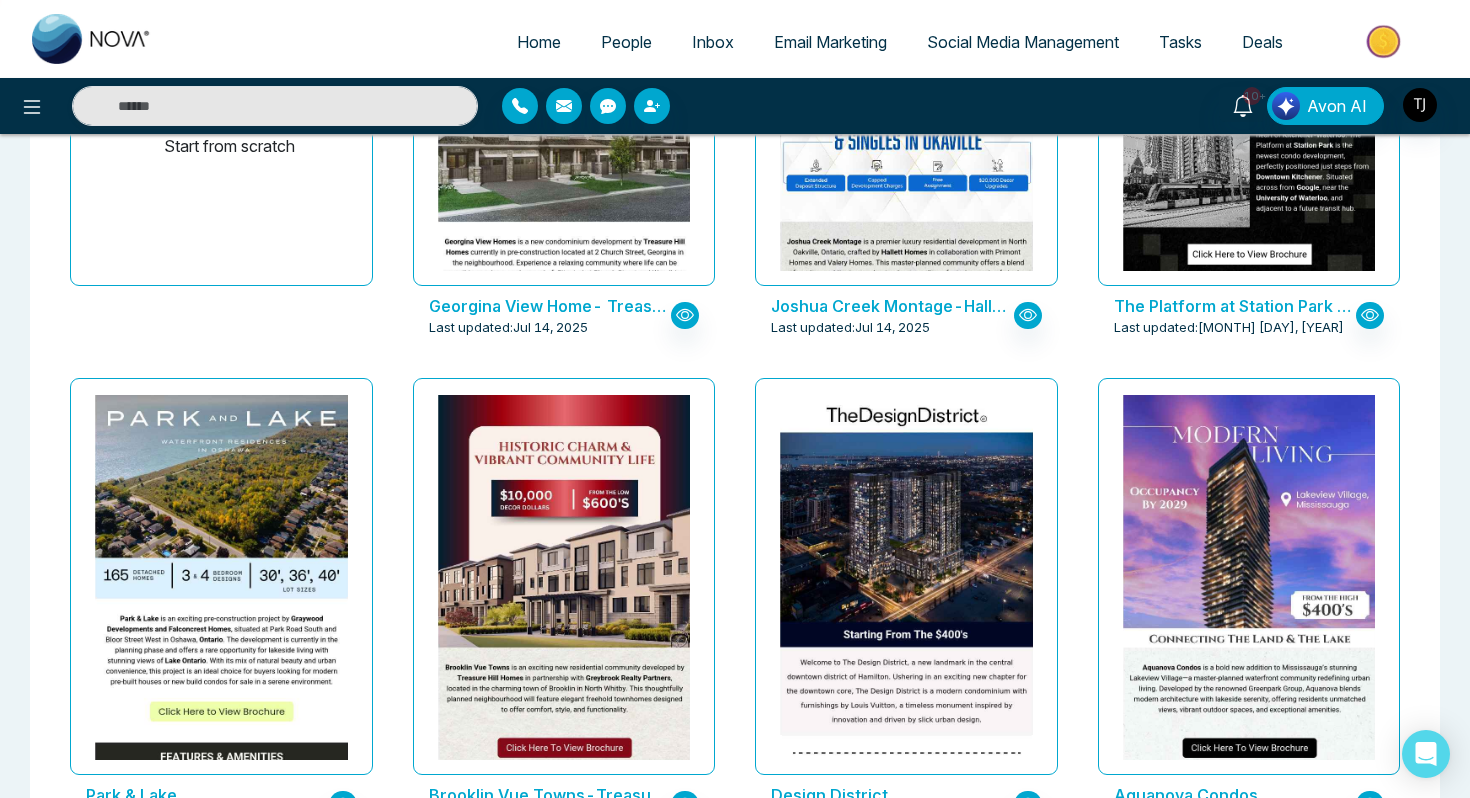 scroll, scrollTop: 401, scrollLeft: 0, axis: vertical 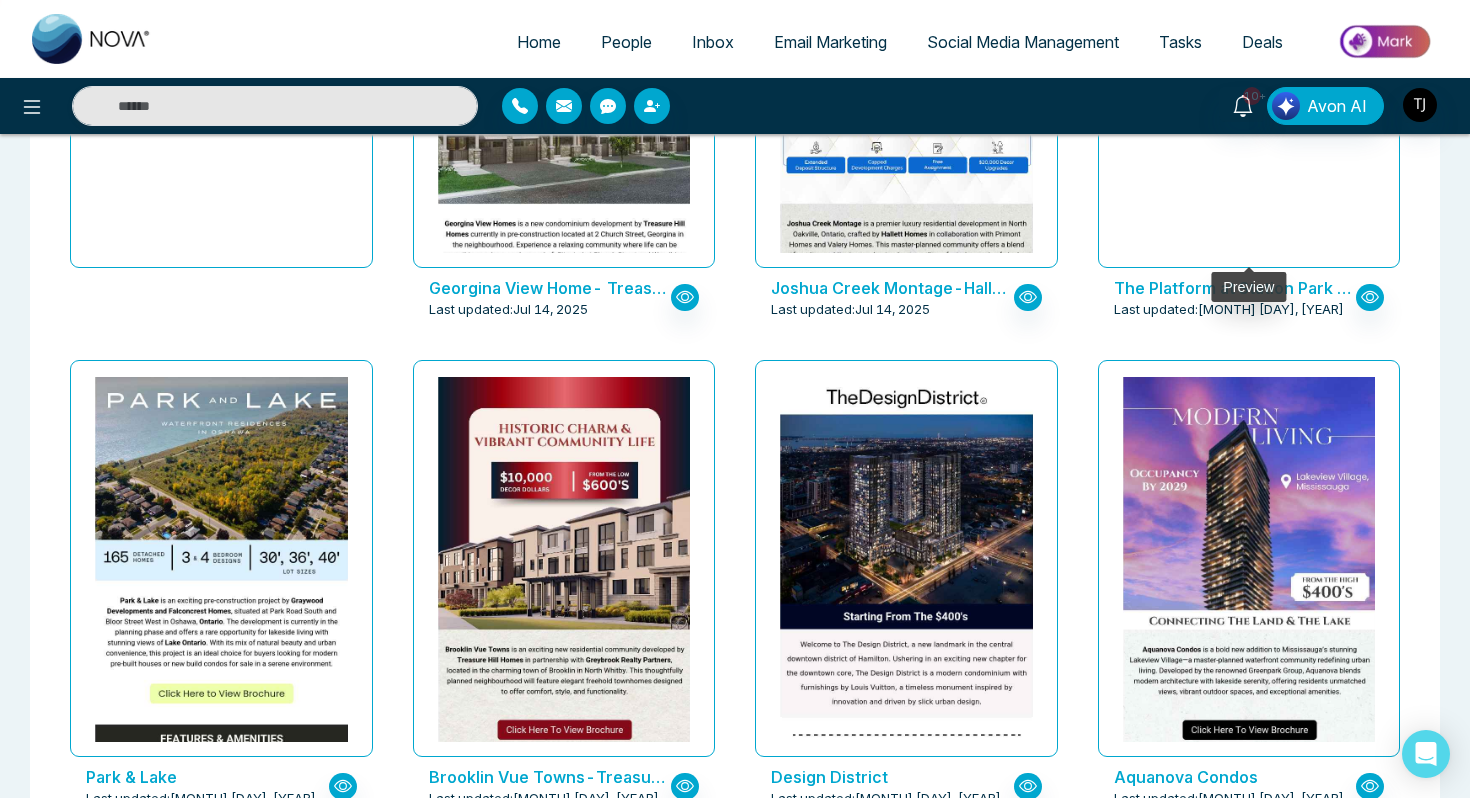 click at bounding box center [1248, -693] 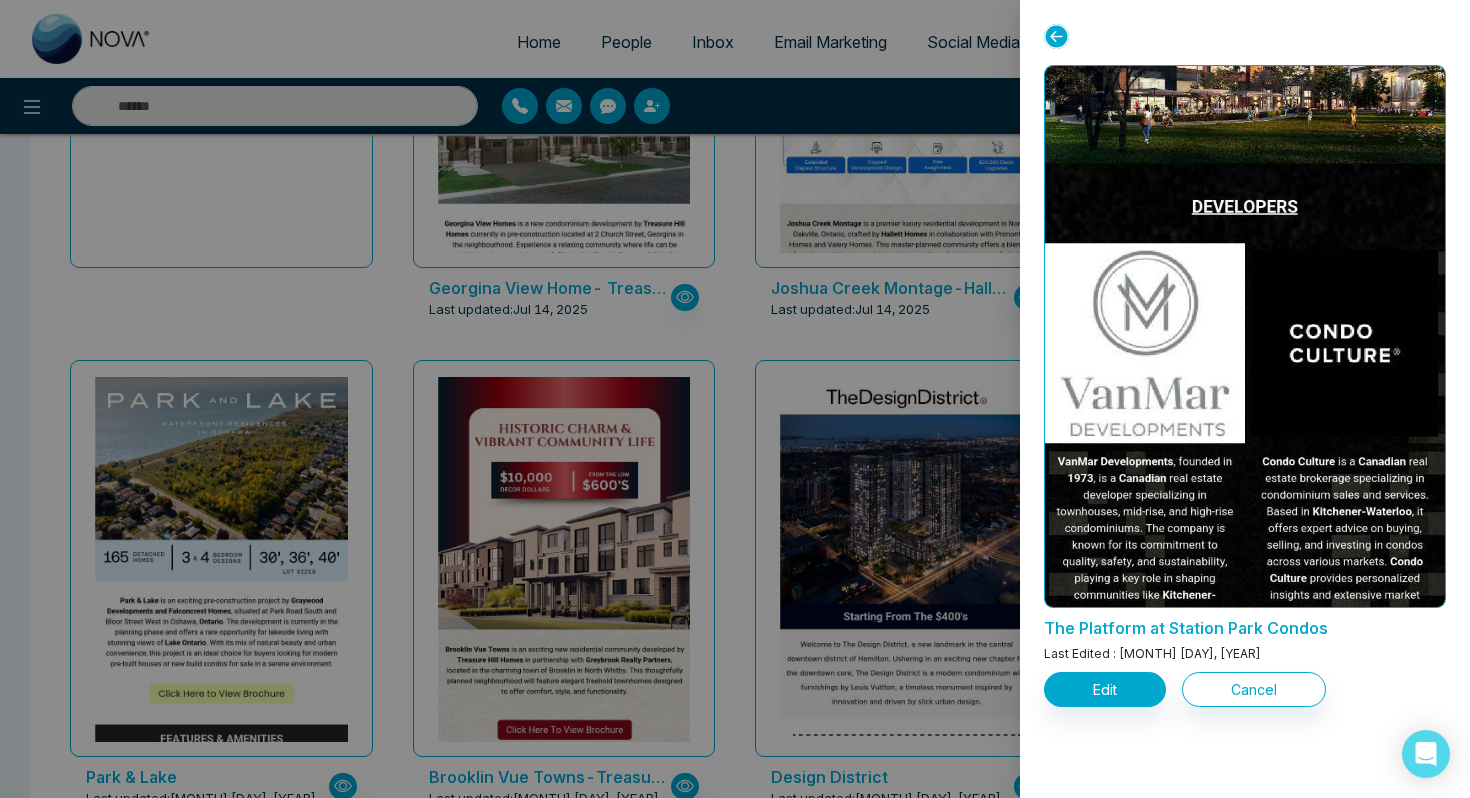 scroll, scrollTop: 1955, scrollLeft: 0, axis: vertical 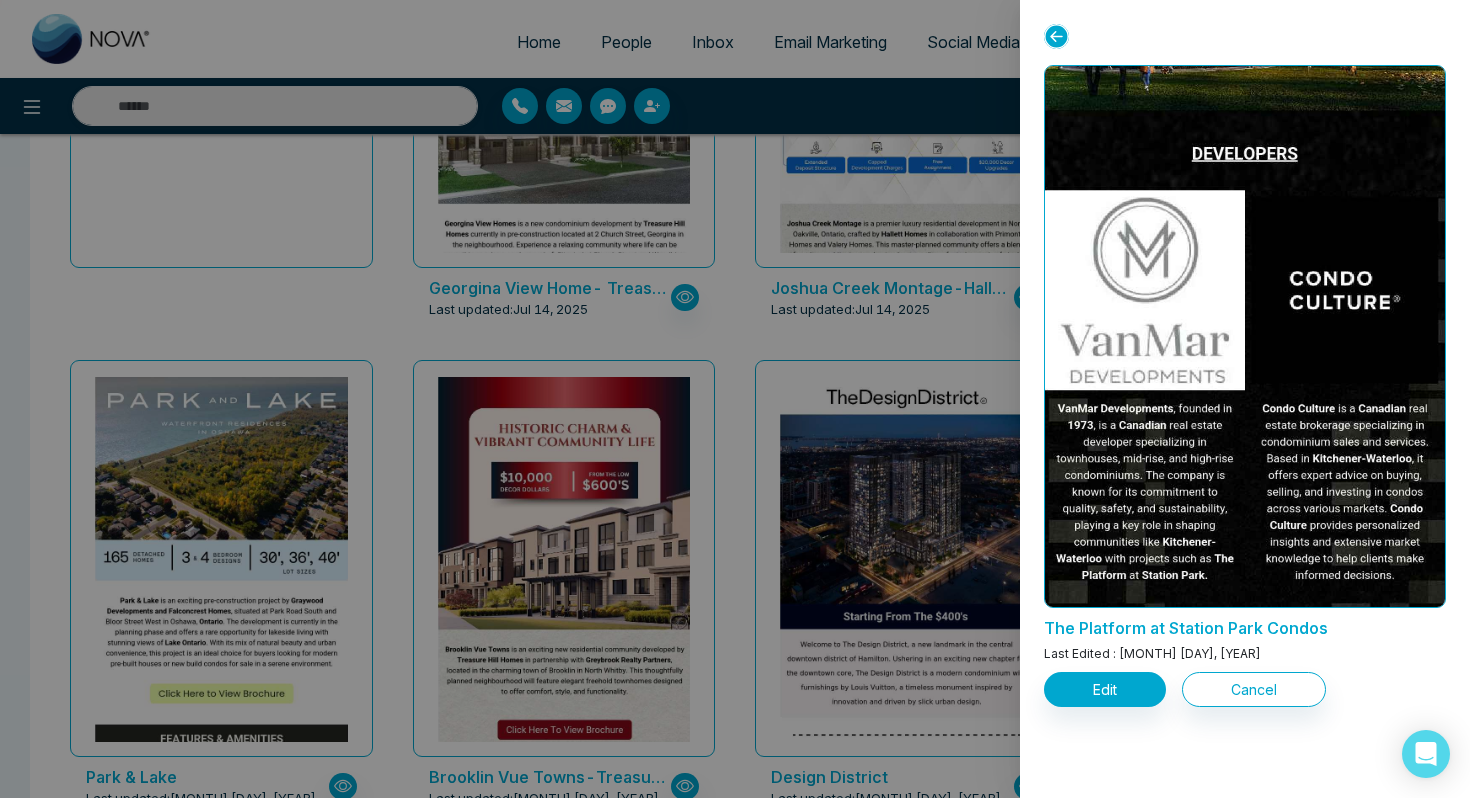 click at bounding box center [735, 399] 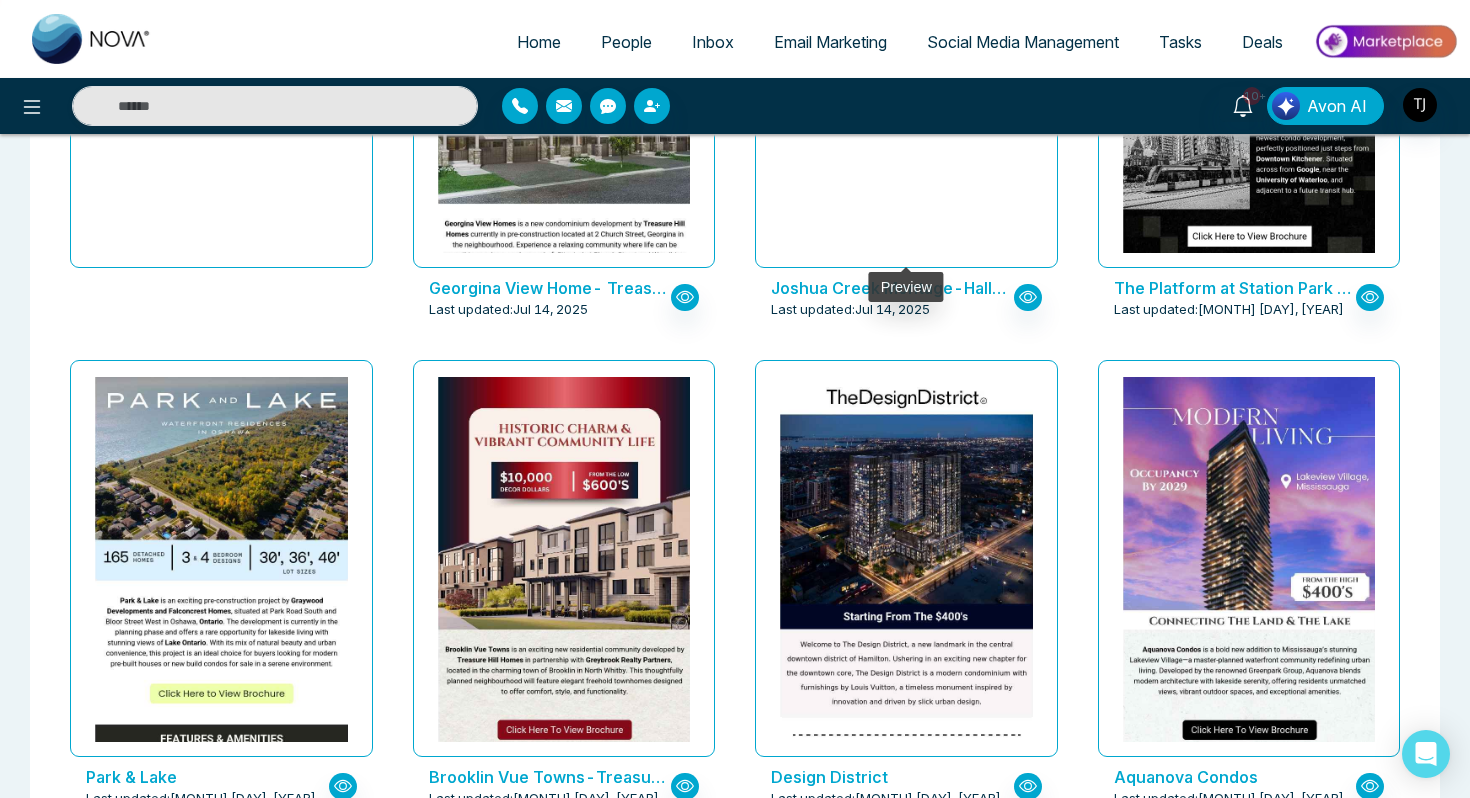 click at bounding box center [906, -1178] 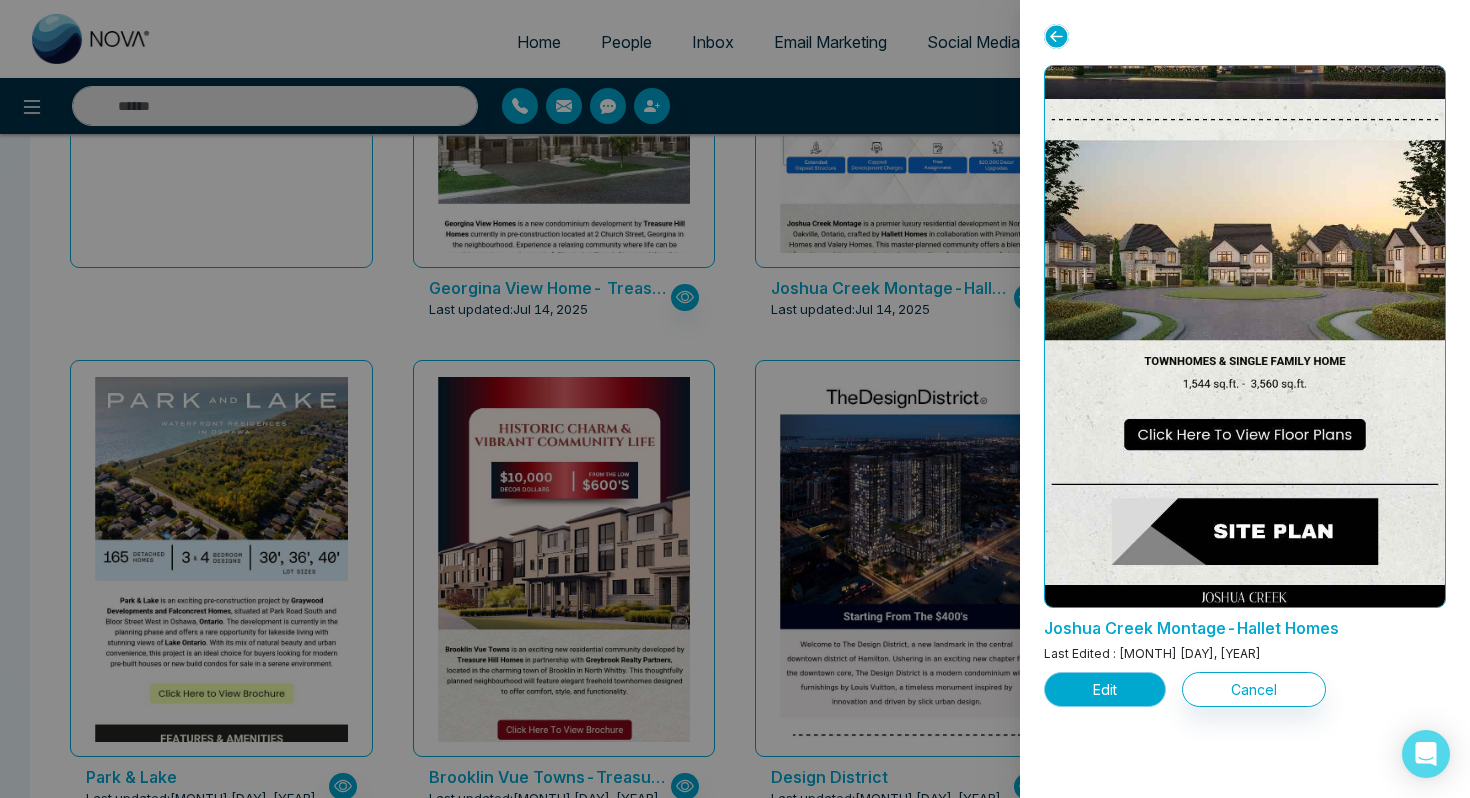 click on "Edit" at bounding box center (1105, 689) 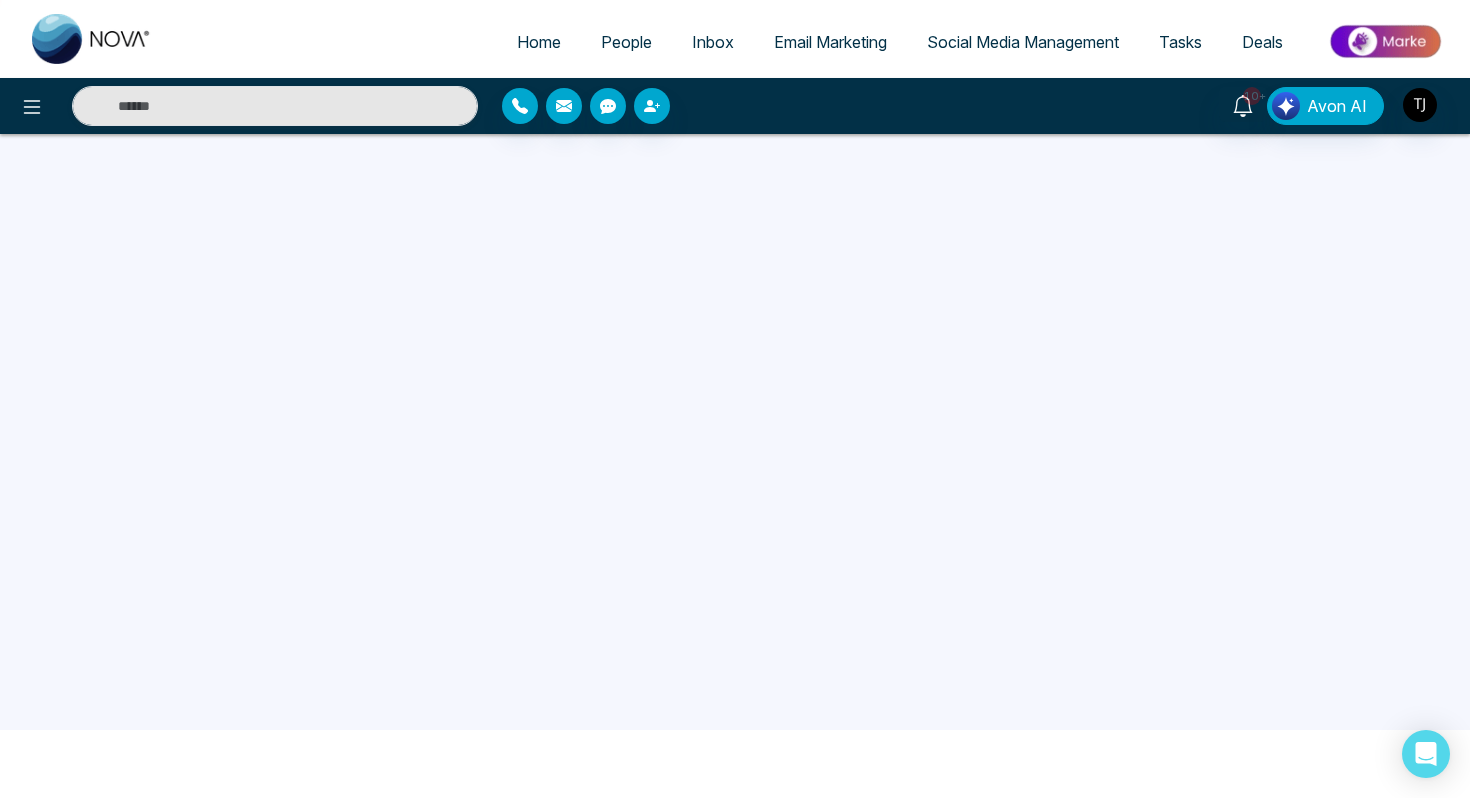 scroll, scrollTop: 0, scrollLeft: 0, axis: both 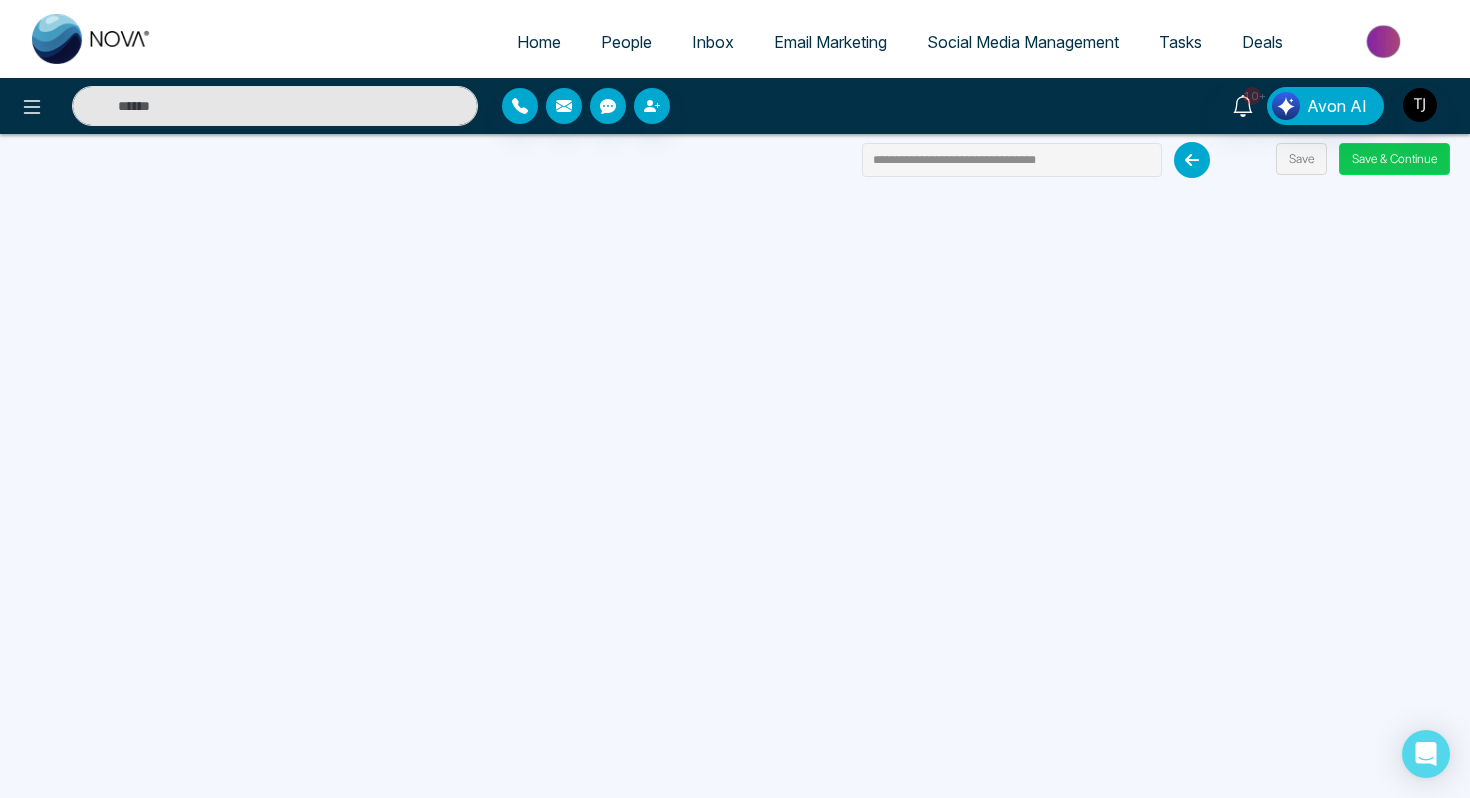 click on "Save & Continue" at bounding box center (1394, 159) 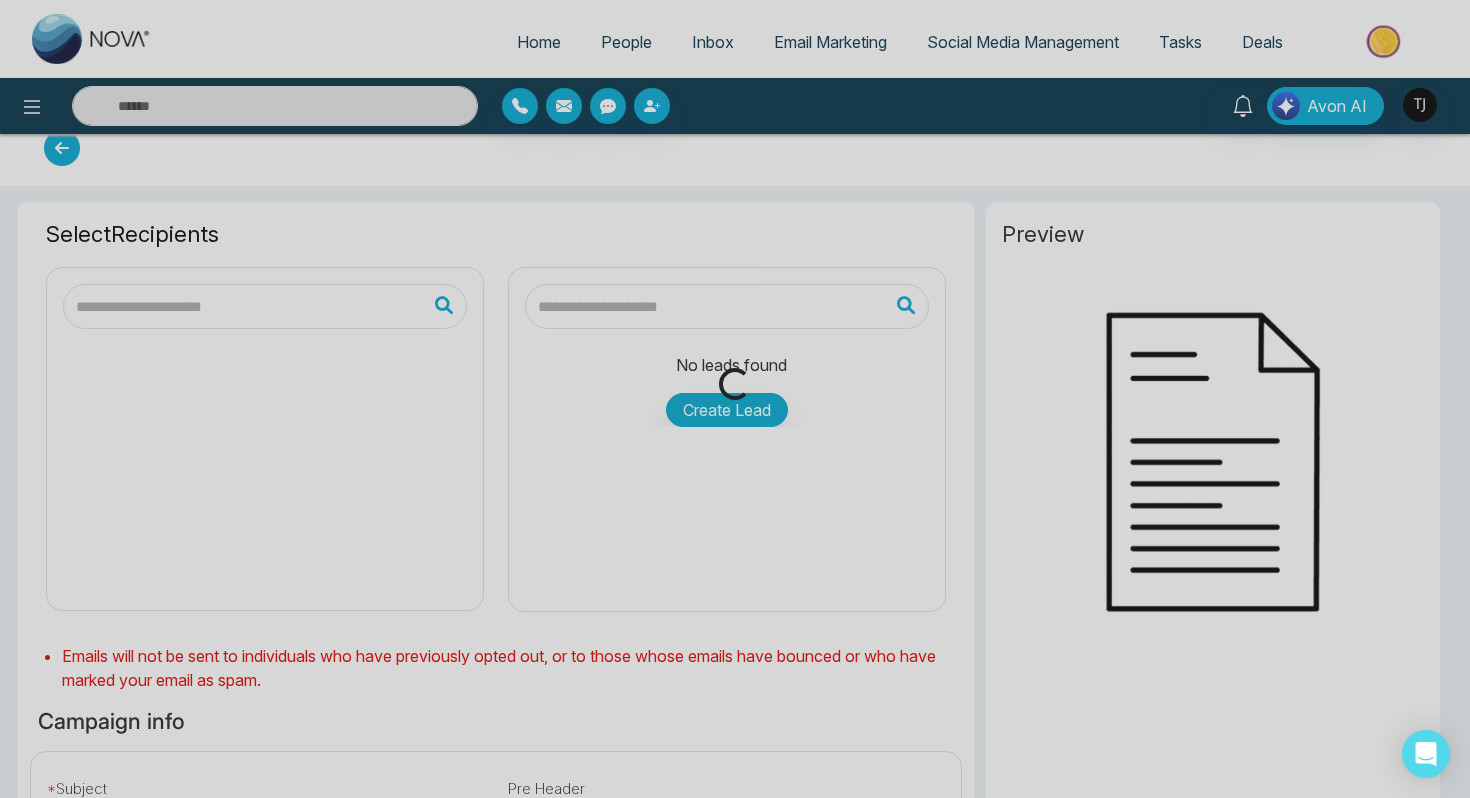 scroll, scrollTop: 28, scrollLeft: 0, axis: vertical 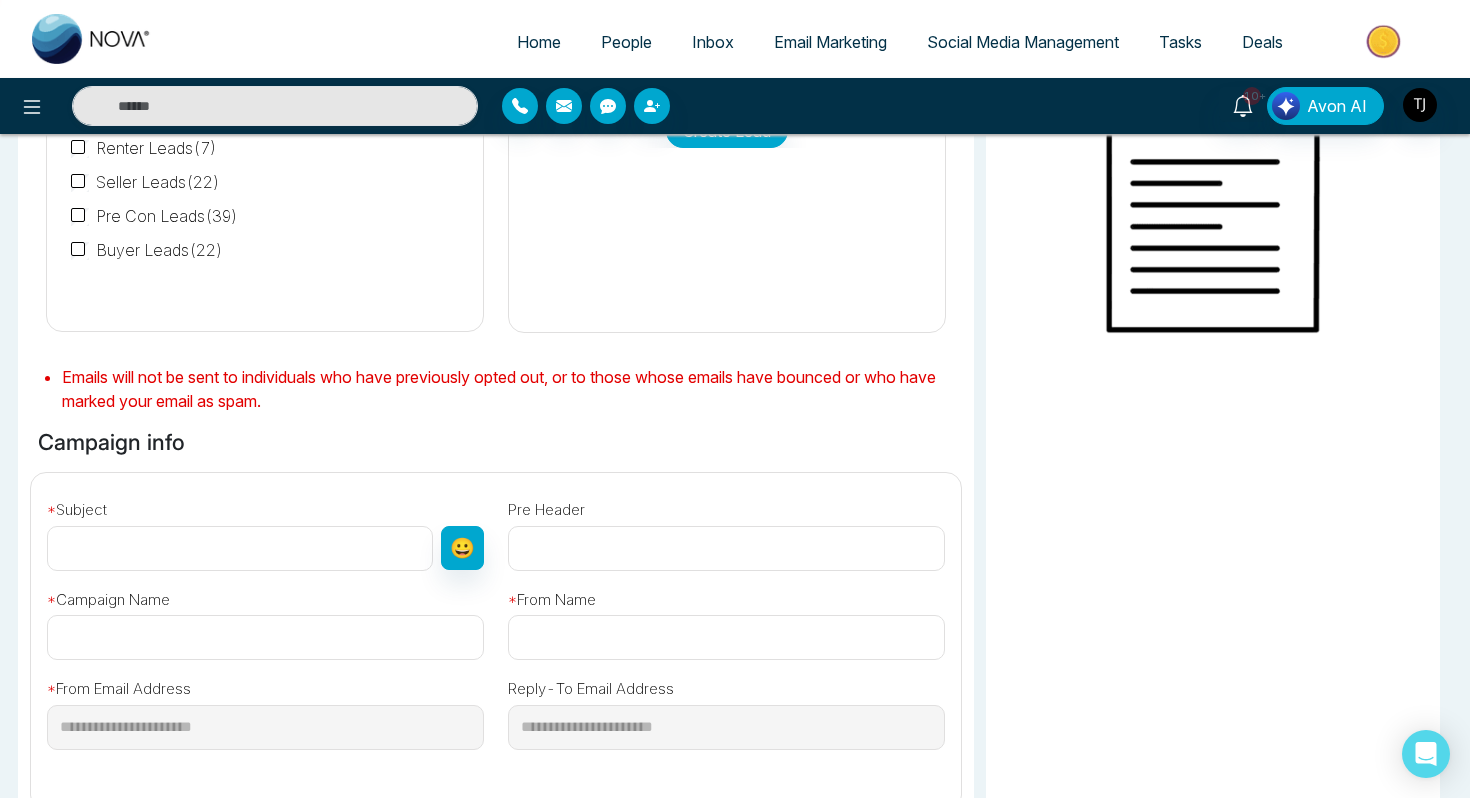 type on "**********" 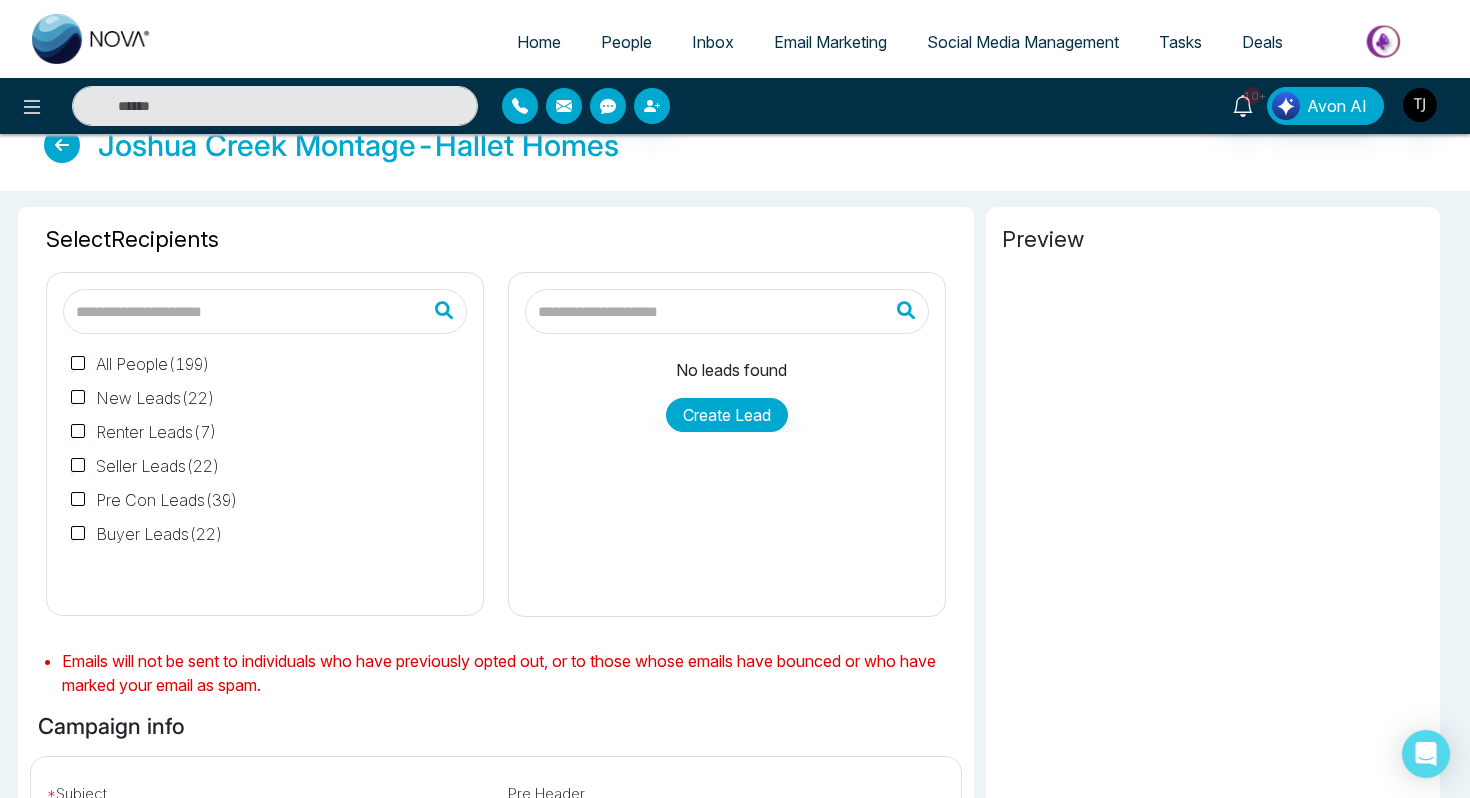 scroll, scrollTop: 0, scrollLeft: 0, axis: both 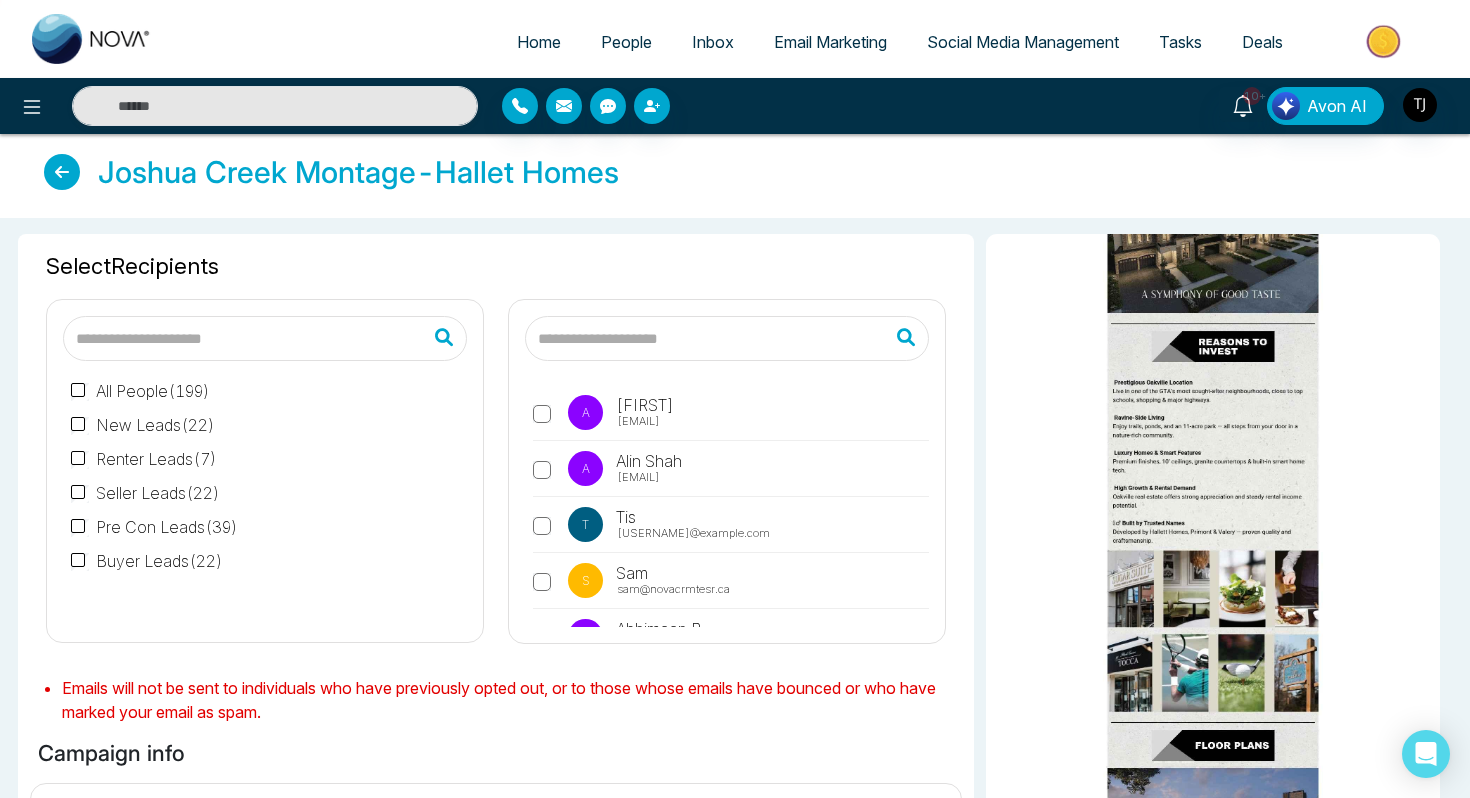 click on "Email Marketing" at bounding box center (830, 42) 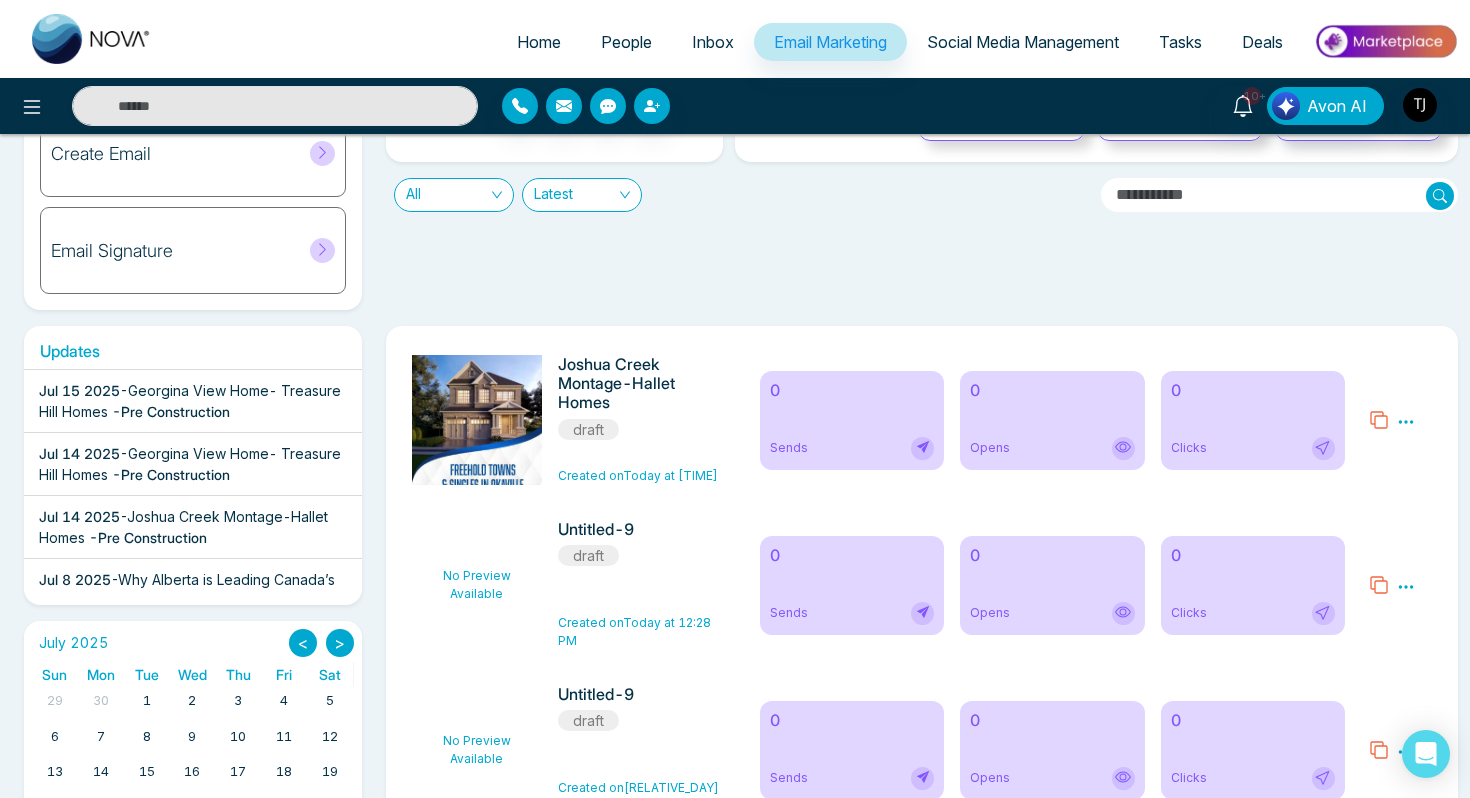 scroll, scrollTop: 184, scrollLeft: 0, axis: vertical 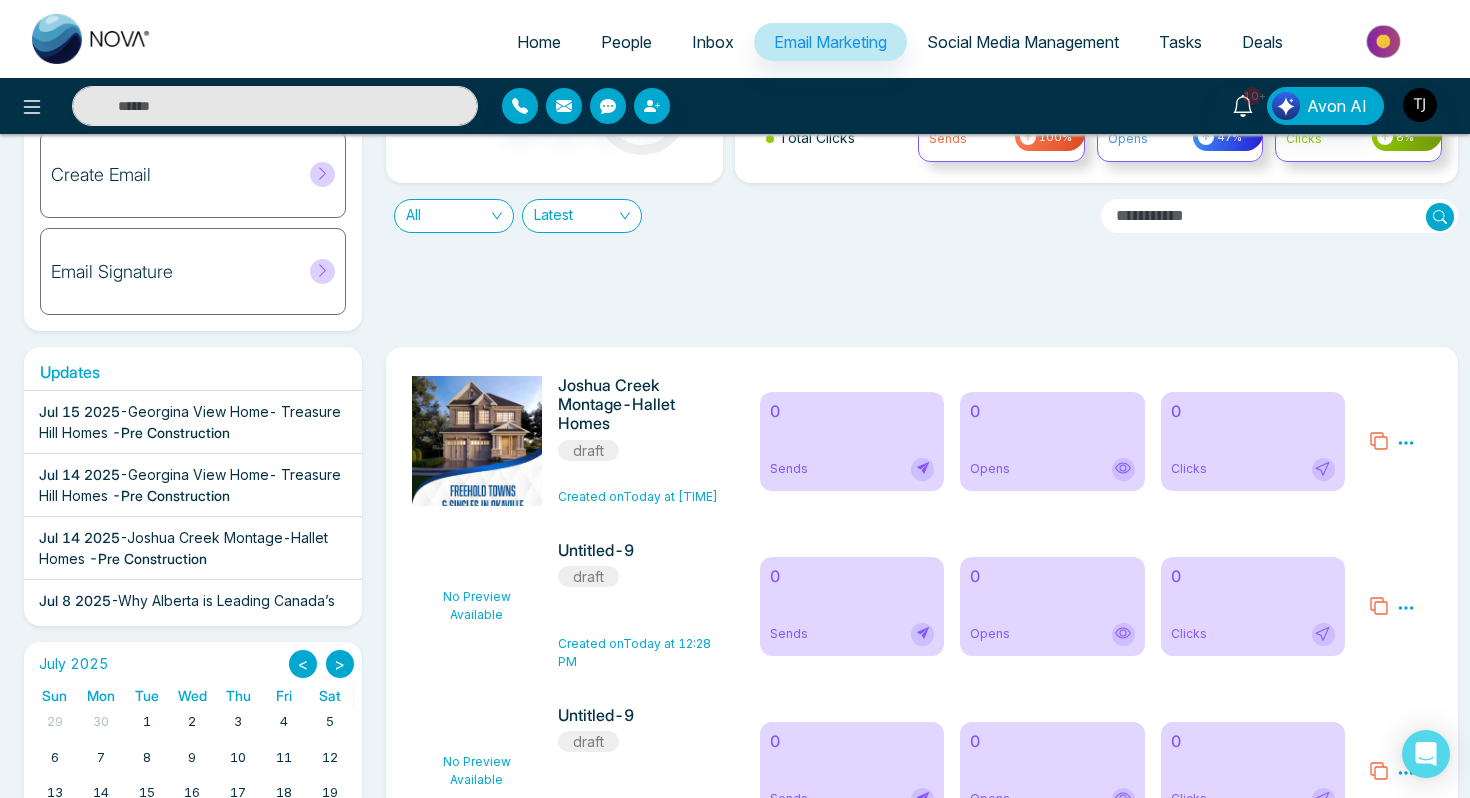 click on "Social Media Management" at bounding box center (1023, 42) 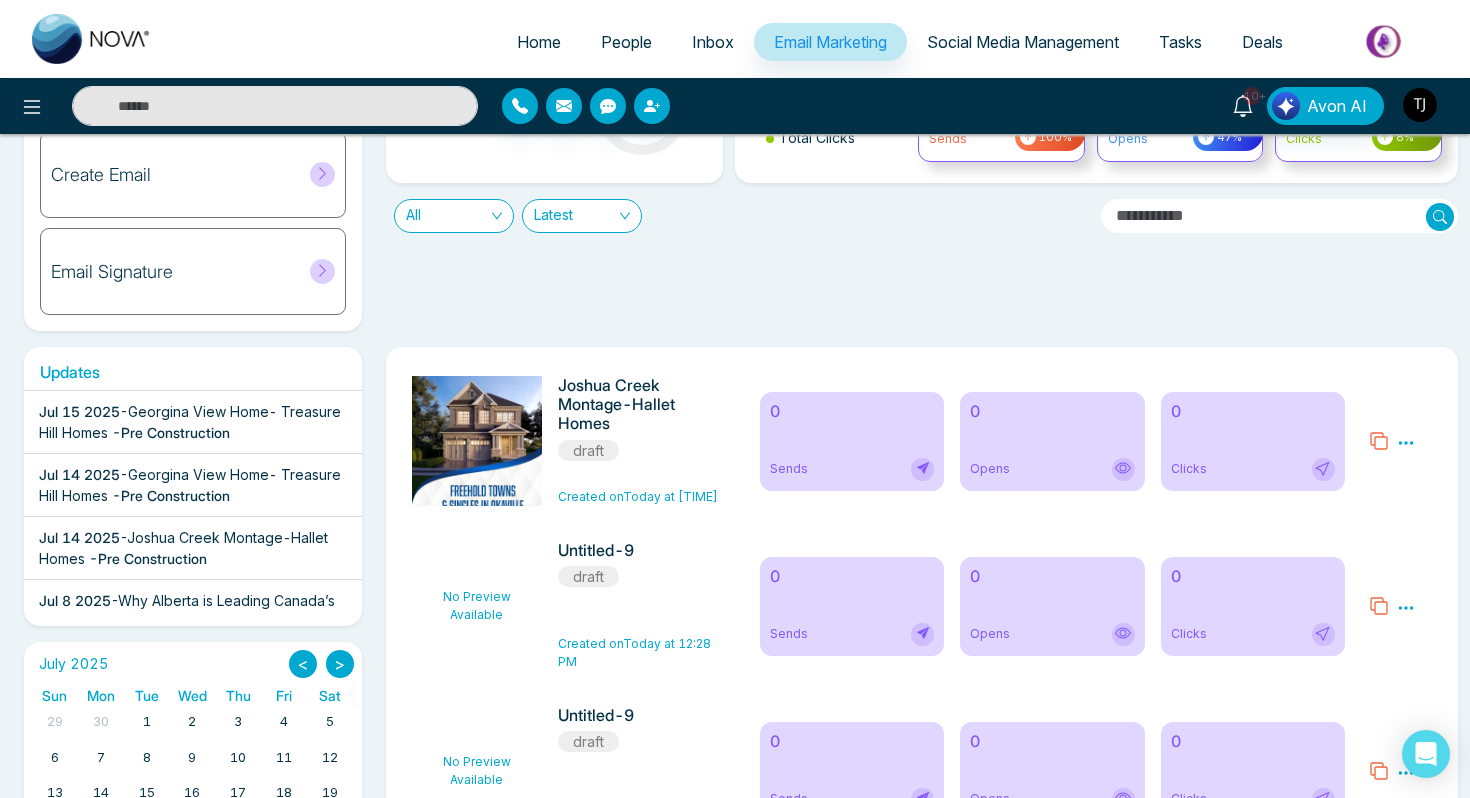 scroll, scrollTop: 0, scrollLeft: 0, axis: both 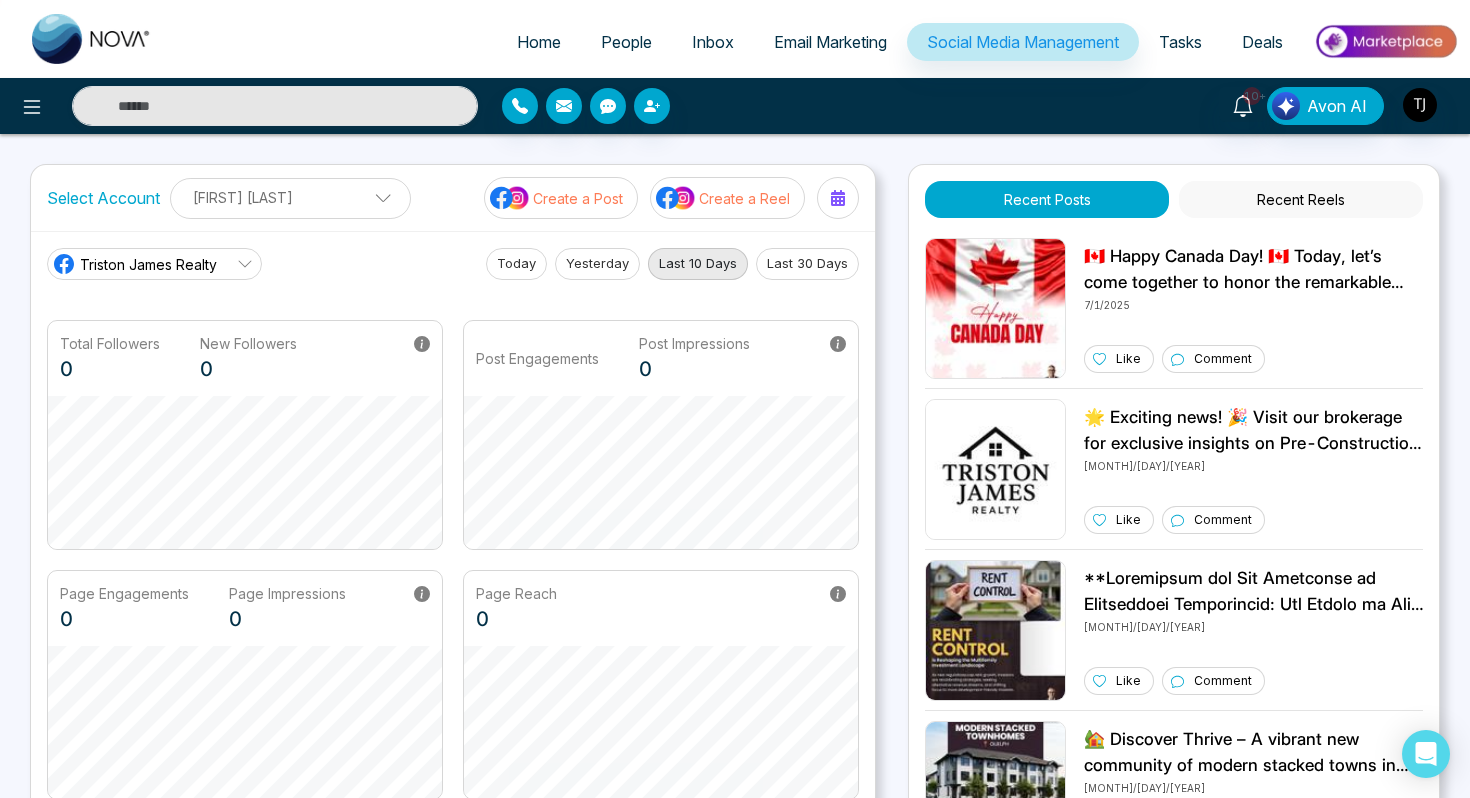 click on "Last 30 Days" at bounding box center (807, 264) 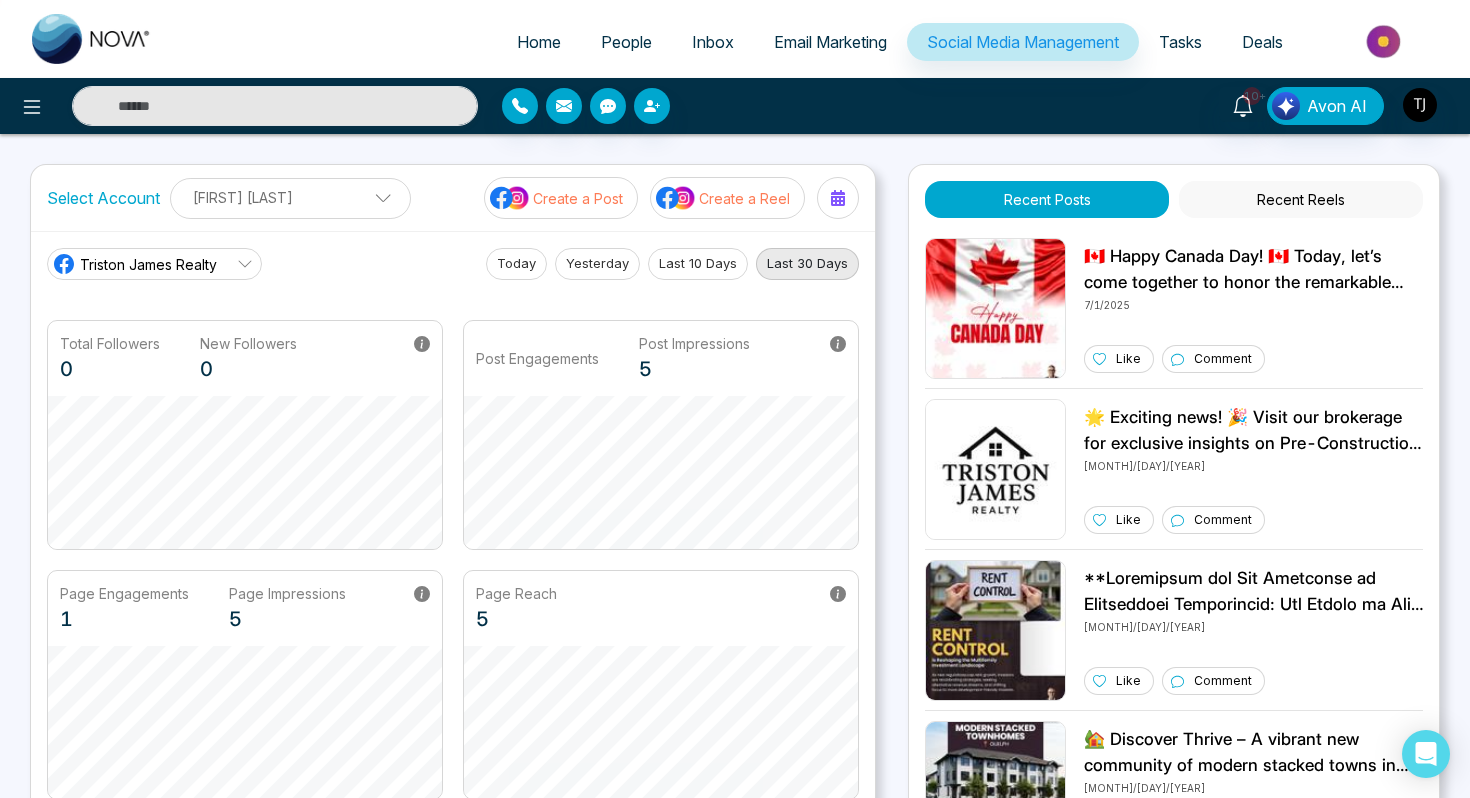 click on "Create a Post" at bounding box center [578, 198] 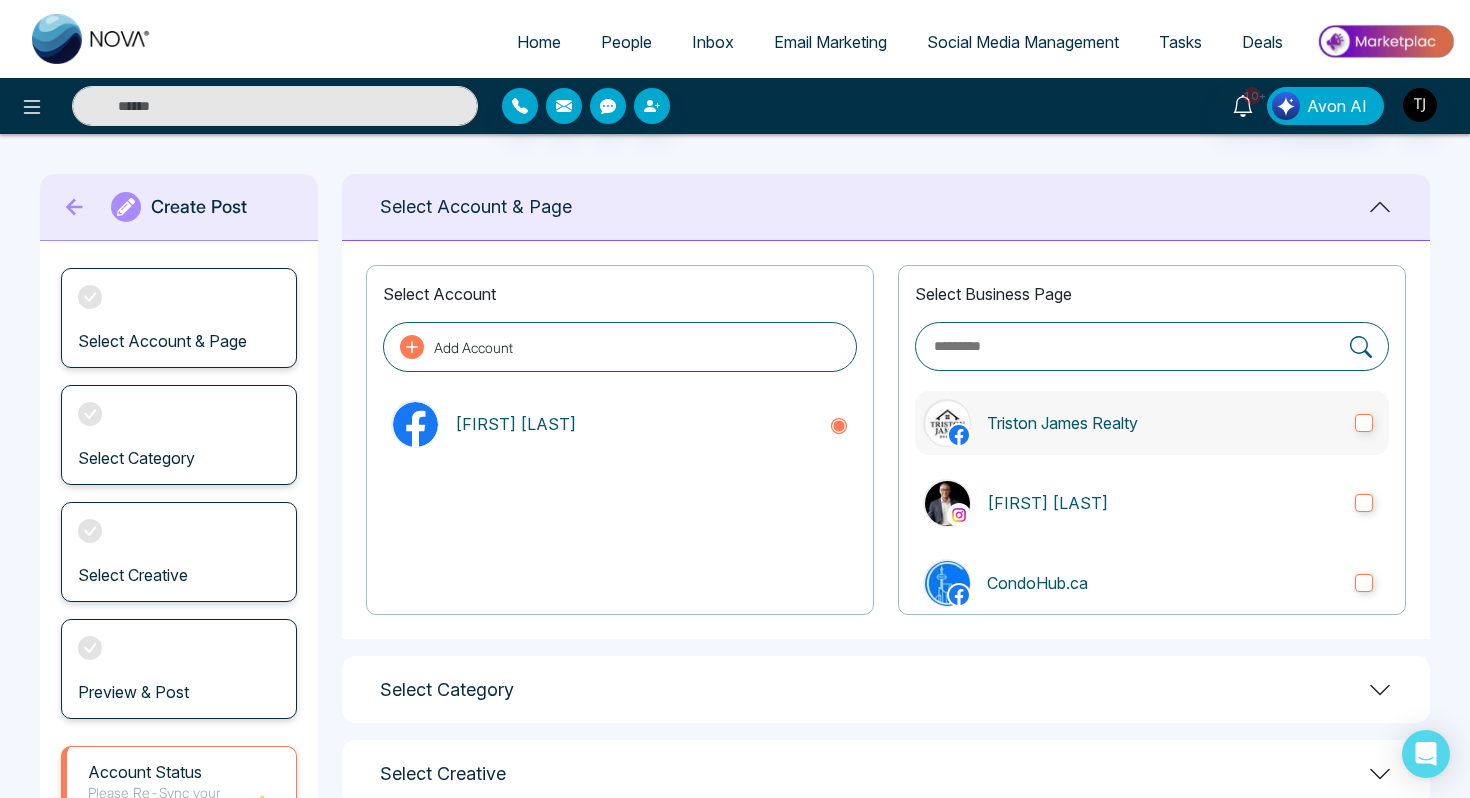 click on "Triston James Realty" at bounding box center (1163, 423) 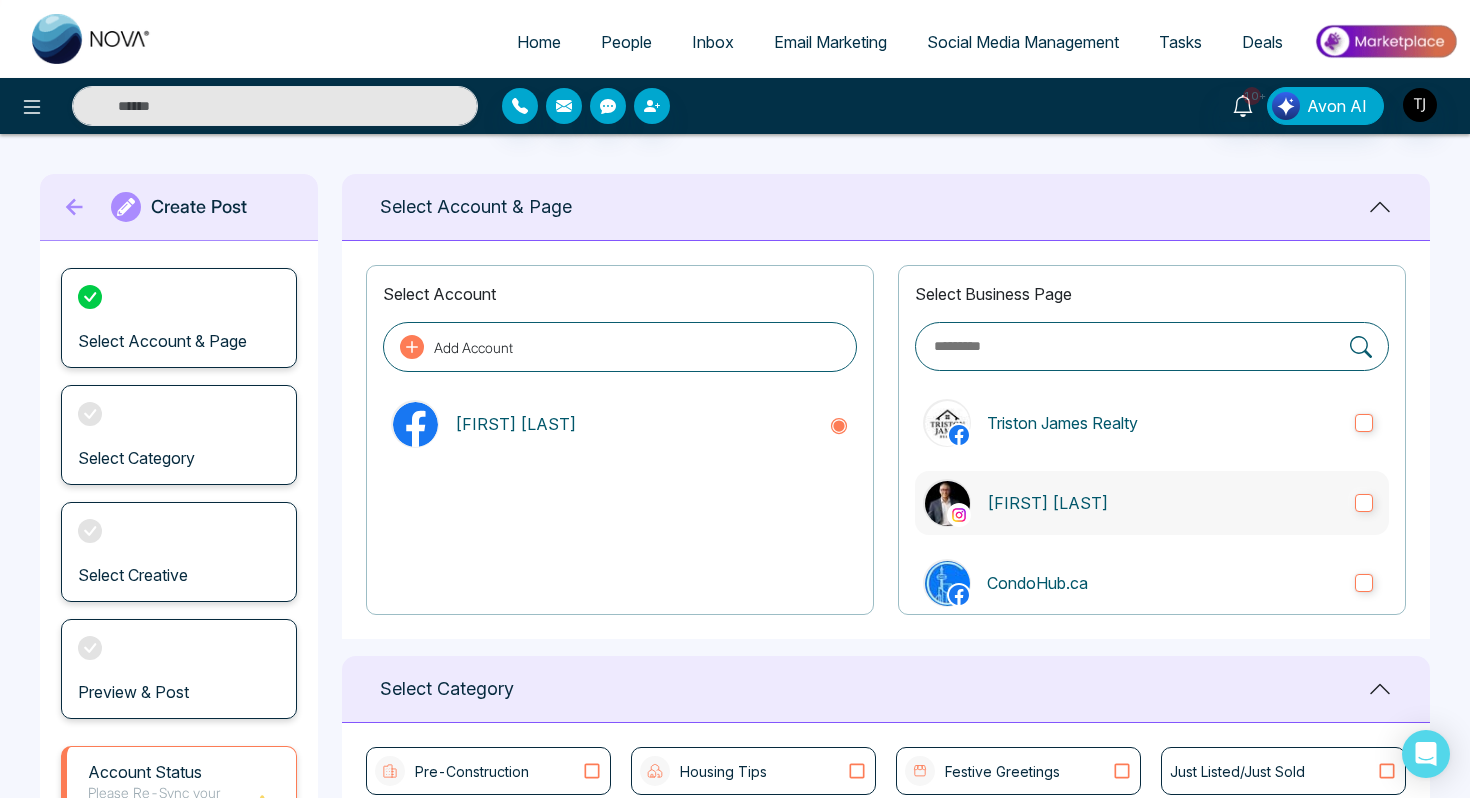 click on "[FIRST] [LAST]" at bounding box center (1163, 503) 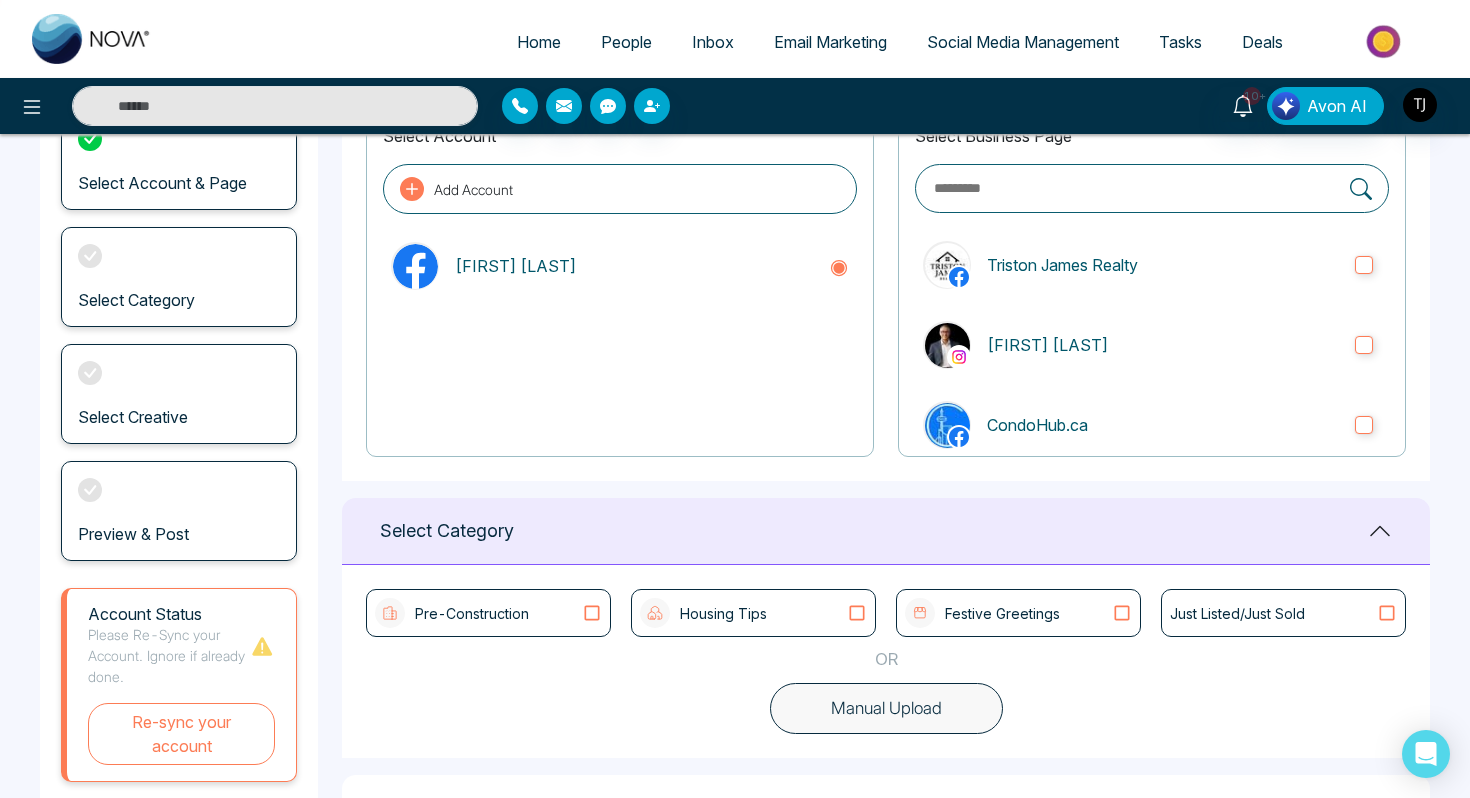 scroll, scrollTop: 324, scrollLeft: 0, axis: vertical 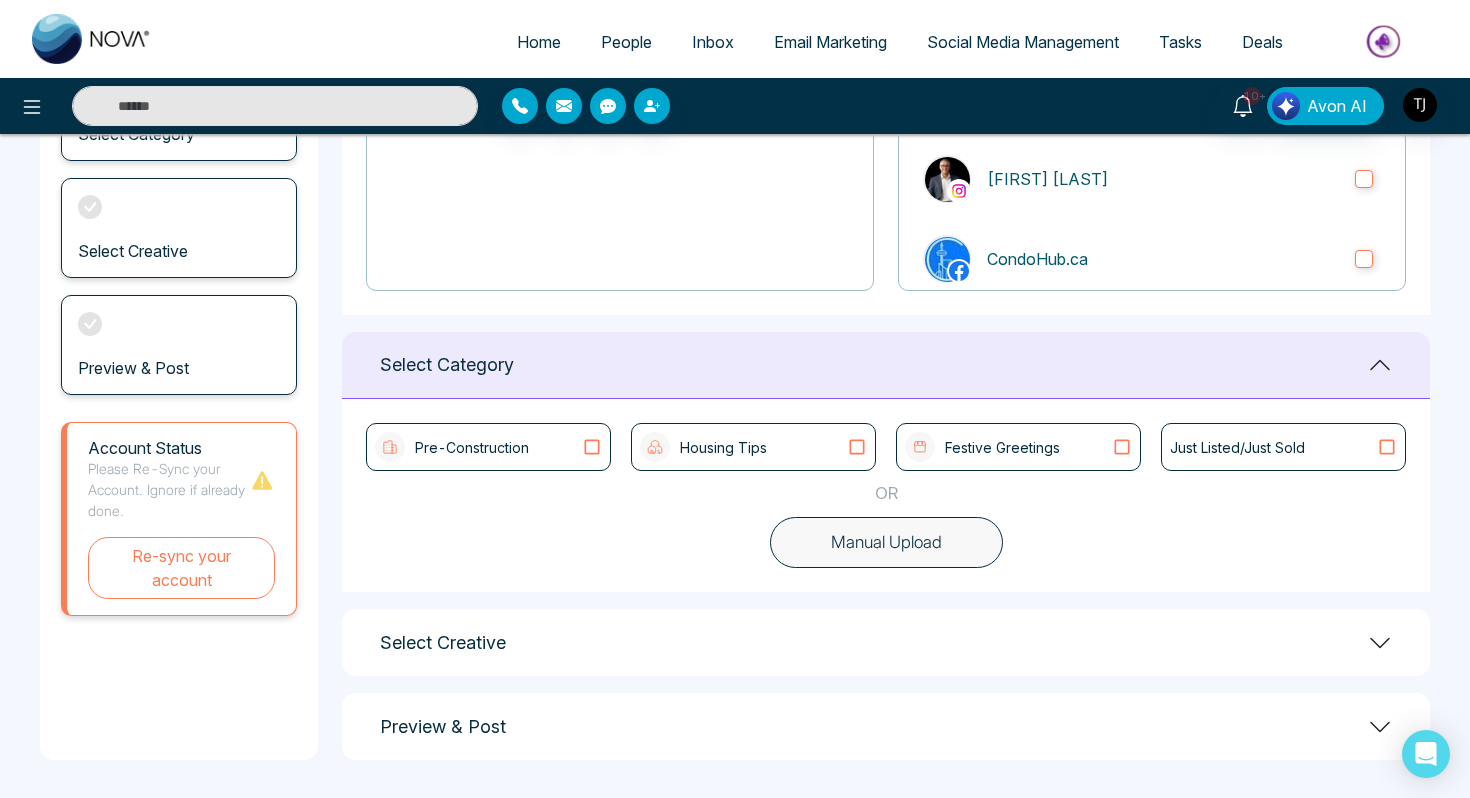 click on "Manual Upload" at bounding box center [886, 543] 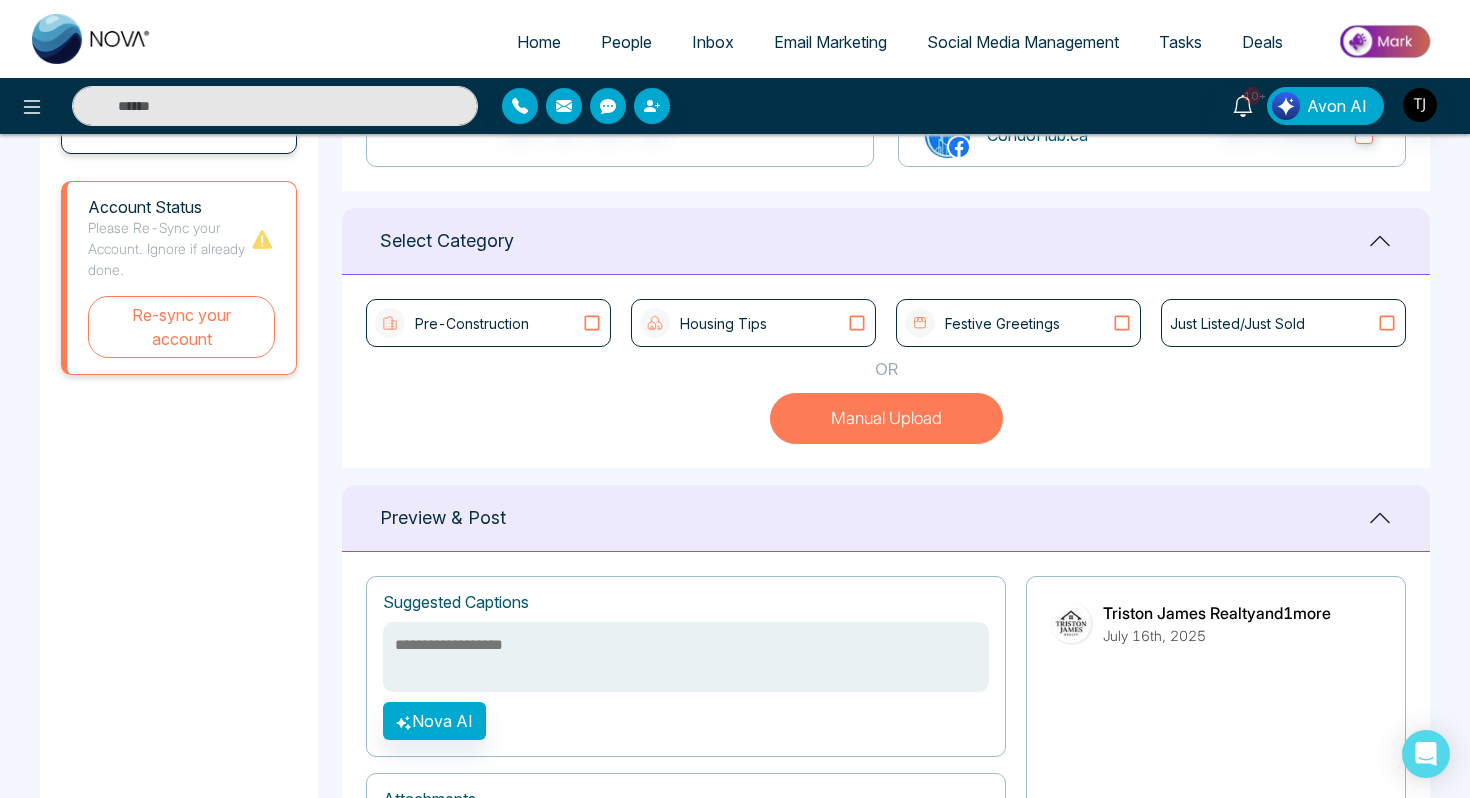 scroll, scrollTop: 441, scrollLeft: 0, axis: vertical 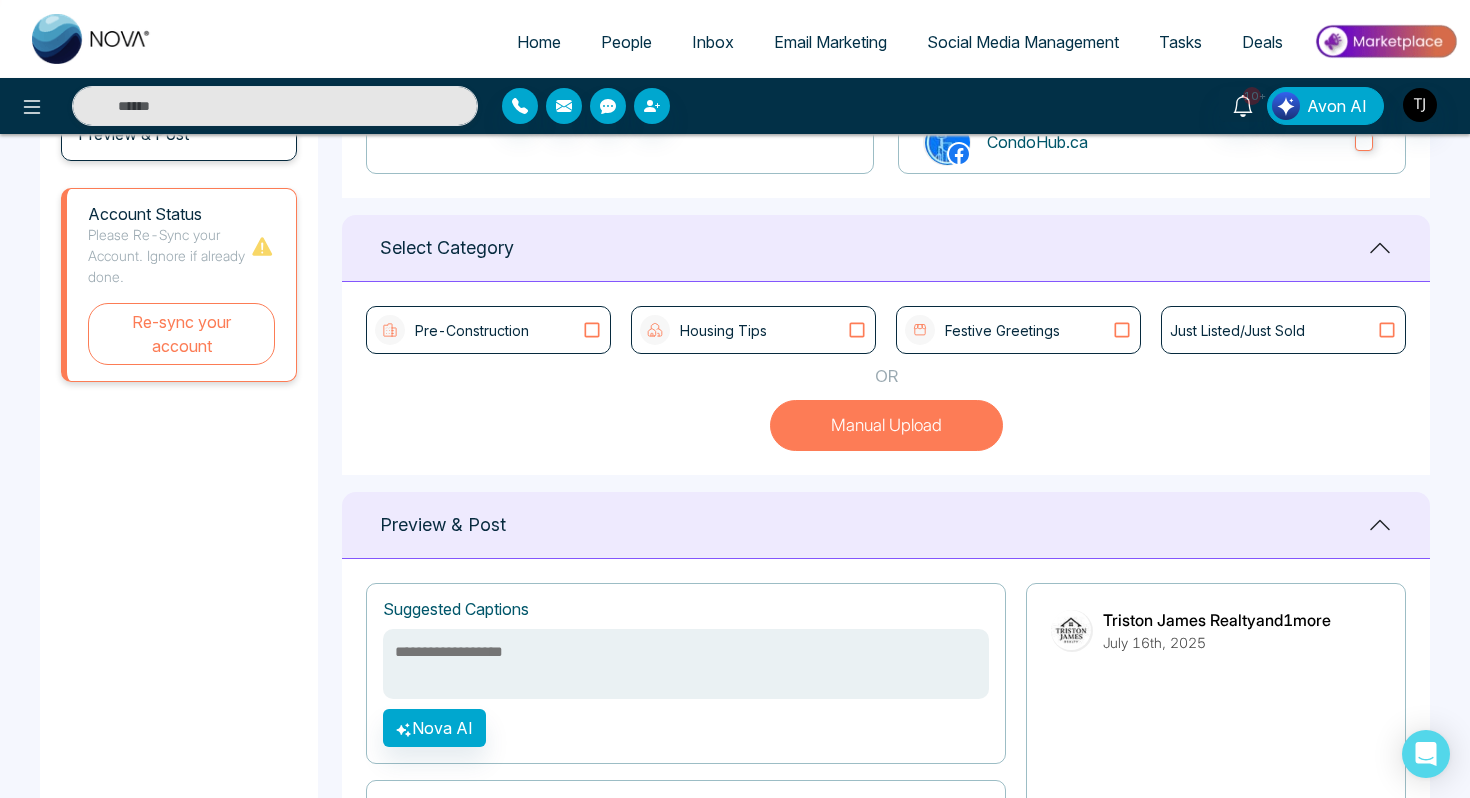 click 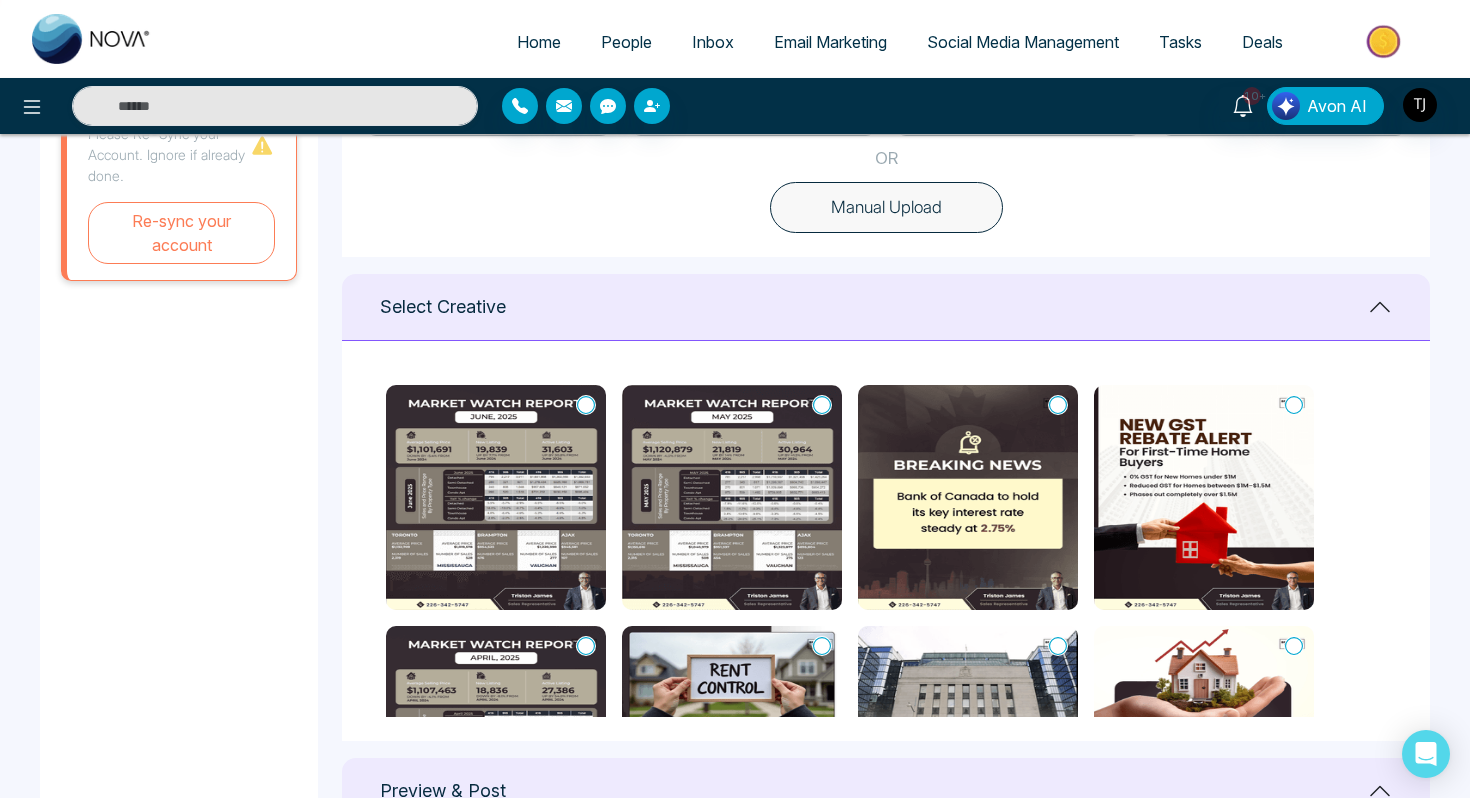 scroll, scrollTop: 664, scrollLeft: 0, axis: vertical 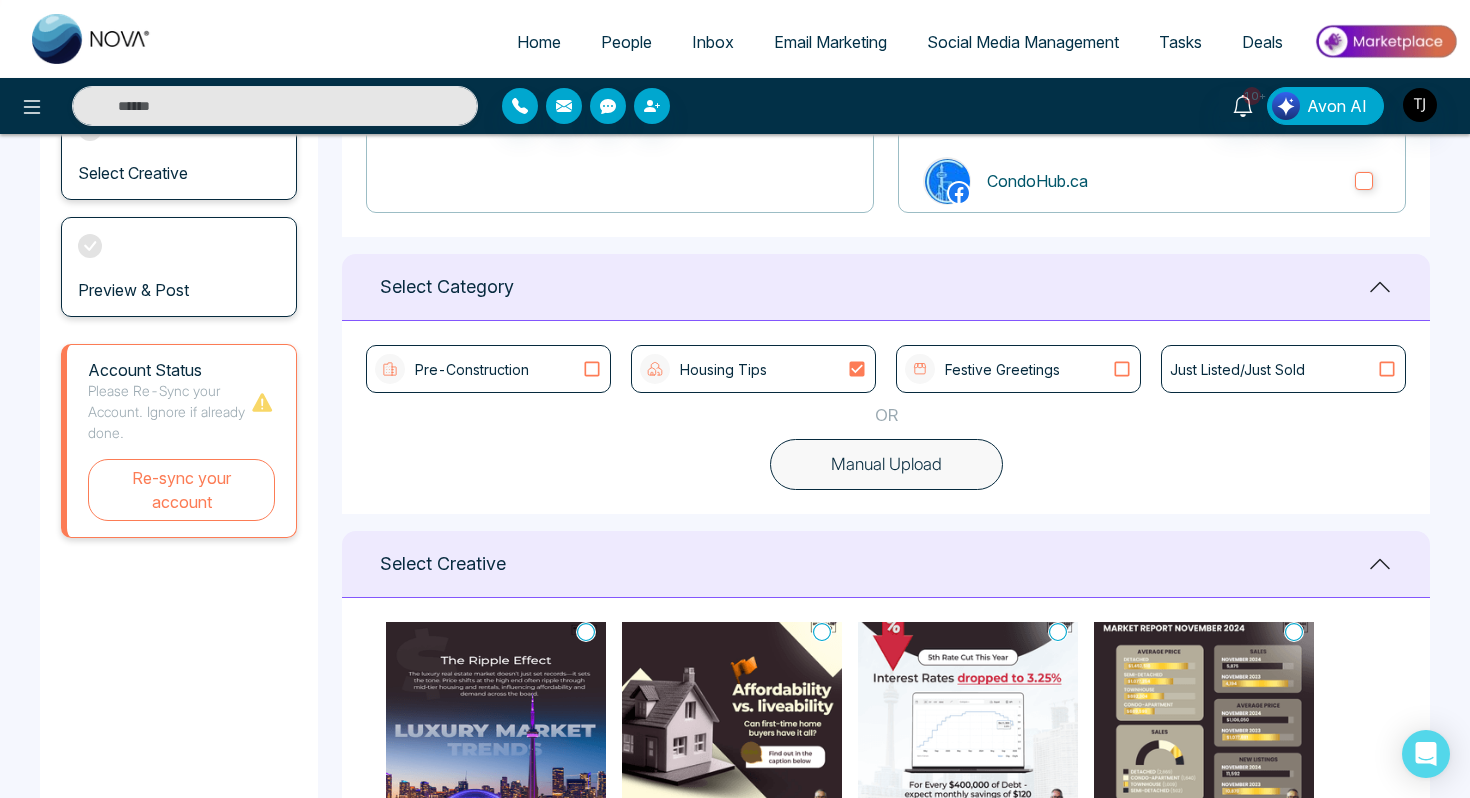 click on "Pre-Construction" at bounding box center [488, 369] 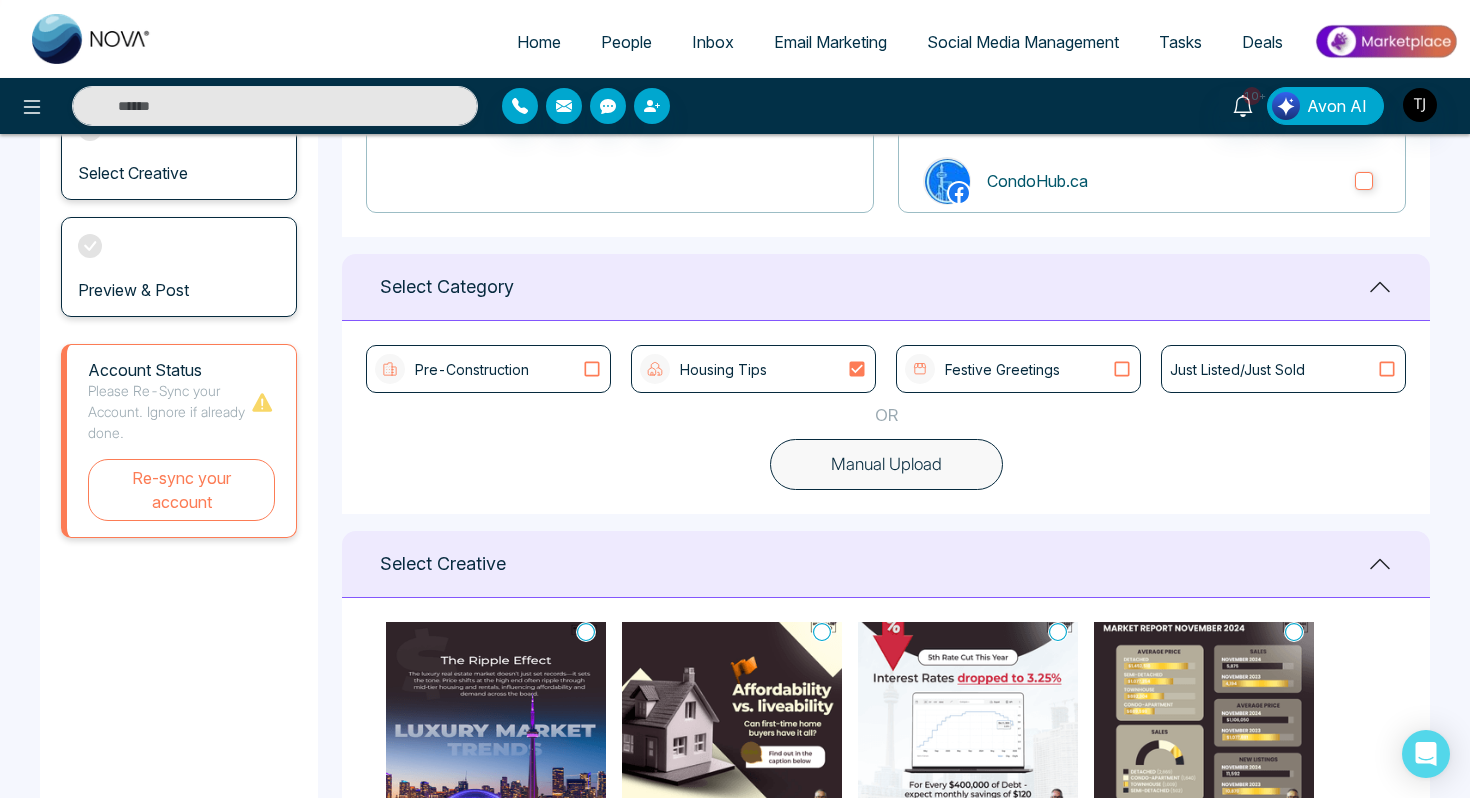 scroll, scrollTop: 395, scrollLeft: 0, axis: vertical 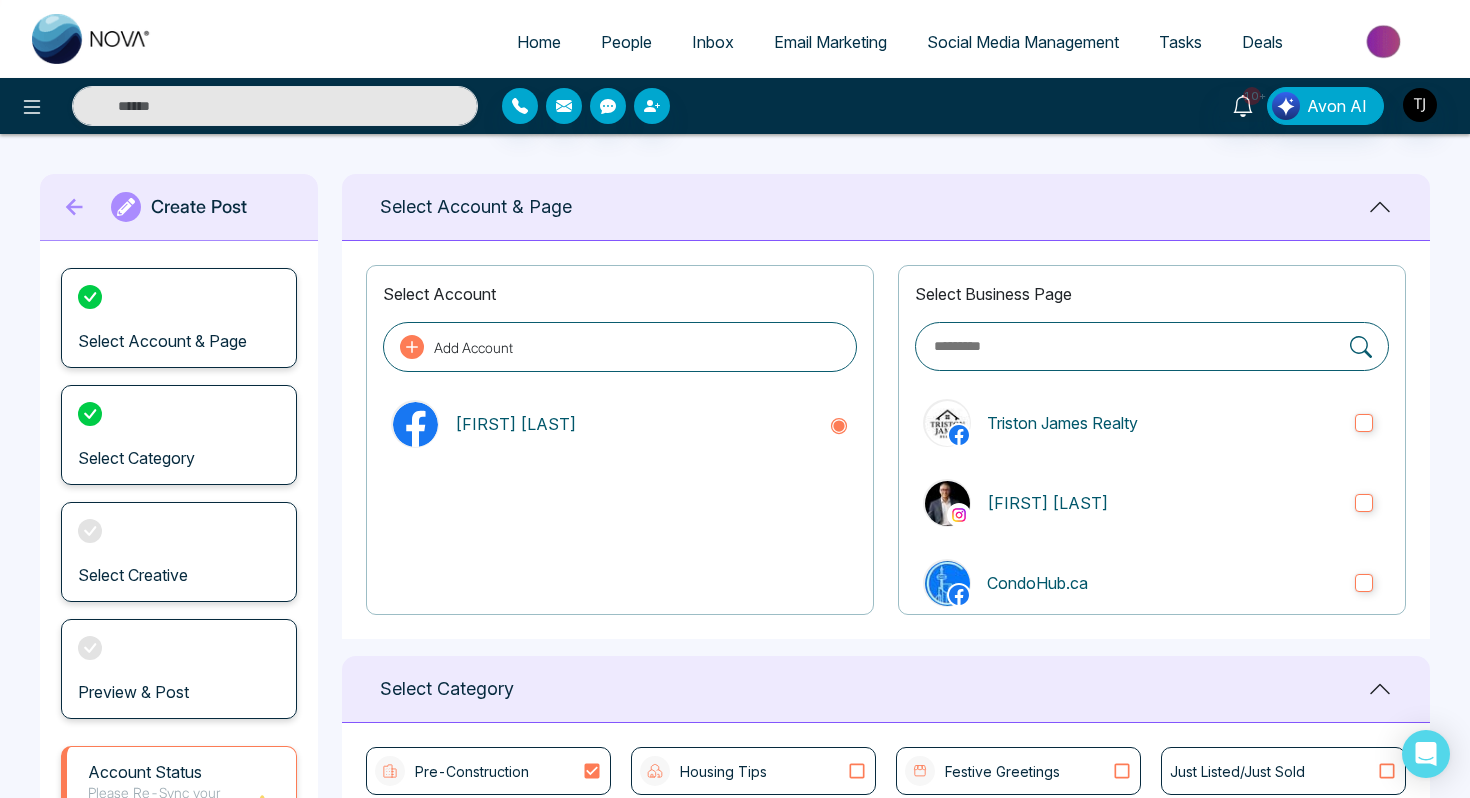 click on "Social Media Management" at bounding box center [1023, 42] 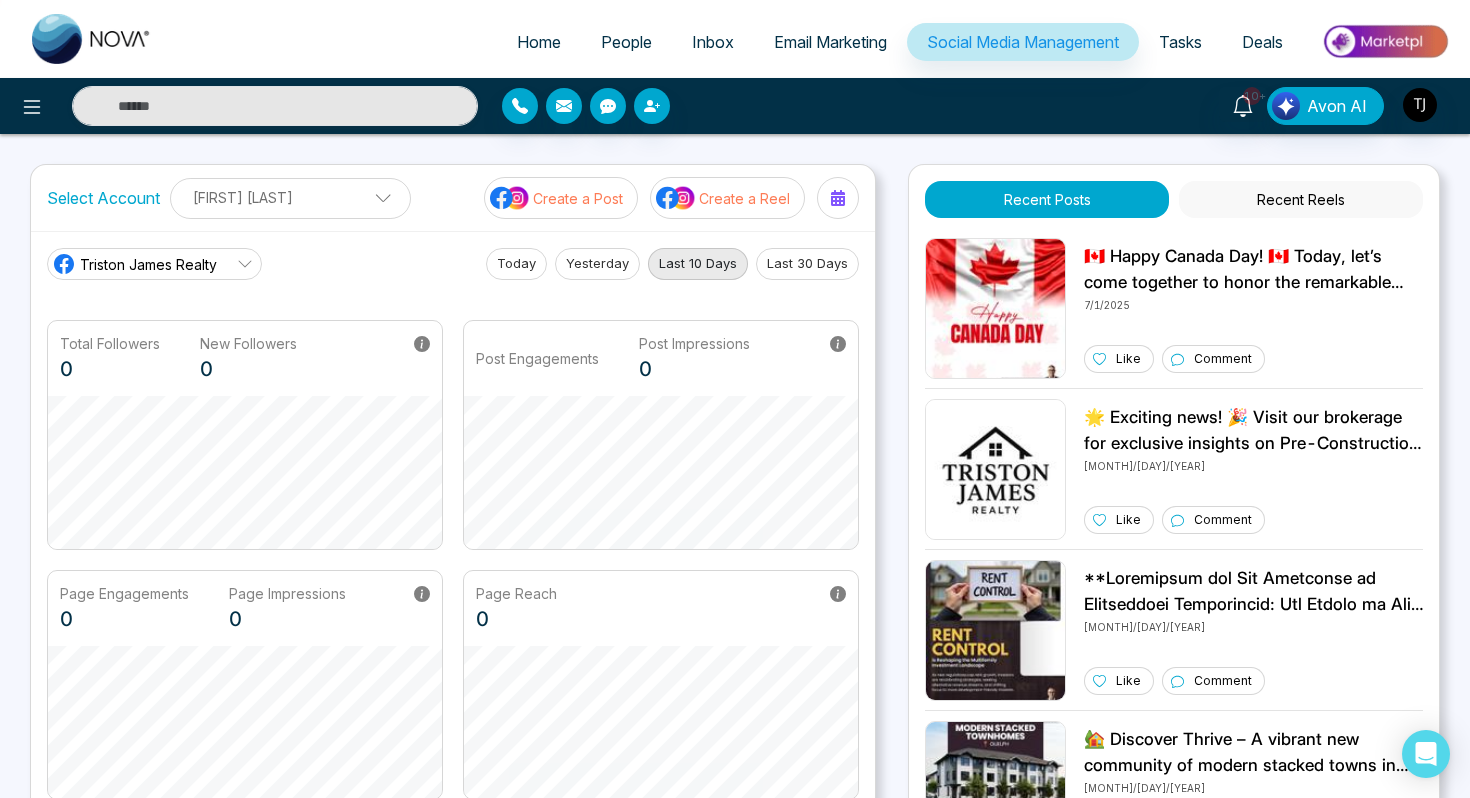 click on "Create a Reel" at bounding box center (744, 198) 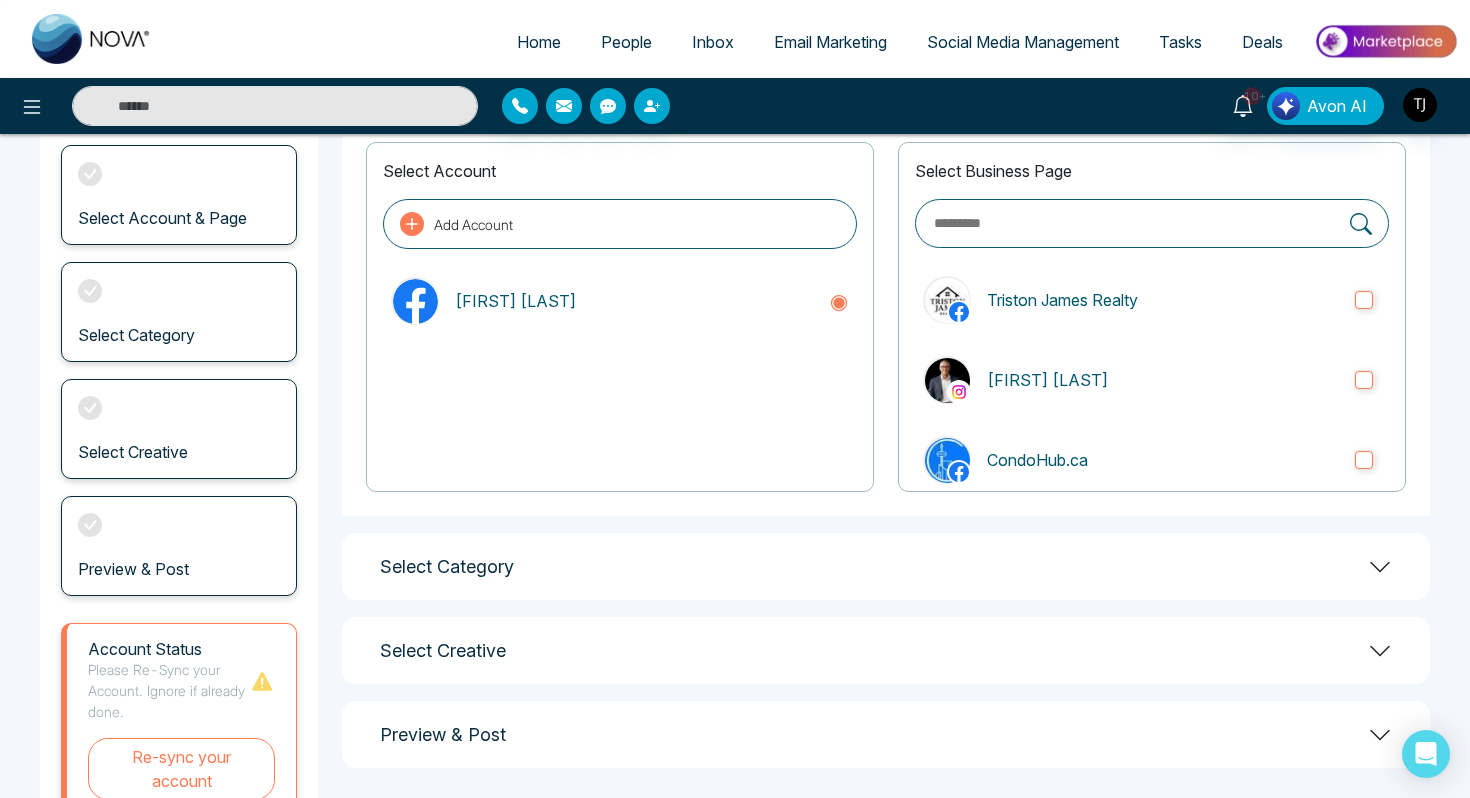 scroll, scrollTop: 139, scrollLeft: 0, axis: vertical 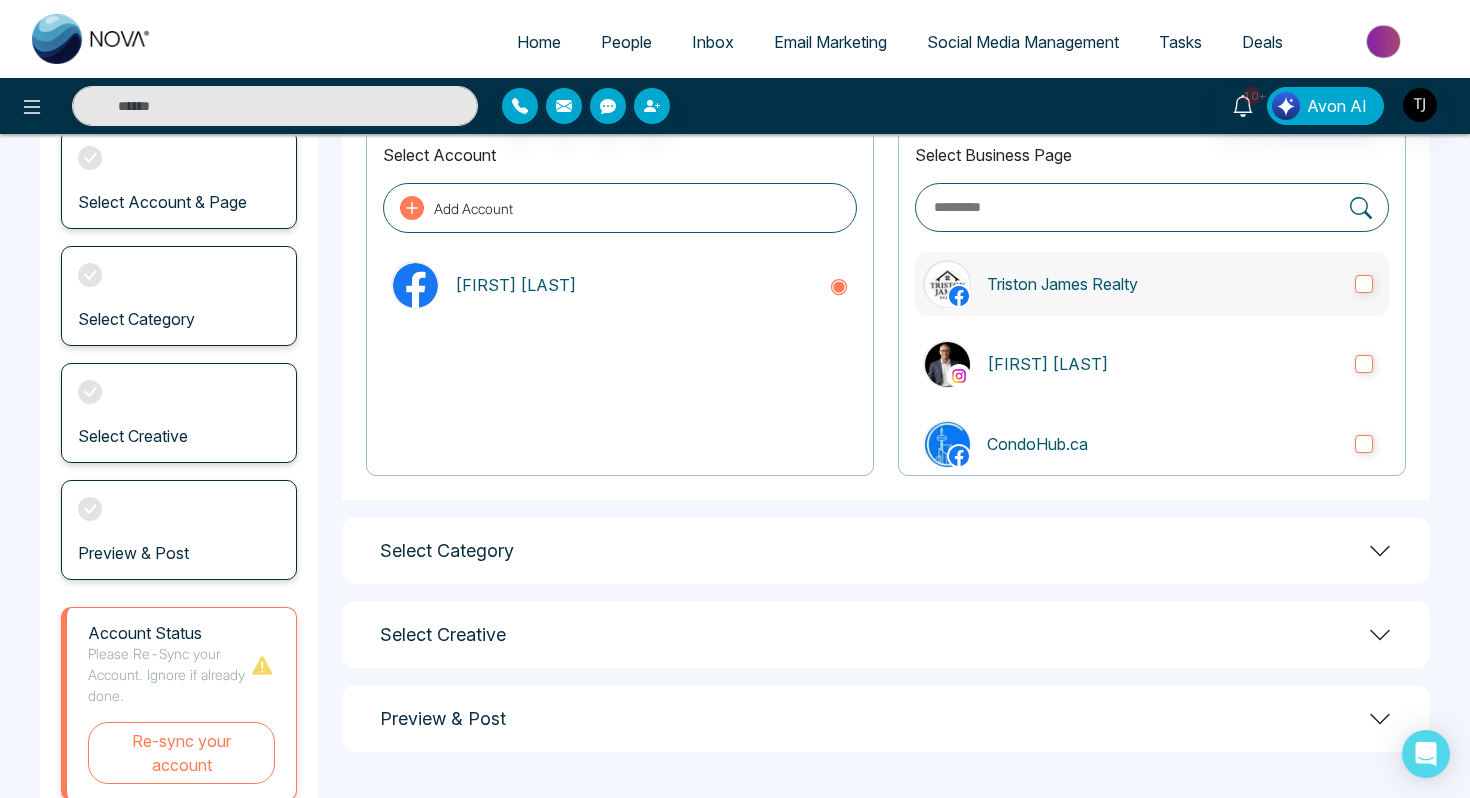 click on "Triston James Realty" at bounding box center (1152, 284) 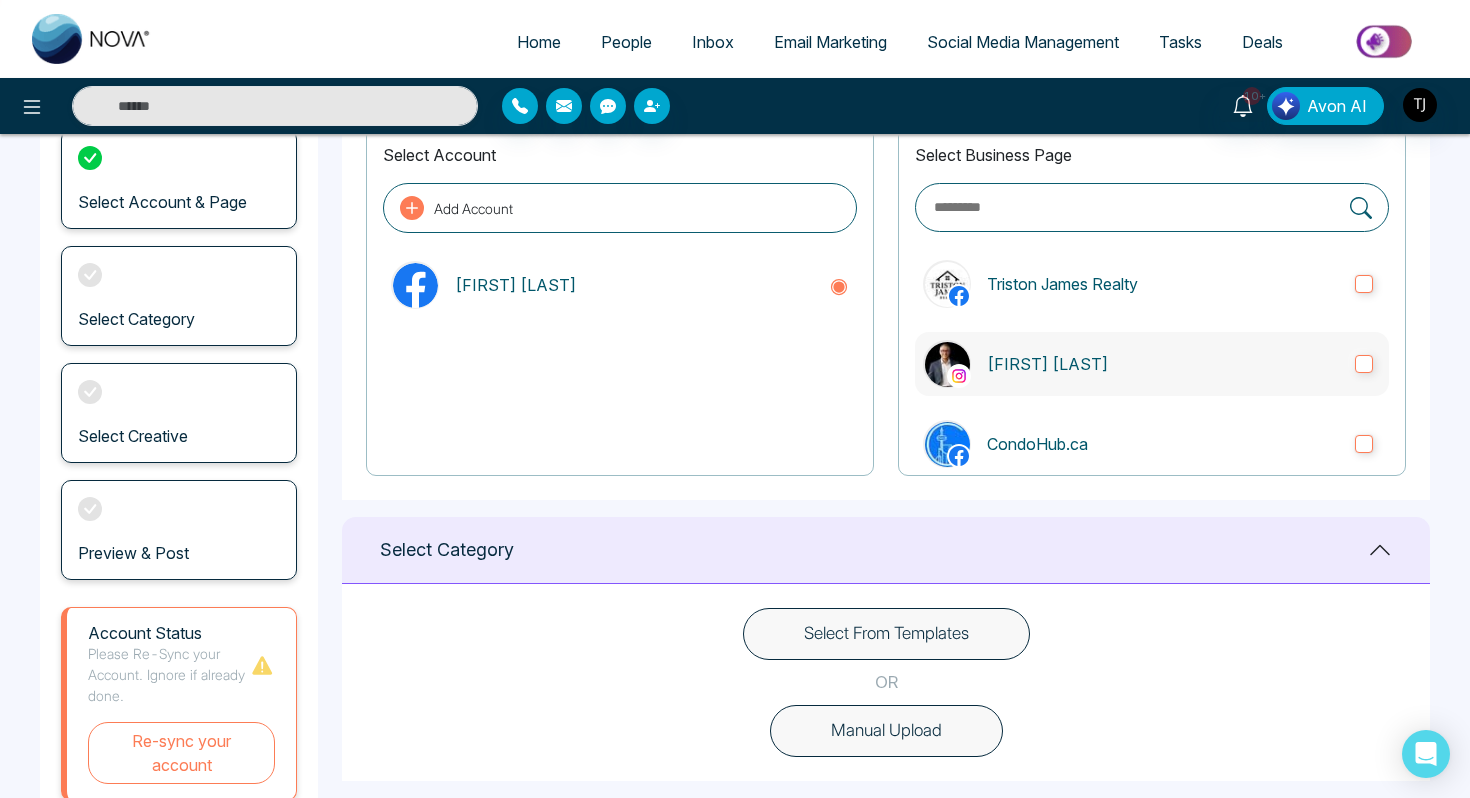 click on "[FIRST] [LAST]" at bounding box center (1152, 364) 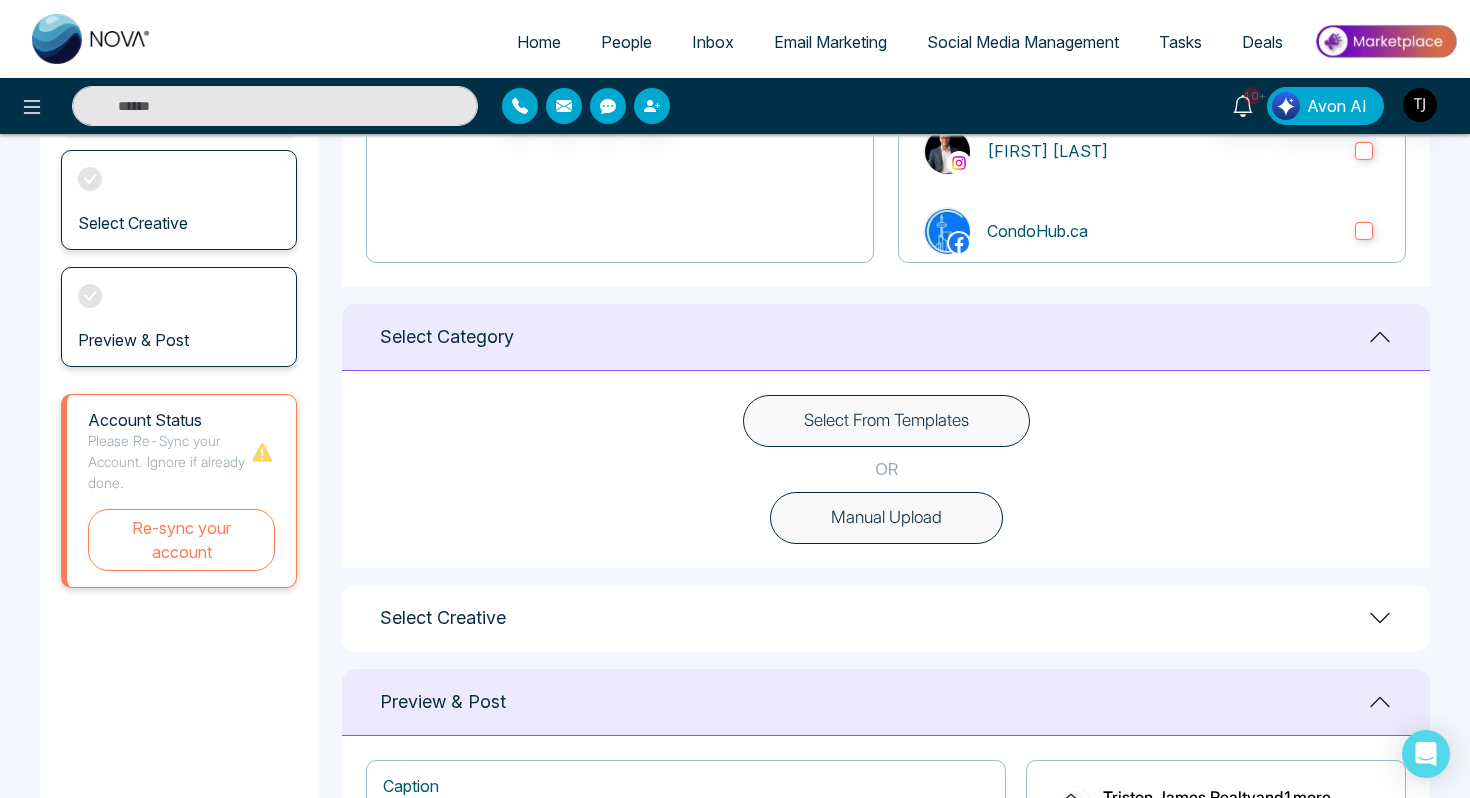 scroll, scrollTop: 388, scrollLeft: 0, axis: vertical 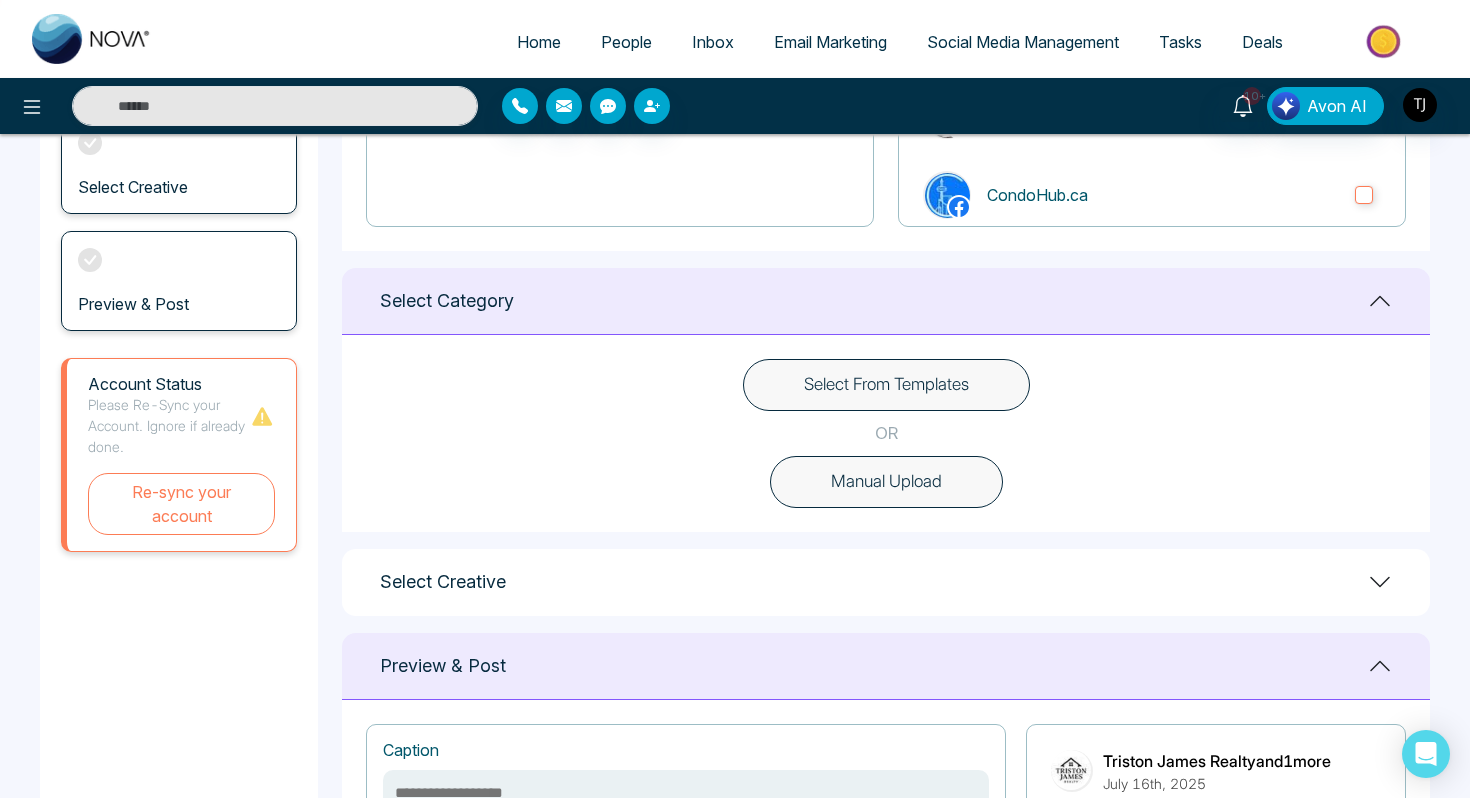 click on "Manual Upload" at bounding box center [886, 482] 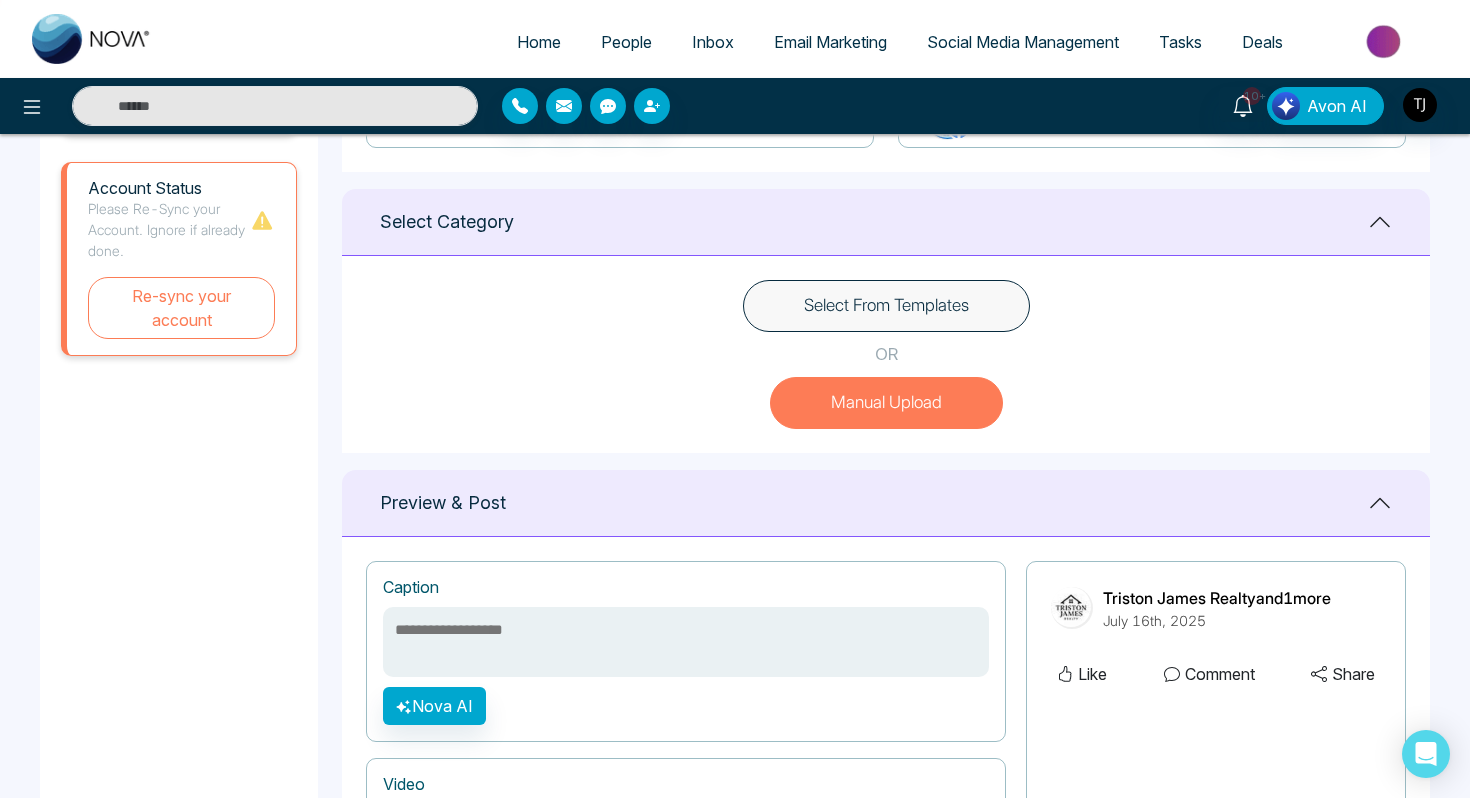 scroll, scrollTop: 509, scrollLeft: 0, axis: vertical 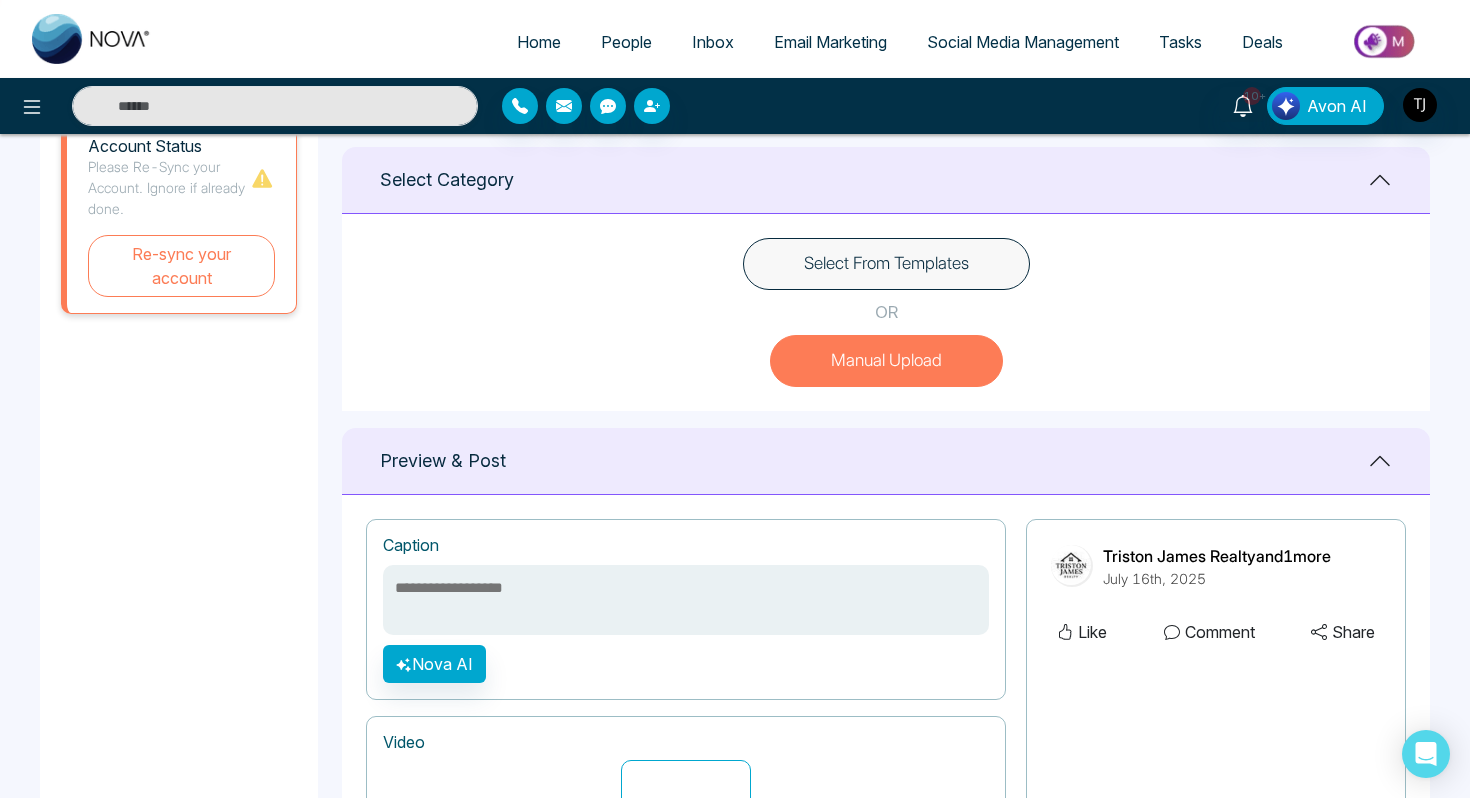 click at bounding box center (686, 600) 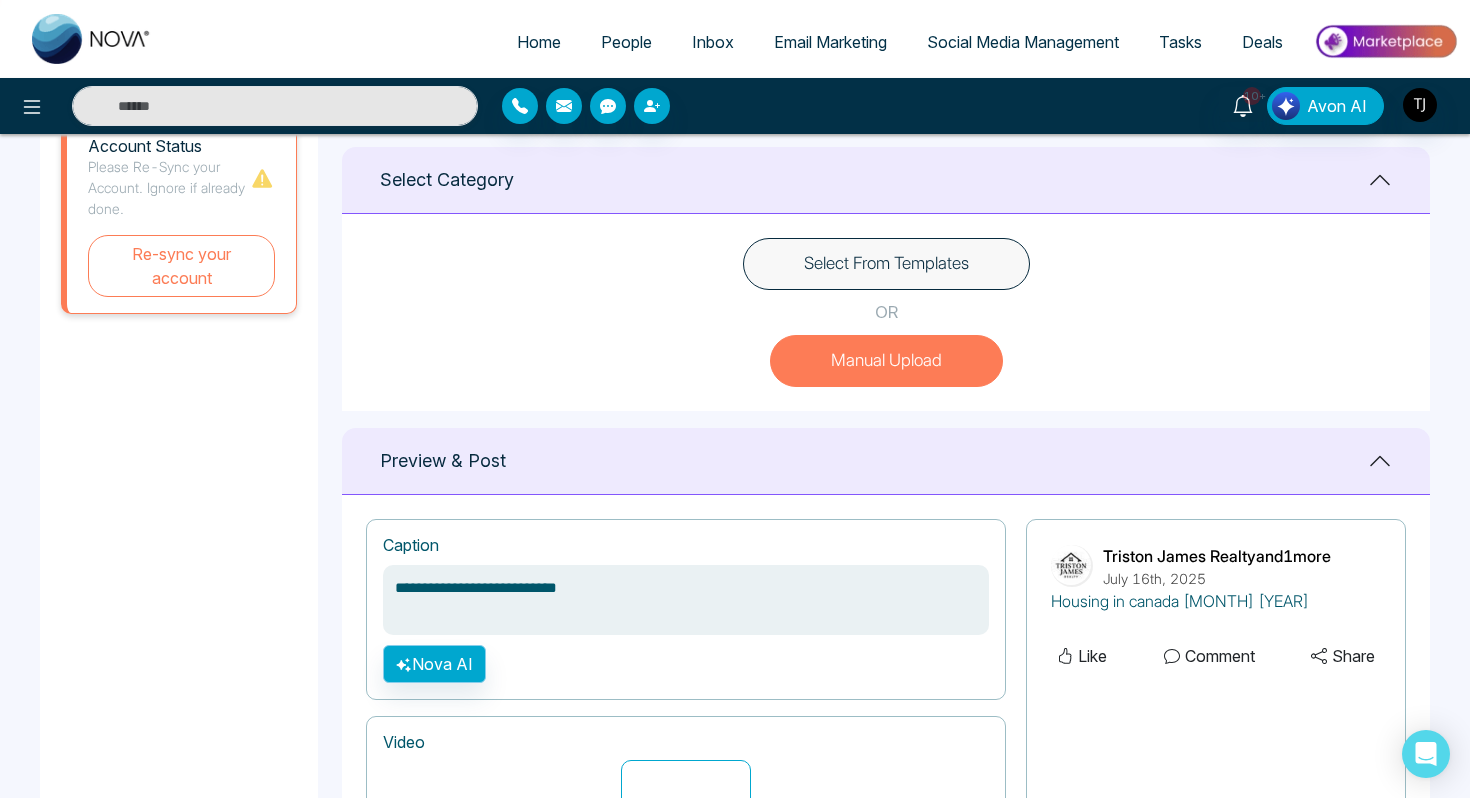 type on "**********" 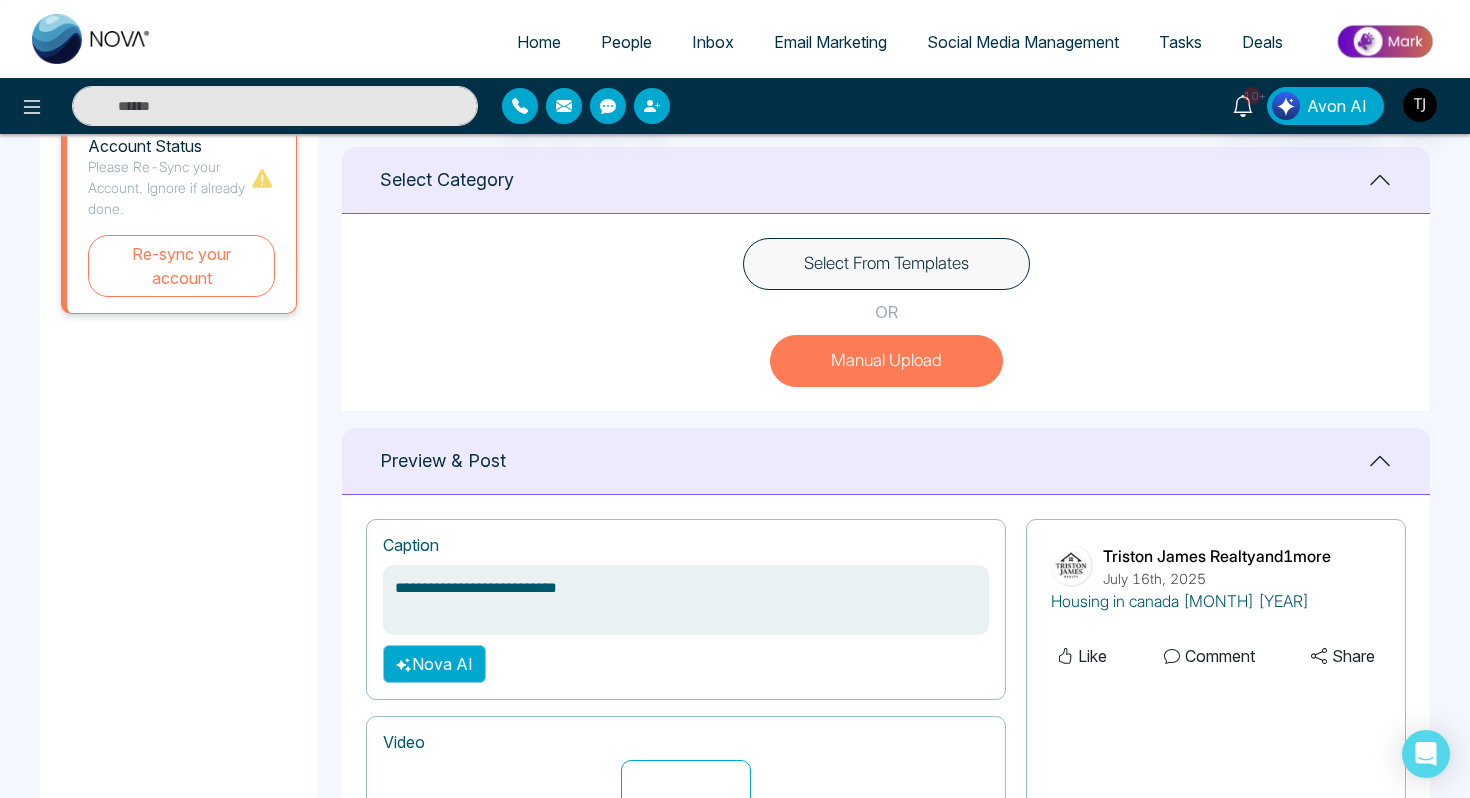 click on "Nova AI" at bounding box center (434, 664) 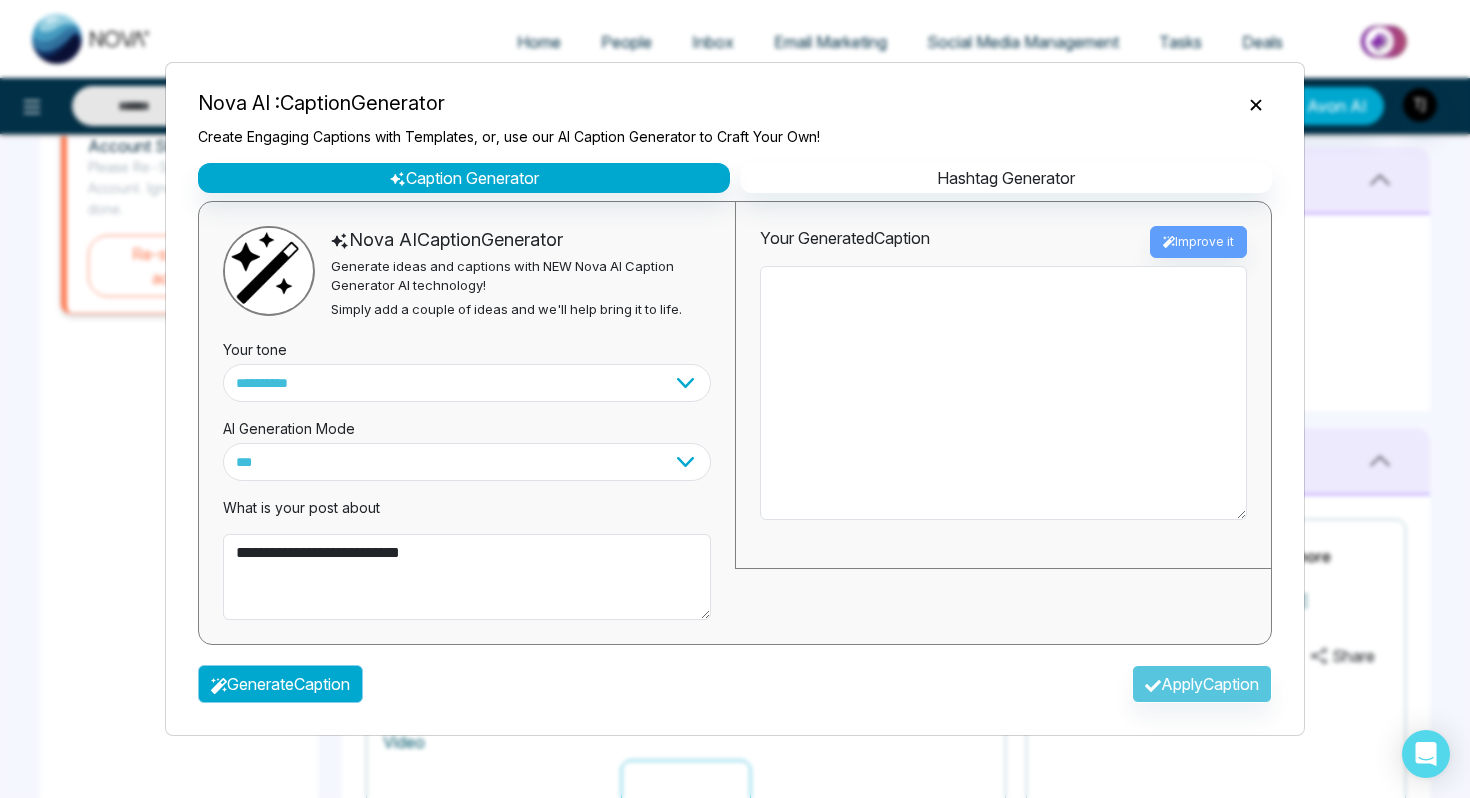 click on "Generate  Caption" at bounding box center (280, 684) 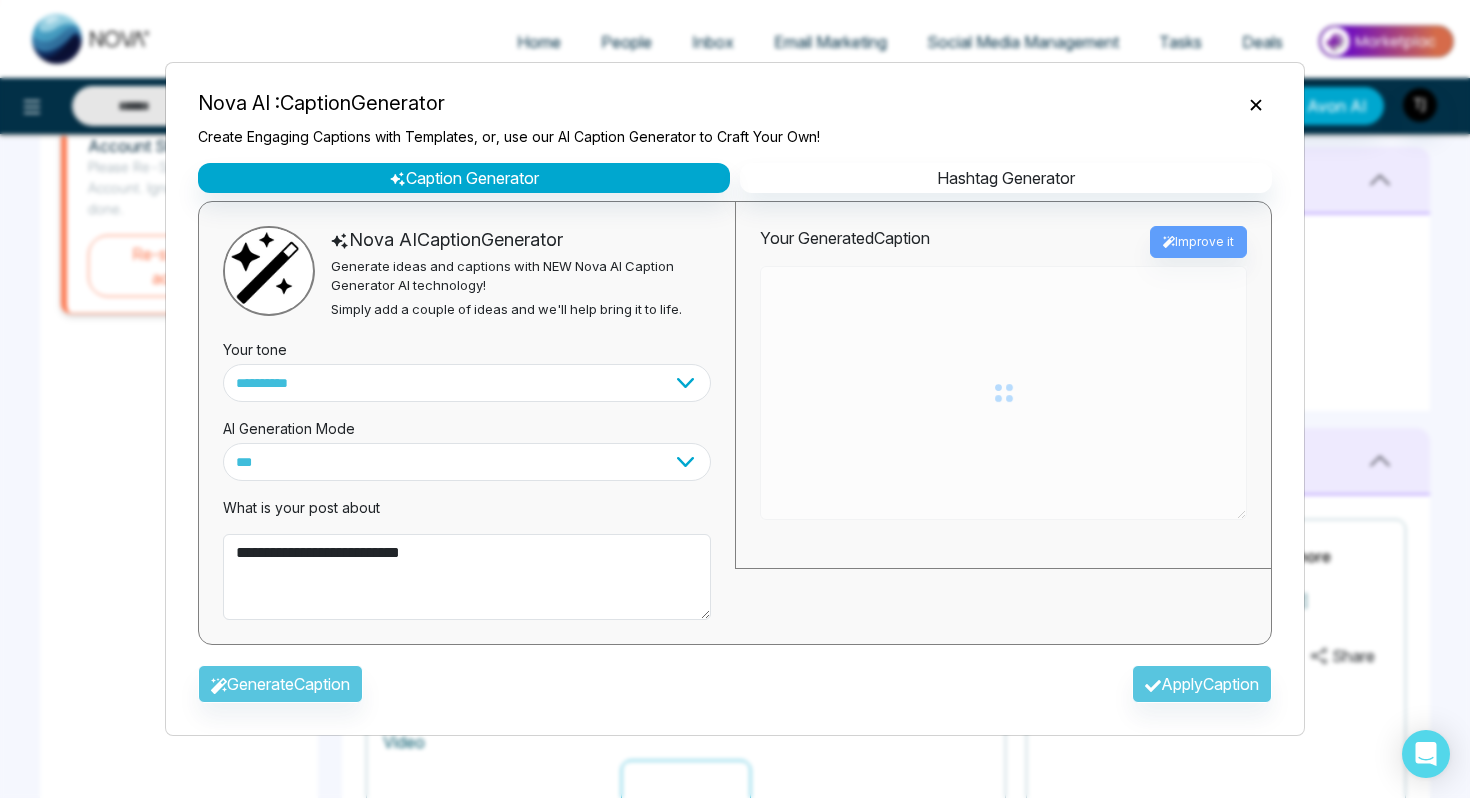 type on "**********" 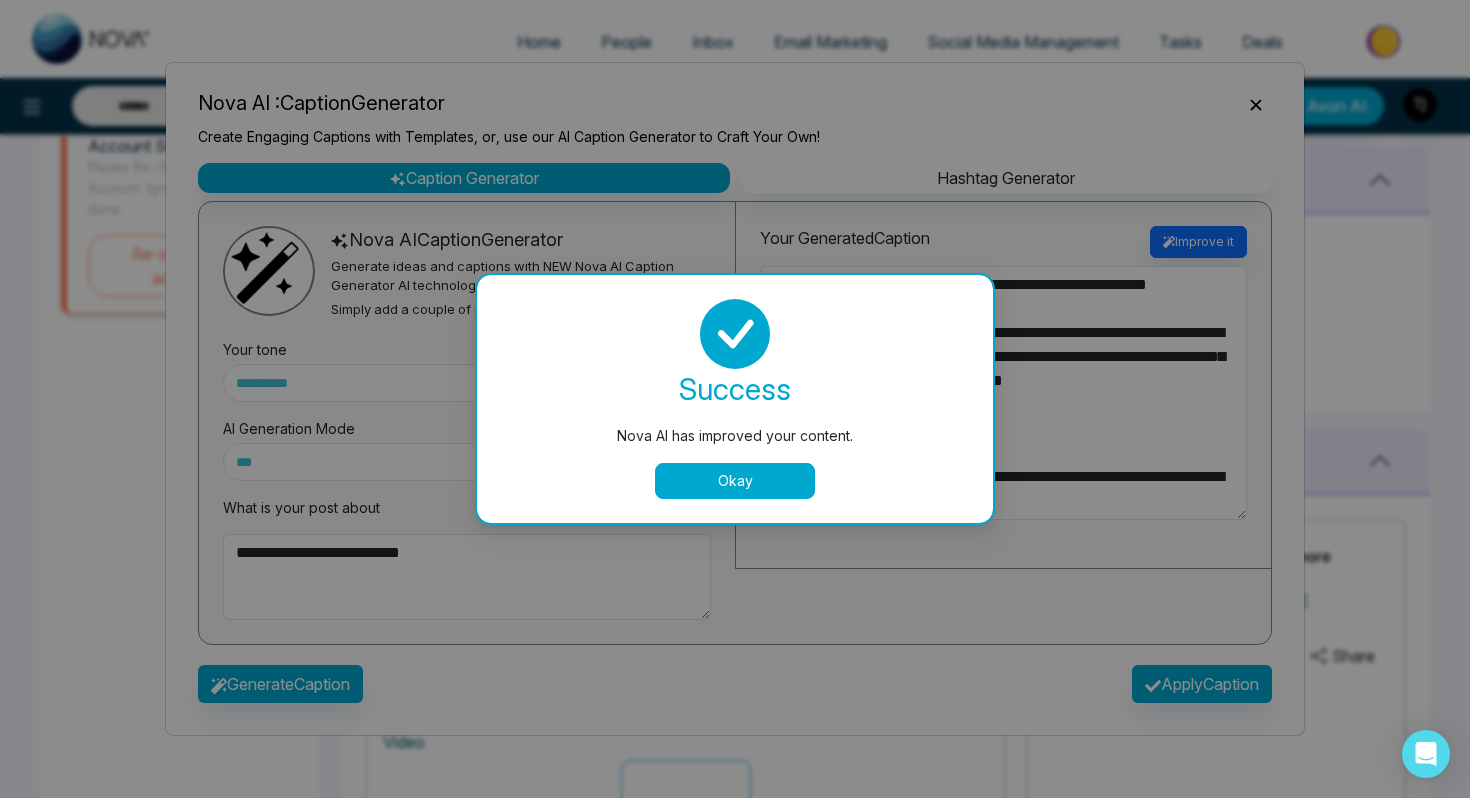click on "Okay" at bounding box center (735, 481) 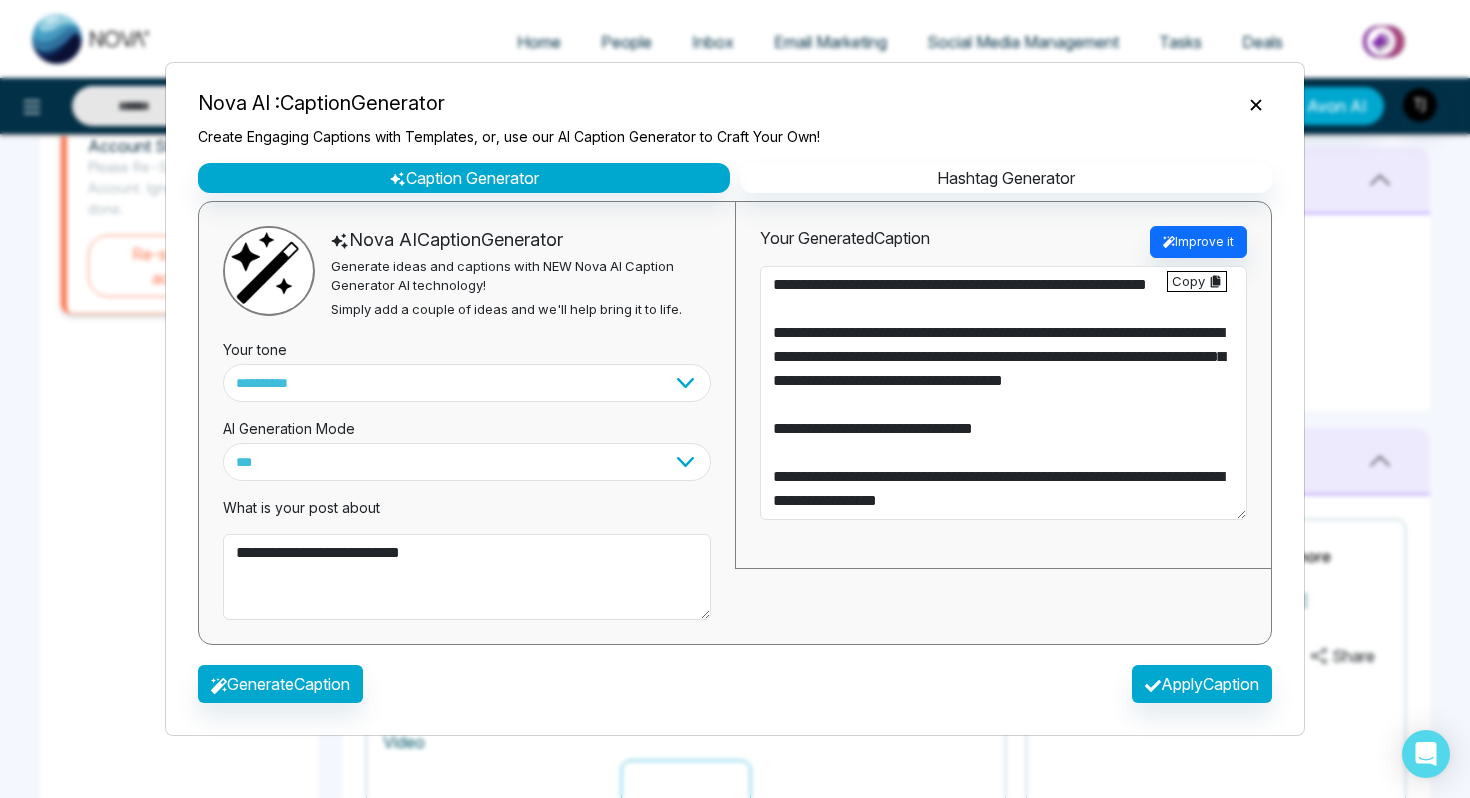 scroll, scrollTop: 48, scrollLeft: 0, axis: vertical 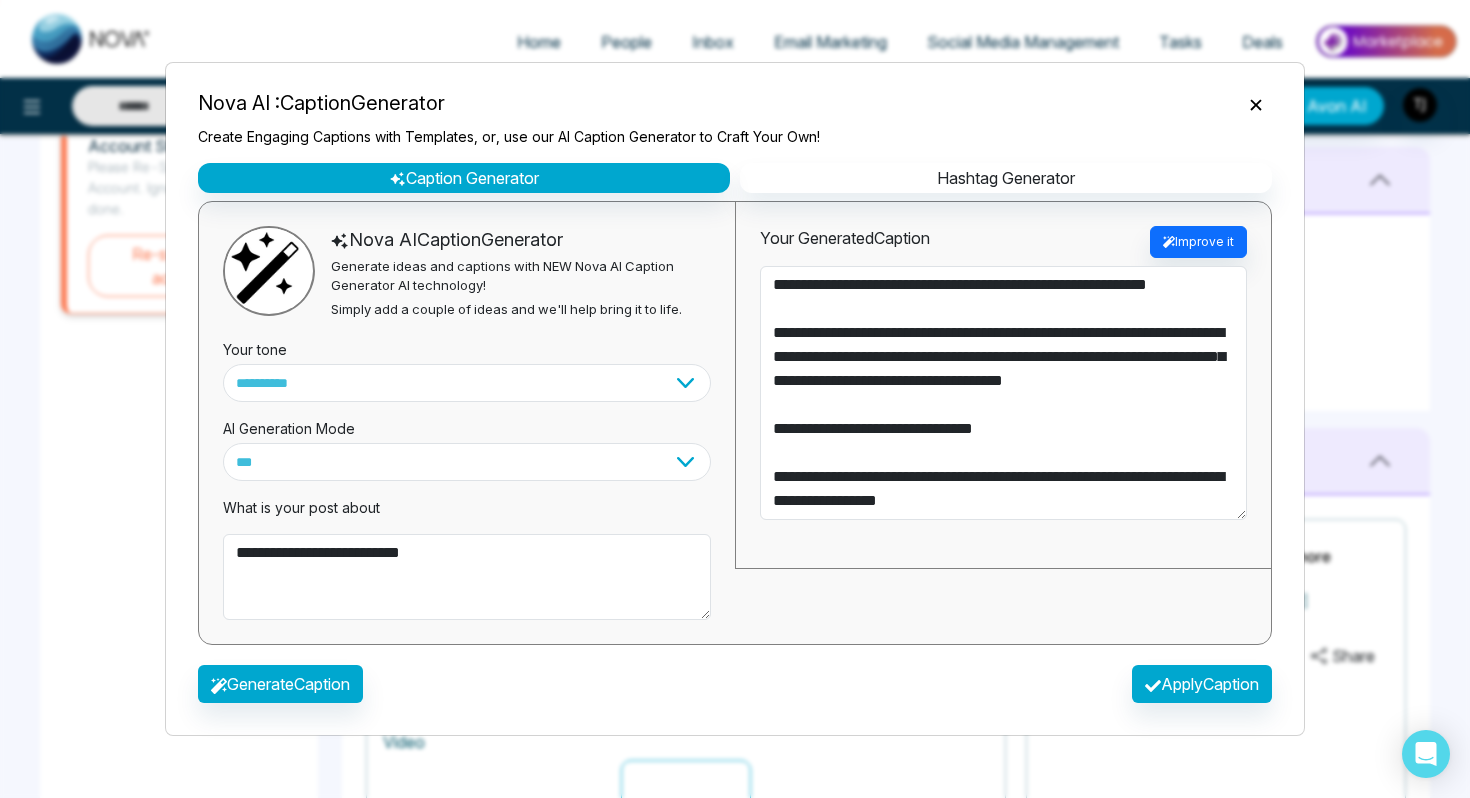 click 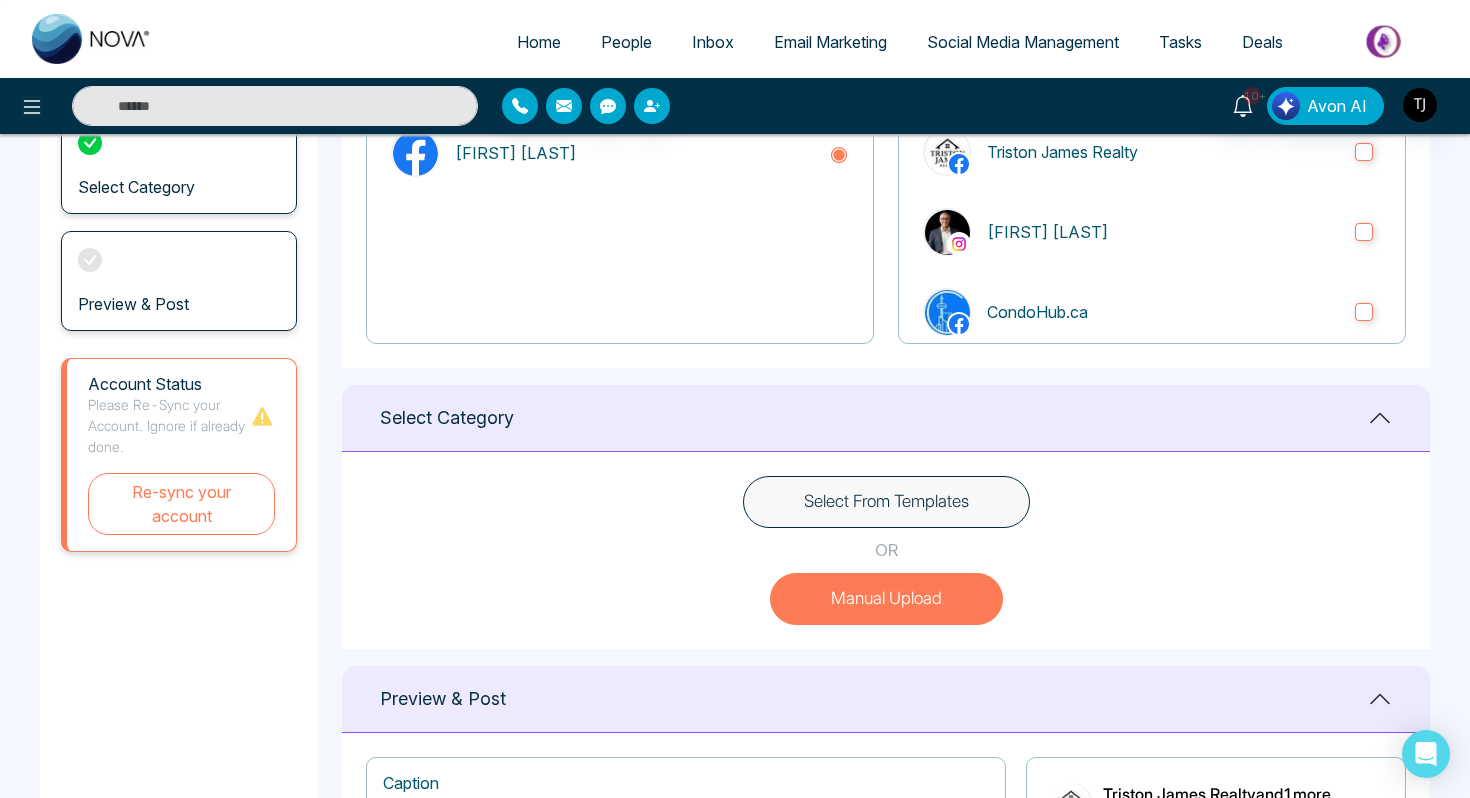 scroll, scrollTop: 360, scrollLeft: 0, axis: vertical 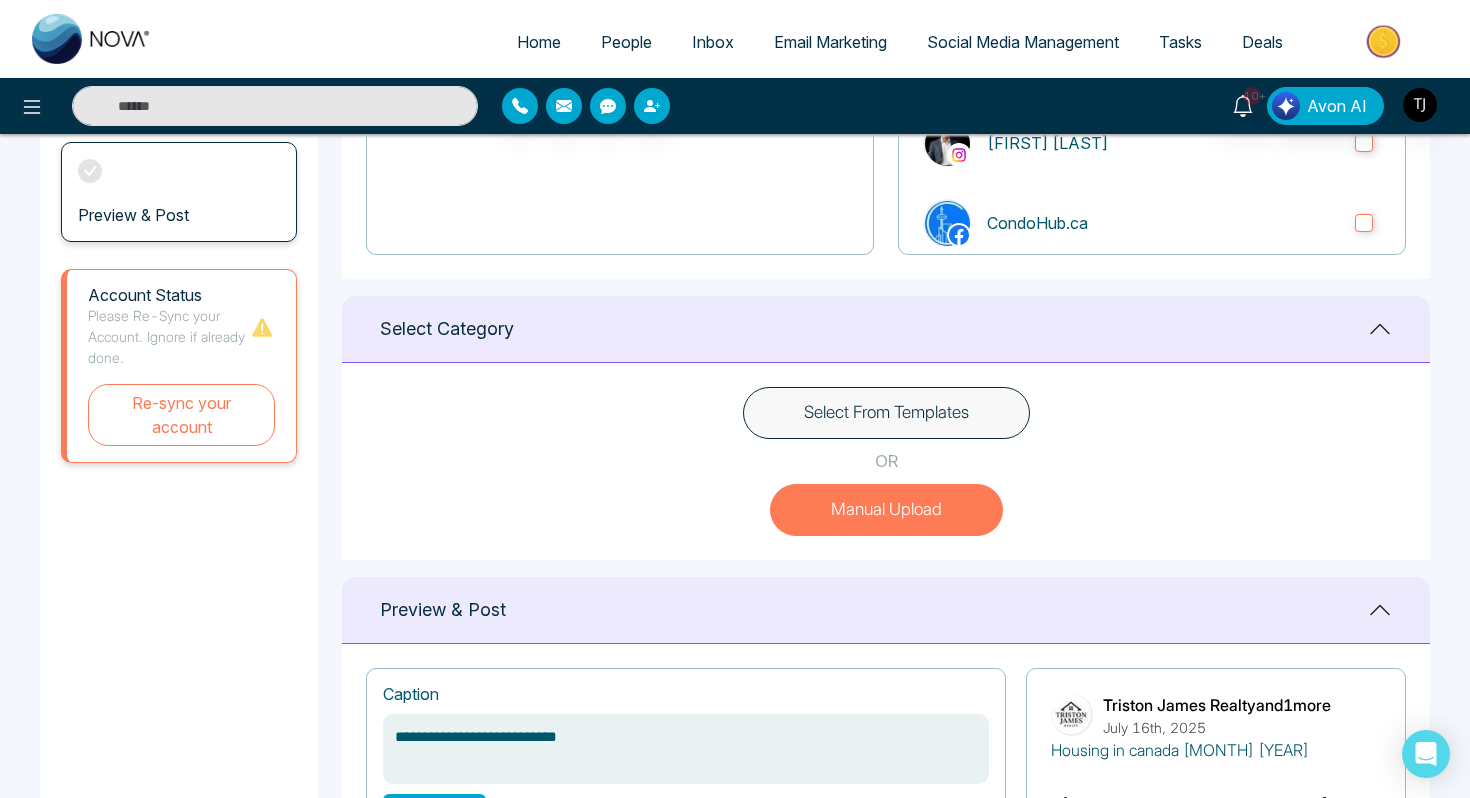 click on "Select From Templates" at bounding box center (886, 413) 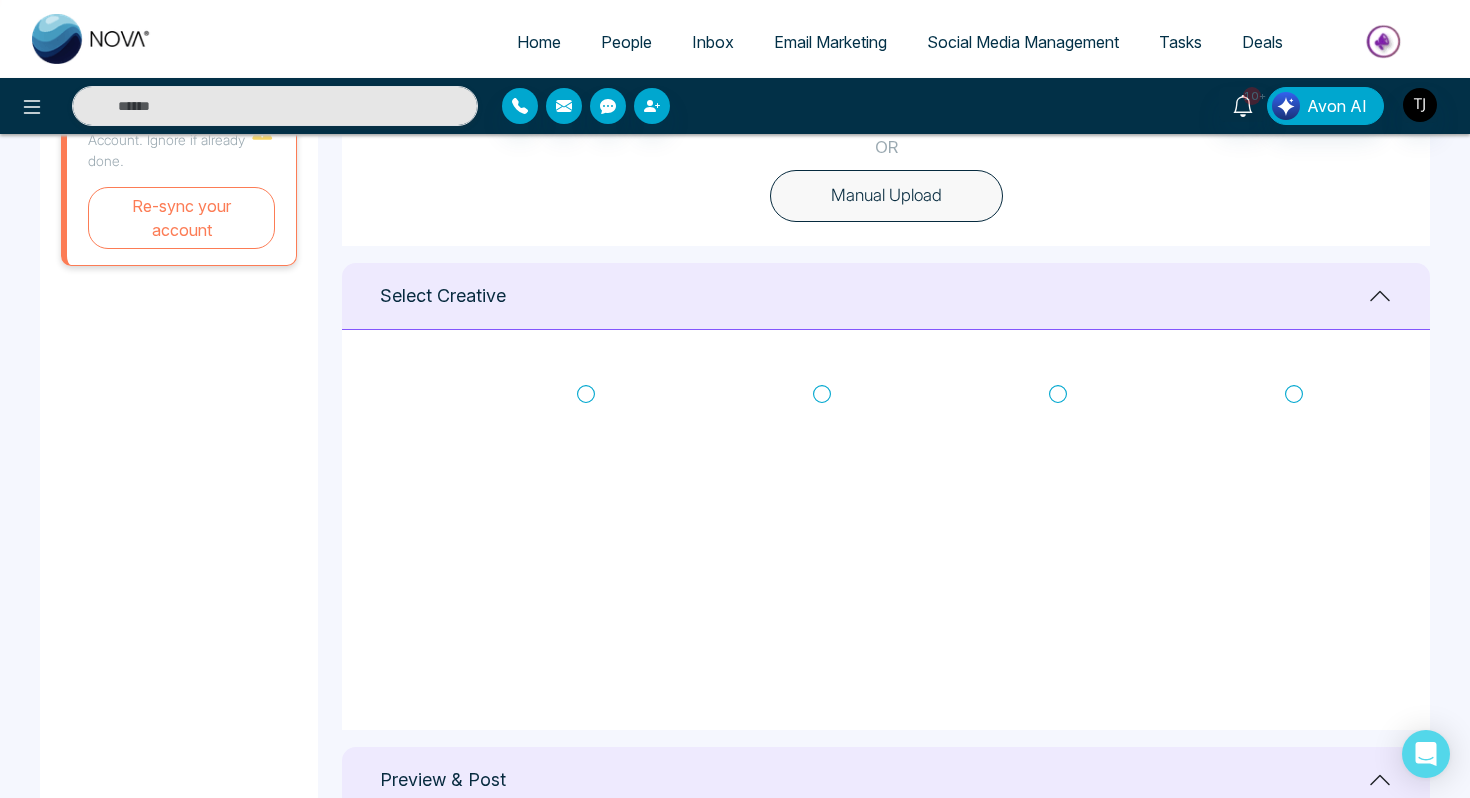 scroll, scrollTop: 712, scrollLeft: 0, axis: vertical 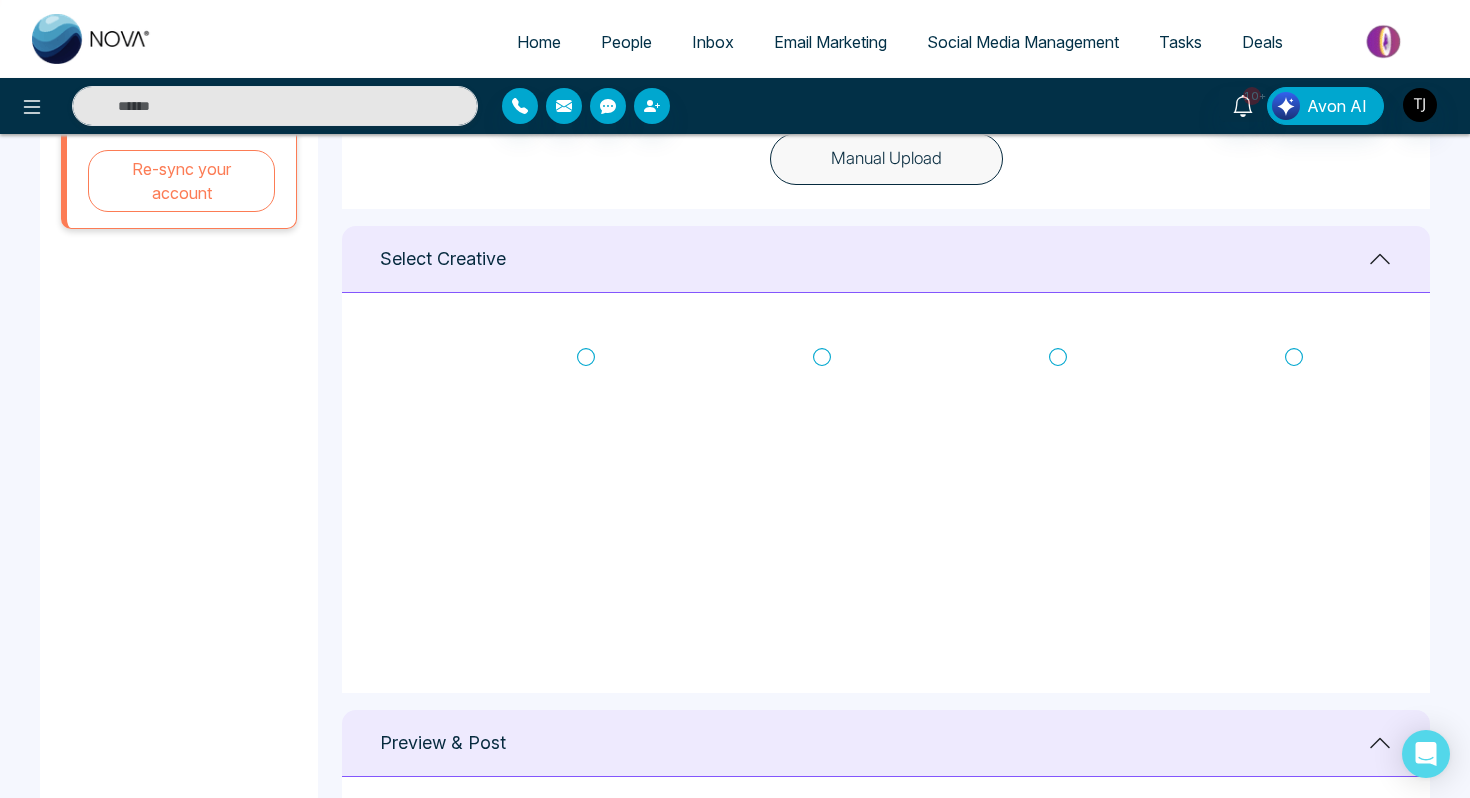 click on "Deals" at bounding box center [1262, 42] 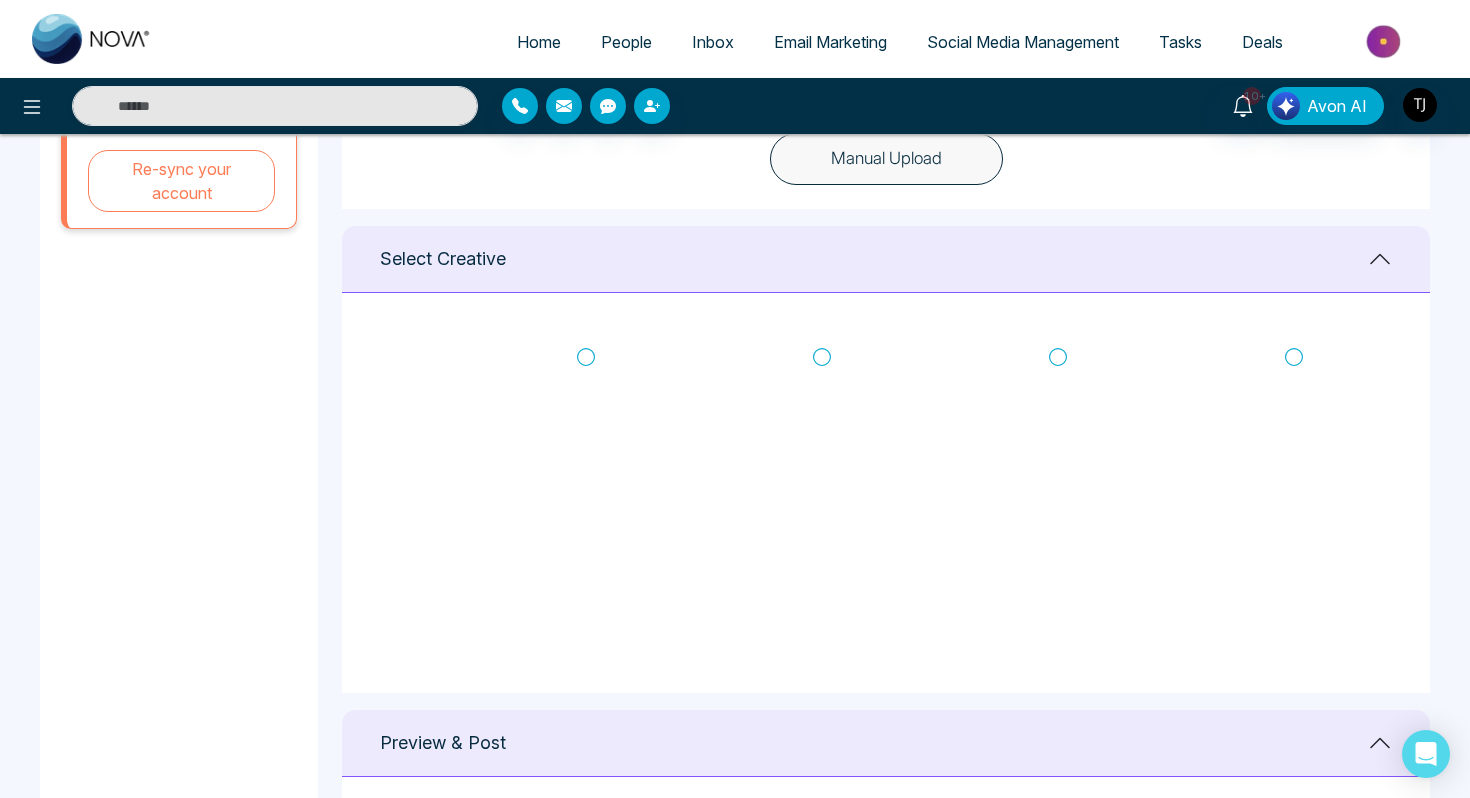 scroll, scrollTop: 0, scrollLeft: 0, axis: both 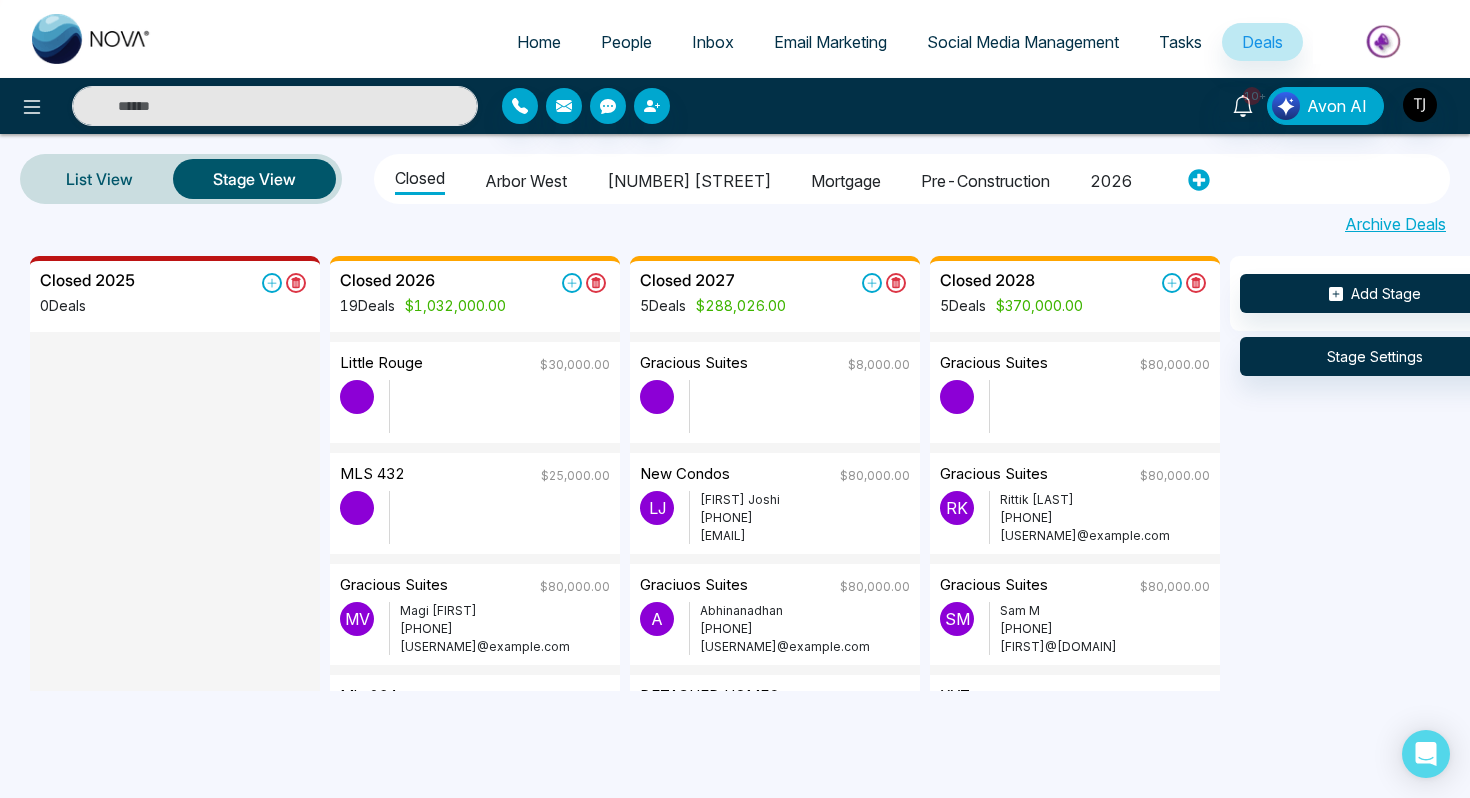 click on "2026" at bounding box center (1111, 178) 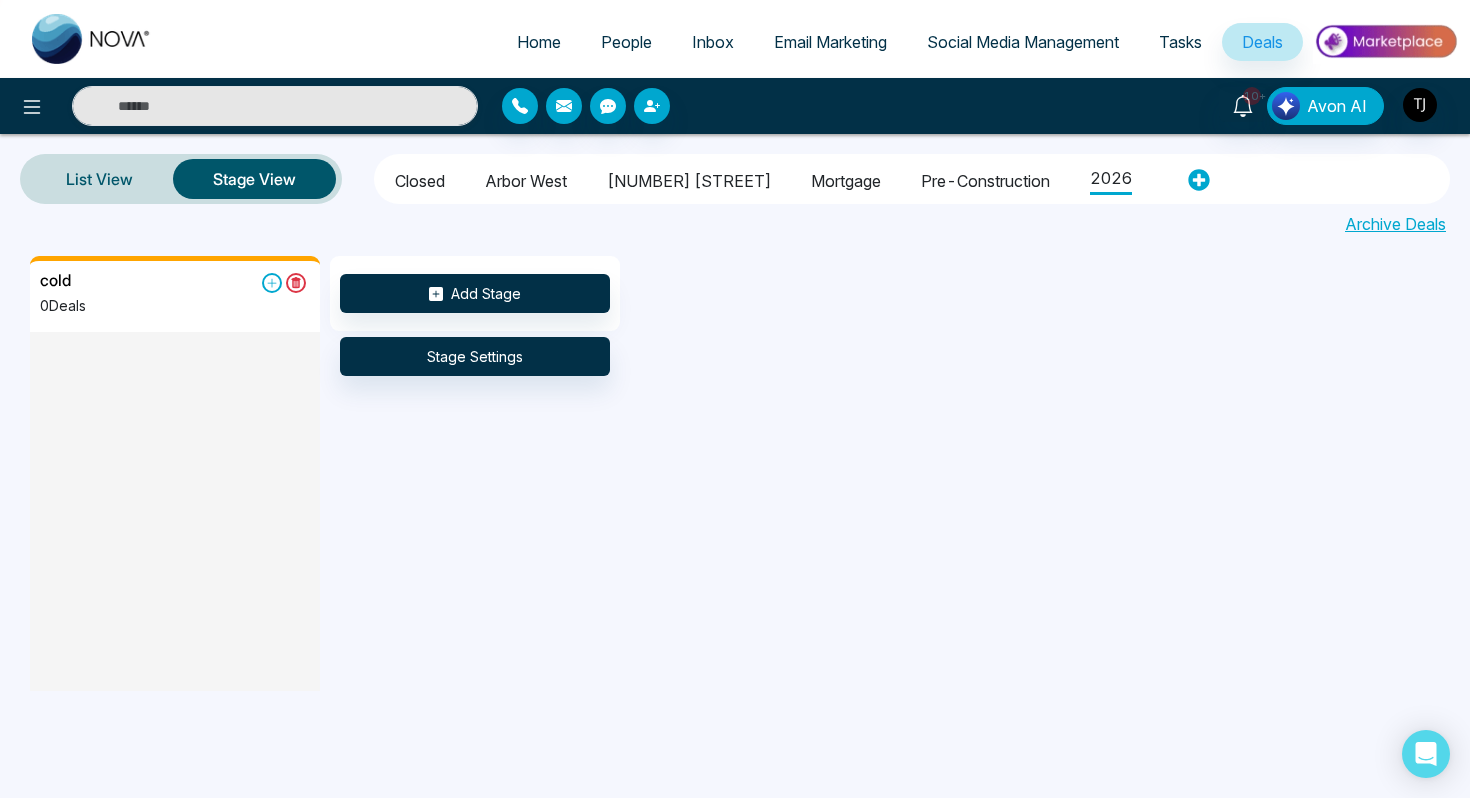 click on "Closed" at bounding box center (420, 178) 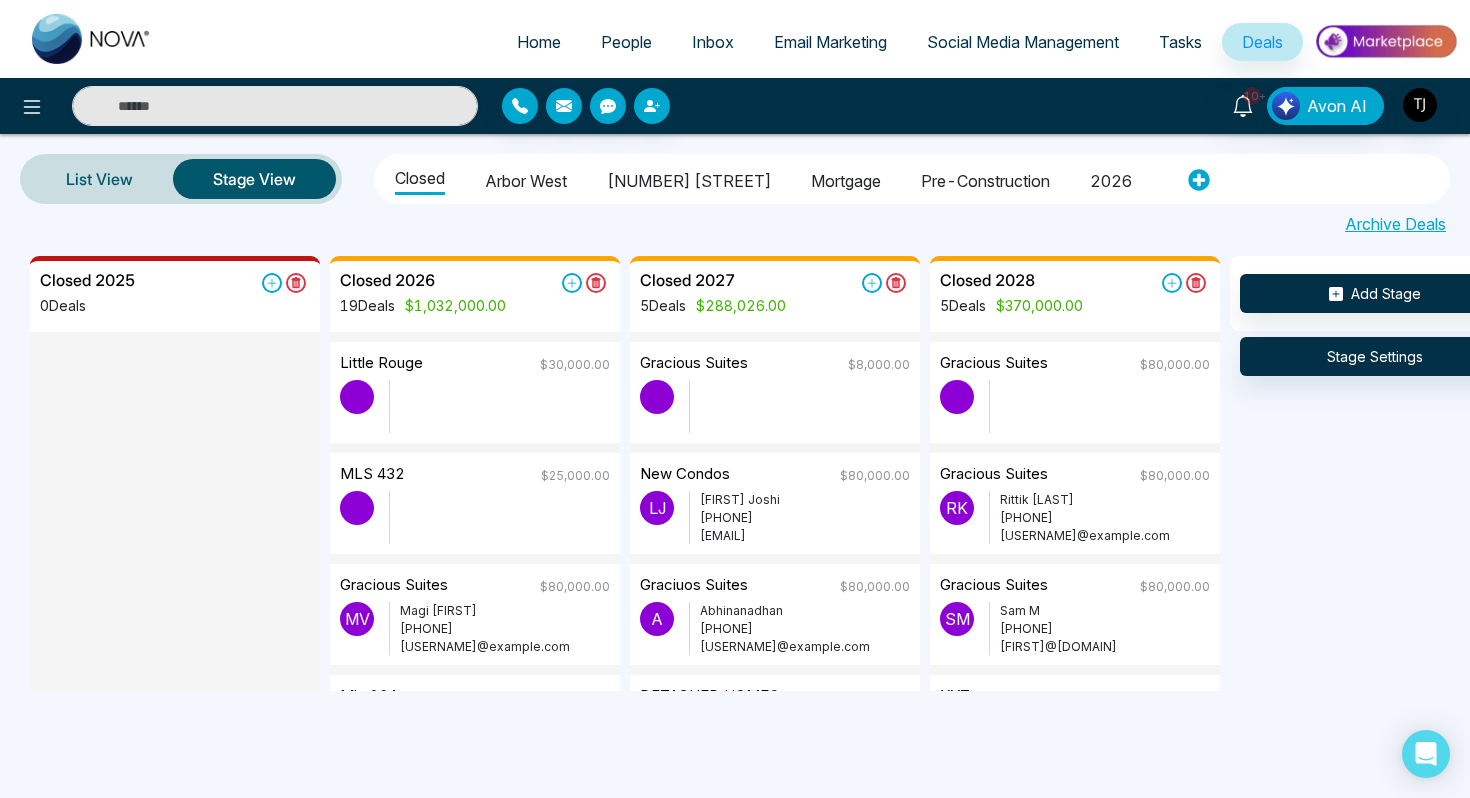 click on "Arbor West" at bounding box center [526, 178] 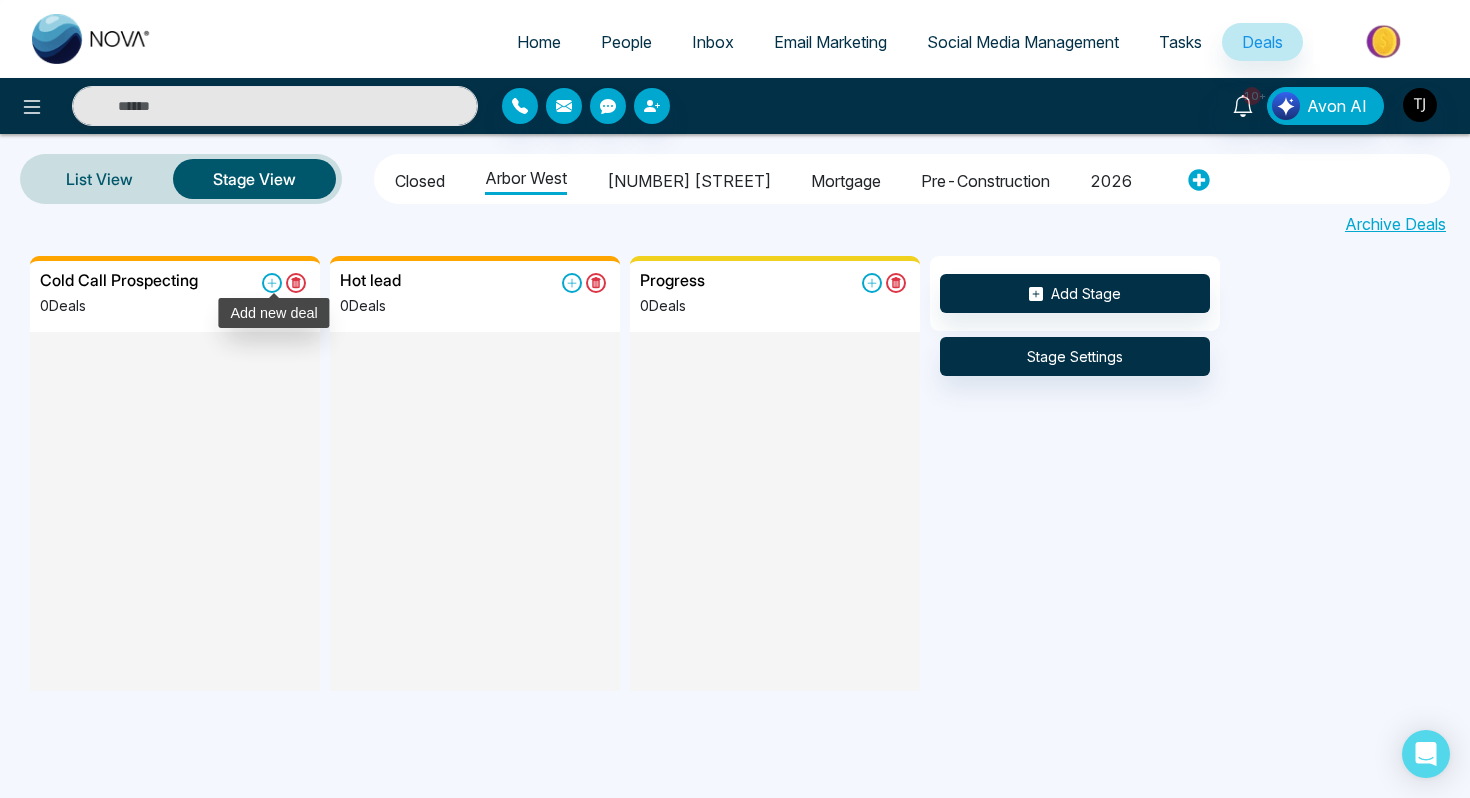 click 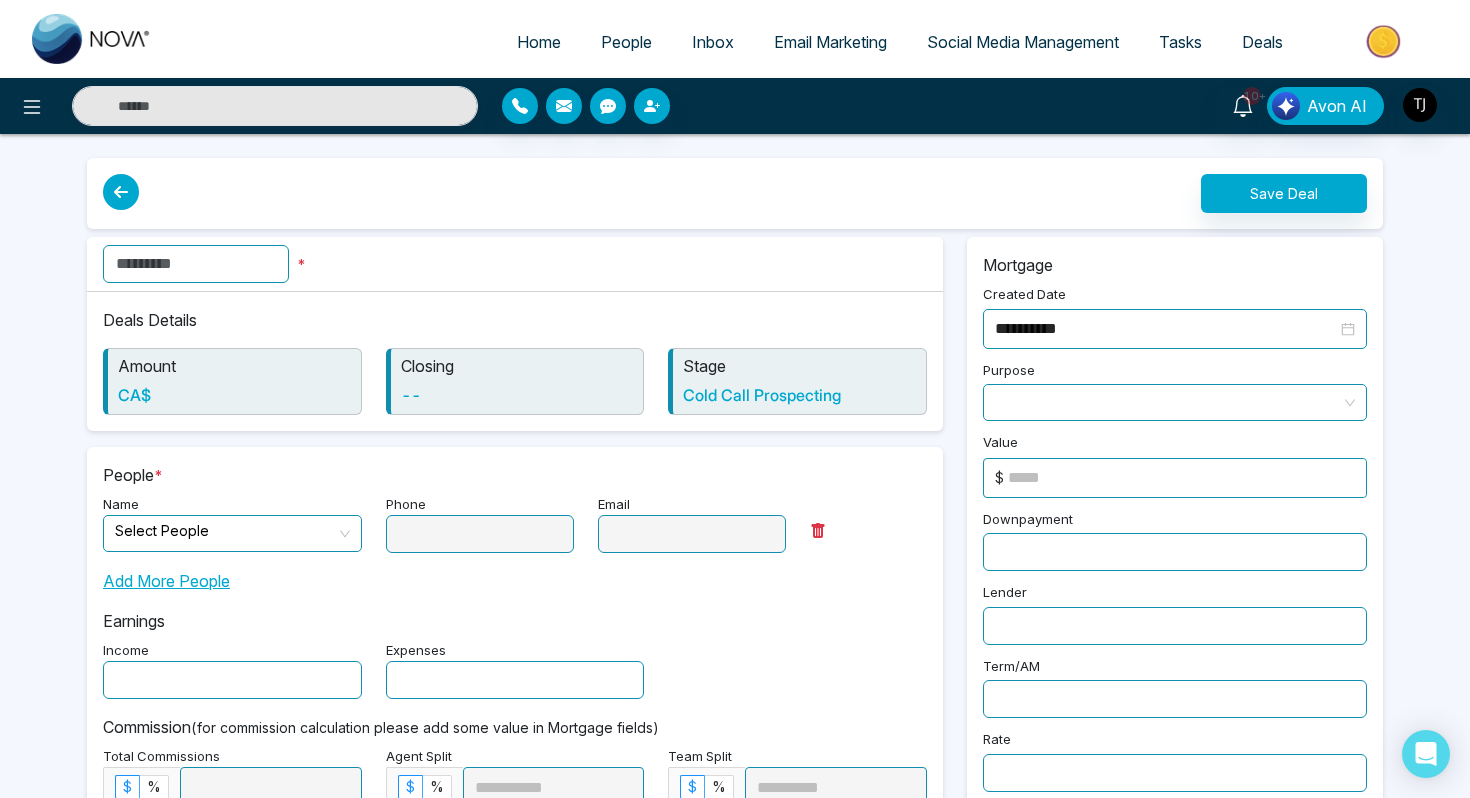 click at bounding box center [196, 264] 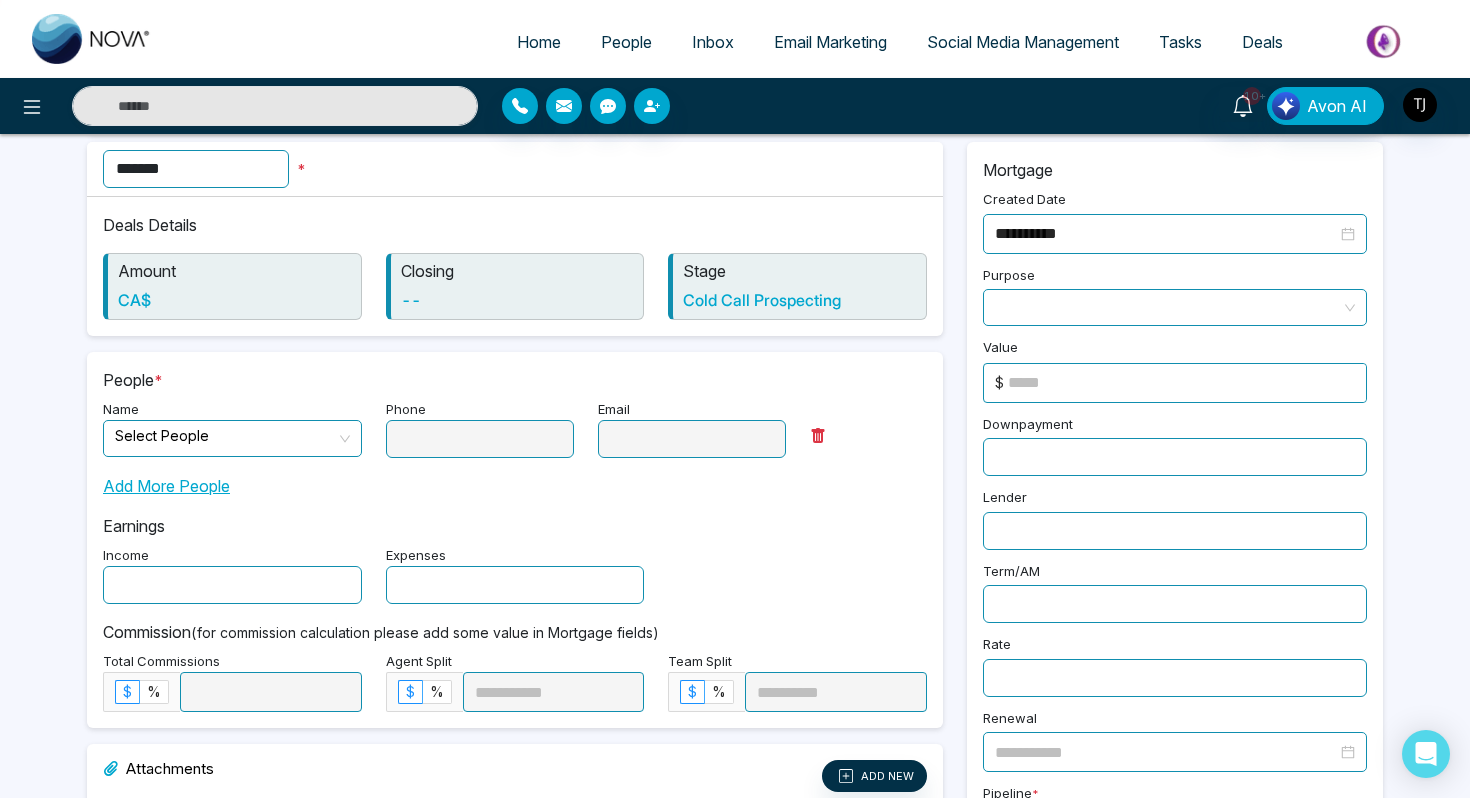 scroll, scrollTop: 113, scrollLeft: 0, axis: vertical 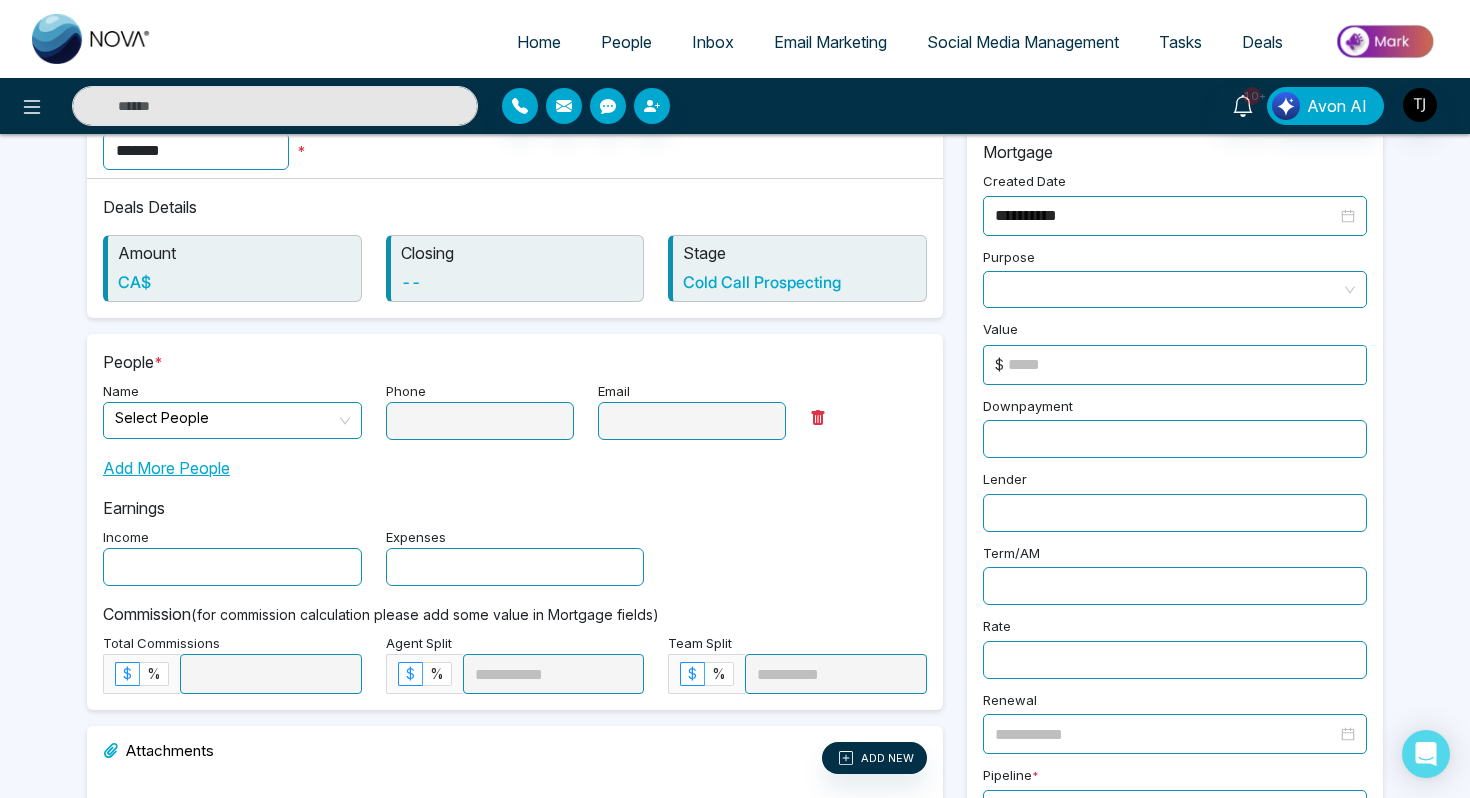 type on "*******" 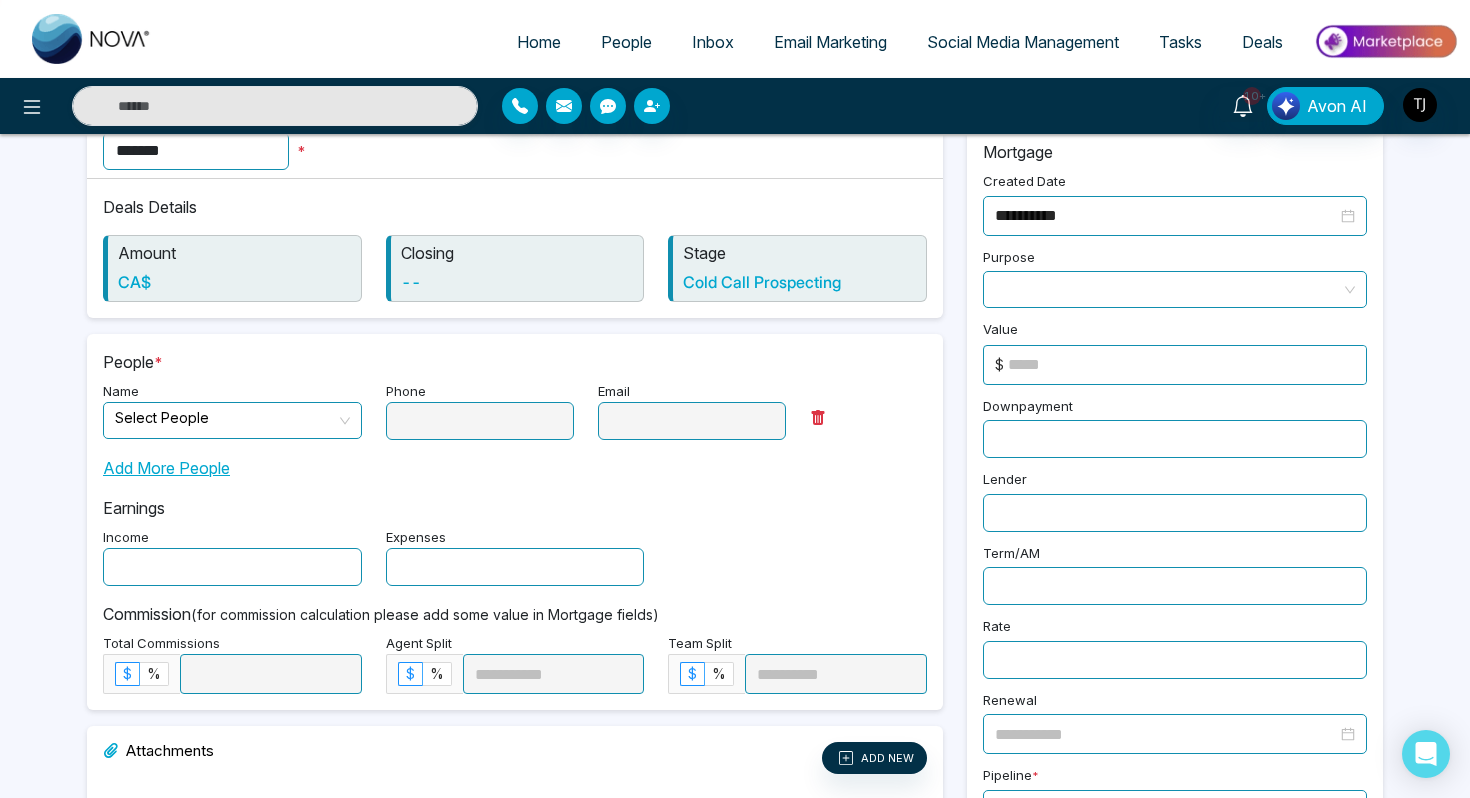 click on "Add More People" at bounding box center (515, 460) 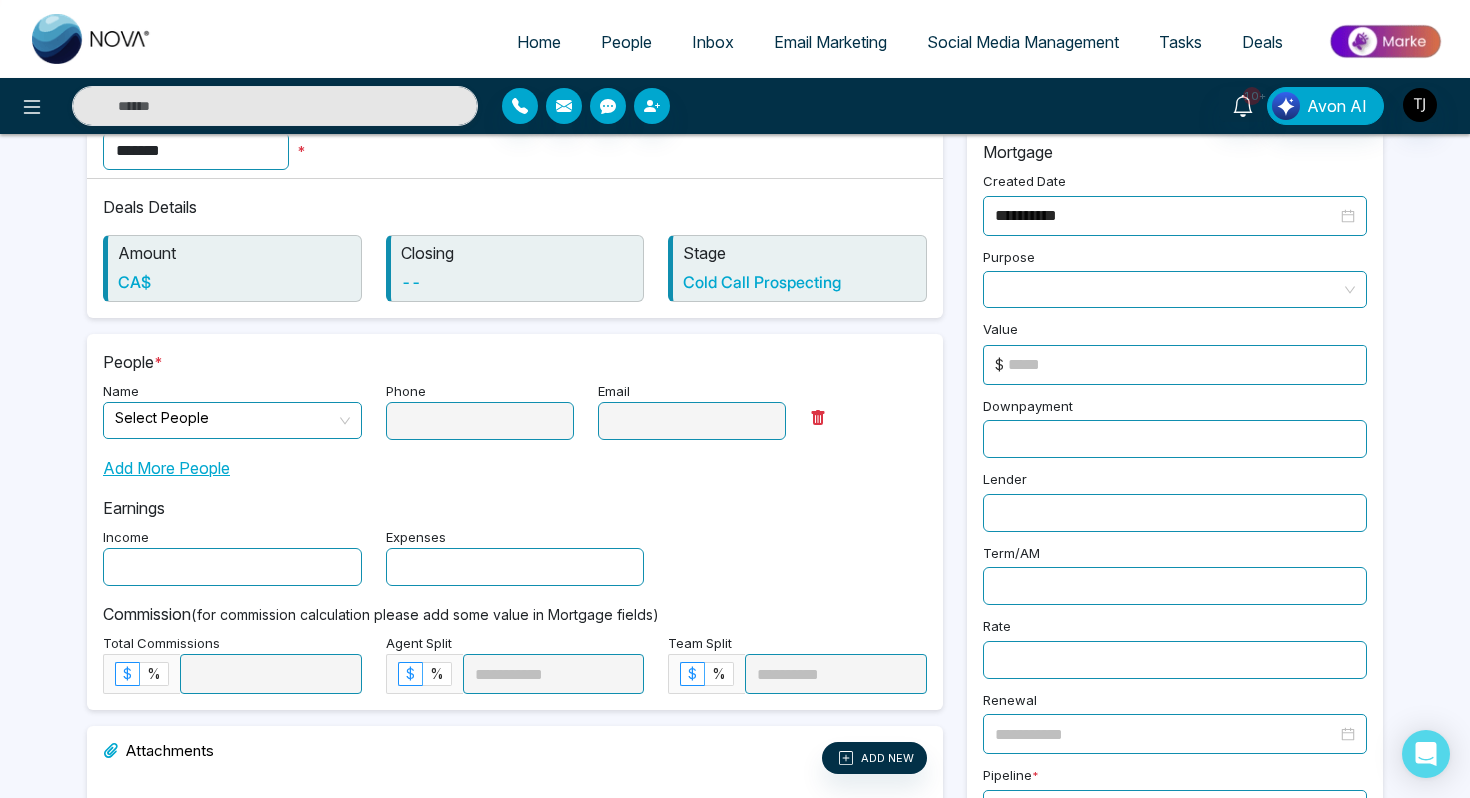 click at bounding box center [225, 418] 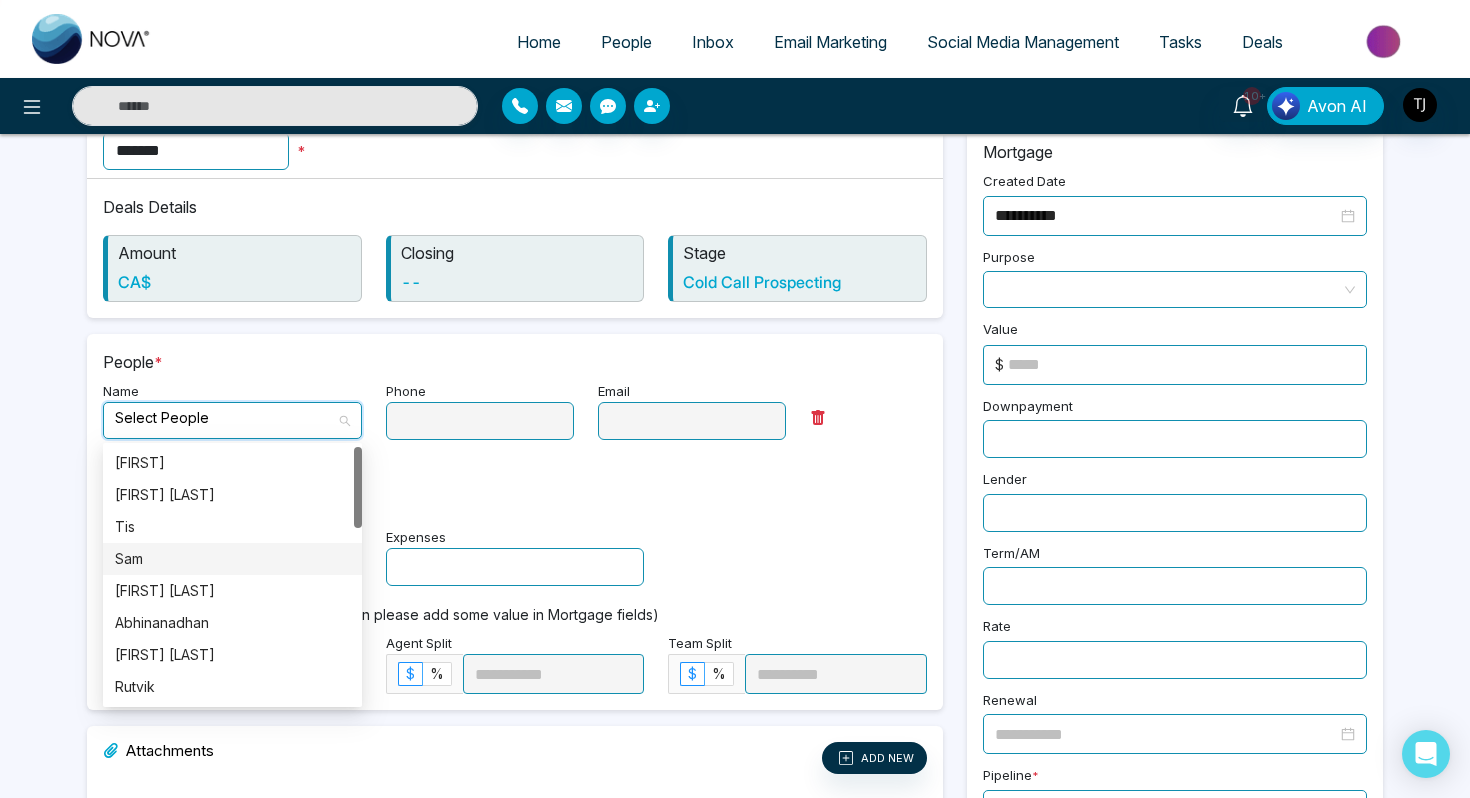 click on "Sam" at bounding box center [232, 559] 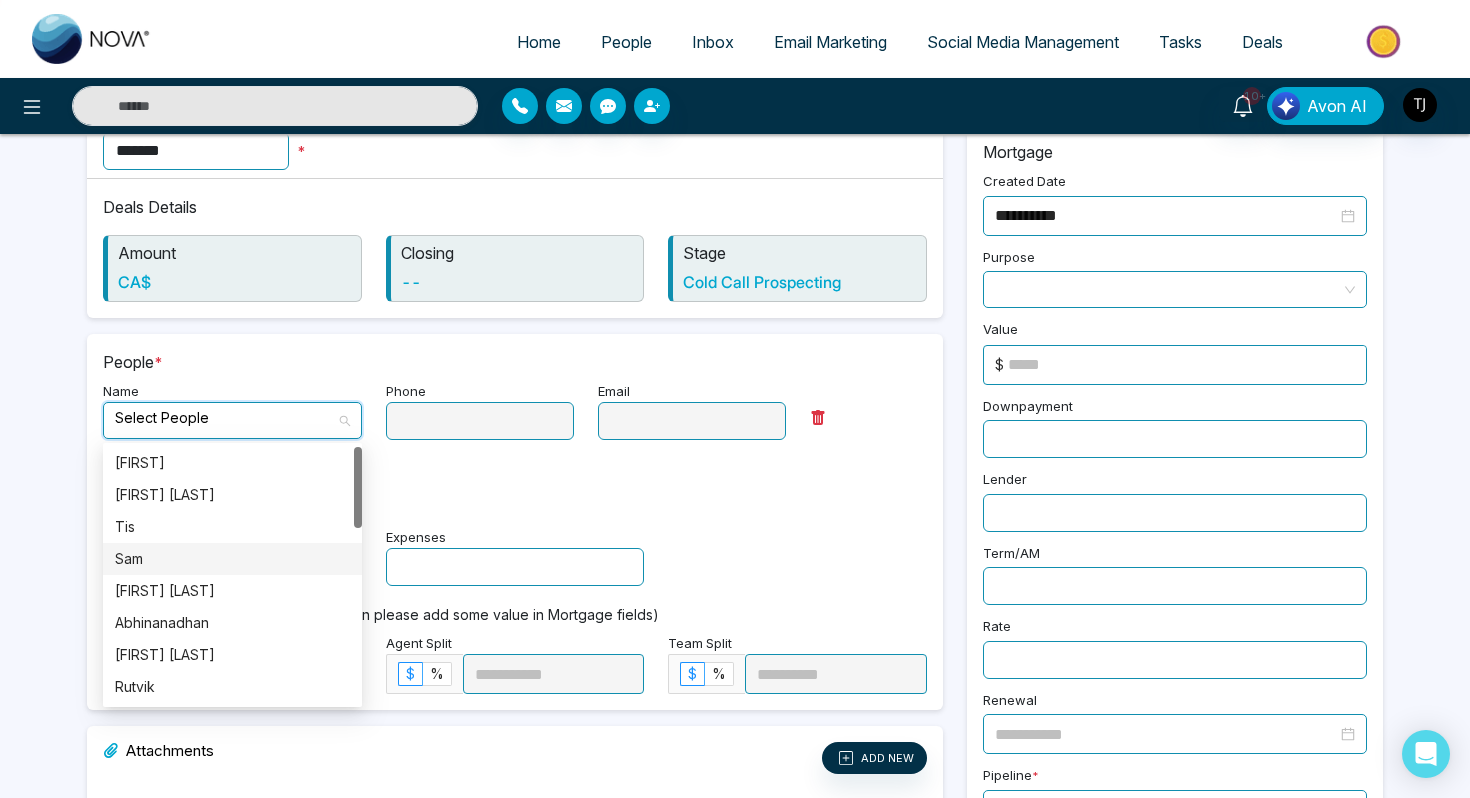 type on "**********" 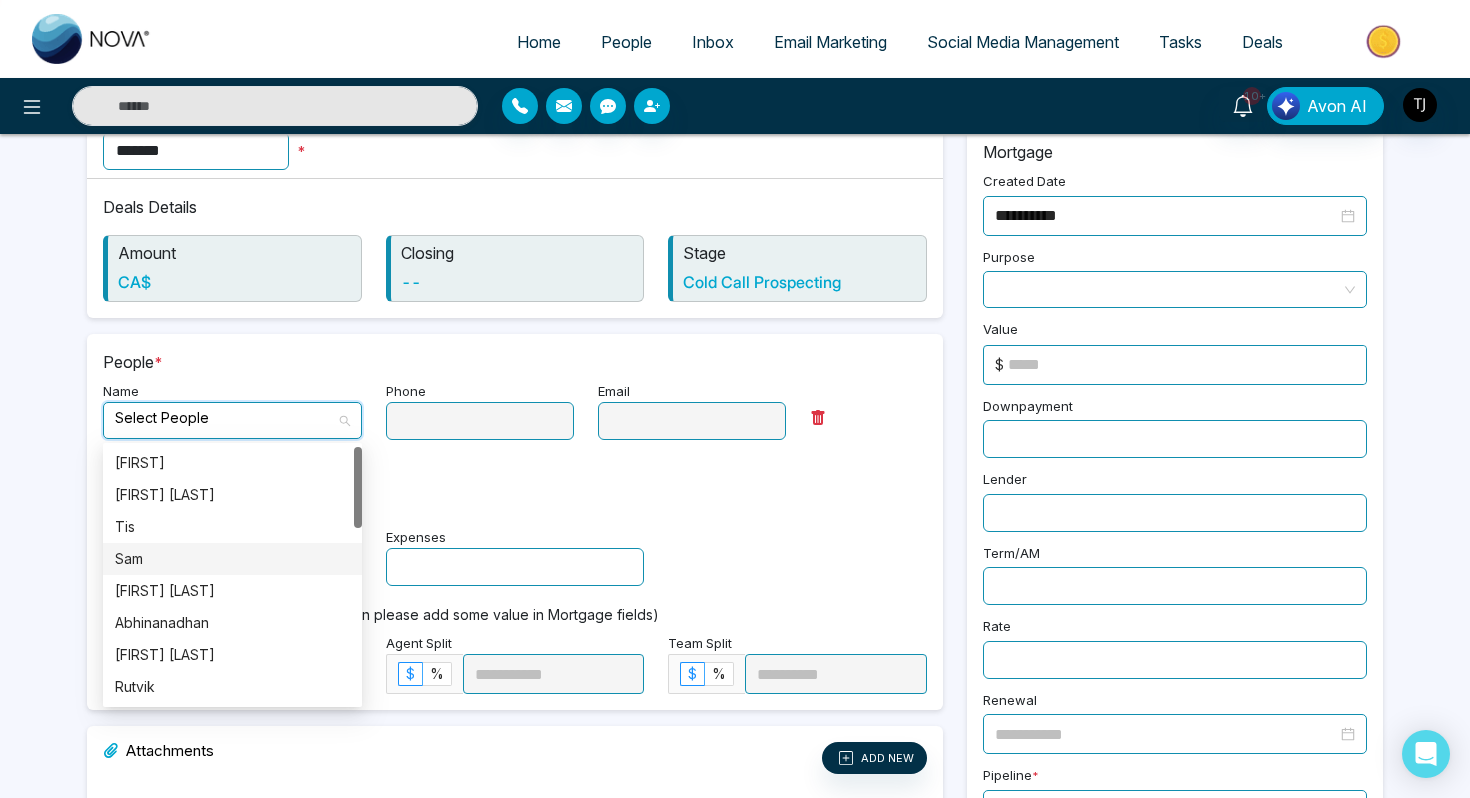 type on "**********" 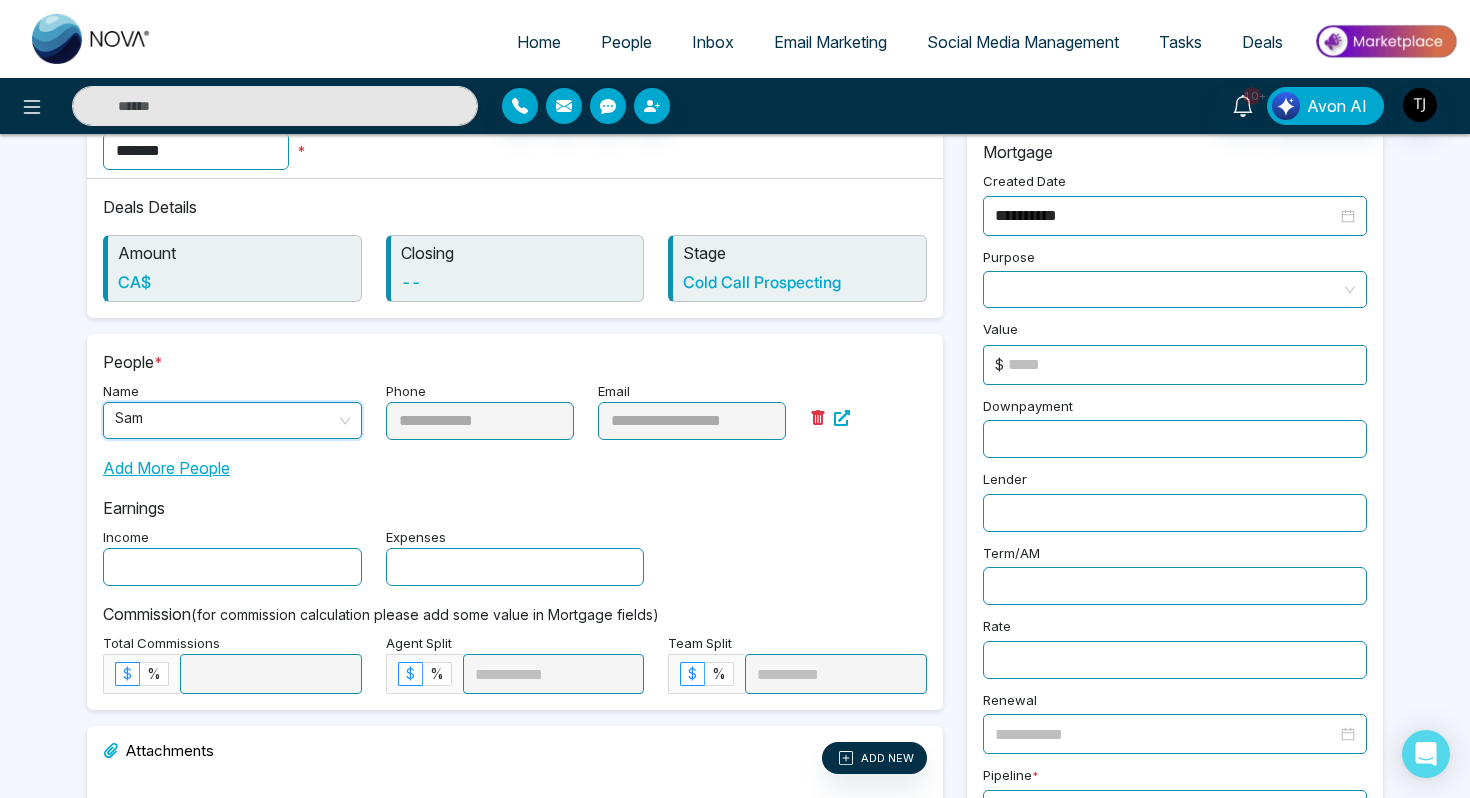click at bounding box center [232, 567] 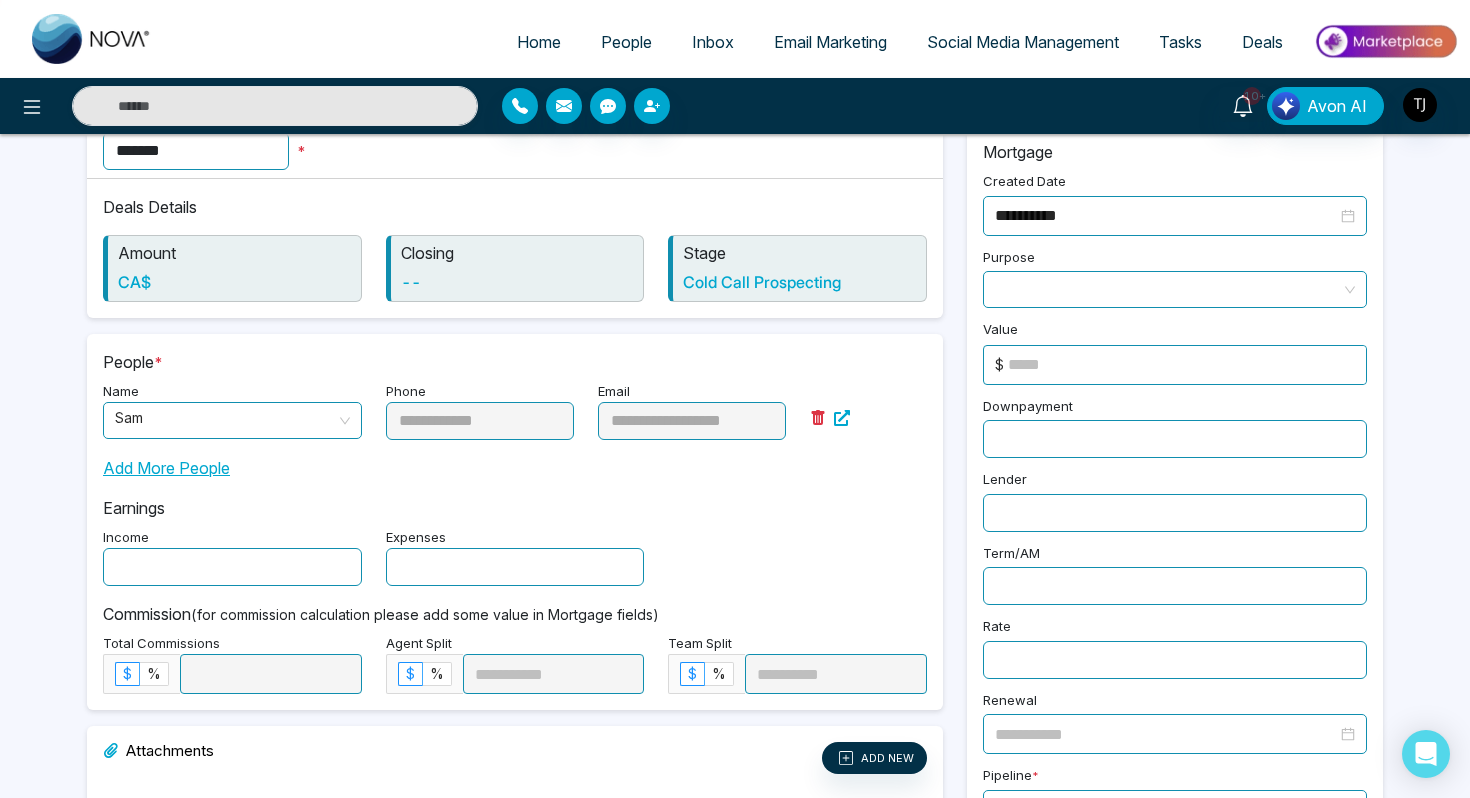 click at bounding box center [1175, 289] 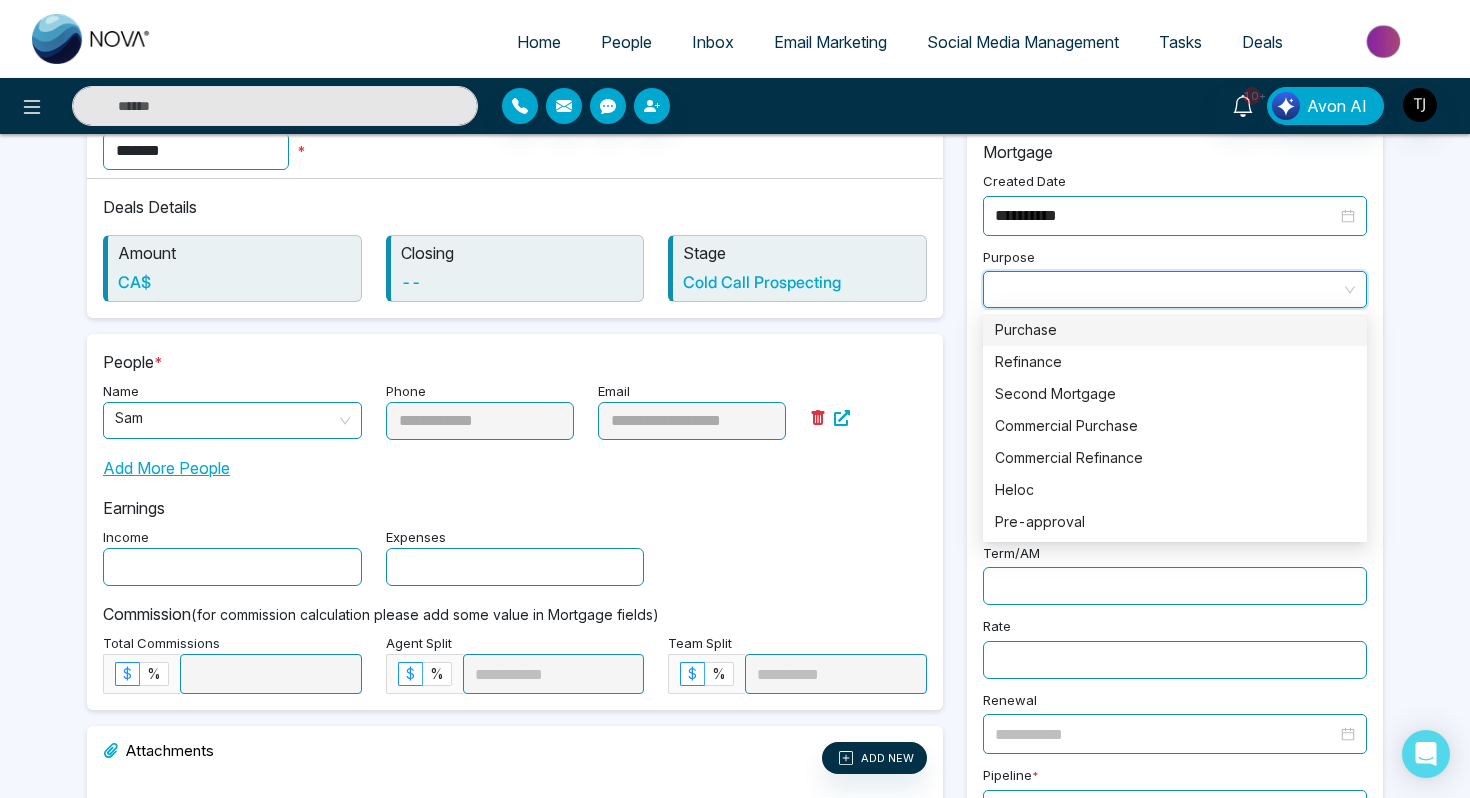 click on "Purchase" at bounding box center [1175, 330] 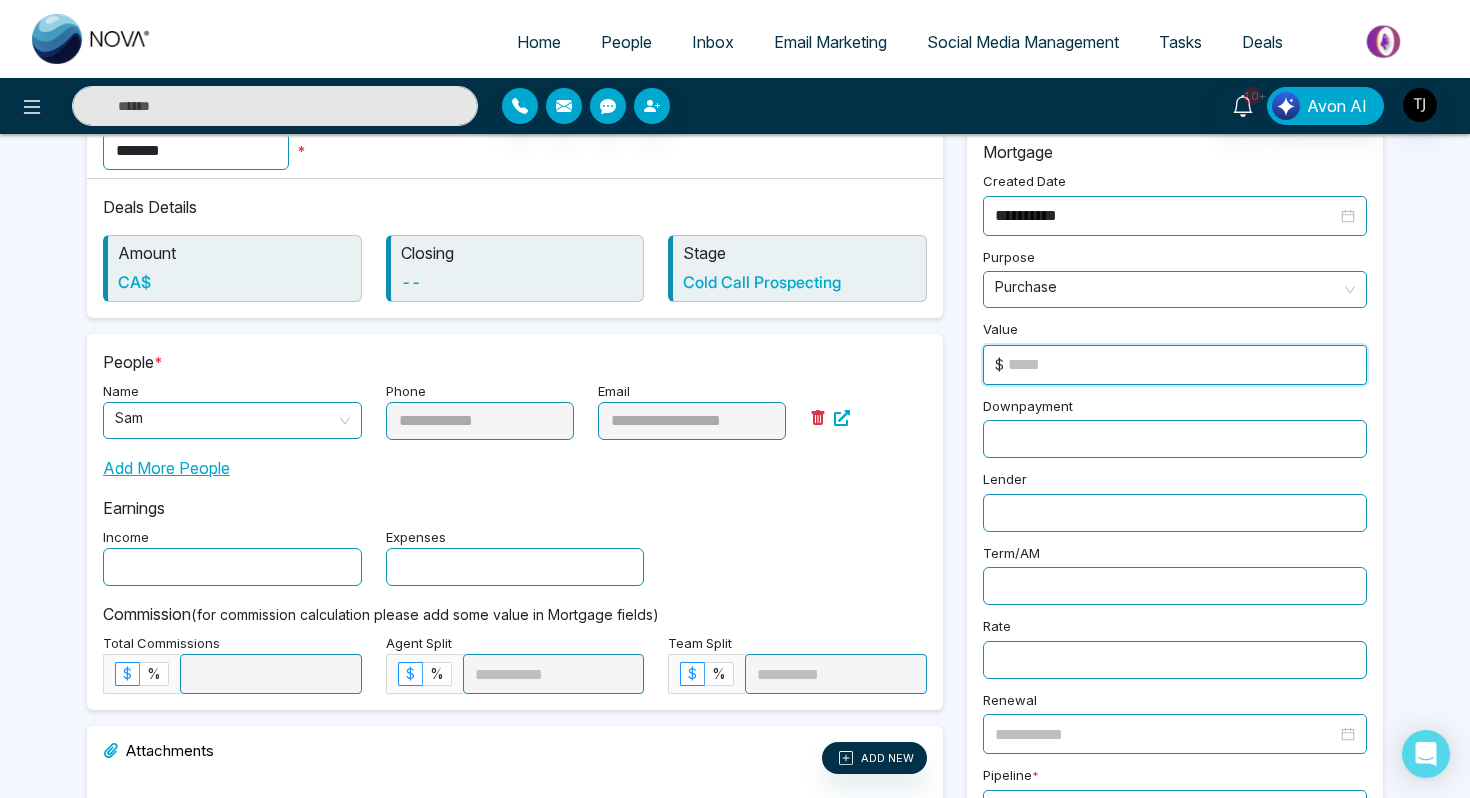 click at bounding box center [1187, 365] 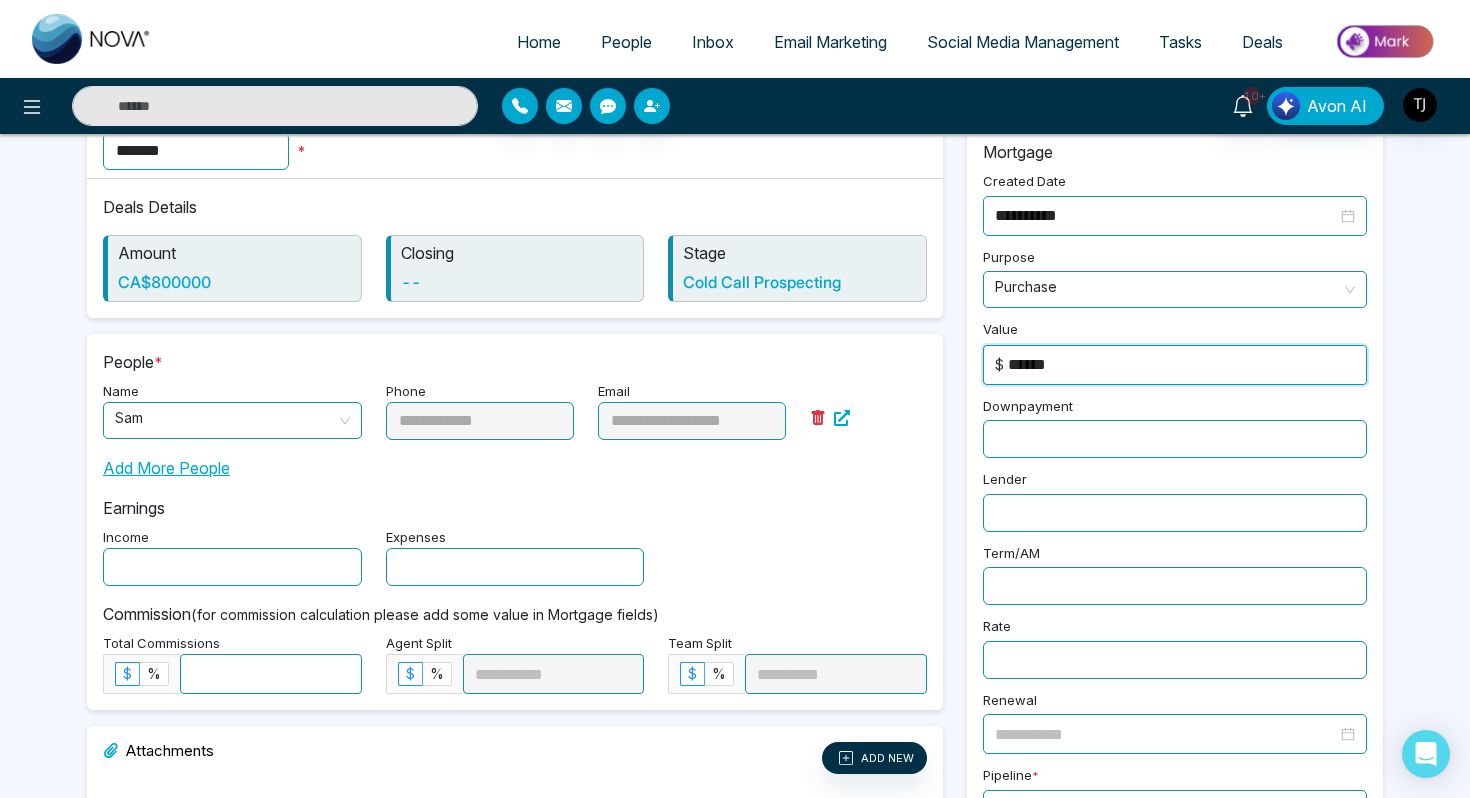 type on "******" 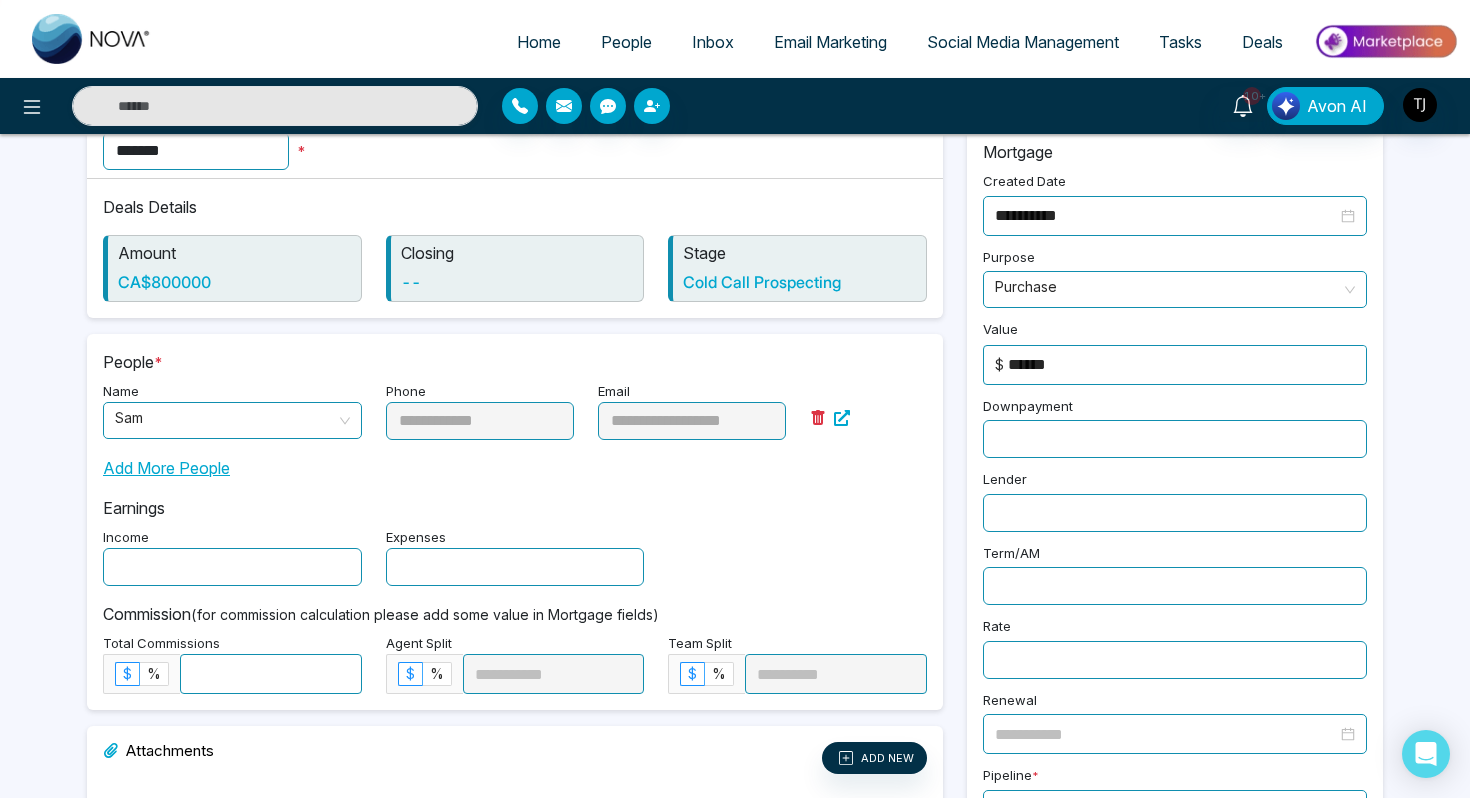 click at bounding box center (1175, 439) 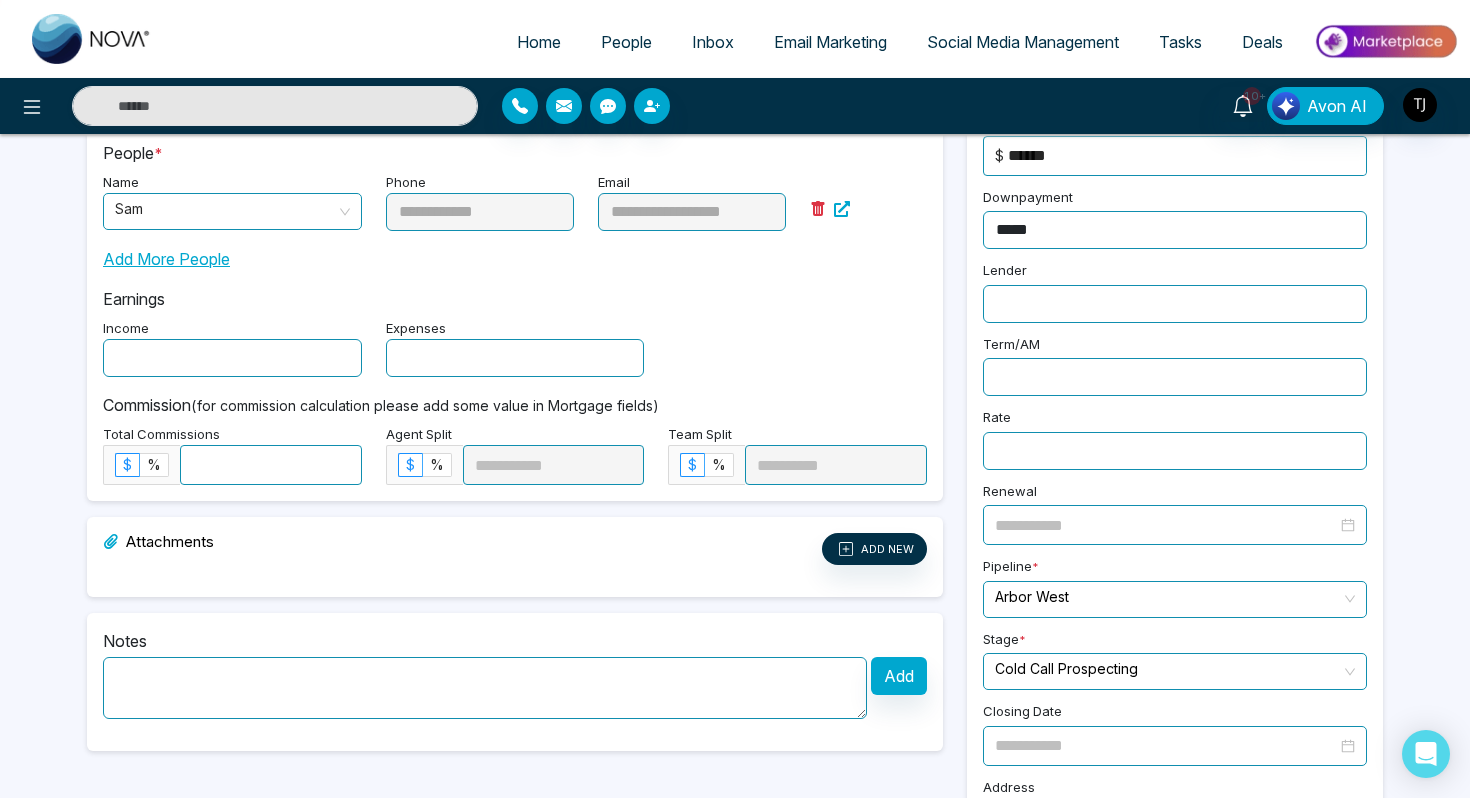 scroll, scrollTop: 415, scrollLeft: 0, axis: vertical 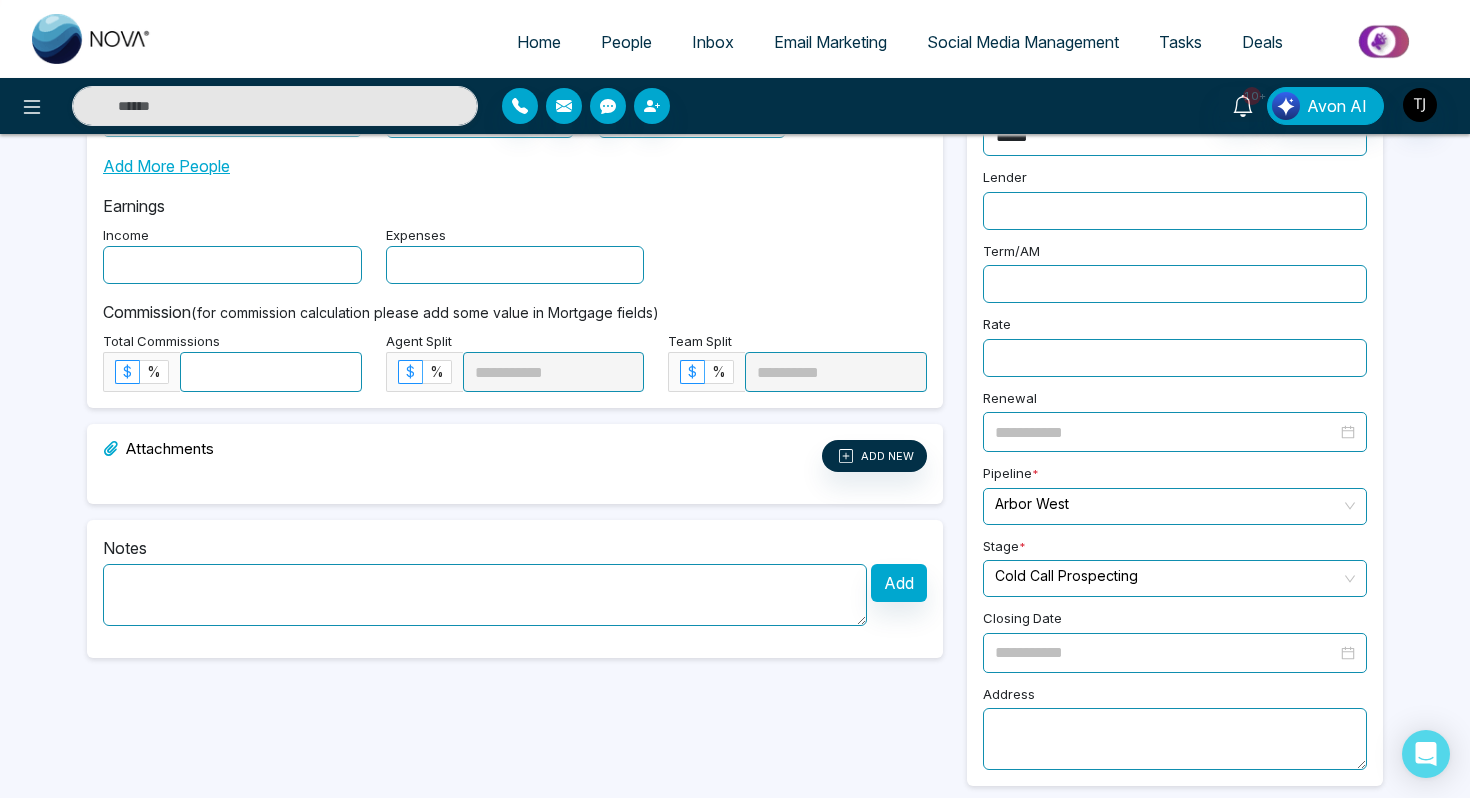 type on "*****" 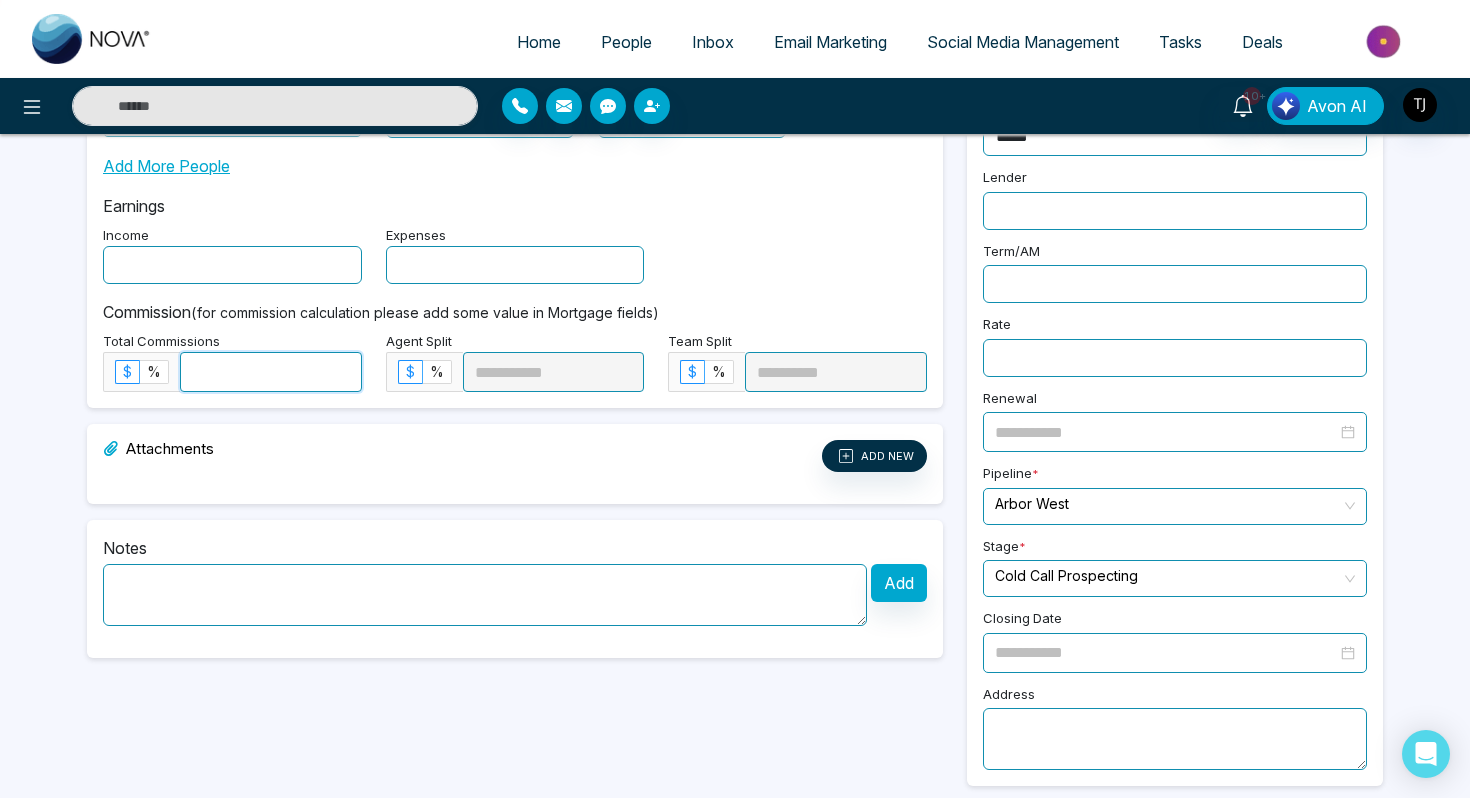 click at bounding box center [271, 372] 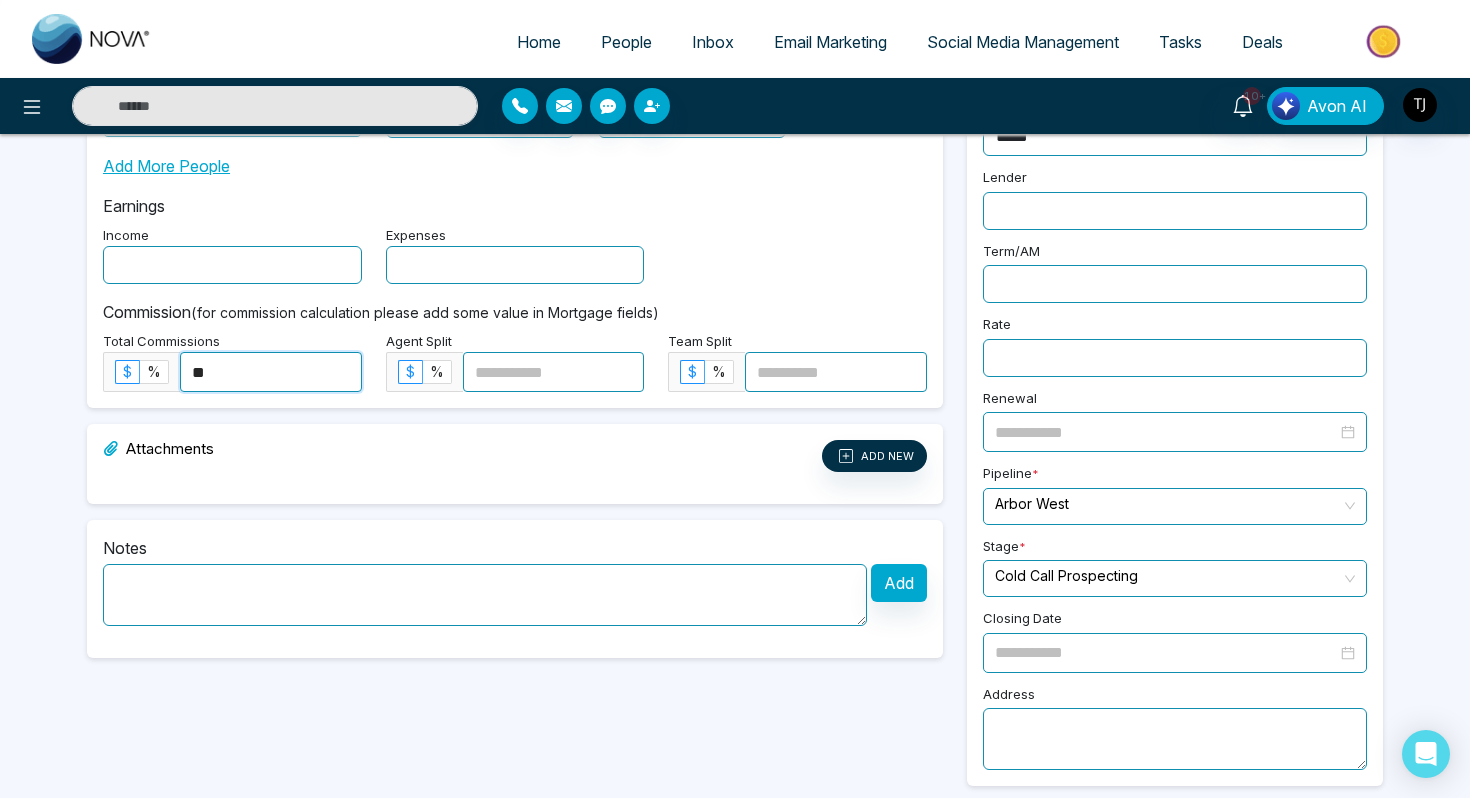 type on "*" 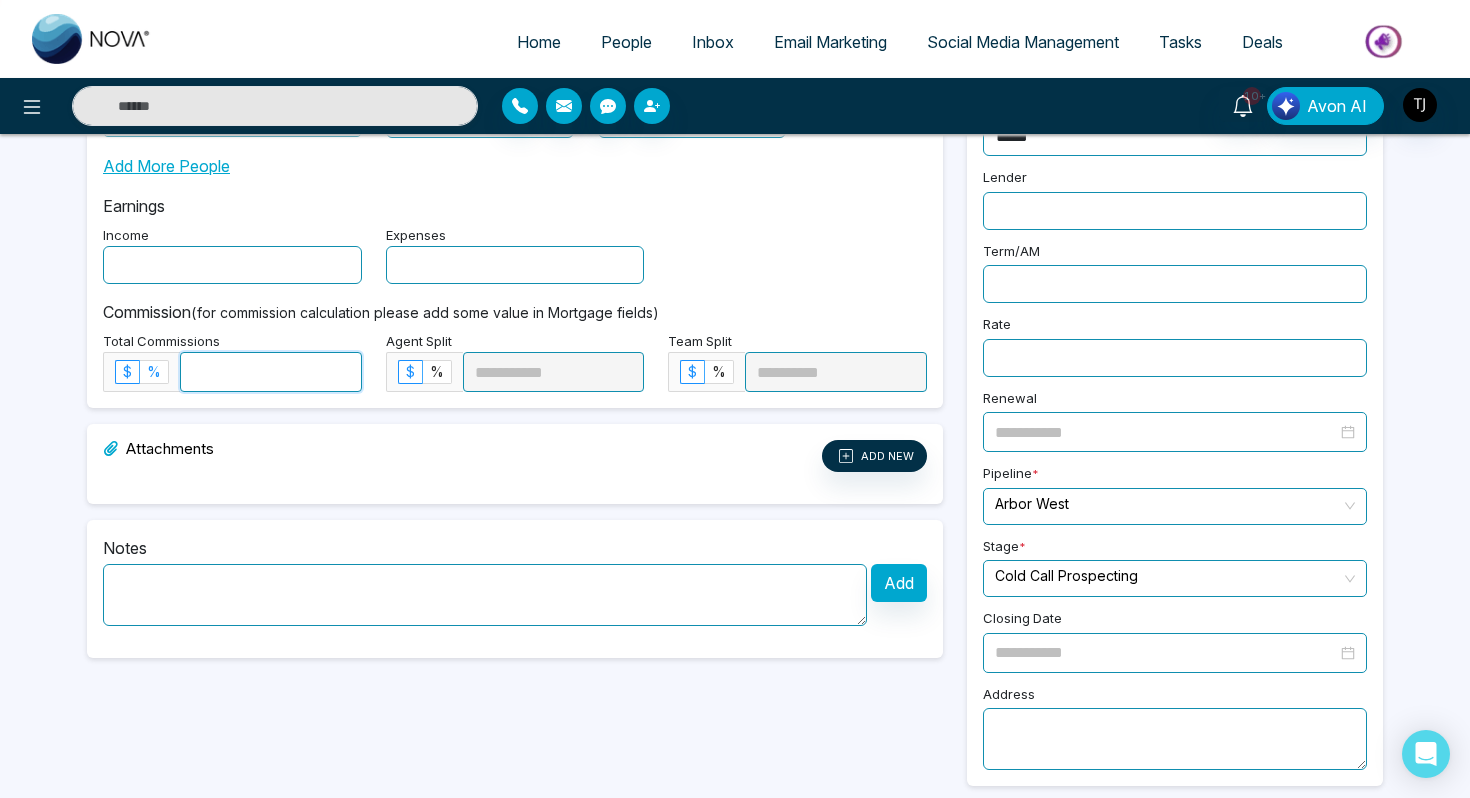 click on "%" at bounding box center (154, 371) 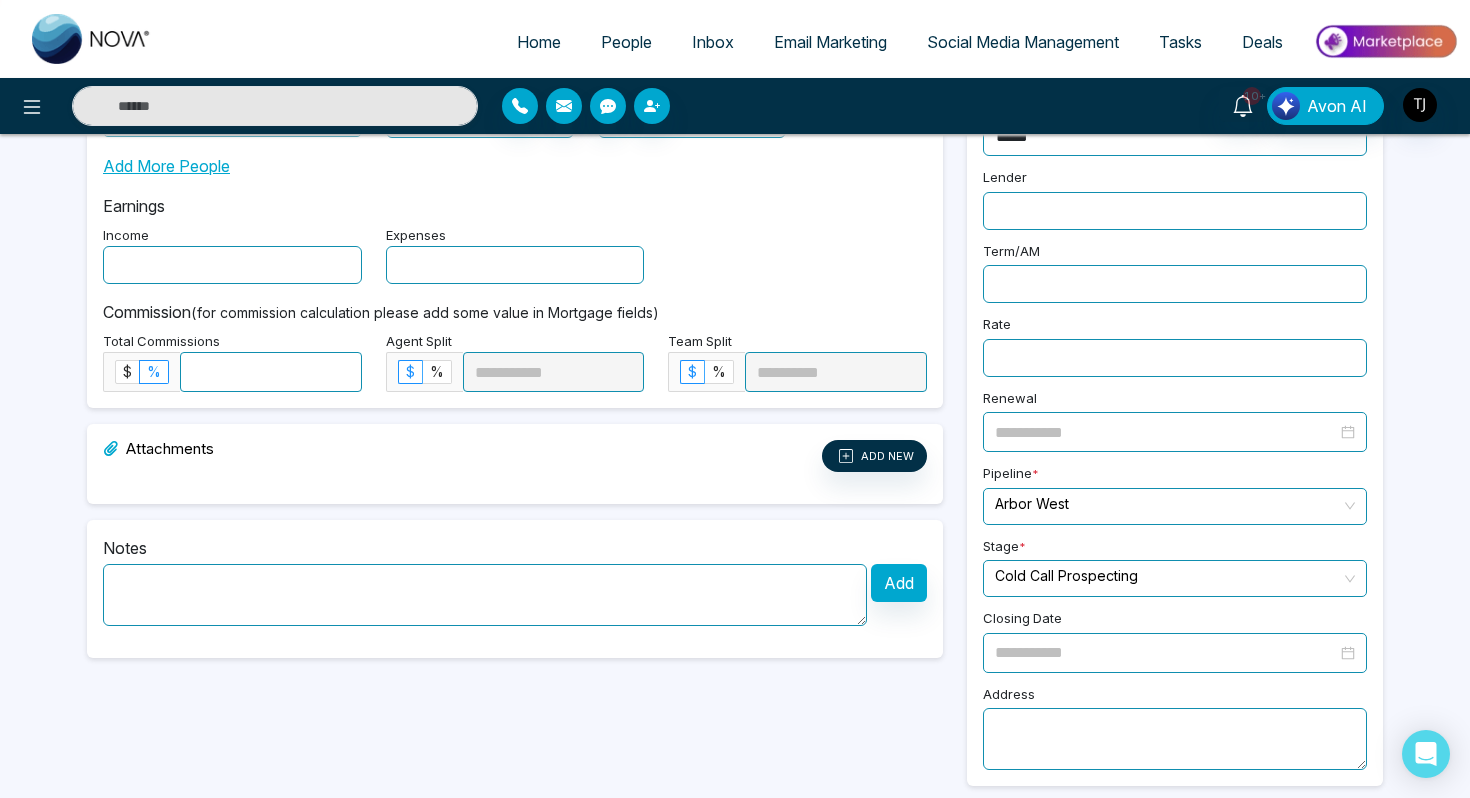 click at bounding box center (271, 372) 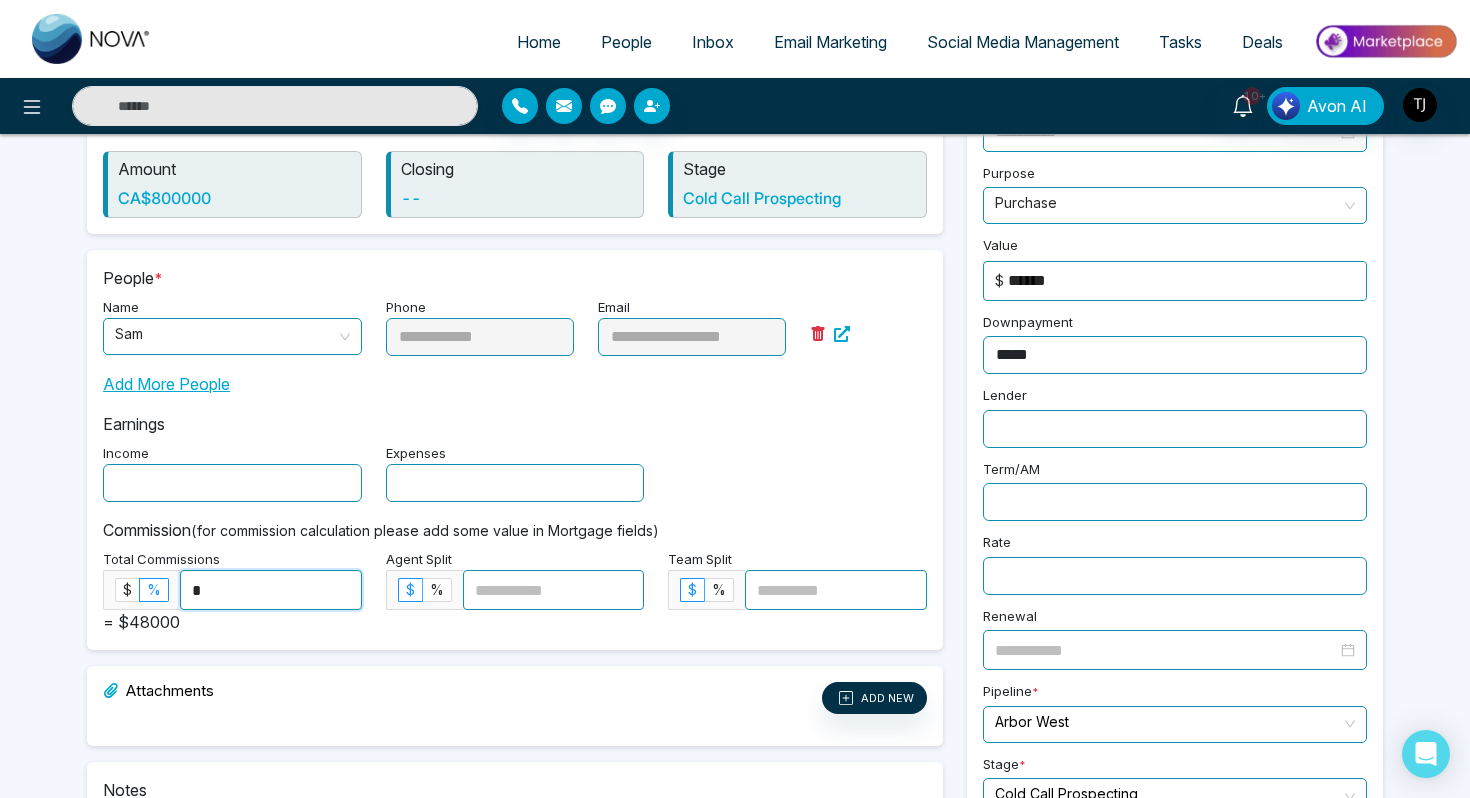 scroll, scrollTop: 0, scrollLeft: 0, axis: both 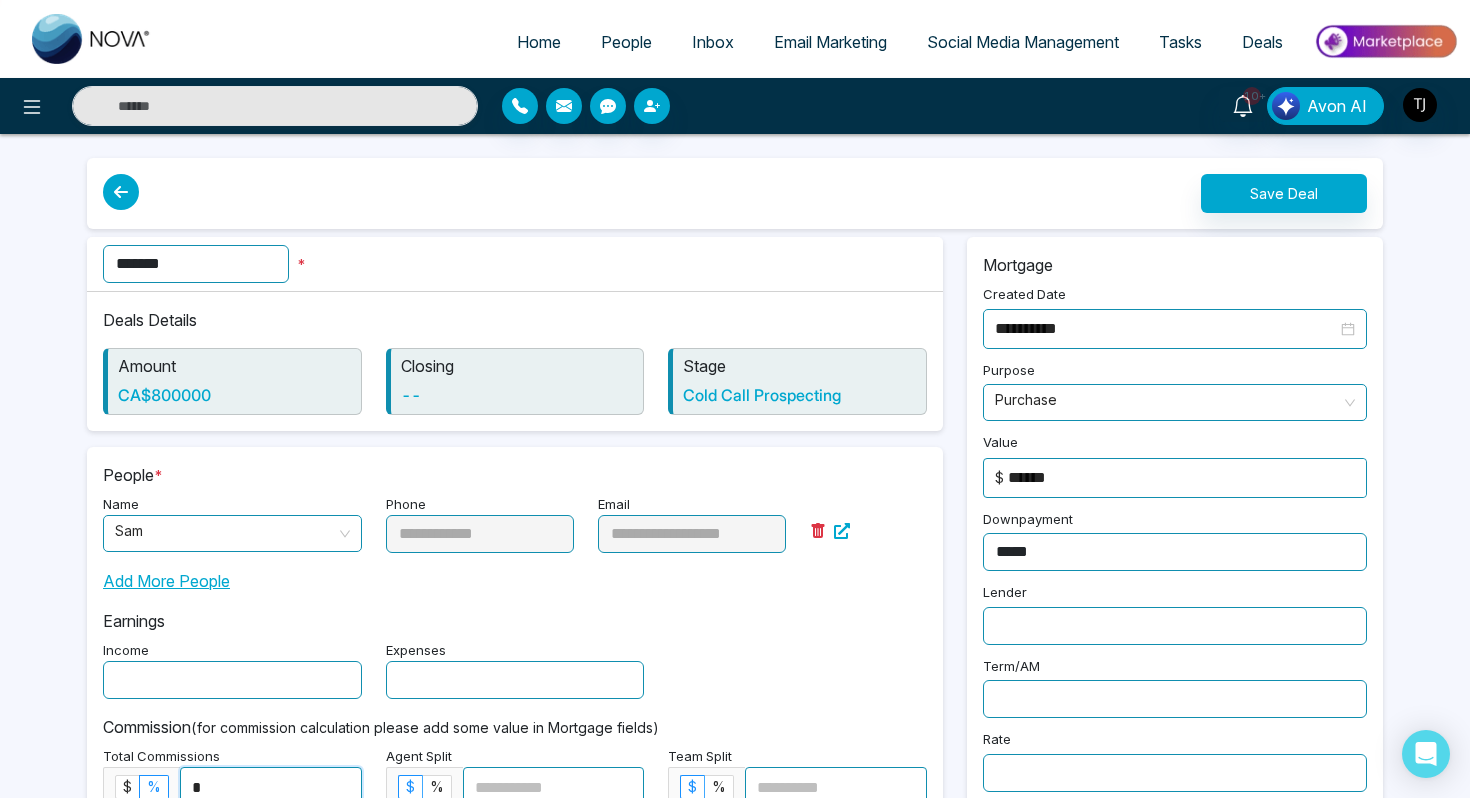 type on "*" 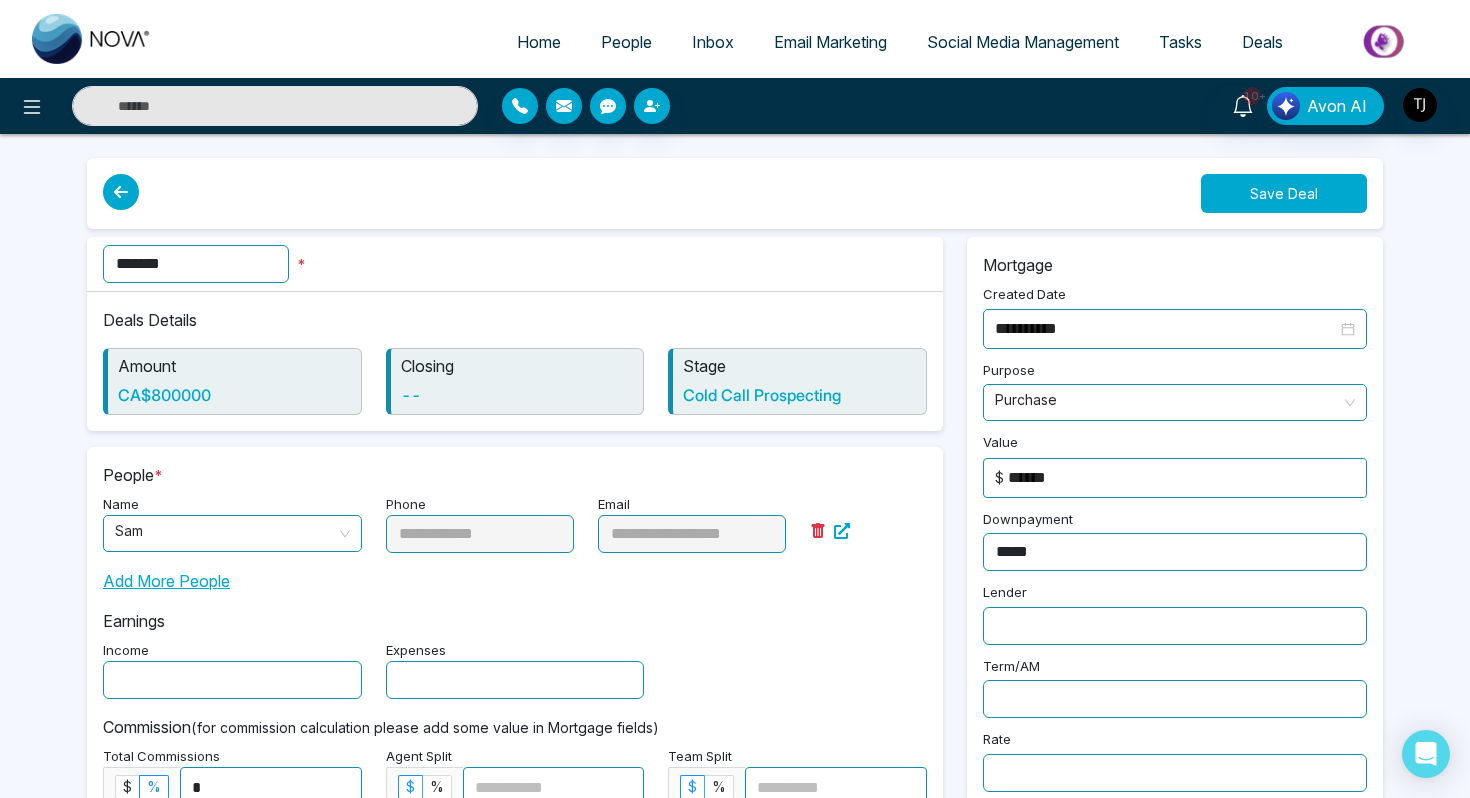 click on "Save Deal" at bounding box center (1284, 193) 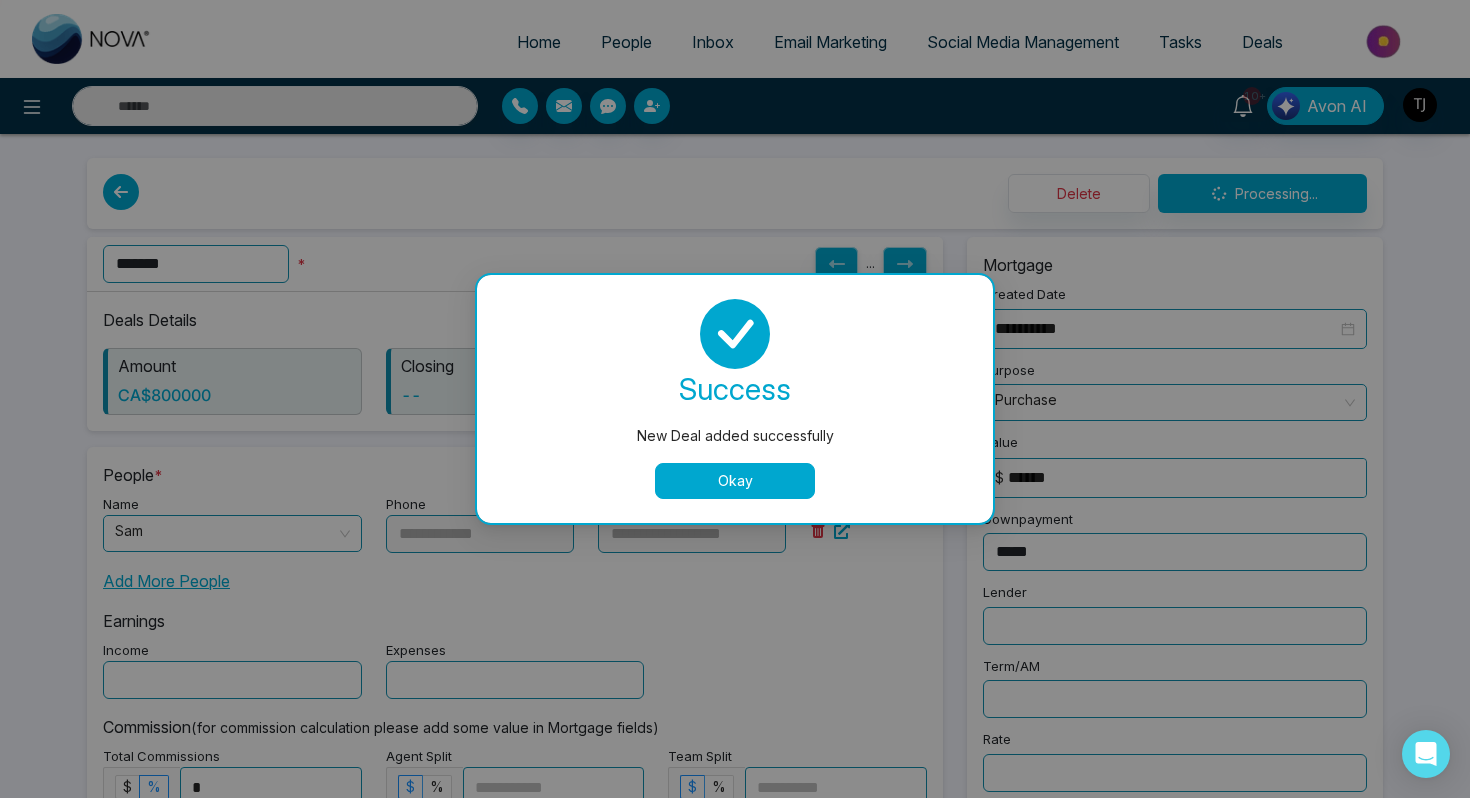 click on "Okay" at bounding box center [735, 481] 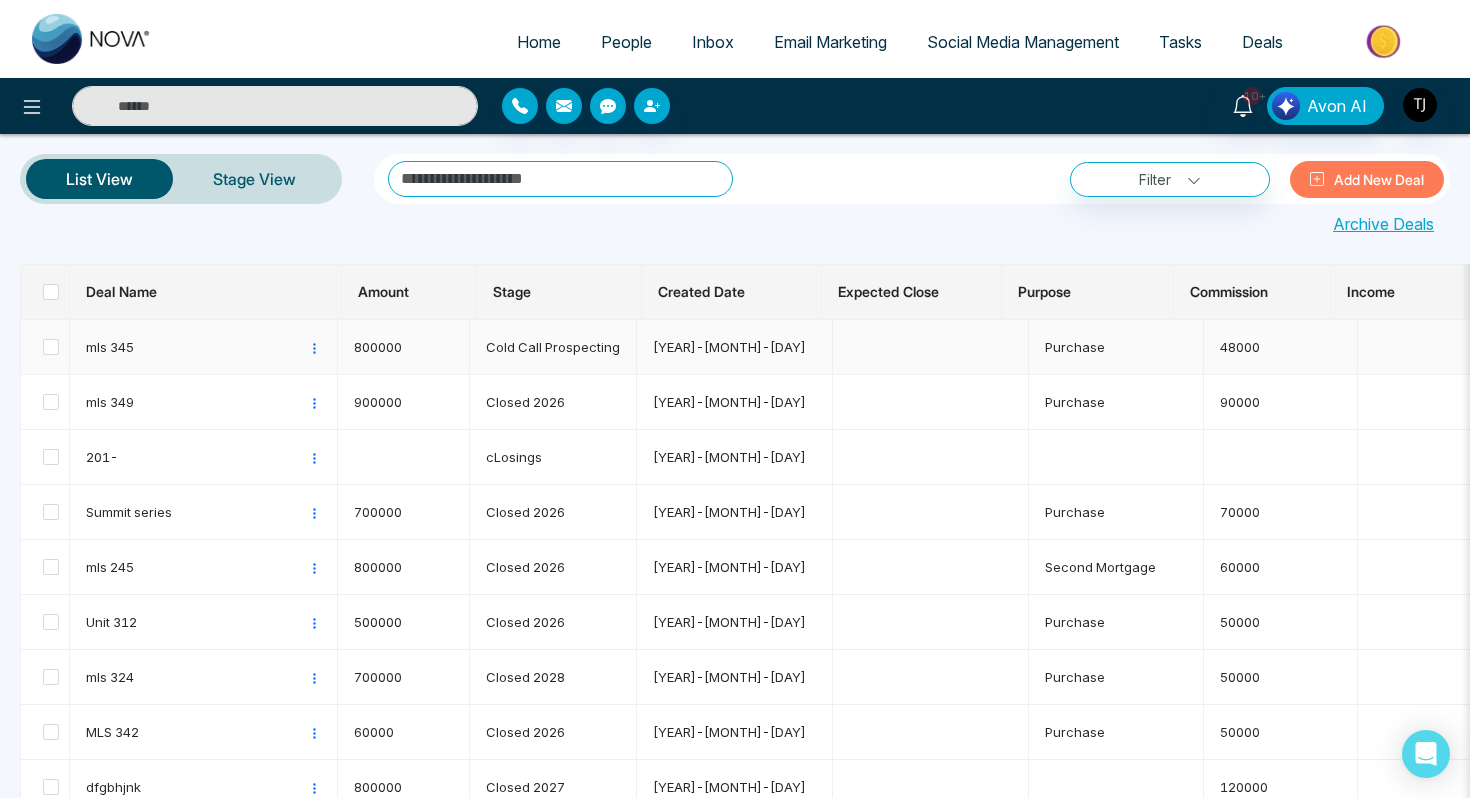 scroll, scrollTop: 0, scrollLeft: 82, axis: horizontal 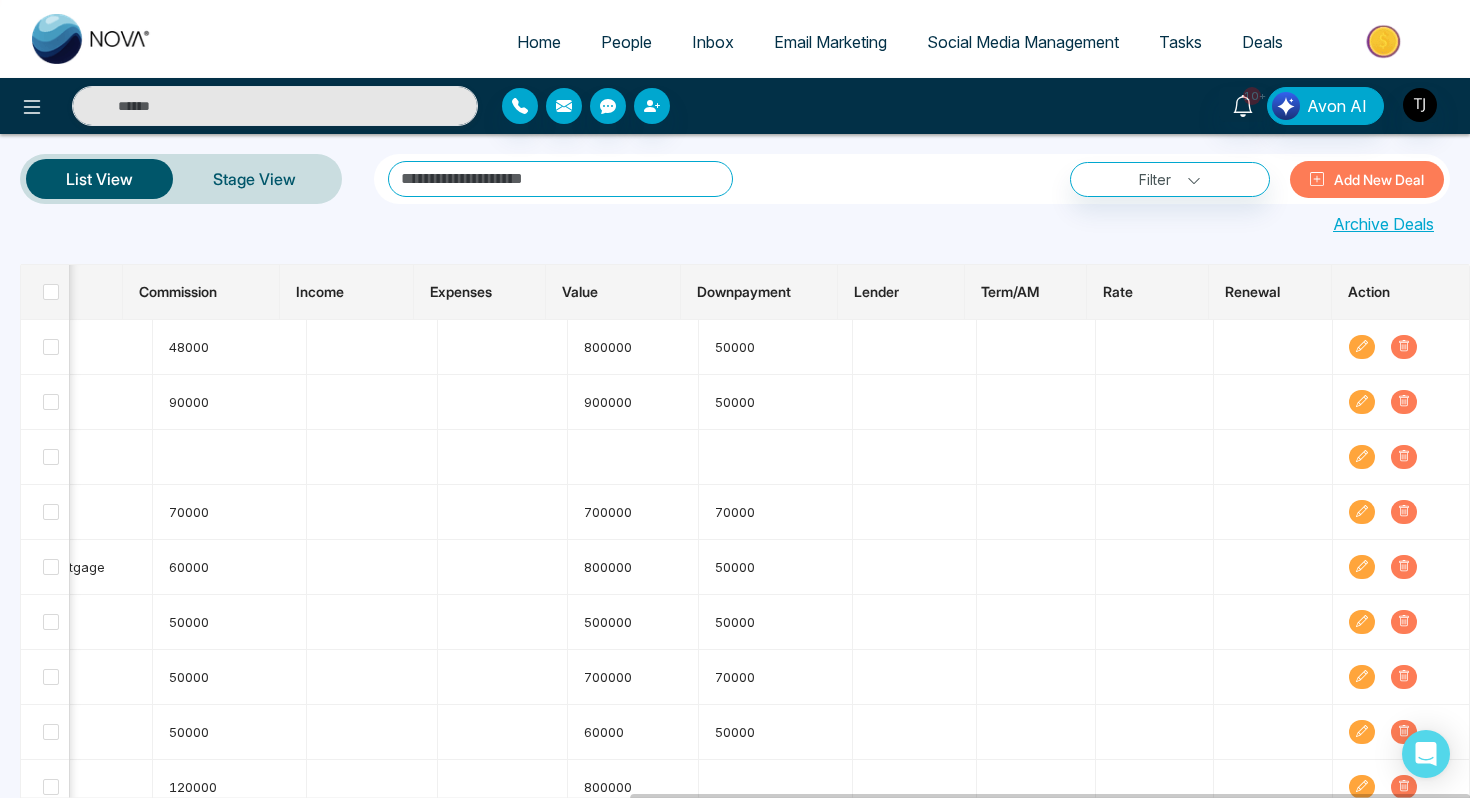click on "List View Stage View" at bounding box center (181, 179) 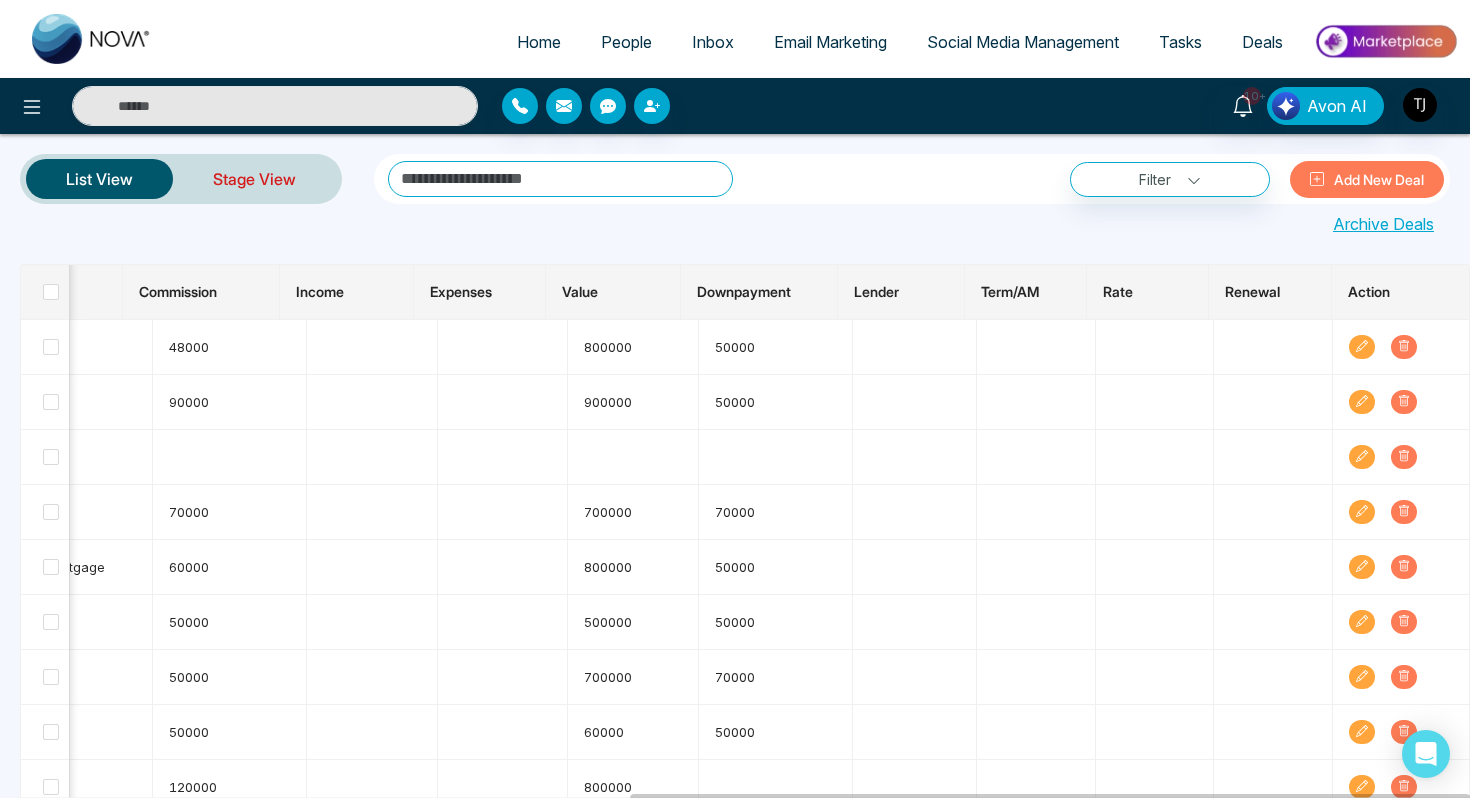 click on "Stage View" at bounding box center [254, 179] 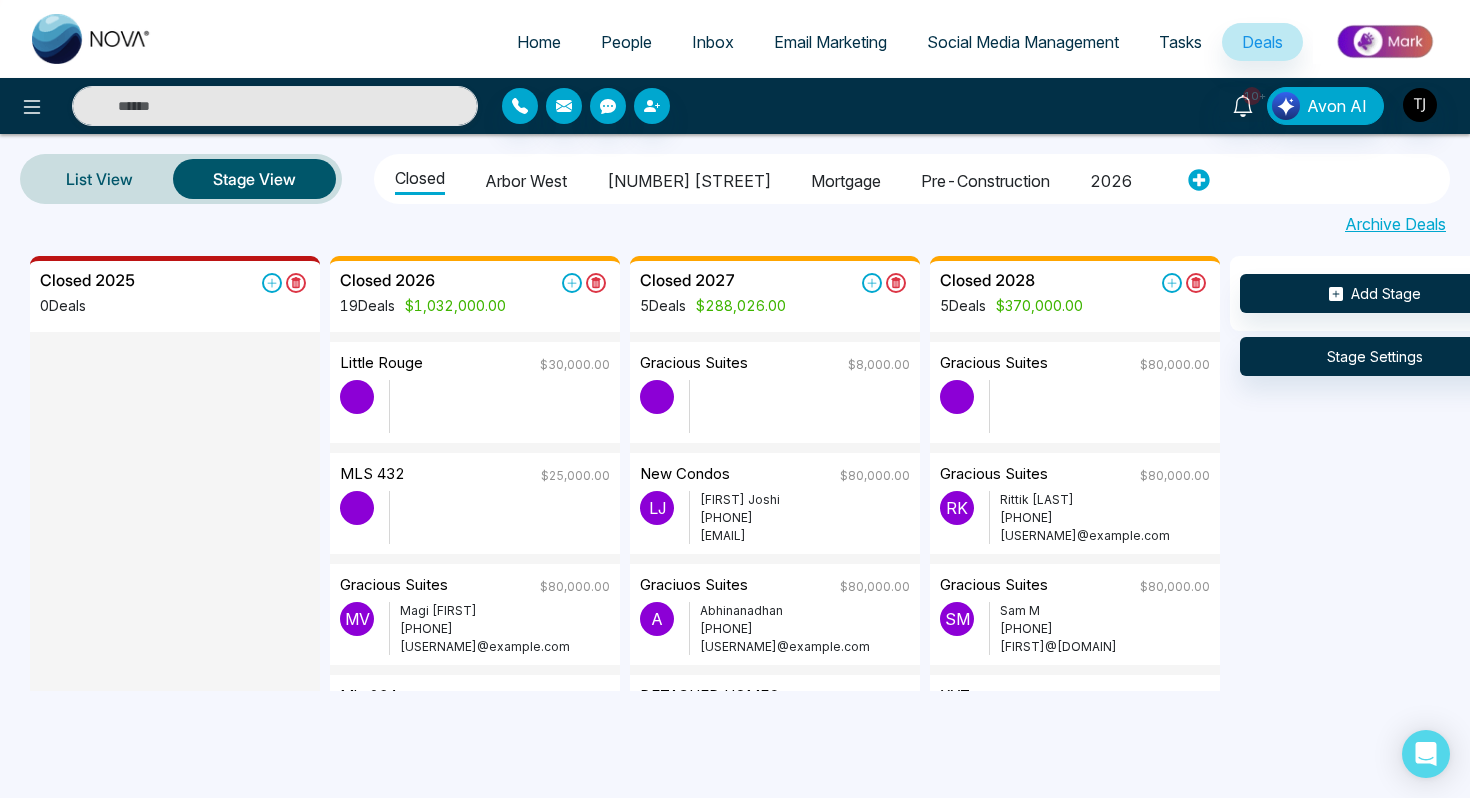 click on "Arbor West" at bounding box center [526, 178] 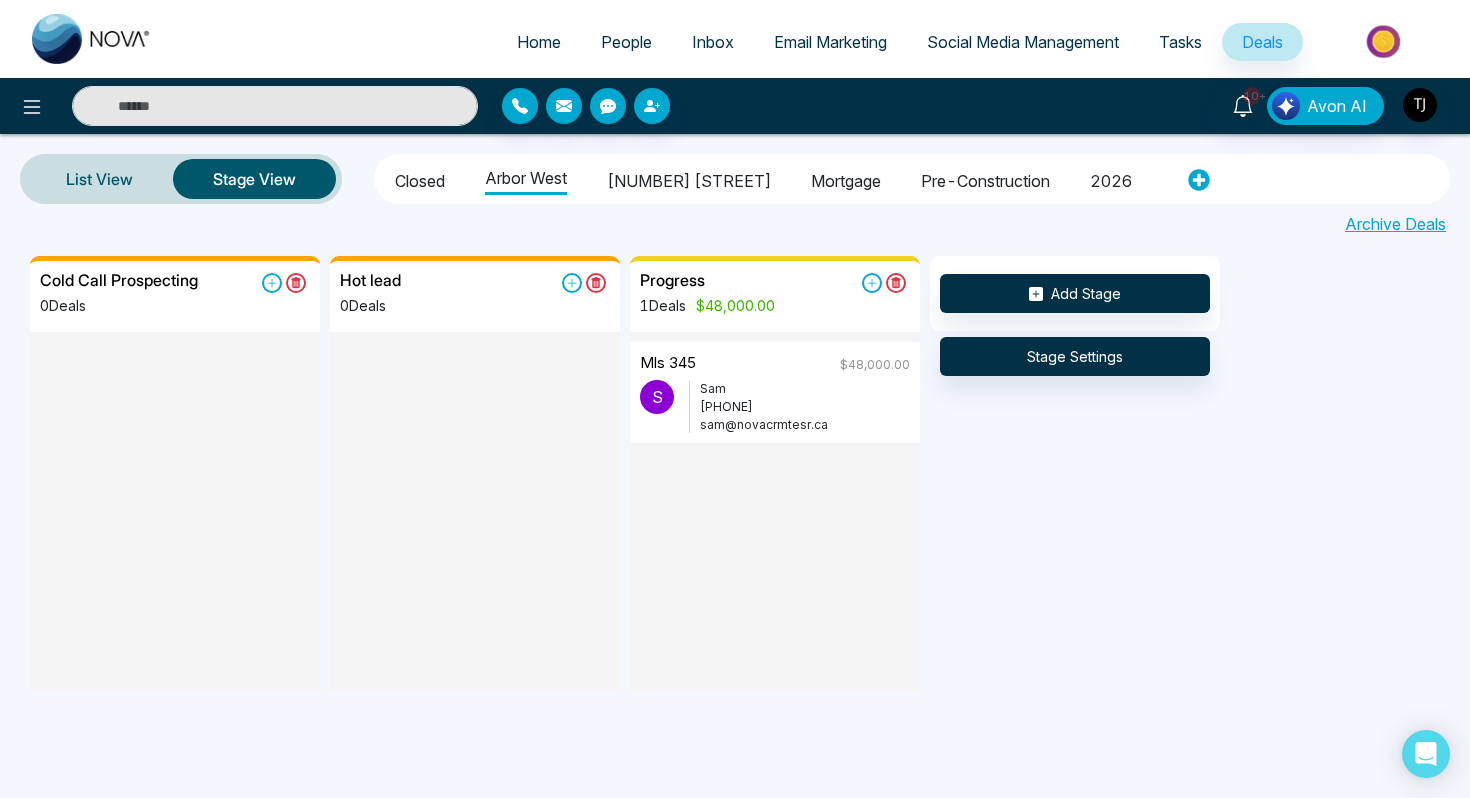 click on "Closed" at bounding box center (420, 178) 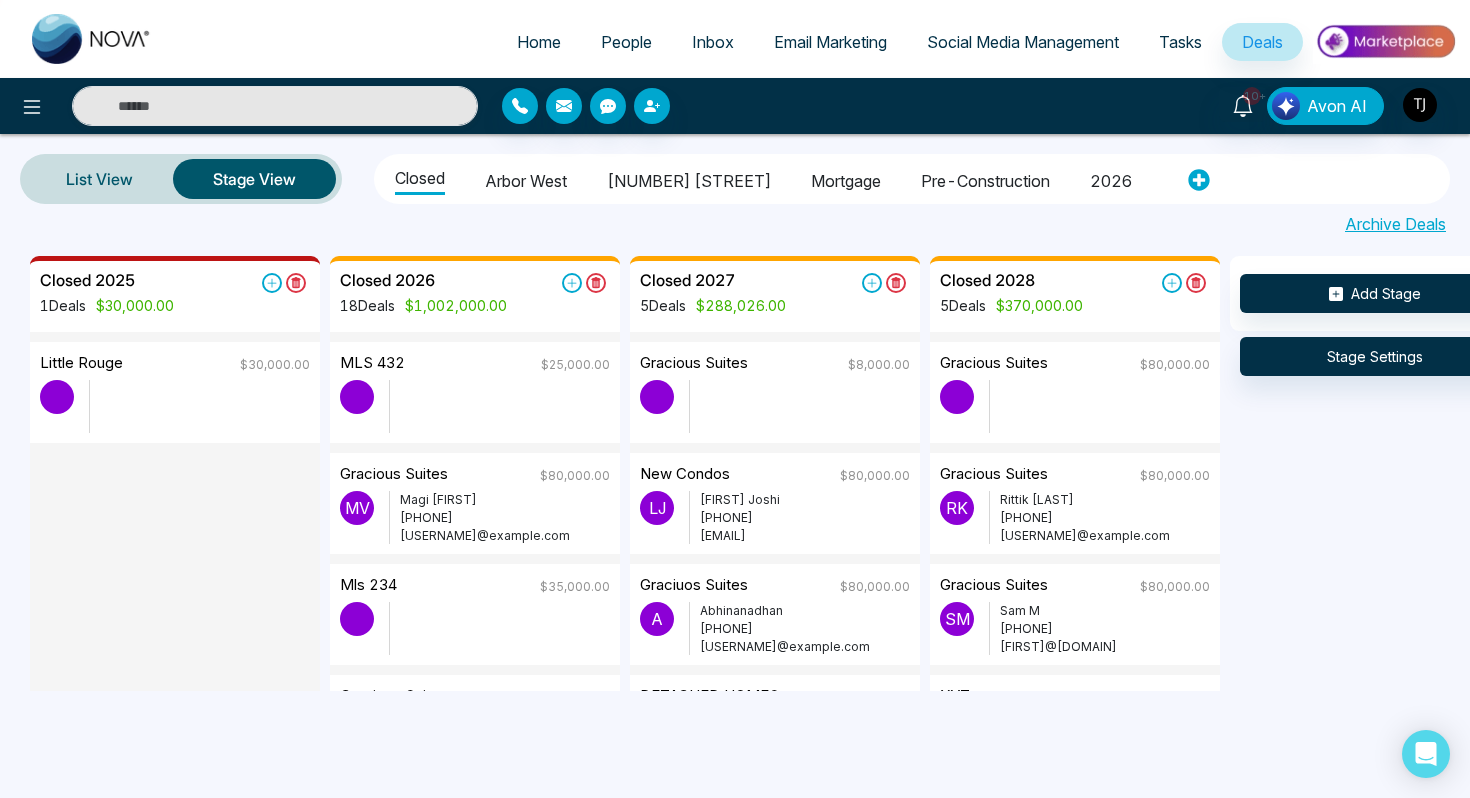 click on "People" at bounding box center [626, 42] 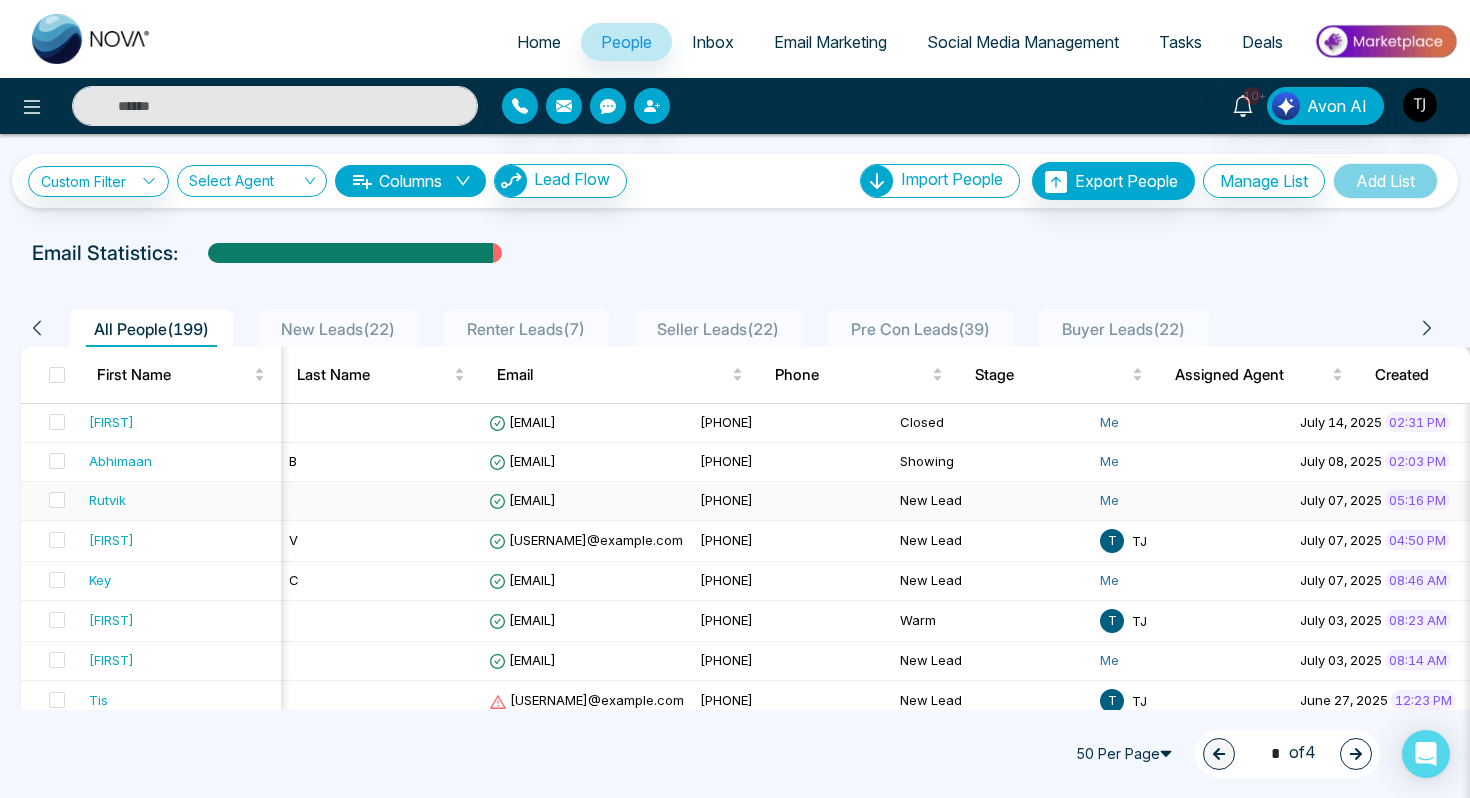 scroll, scrollTop: 0, scrollLeft: 311, axis: horizontal 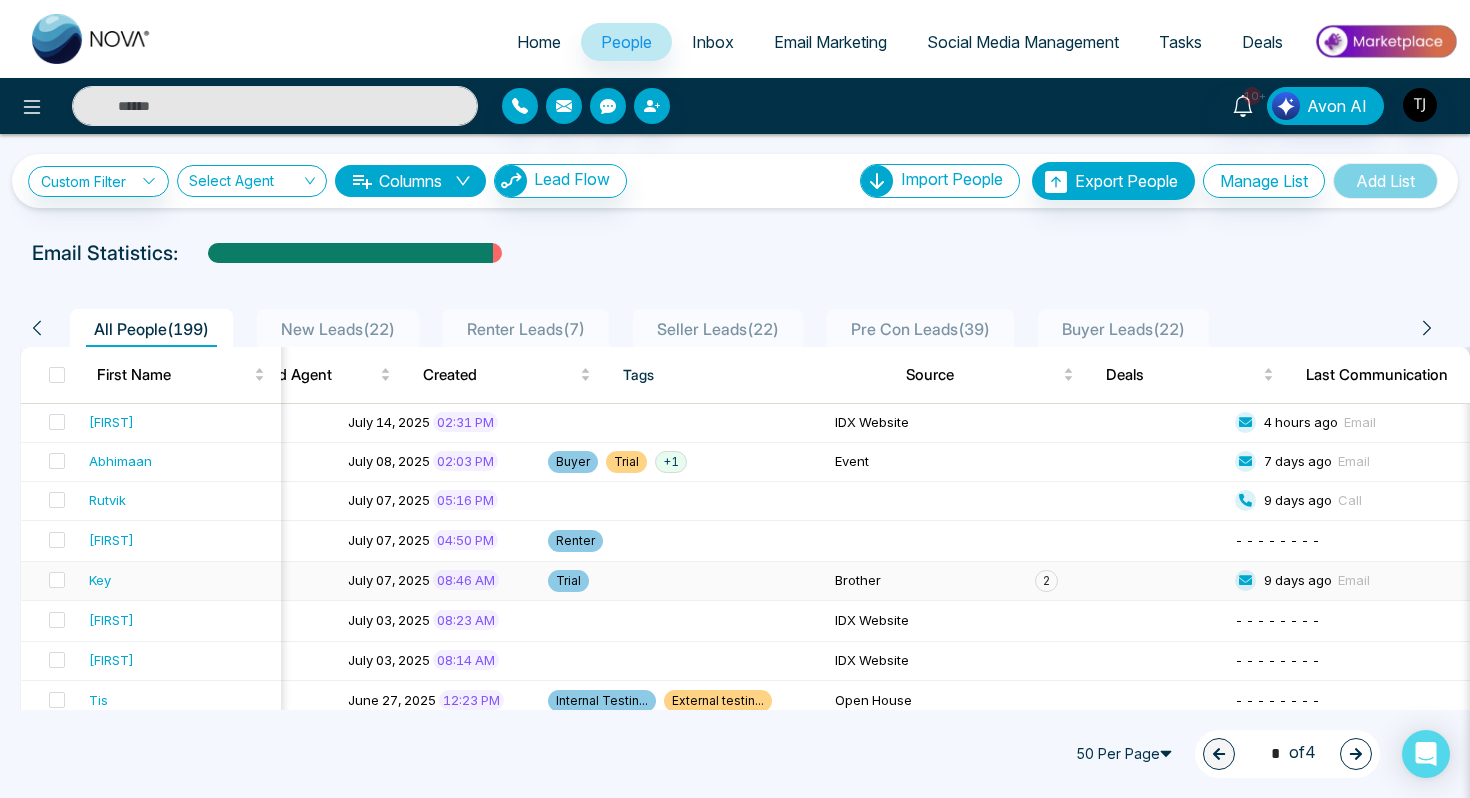 click on "2" at bounding box center (1046, 581) 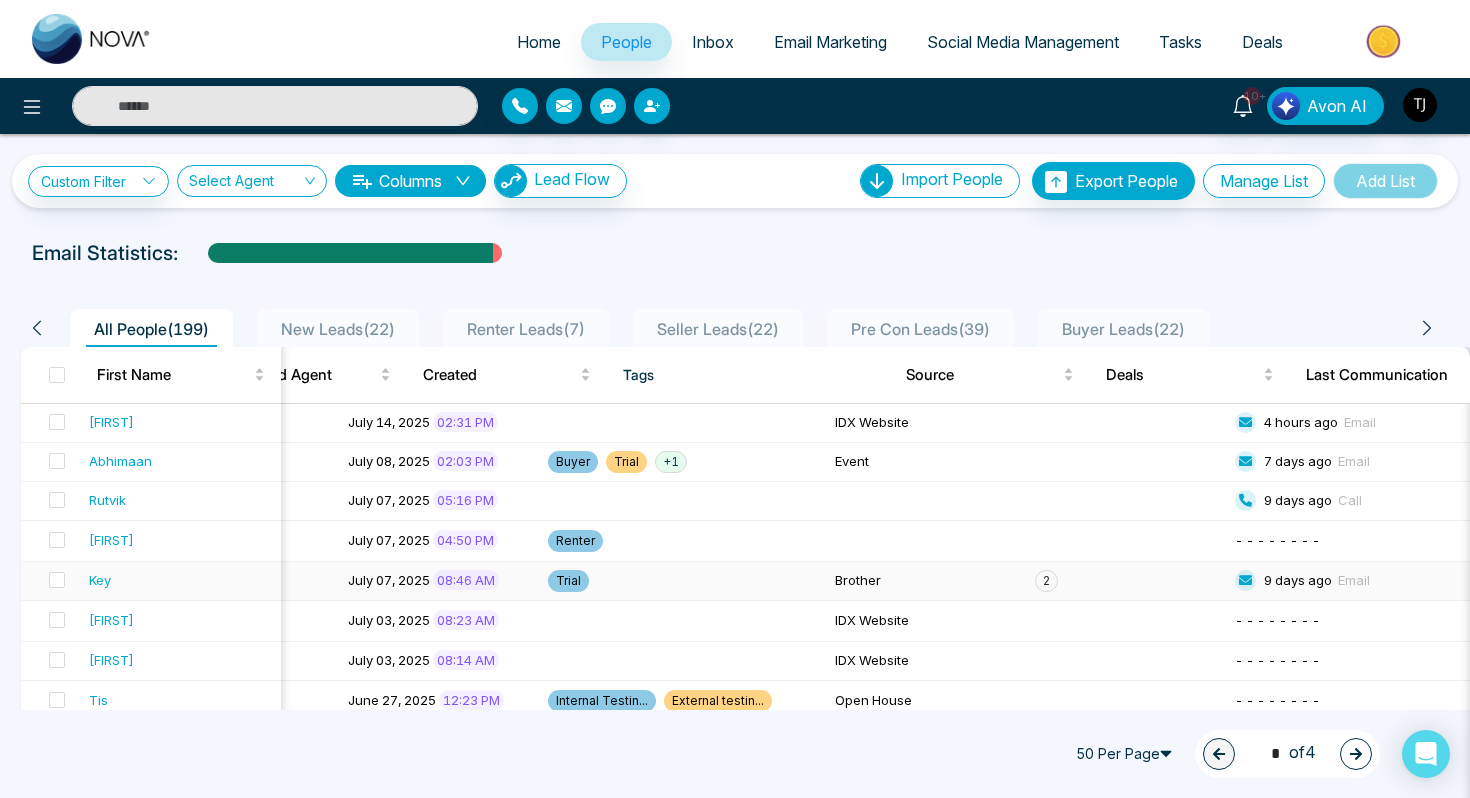 click on "Key" at bounding box center [100, 580] 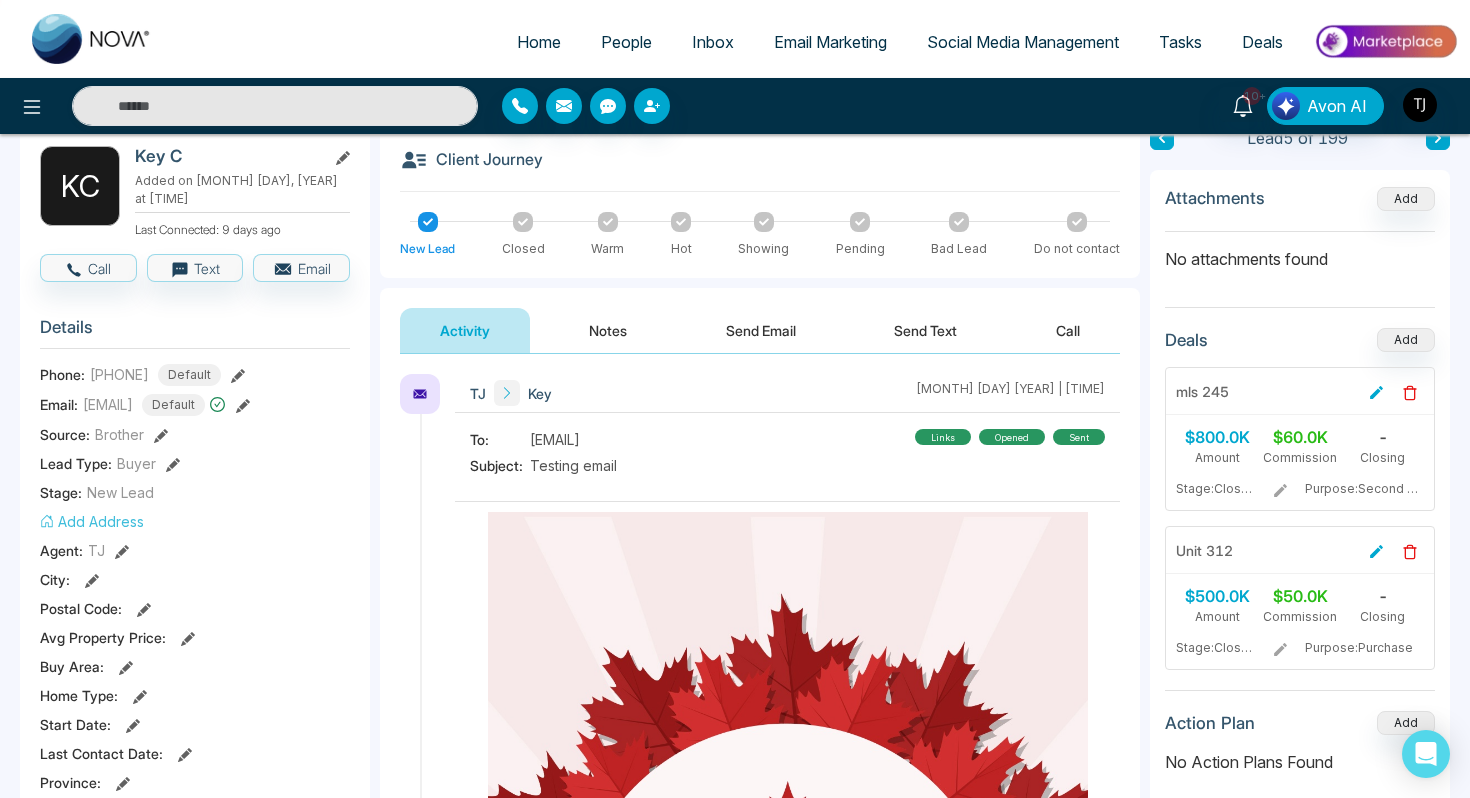 scroll, scrollTop: 180, scrollLeft: 0, axis: vertical 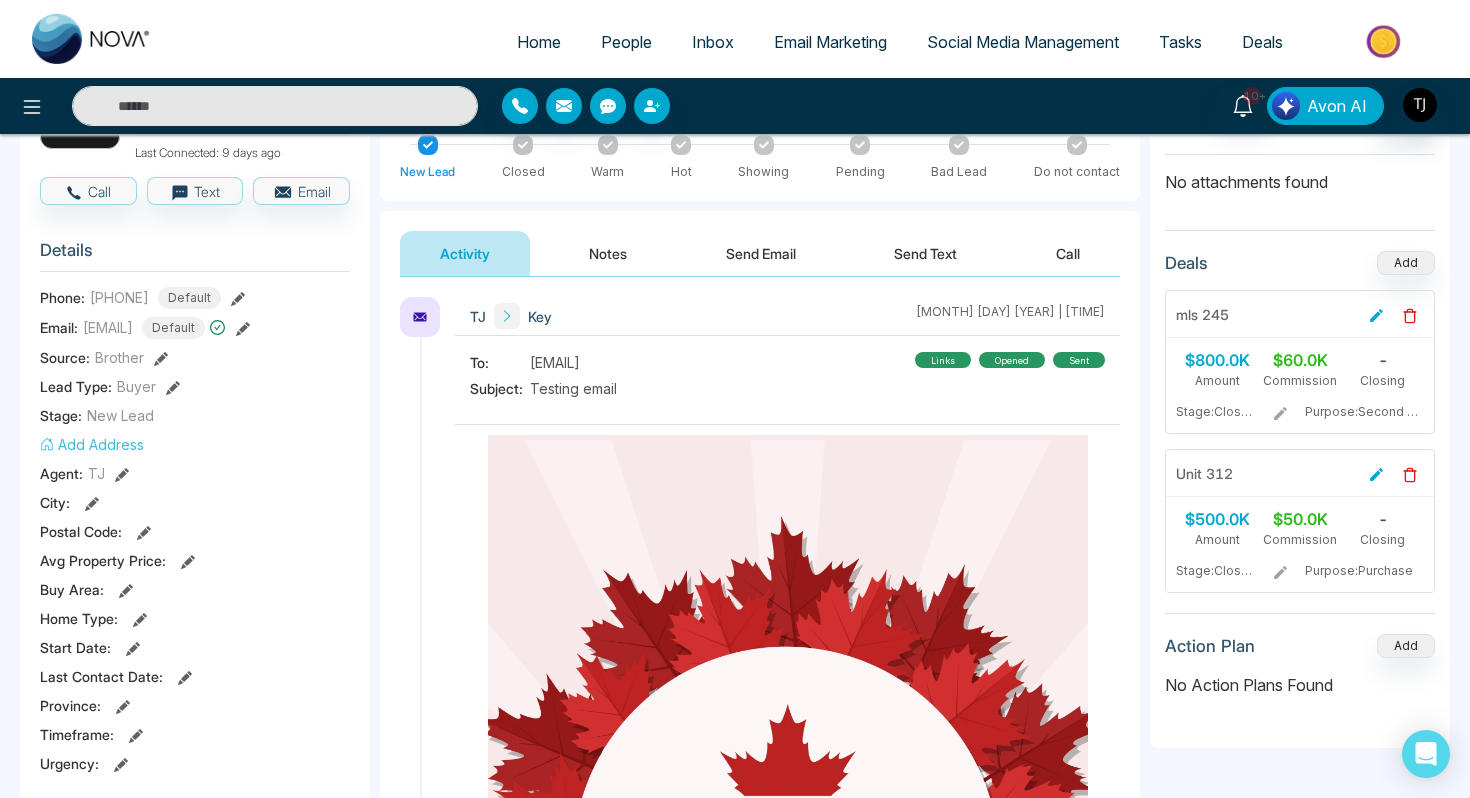 click on "Avon AI" at bounding box center (1337, 106) 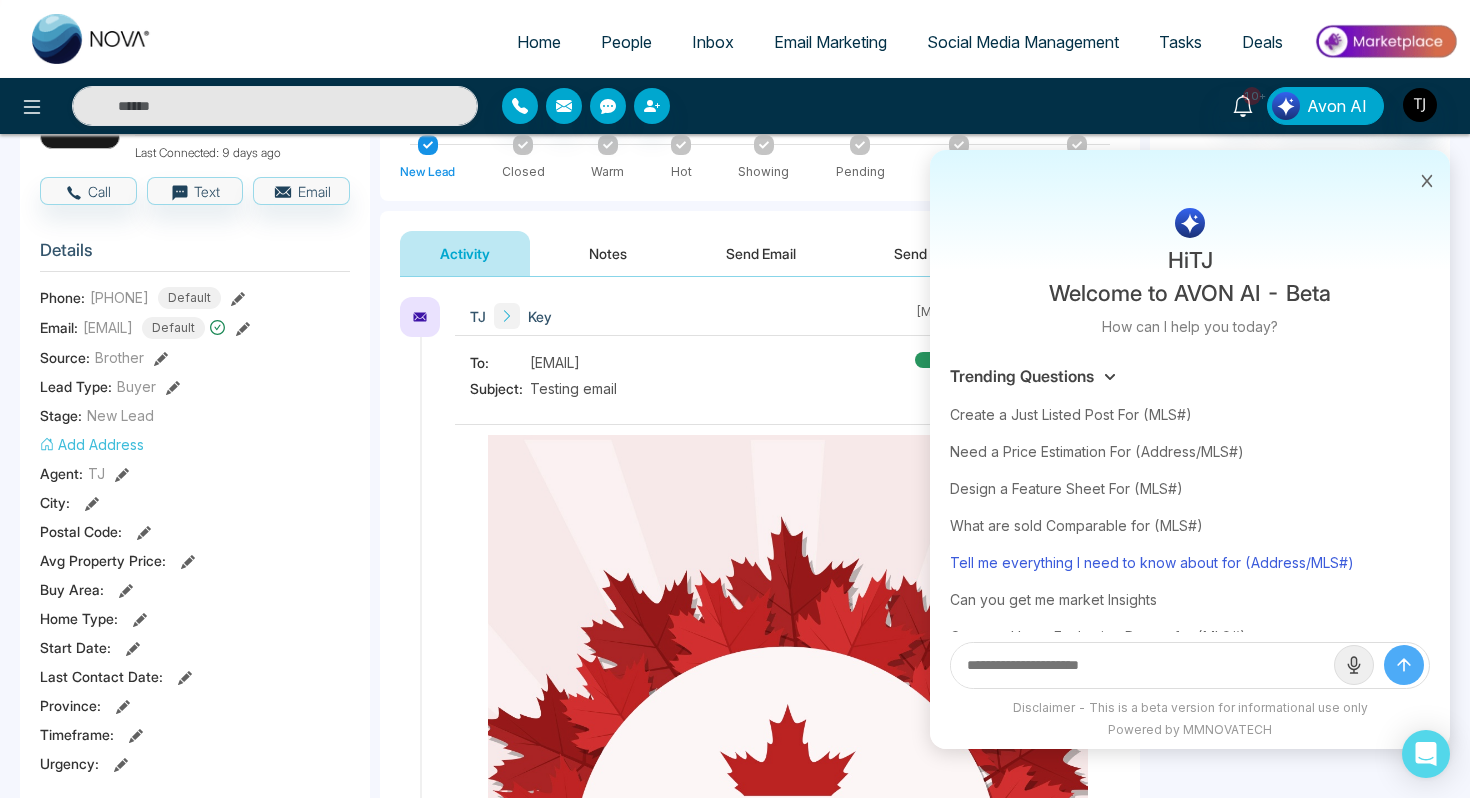 click on "Tell me everything I need to know about for (Address/MLS#)" at bounding box center [1190, 562] 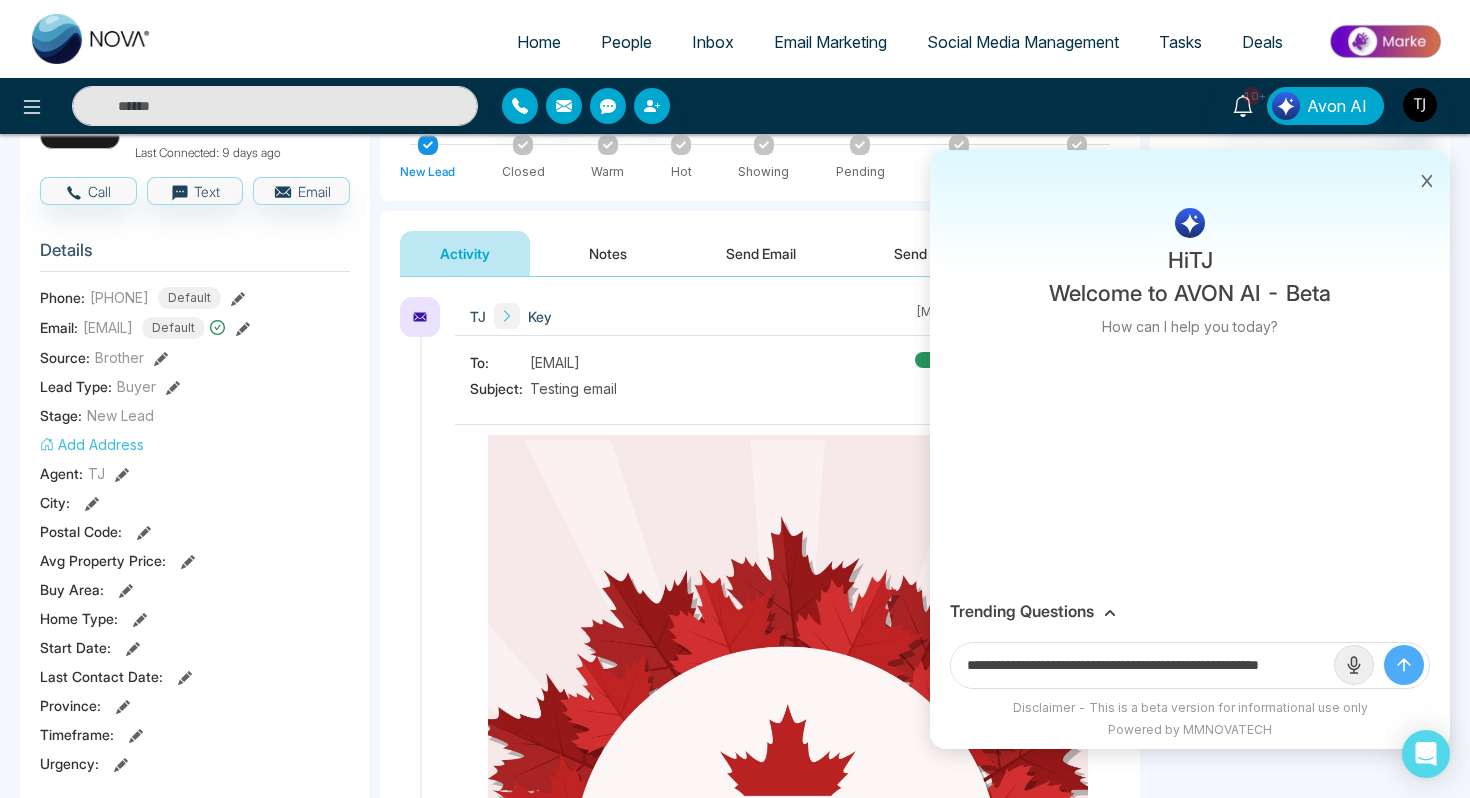 scroll, scrollTop: 0, scrollLeft: 48, axis: horizontal 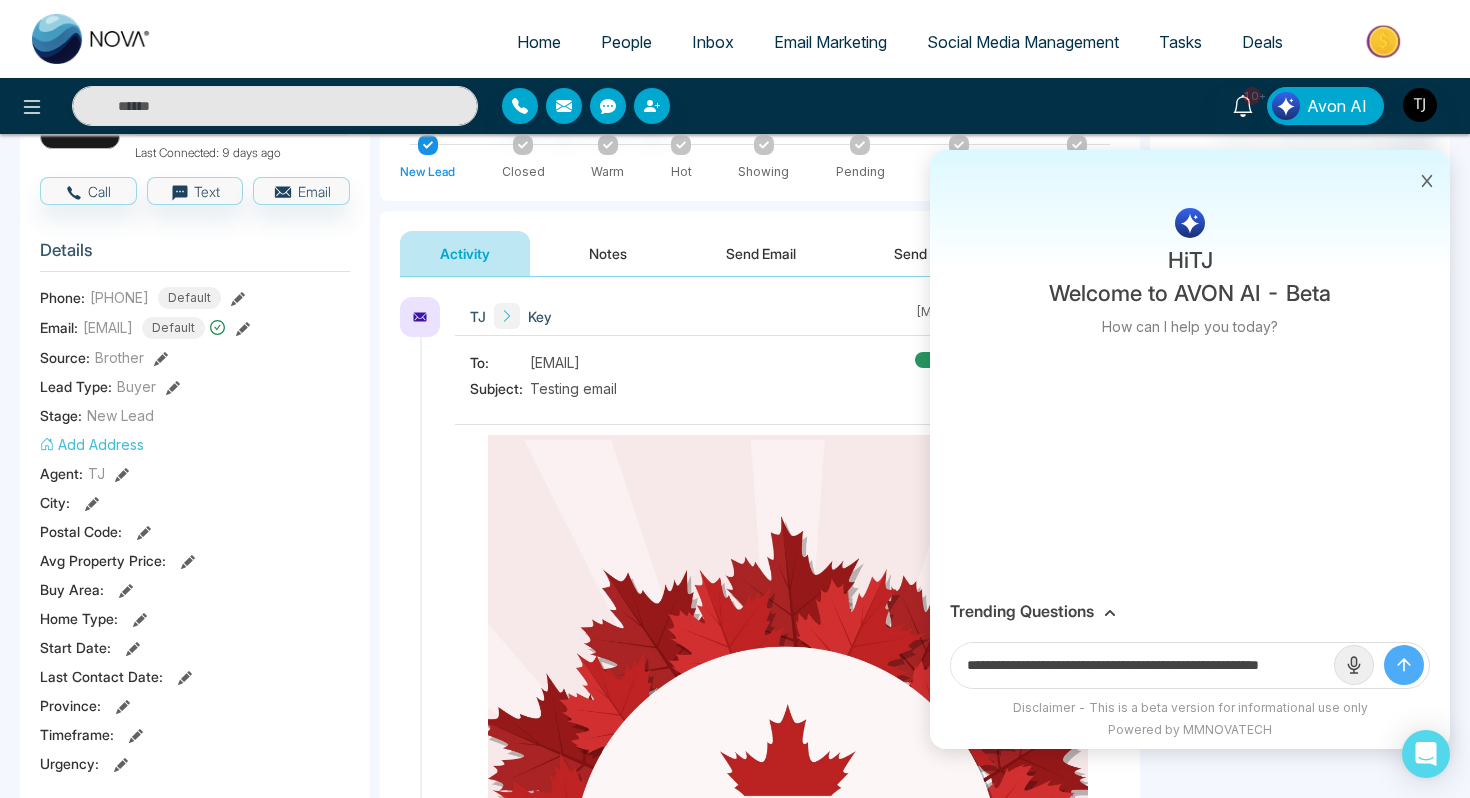 drag, startPoint x: 1258, startPoint y: 665, endPoint x: 1430, endPoint y: 670, distance: 172.07266 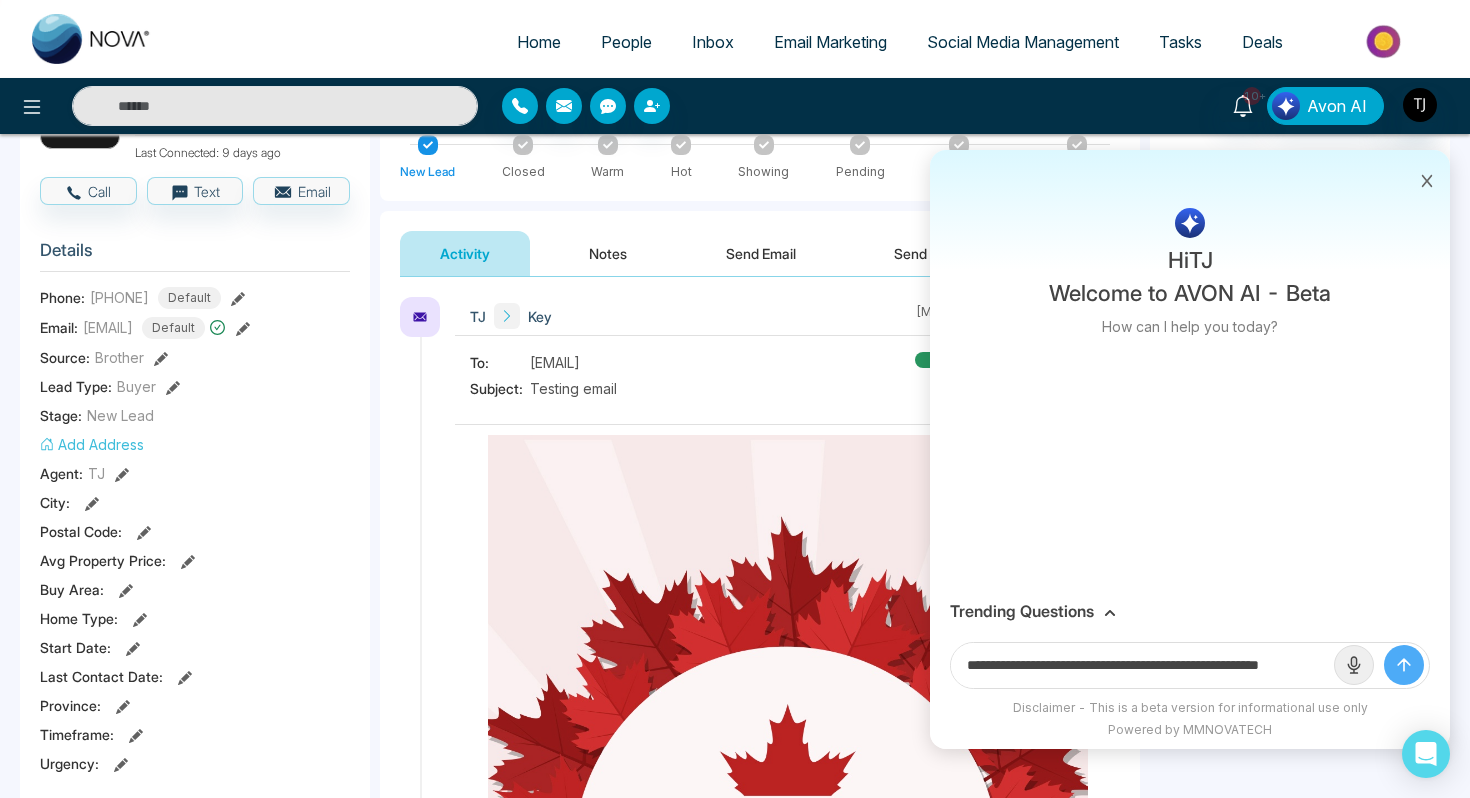 click on "**********" at bounding box center [1190, 665] 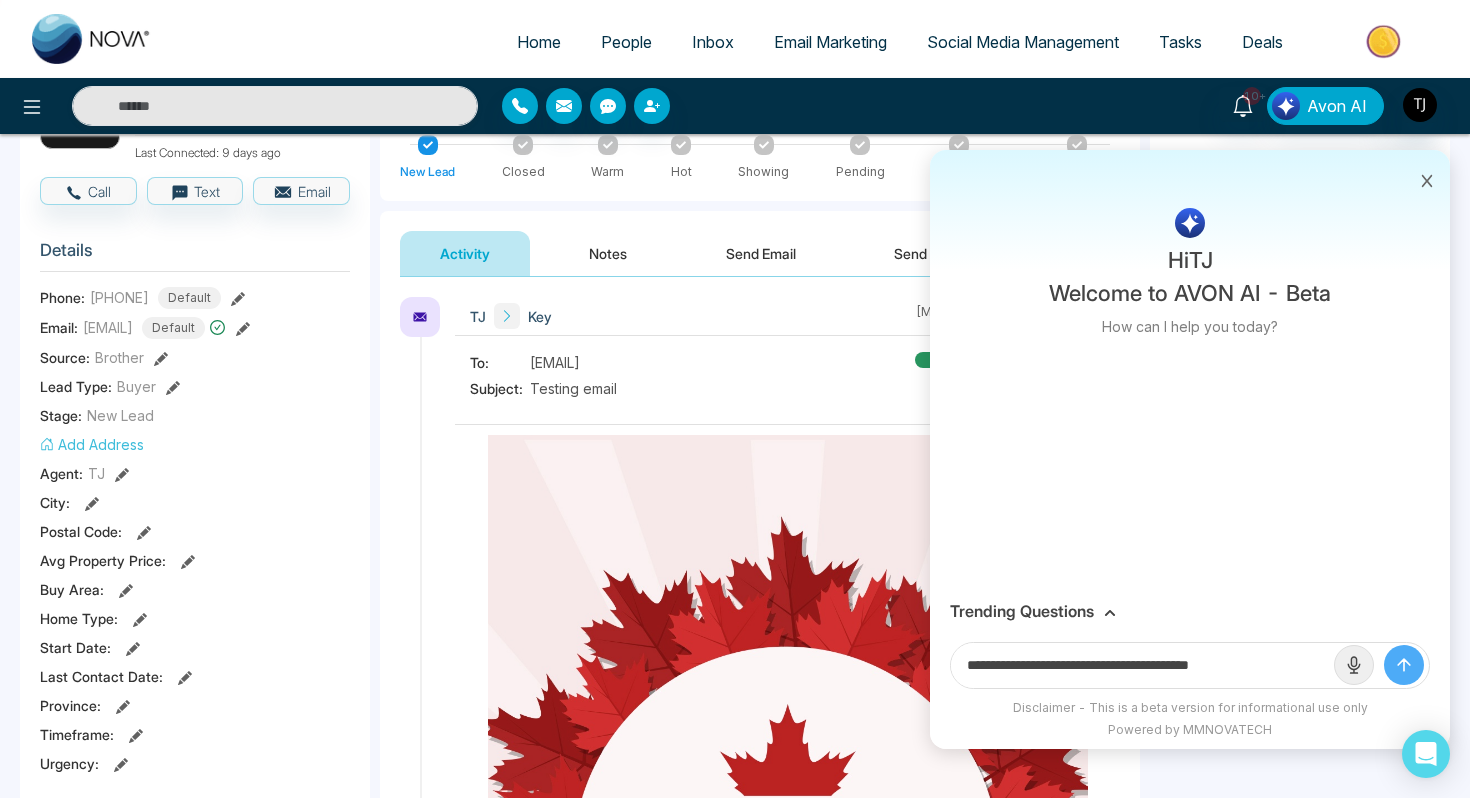 scroll, scrollTop: 0, scrollLeft: 0, axis: both 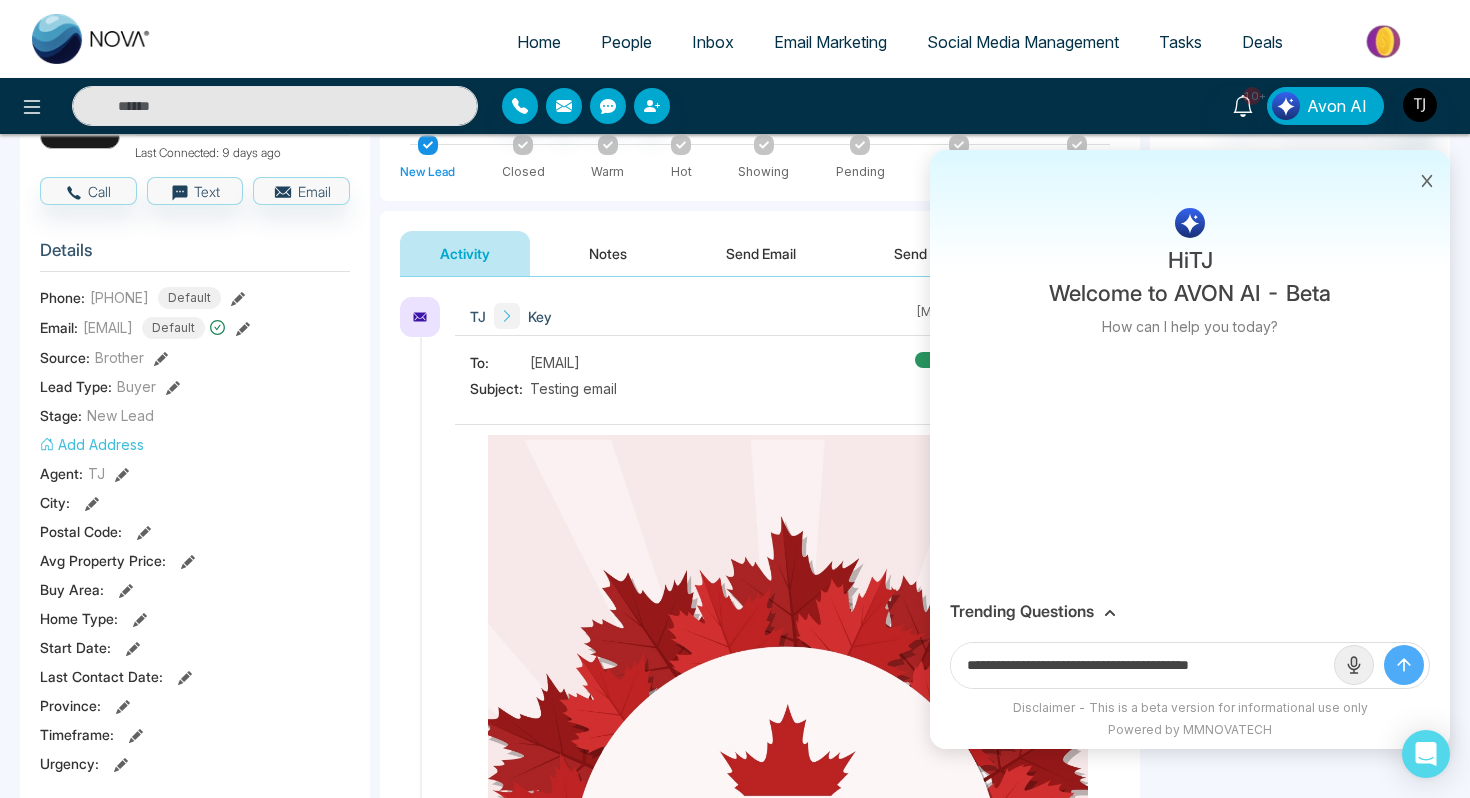 paste on "**********" 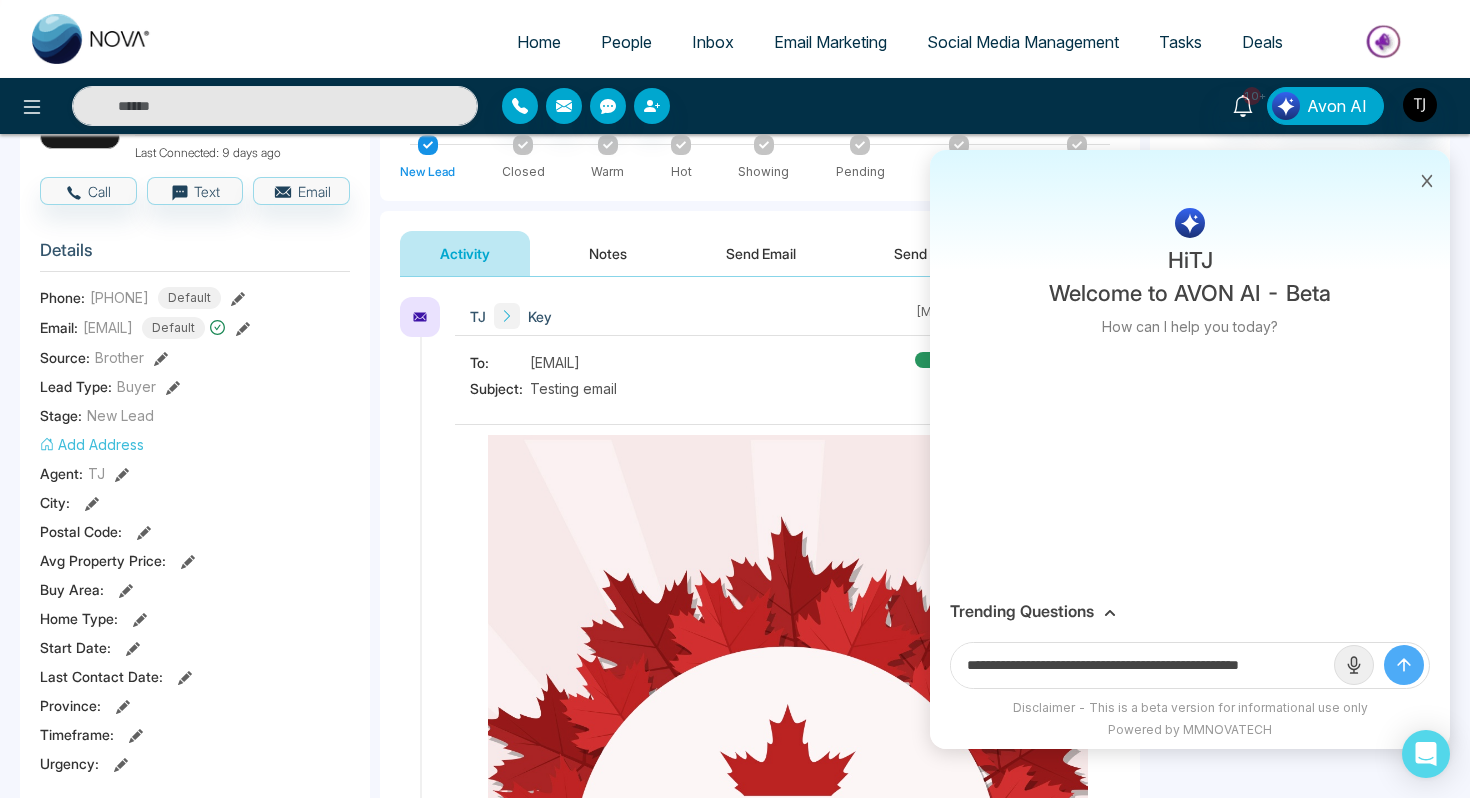 scroll, scrollTop: 0, scrollLeft: 16, axis: horizontal 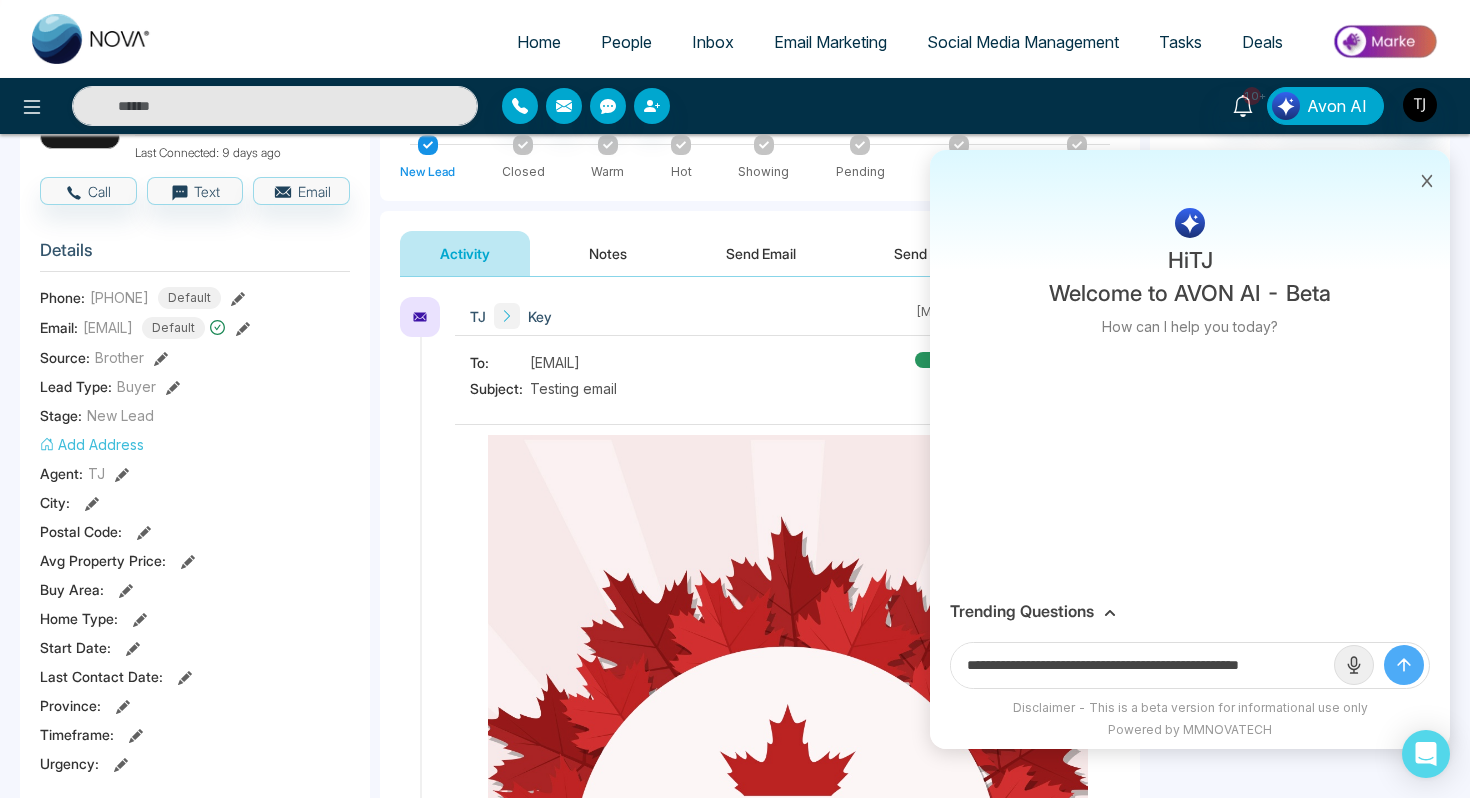 type on "**********" 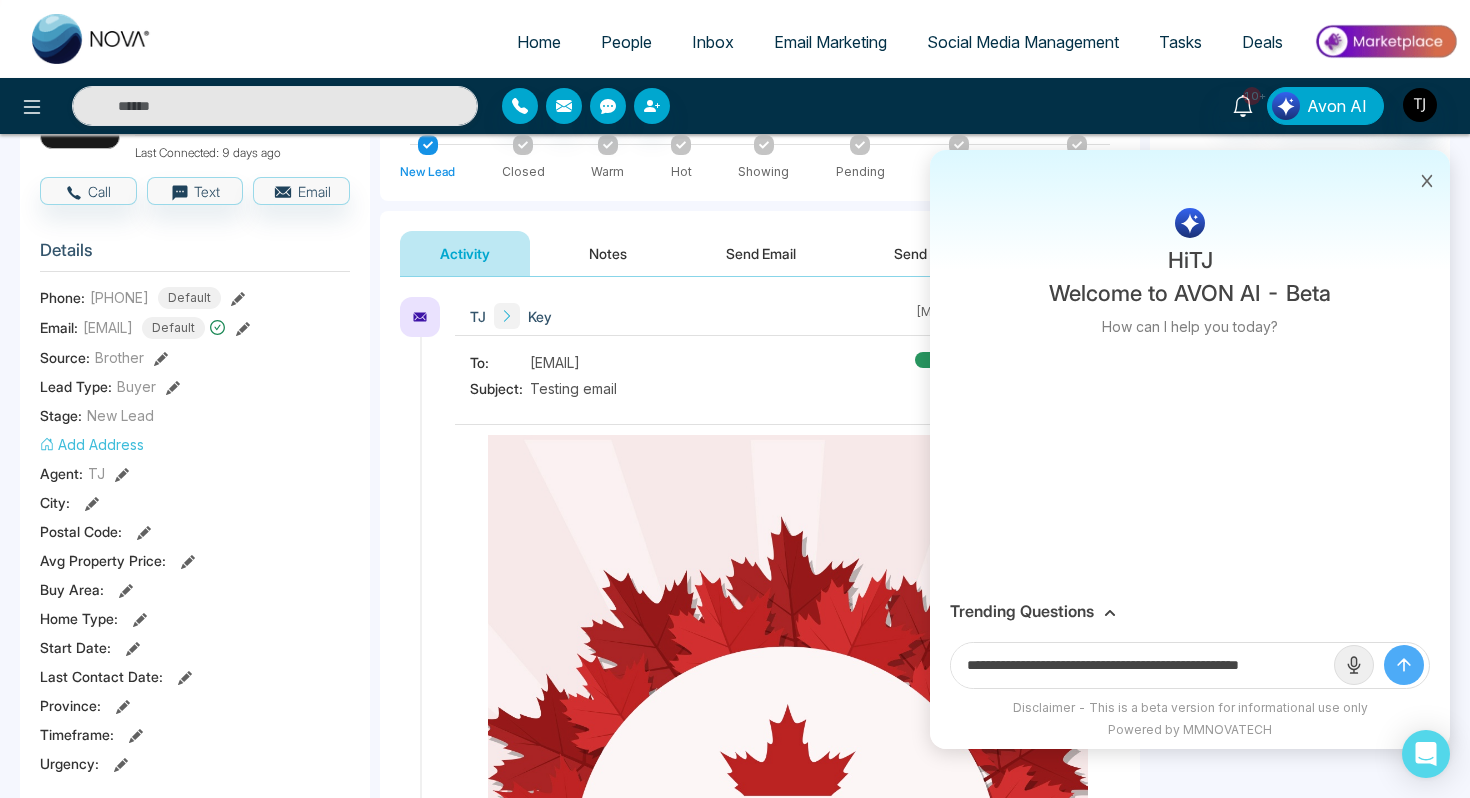 click at bounding box center (1404, 665) 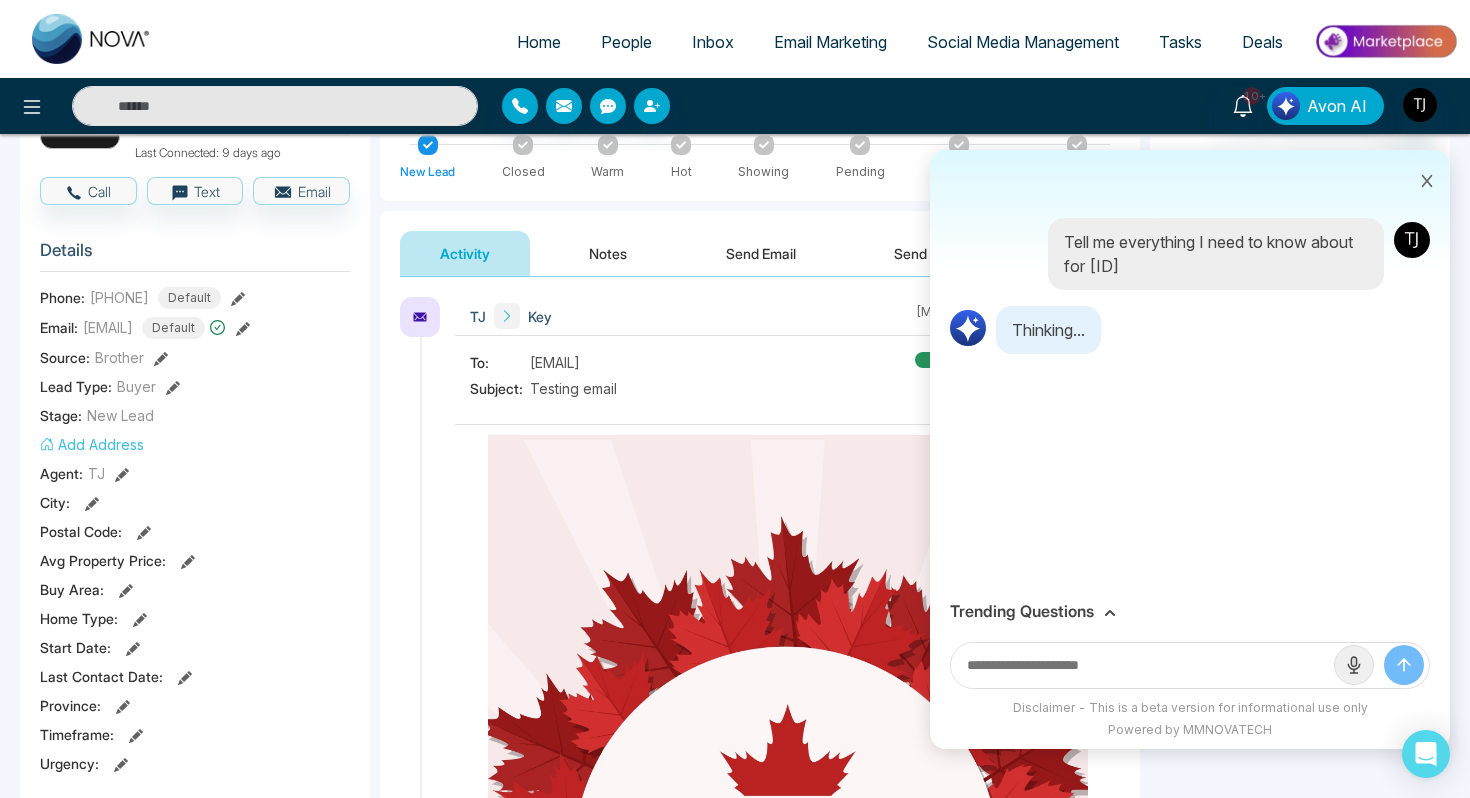 scroll, scrollTop: 0, scrollLeft: 0, axis: both 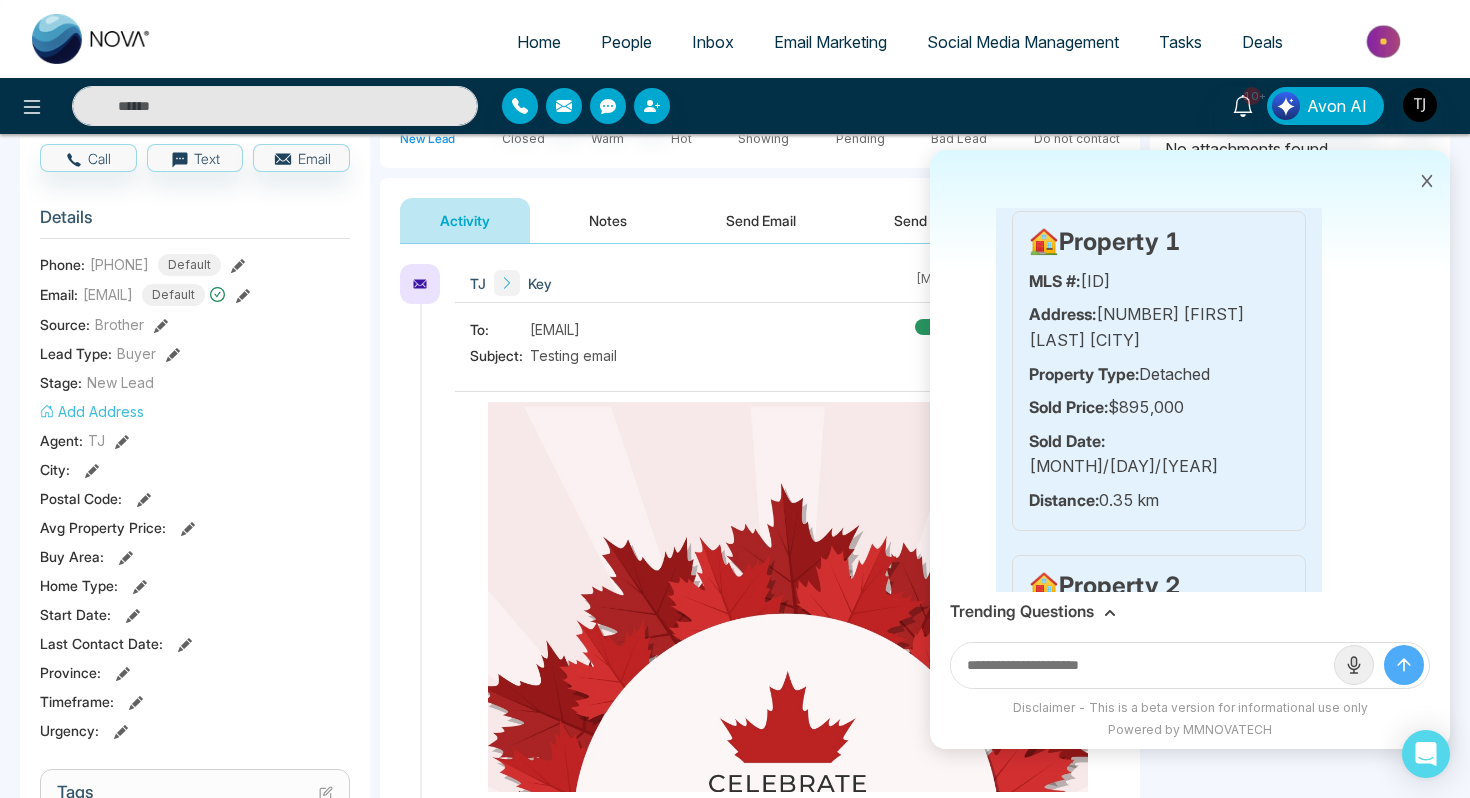 drag, startPoint x: 1083, startPoint y: 337, endPoint x: 1209, endPoint y: 339, distance: 126.01587 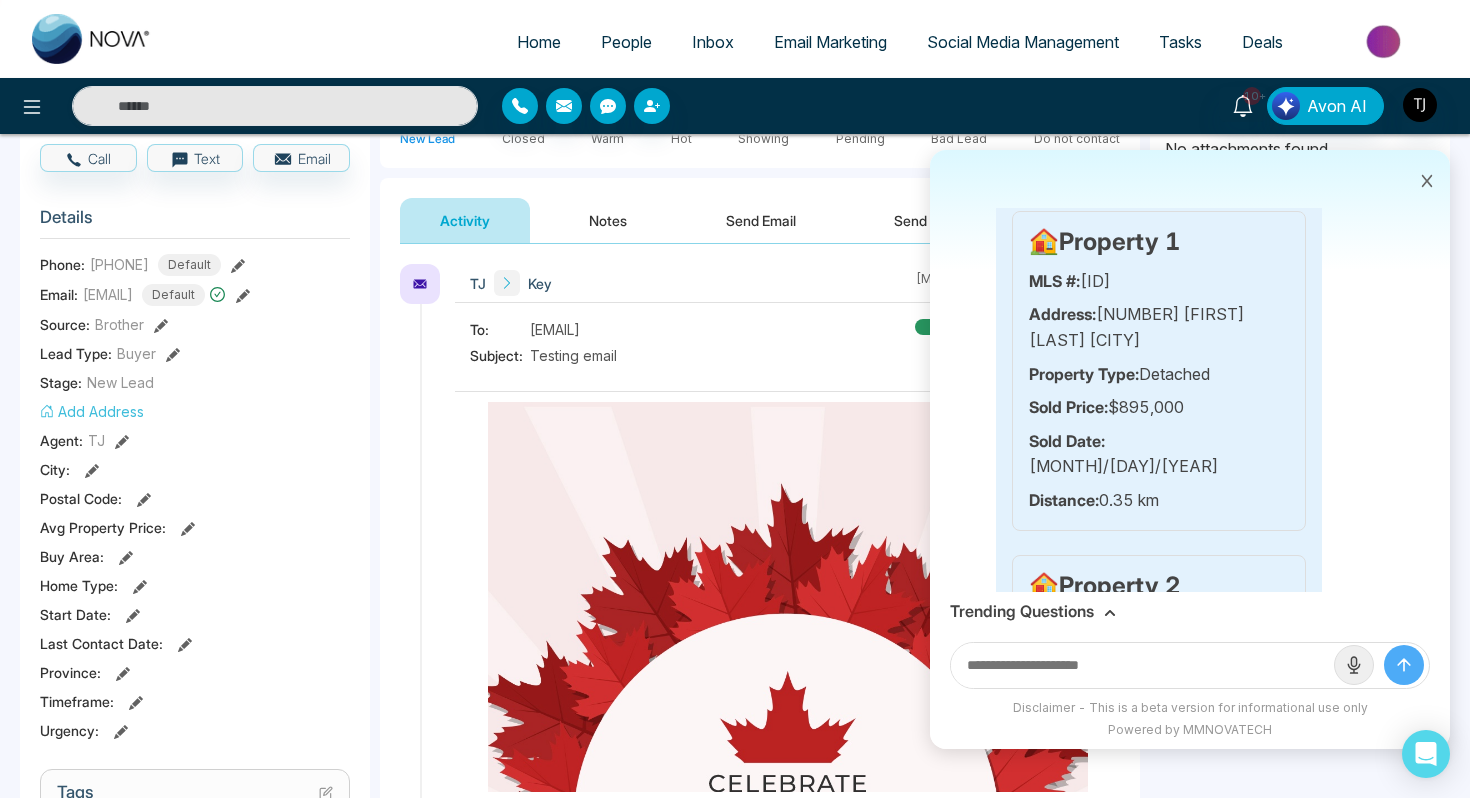 click on "MLS #:  E12074394" at bounding box center [1159, 282] 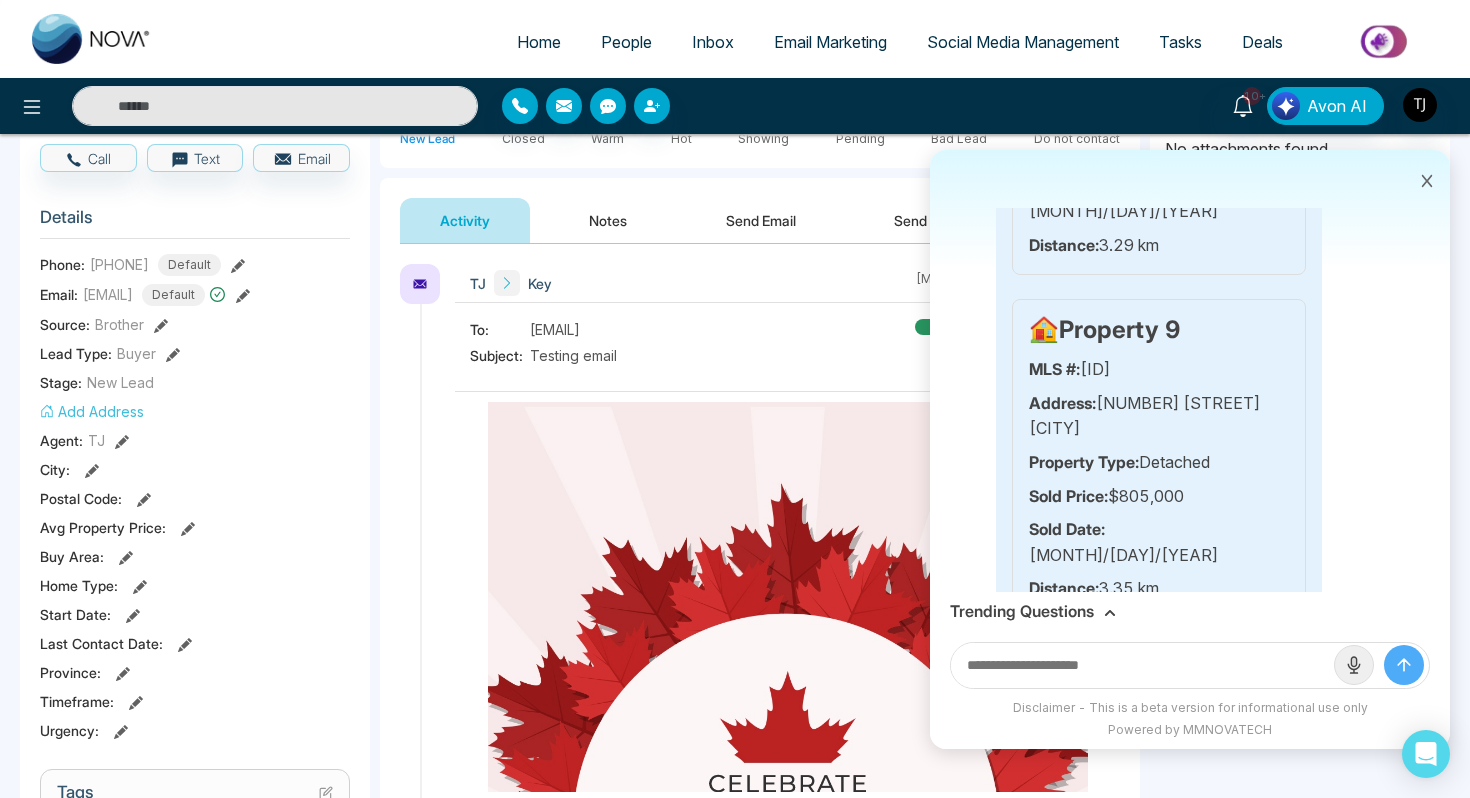 scroll, scrollTop: 3908, scrollLeft: 0, axis: vertical 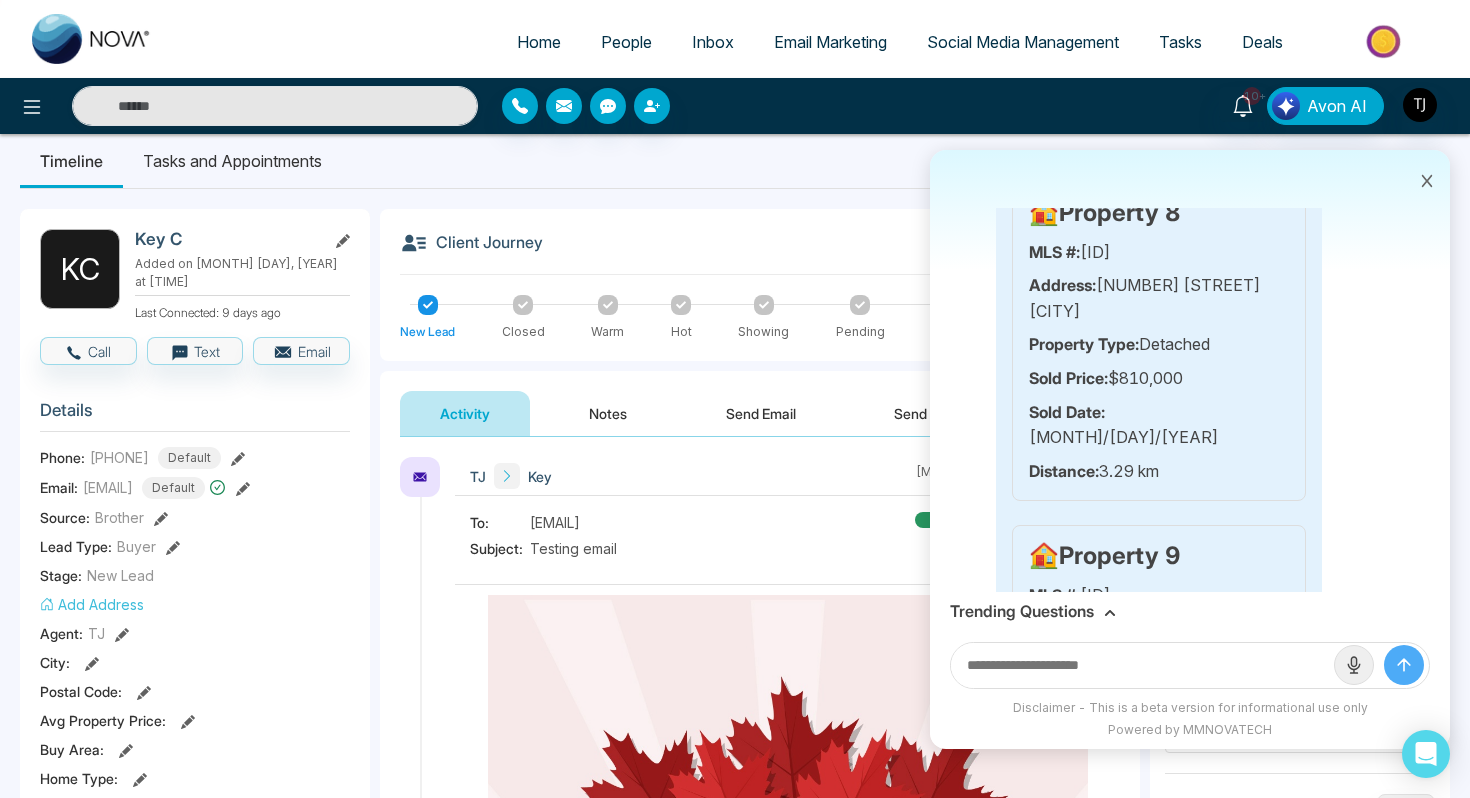 click on "Trending Questions" at bounding box center [1022, 611] 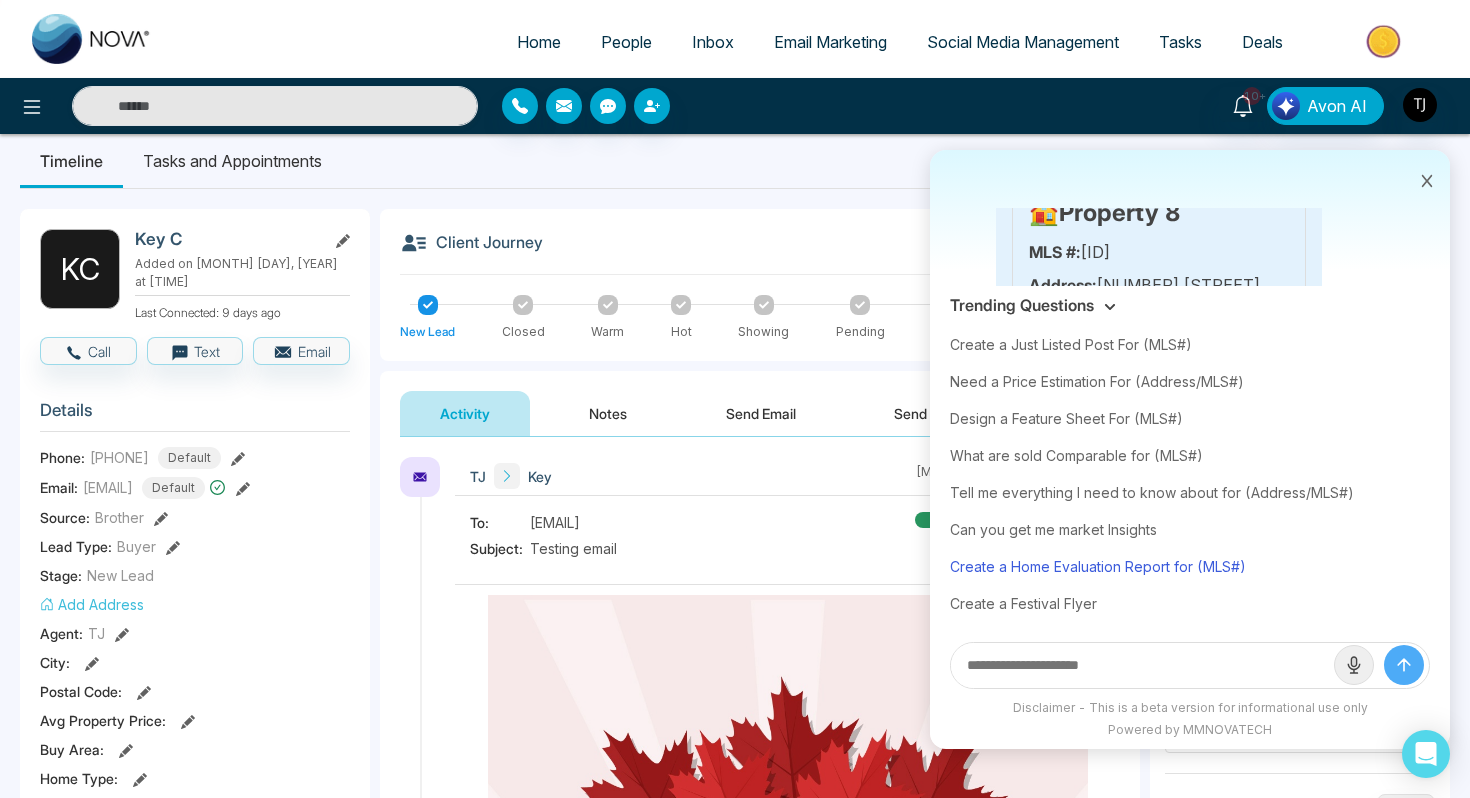 click on "Create a Home Evaluation Report for (MLS#)" at bounding box center [1190, 566] 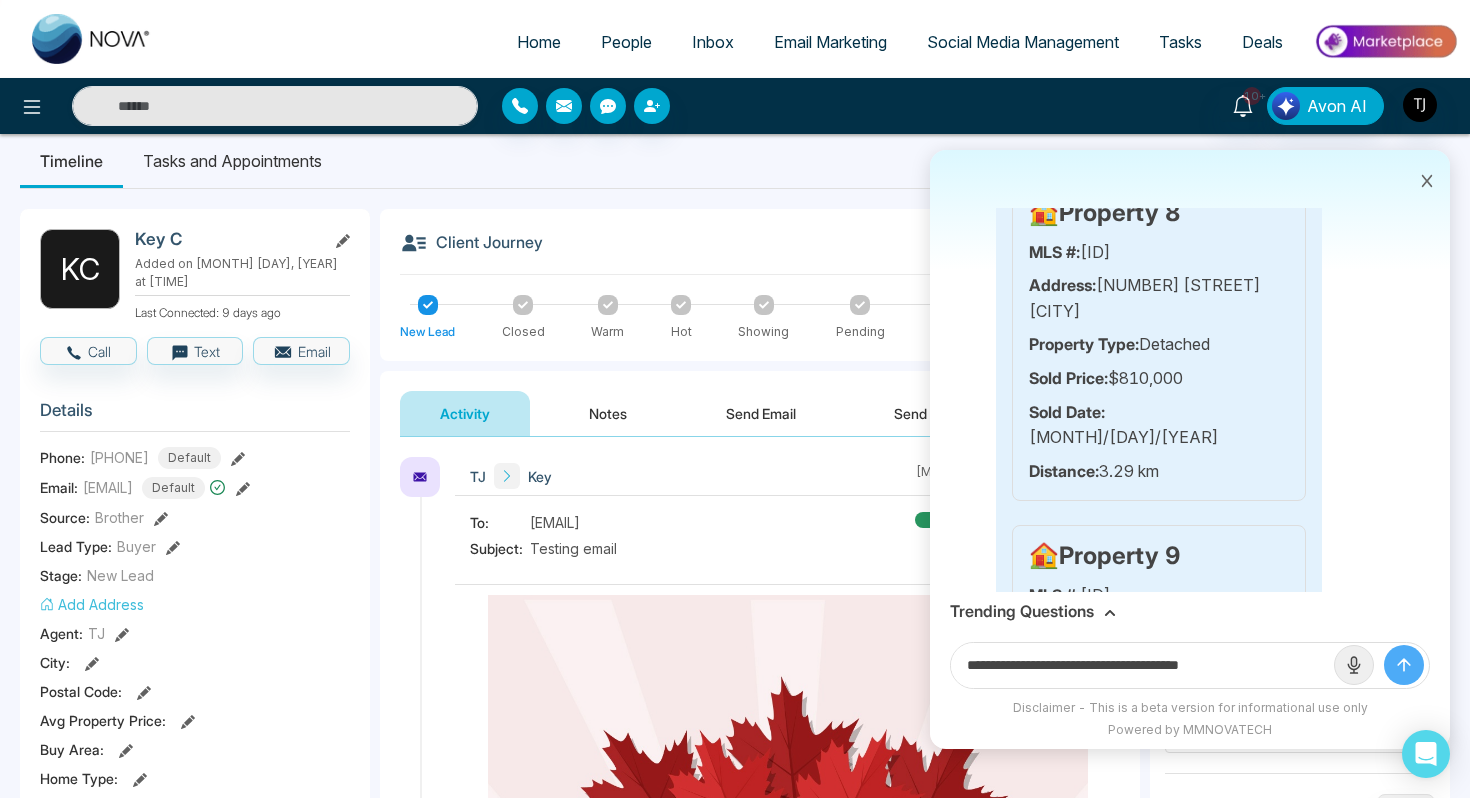 drag, startPoint x: 1212, startPoint y: 666, endPoint x: 1355, endPoint y: 659, distance: 143.17122 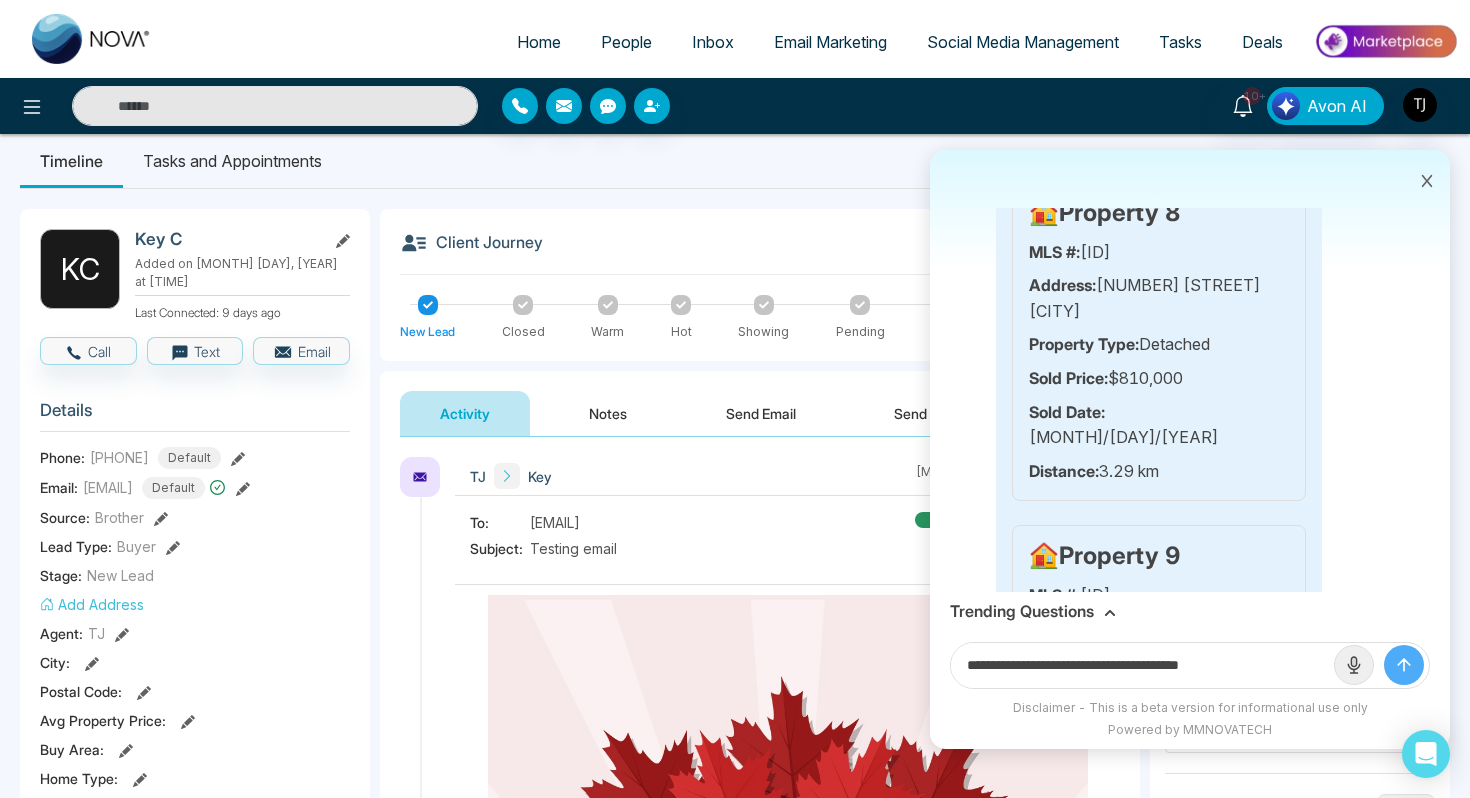 click on "**********" at bounding box center [1190, 665] 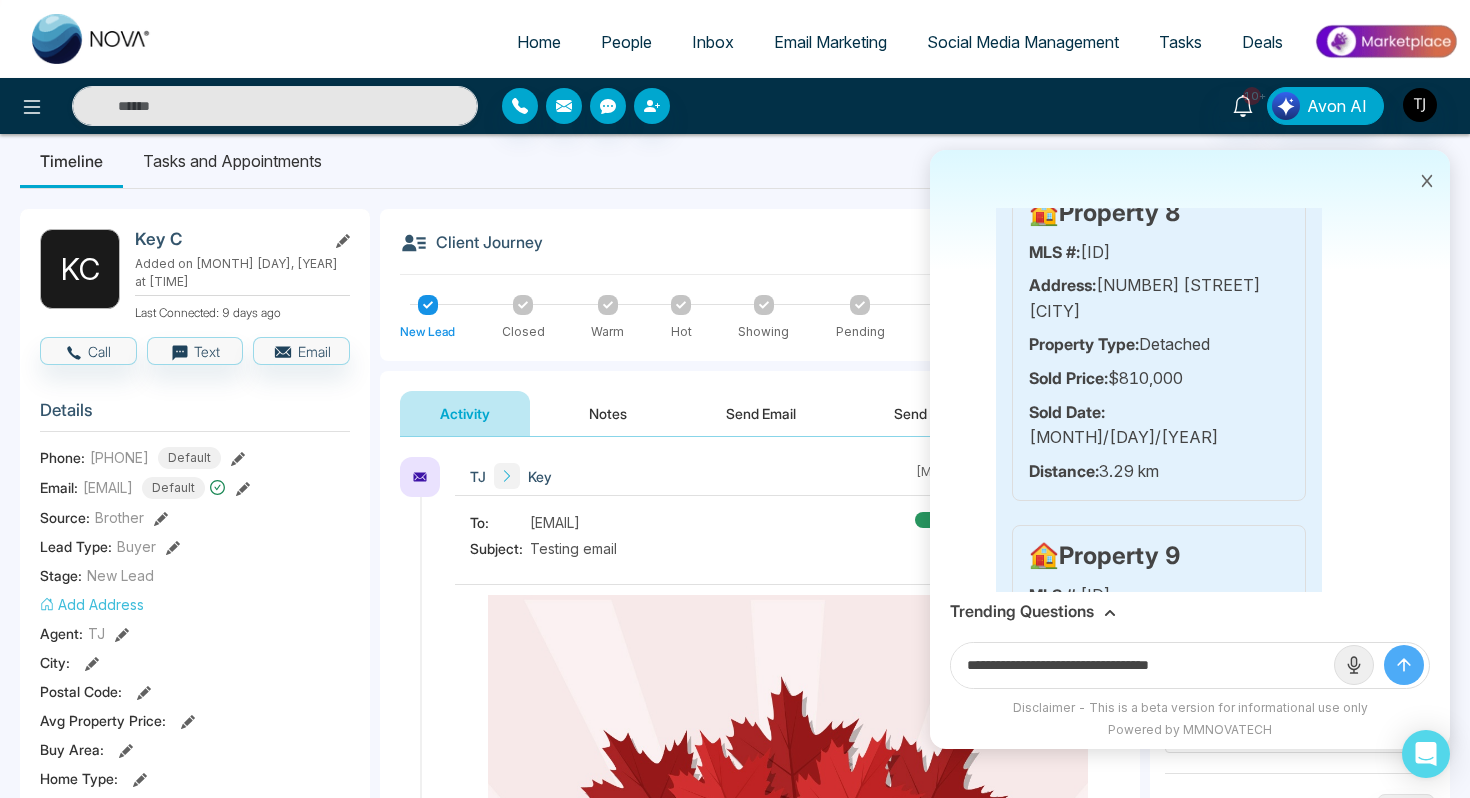 paste on "**********" 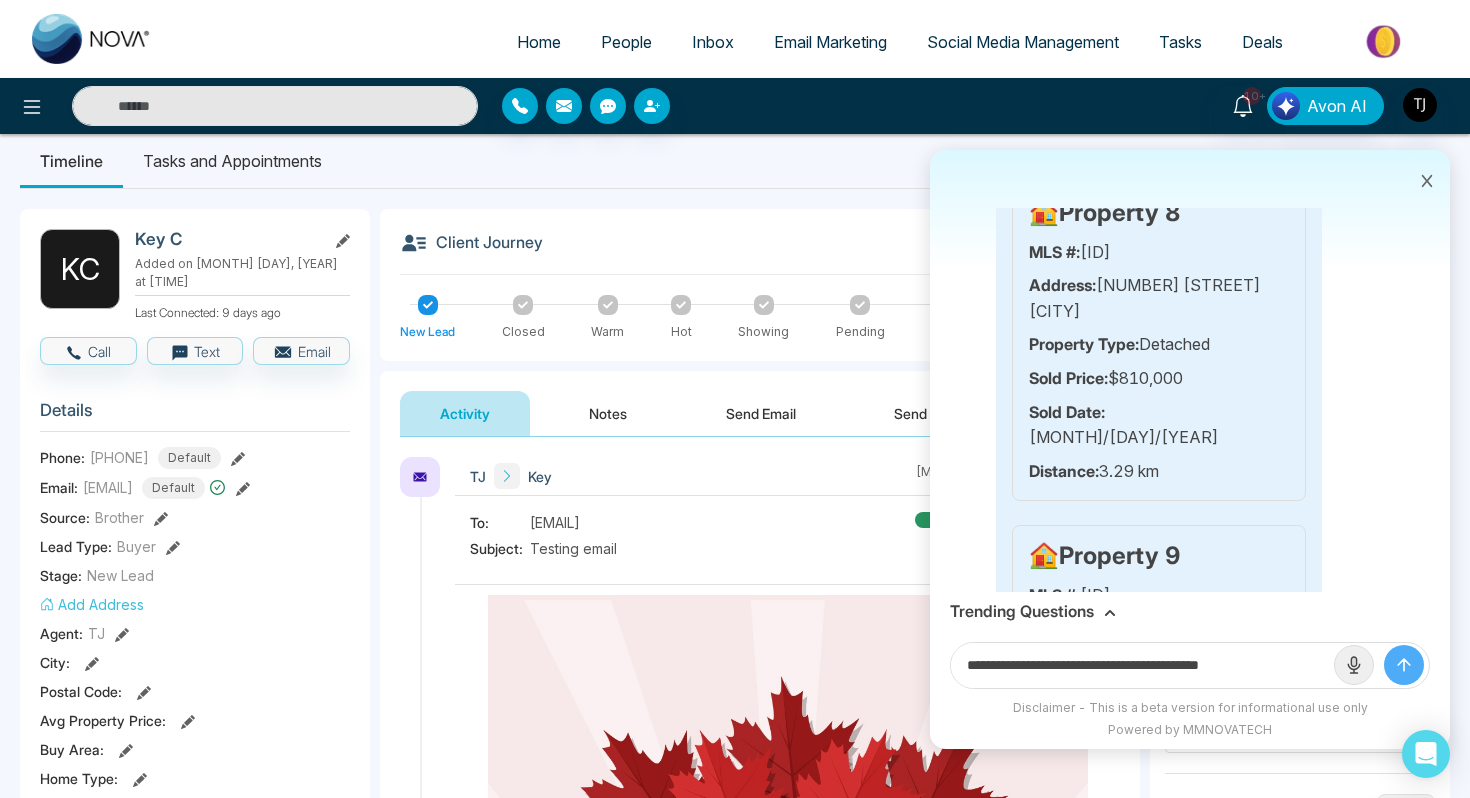 type on "**********" 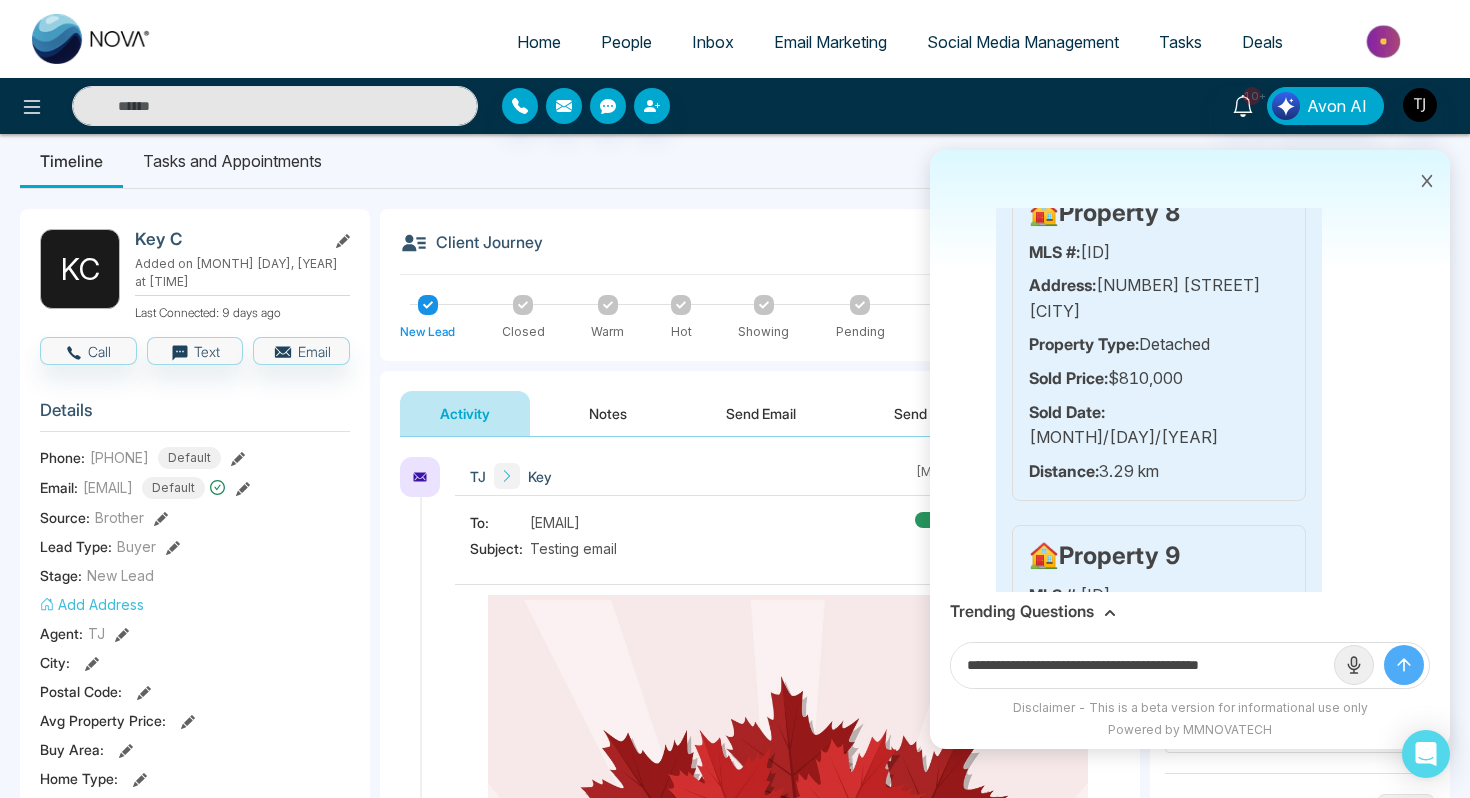 click at bounding box center [1404, 665] 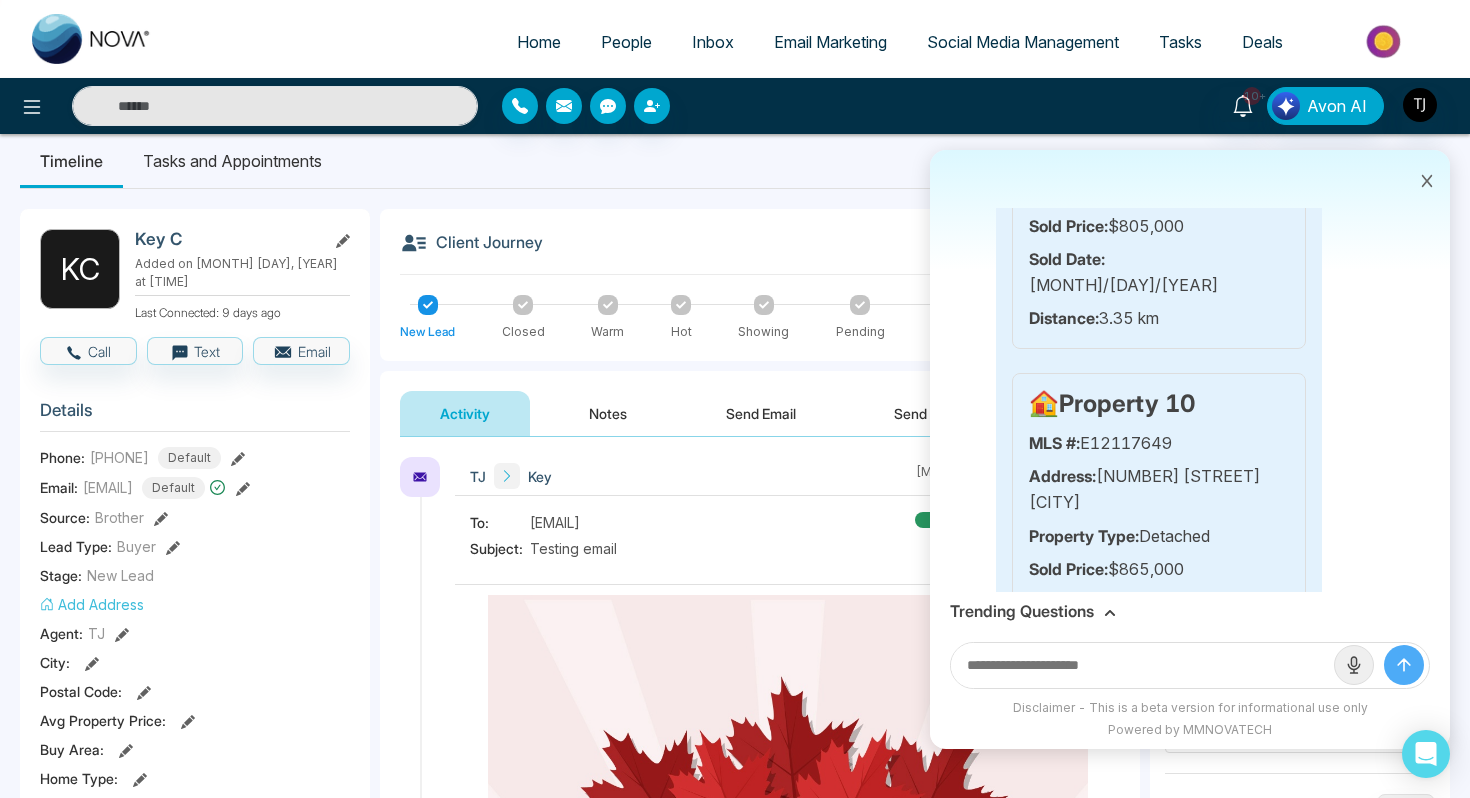 scroll, scrollTop: 4167, scrollLeft: 0, axis: vertical 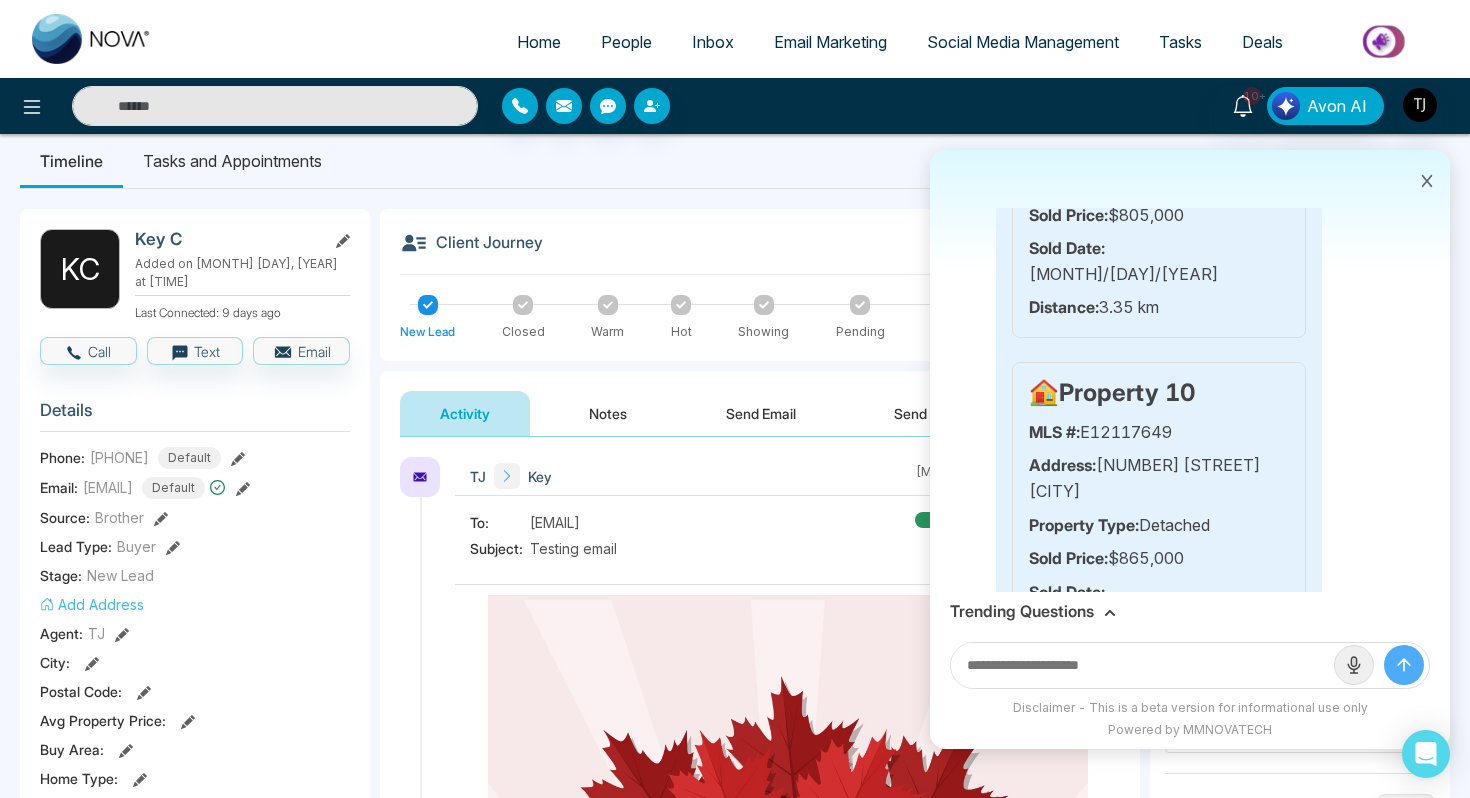 click on "Home Evaluation Report.pdf" at bounding box center (1148, 936) 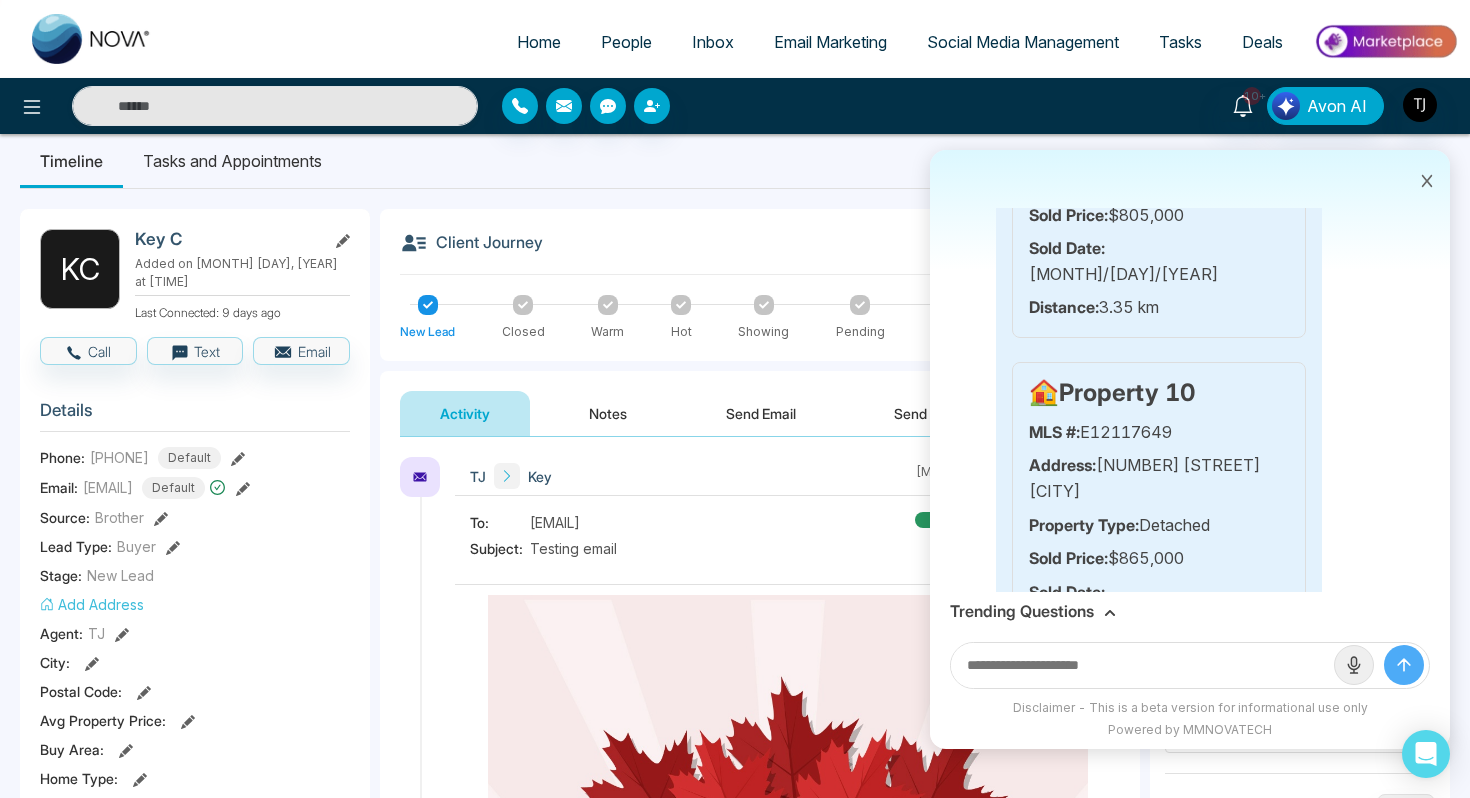 click 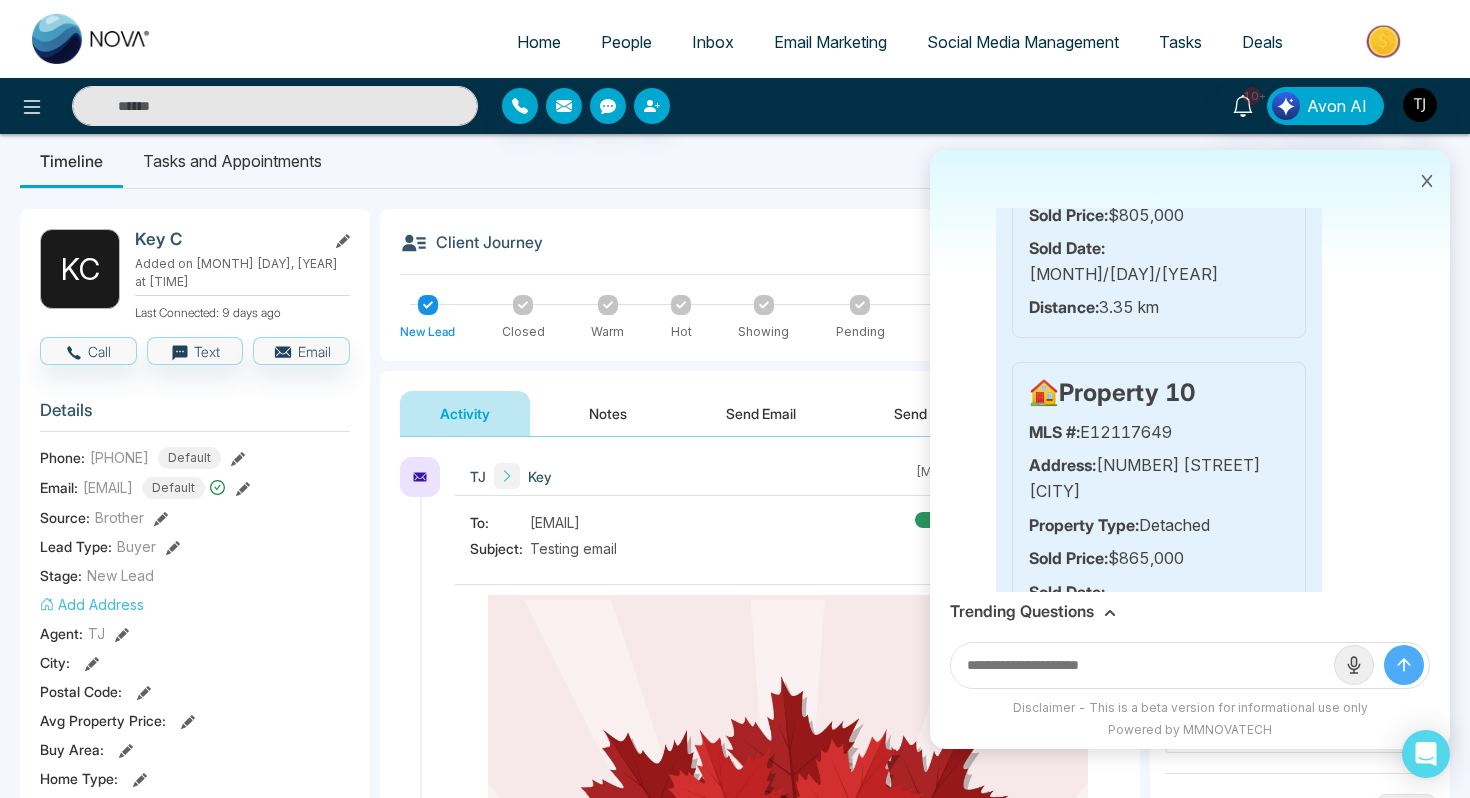 click on "Trending Questions" at bounding box center (1022, 611) 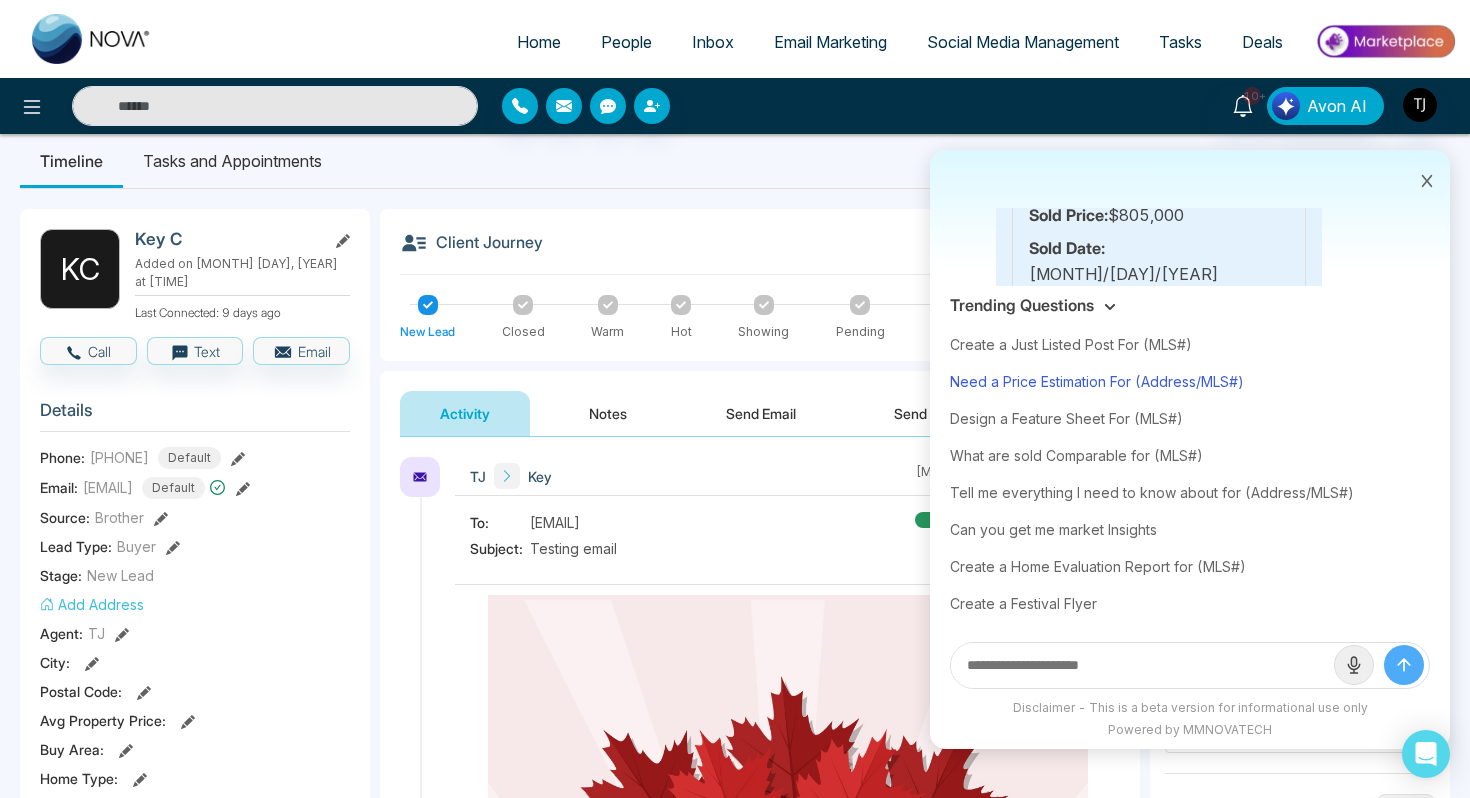 click on "Need a Price Estimation For (Address/MLS#)" at bounding box center (1190, 381) 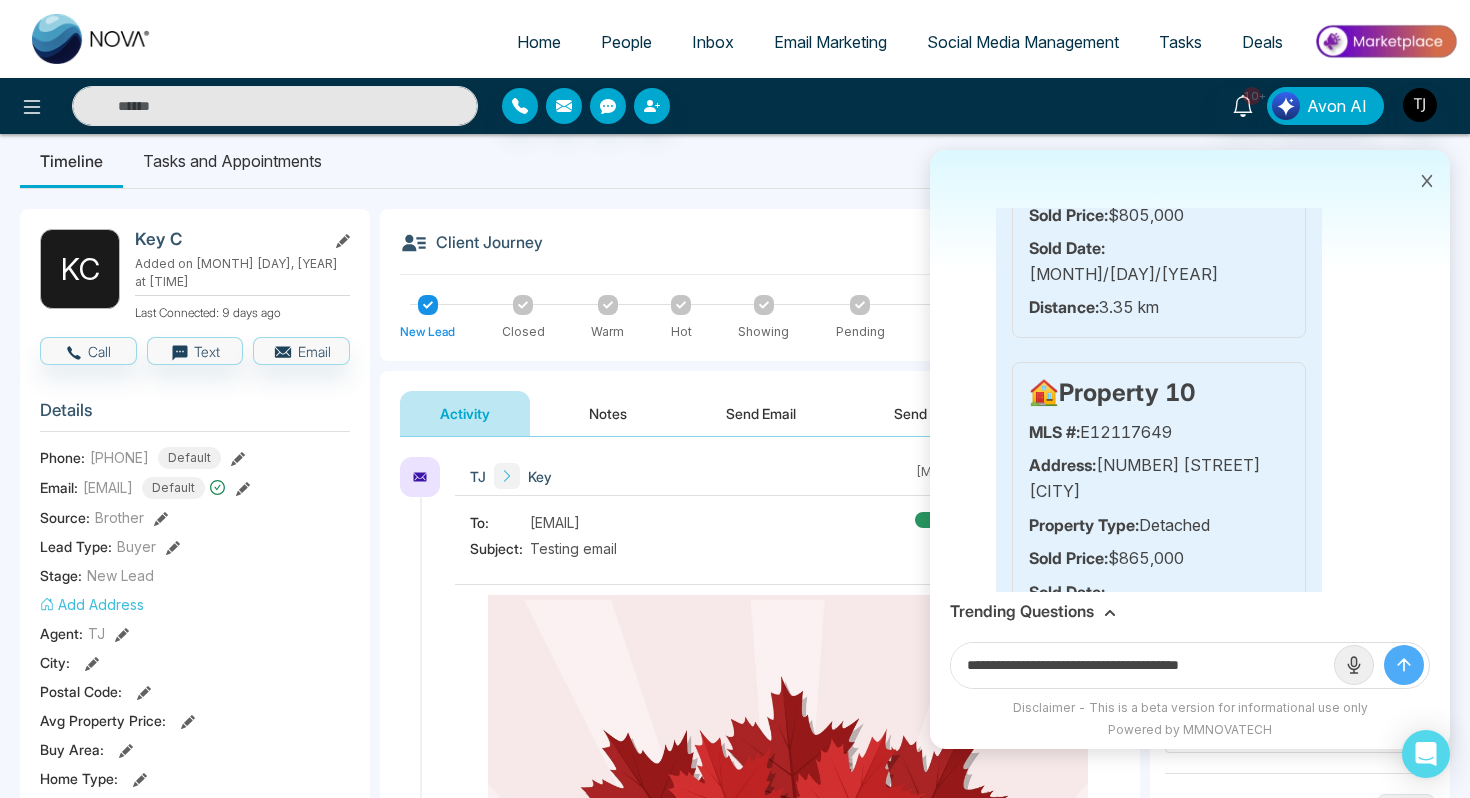 drag, startPoint x: 1155, startPoint y: 662, endPoint x: 1270, endPoint y: 675, distance: 115.73245 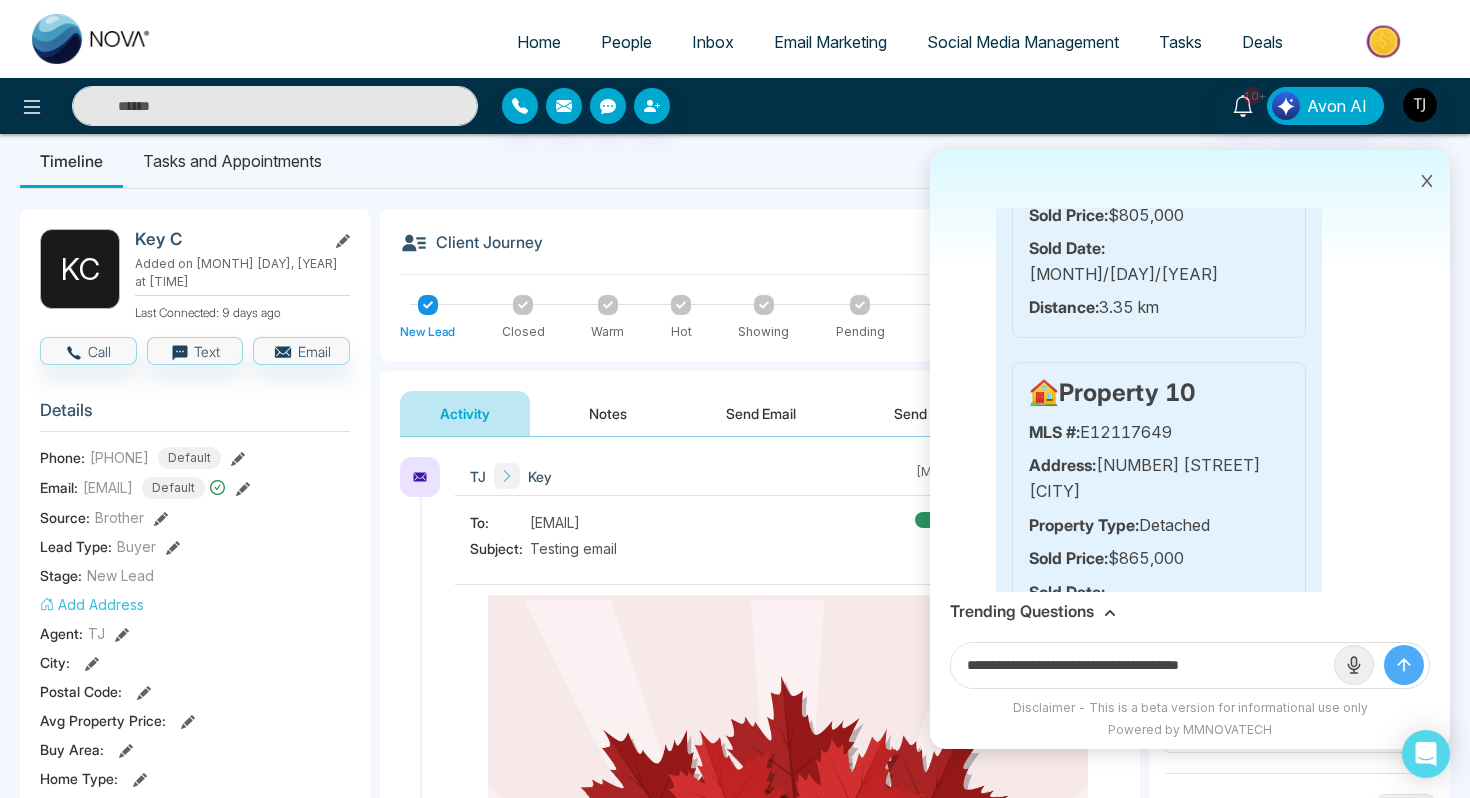 click on "**********" at bounding box center (1142, 665) 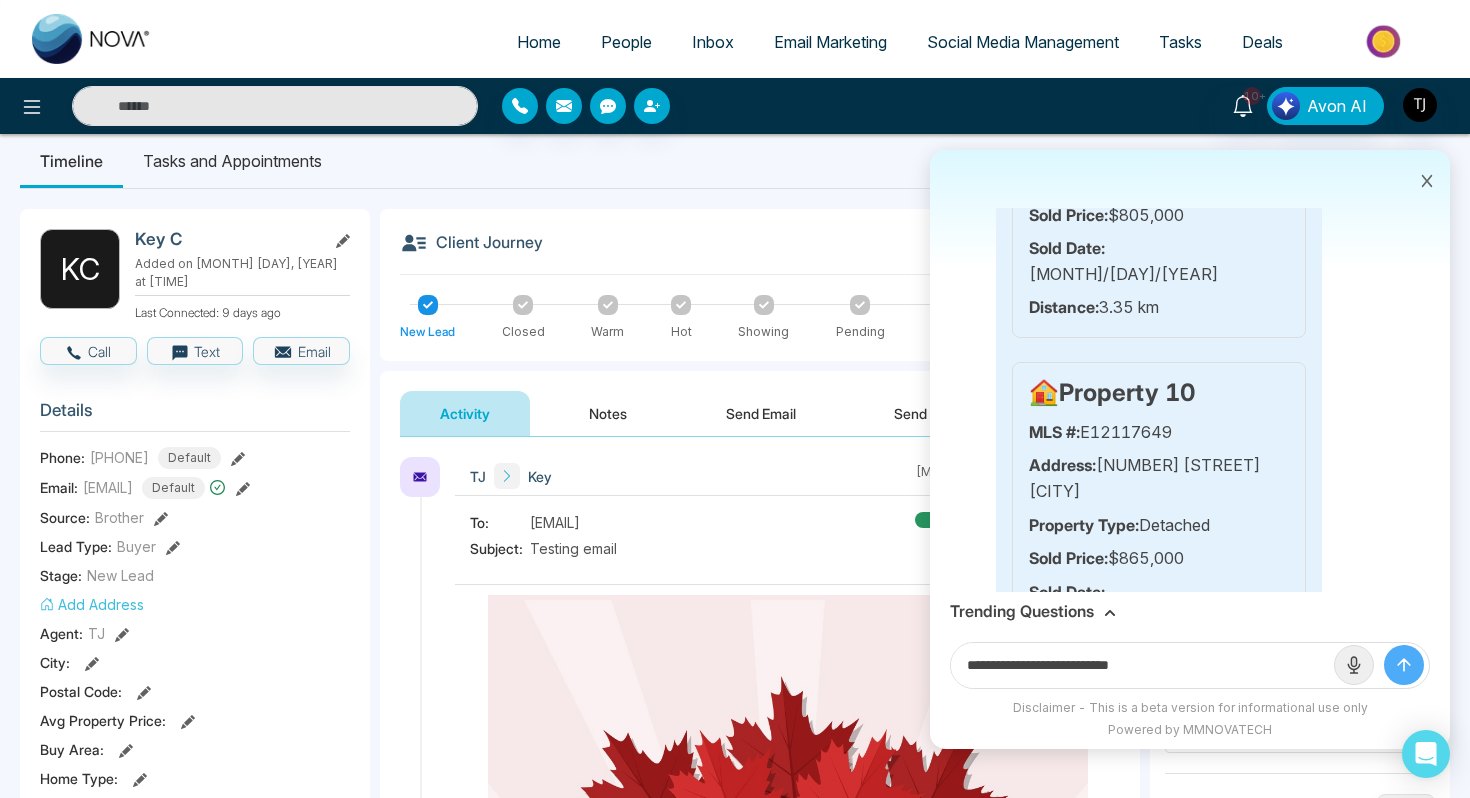 type on "**********" 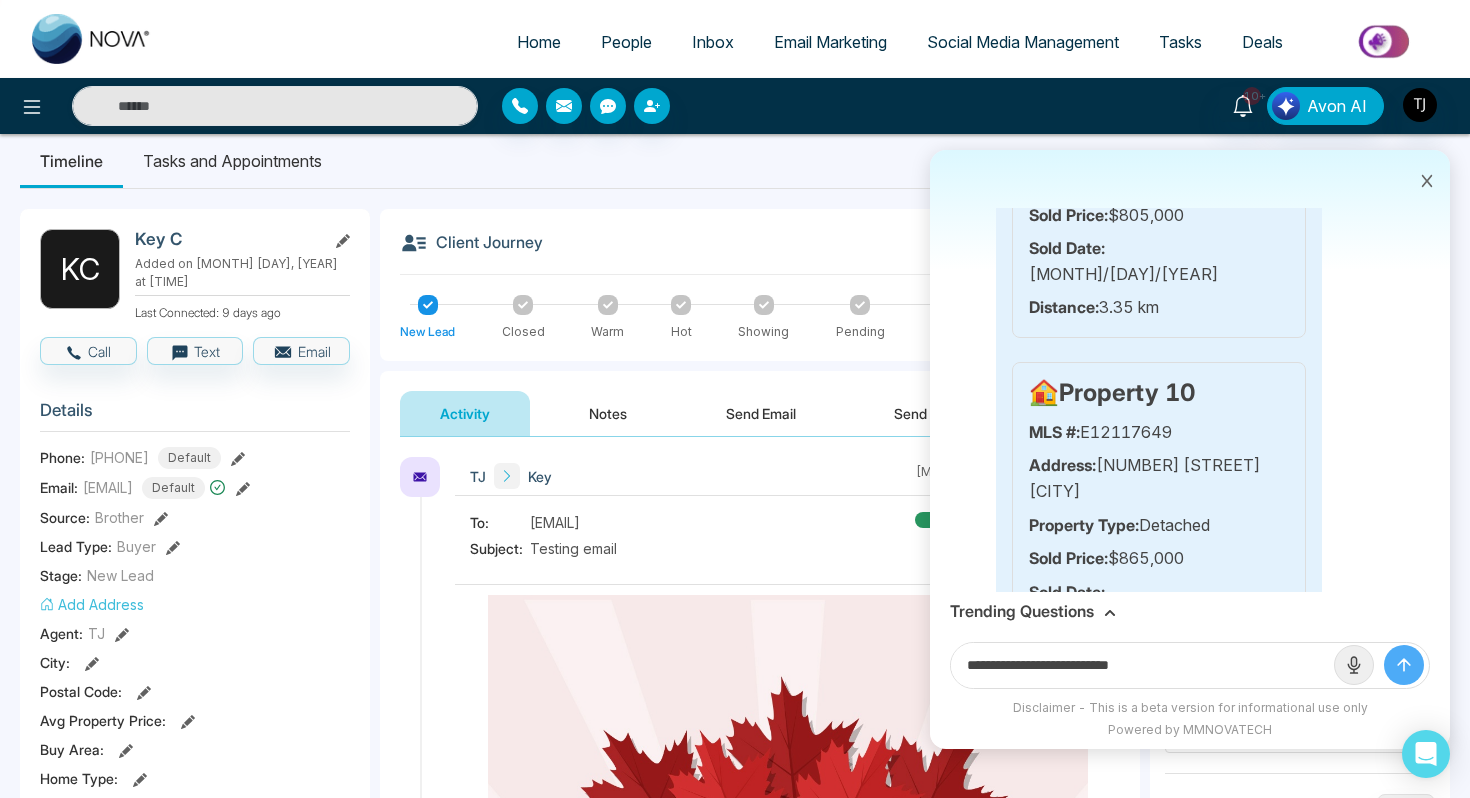 click 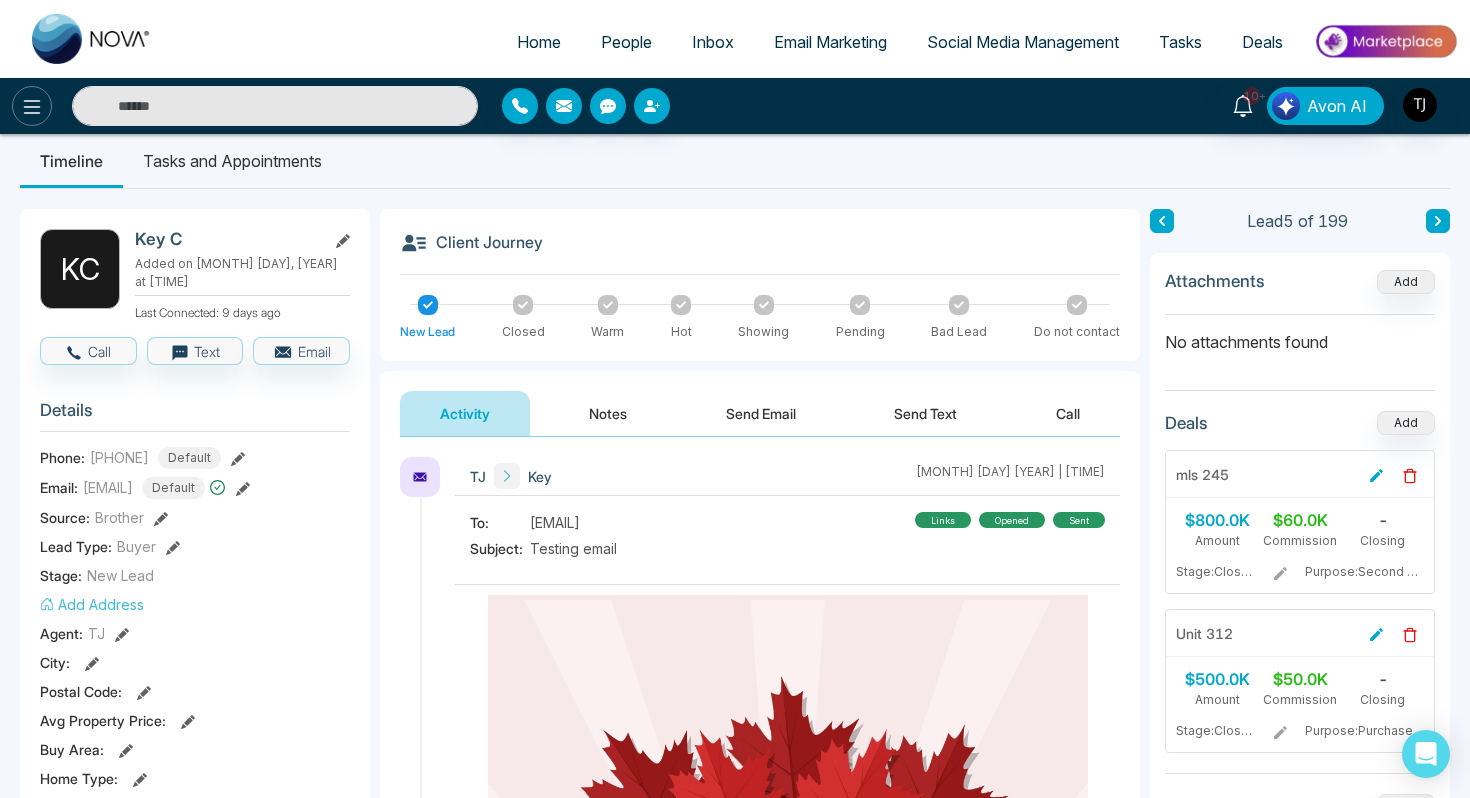 click 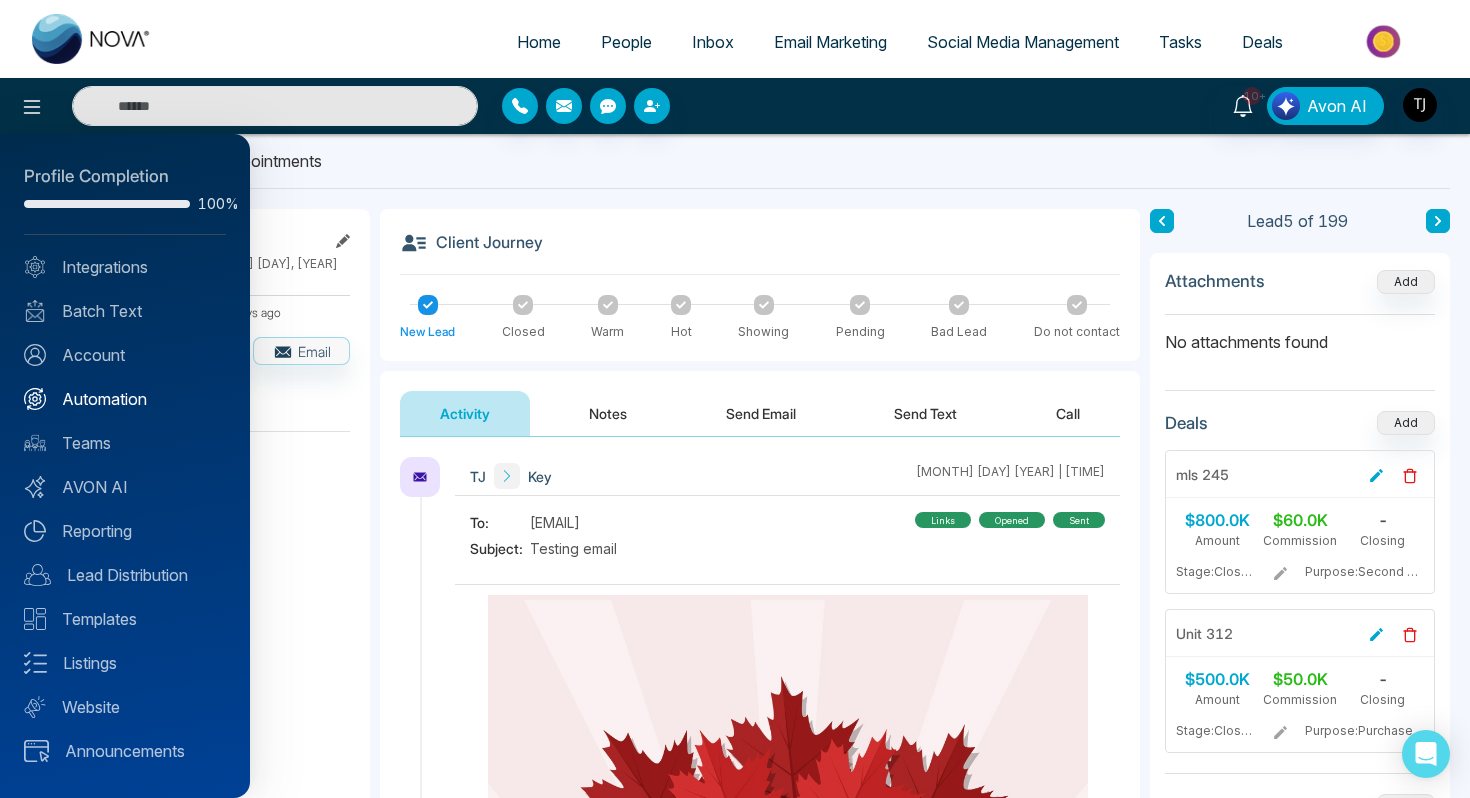 click on "Automation" at bounding box center [125, 399] 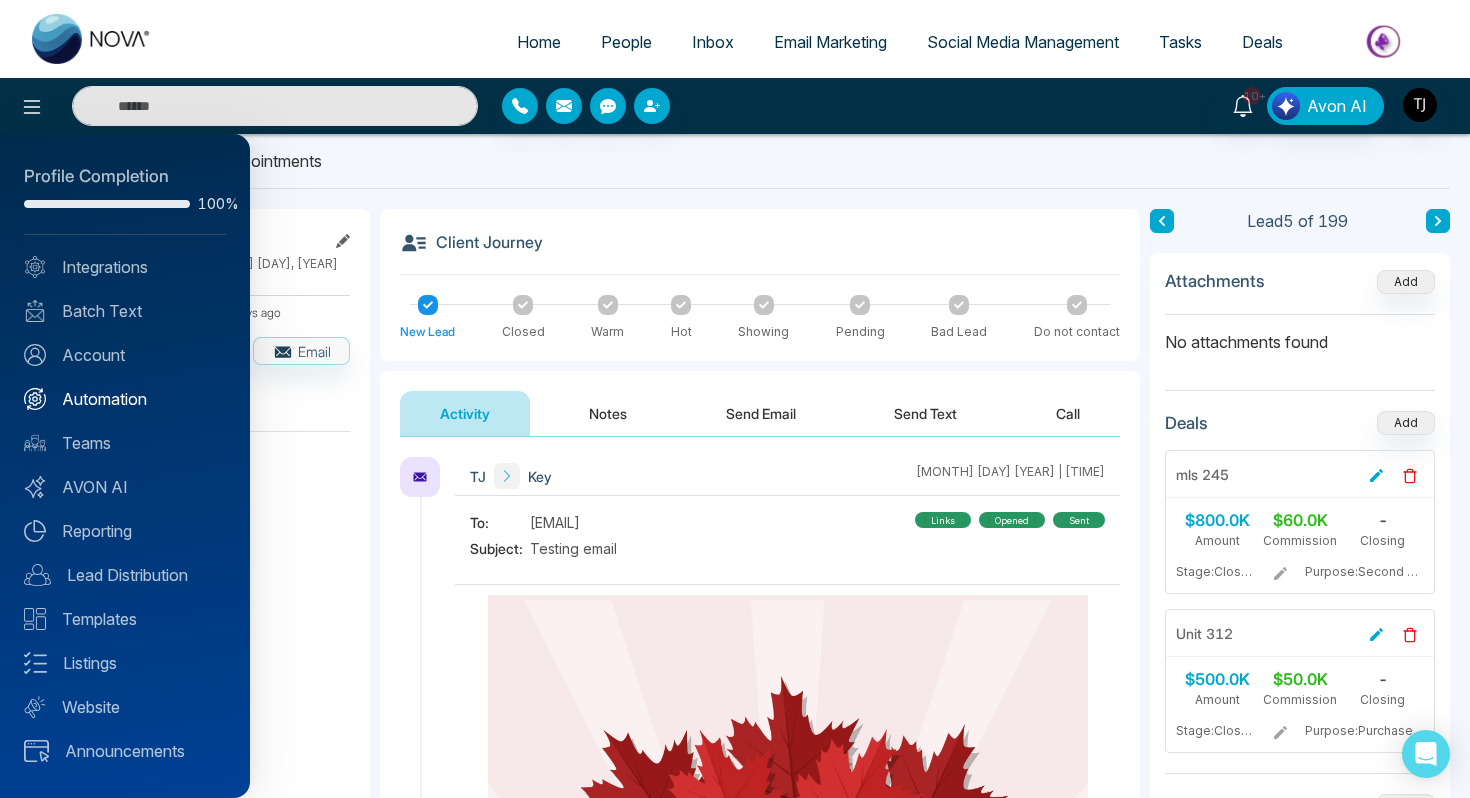 scroll, scrollTop: 0, scrollLeft: 0, axis: both 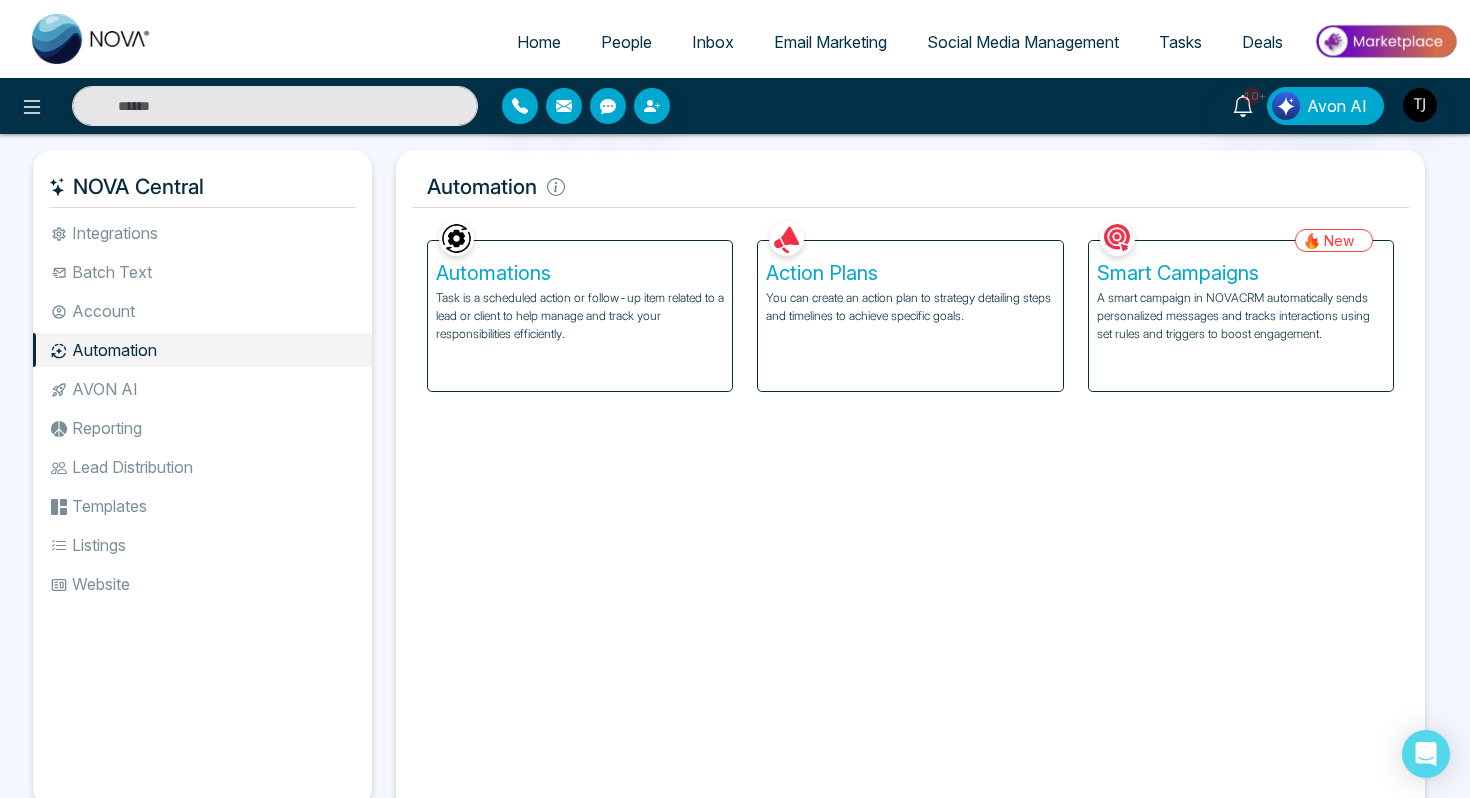 click on "Smart Campaigns A smart campaign in NOVACRM automatically sends personalized messages and tracks interactions using set rules and triggers to boost engagement." at bounding box center (1241, 316) 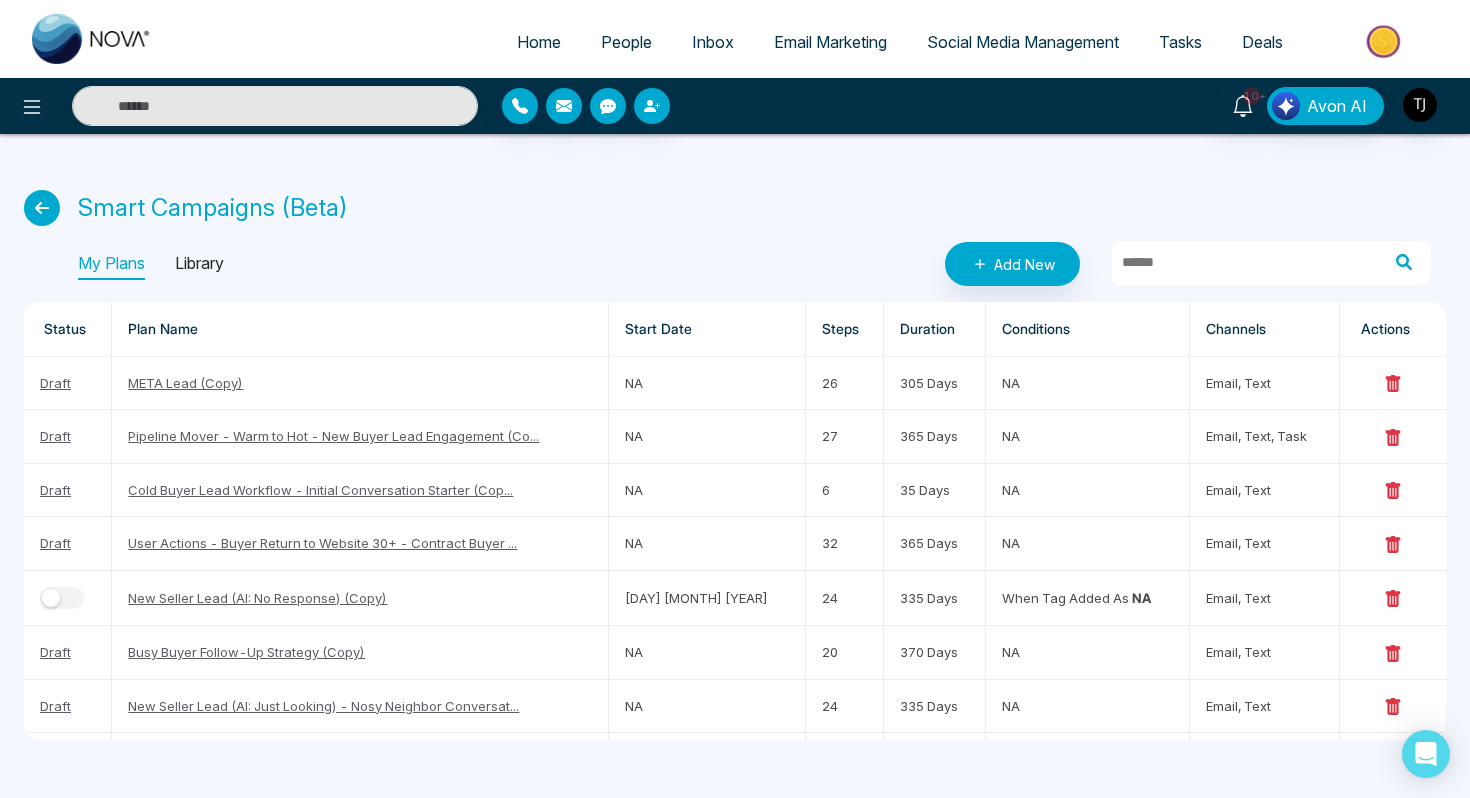 click on "Library" at bounding box center (199, 264) 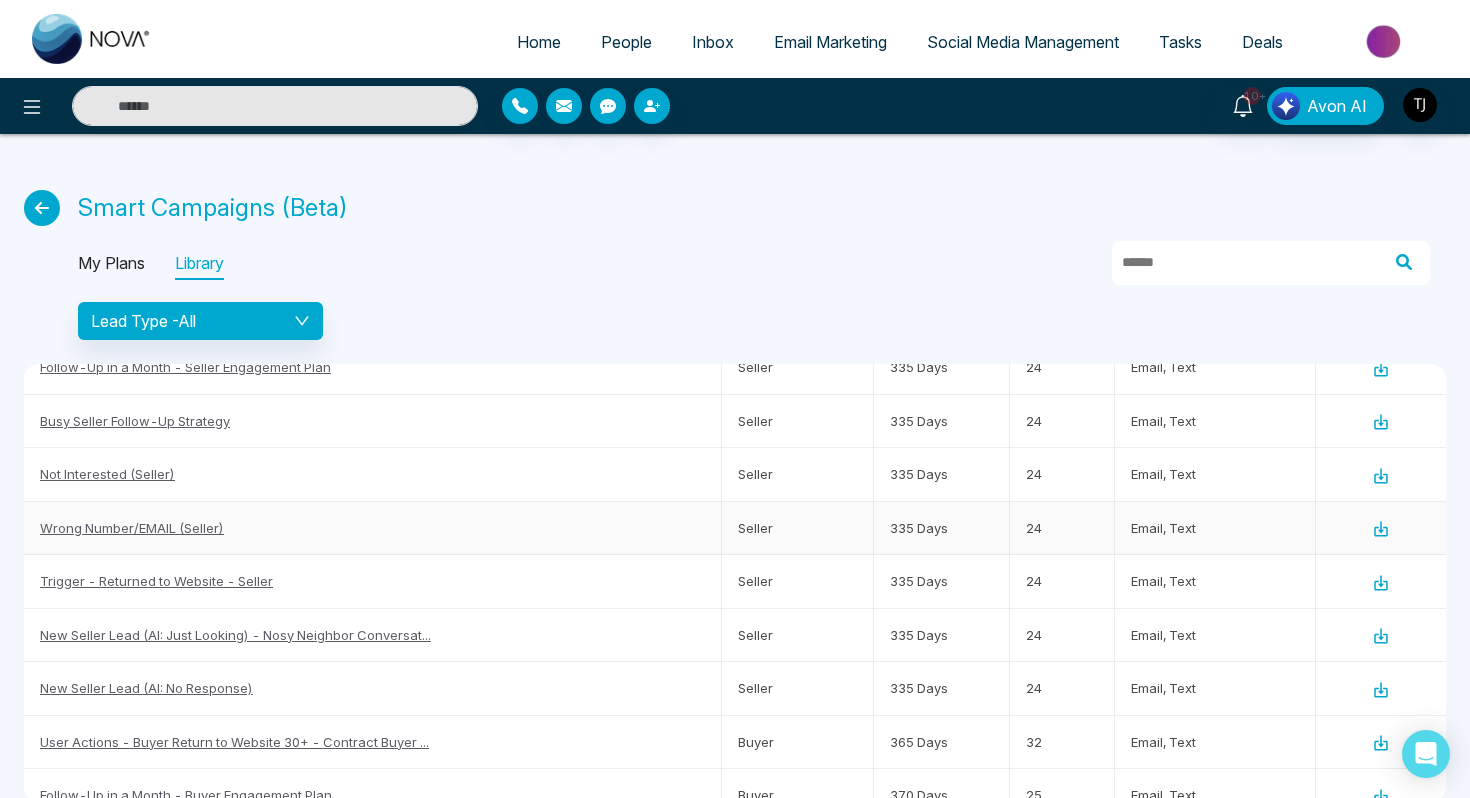 scroll, scrollTop: 1539, scrollLeft: 0, axis: vertical 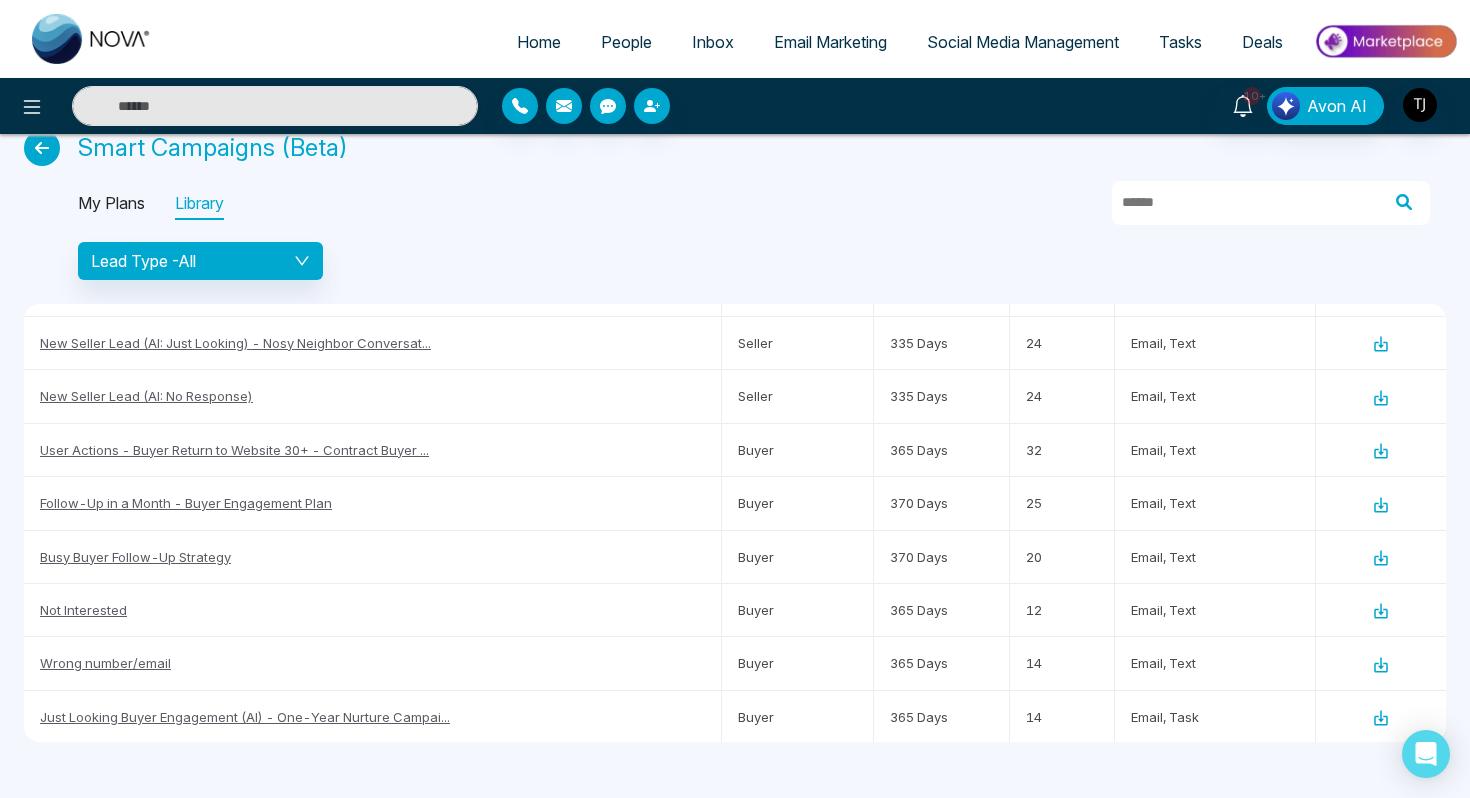 click at bounding box center (42, 148) 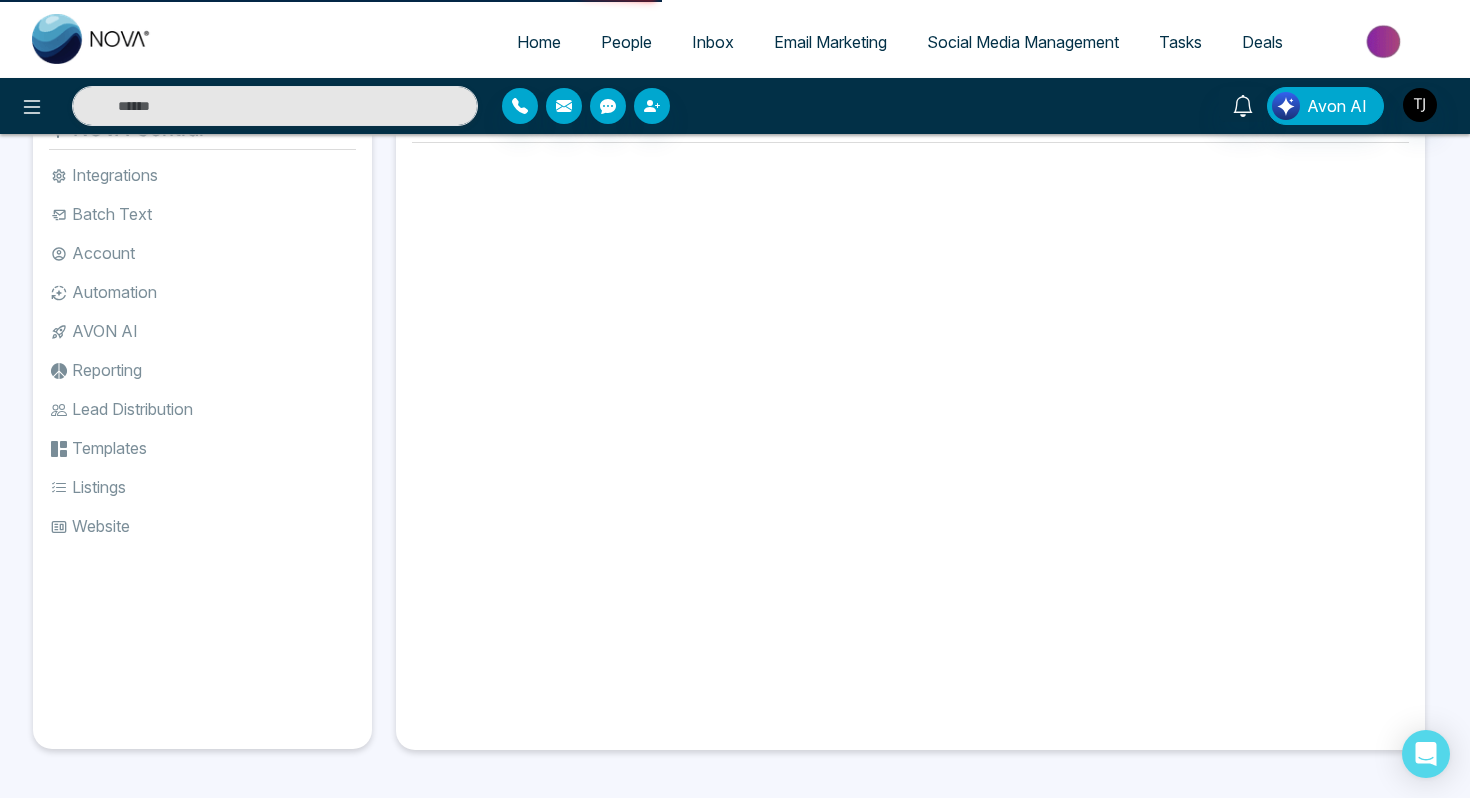 scroll, scrollTop: 0, scrollLeft: 0, axis: both 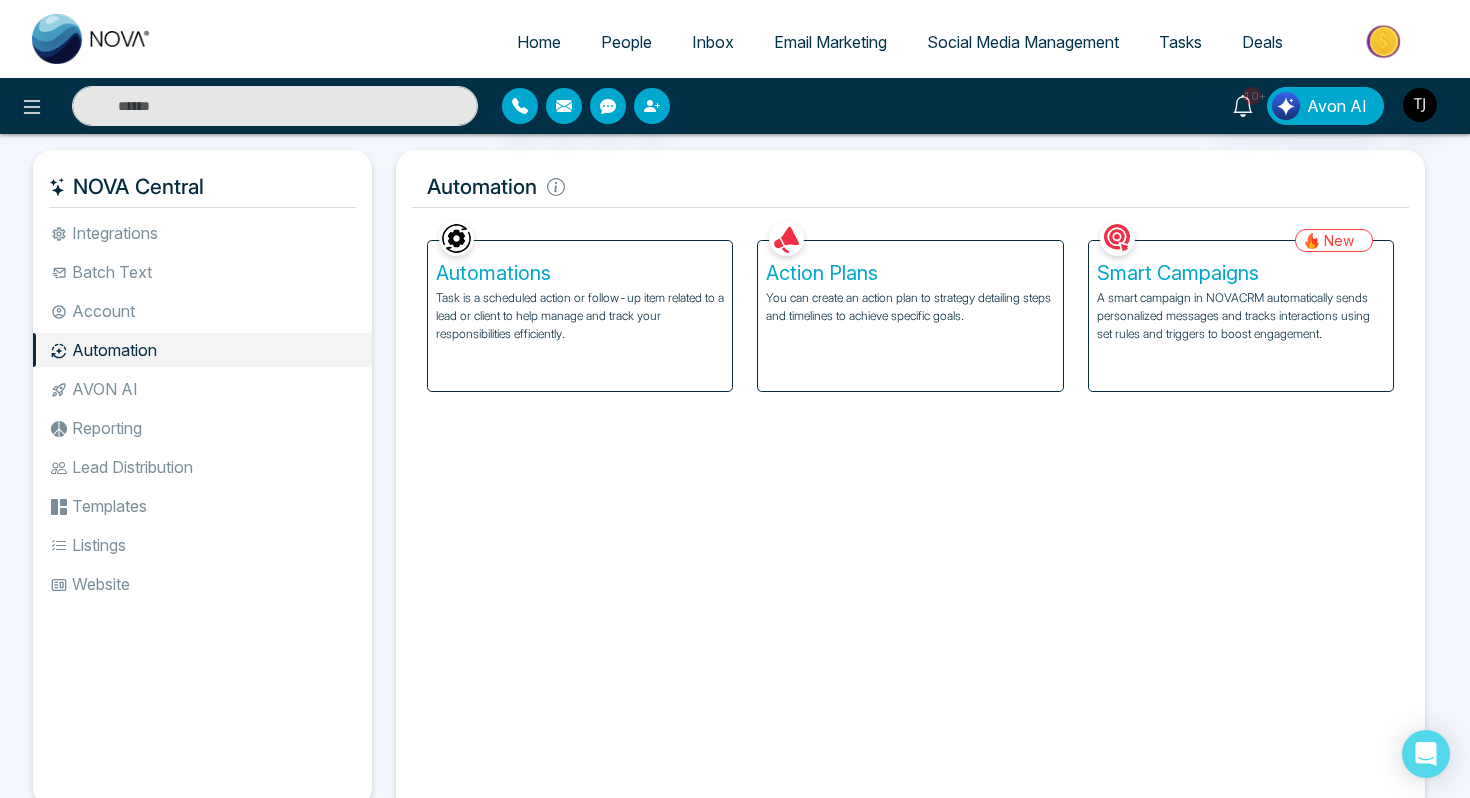 click on "You can create an action plan to strategy detailing steps and timelines to achieve specific goals." at bounding box center [910, 307] 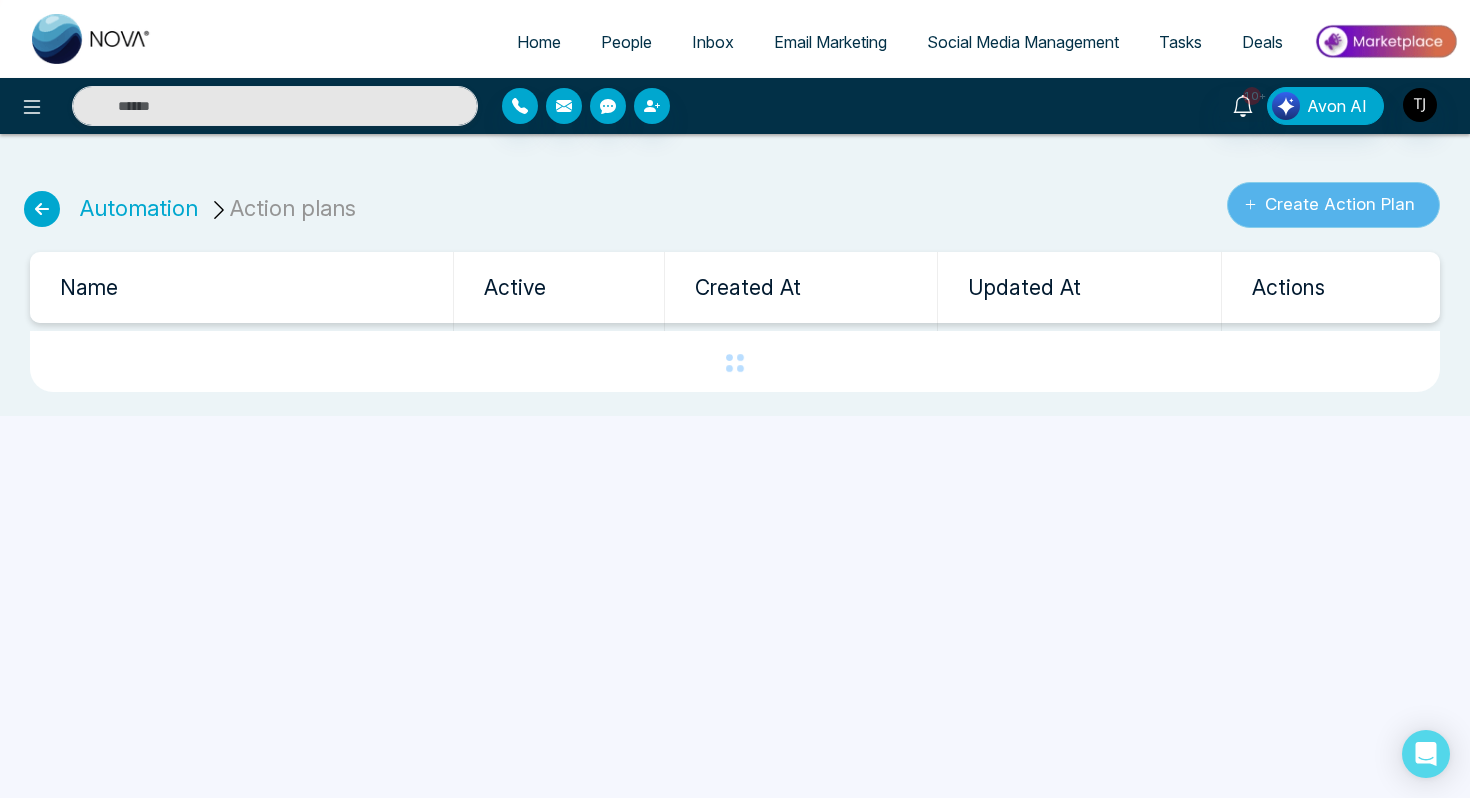click on "Create Action Plan" at bounding box center (1333, 205) 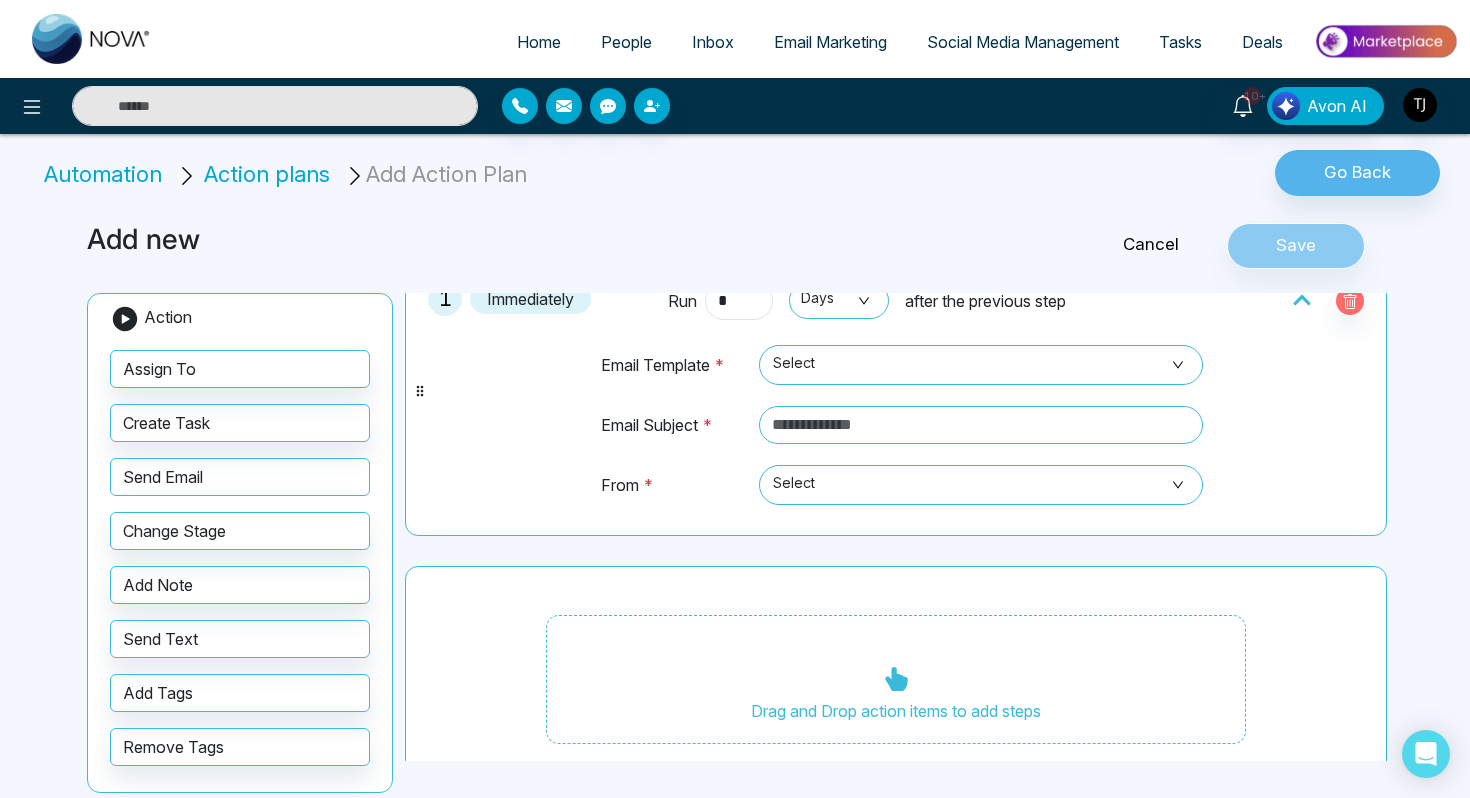 scroll, scrollTop: 132, scrollLeft: 0, axis: vertical 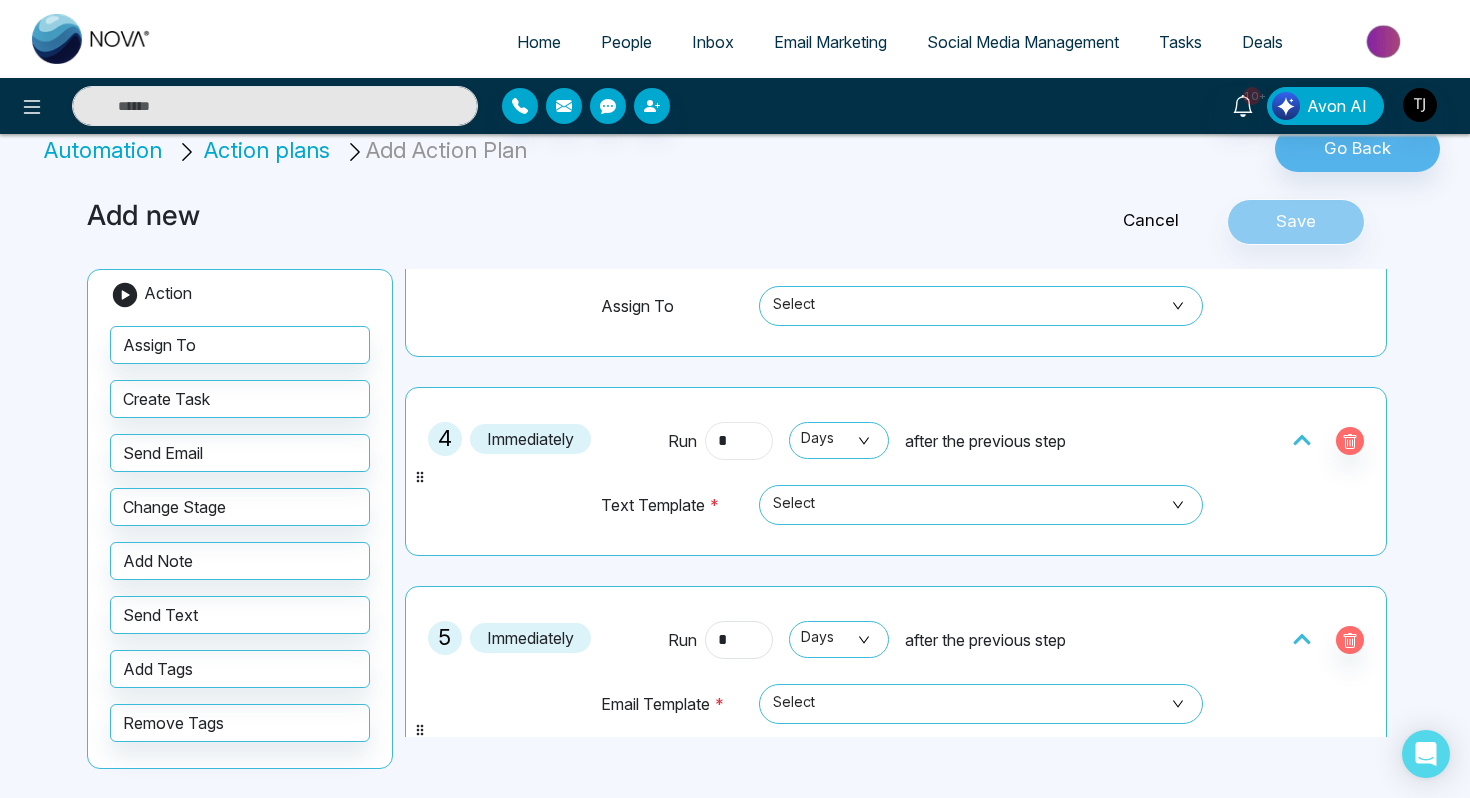 click on "*" at bounding box center [739, 441] 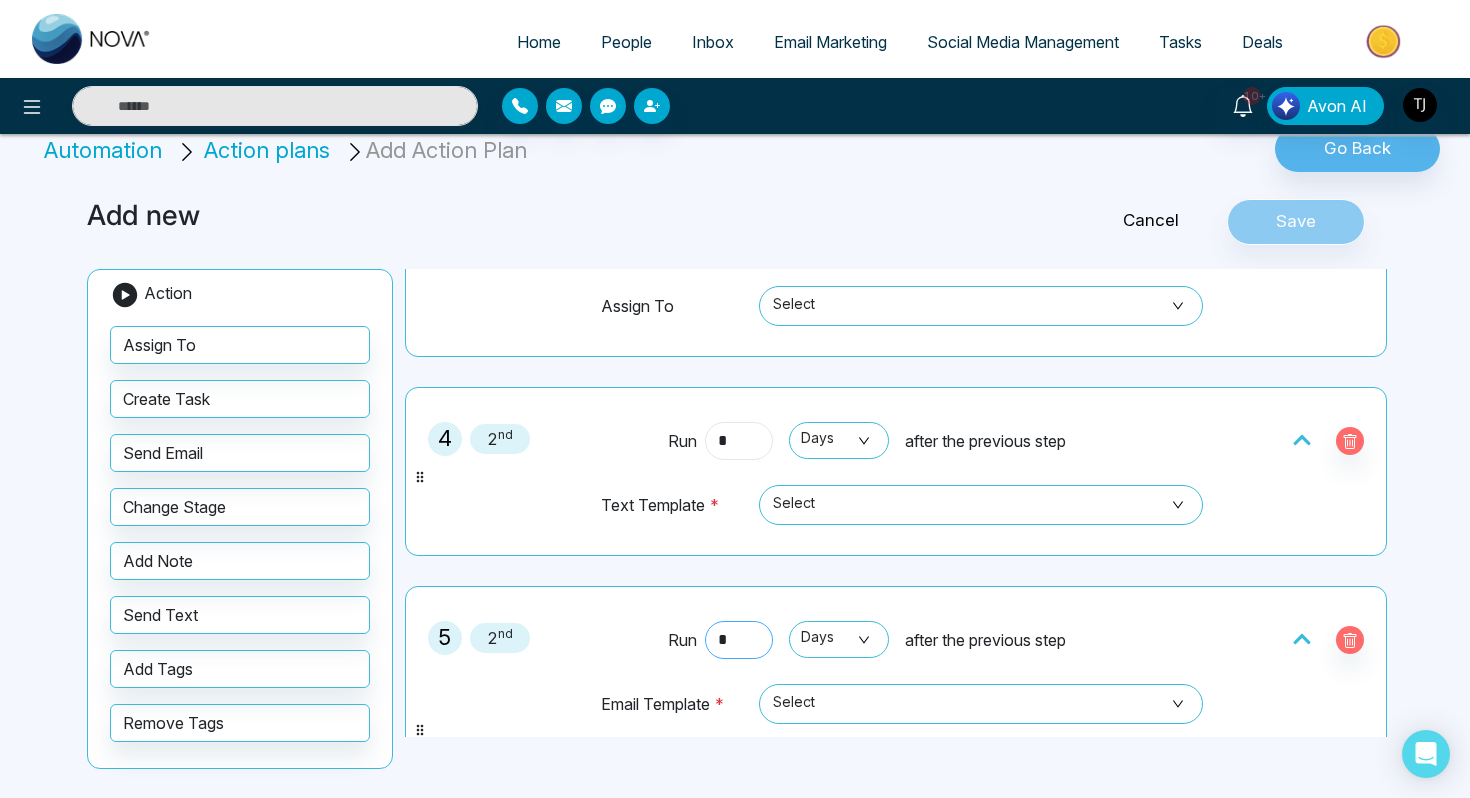 type on "*" 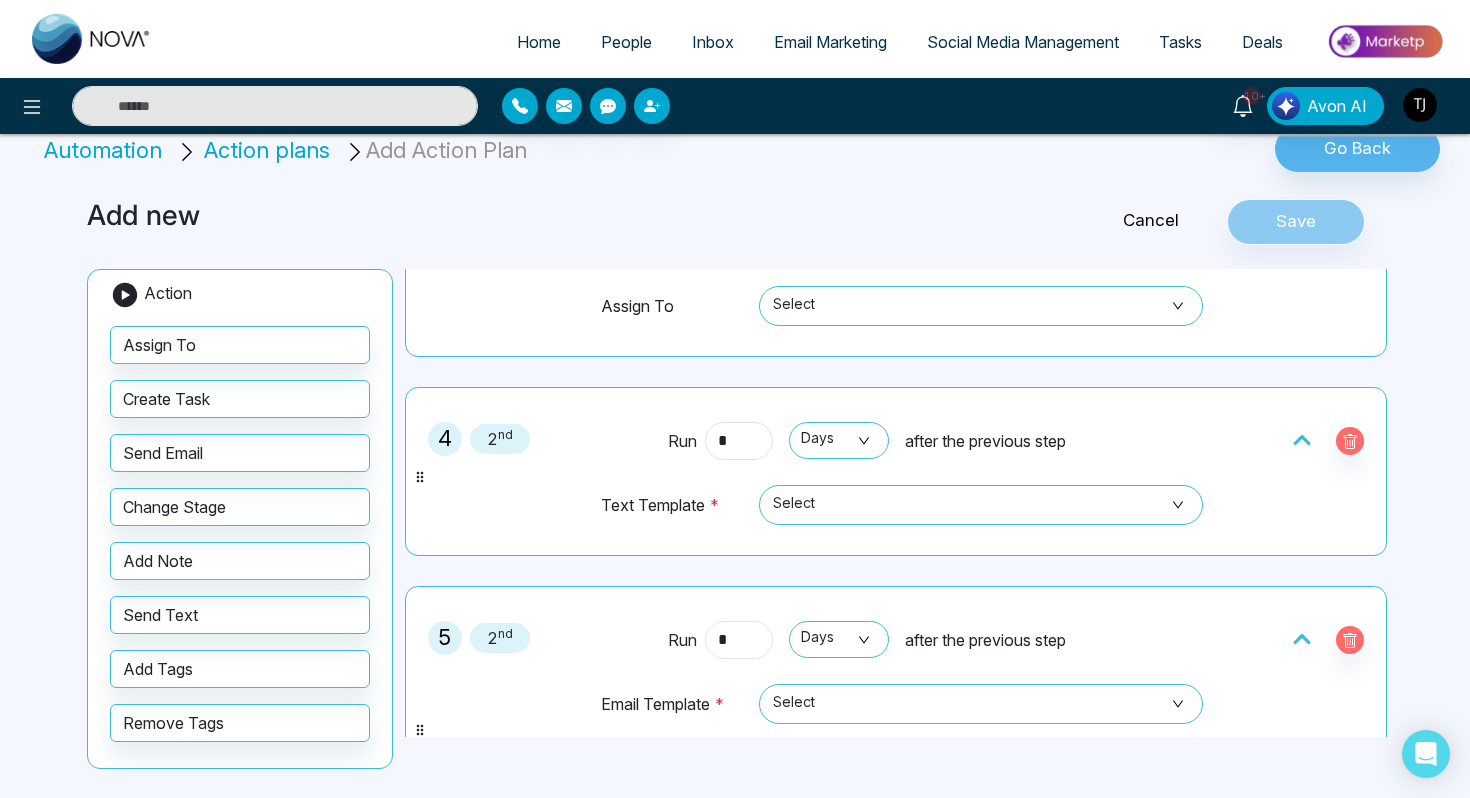 click on "*" at bounding box center [739, 640] 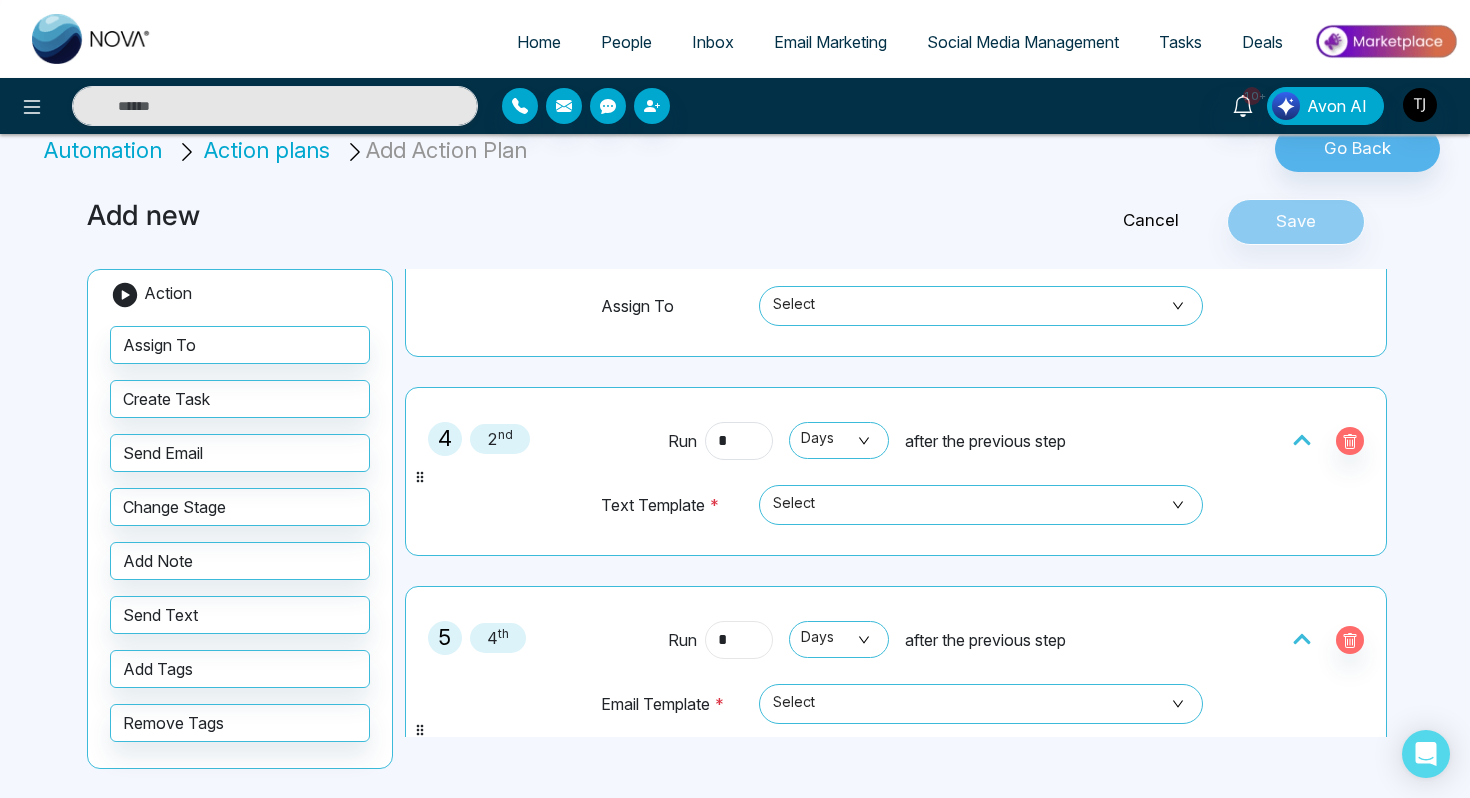 type on "*" 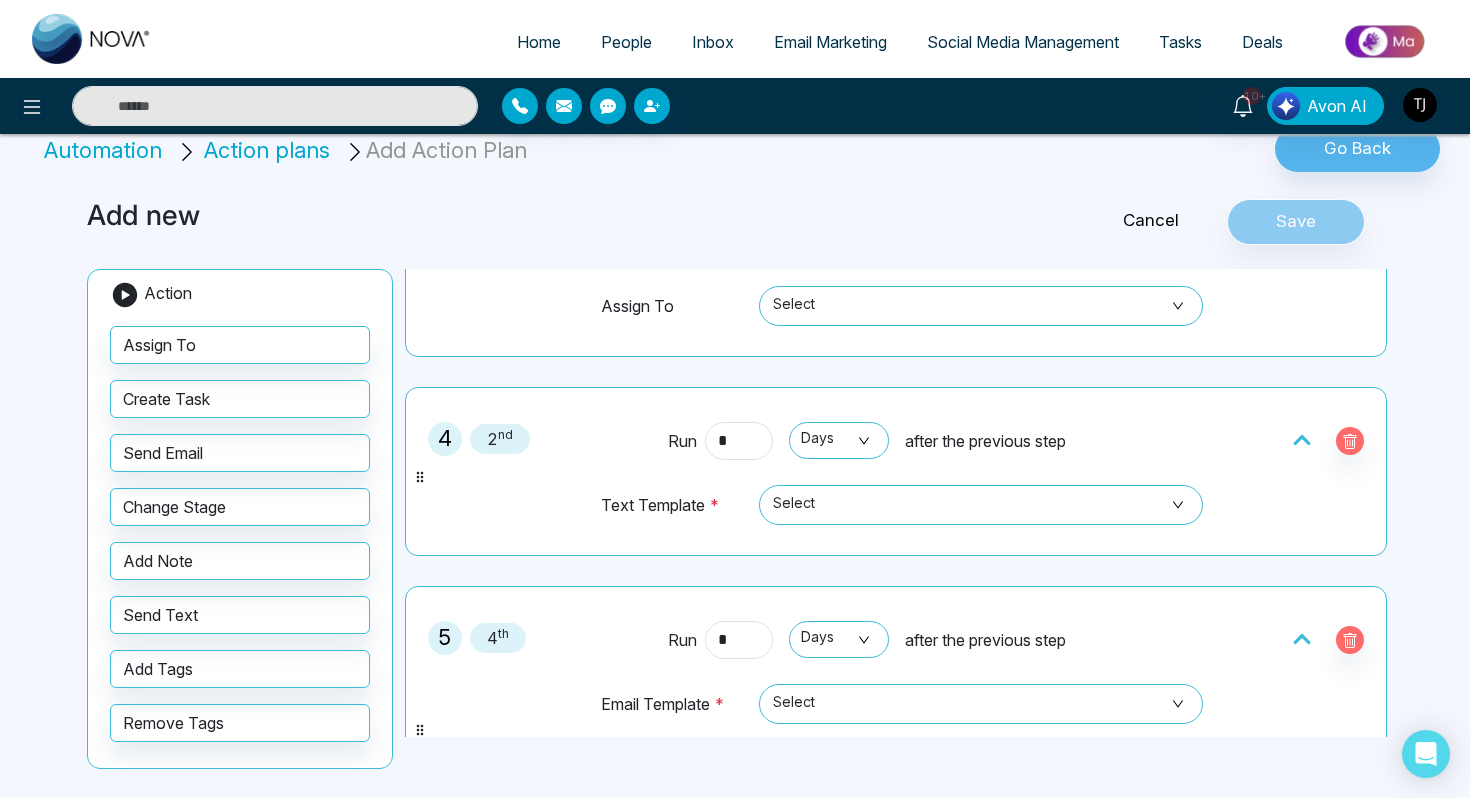 click on "Cancel" at bounding box center (1151, 221) 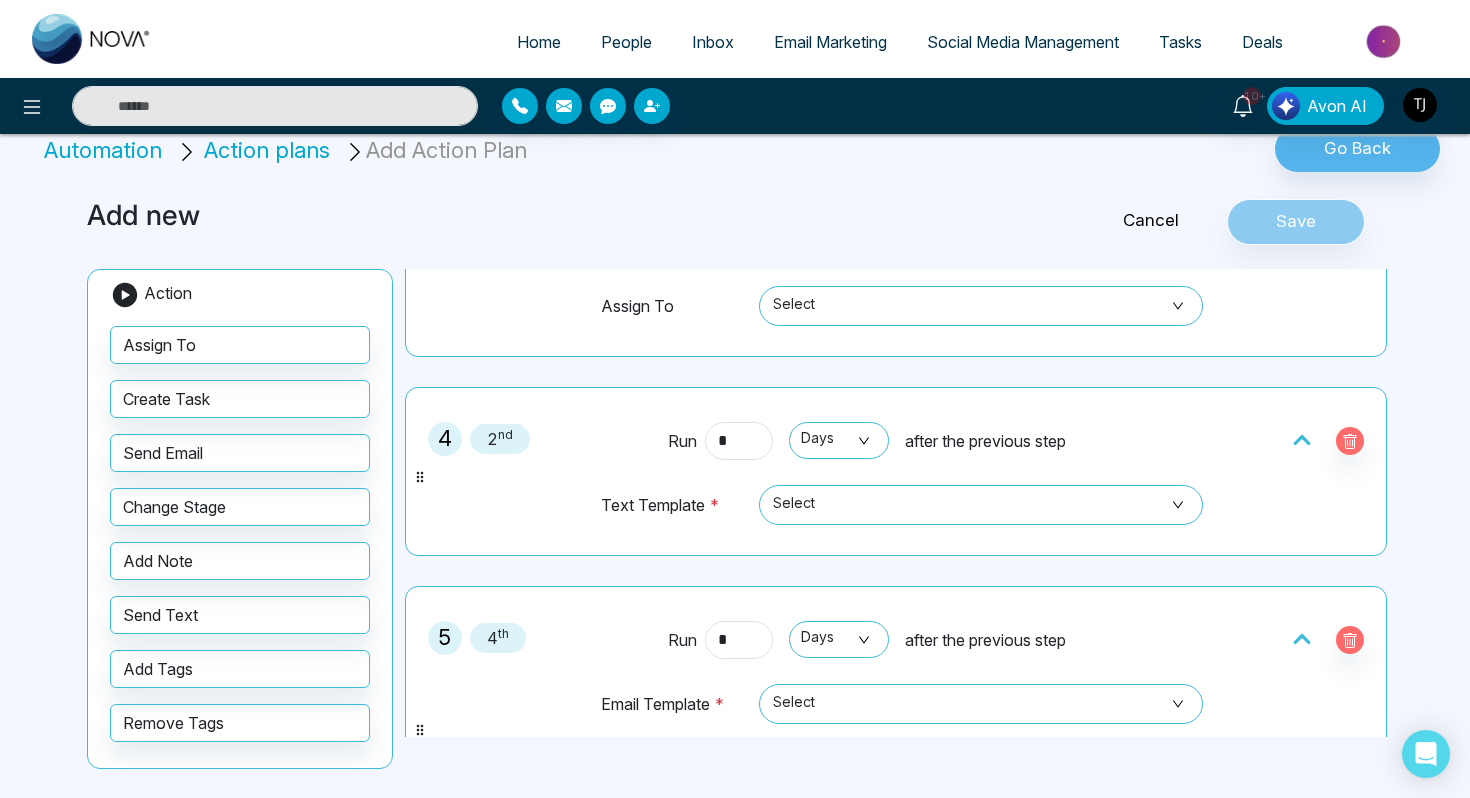 scroll, scrollTop: 0, scrollLeft: 0, axis: both 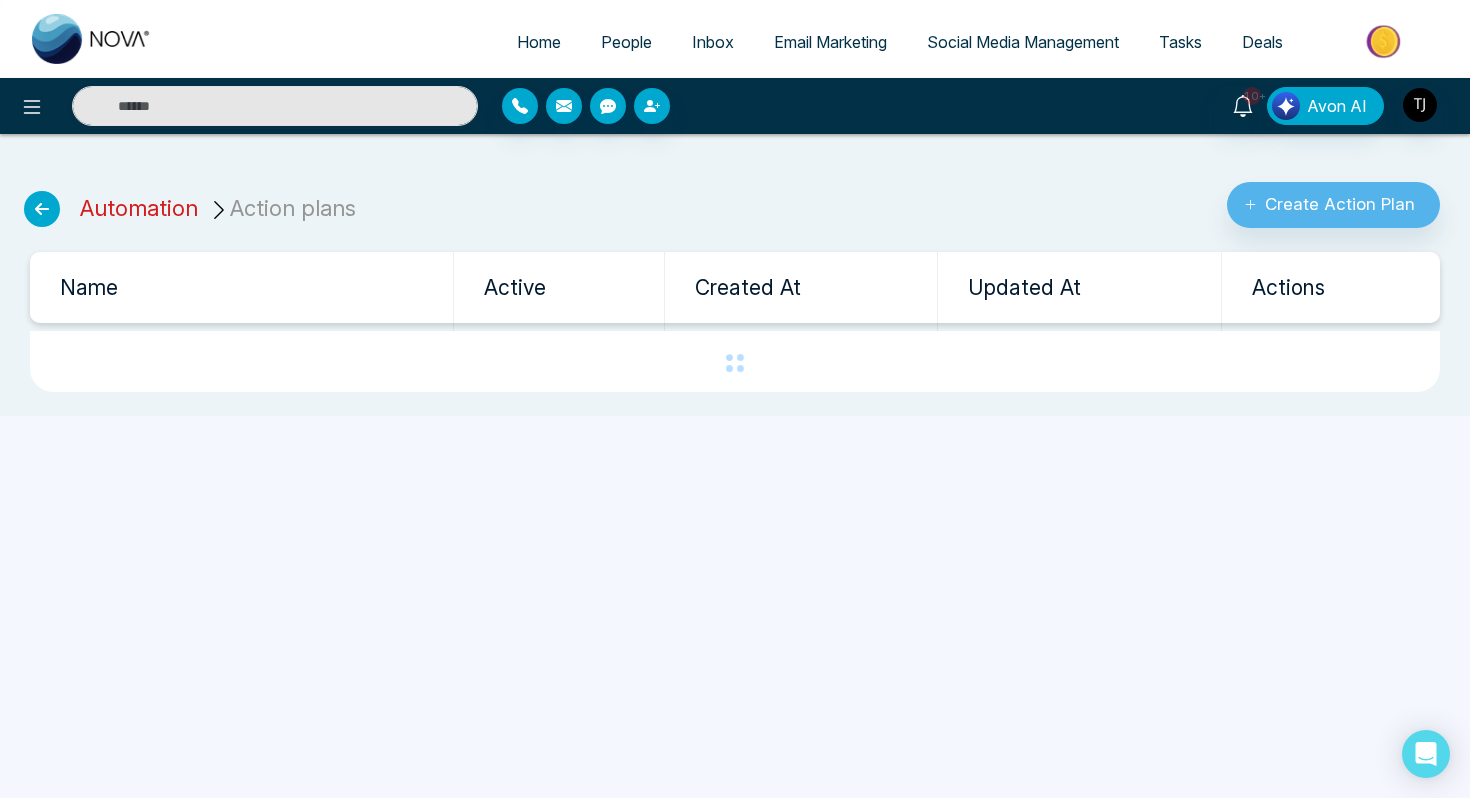 click on "Automation" at bounding box center (139, 208) 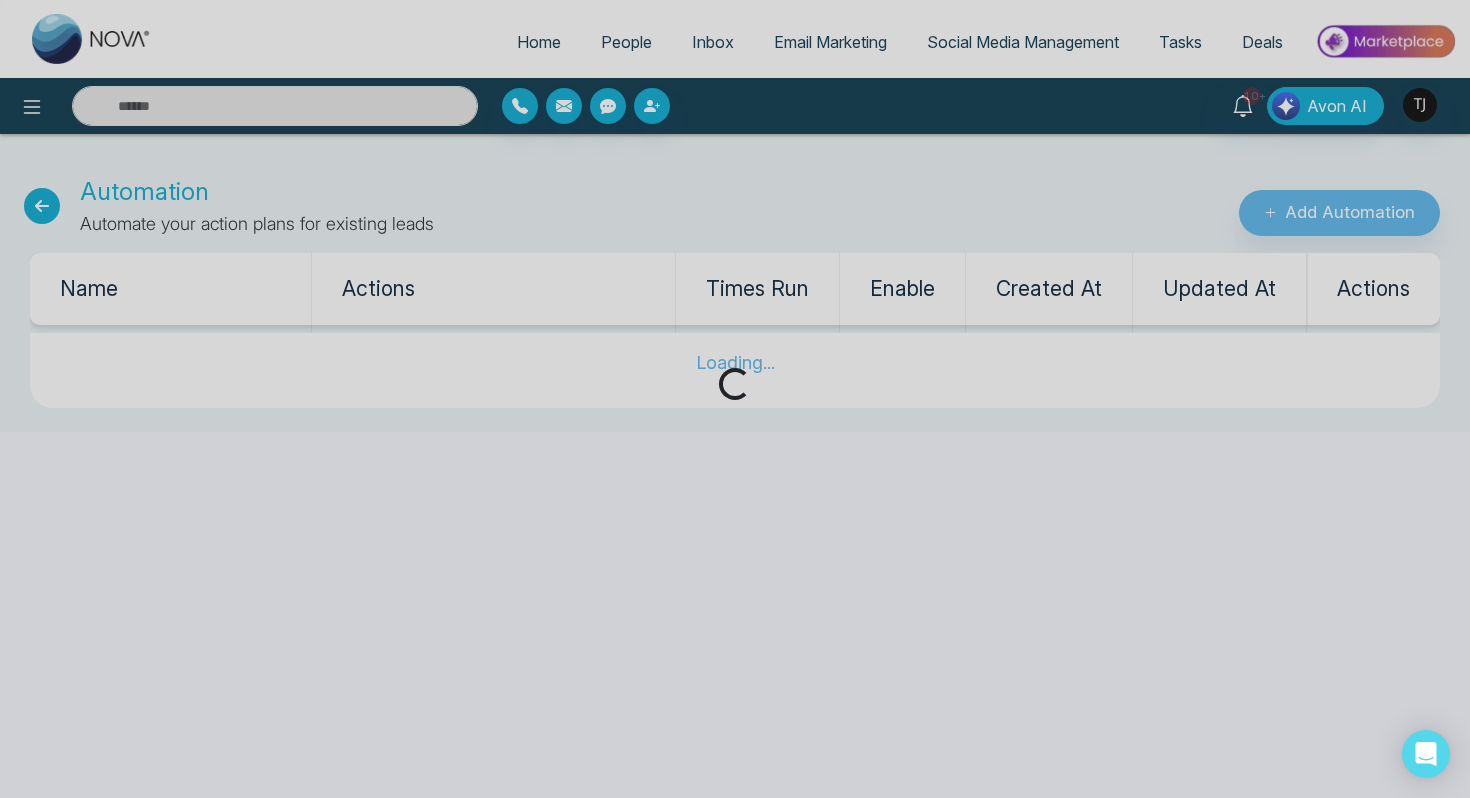 click on "Loading..." at bounding box center [735, 399] 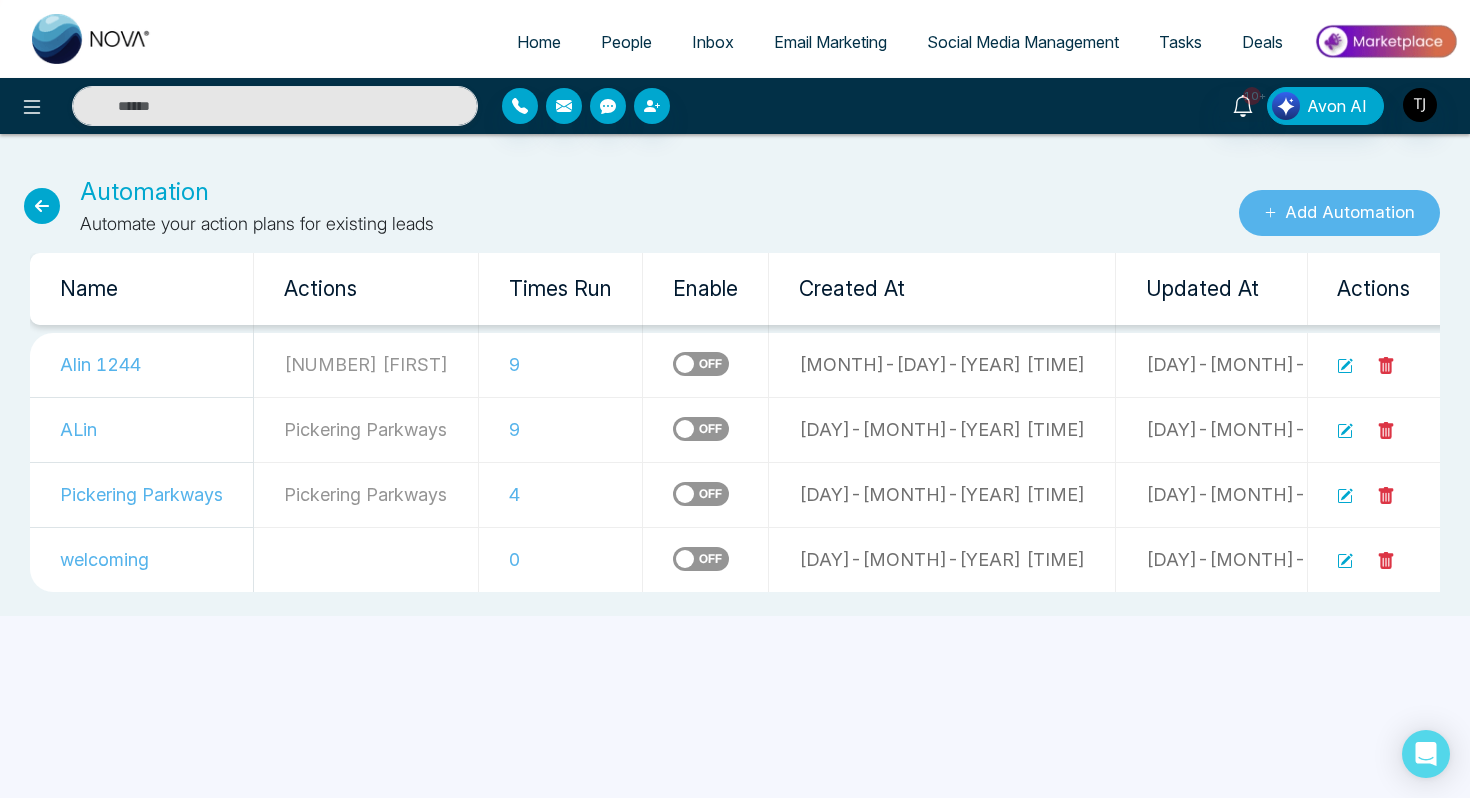 click on "Add Automation" at bounding box center [1339, 213] 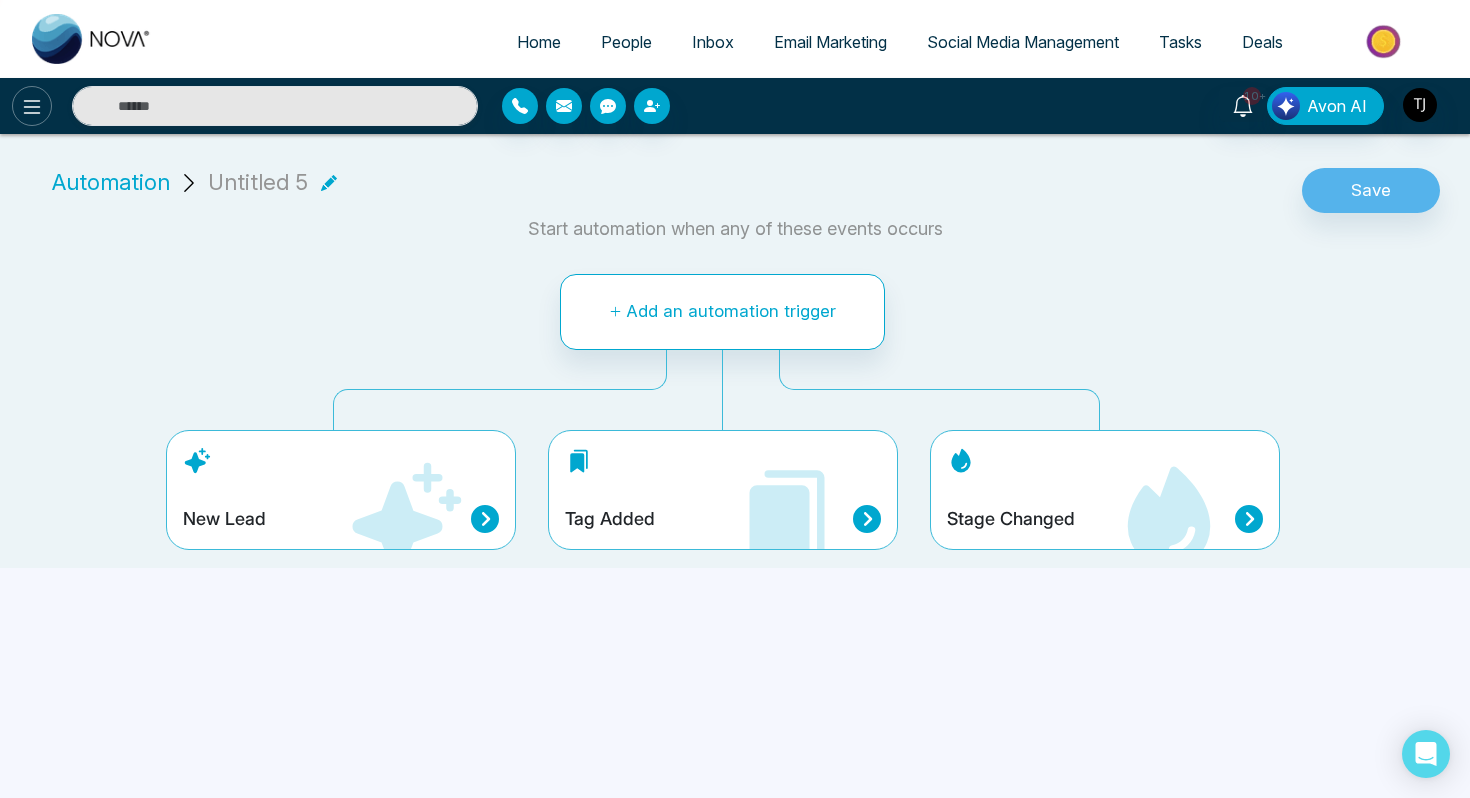 click 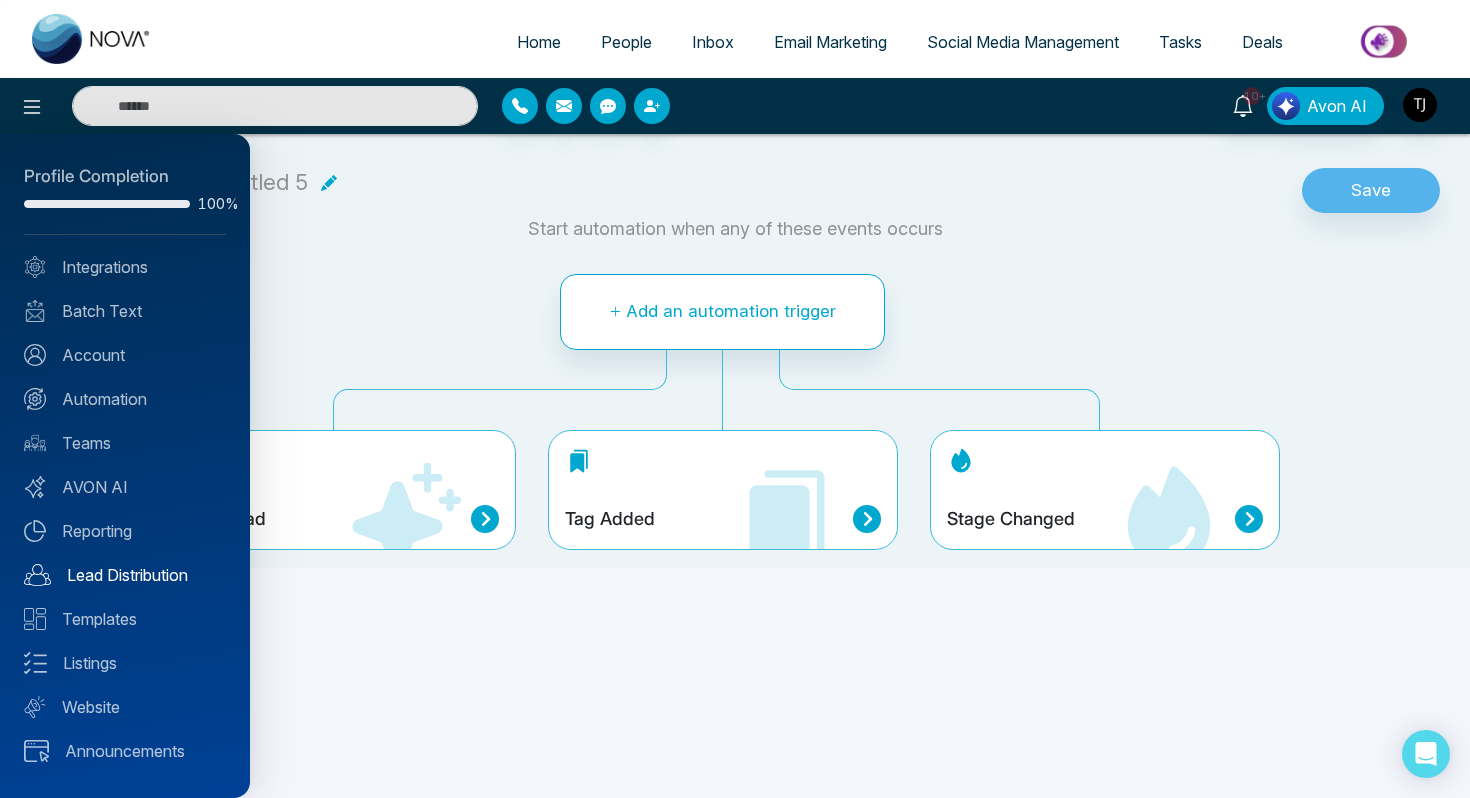 click on "Lead Distribution" at bounding box center [125, 575] 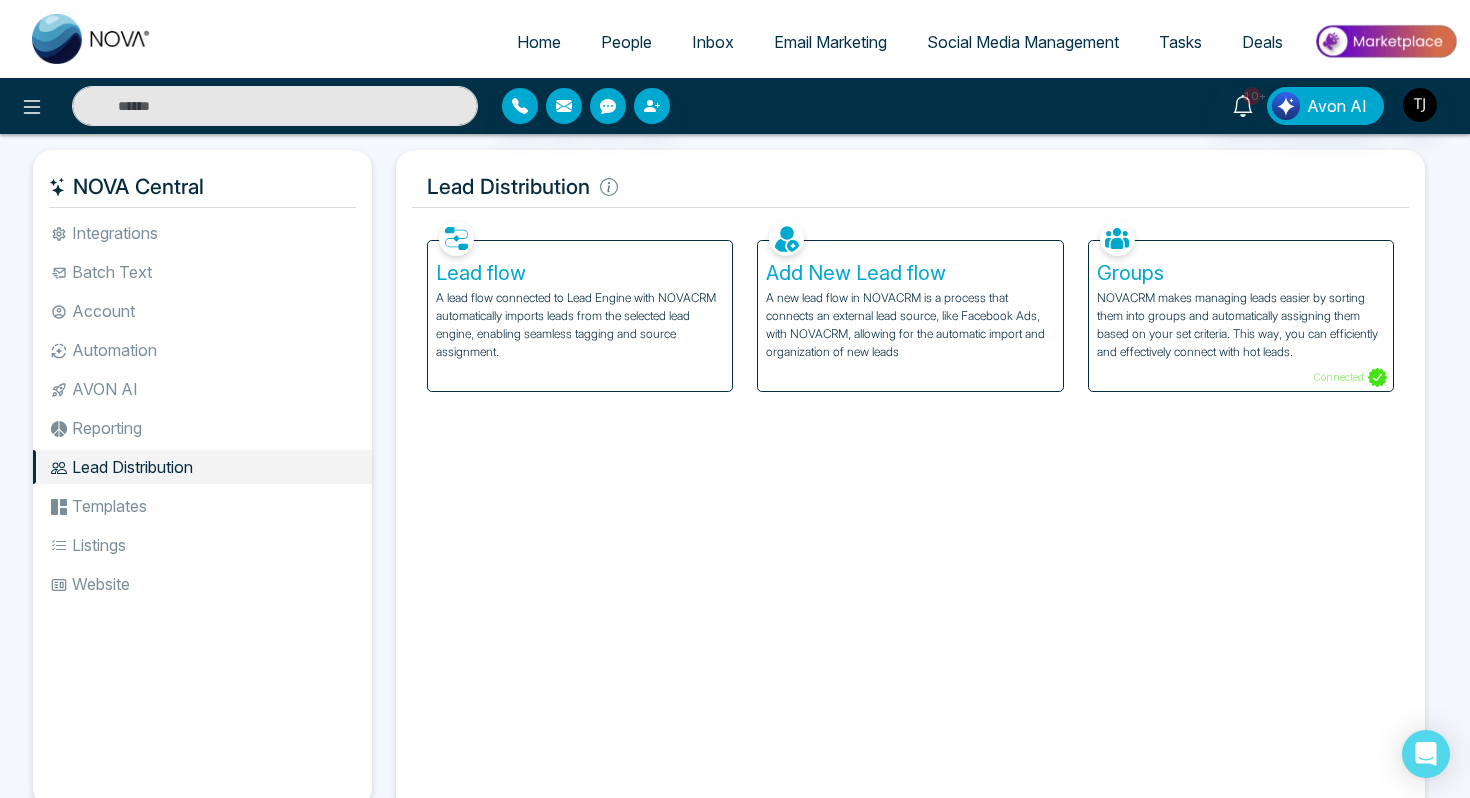 click on "A lead flow connected to Lead Engine with NOVACRM automatically imports leads from the selected lead engine, enabling seamless tagging and source assignment." at bounding box center (580, 325) 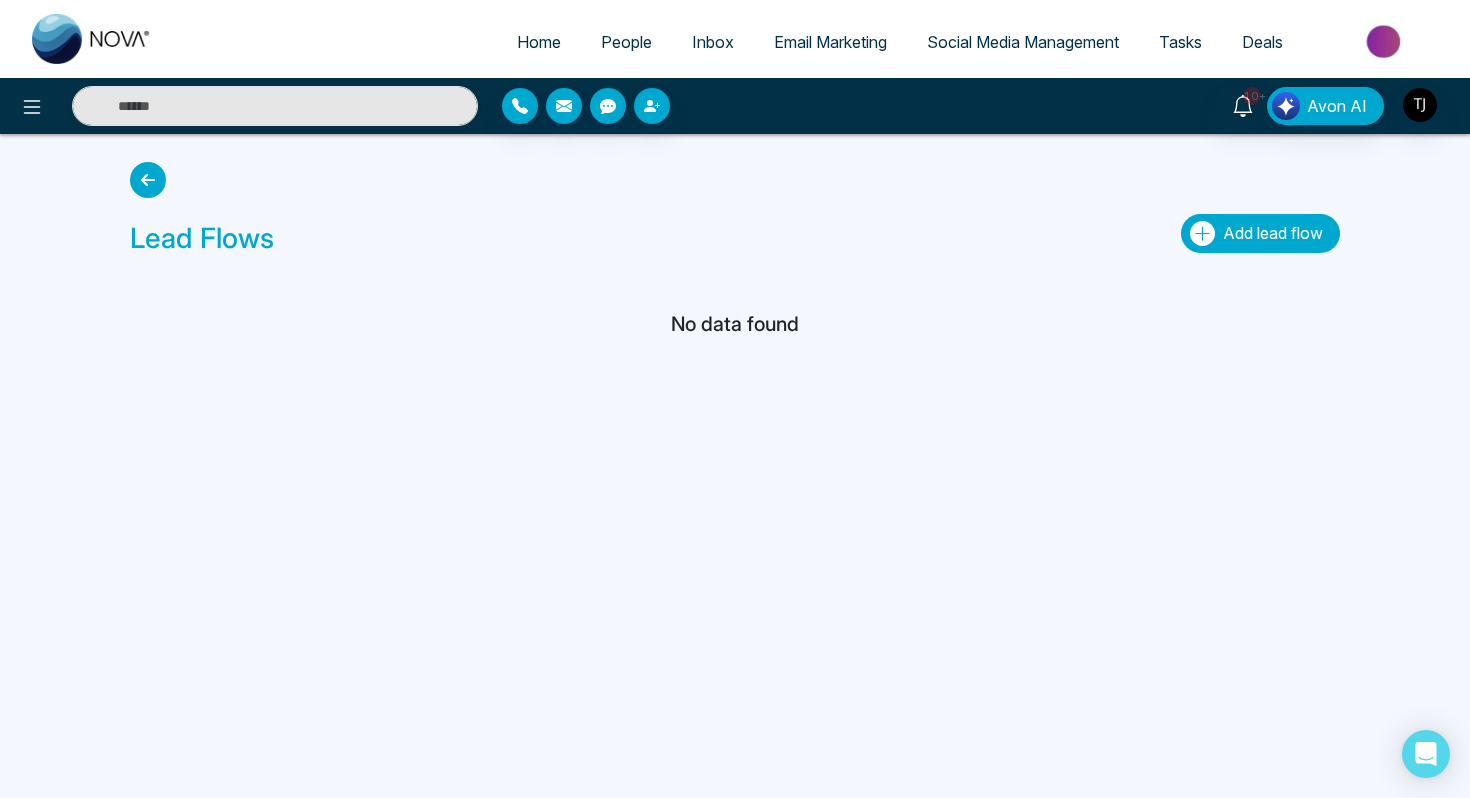 click on "Add lead flow" at bounding box center (1260, 233) 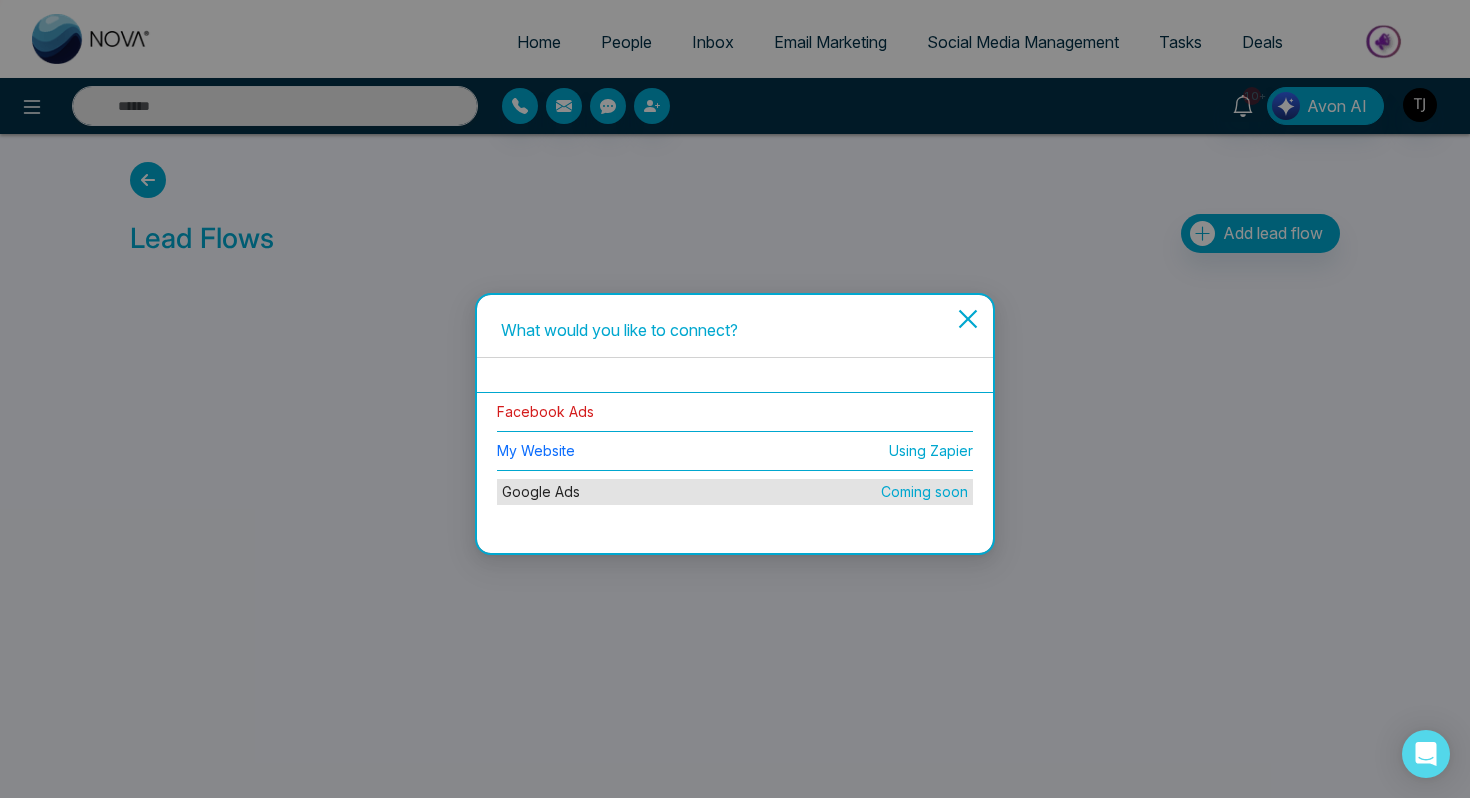 click on "Facebook Ads" at bounding box center (545, 411) 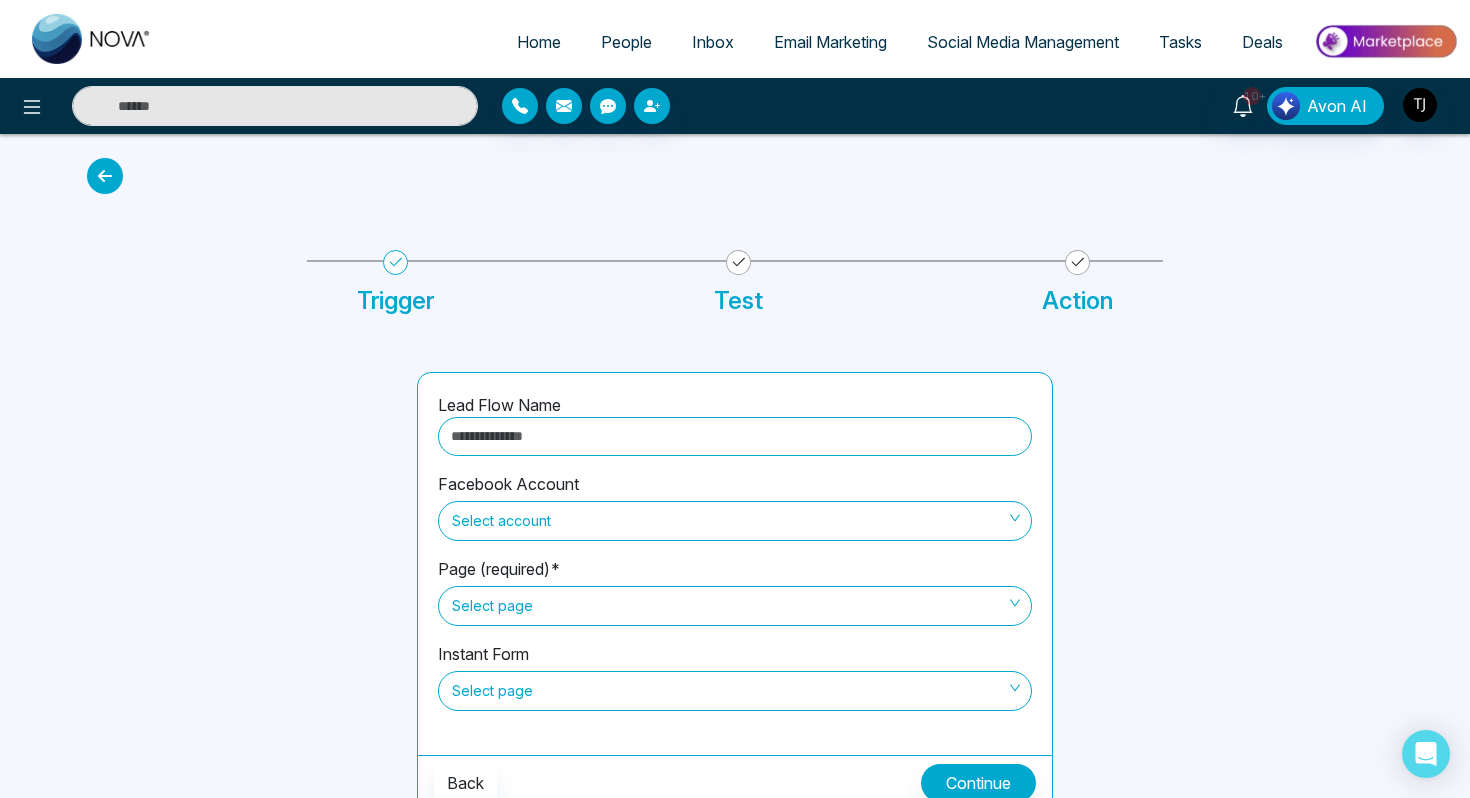 click at bounding box center [735, 436] 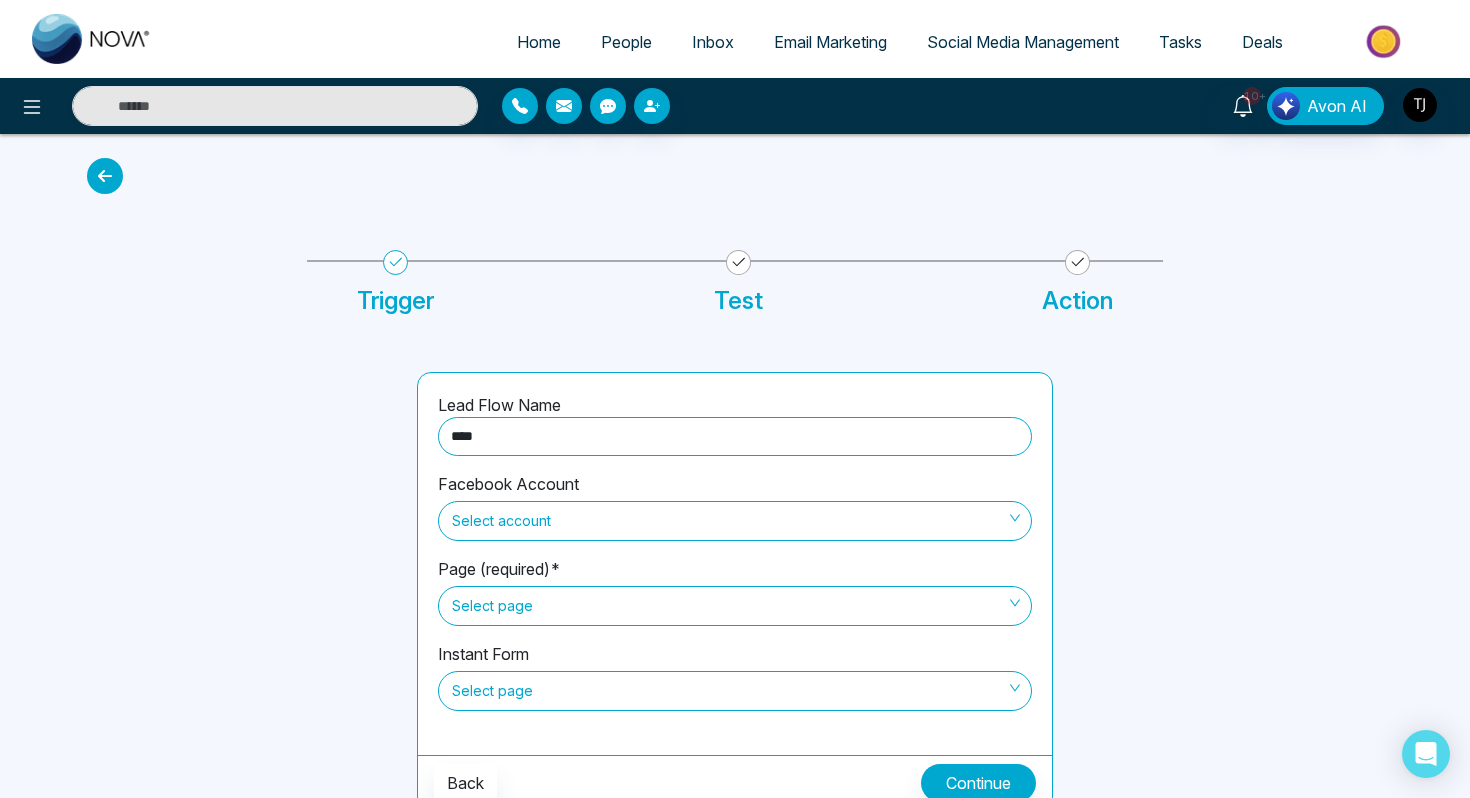 click on "Select account" at bounding box center (735, 521) 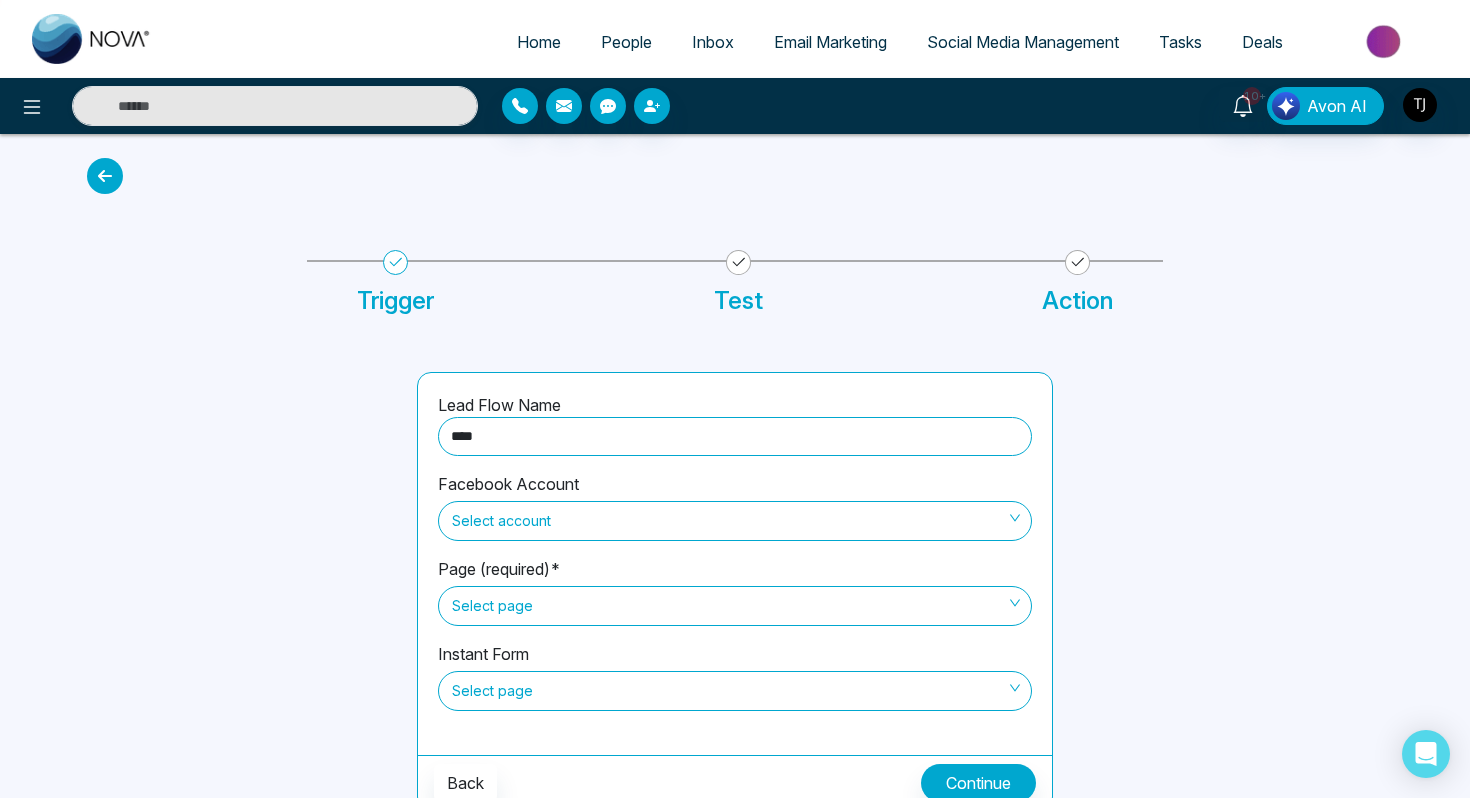 type on "****" 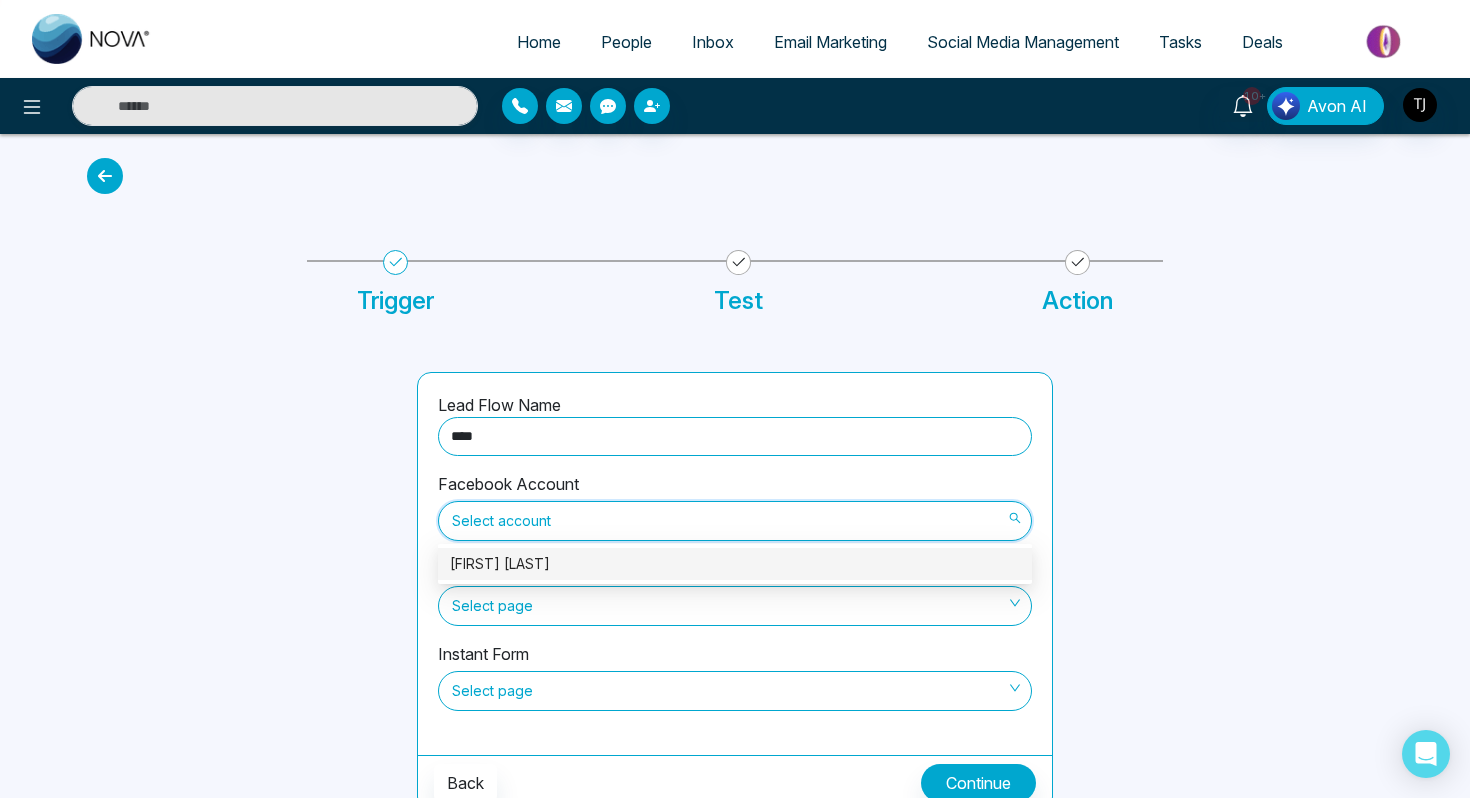 click on "[FIRST] [LAST]" at bounding box center (735, 564) 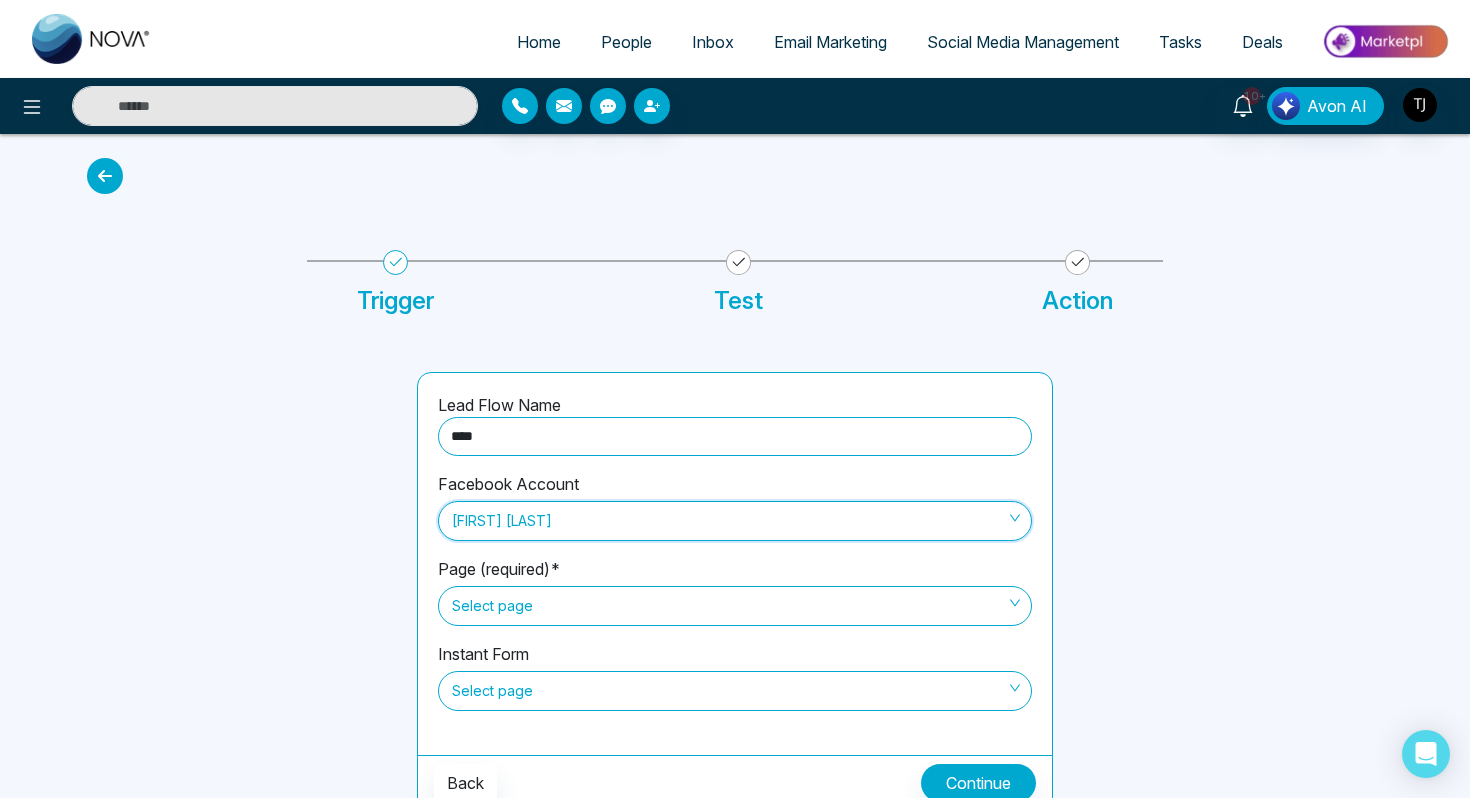 click on "Select page" at bounding box center (735, 606) 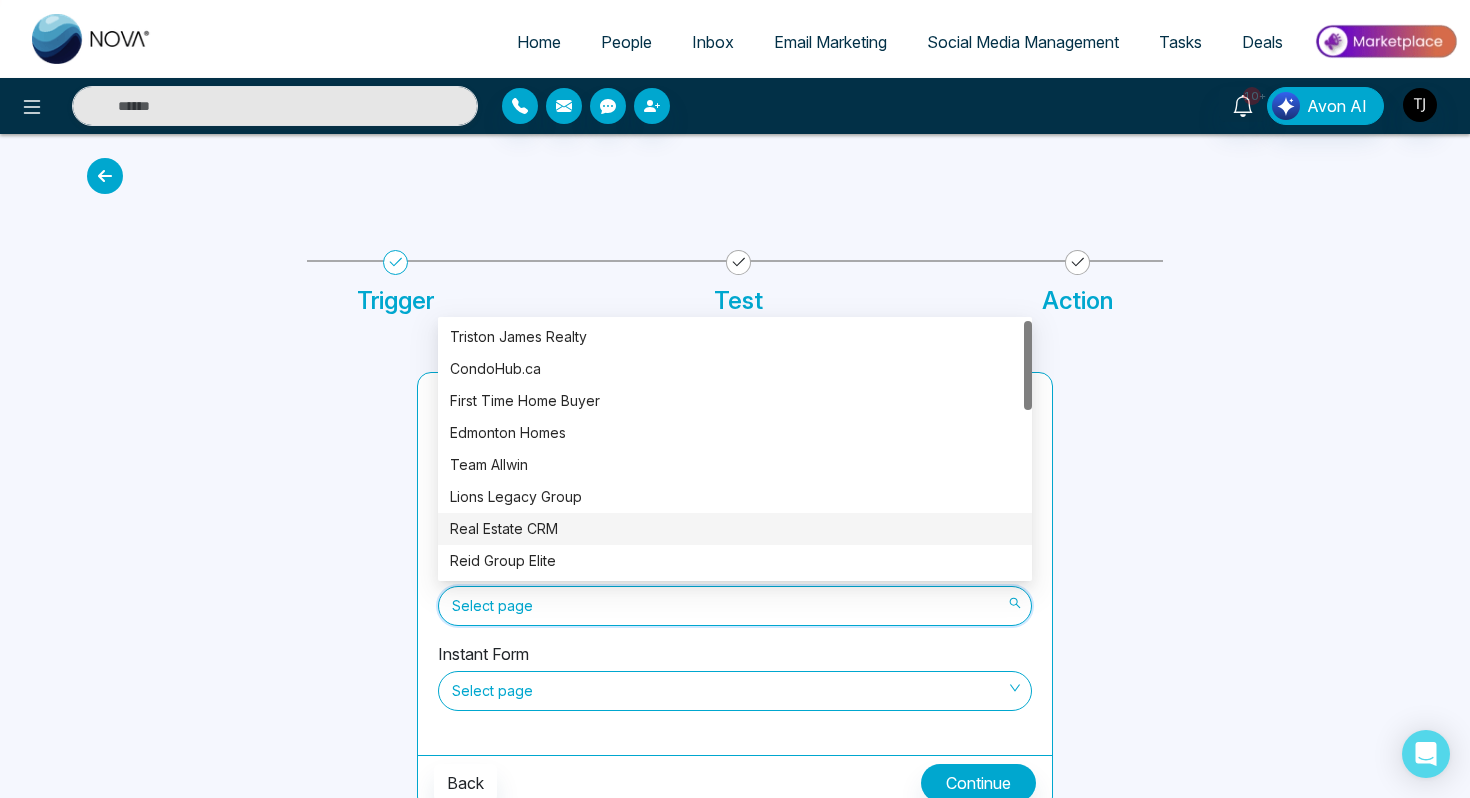click on "Real Estate CRM" at bounding box center (735, 529) 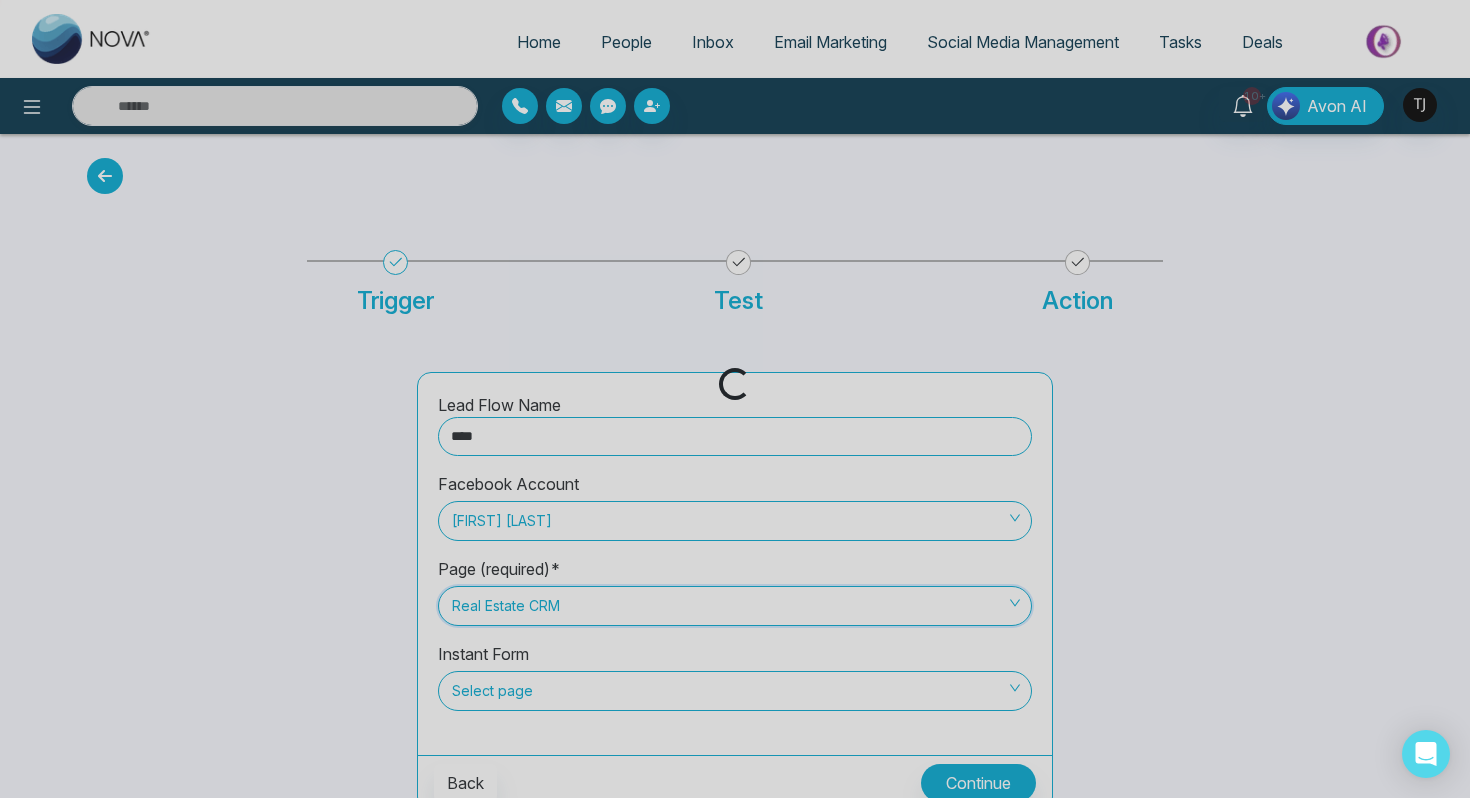 click on "Loading..." at bounding box center (735, 399) 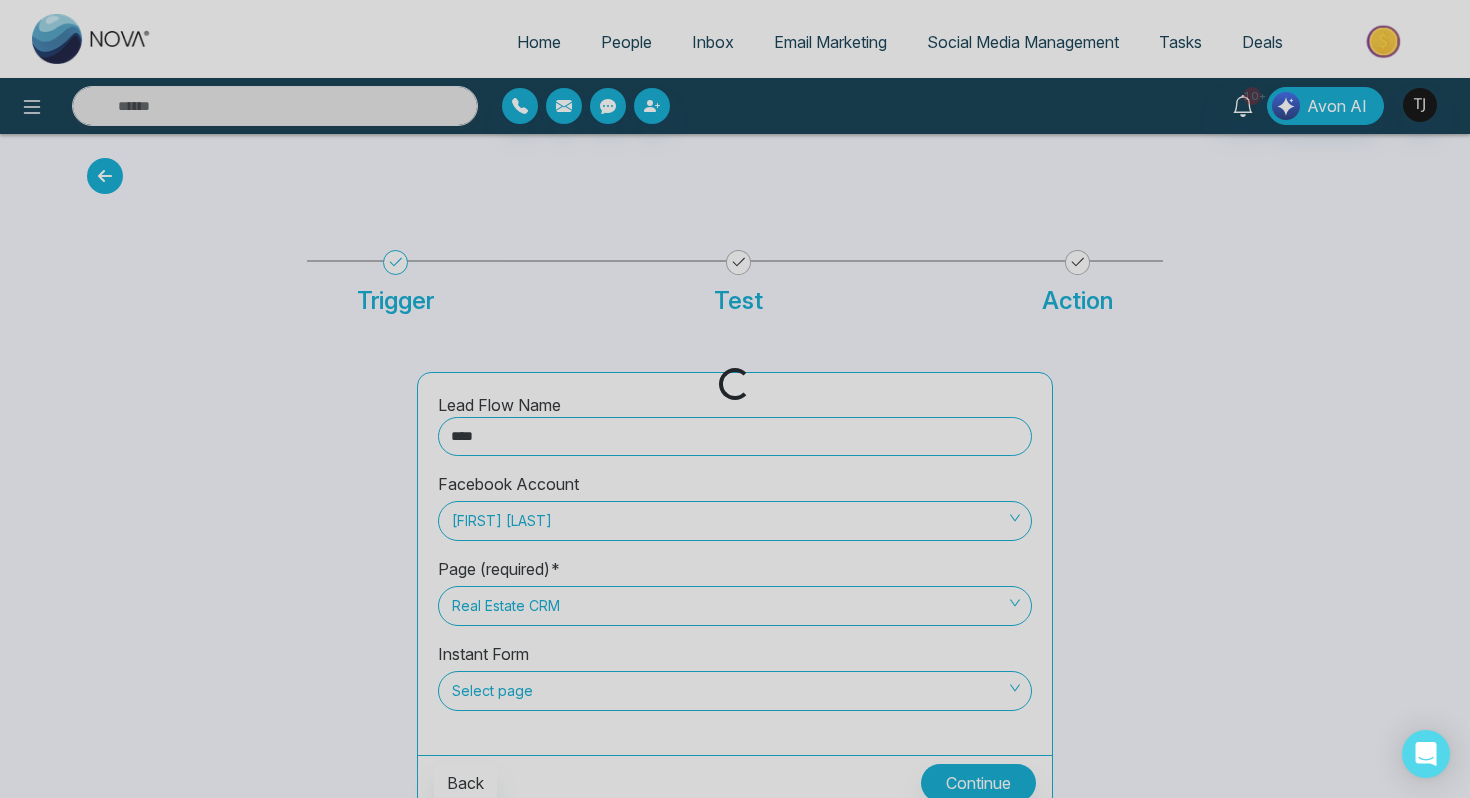 click on "Loading..." at bounding box center [735, 399] 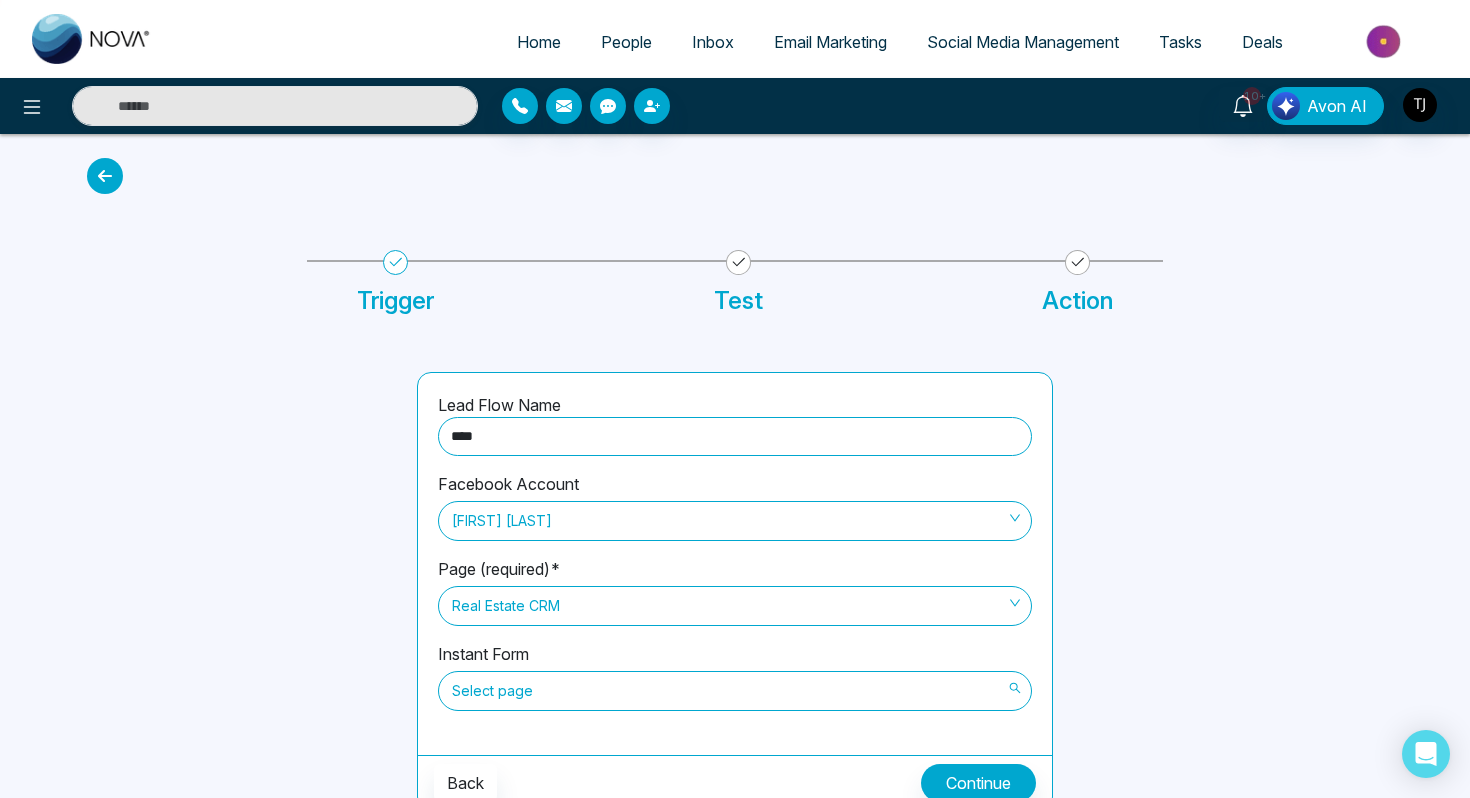 click on "Select page" at bounding box center (735, 691) 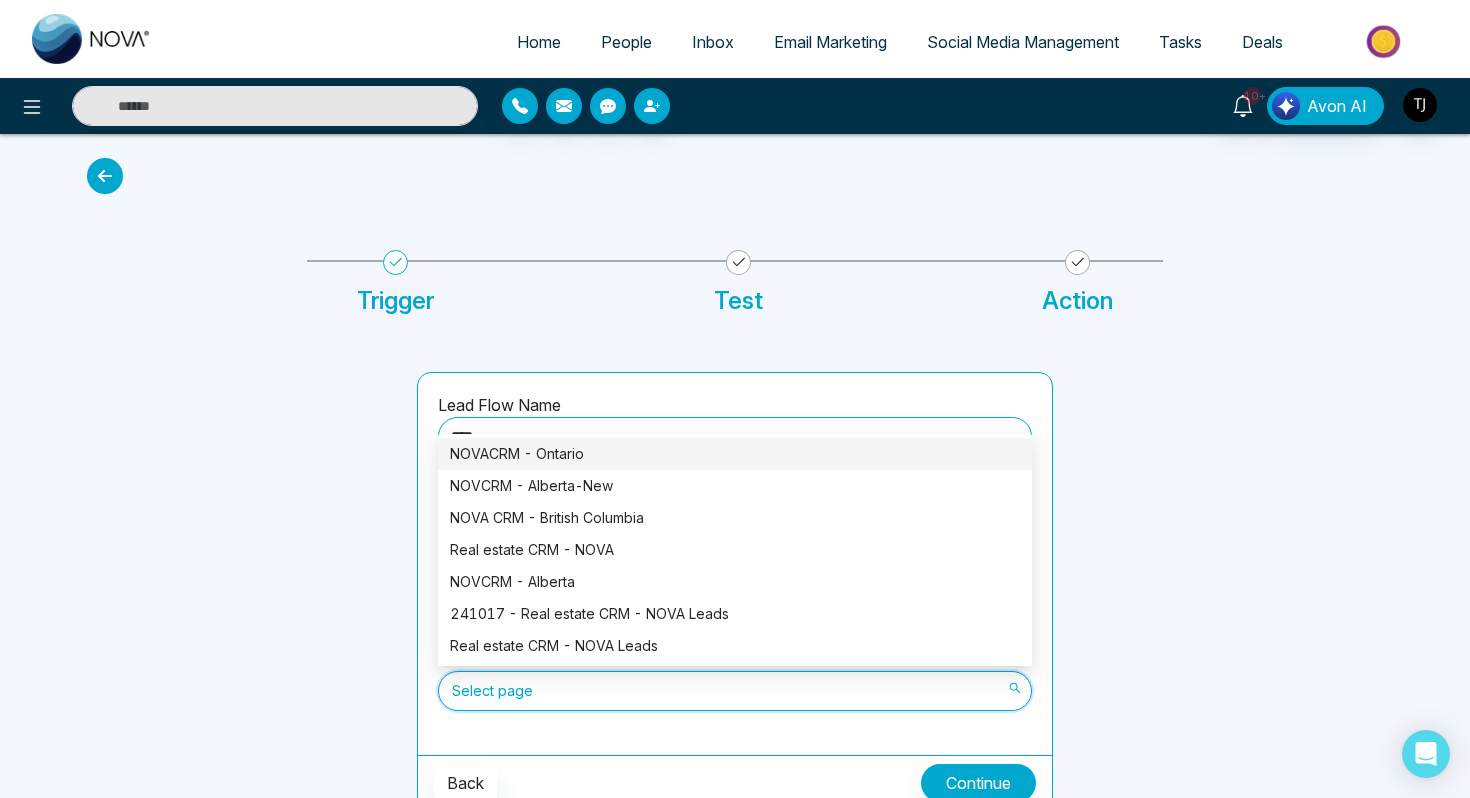 click on "NOVACRM - Ontario" at bounding box center [735, 454] 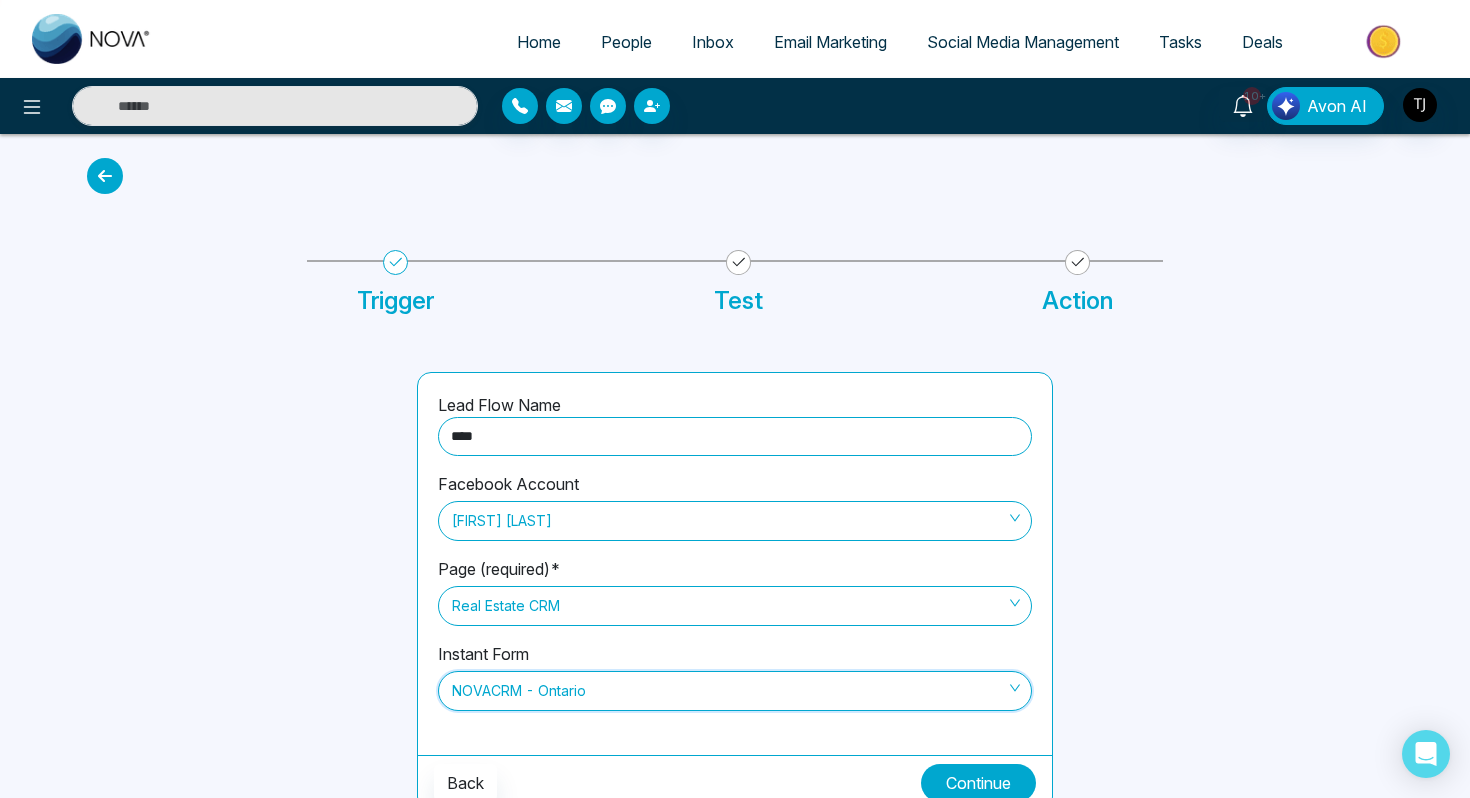 click on "Continue" at bounding box center (978, 783) 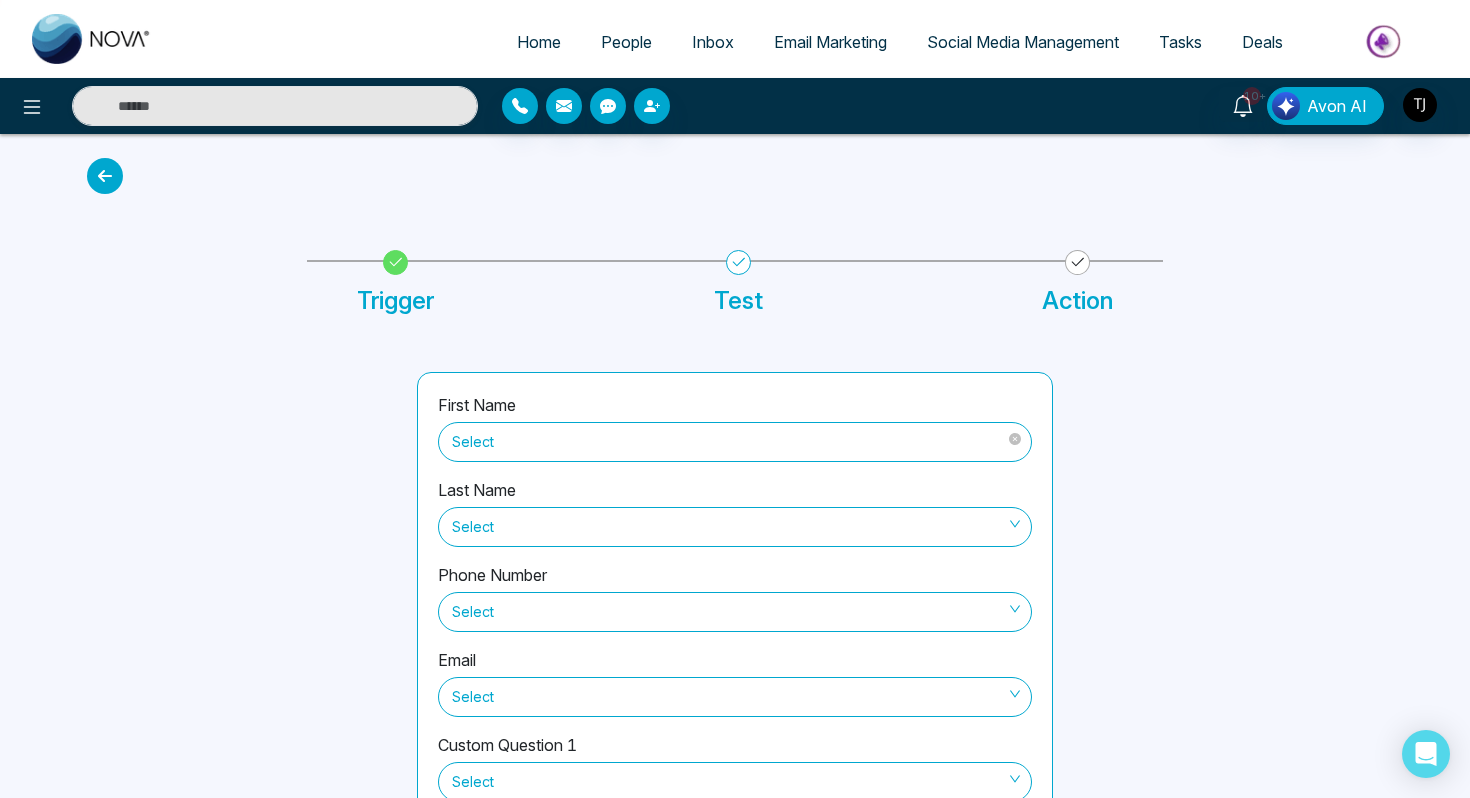 click on "Select" at bounding box center (735, 442) 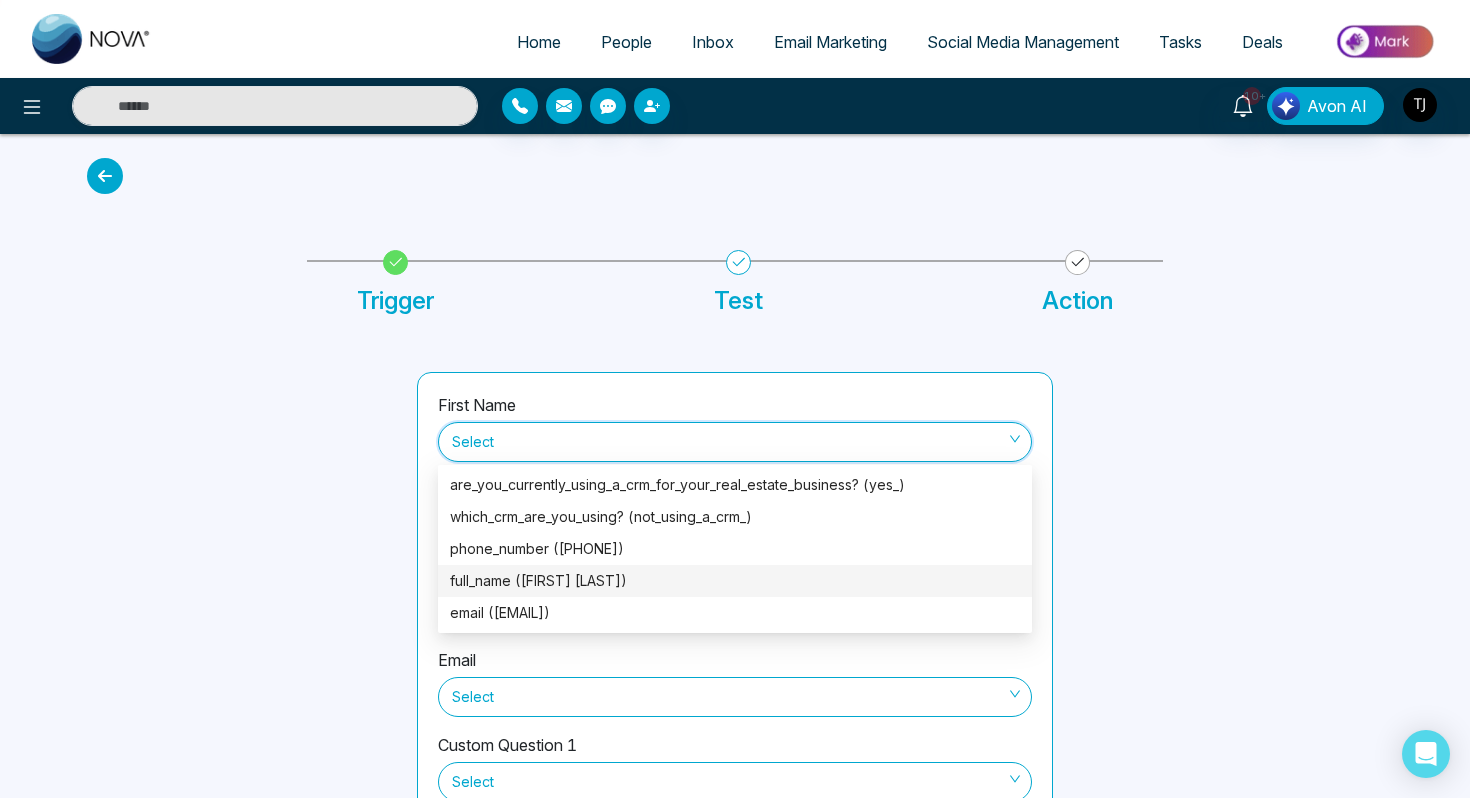 click on "full_name (Rajiv Tuli)" at bounding box center (735, 581) 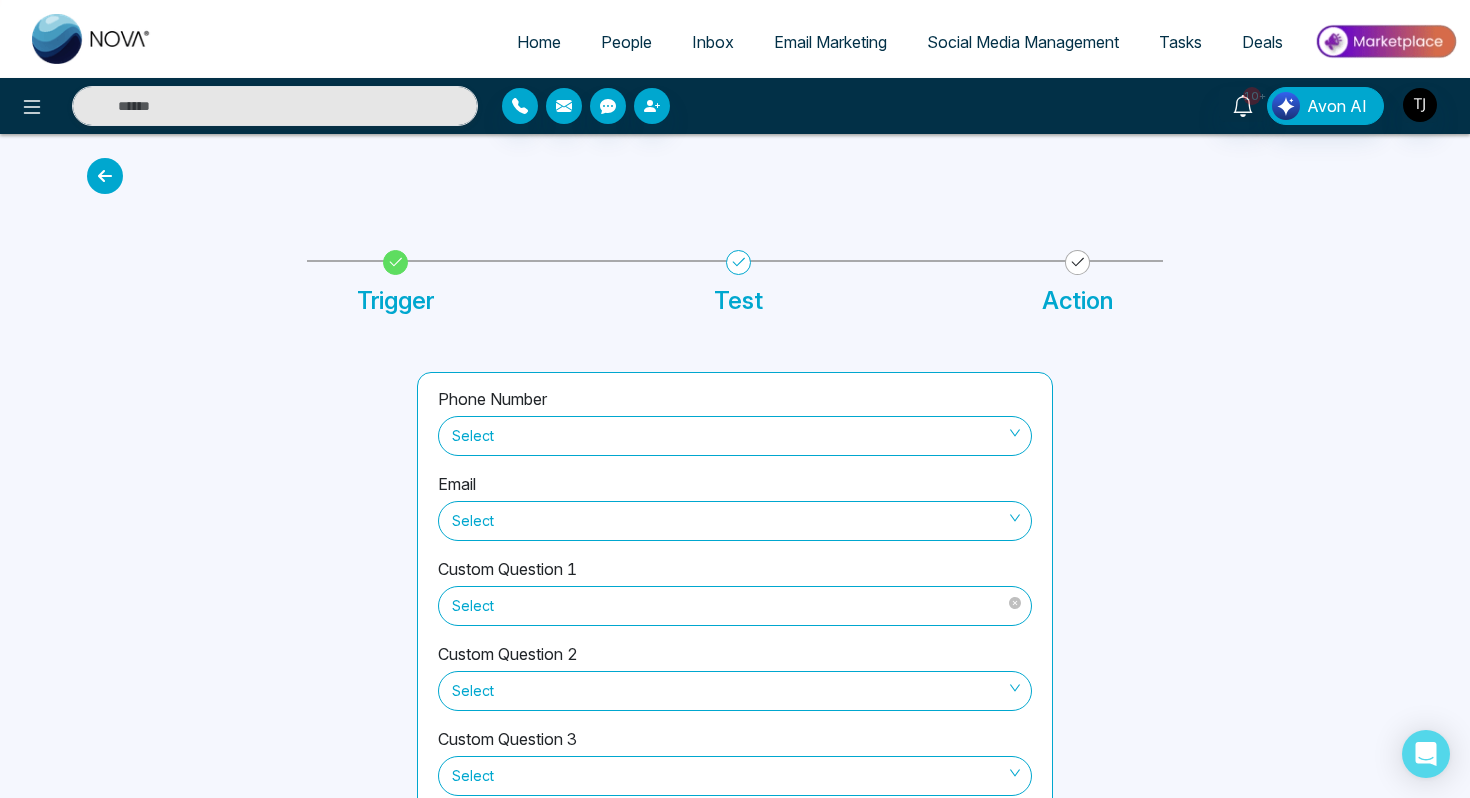 scroll, scrollTop: 220, scrollLeft: 0, axis: vertical 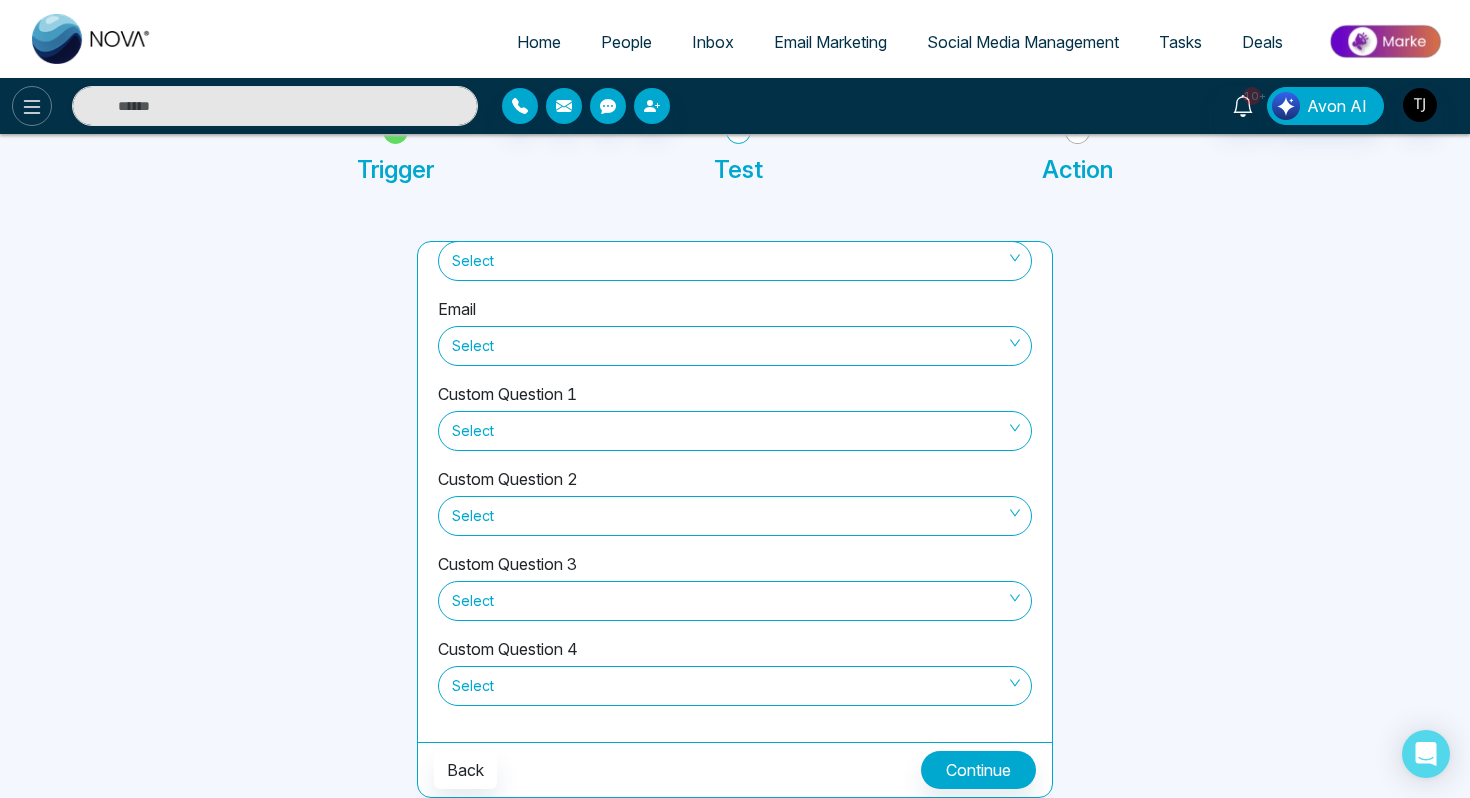 click 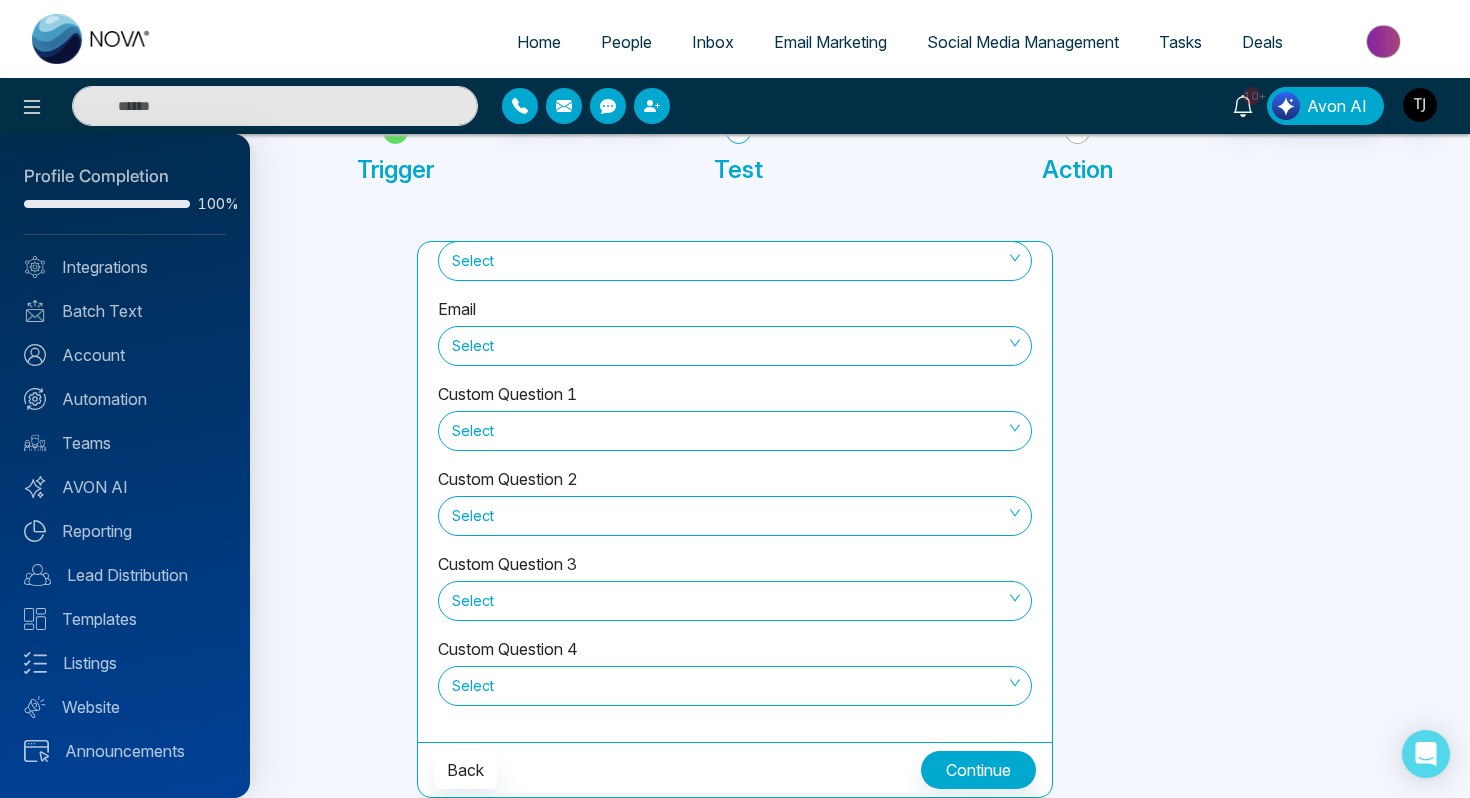 click at bounding box center (735, 399) 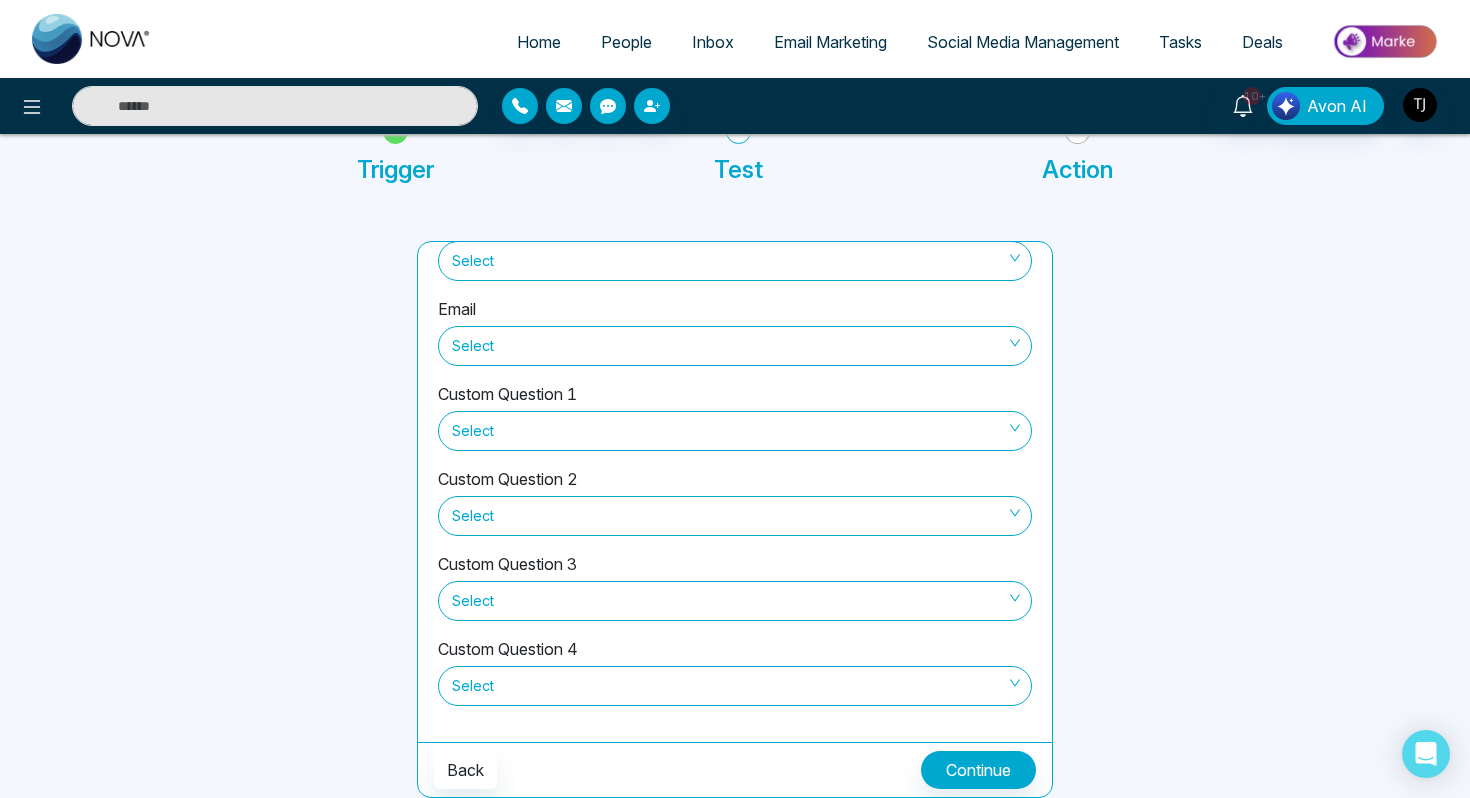 click at bounding box center [1385, 41] 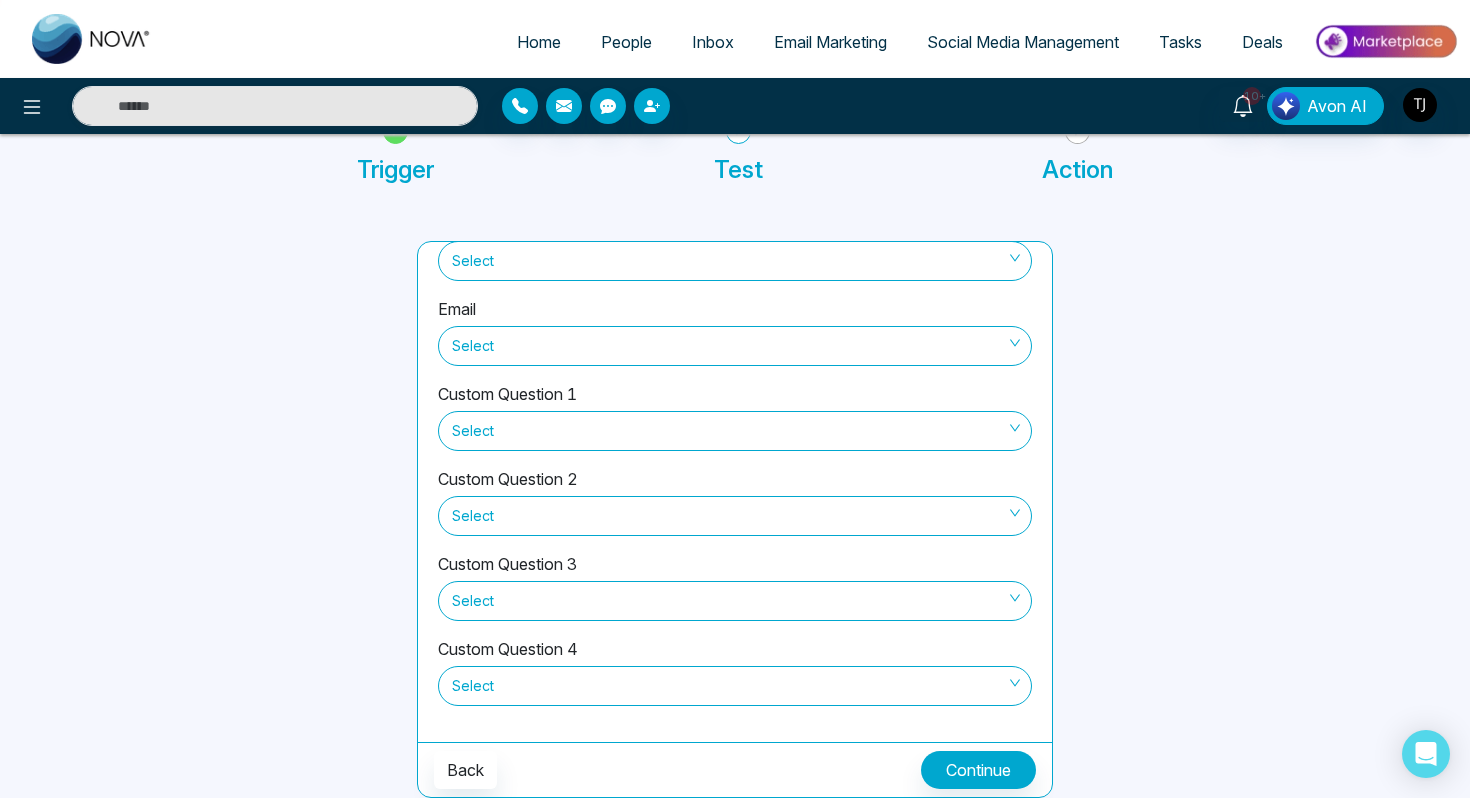 scroll, scrollTop: 0, scrollLeft: 0, axis: both 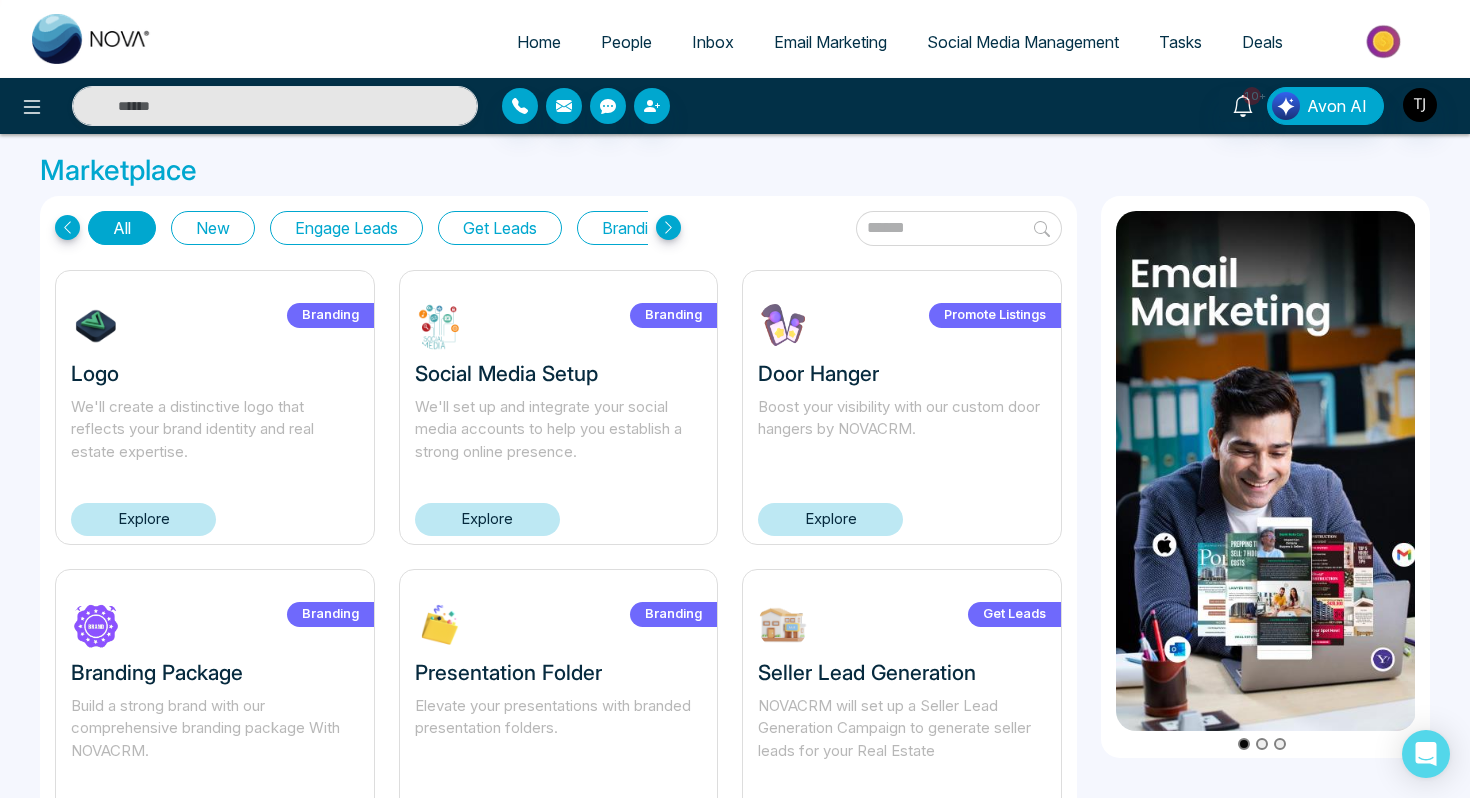 click on "Get Leads" at bounding box center [500, 228] 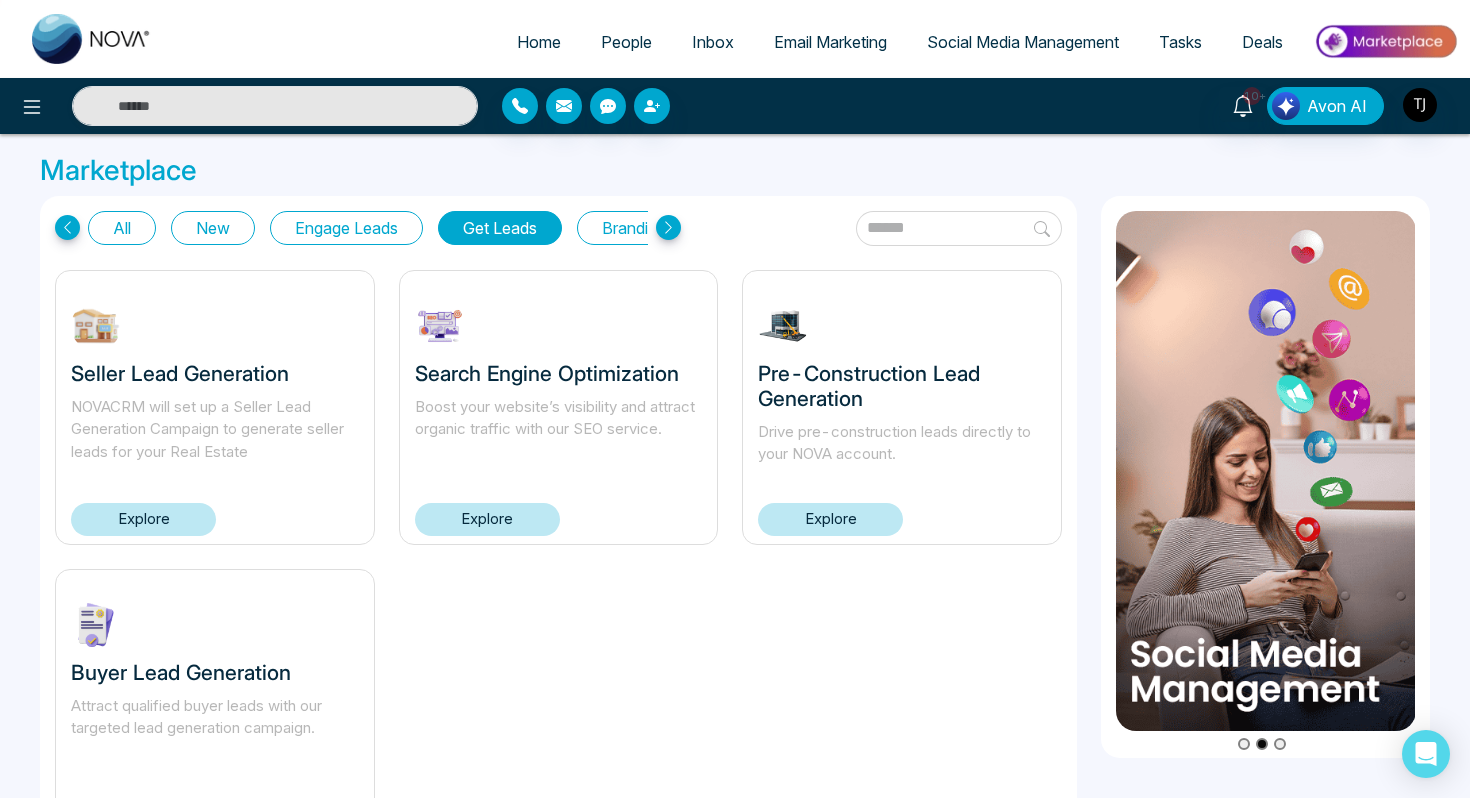 click on "Social Media Management" at bounding box center [1023, 42] 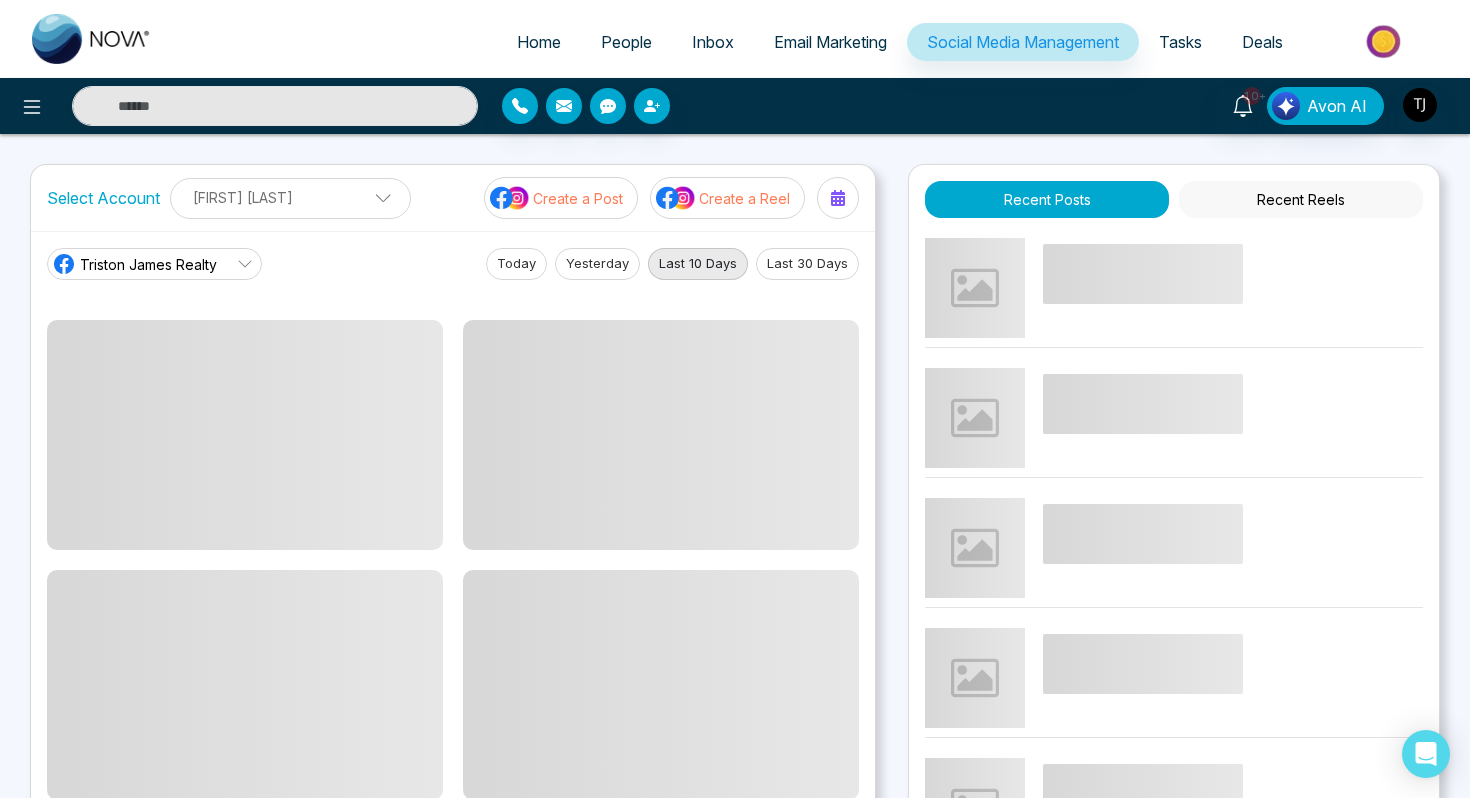 click on "Triston James Realty" at bounding box center [148, 264] 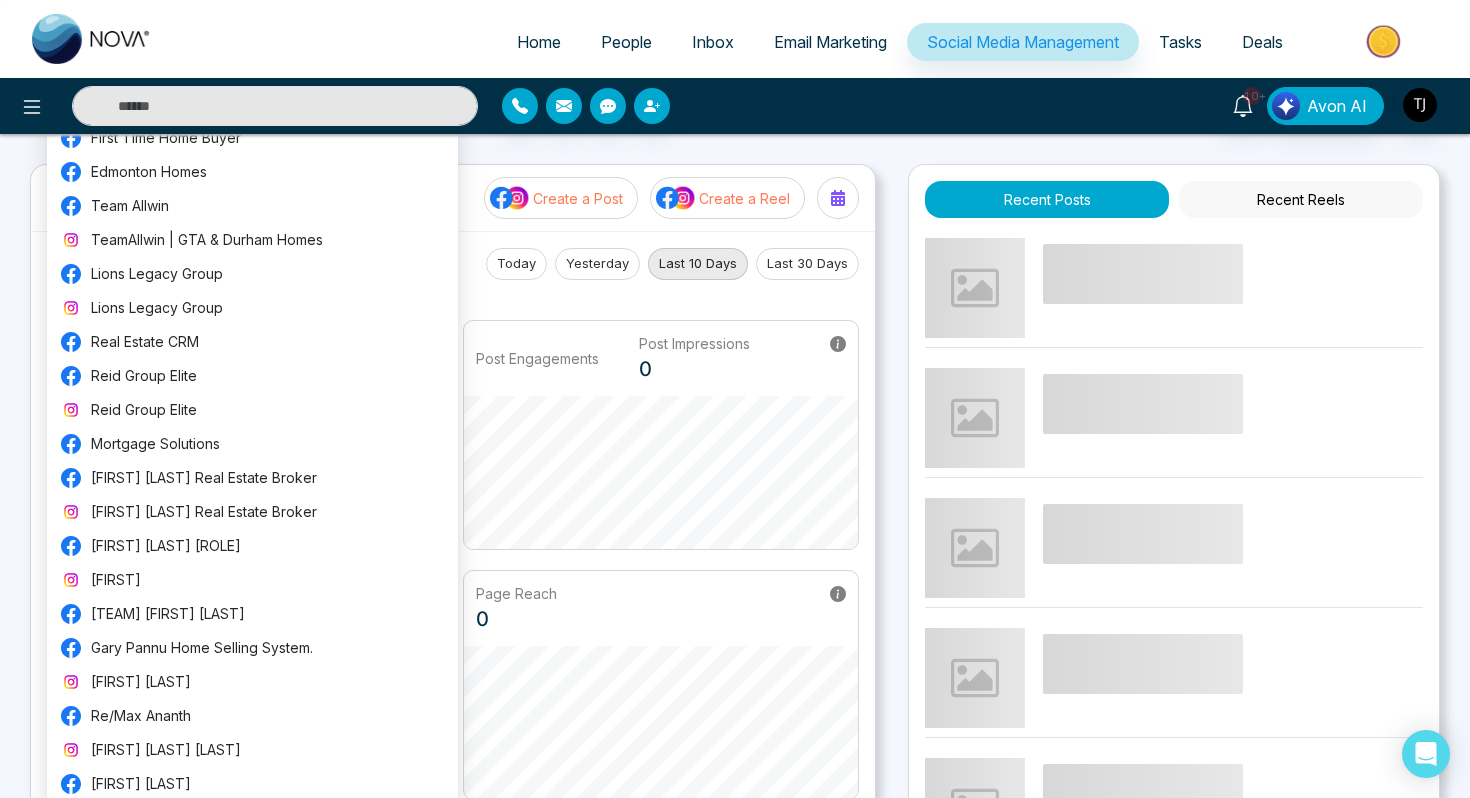 click on "Triston James Realty Today Yesterday Last 10 Days Last 30 Days" at bounding box center [453, 264] 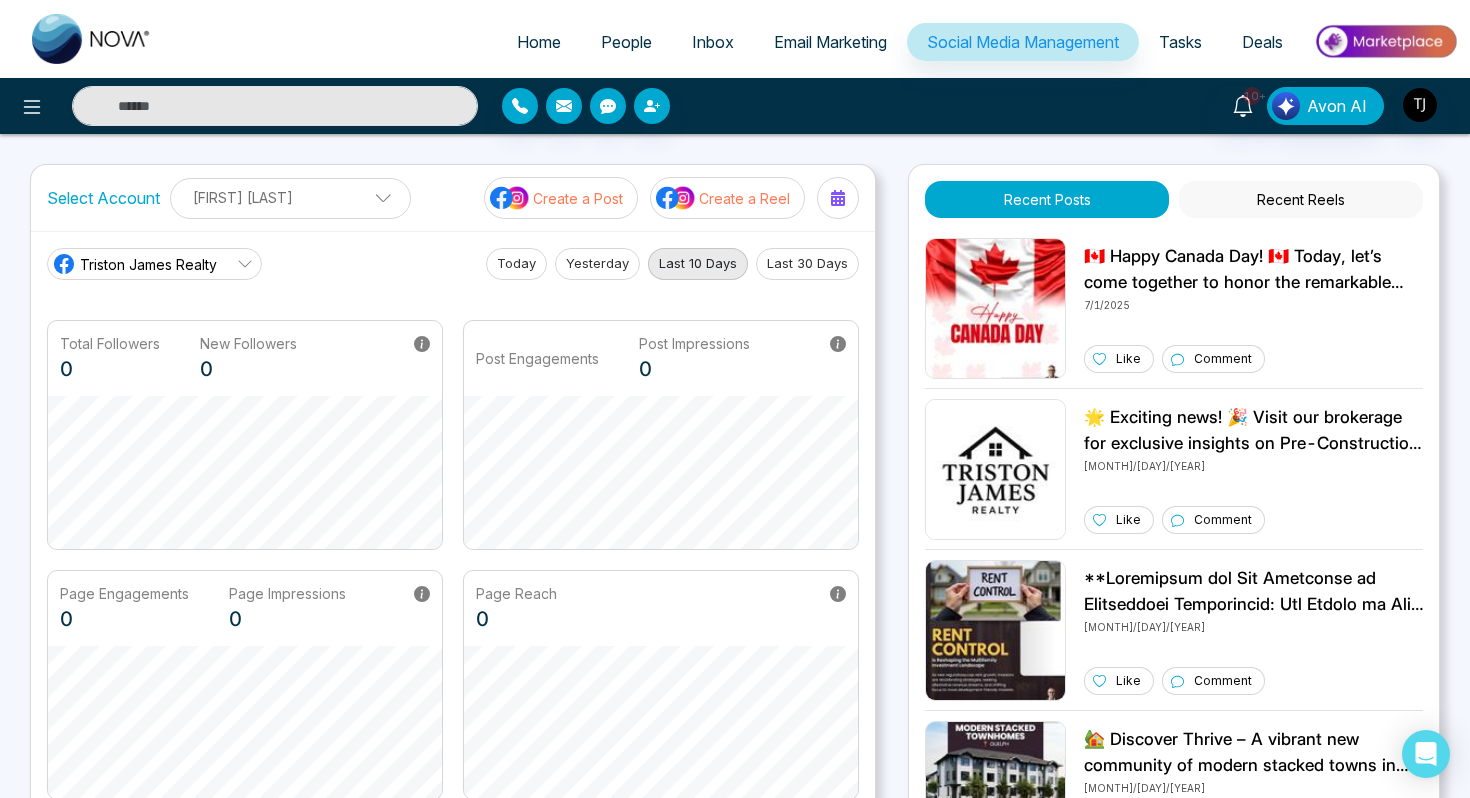 click on "Email Marketing" at bounding box center [830, 42] 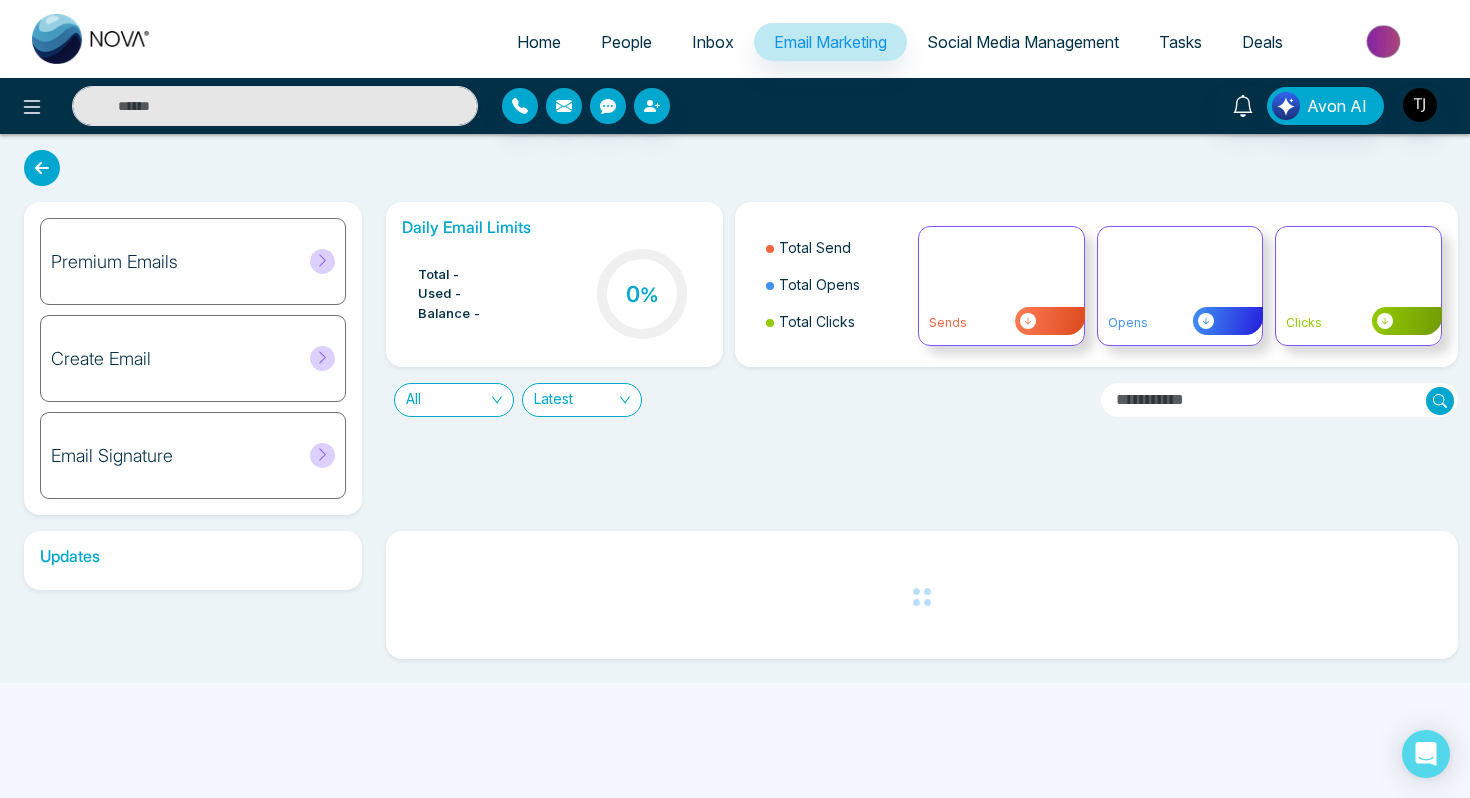click on "Create Email" at bounding box center [101, 359] 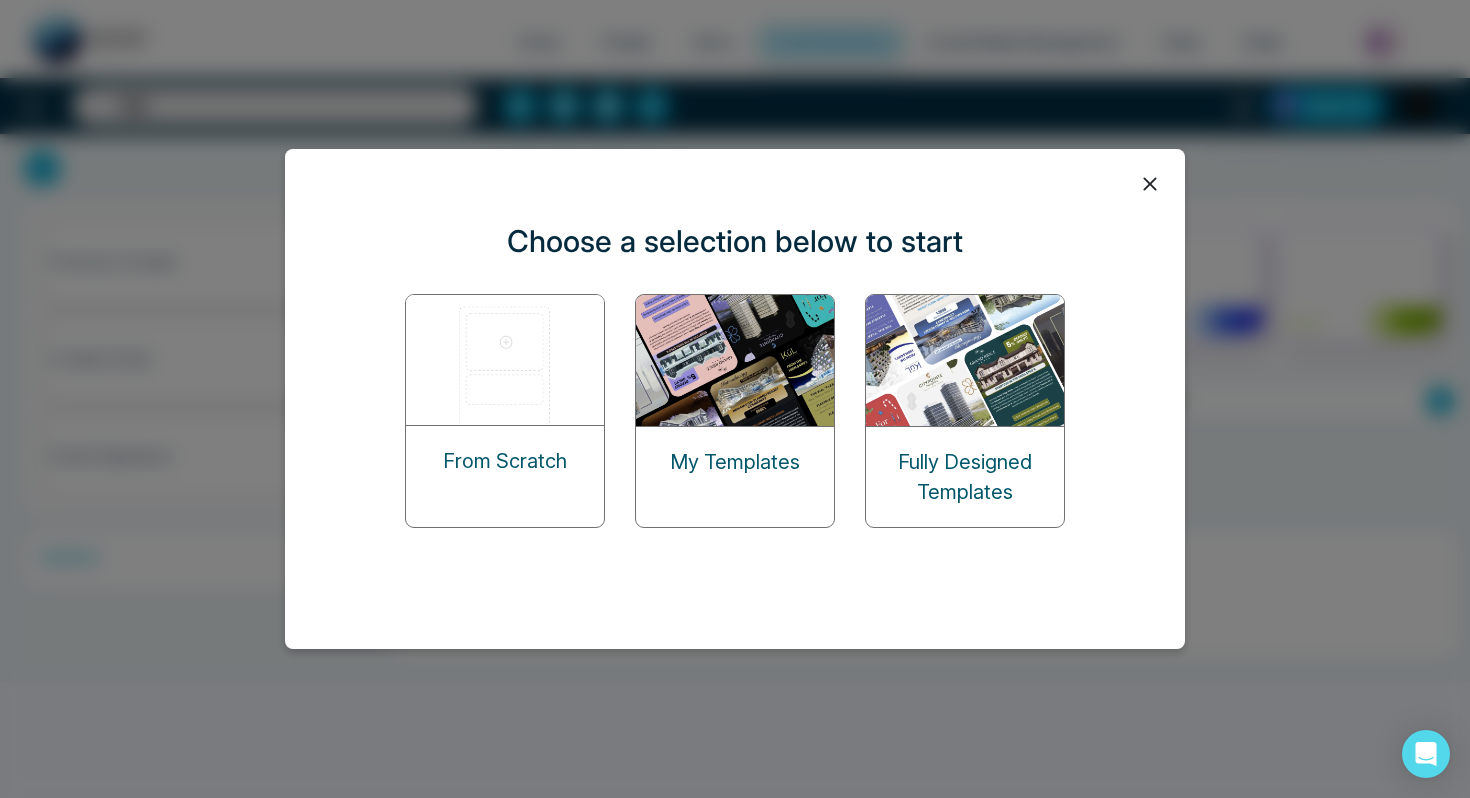 click at bounding box center [506, 360] 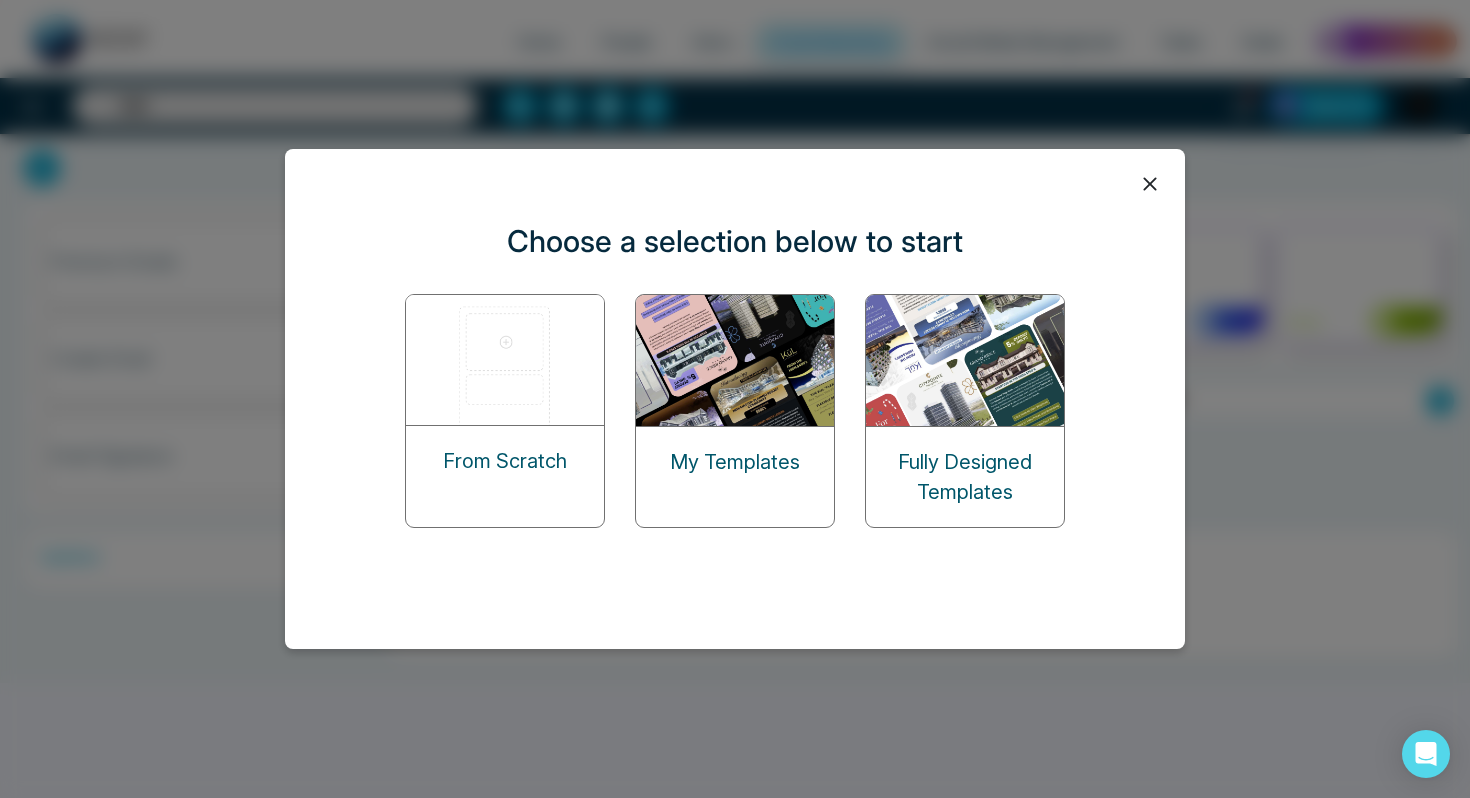 click at bounding box center (506, 360) 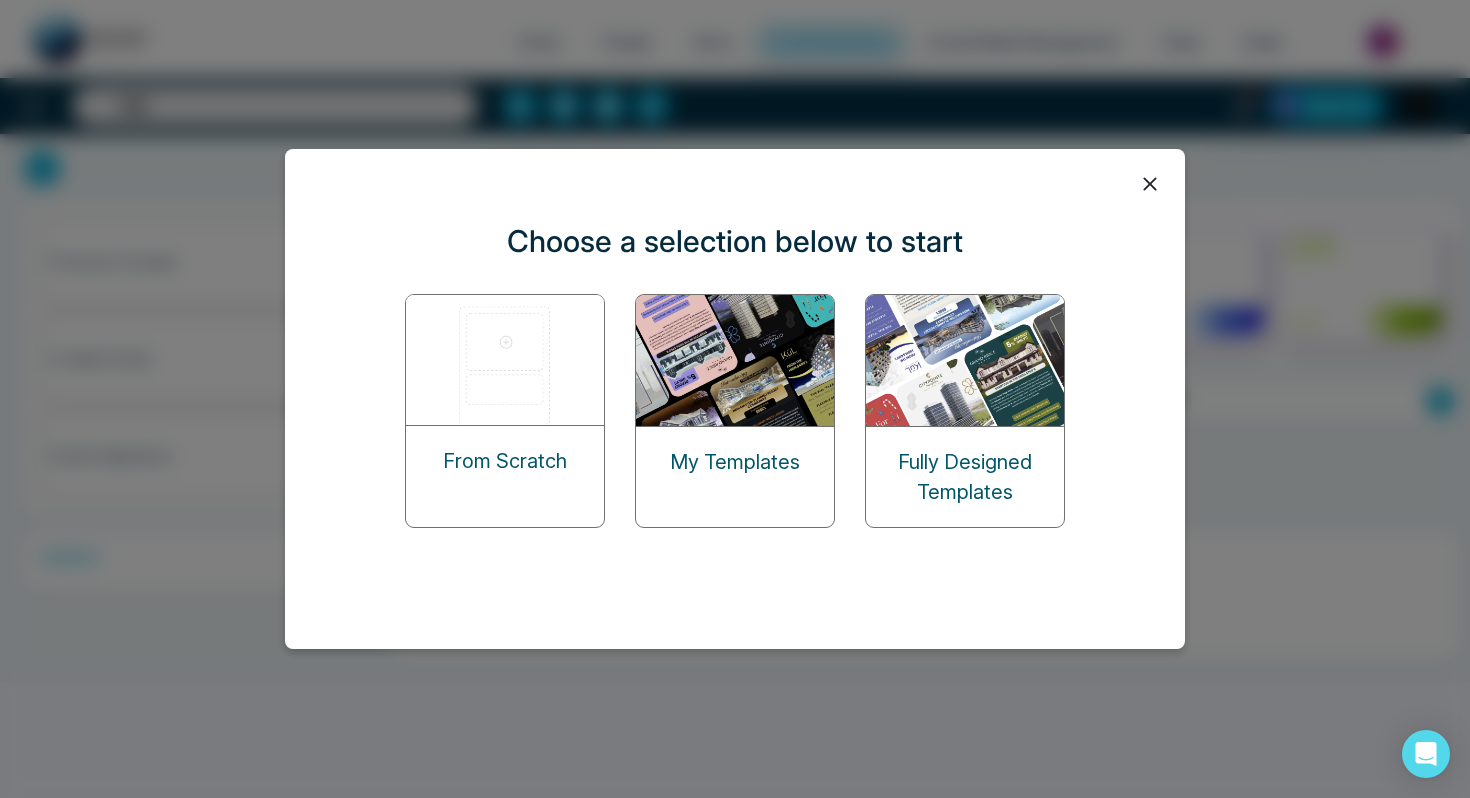 click at bounding box center (506, 360) 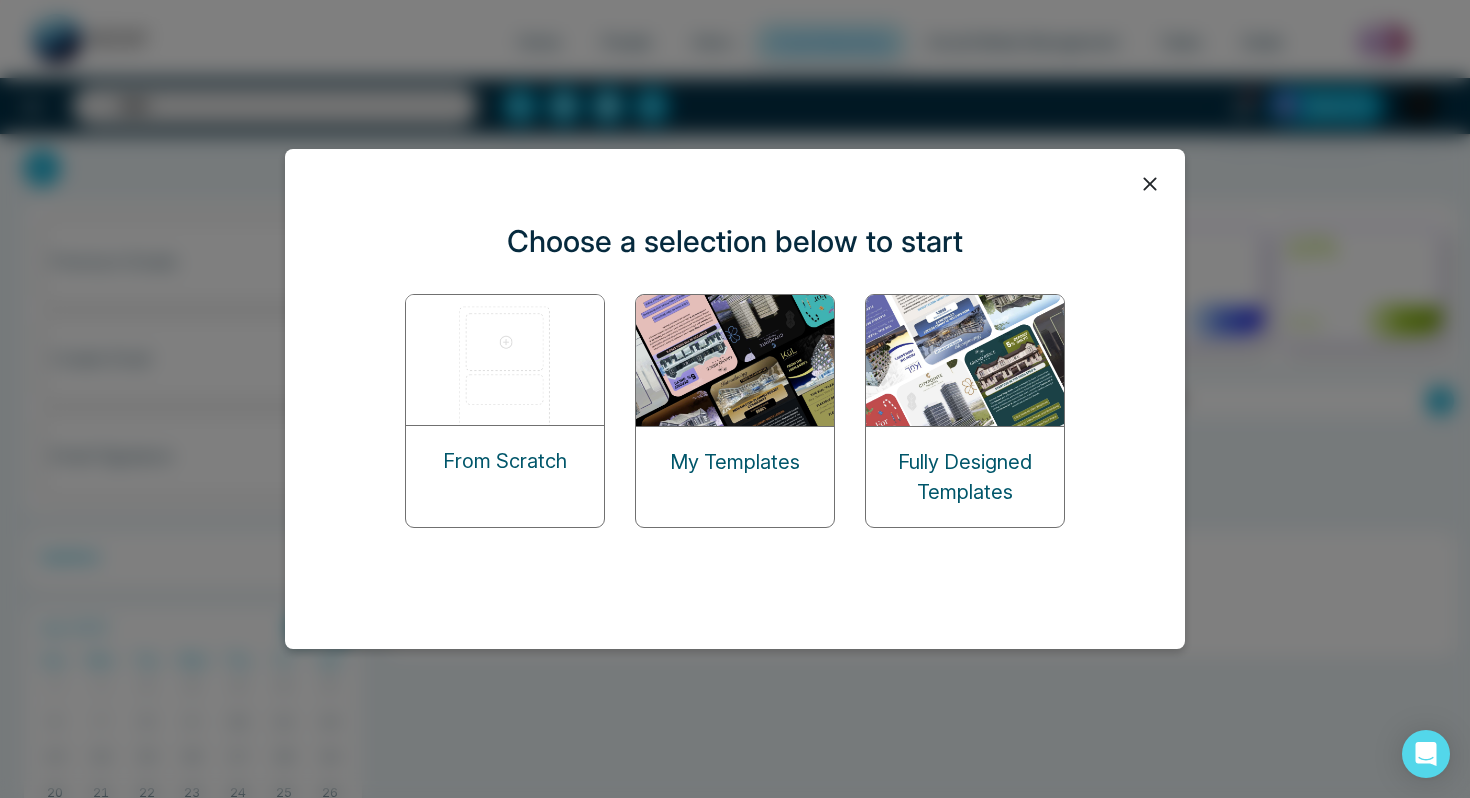 click at bounding box center [506, 360] 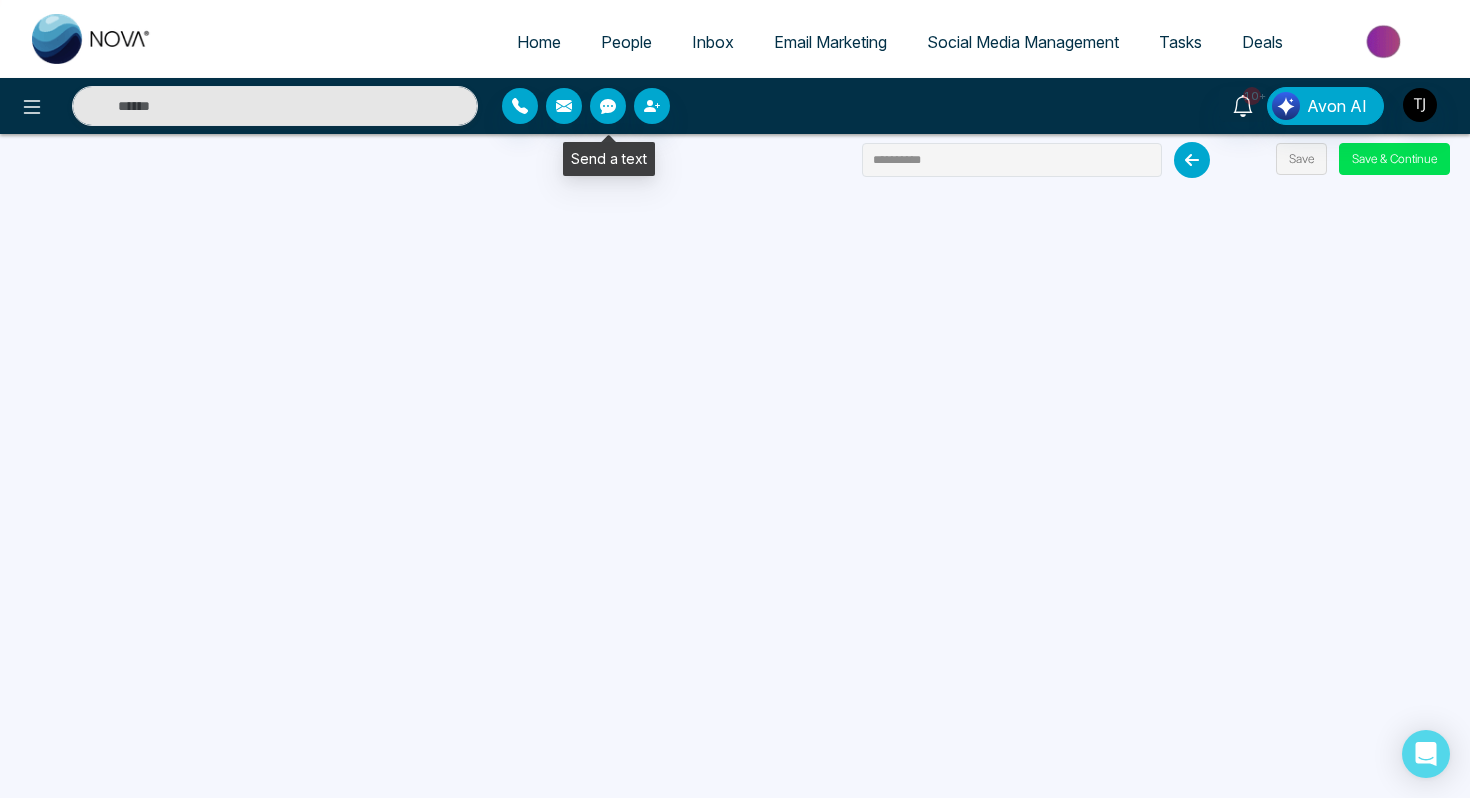 click on "Home" at bounding box center (539, 42) 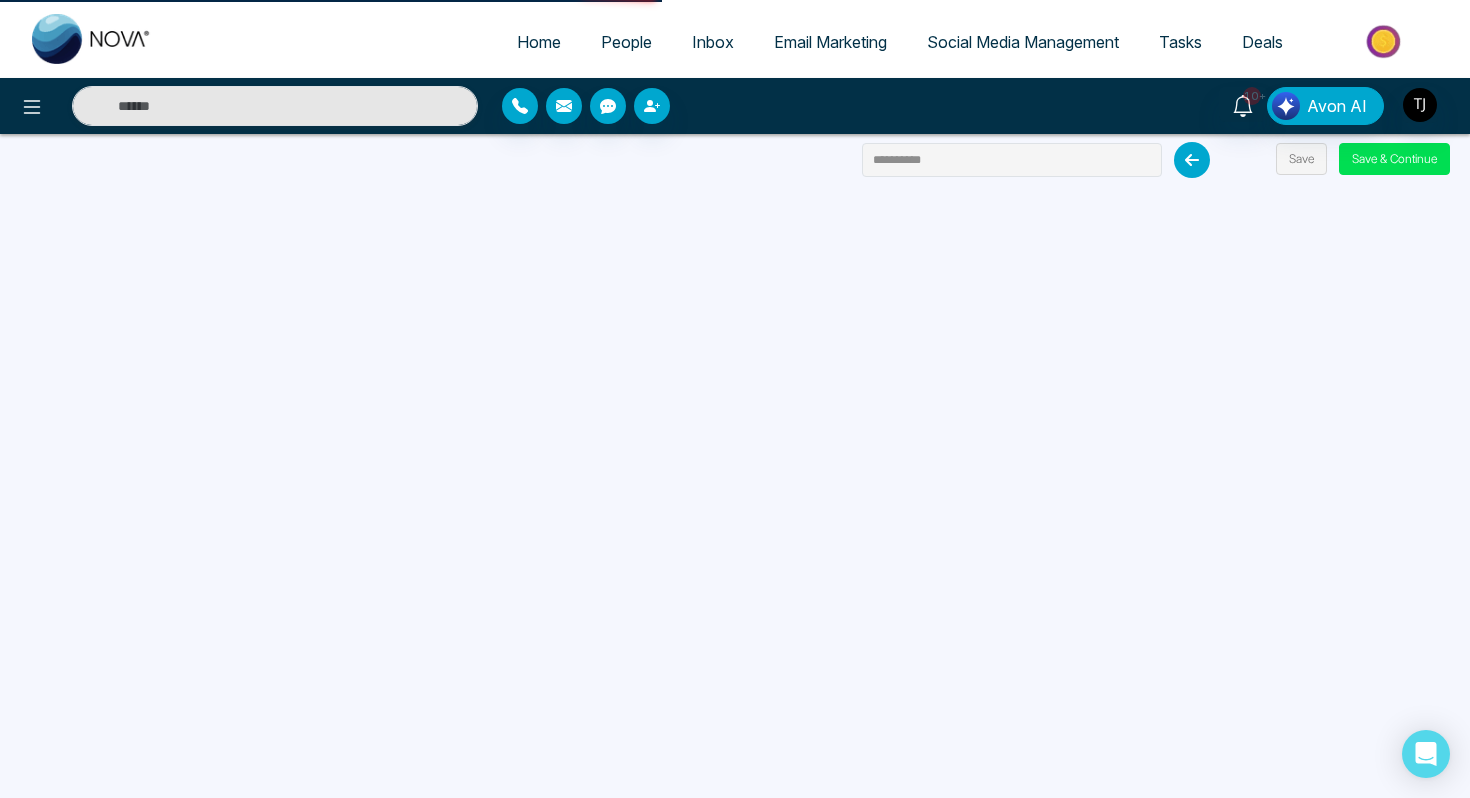 select on "*" 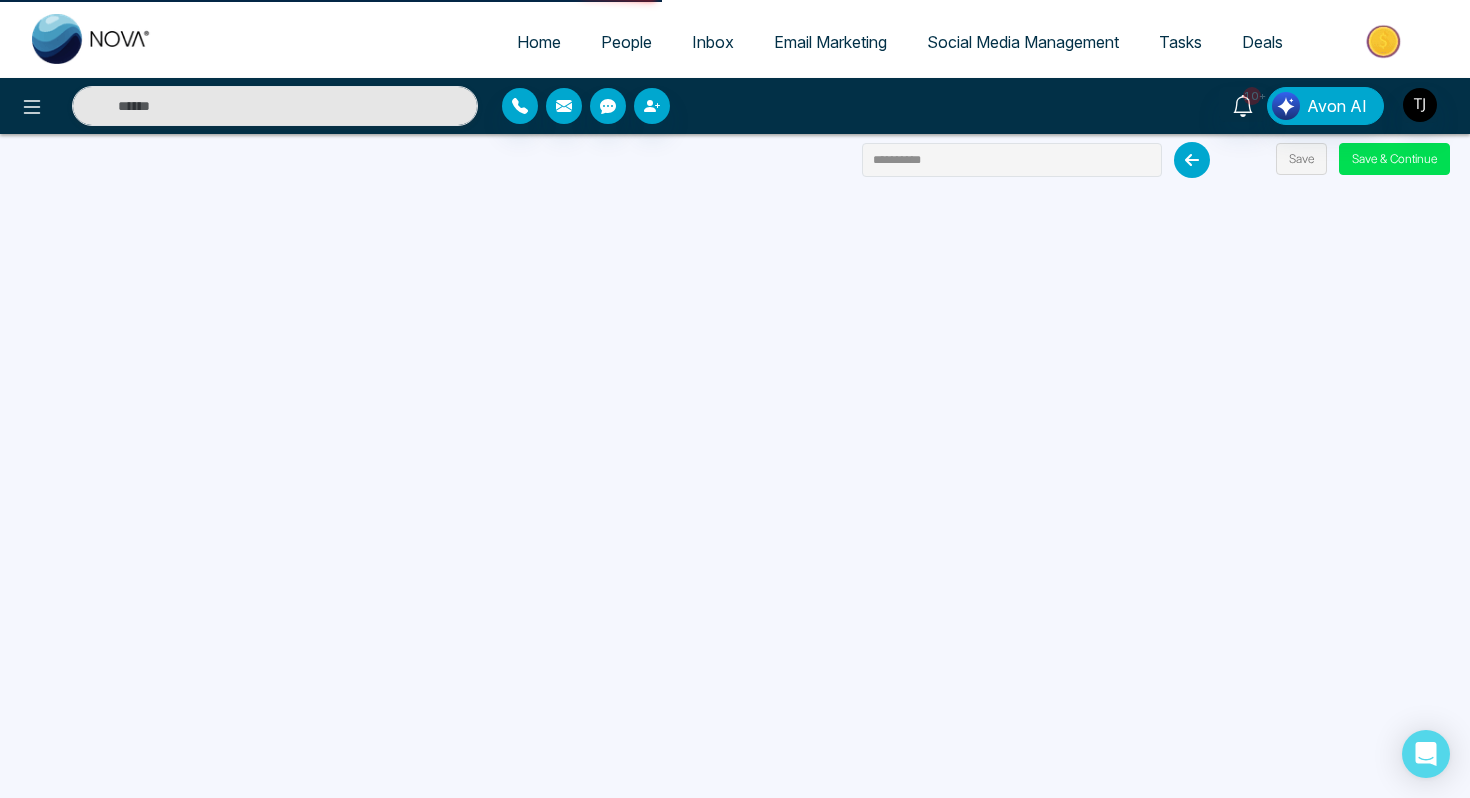 select on "*" 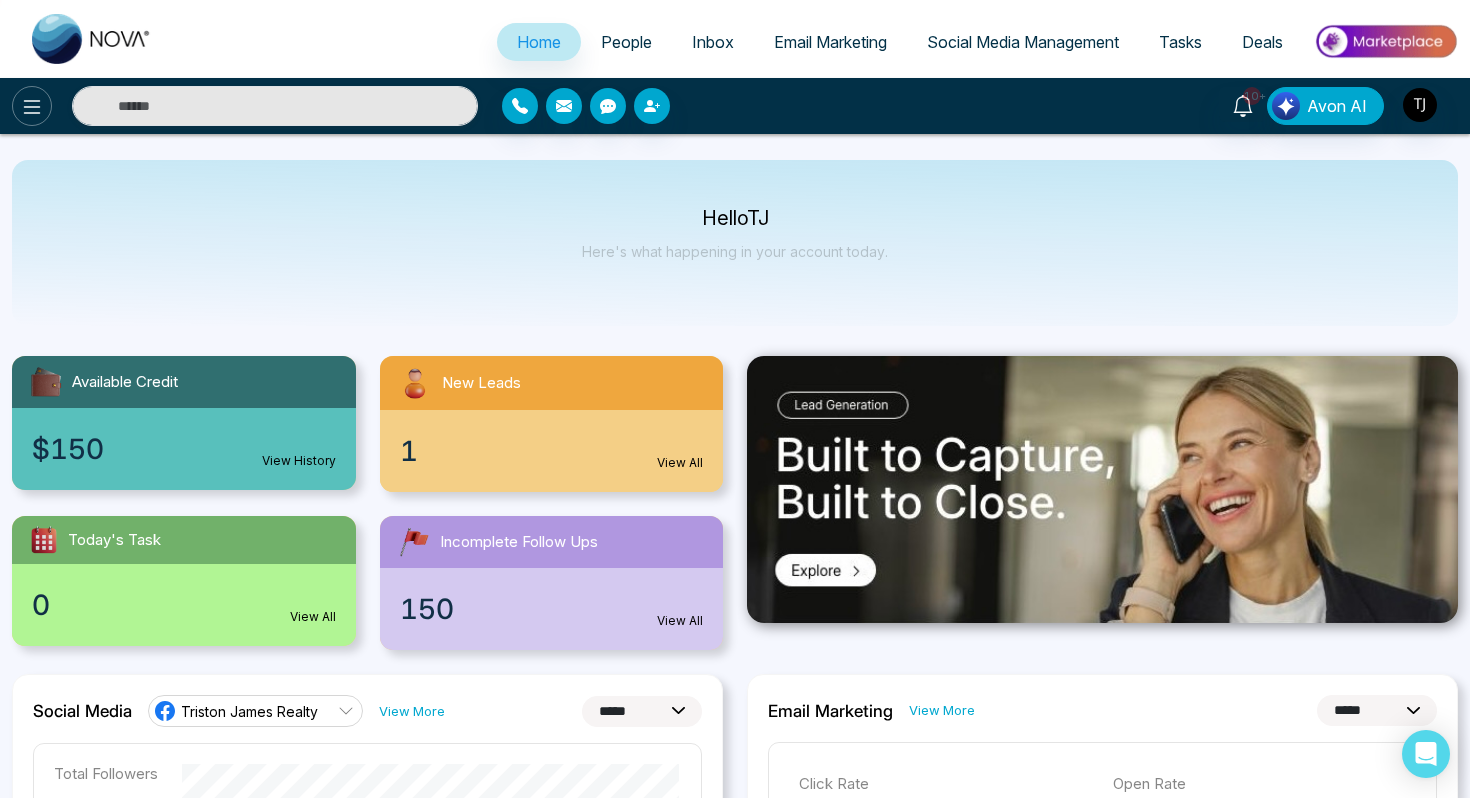 click 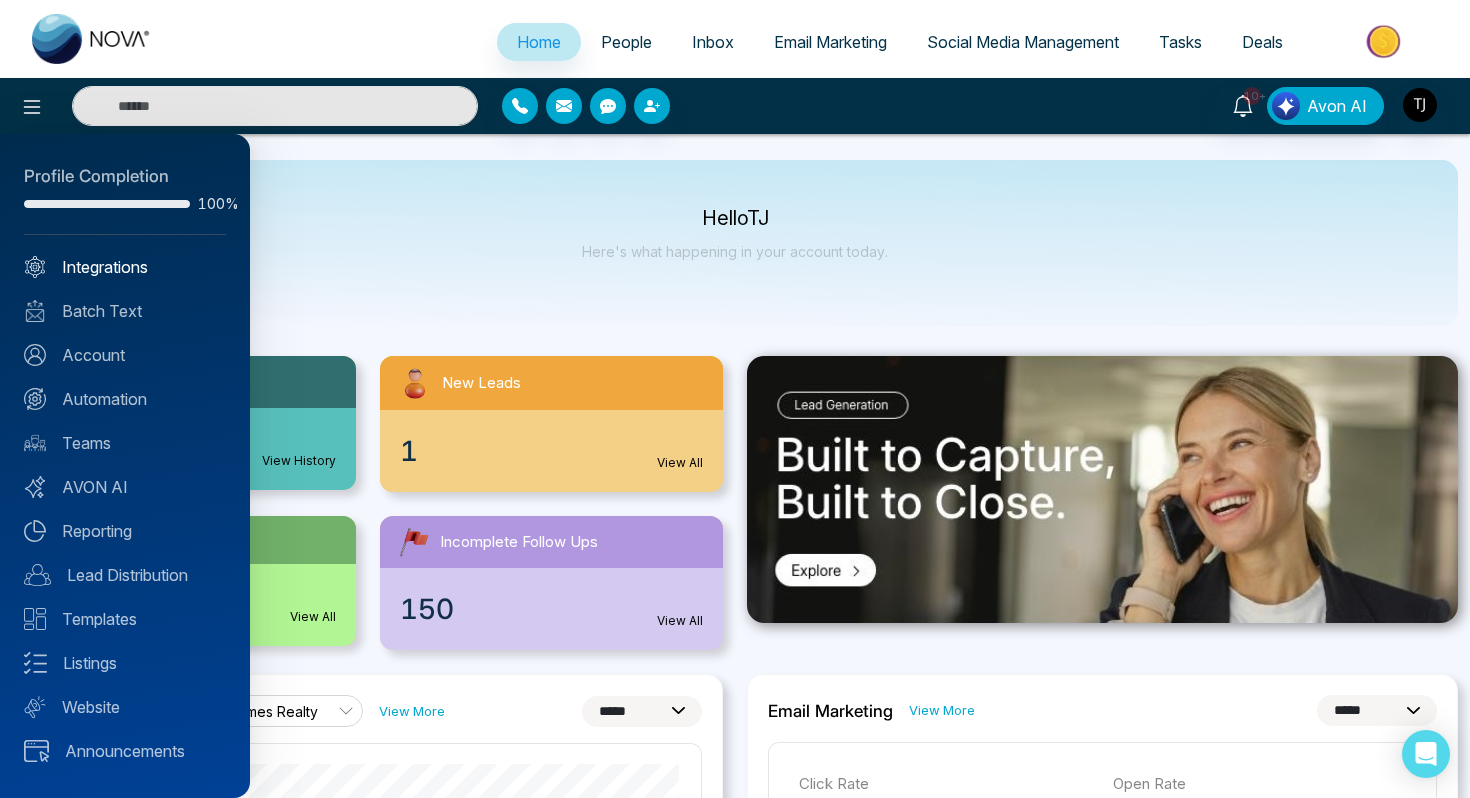 click on "Integrations" at bounding box center (125, 267) 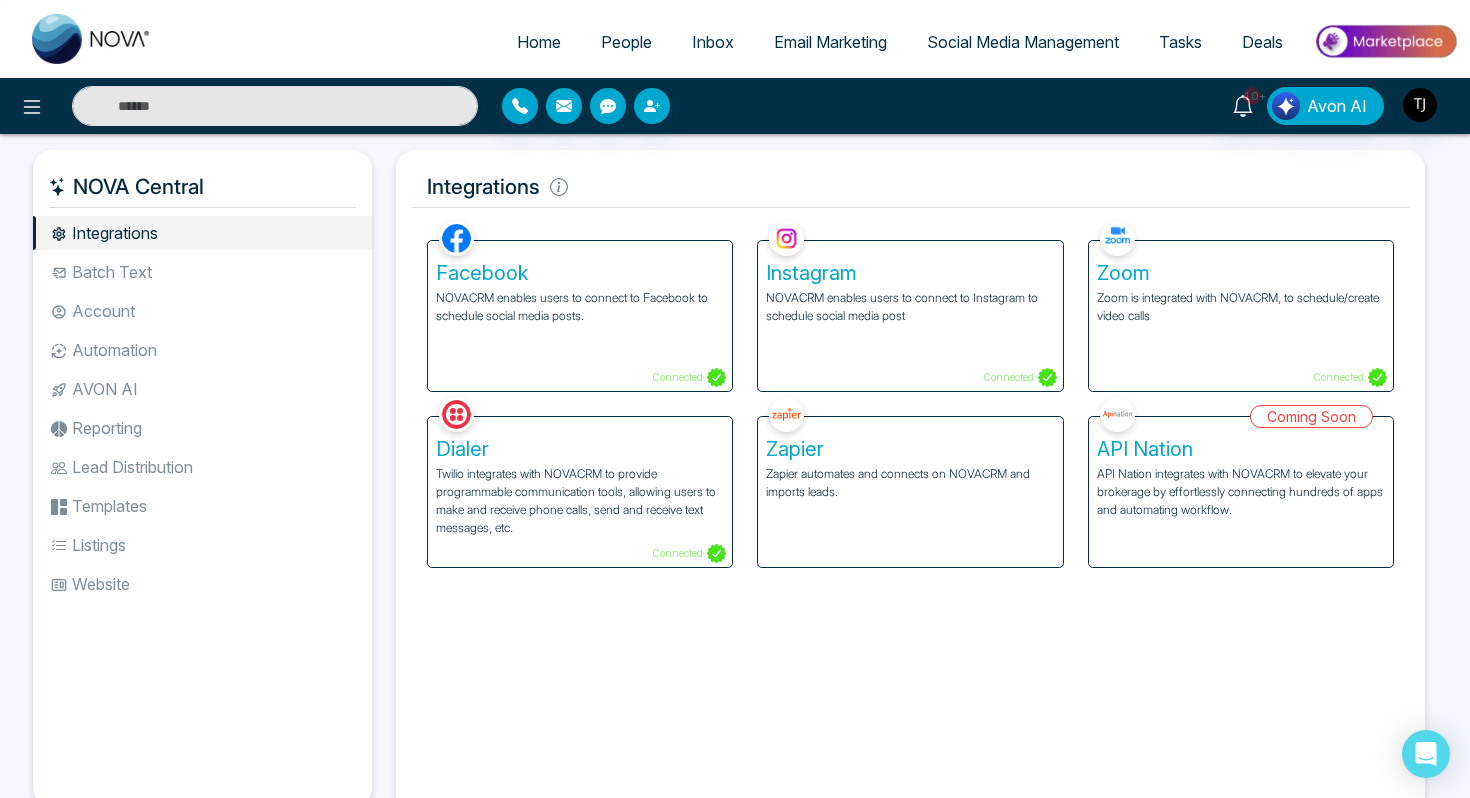 click on "Twilio integrates with NOVACRM to provide programmable communication tools, allowing users to make and receive phone calls, send and receive text messages, etc." at bounding box center [580, 501] 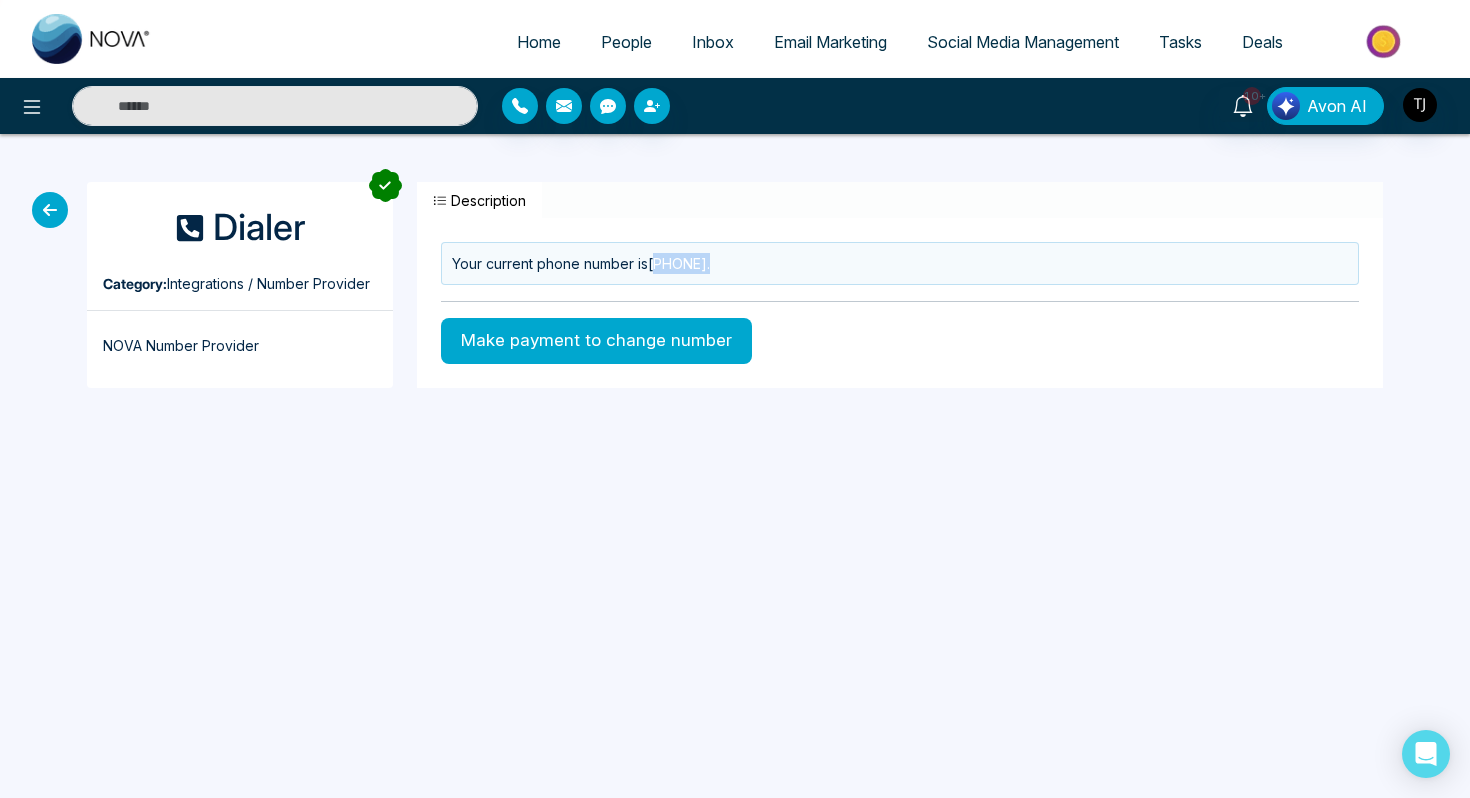 drag, startPoint x: 662, startPoint y: 267, endPoint x: 793, endPoint y: 268, distance: 131.00381 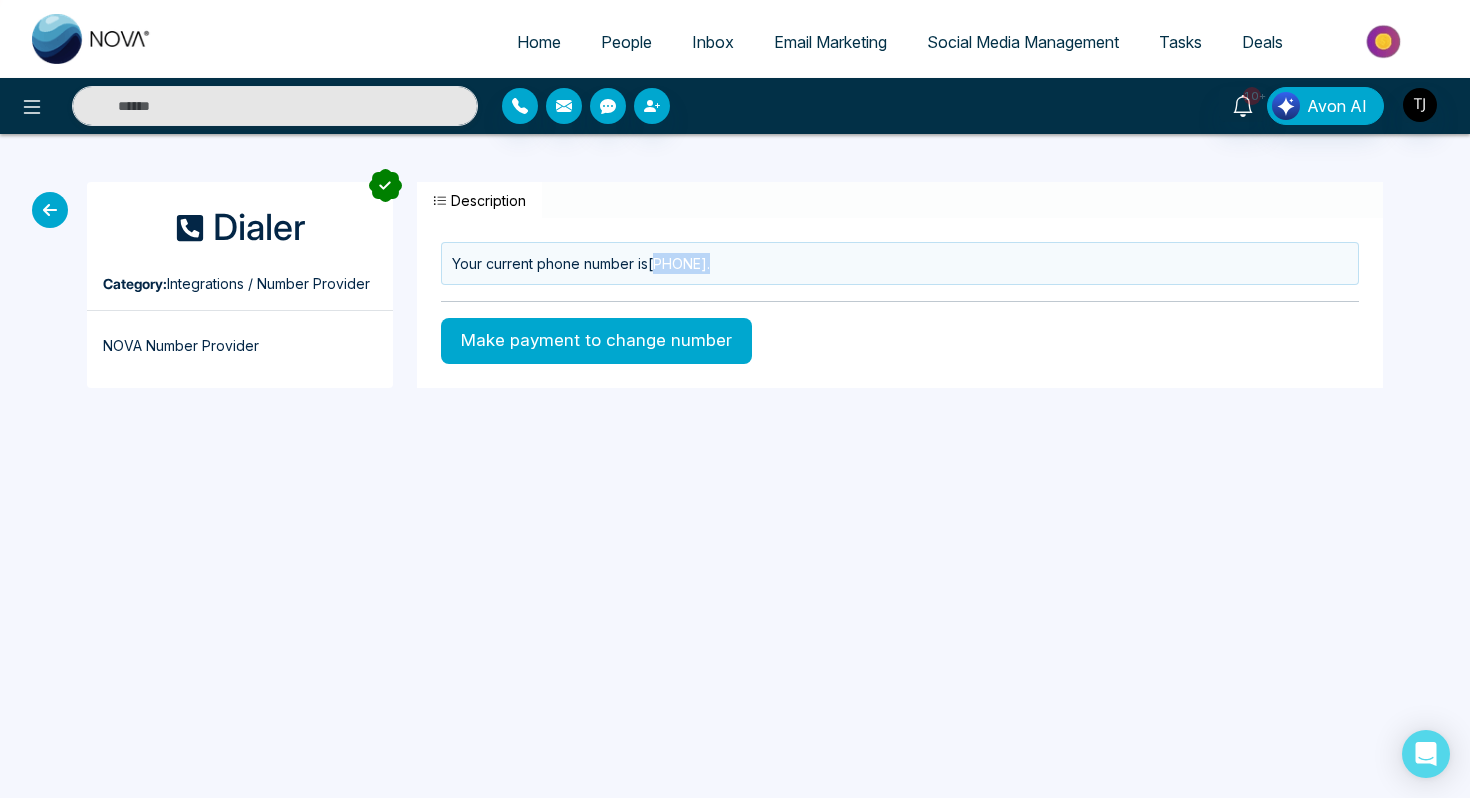 click on "Your current phone number is  +16474922019 ." at bounding box center [900, 263] 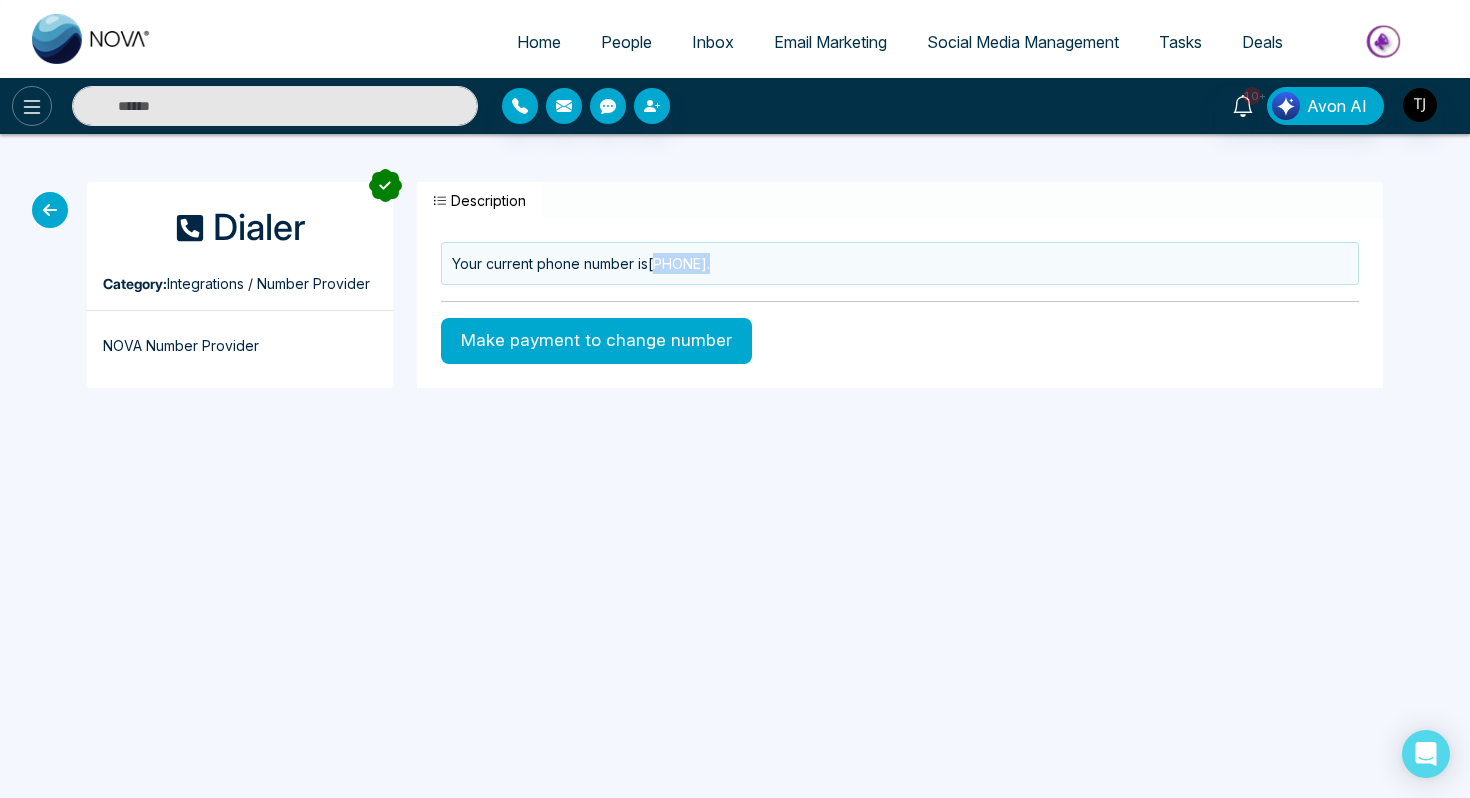 click 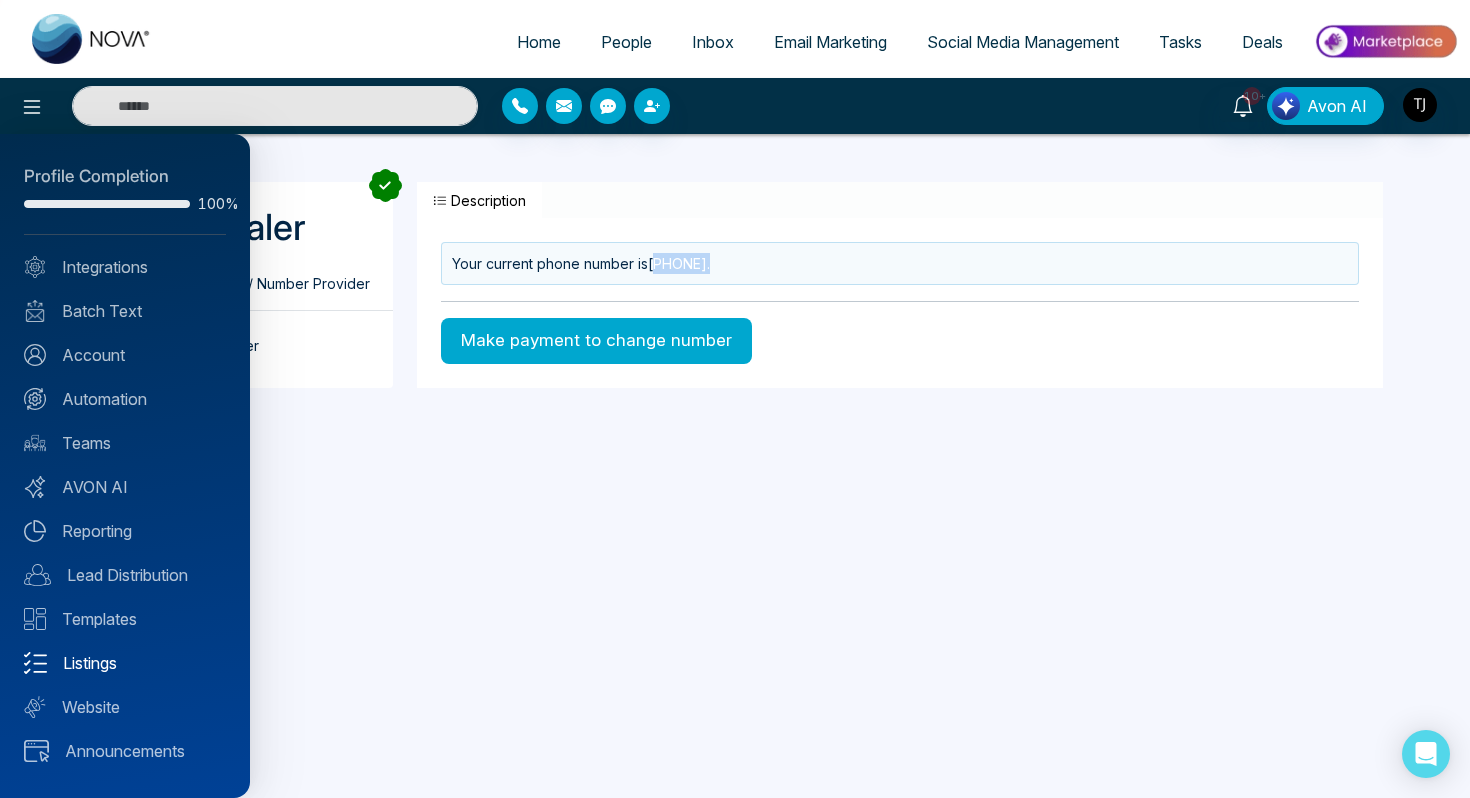 click on "Listings" at bounding box center [125, 663] 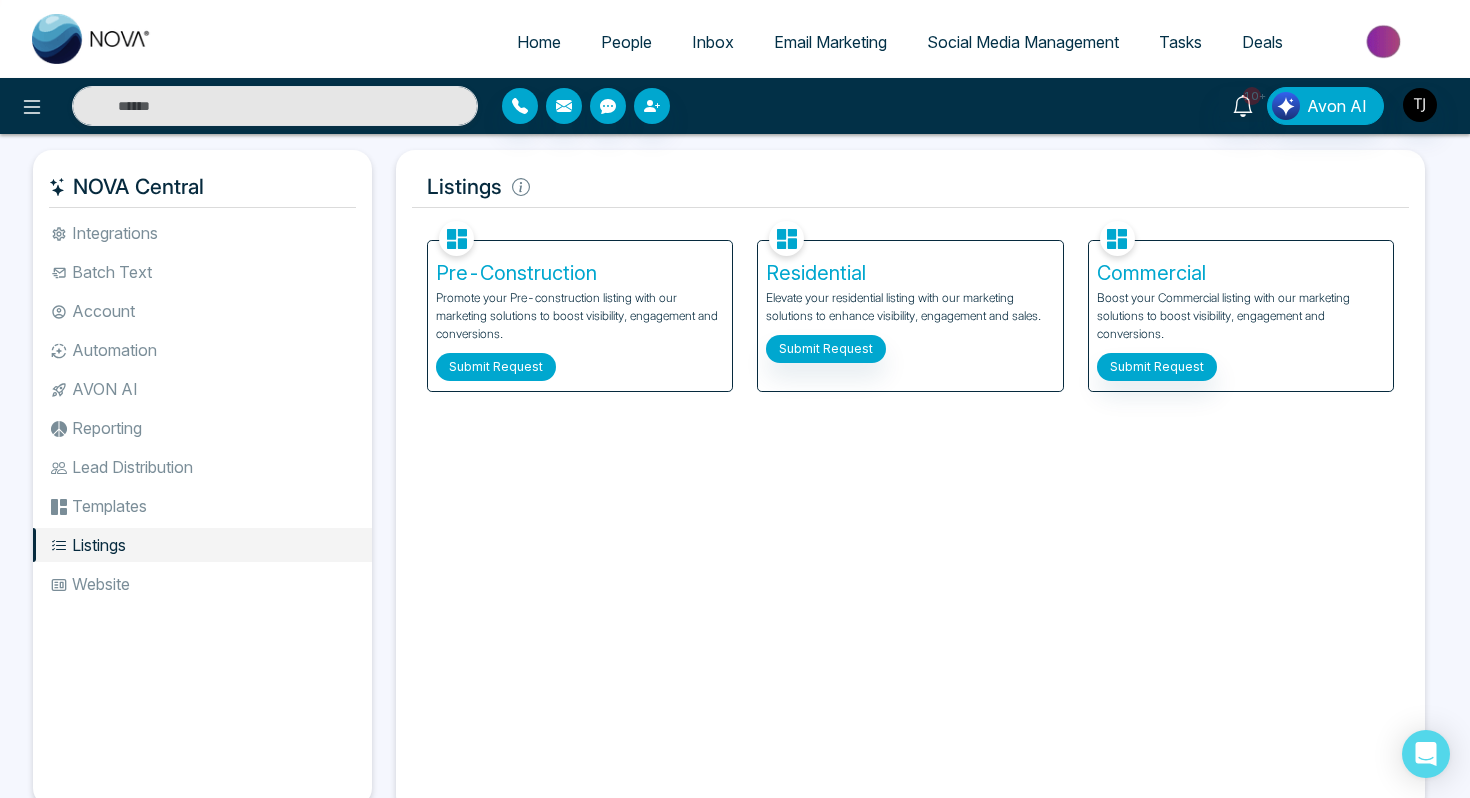 click on "Submit Request" at bounding box center [496, 367] 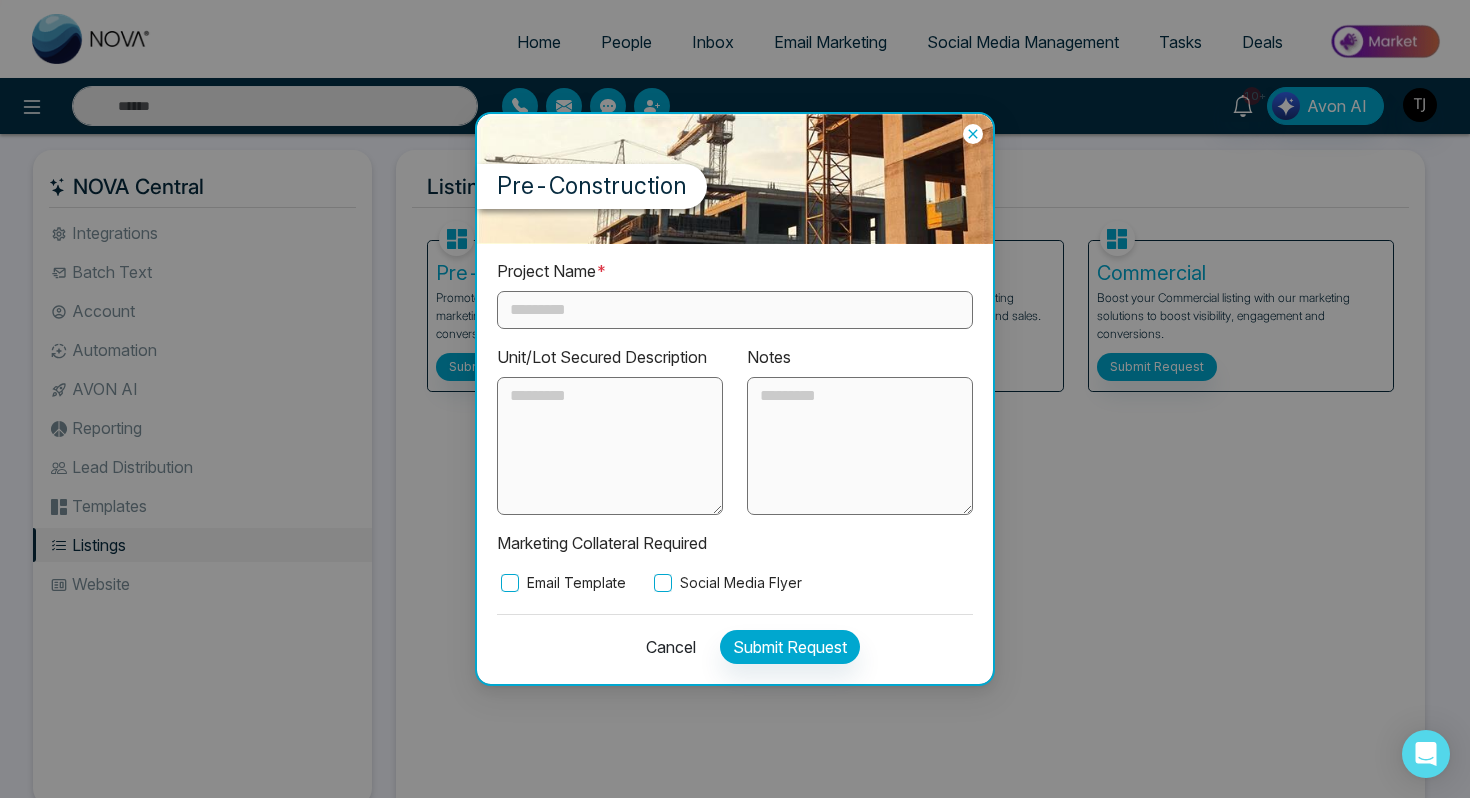 click at bounding box center [735, 310] 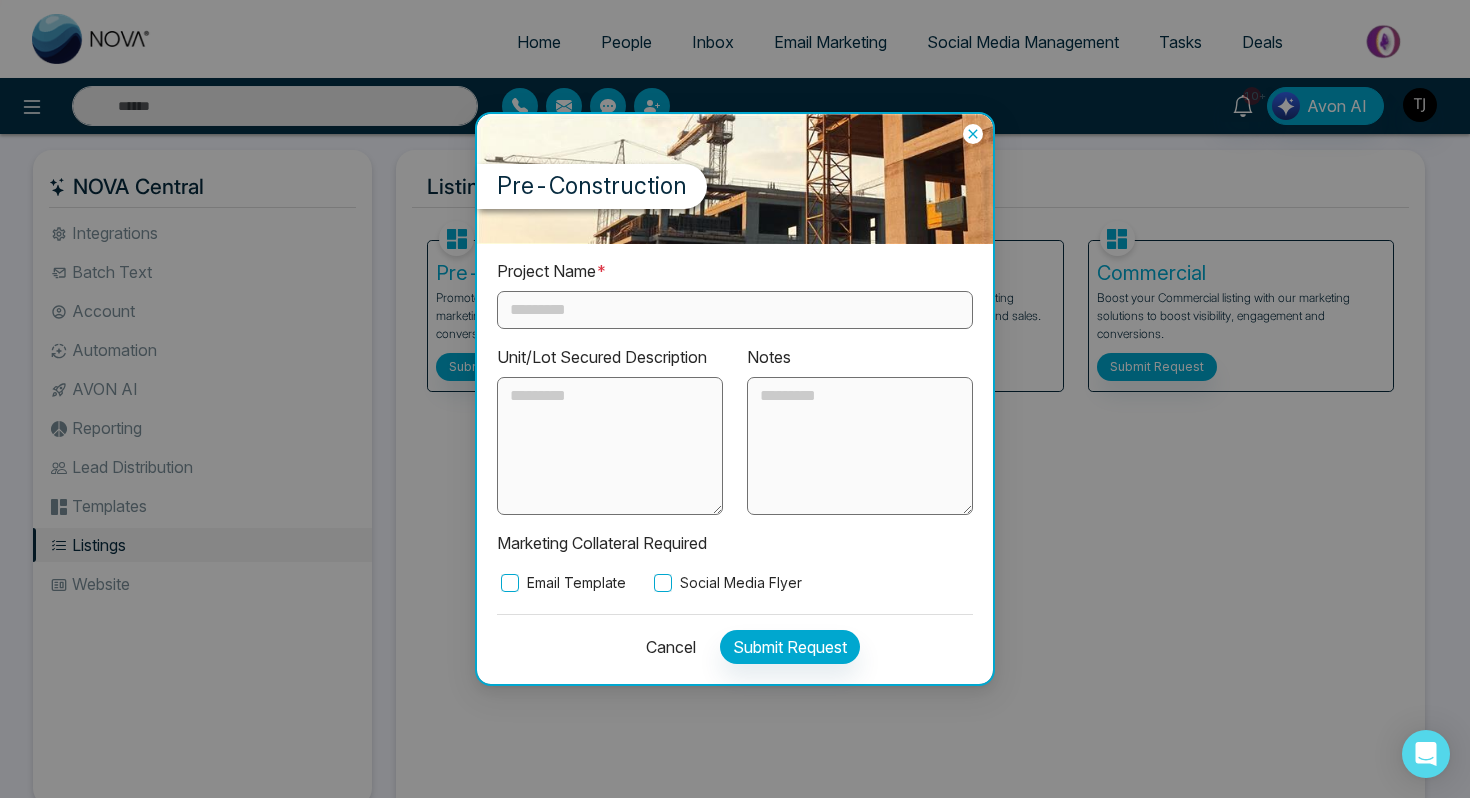 click on "Cancel" at bounding box center (665, 647) 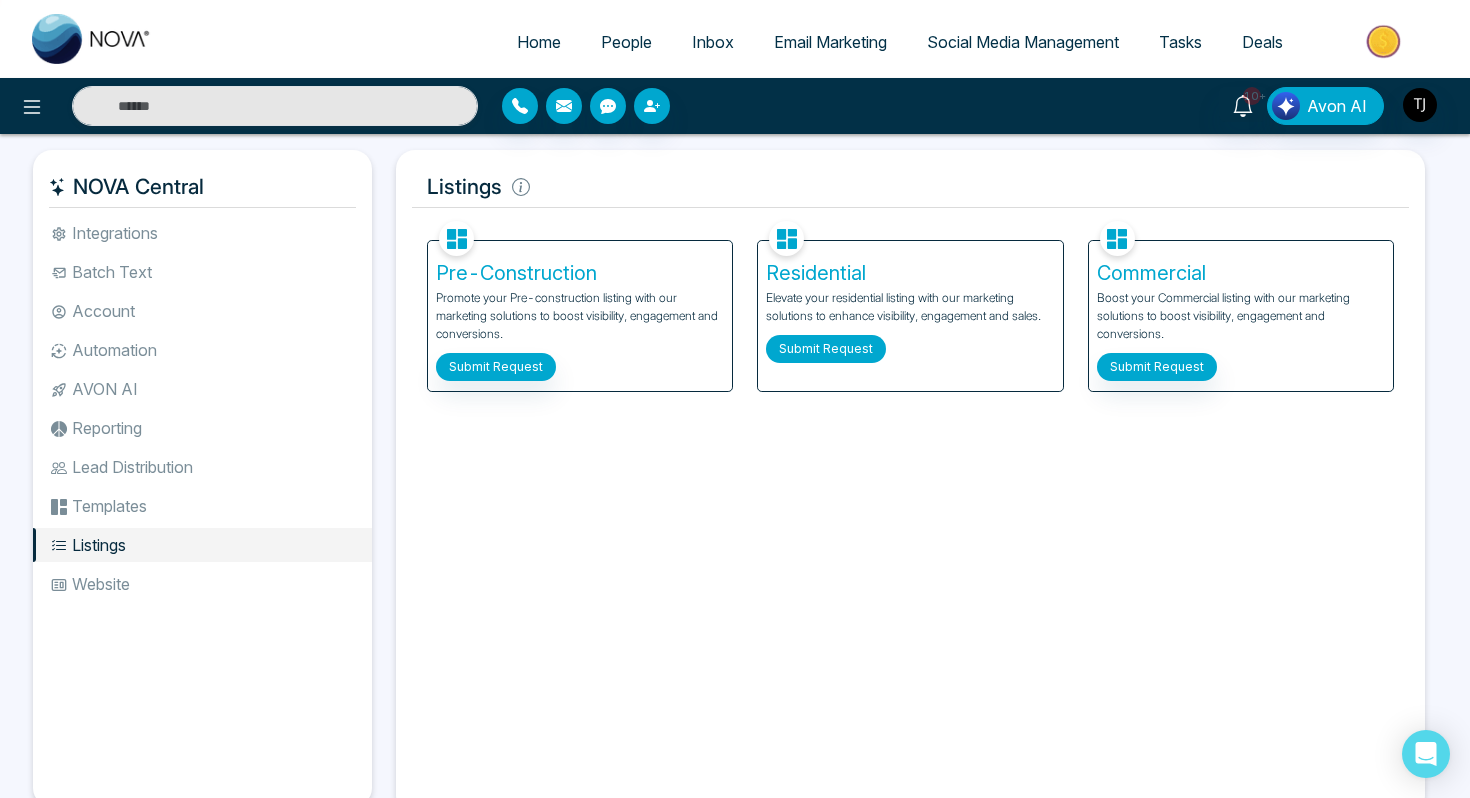 click on "Submit Request" at bounding box center [826, 349] 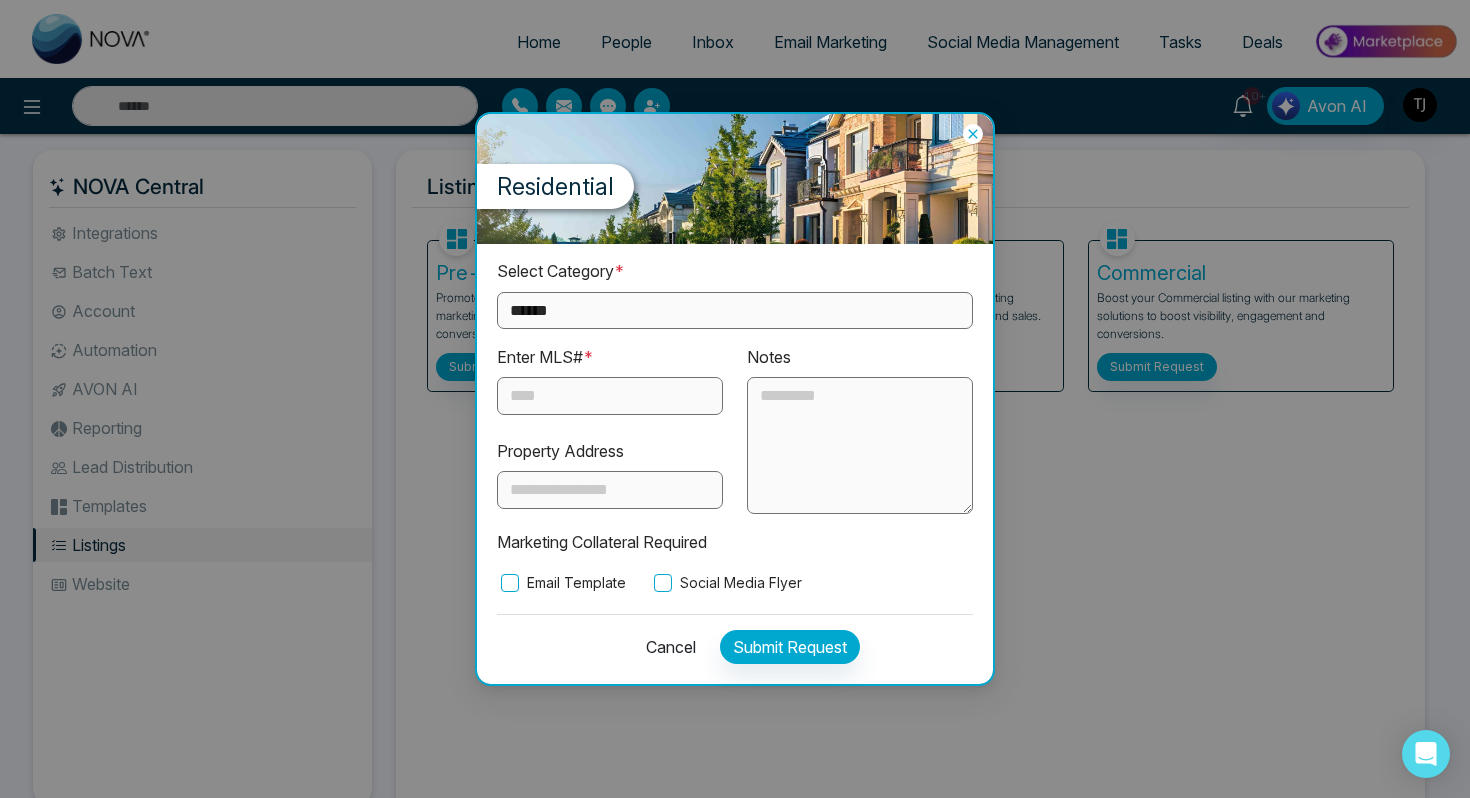 click at bounding box center [610, 396] 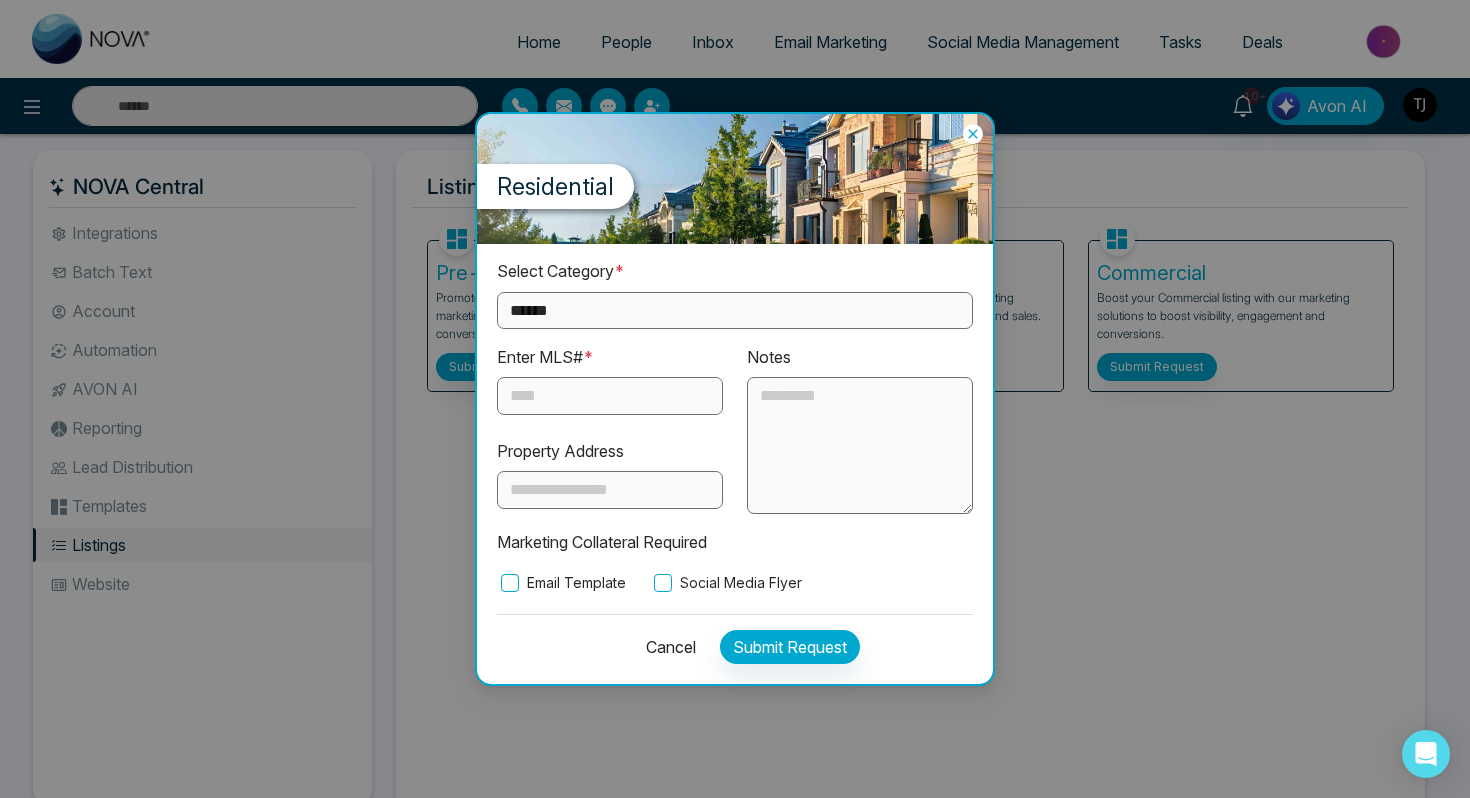 click on "Social Media Flyer" at bounding box center (726, 583) 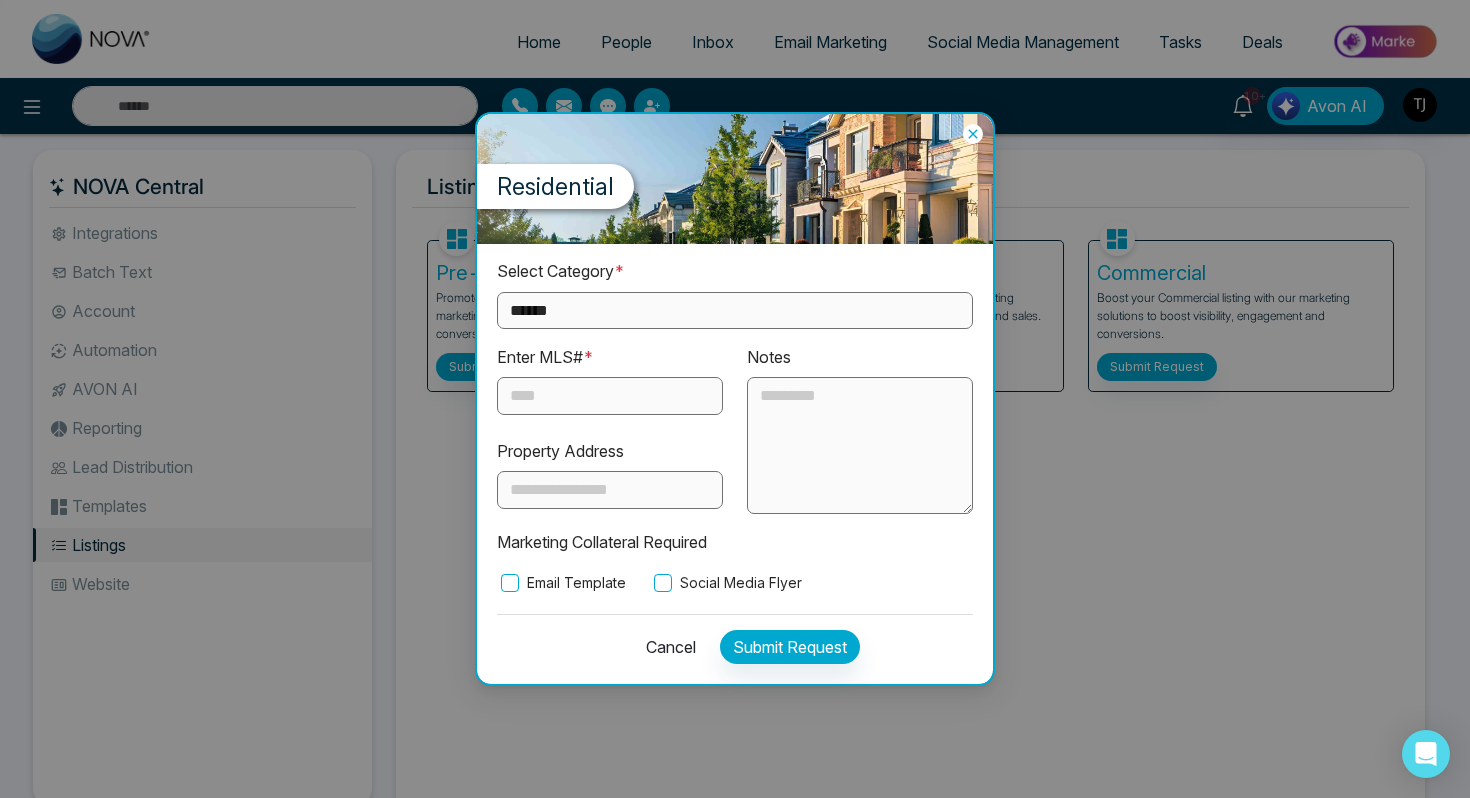 click on "**********" at bounding box center (735, 310) 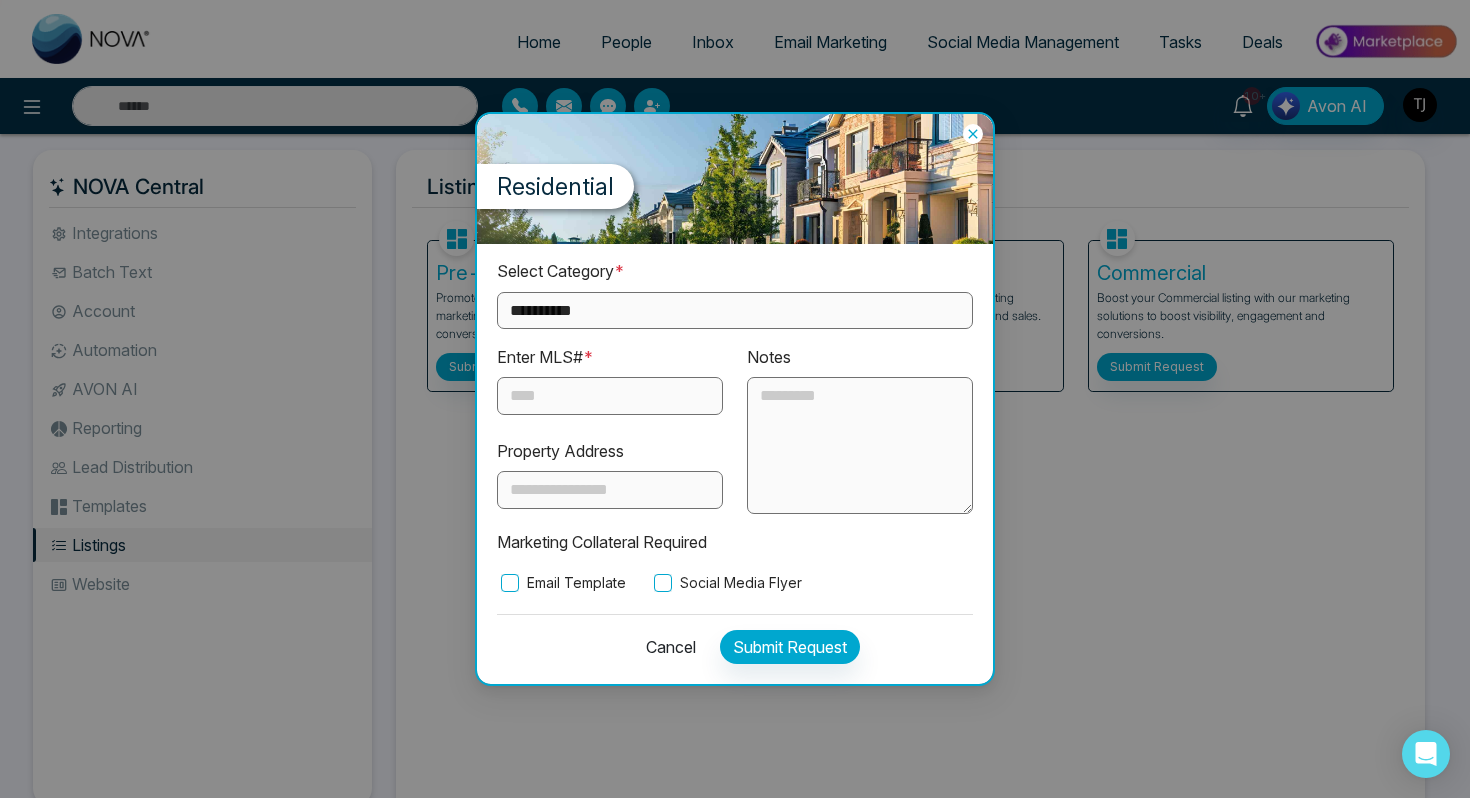 click on "**********" at bounding box center (735, 310) 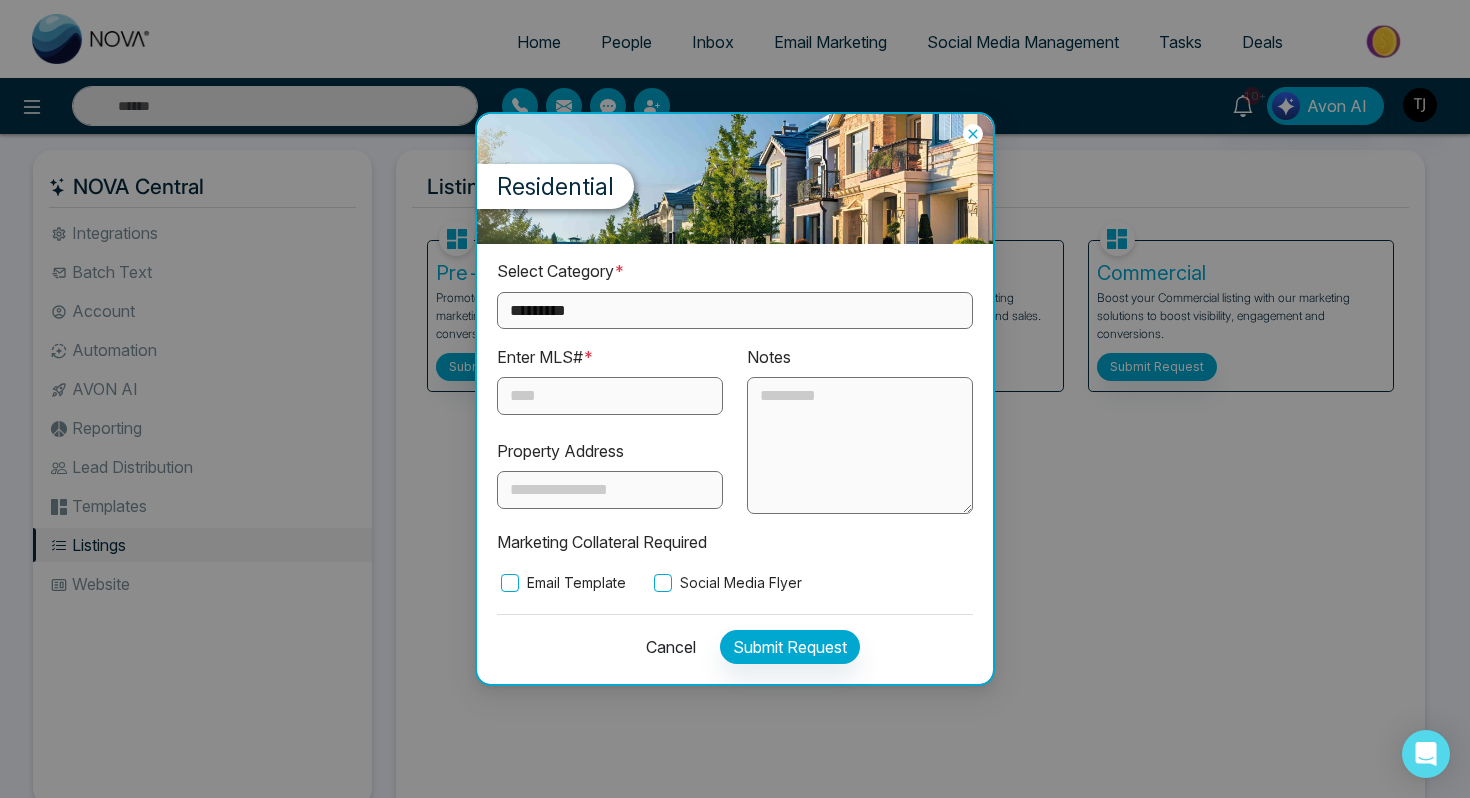 click on "**********" at bounding box center (735, 310) 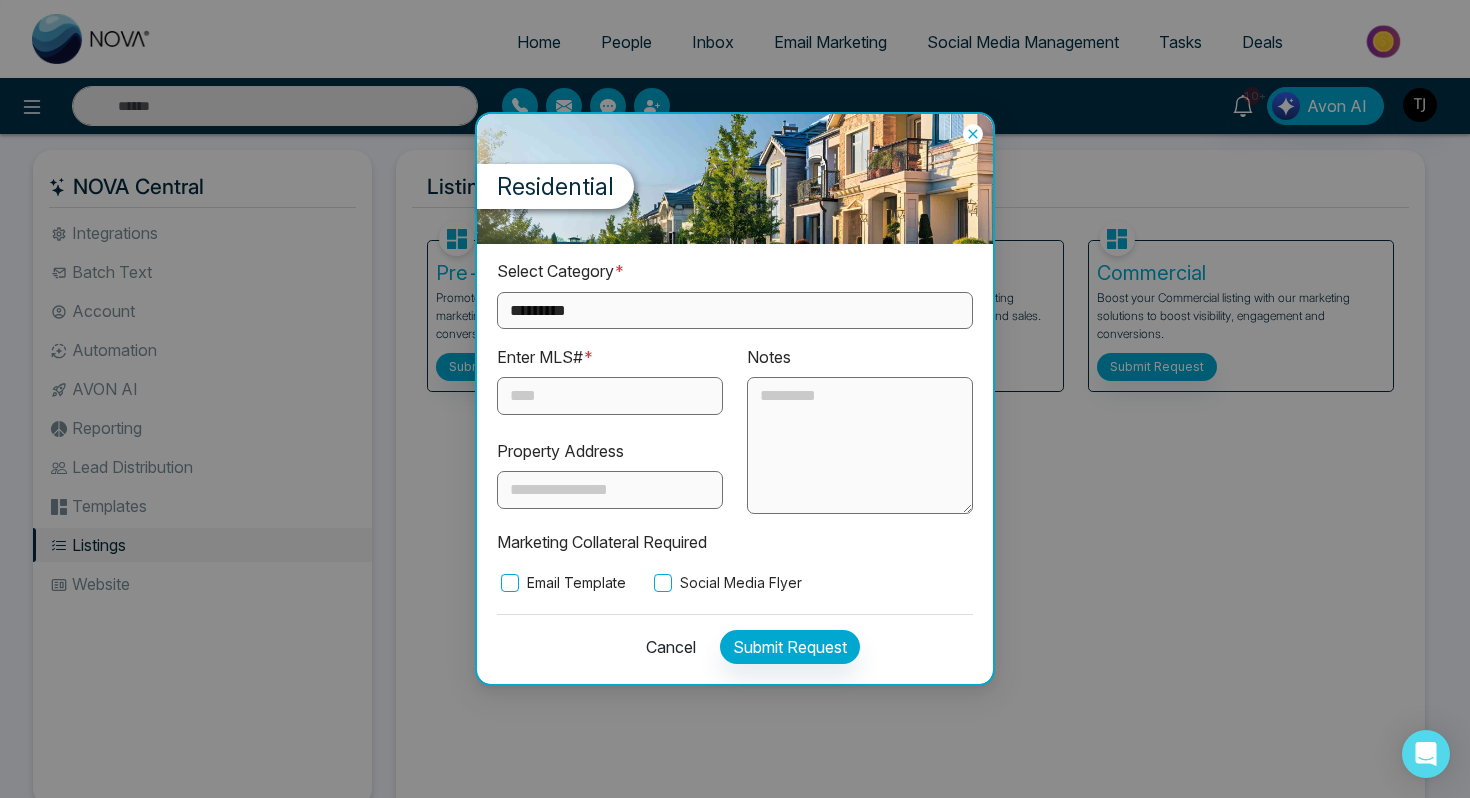 select on "**********" 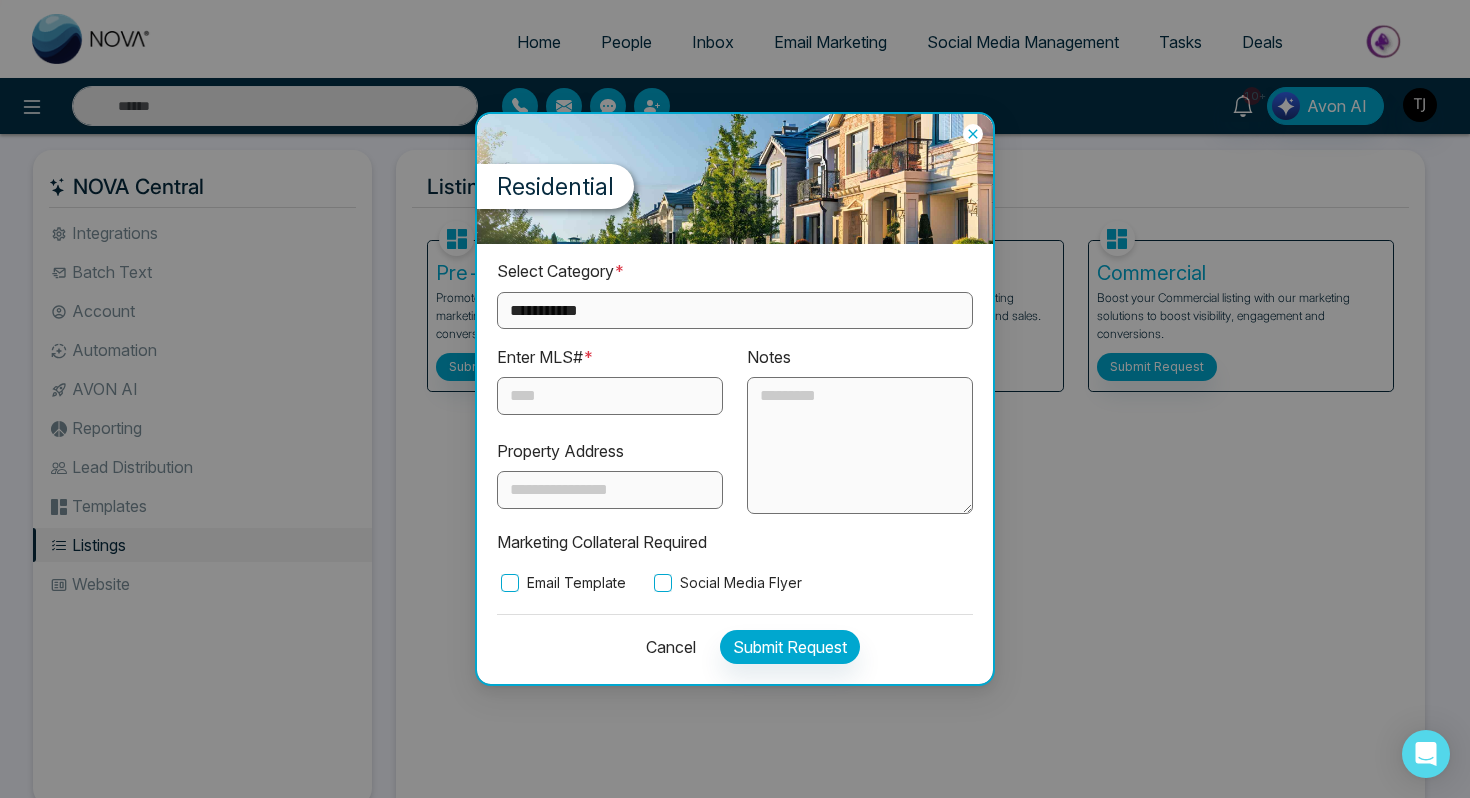 click on "Cancel" at bounding box center [665, 647] 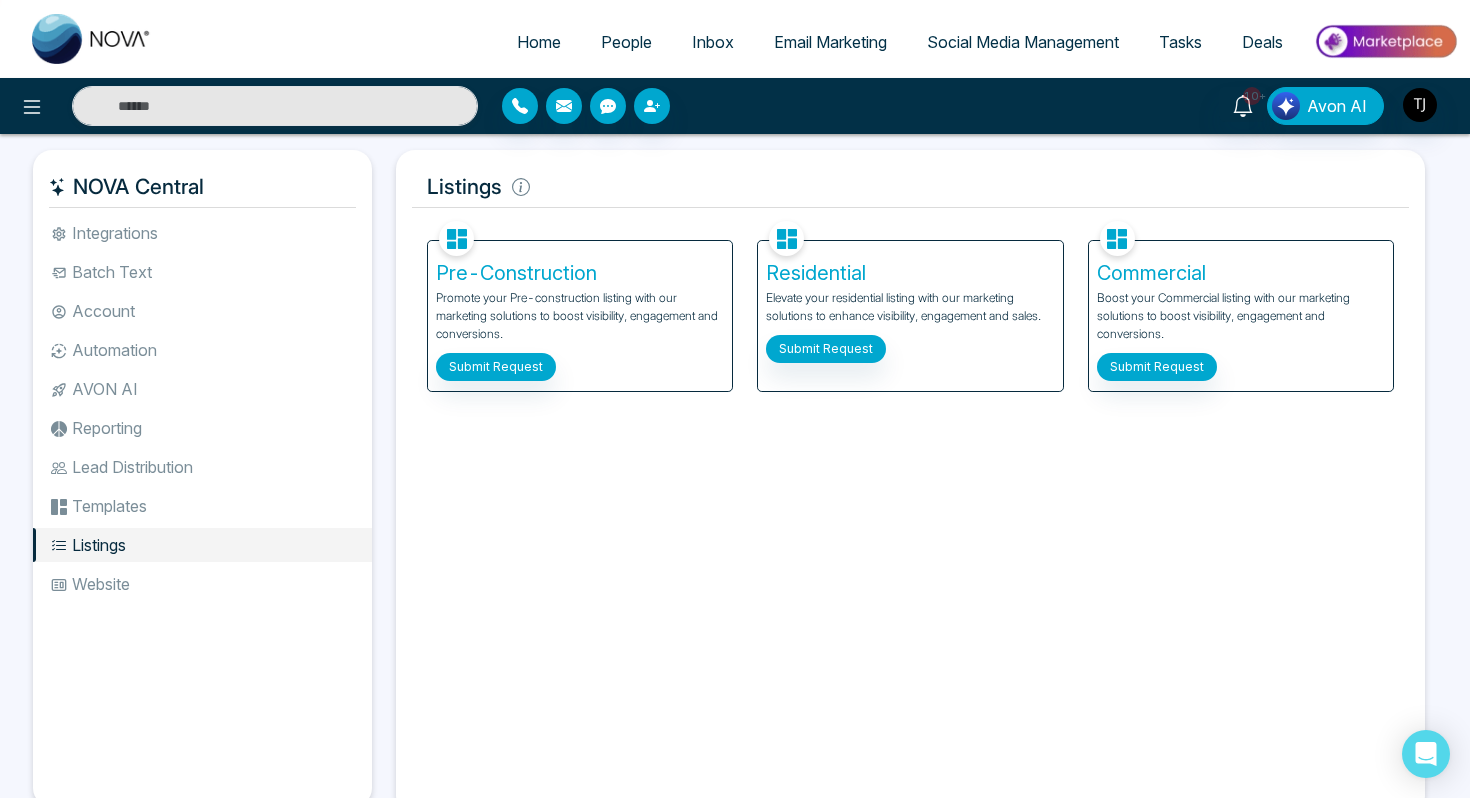click on "Home" at bounding box center (539, 42) 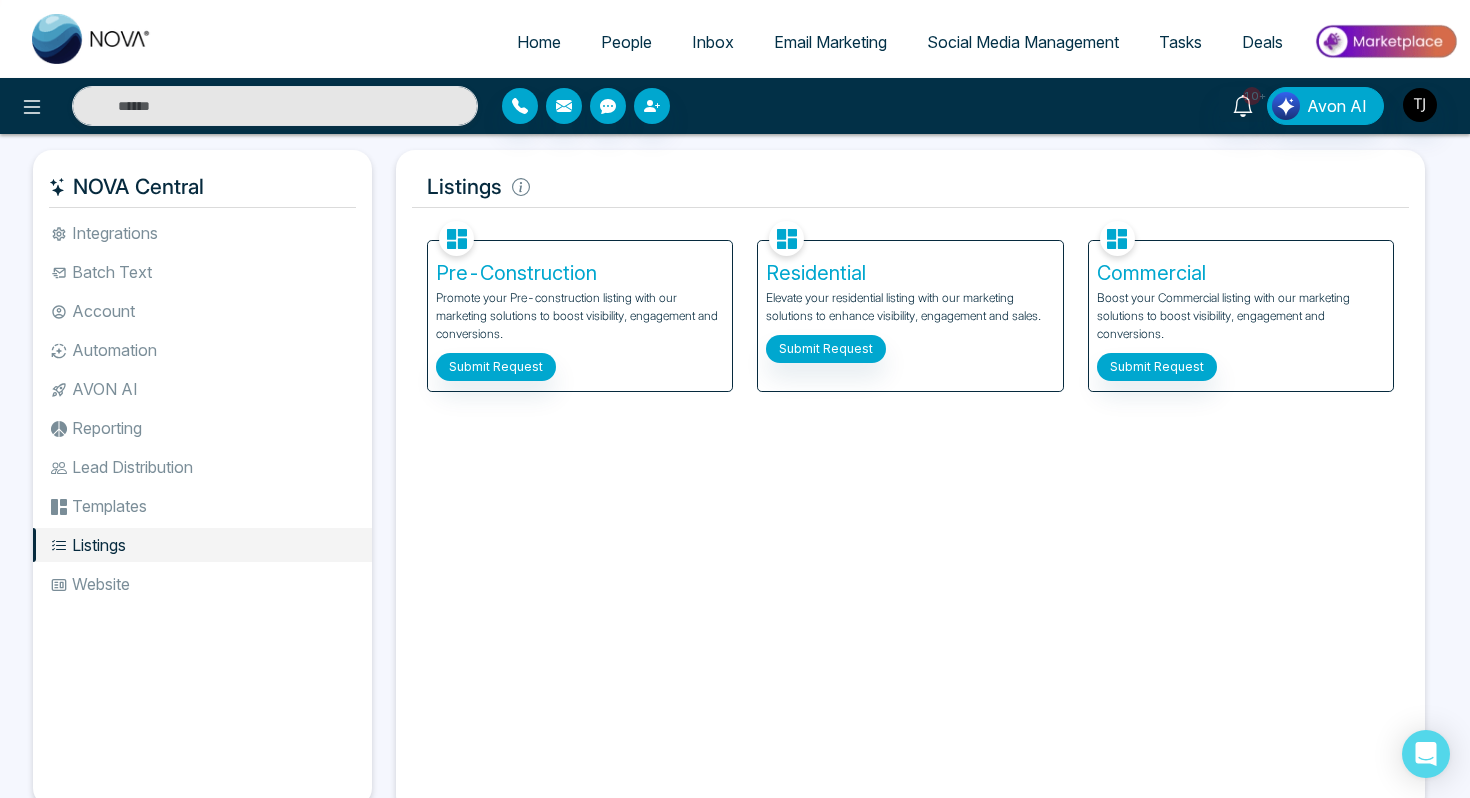 select on "*" 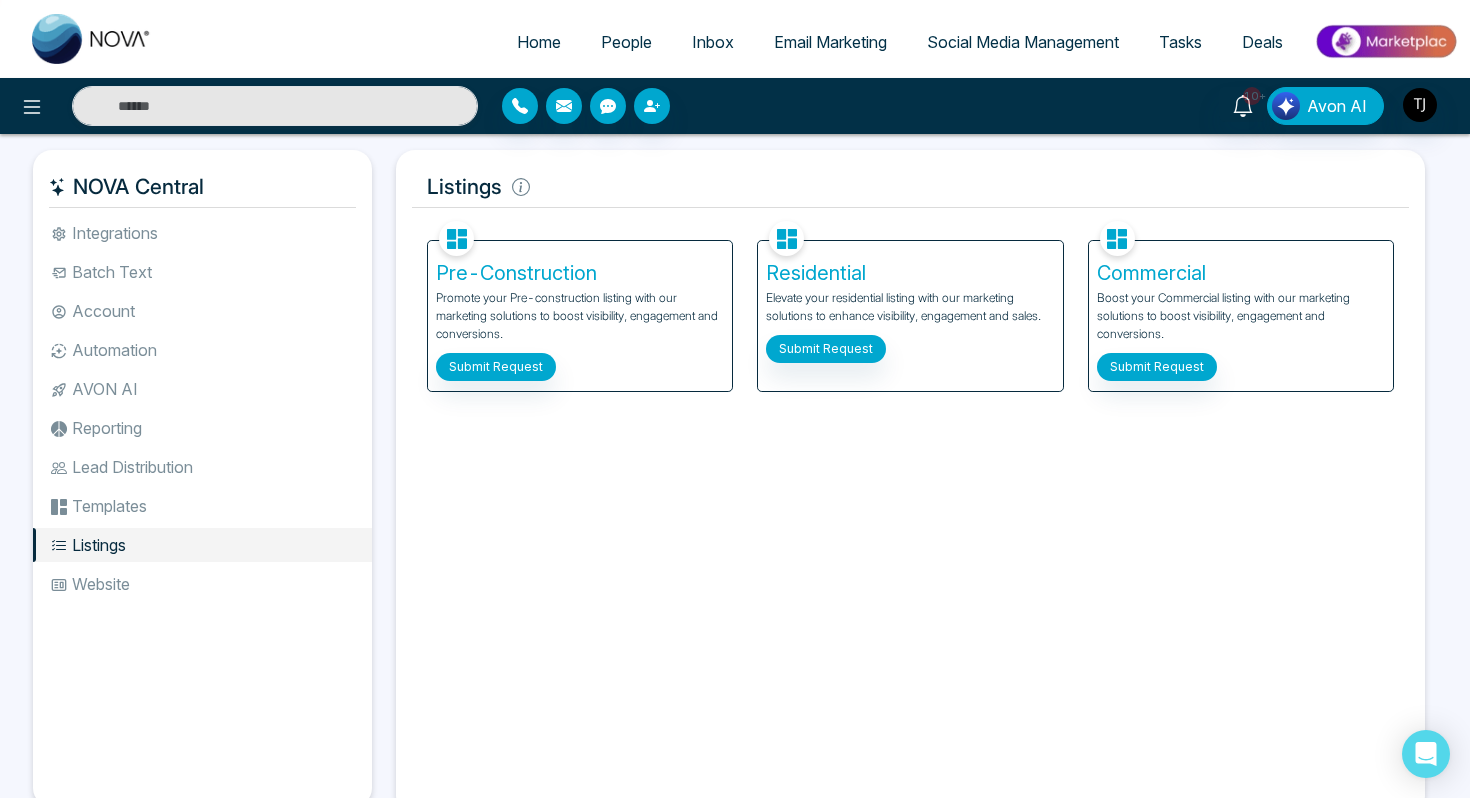 select on "*" 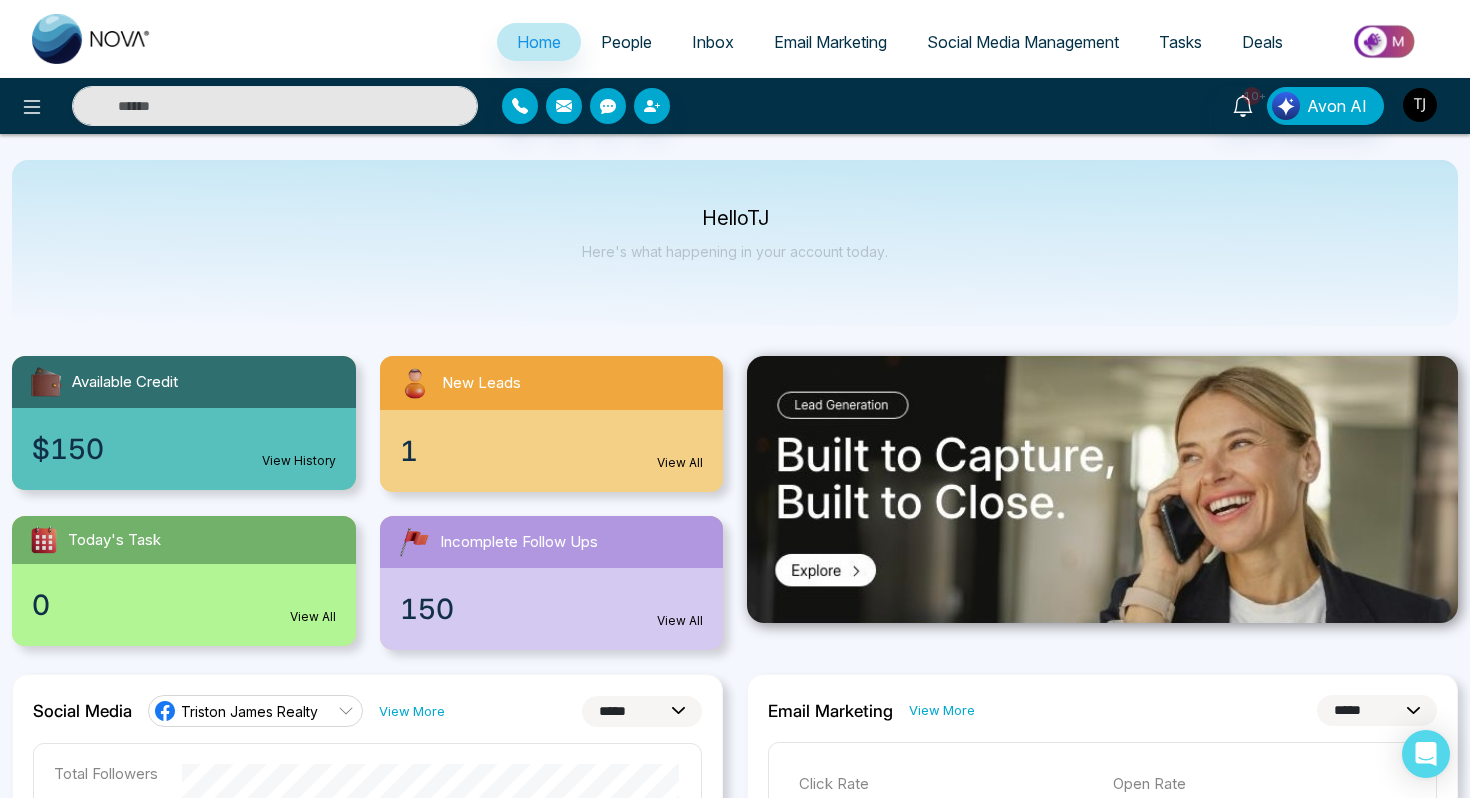 click at bounding box center (1420, 105) 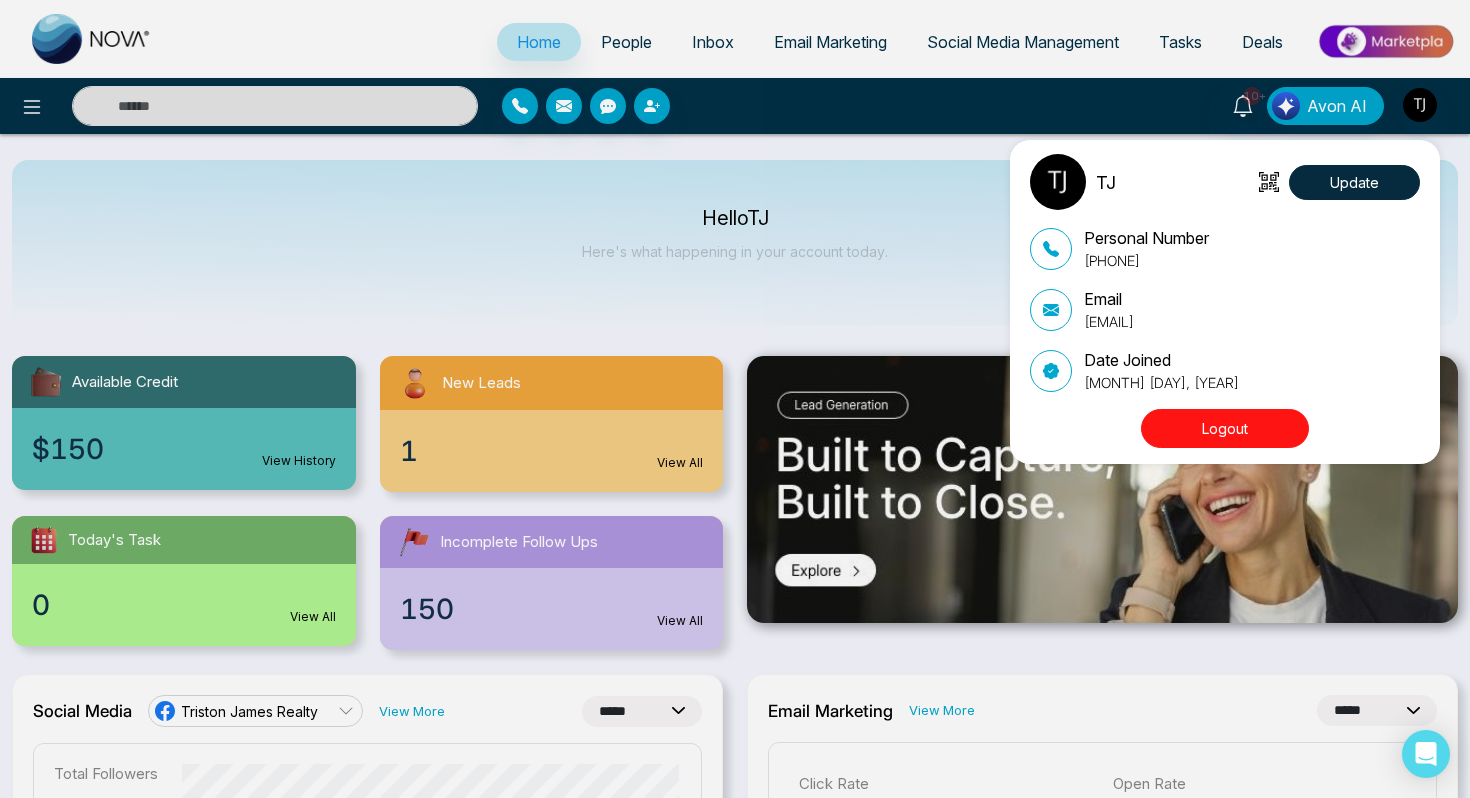 click on "Logout" at bounding box center (1225, 428) 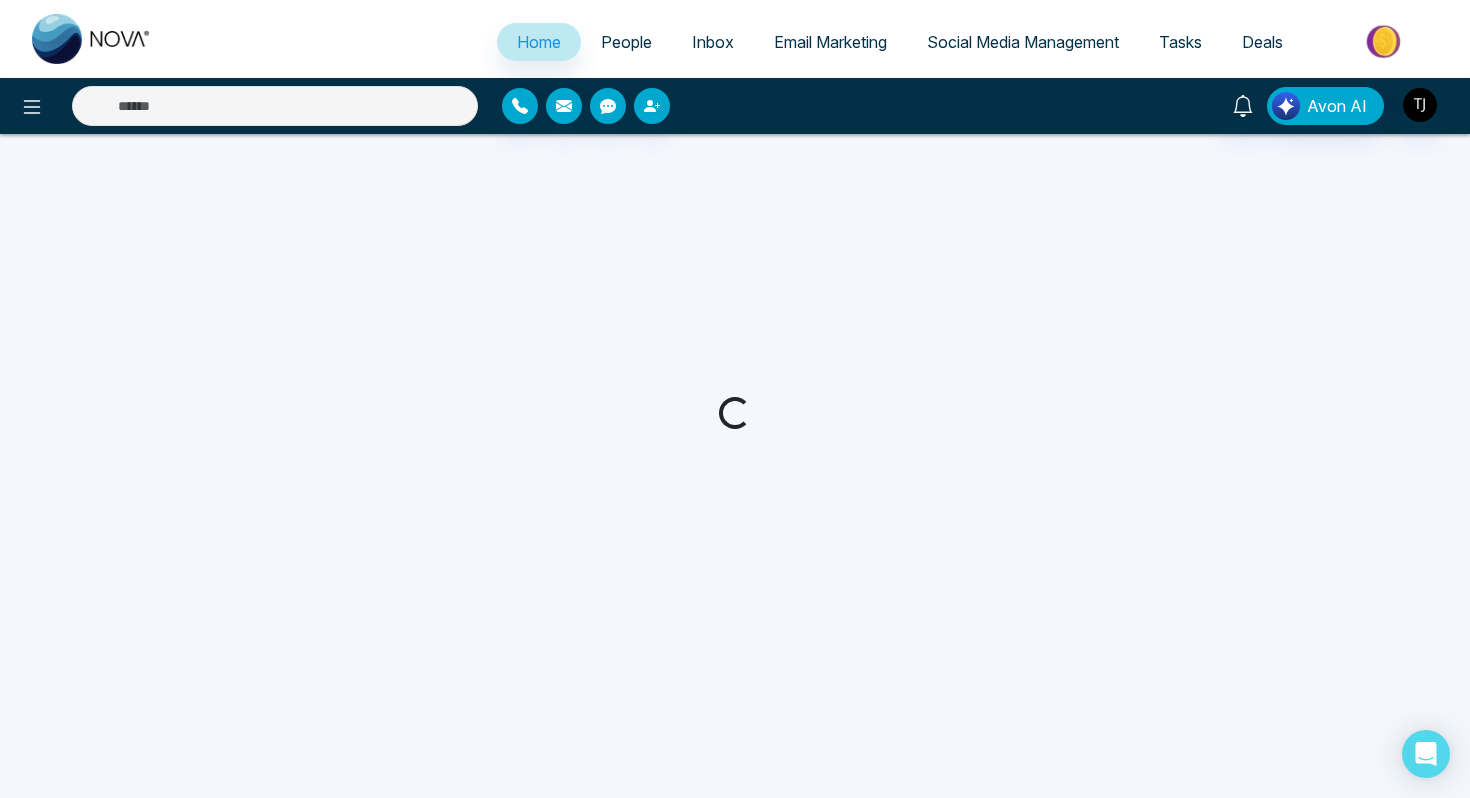 select on "*" 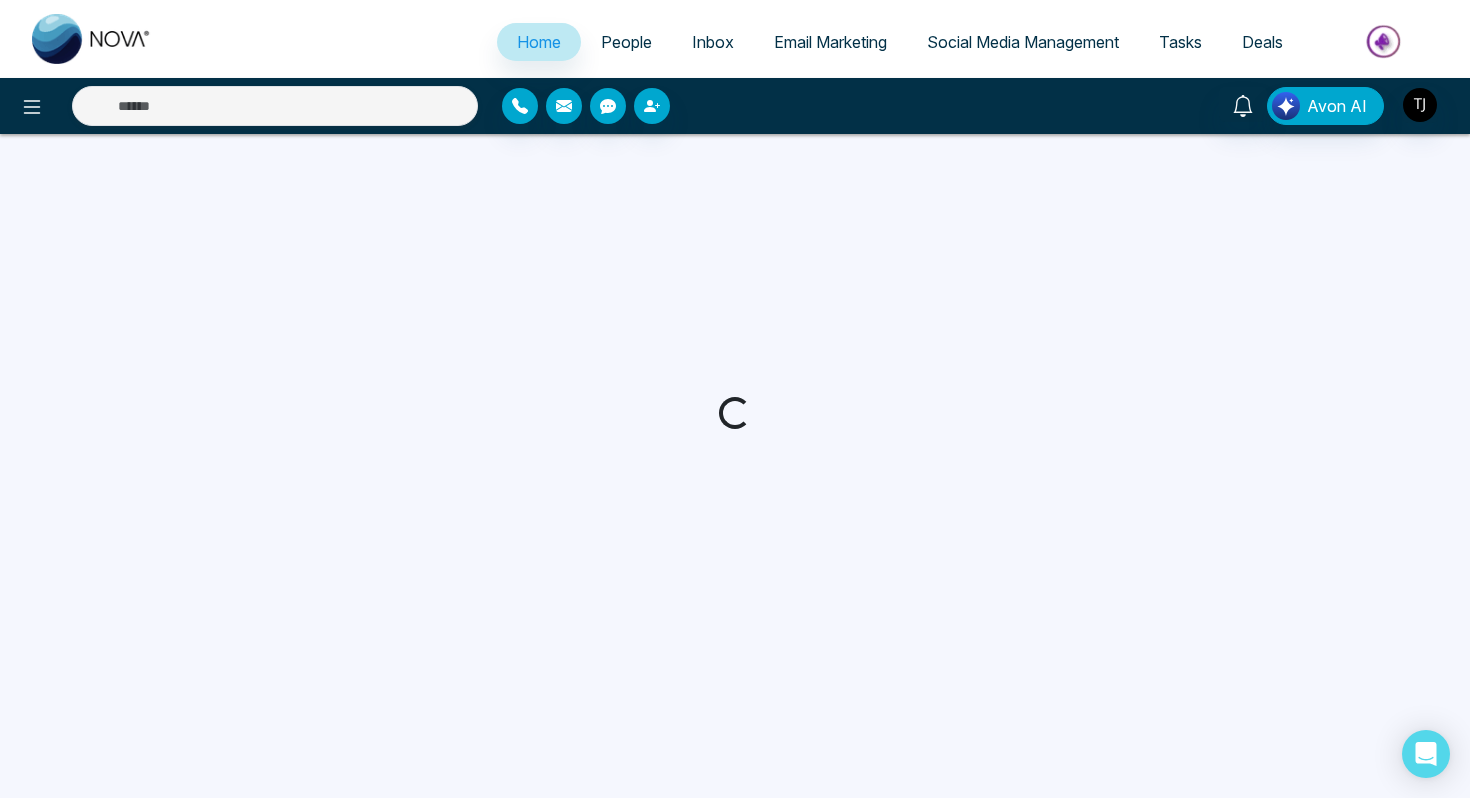 select on "*" 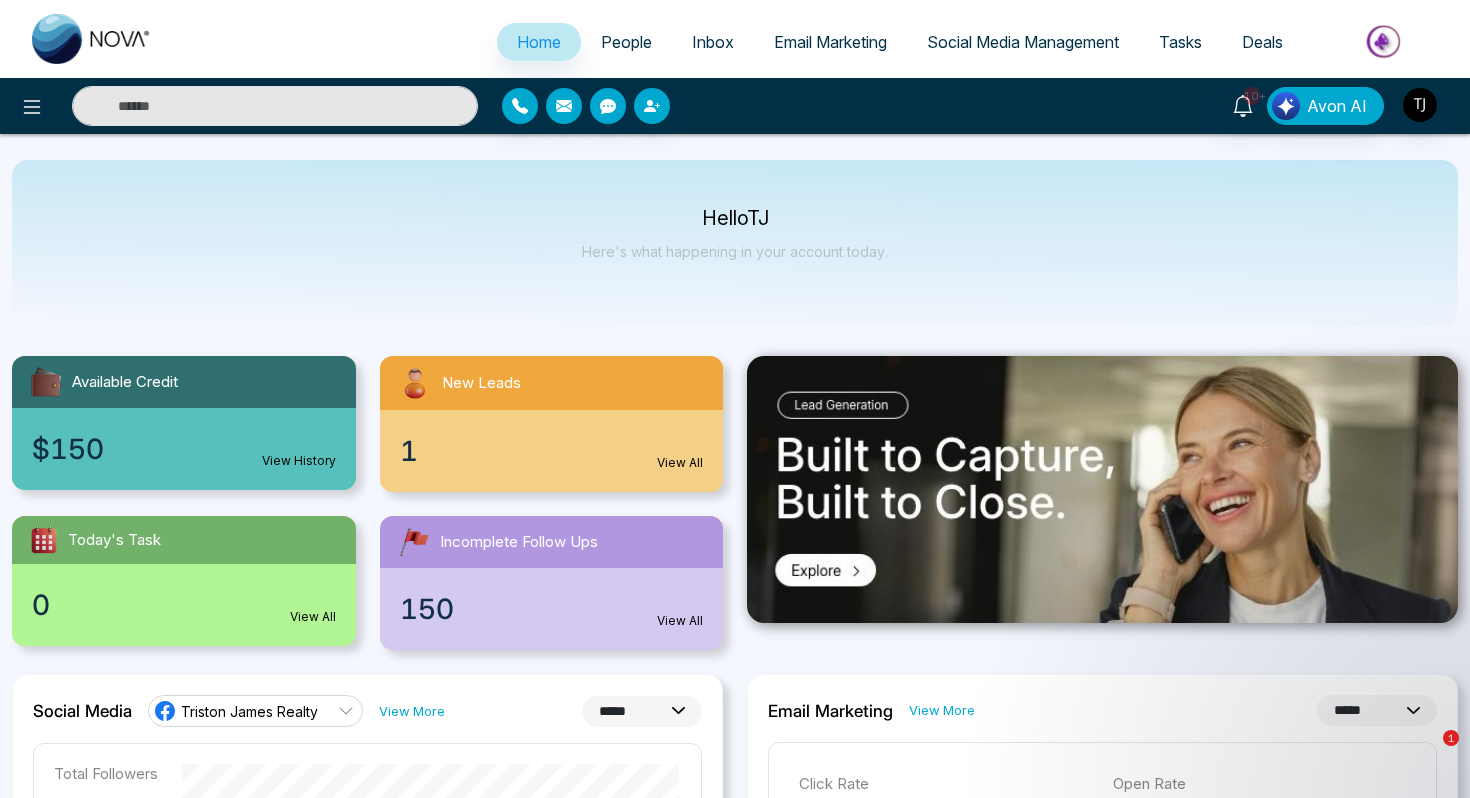 select on "*" 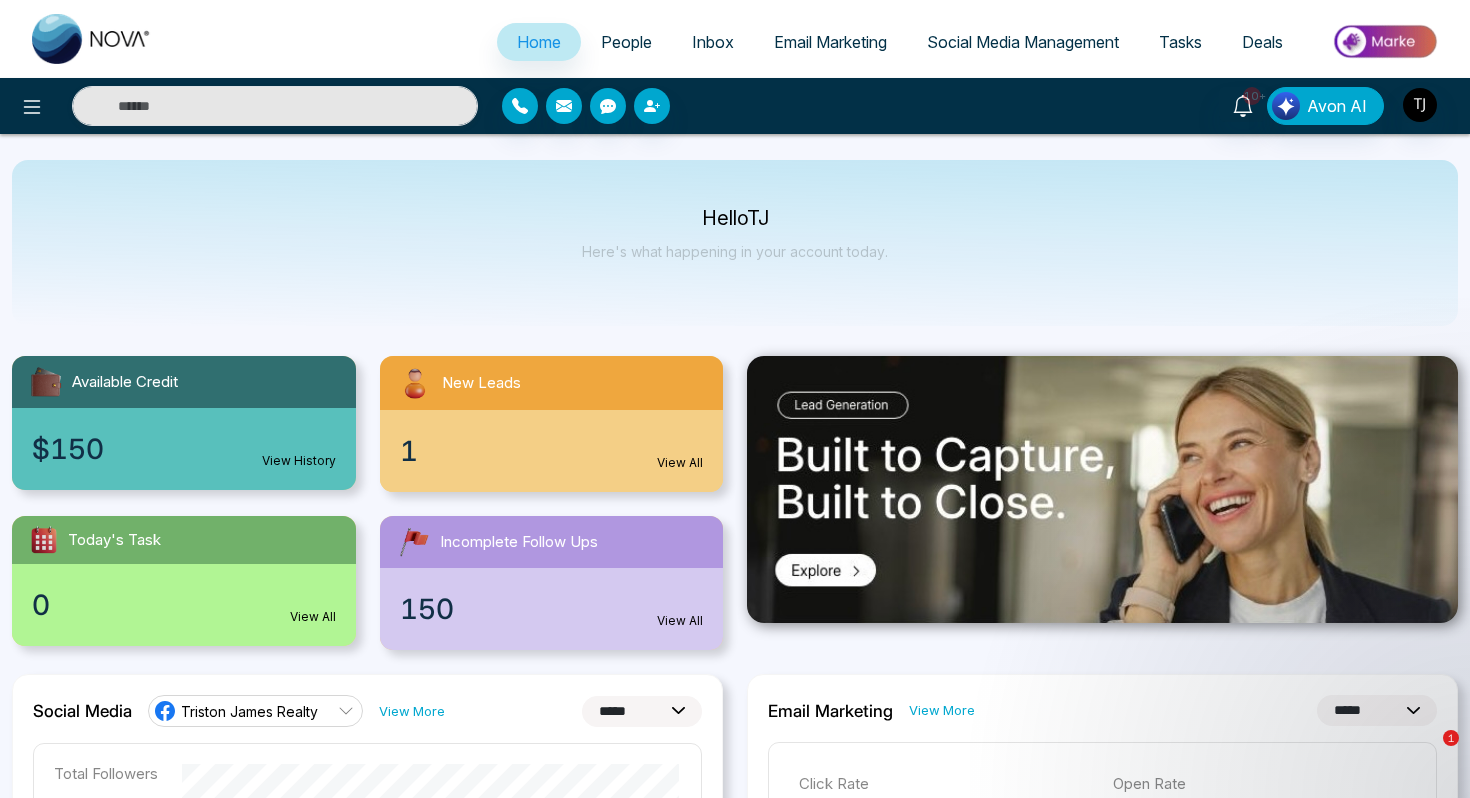 select on "*" 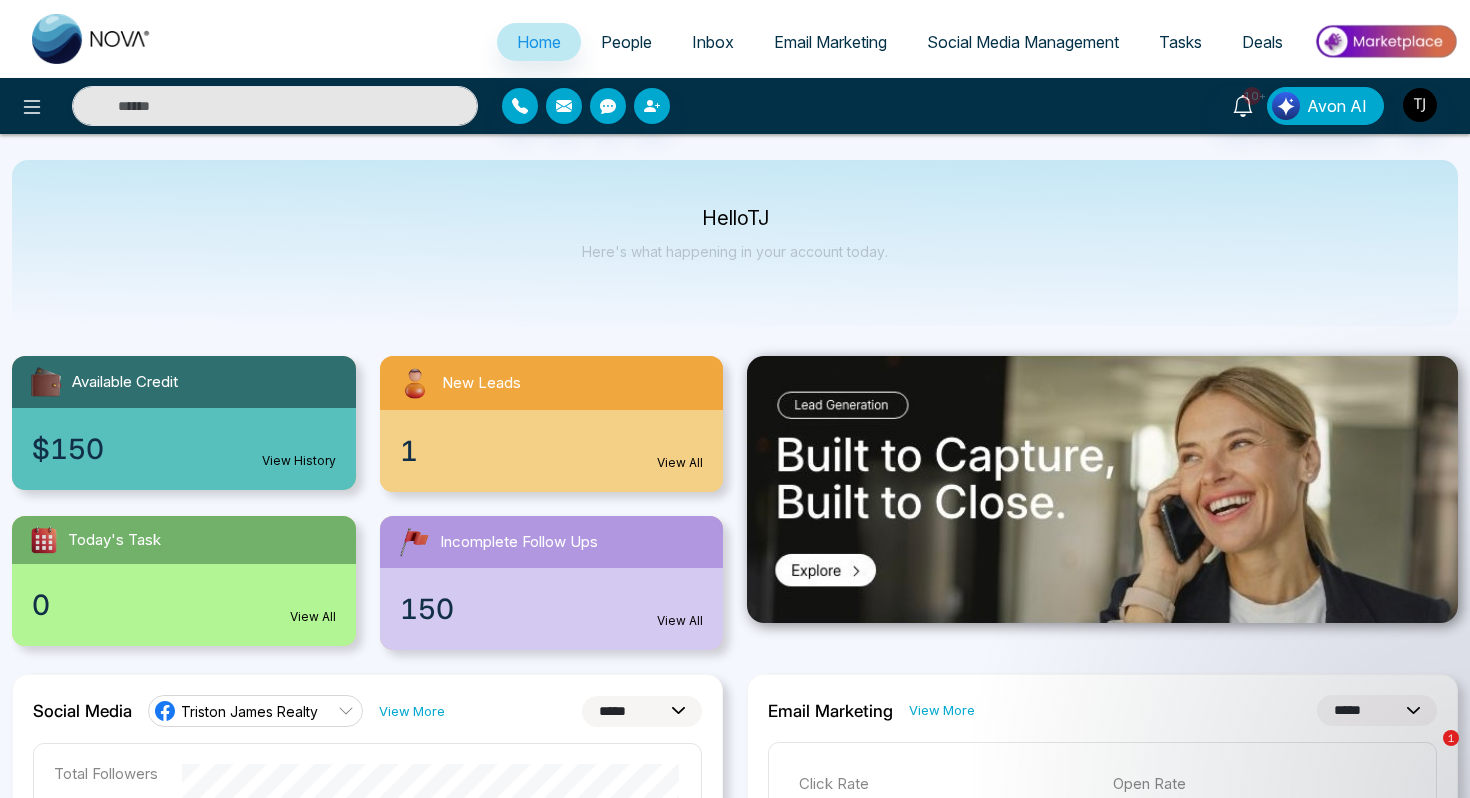scroll, scrollTop: 0, scrollLeft: 0, axis: both 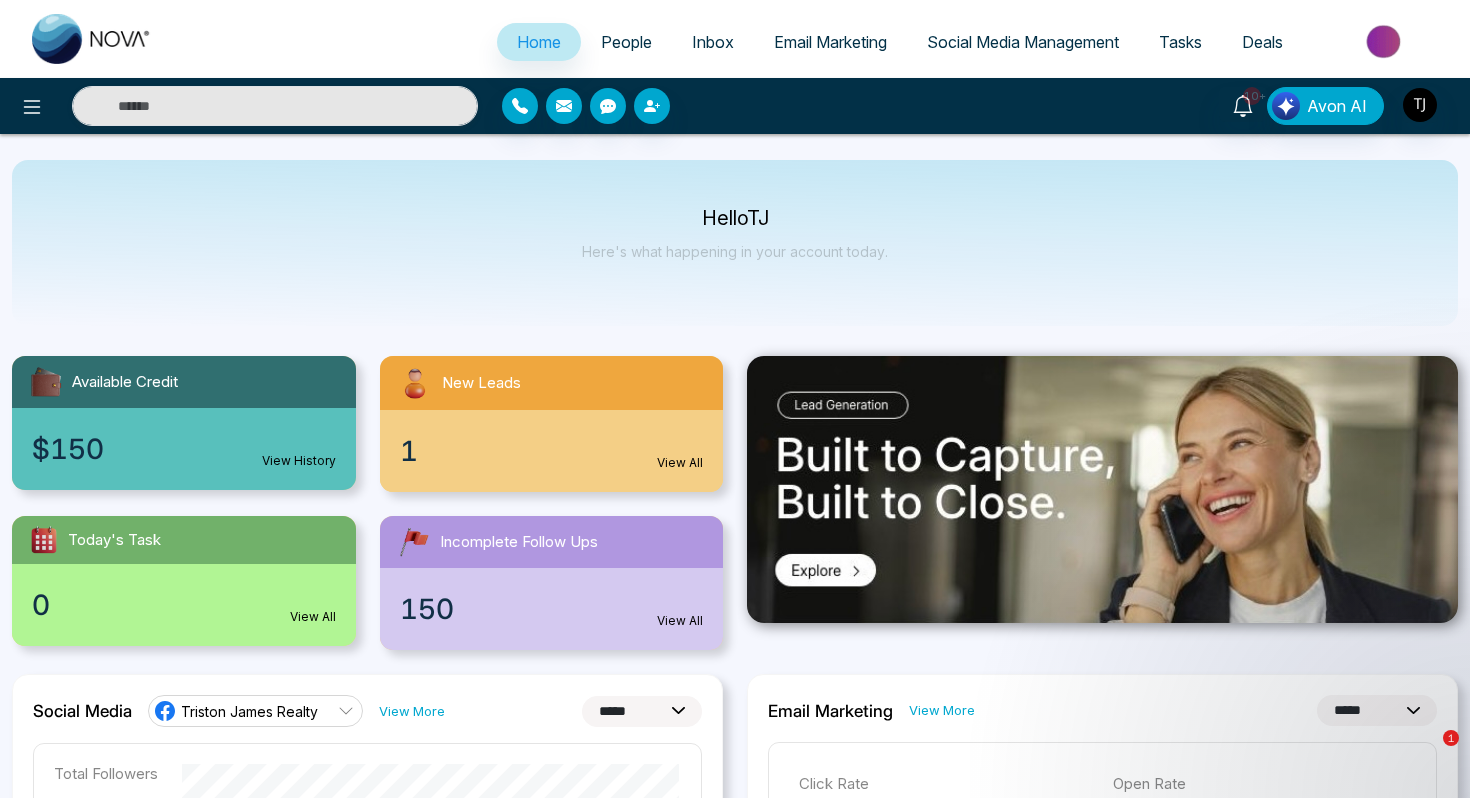 click at bounding box center (1385, 41) 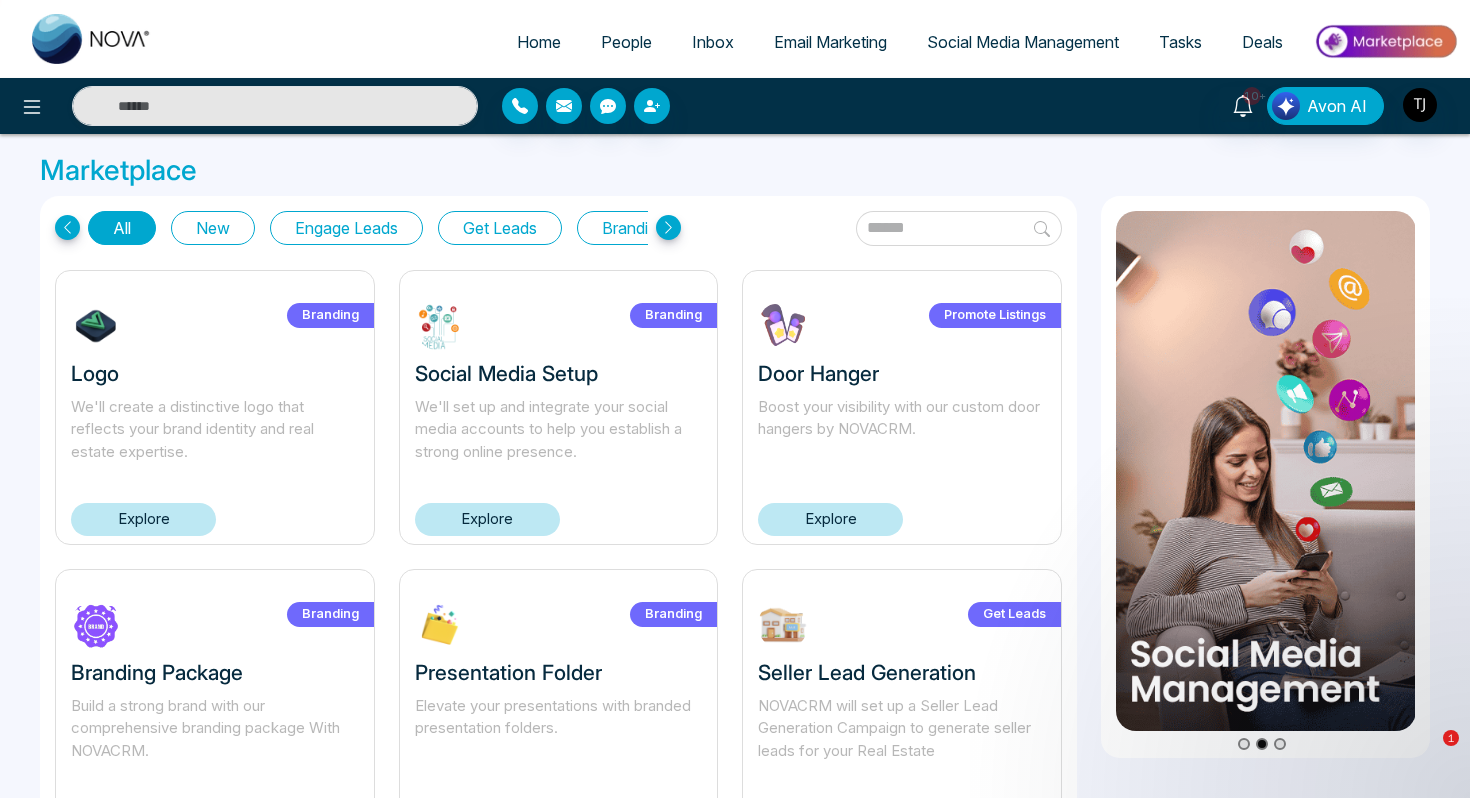 click on "Get Leads" at bounding box center [500, 228] 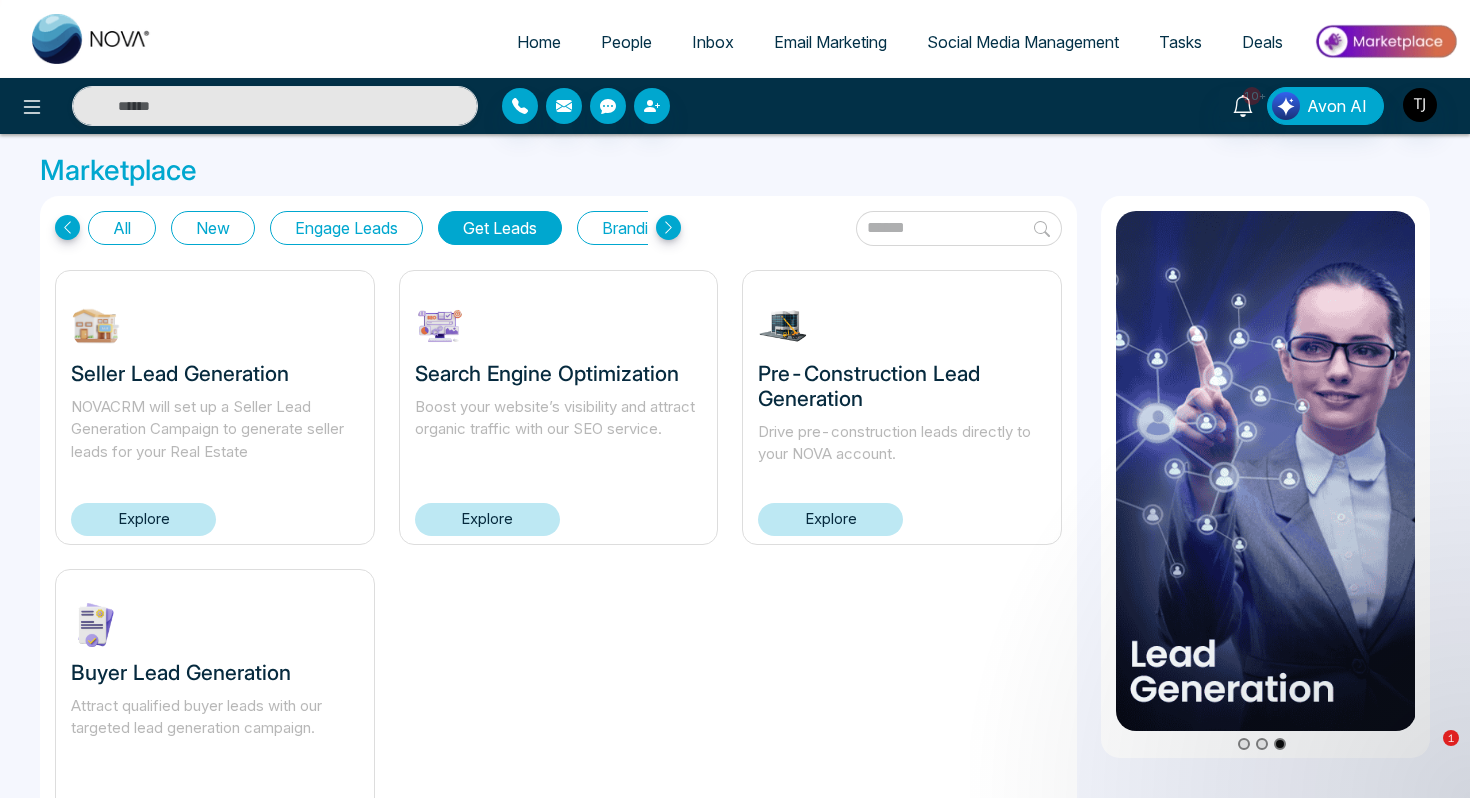 scroll, scrollTop: 104, scrollLeft: 0, axis: vertical 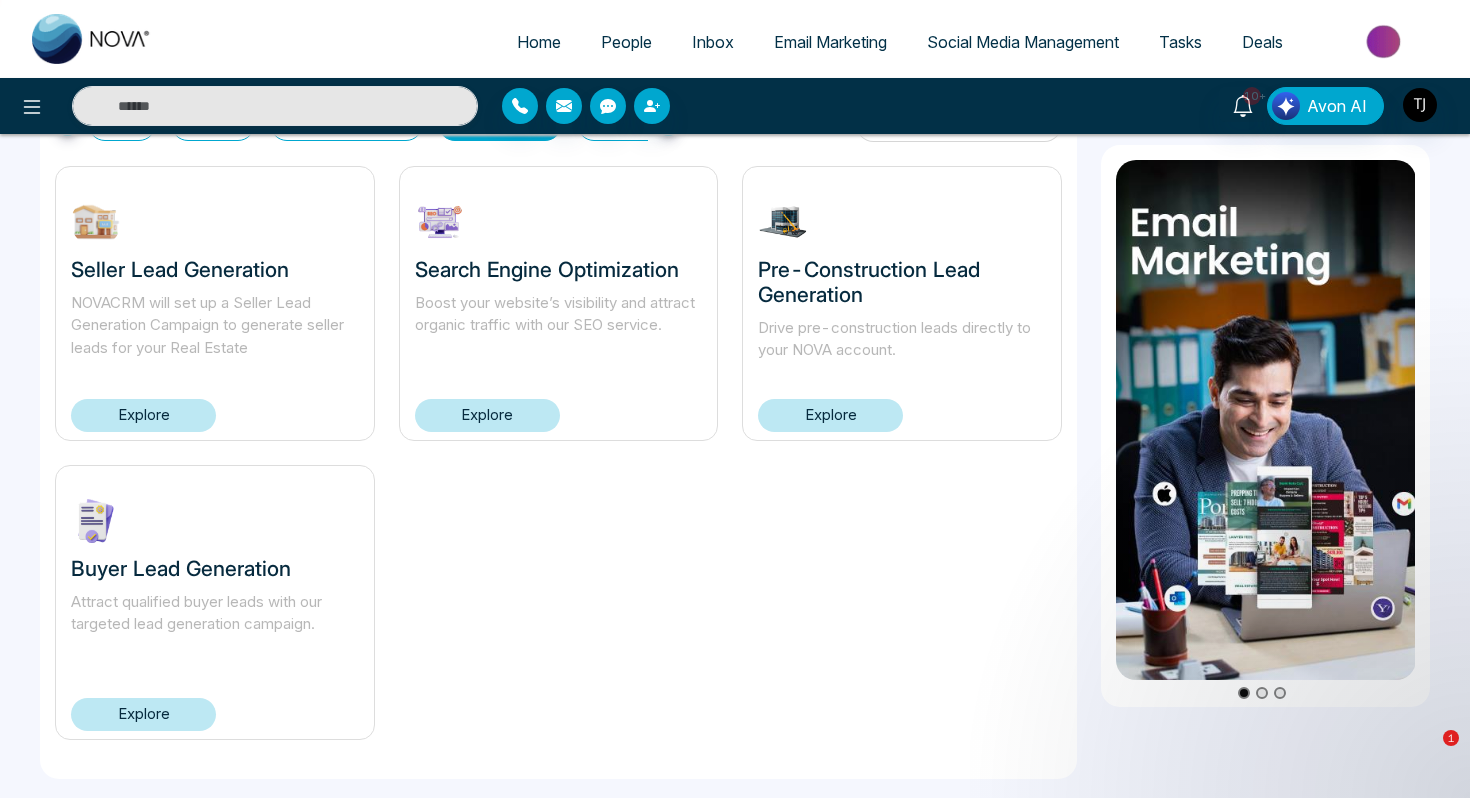 click on "Explore" at bounding box center (143, 714) 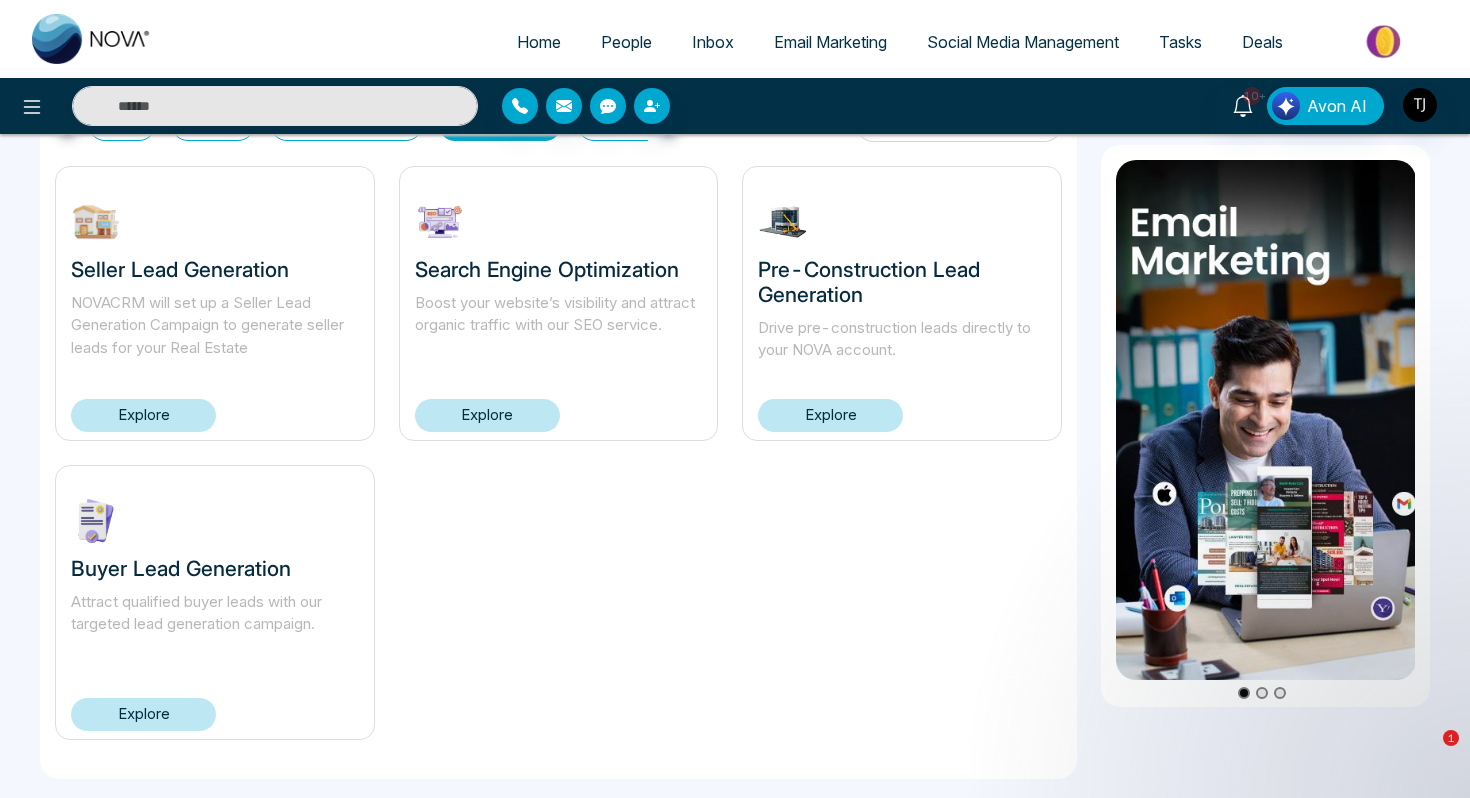 scroll, scrollTop: 0, scrollLeft: 0, axis: both 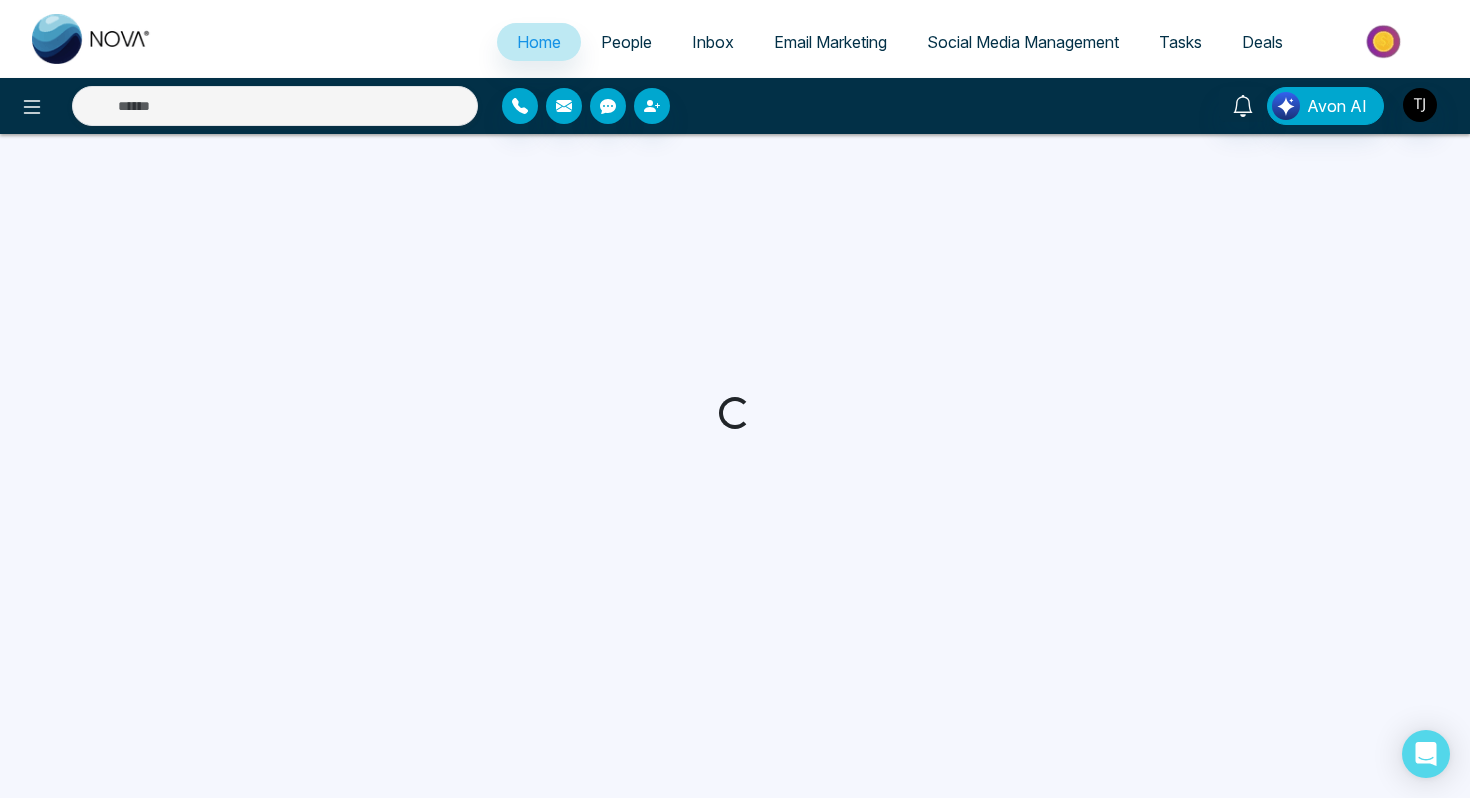 select on "*" 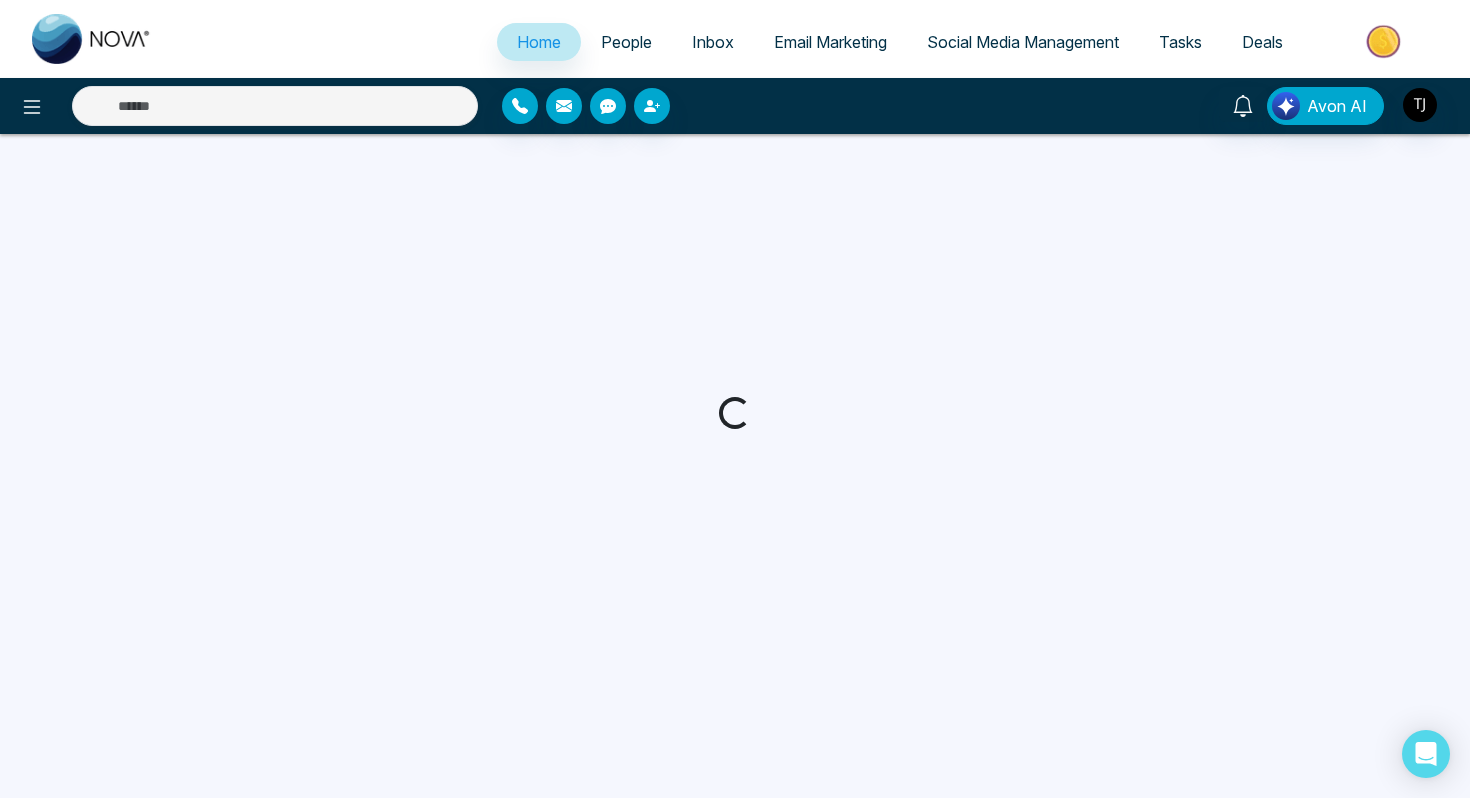 select on "*" 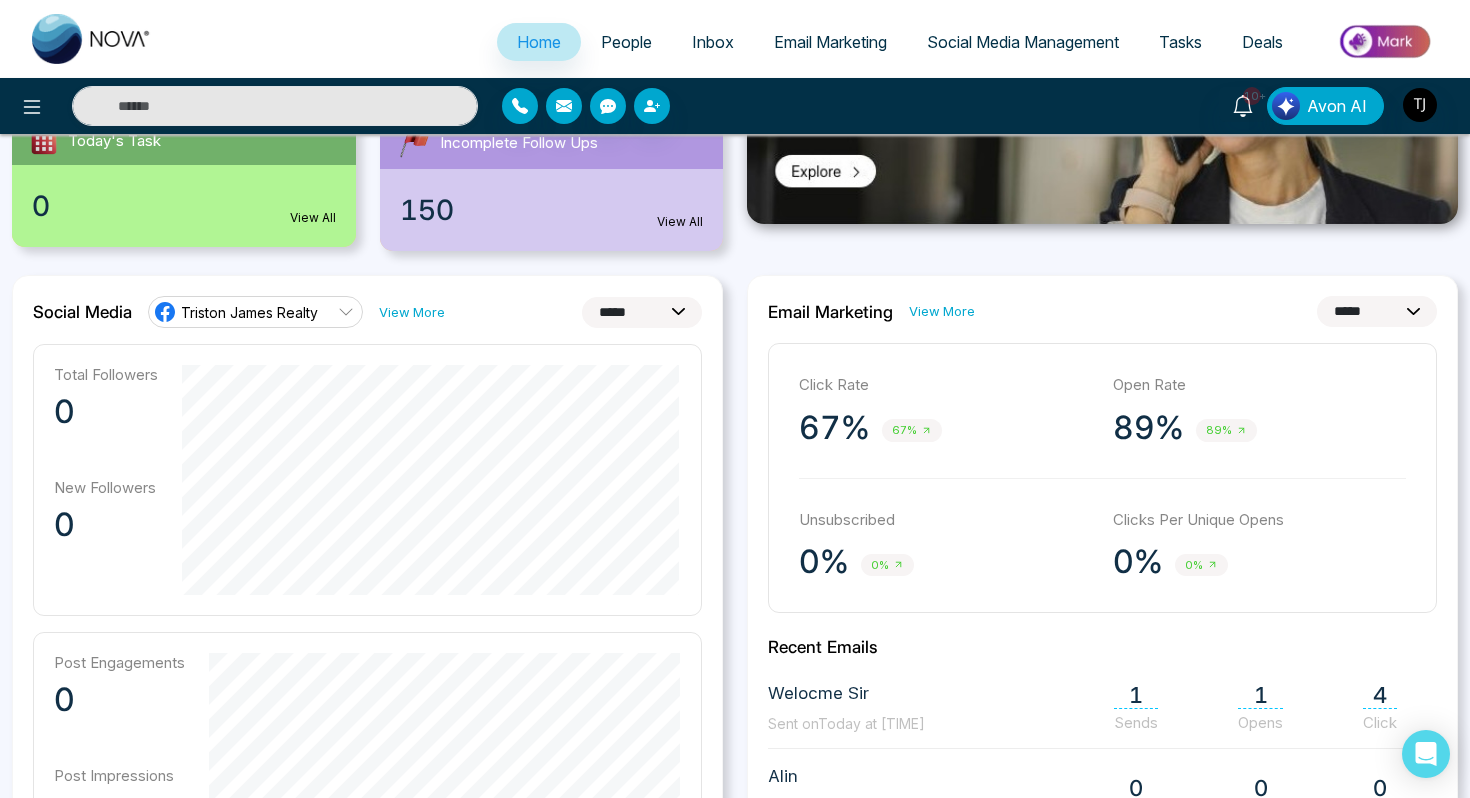 scroll, scrollTop: 403, scrollLeft: 0, axis: vertical 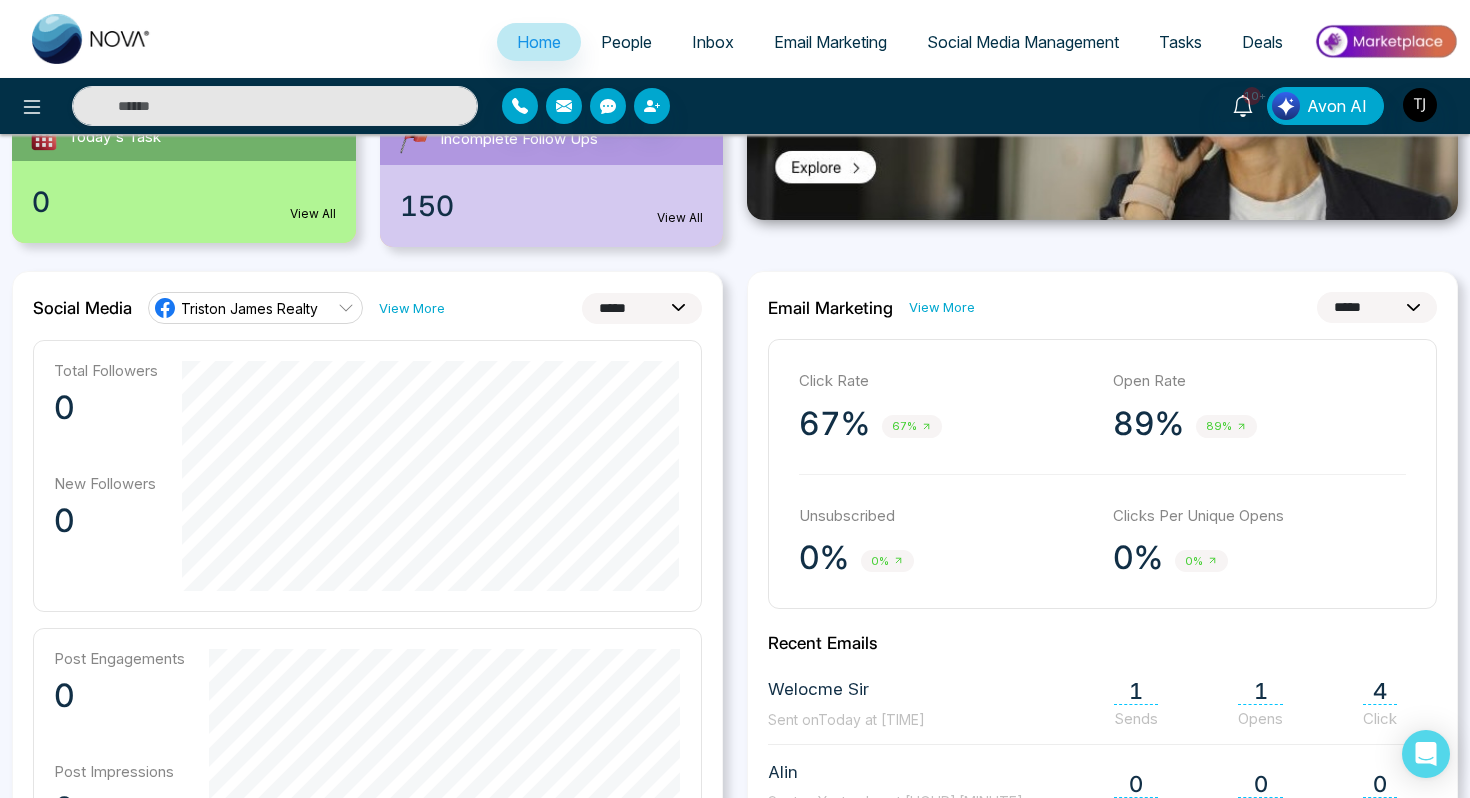 click on "Triston James Realty" at bounding box center (255, 308) 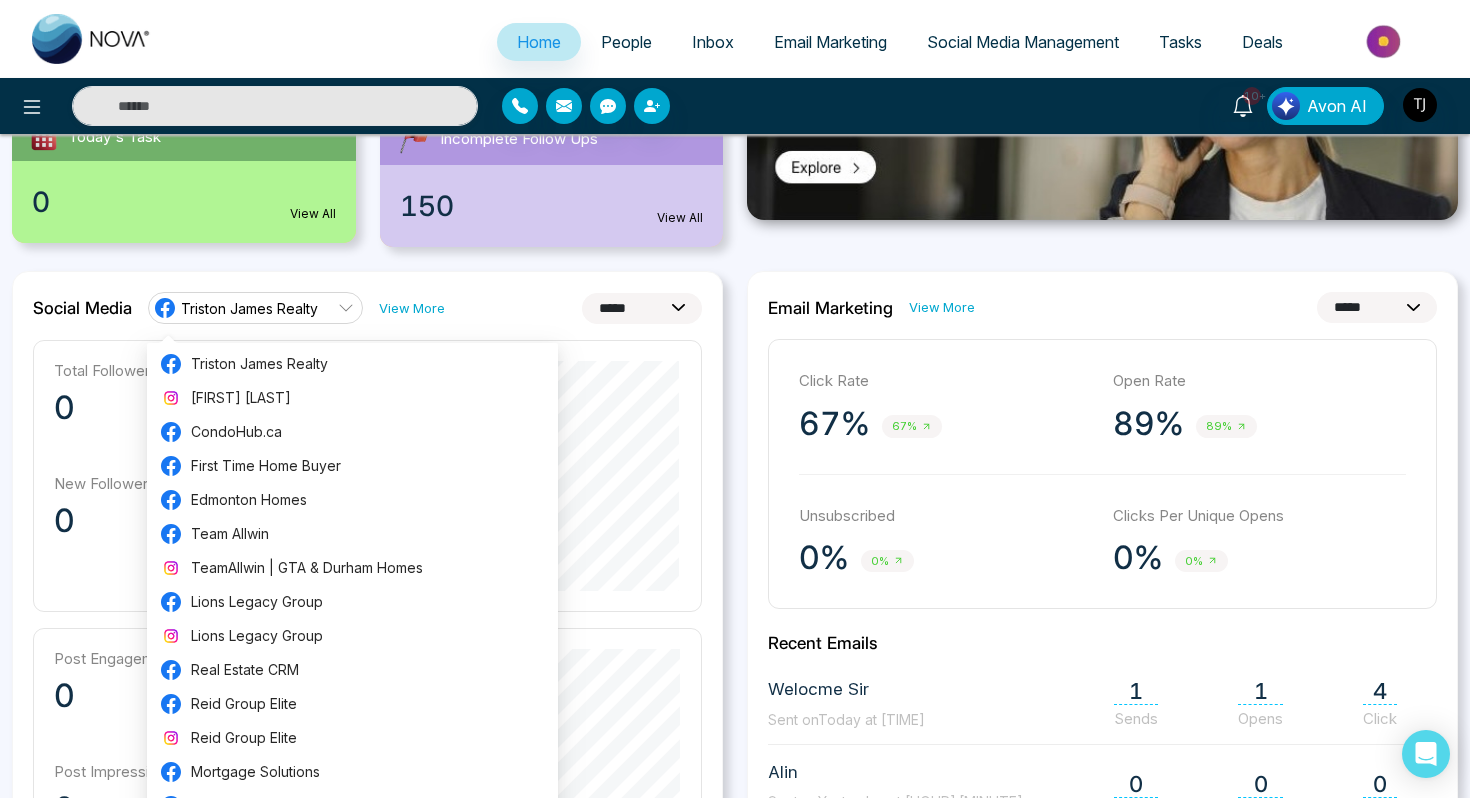 click on "**********" at bounding box center (367, 740) 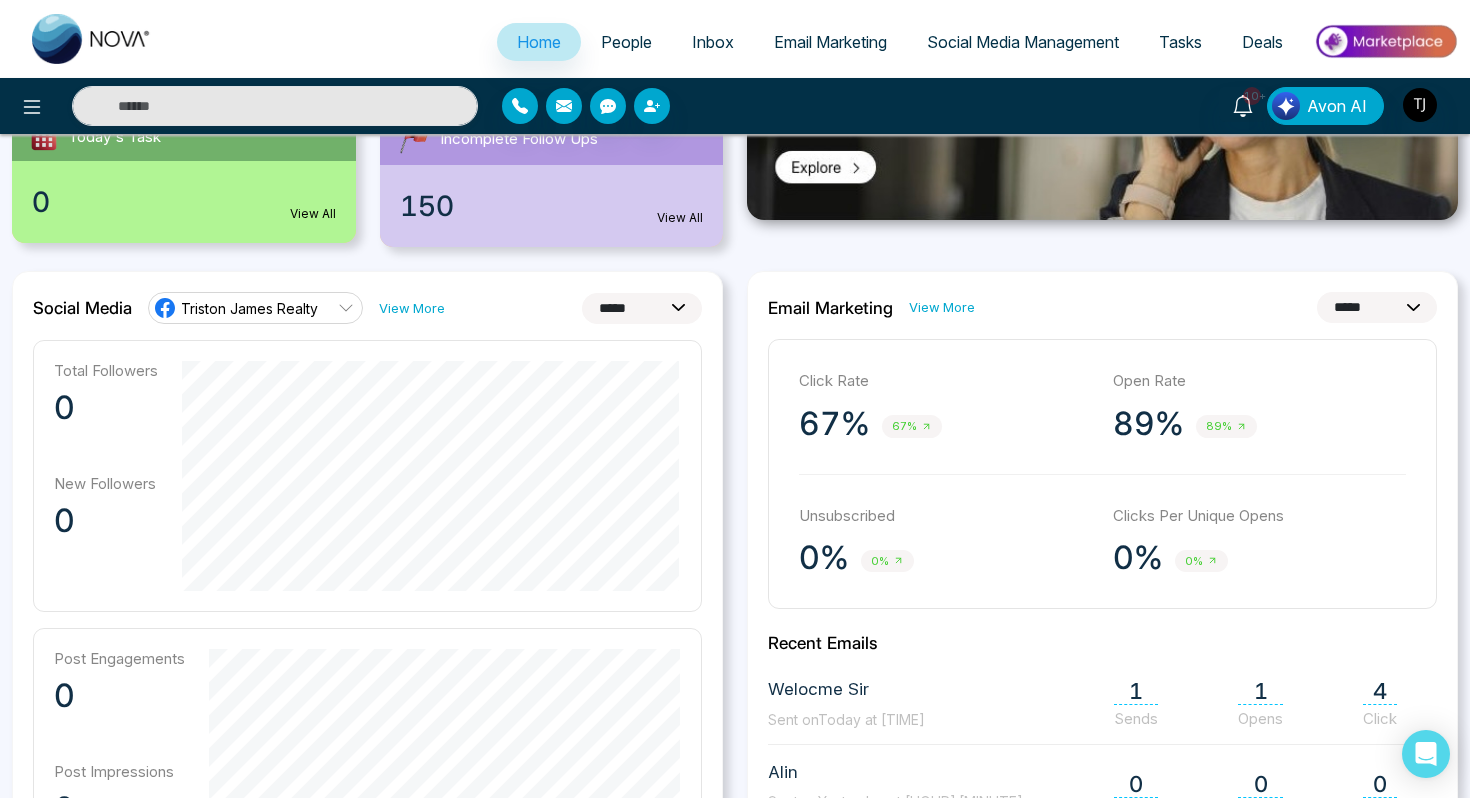 click on "**********" at bounding box center (642, 308) 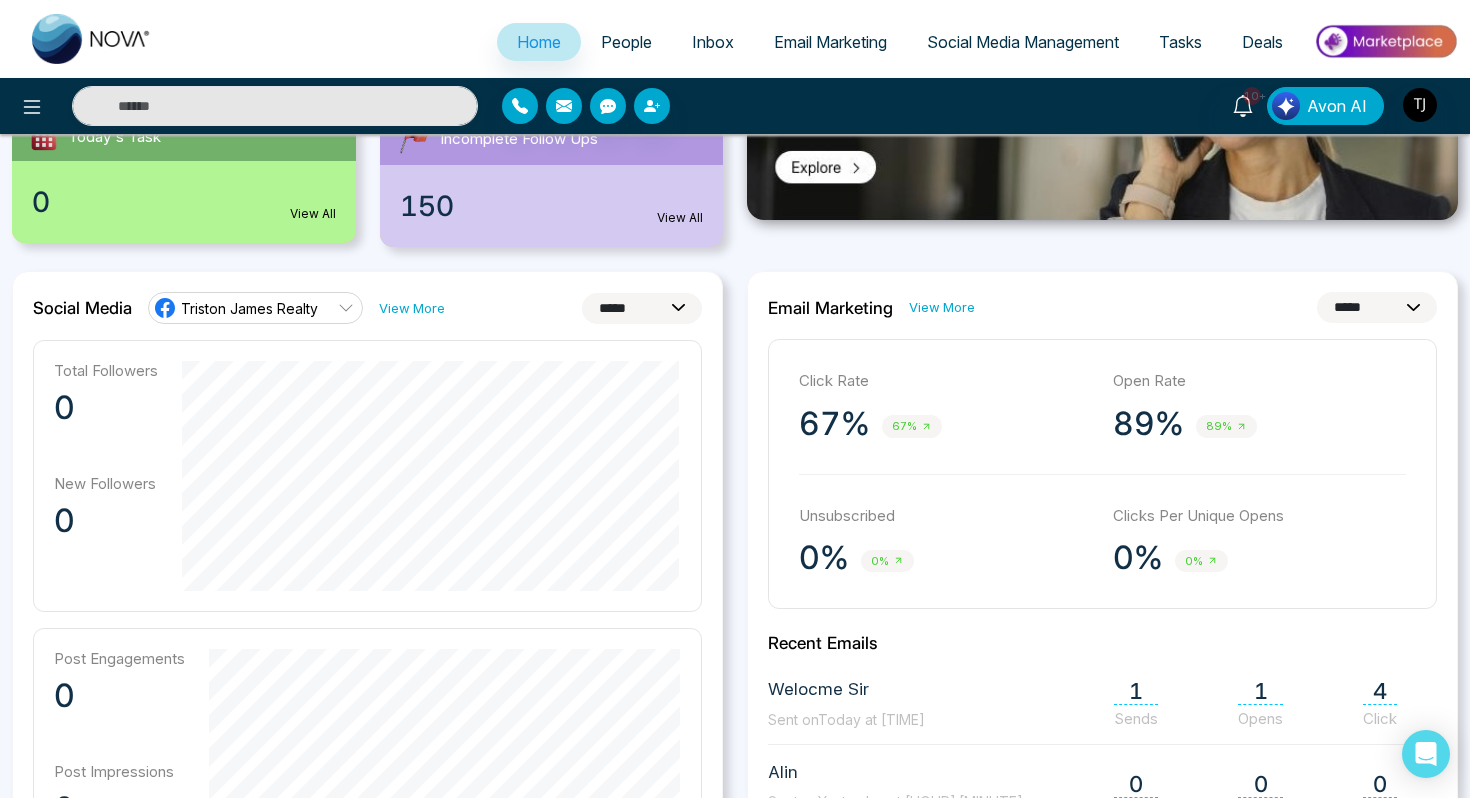 select on "**" 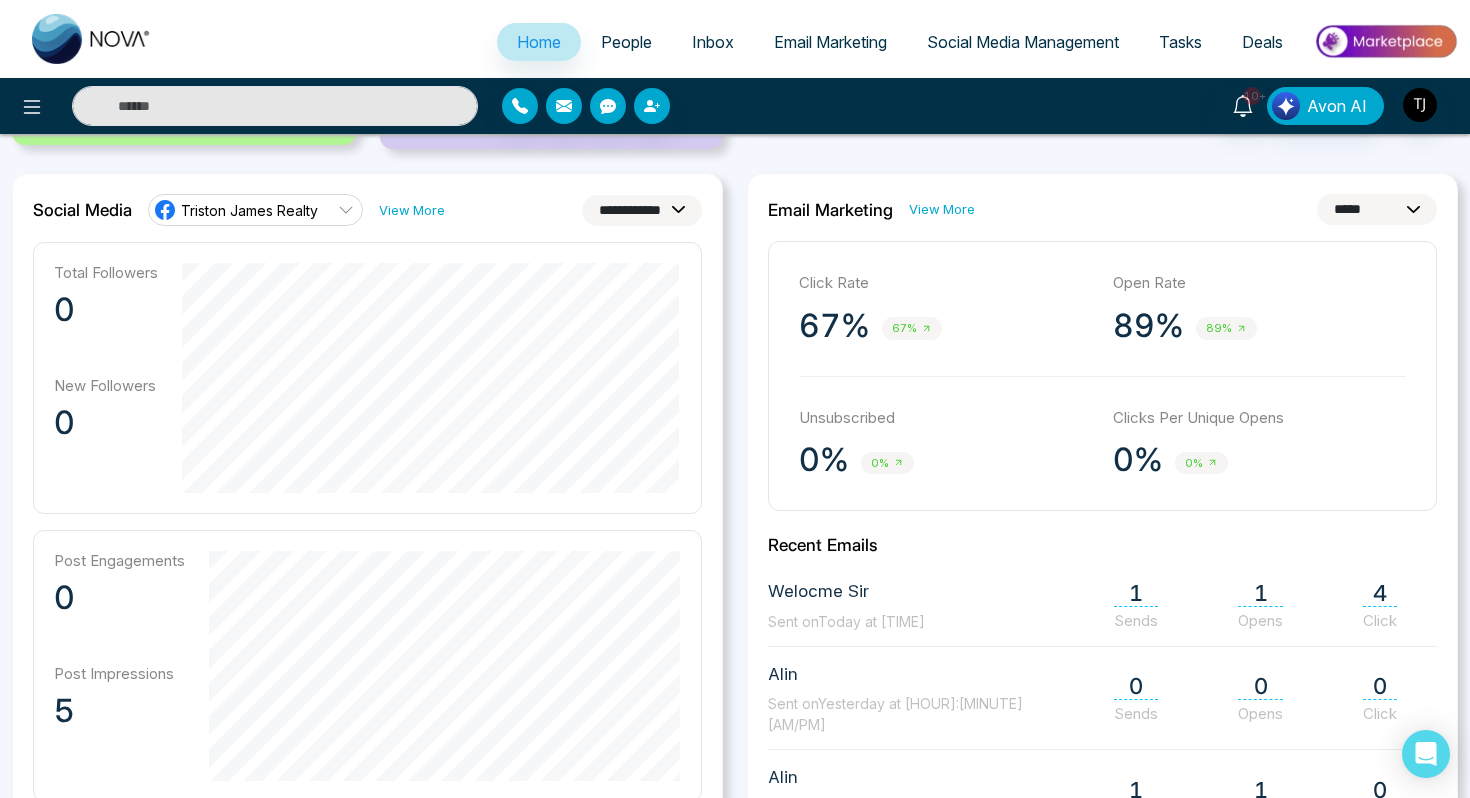 scroll, scrollTop: 487, scrollLeft: 0, axis: vertical 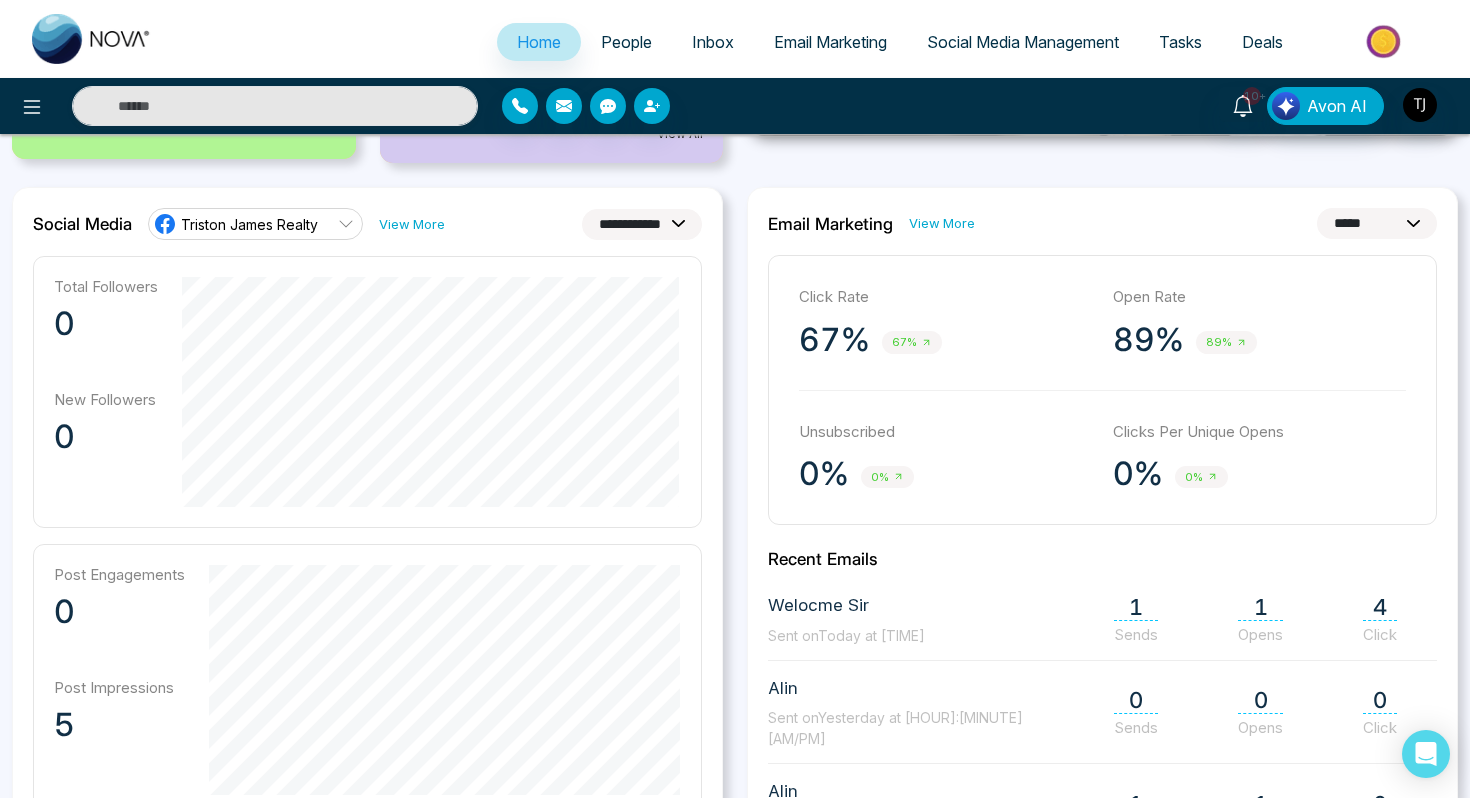click on "Triston James Realty" at bounding box center [249, 224] 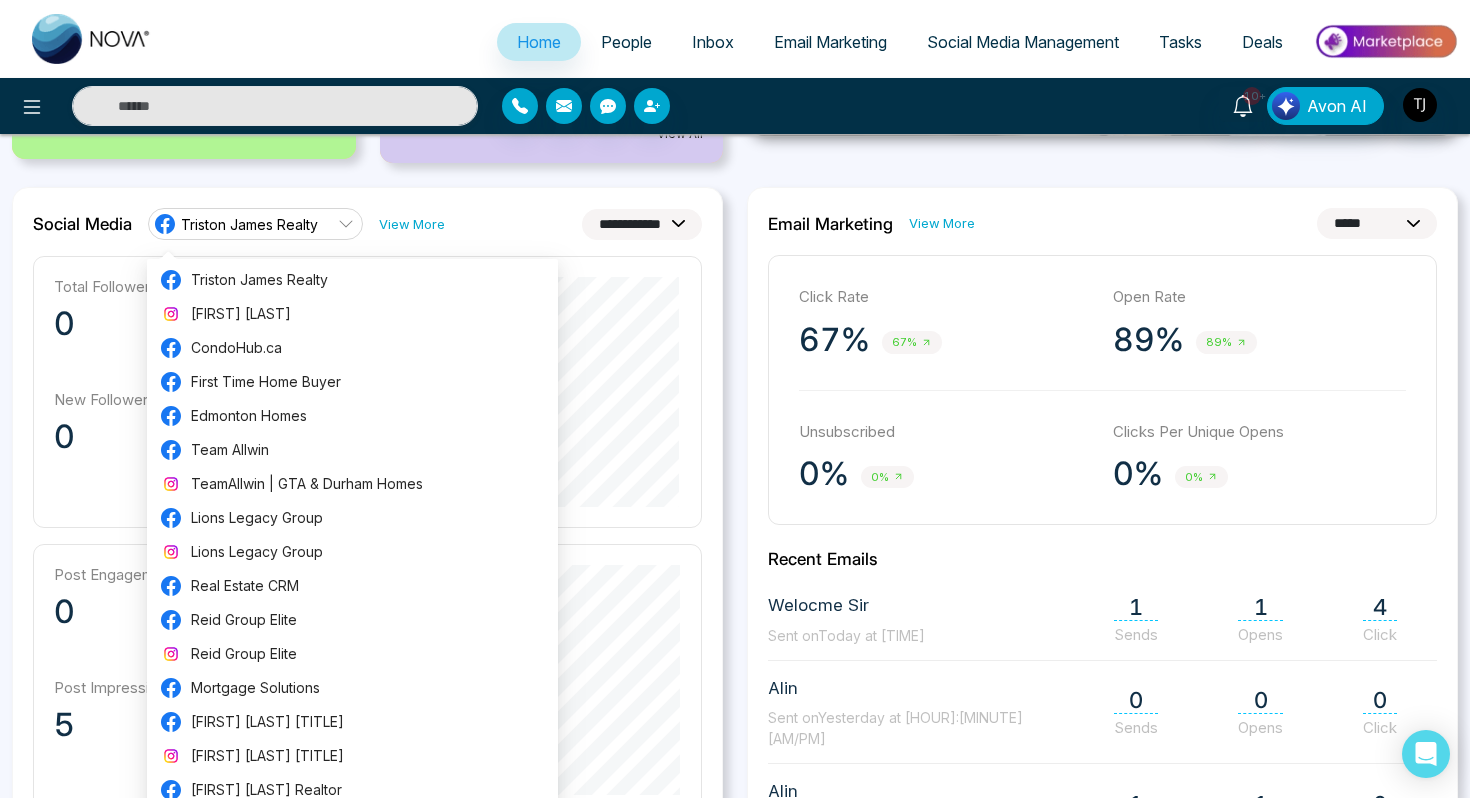 click on "0" at bounding box center [106, 324] 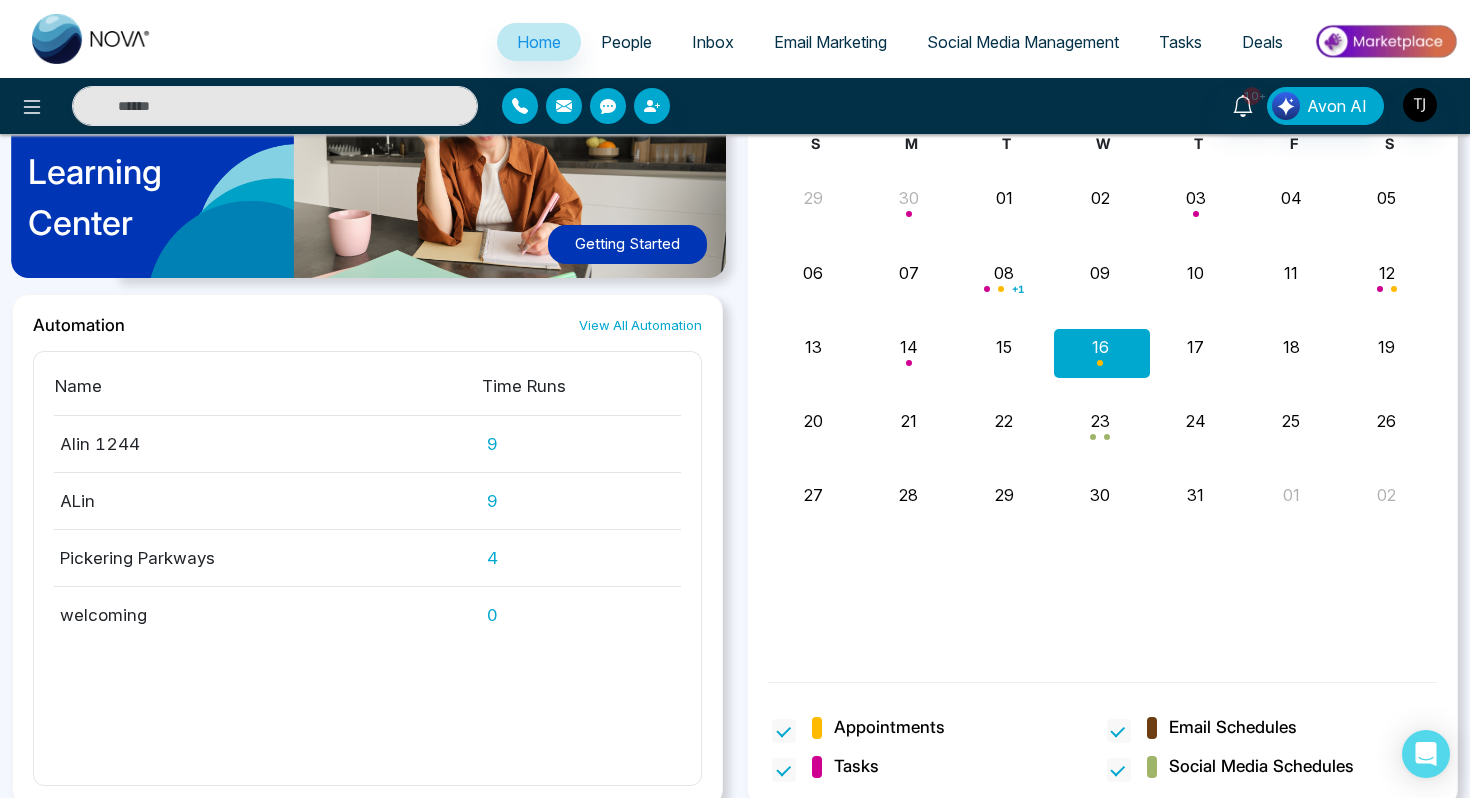 scroll, scrollTop: 1856, scrollLeft: 0, axis: vertical 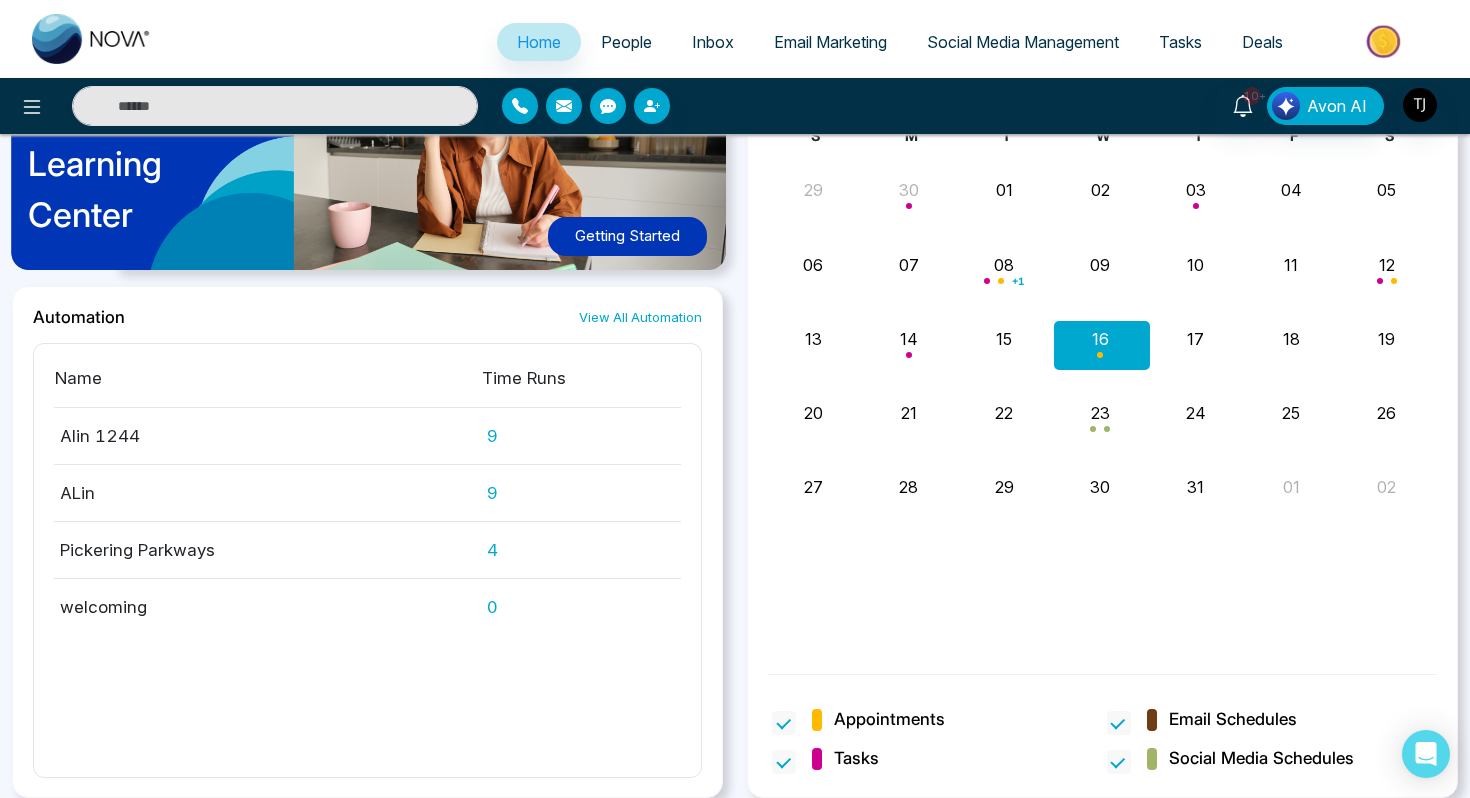 click on "People" at bounding box center (626, 42) 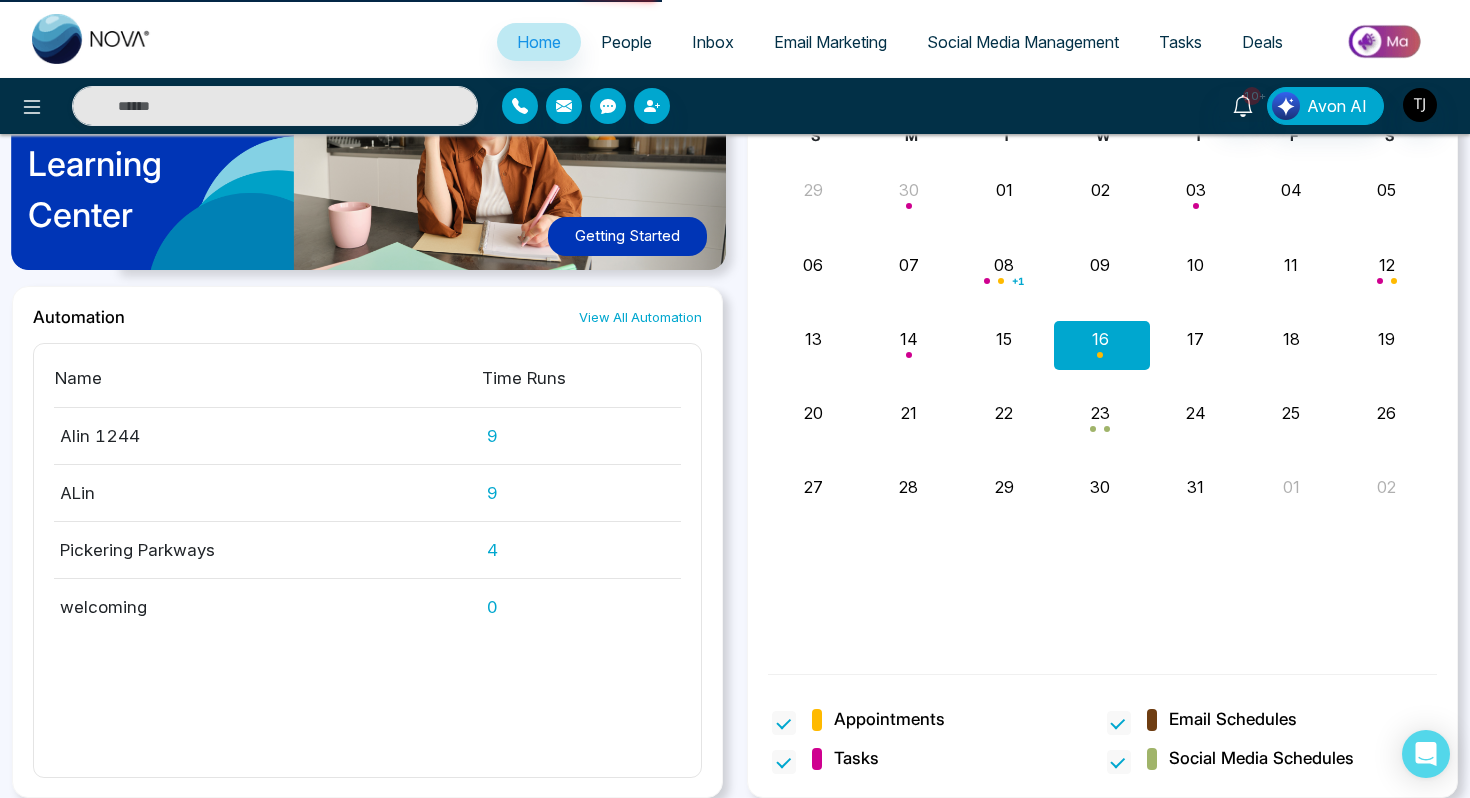 scroll, scrollTop: 0, scrollLeft: 0, axis: both 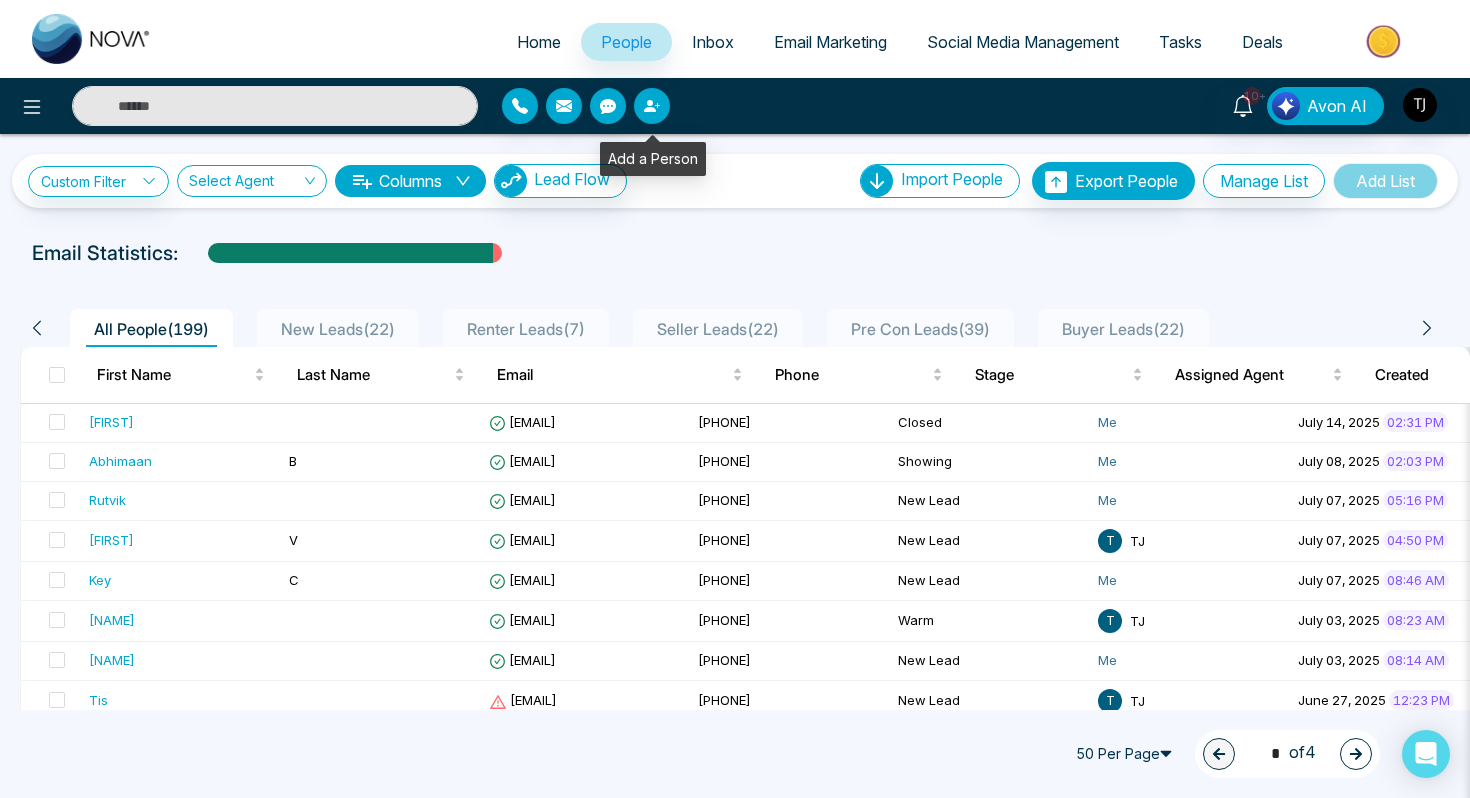 click 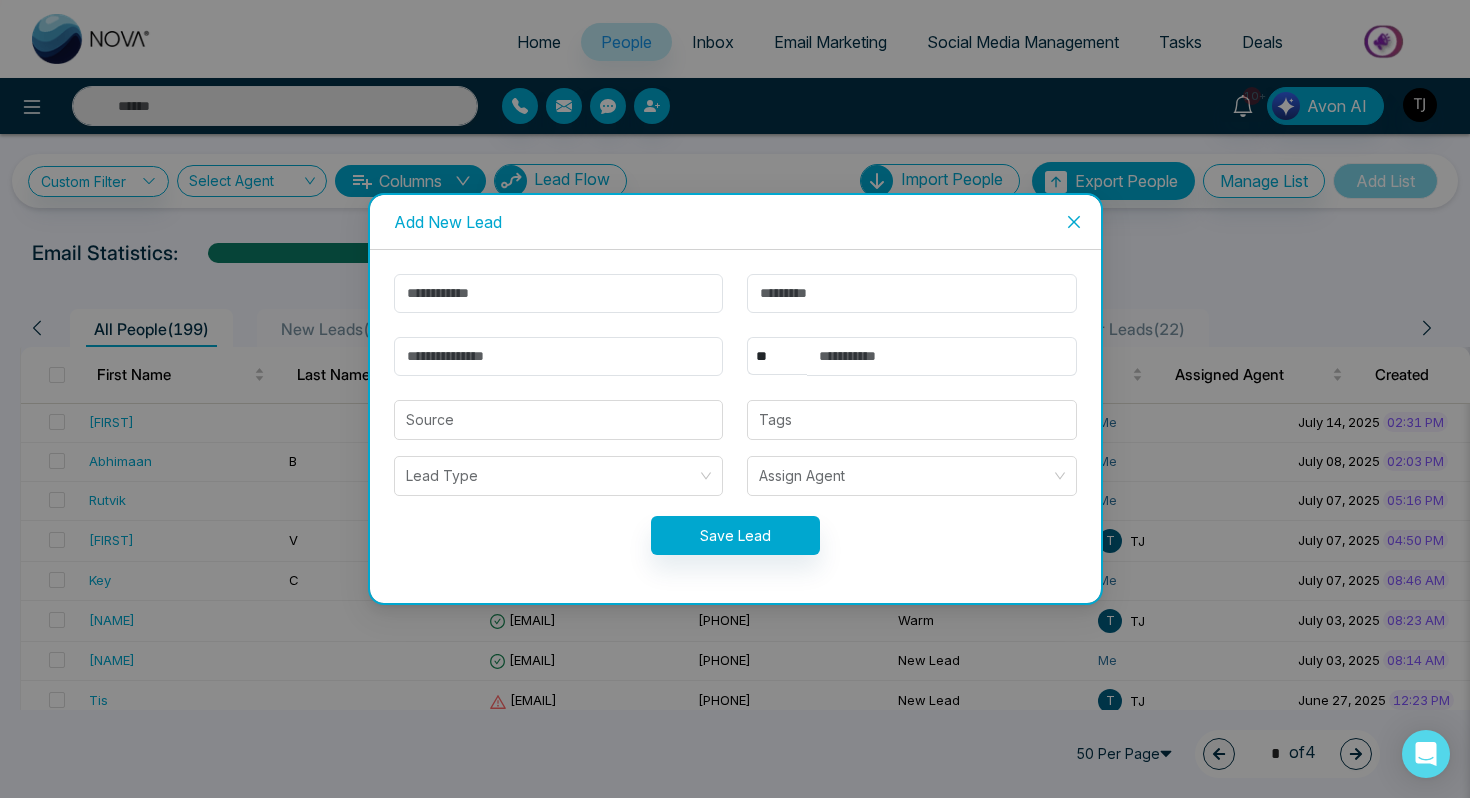 click at bounding box center (1074, 222) 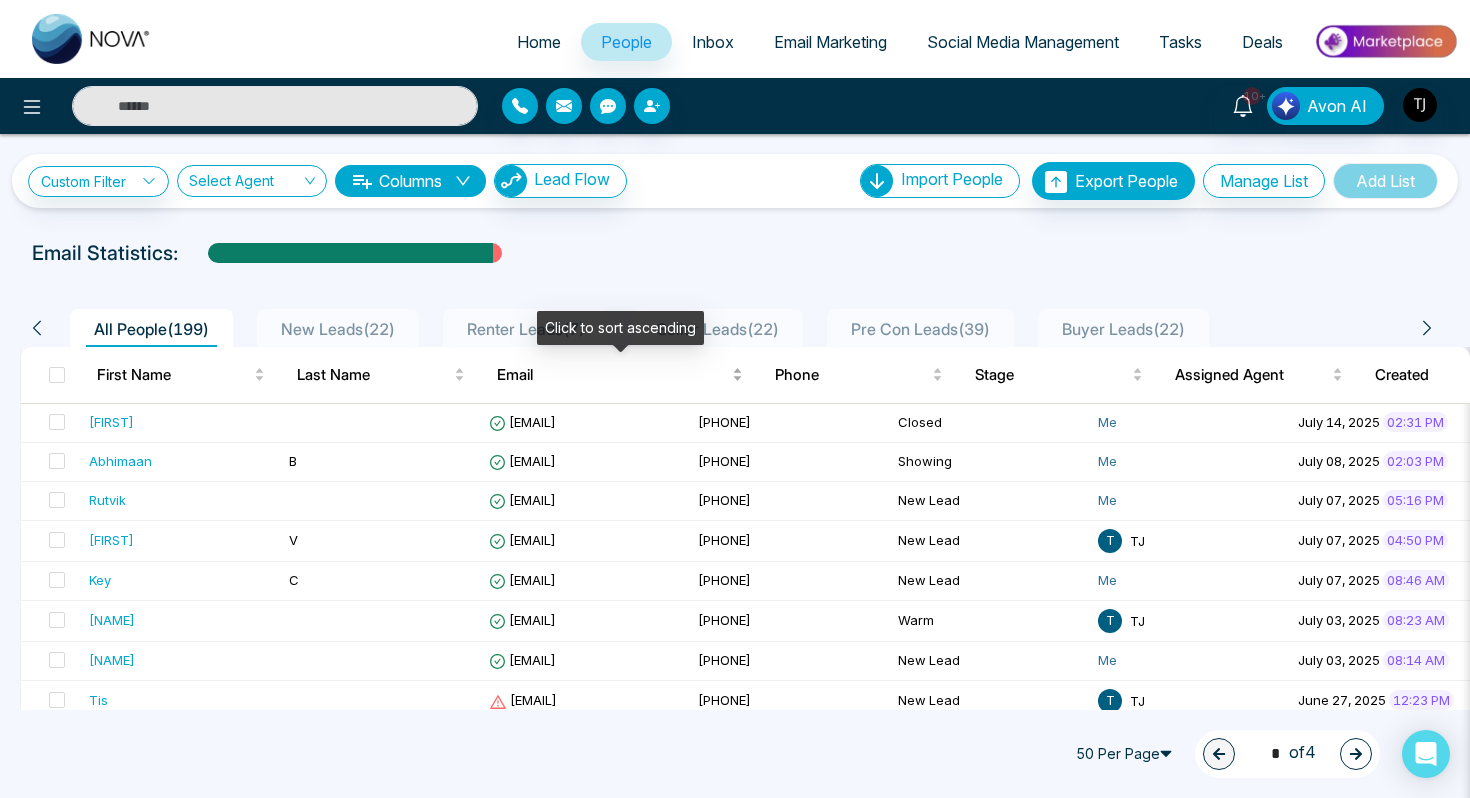 scroll, scrollTop: 0, scrollLeft: 32, axis: horizontal 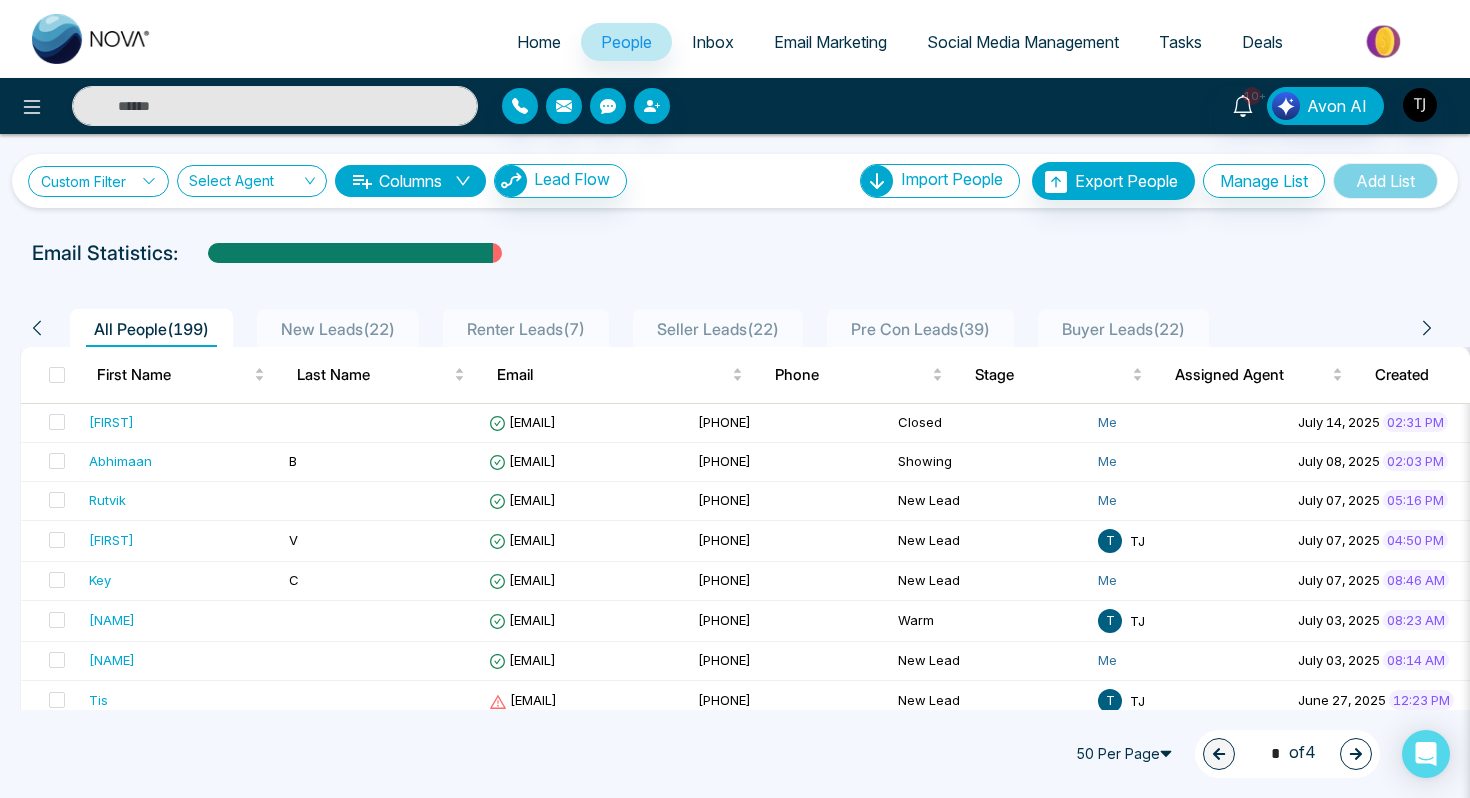 click on "Custom Filter" at bounding box center (98, 181) 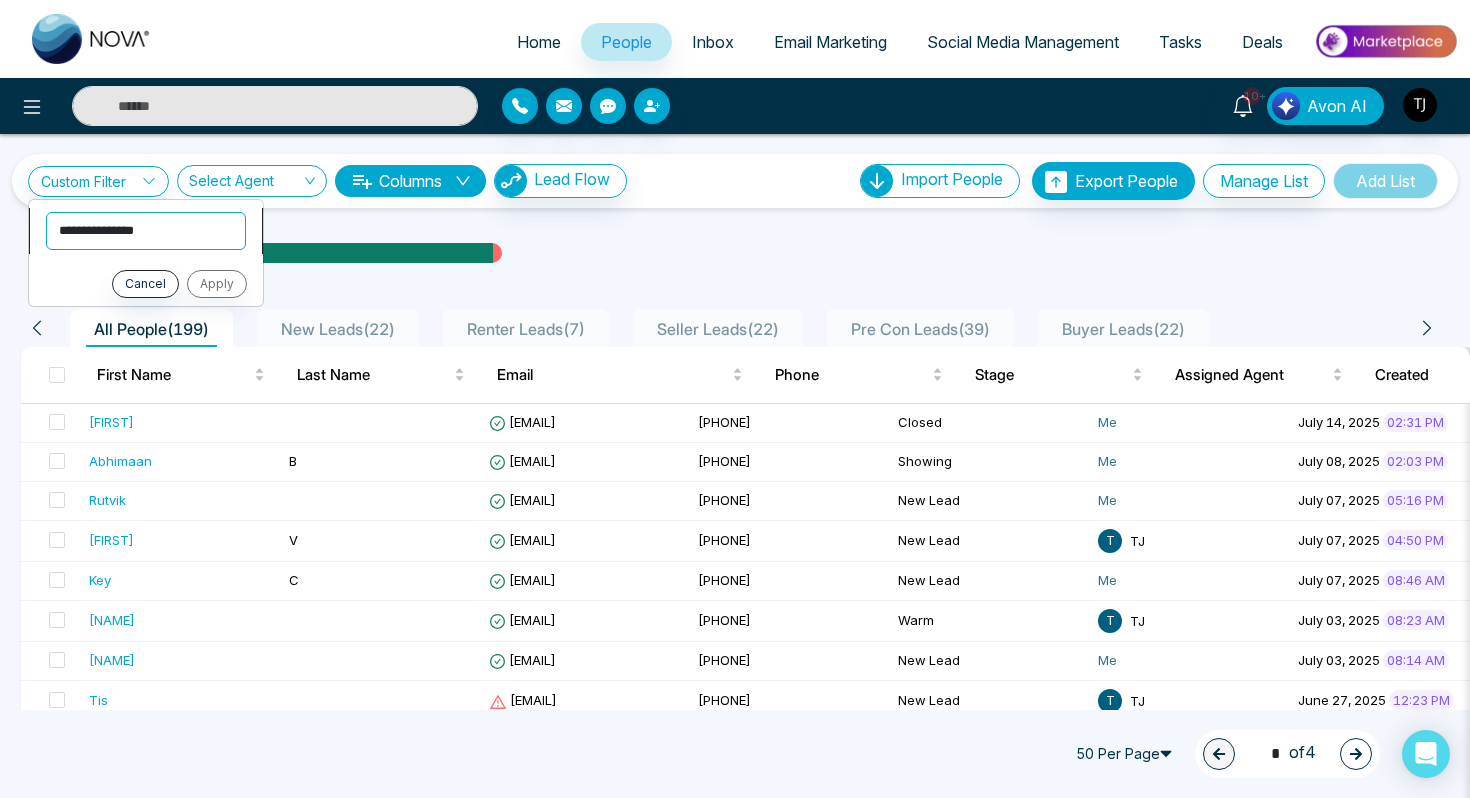 click on "**********" at bounding box center (146, 231) 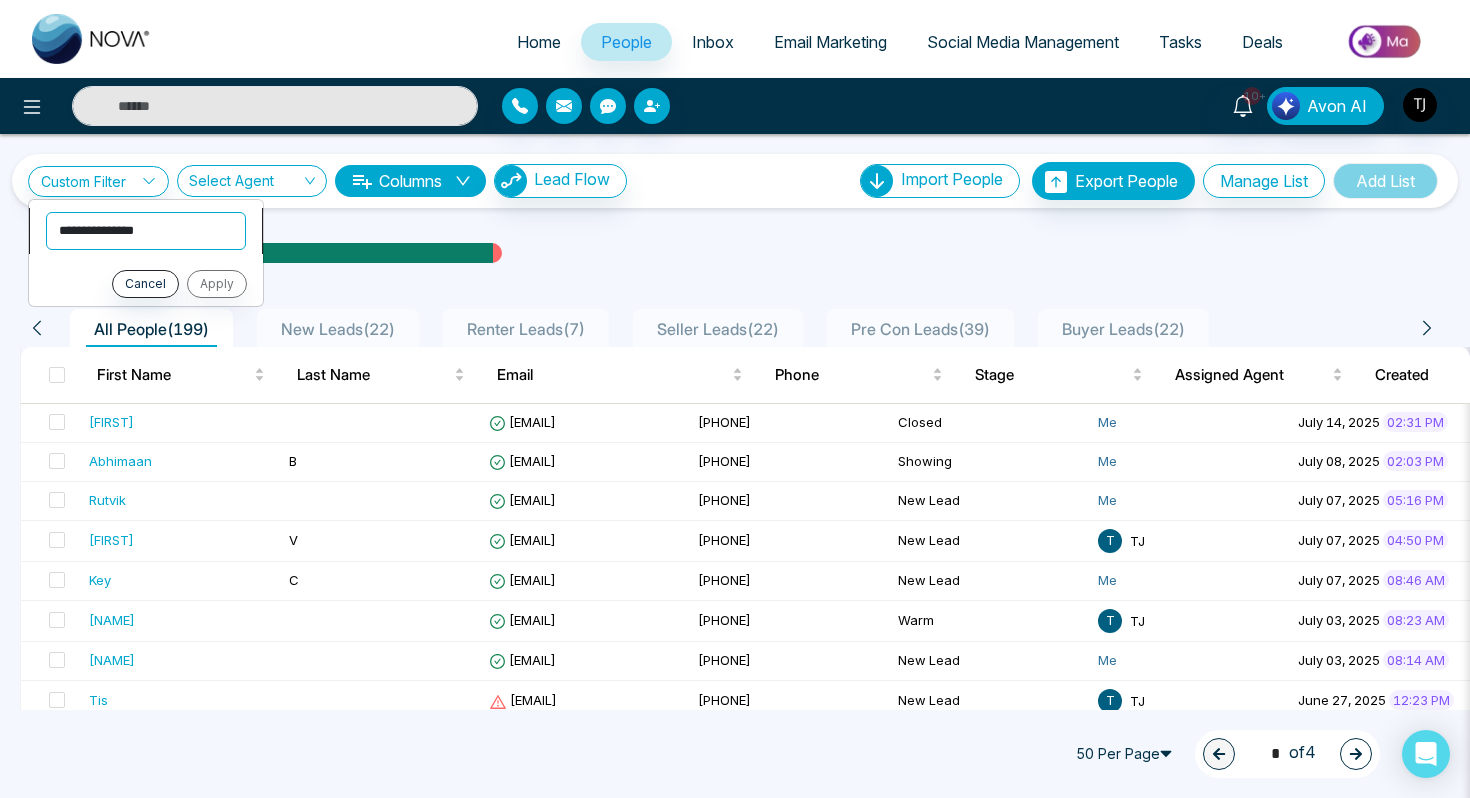 click on "**********" at bounding box center (146, 231) 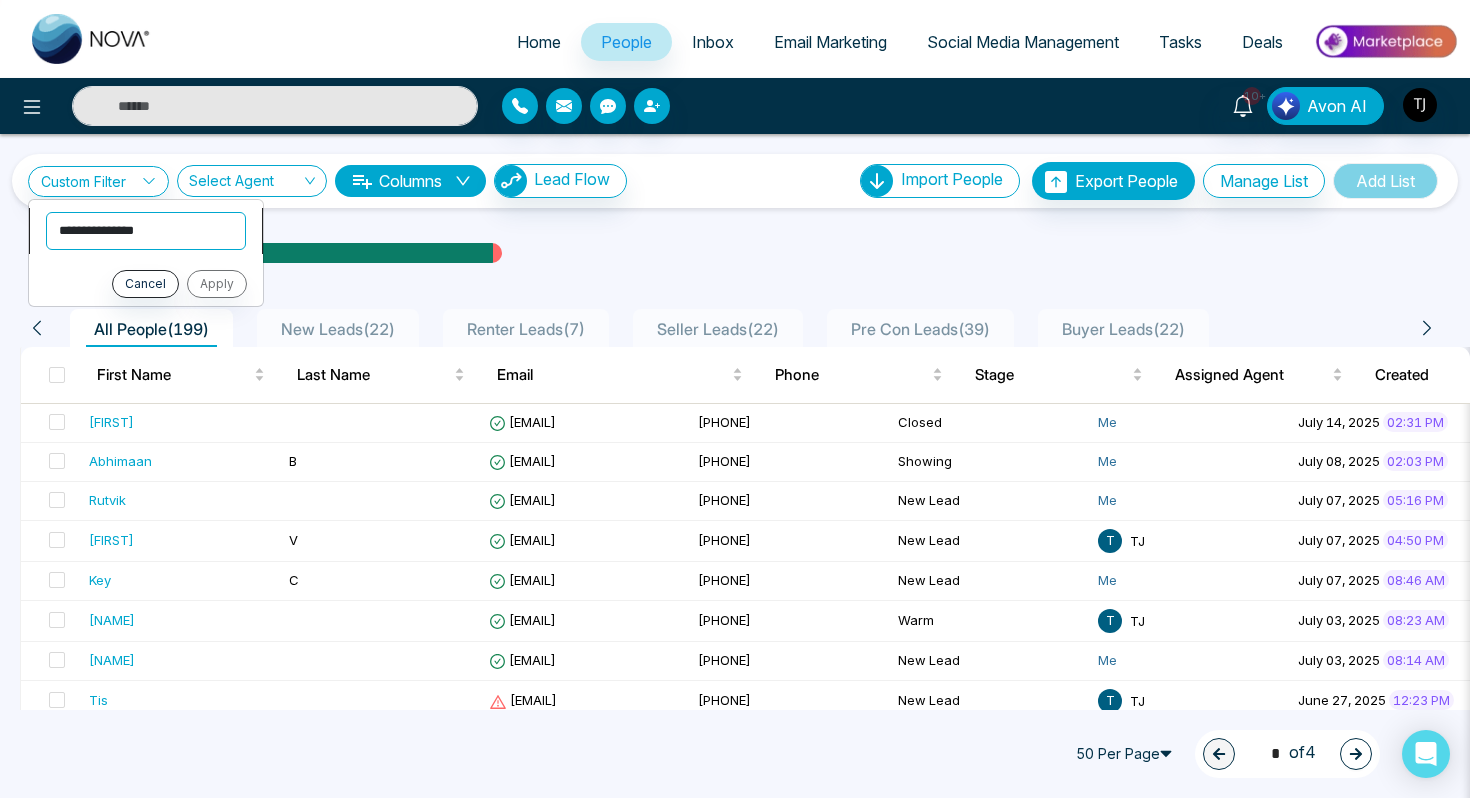 select on "****" 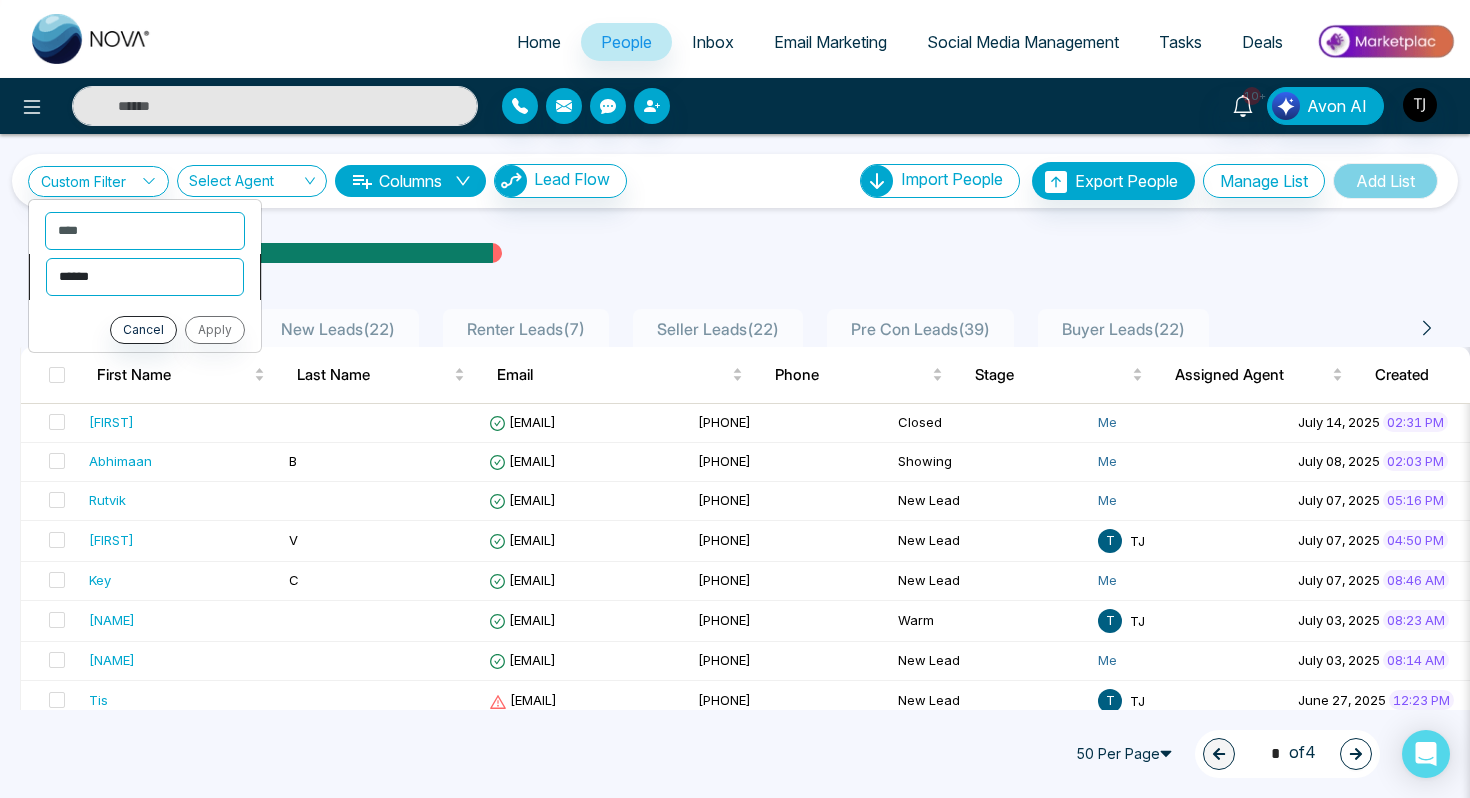 click on "**********" at bounding box center (145, 277) 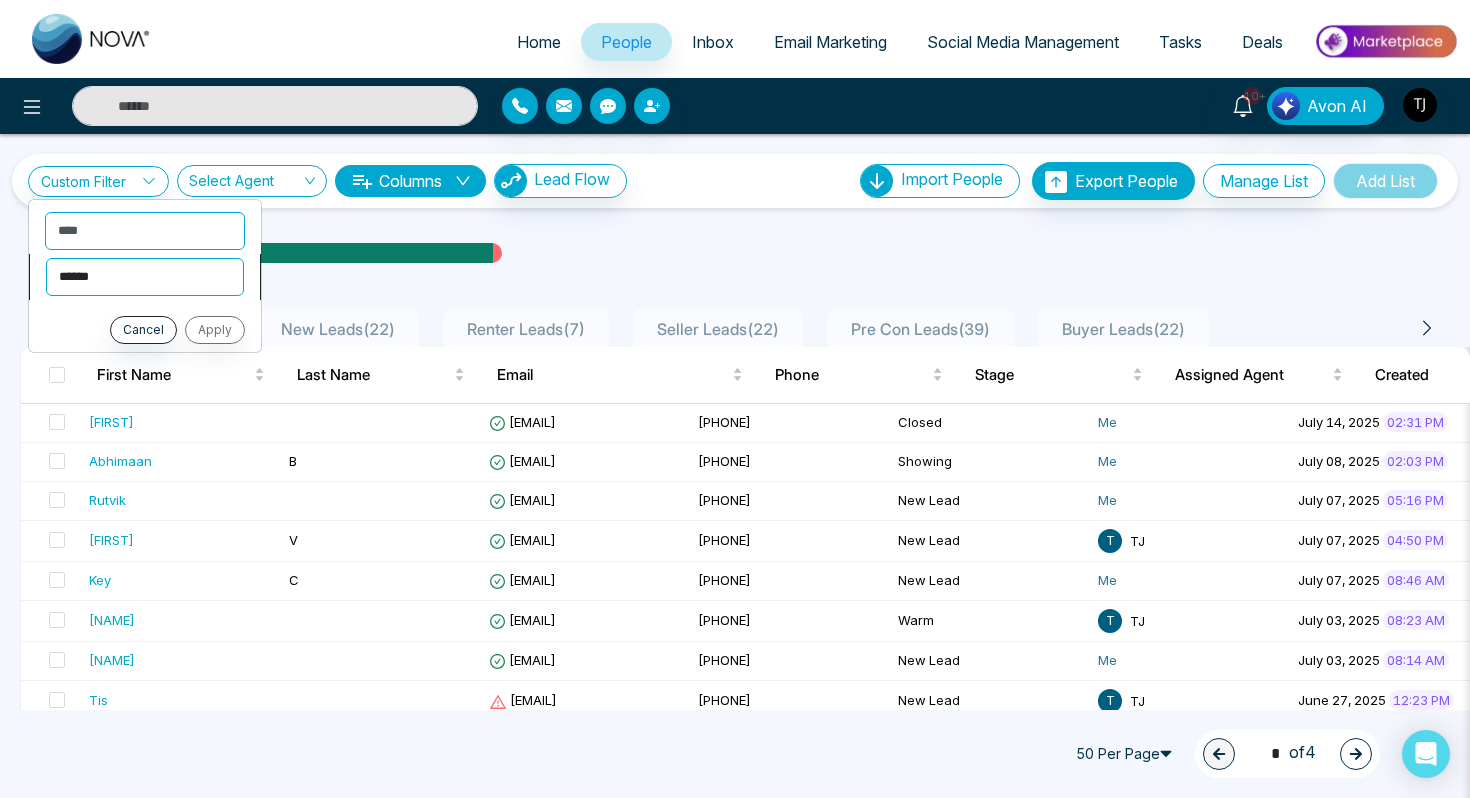 select on "*******" 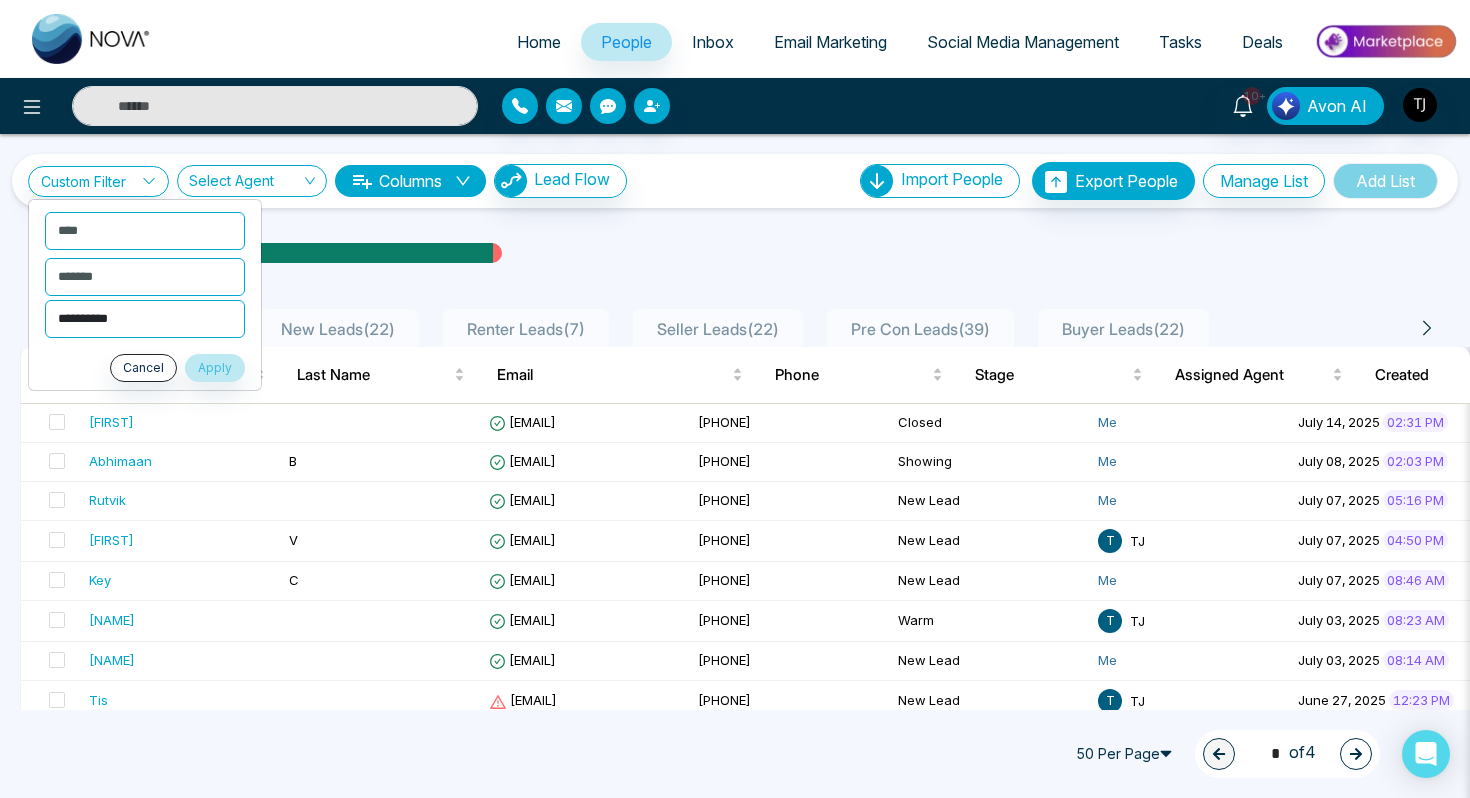 click on "**********" at bounding box center [145, 319] 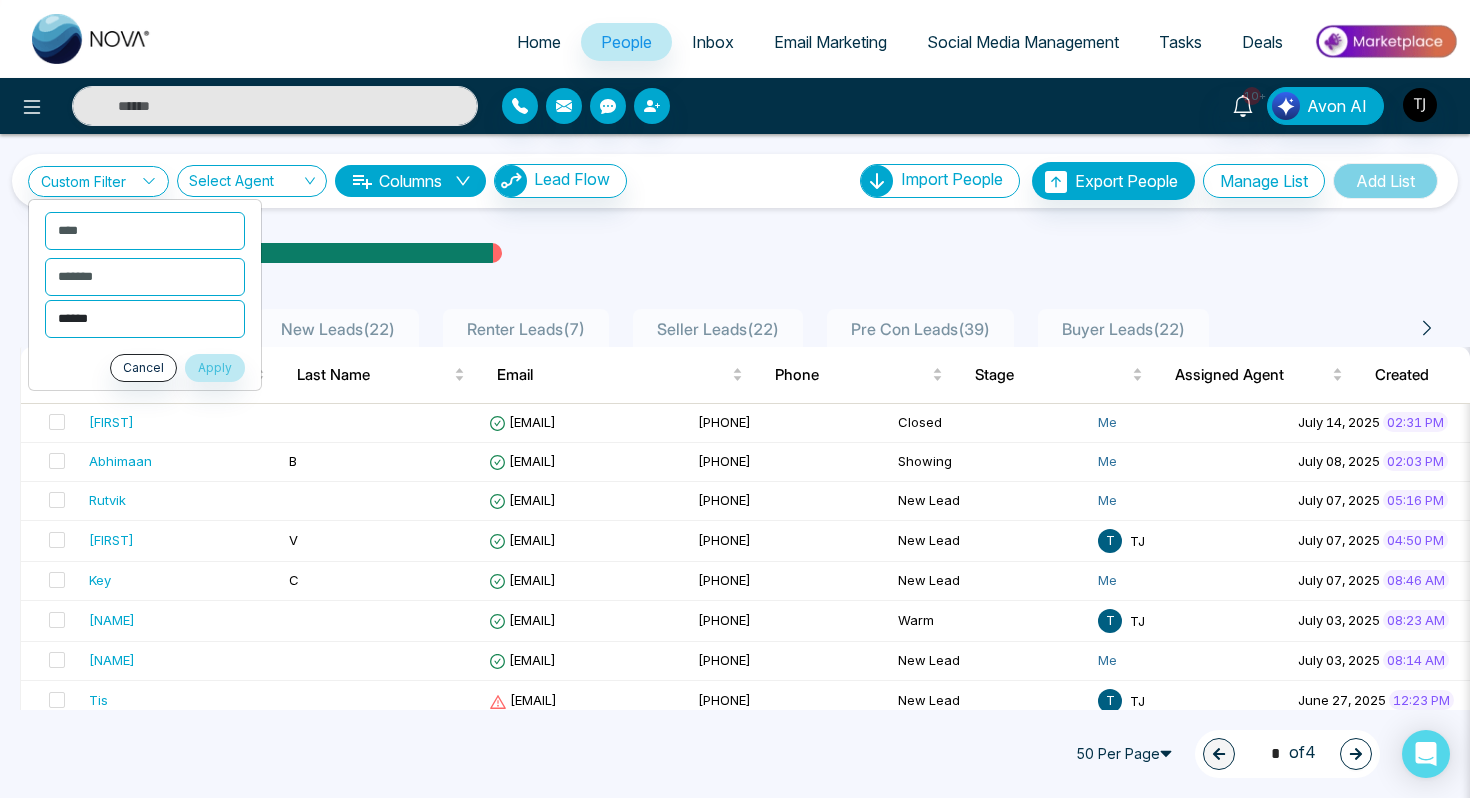 select on "******" 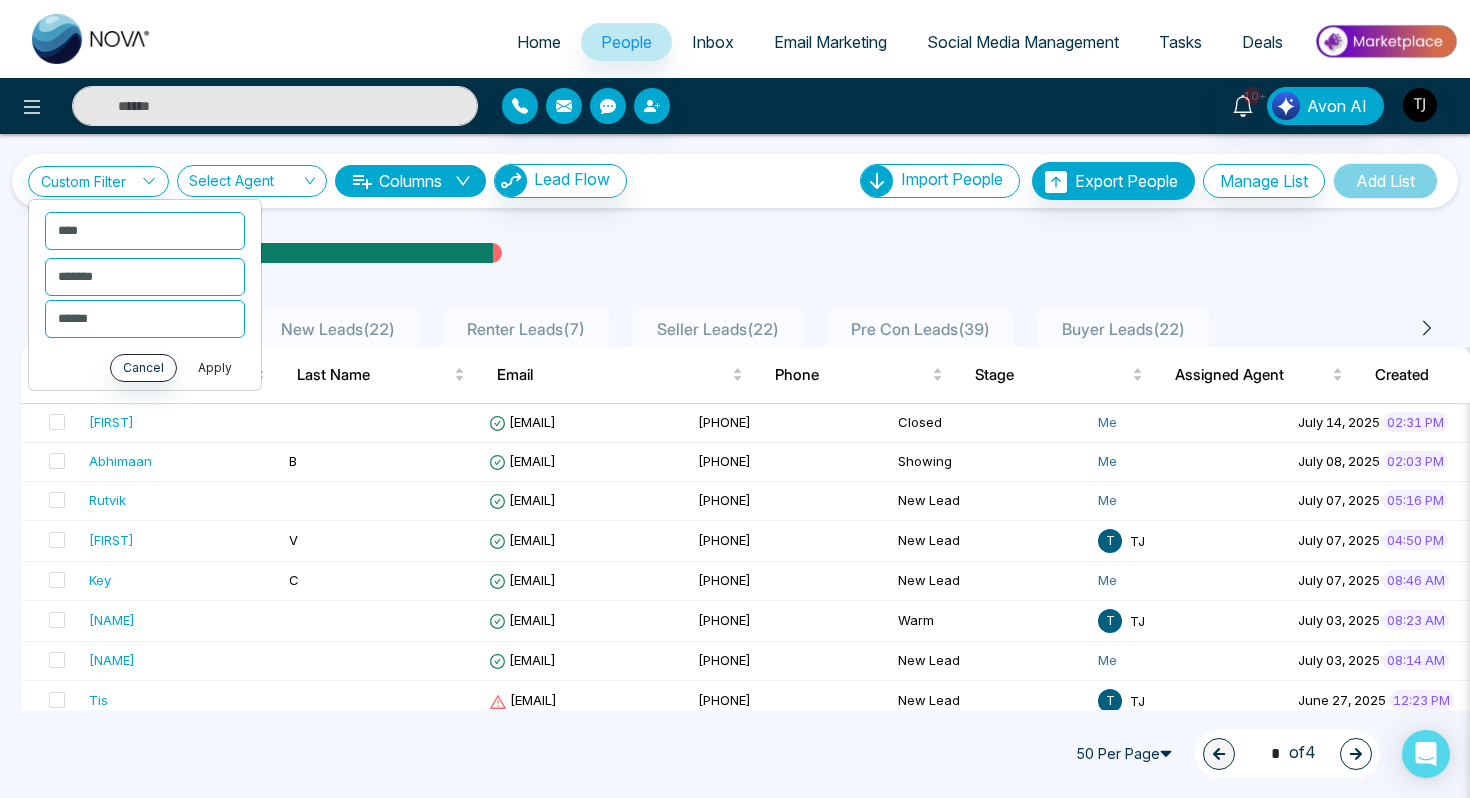 click on "Apply" at bounding box center [215, 368] 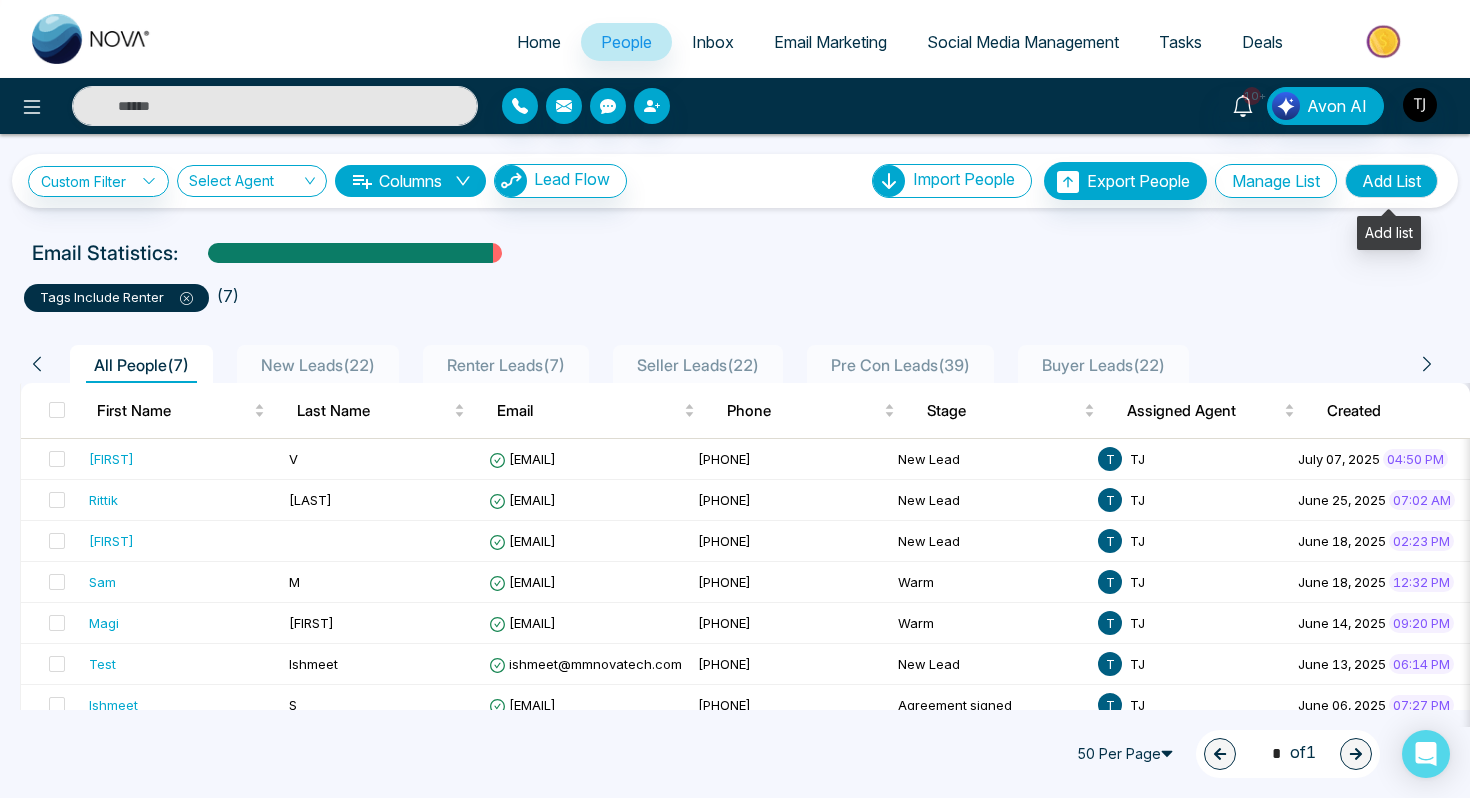 click on "Add List" at bounding box center [1391, 181] 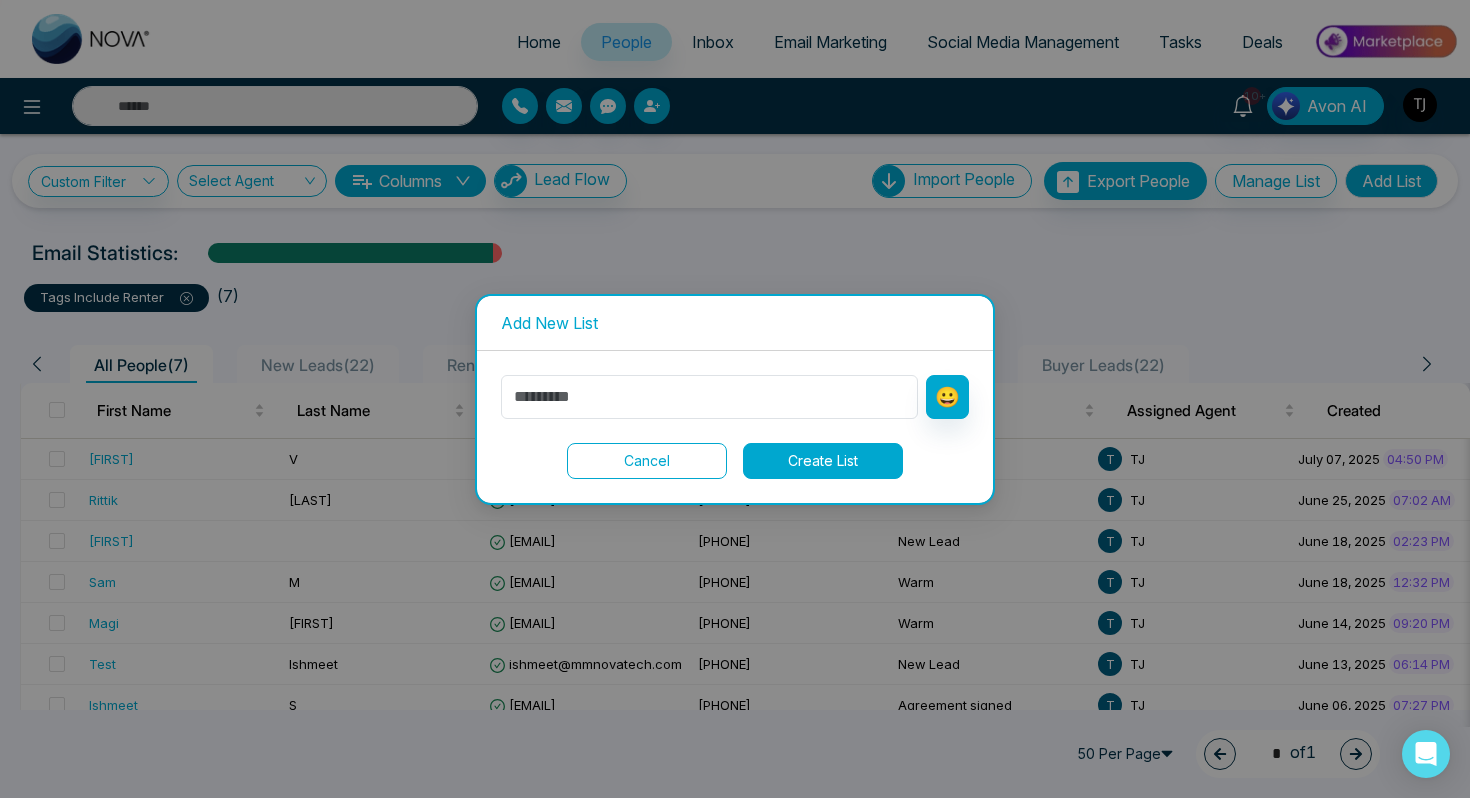 click on "Cancel" at bounding box center (647, 461) 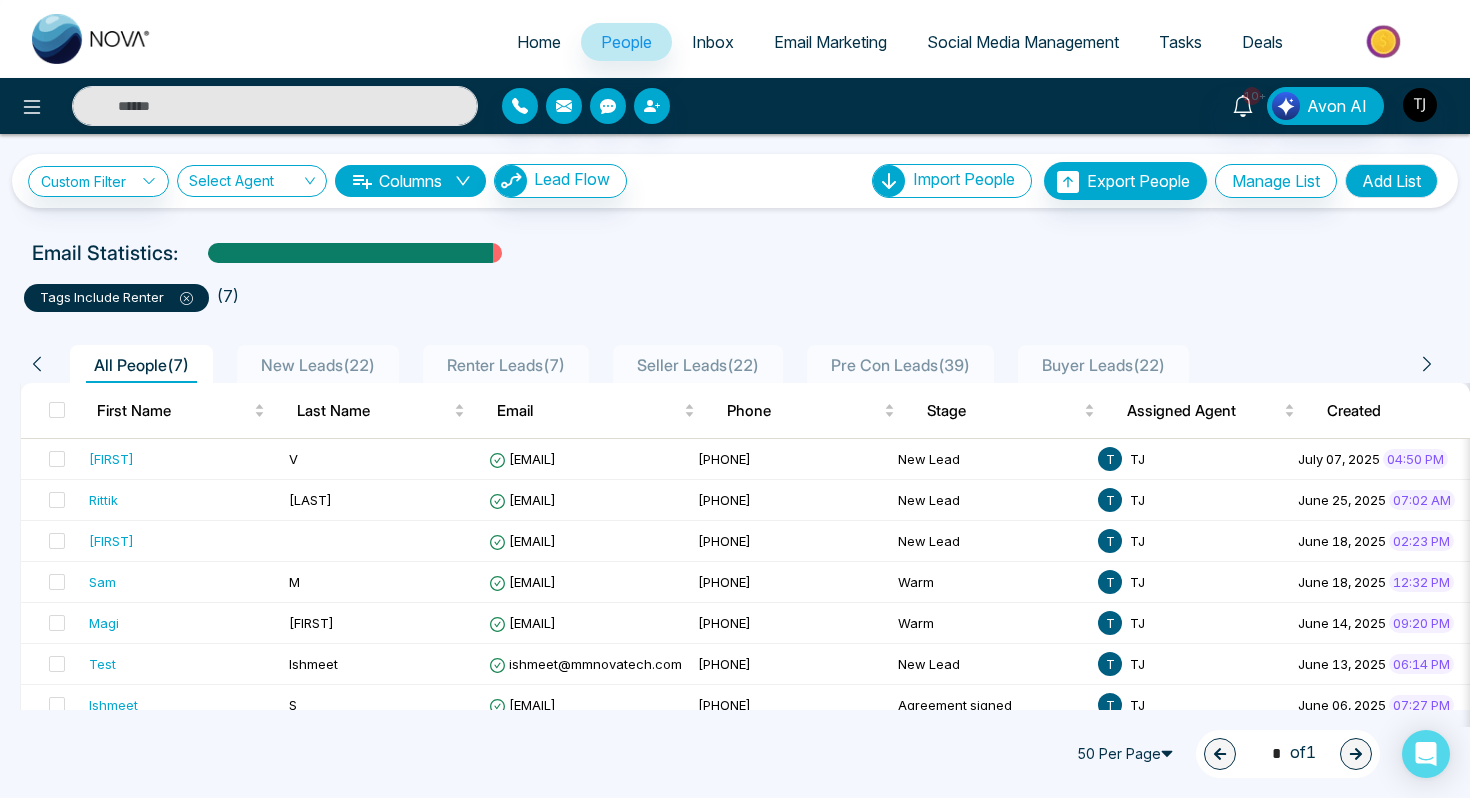 click on "Renter Leads  ( 7 )" at bounding box center [506, 365] 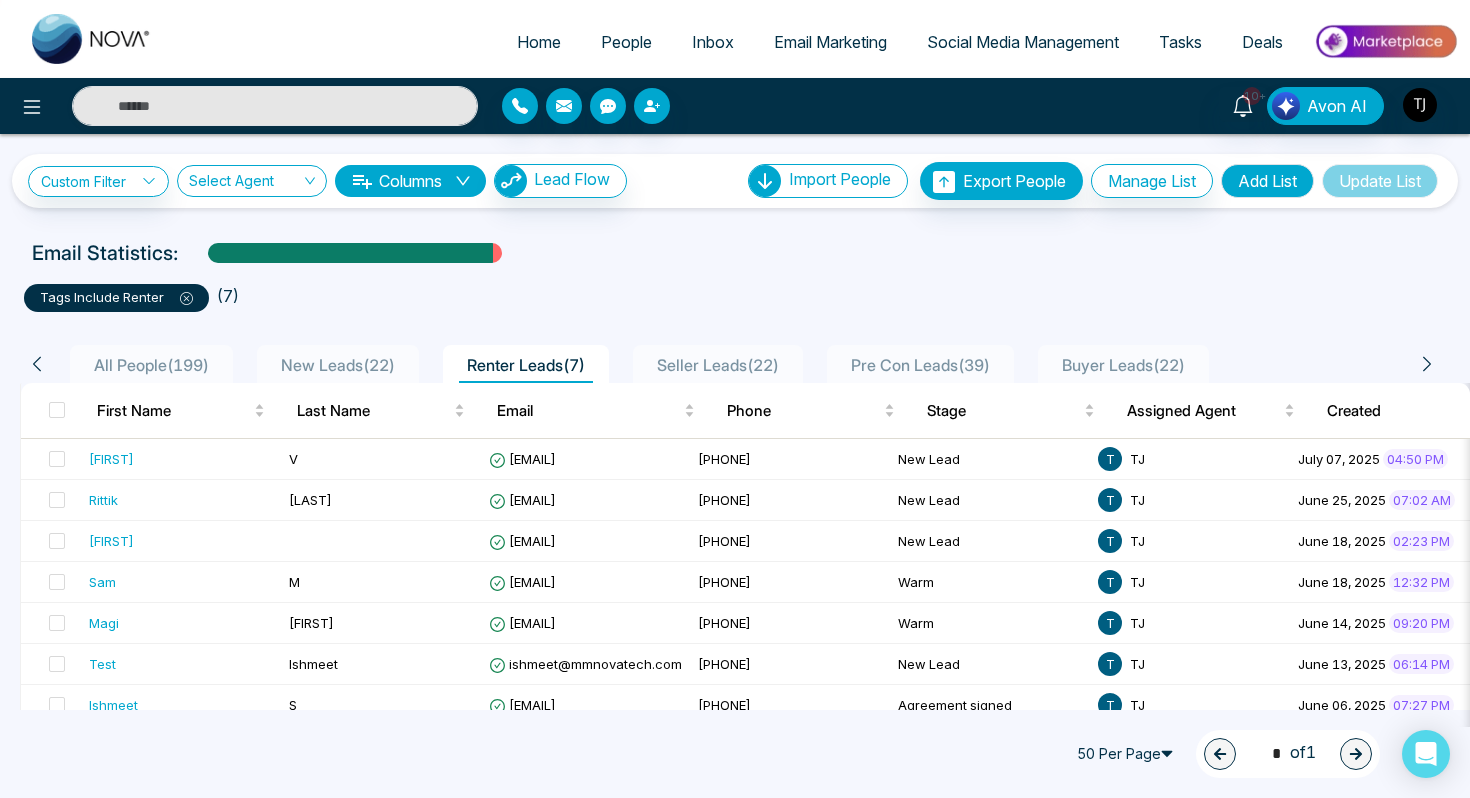 click on "All People  ( 199 )" at bounding box center (151, 365) 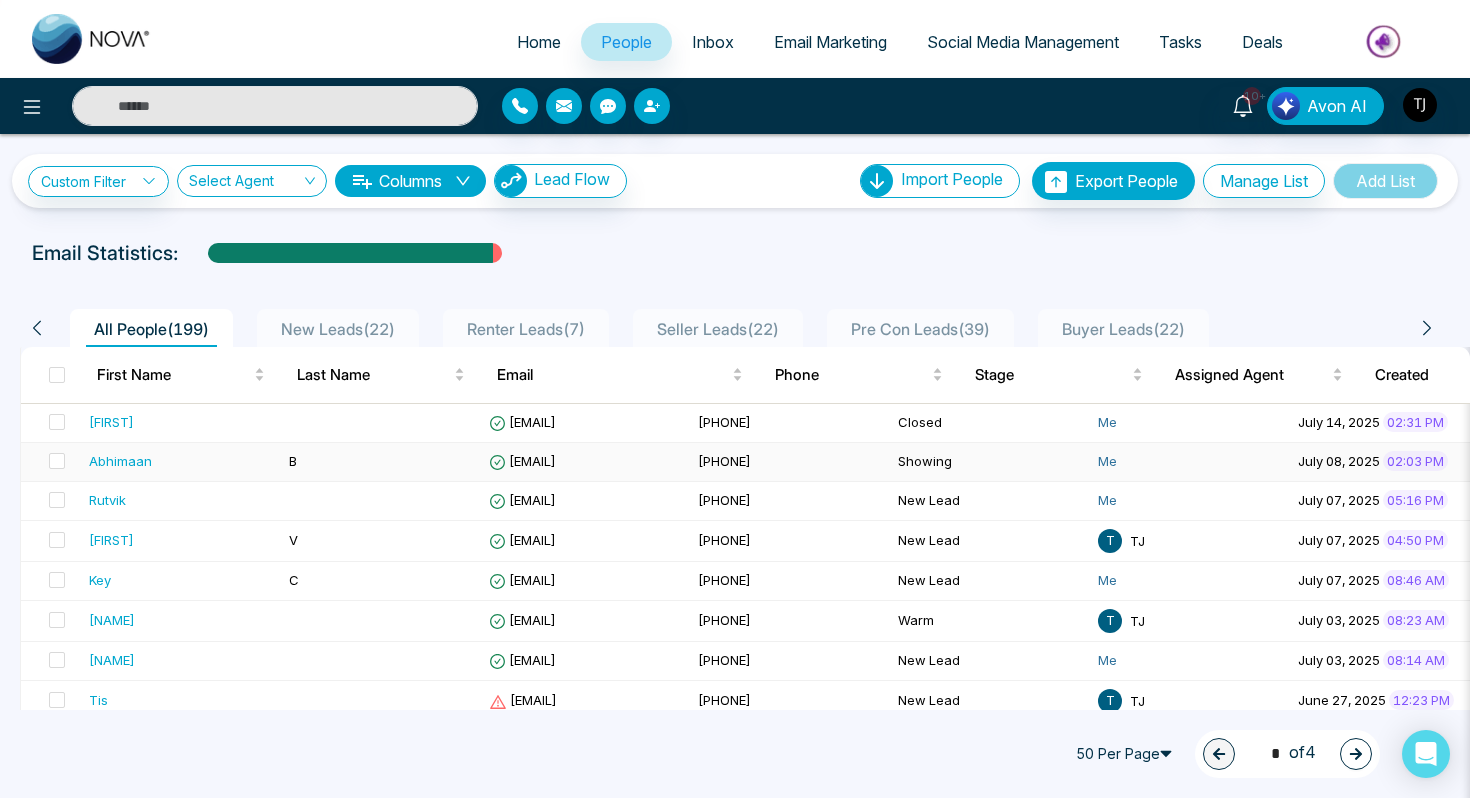 click on "Abhimaan" at bounding box center [120, 461] 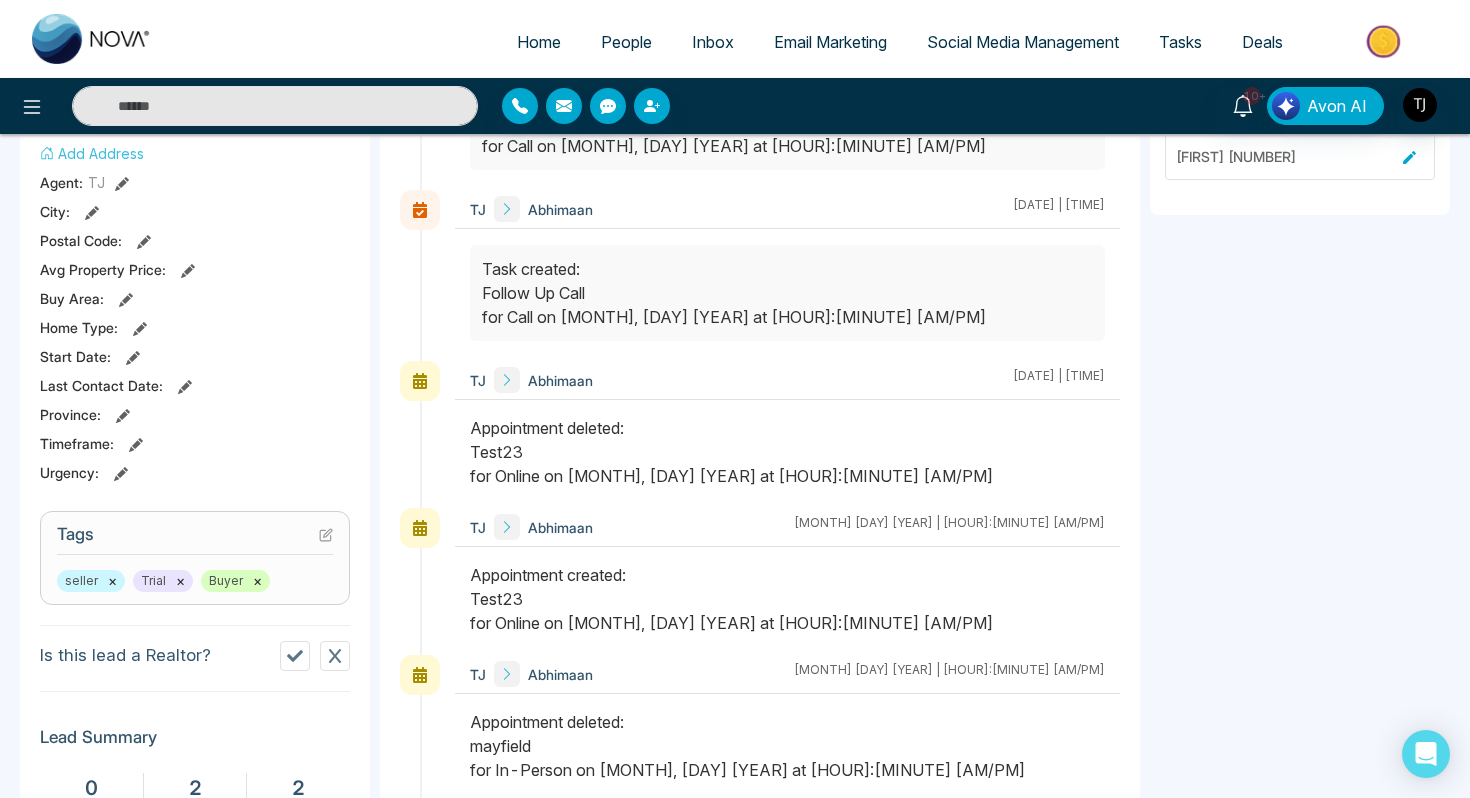 scroll, scrollTop: 858, scrollLeft: 0, axis: vertical 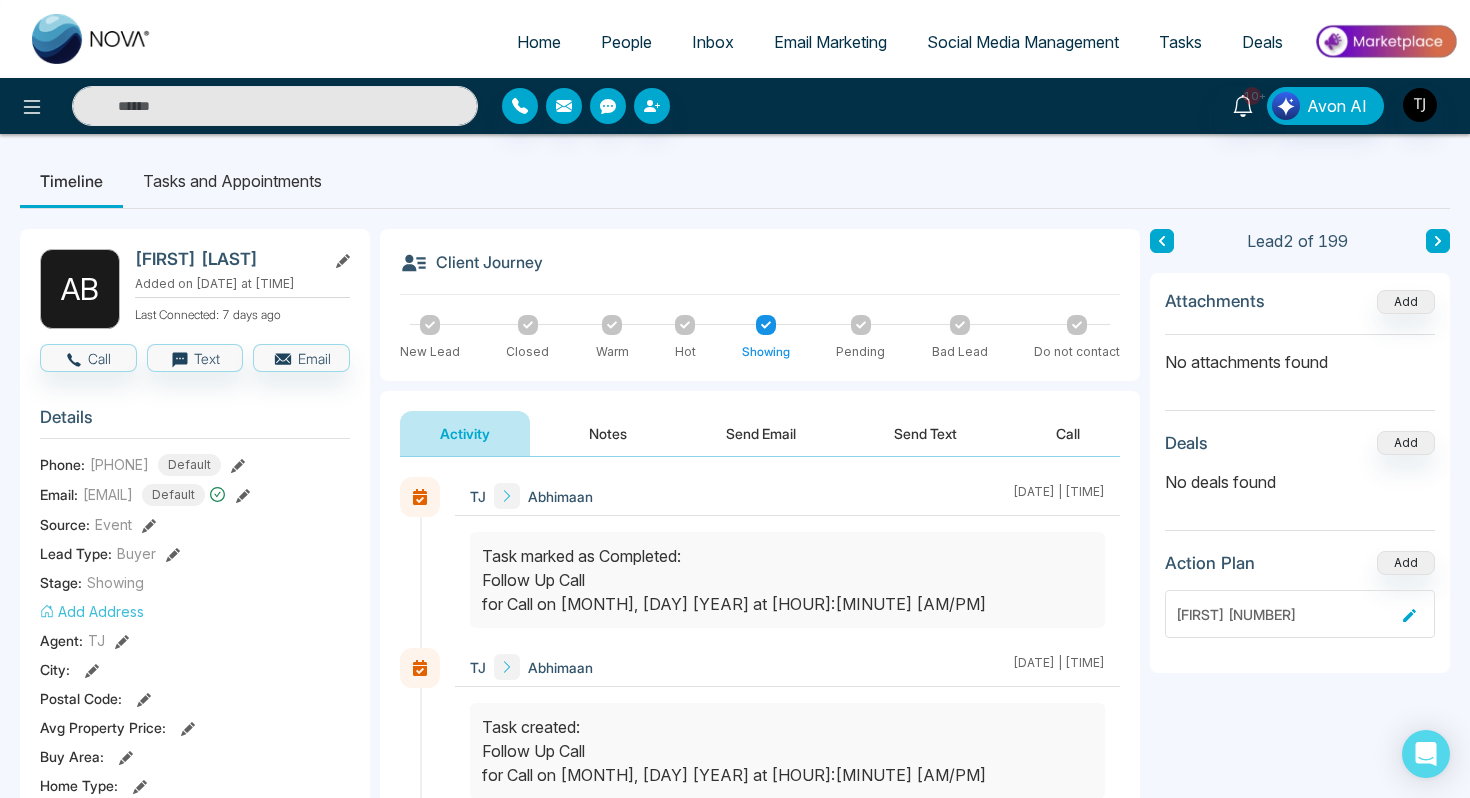 click on "Tasks and Appointments" at bounding box center [232, 181] 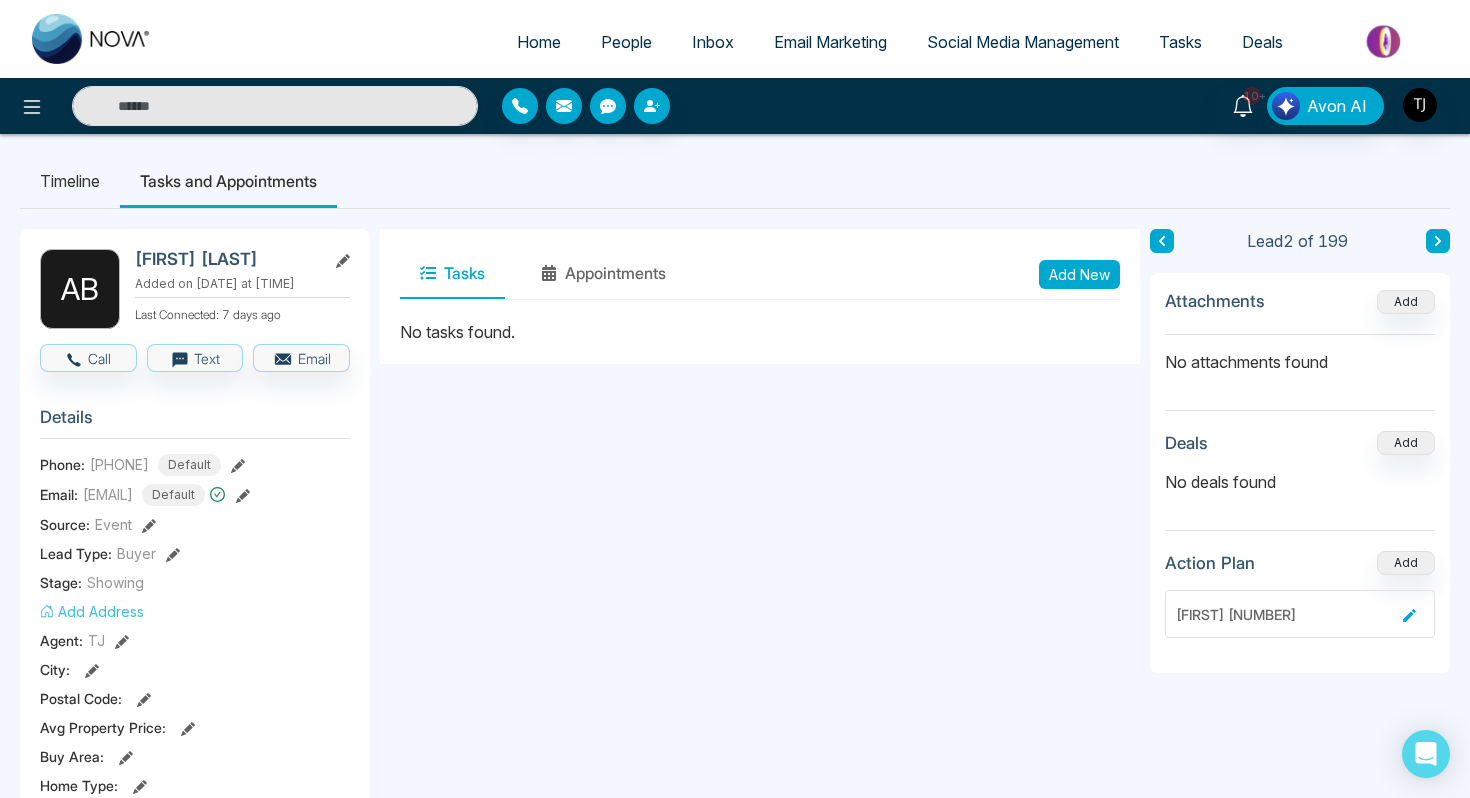 click on "Timeline" at bounding box center [70, 181] 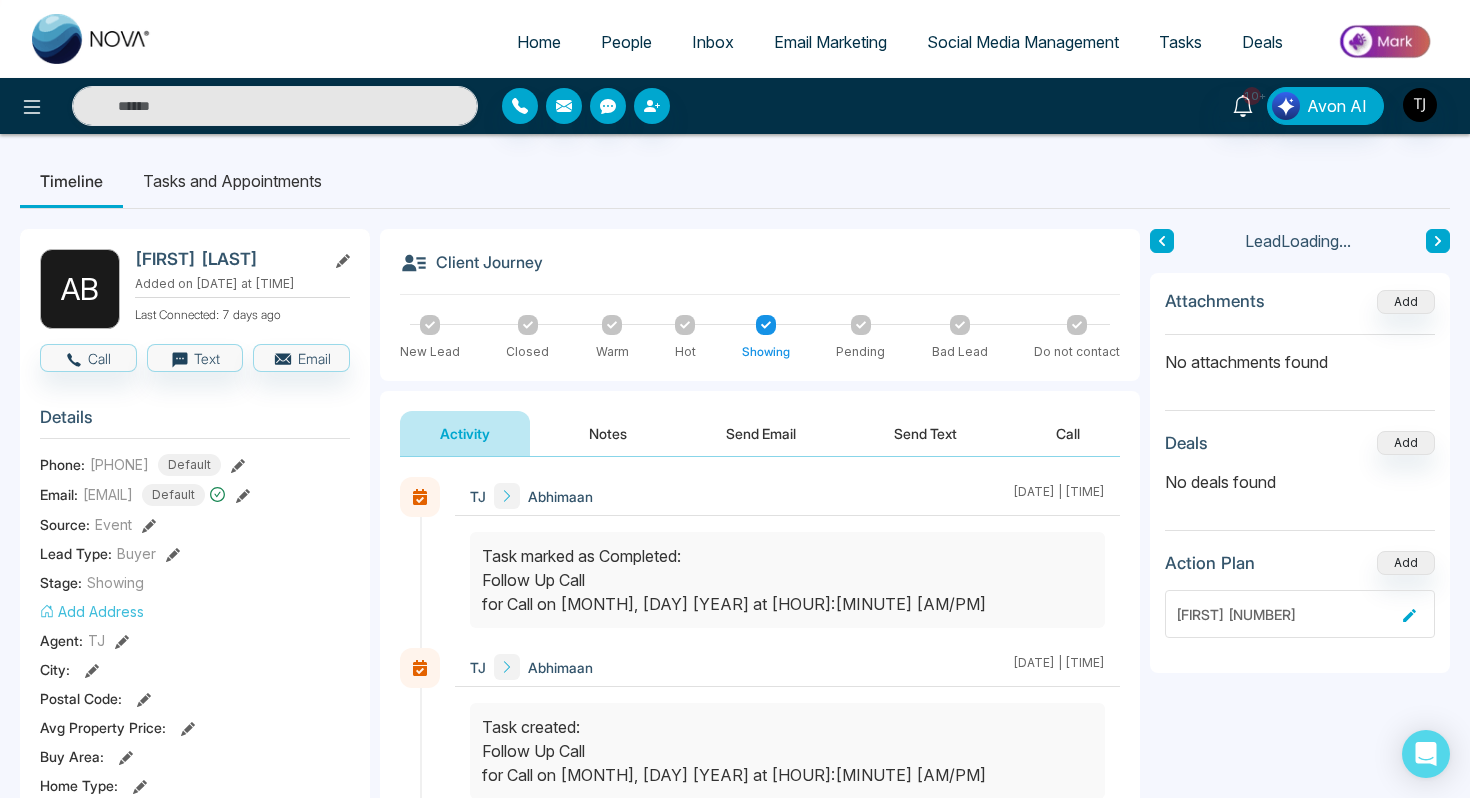 click on "Send Email" at bounding box center (761, 433) 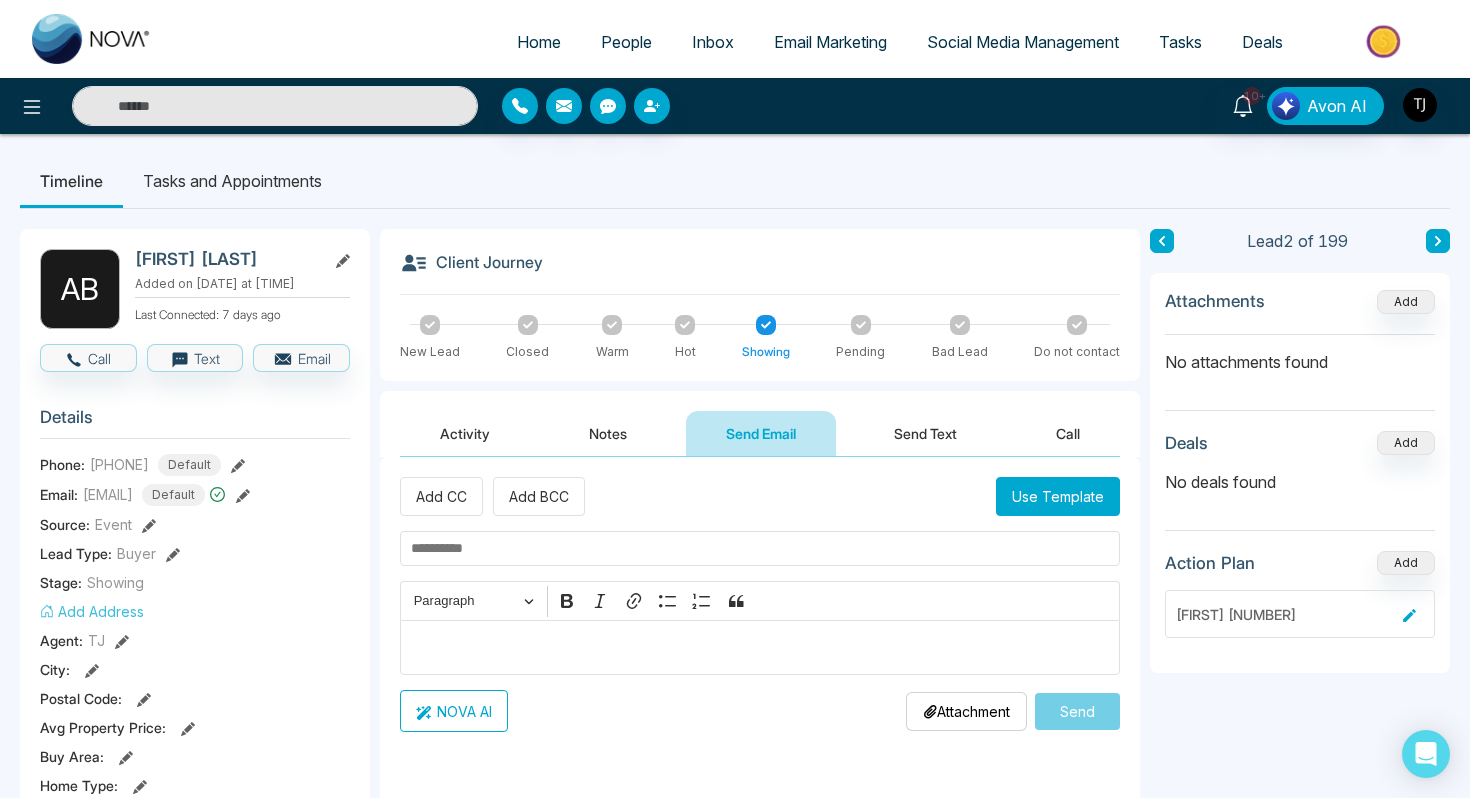 click at bounding box center (760, 648) 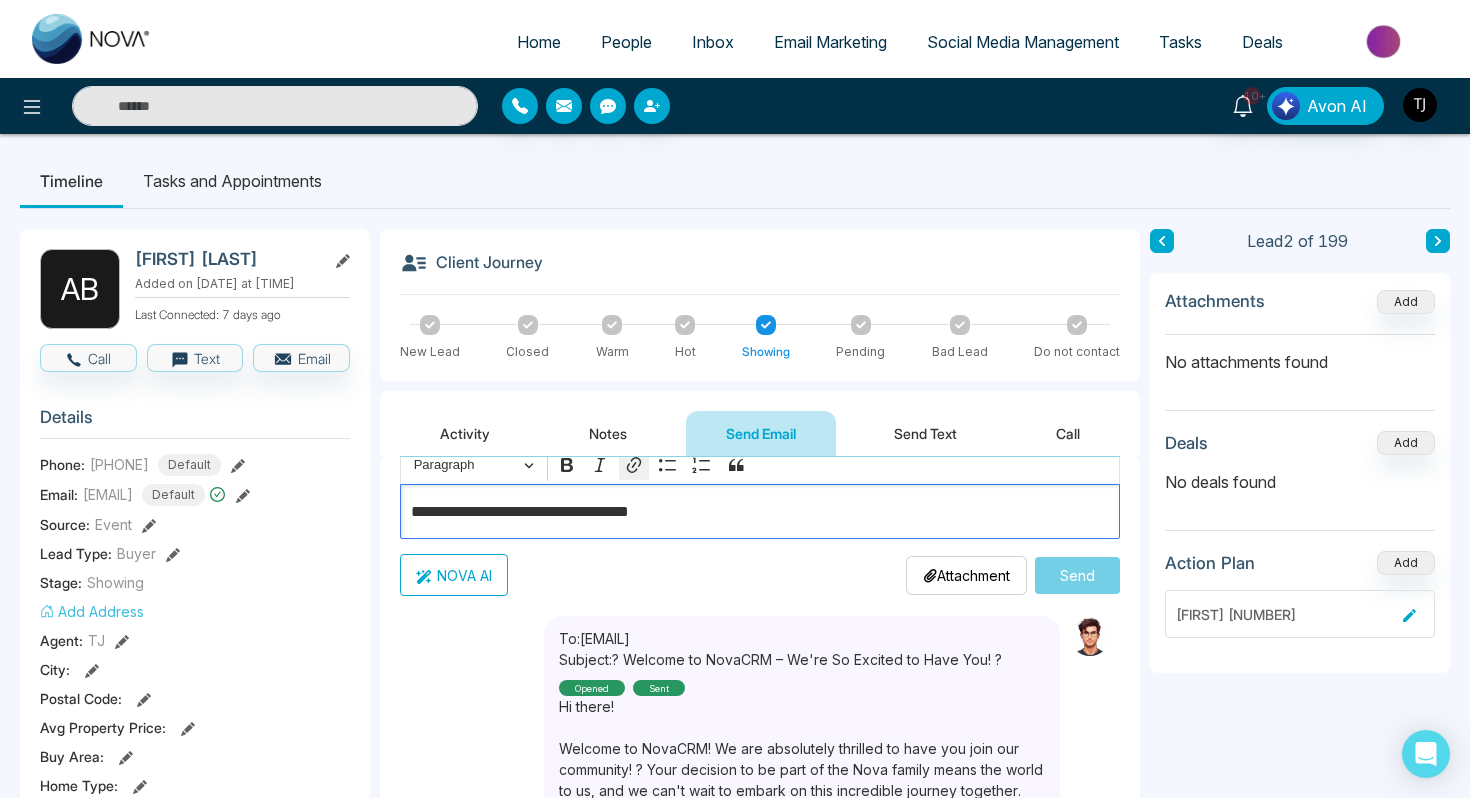 scroll, scrollTop: 132, scrollLeft: 0, axis: vertical 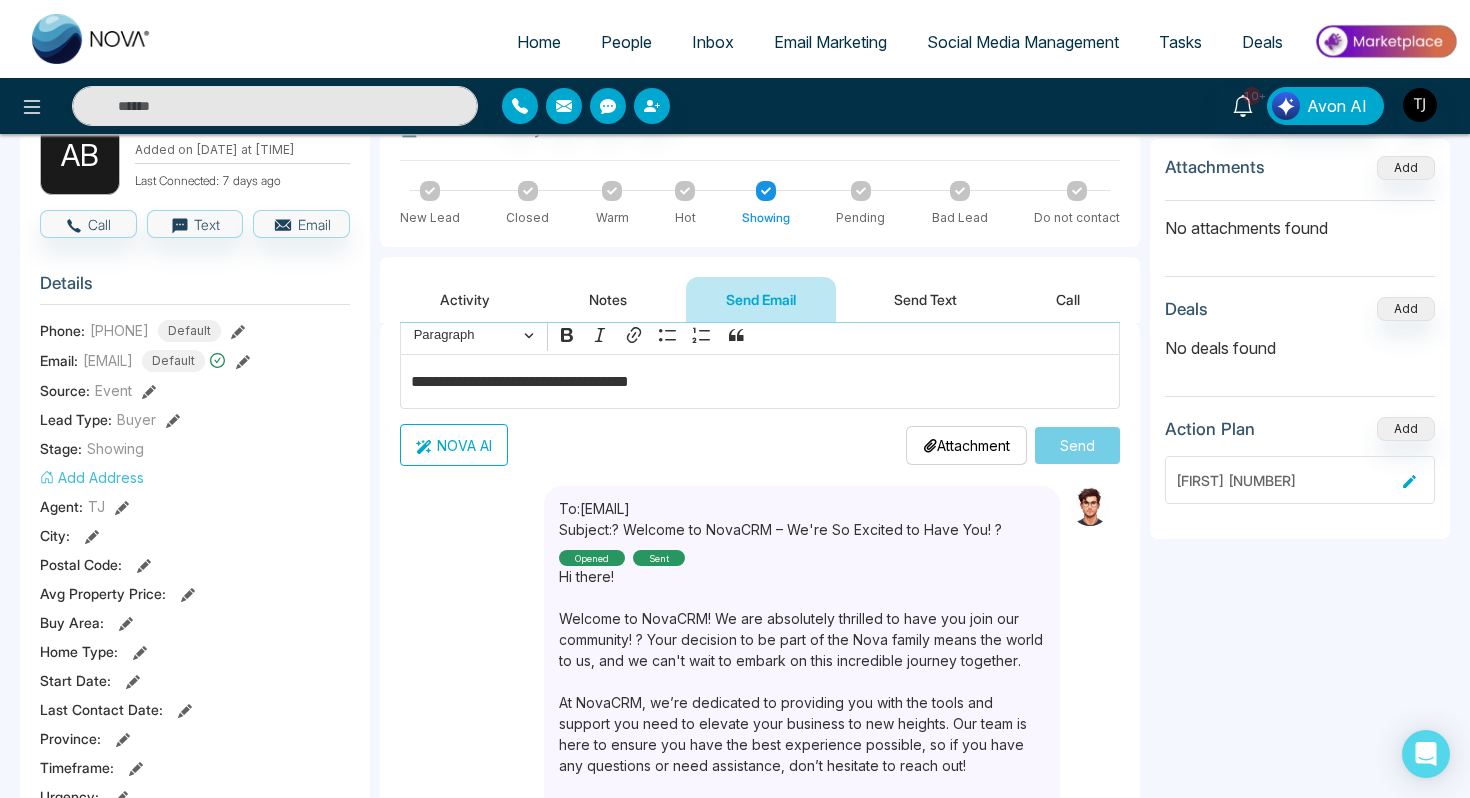 click on "NOVA AI" at bounding box center (454, 445) 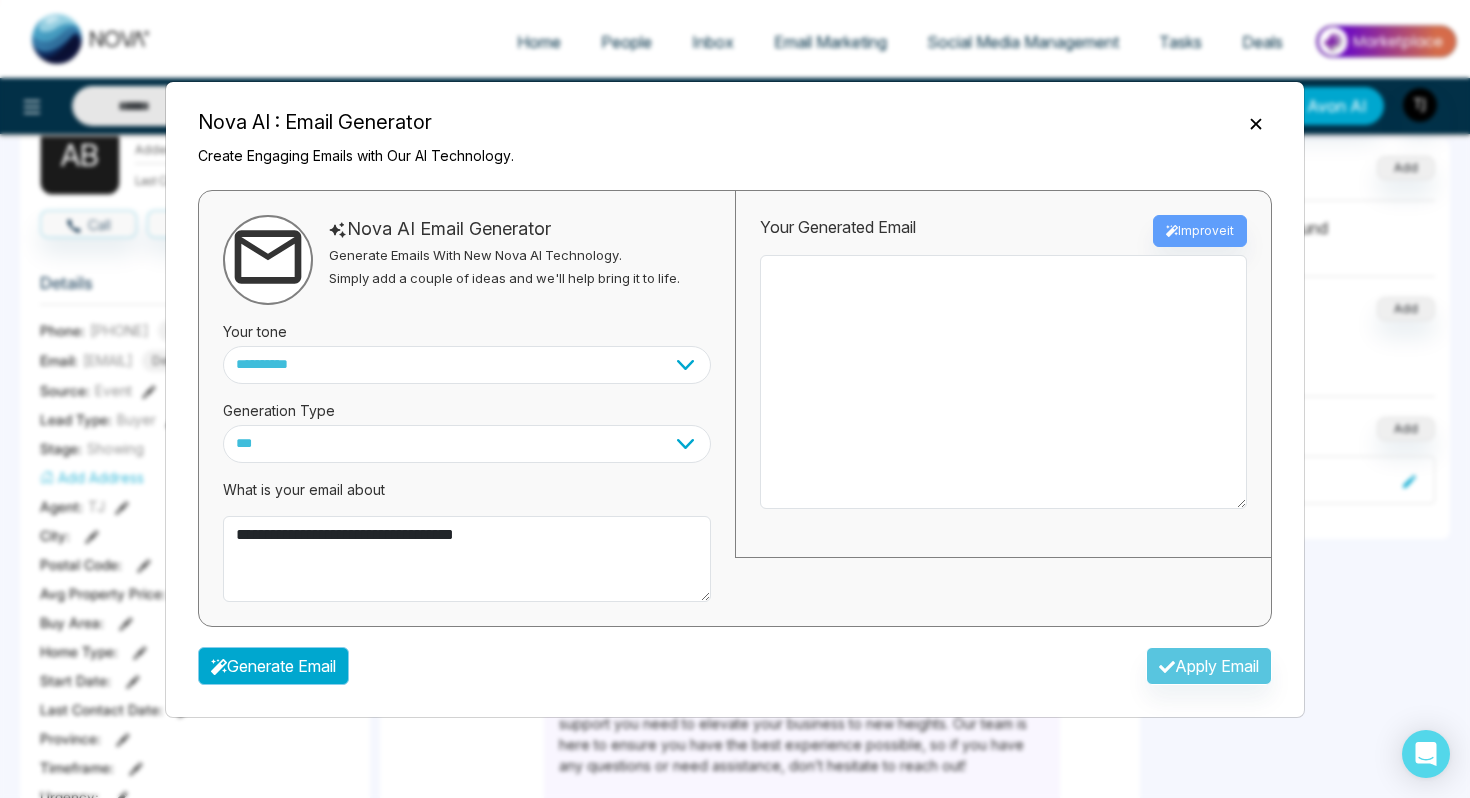 click on "Generate Email" at bounding box center (273, 666) 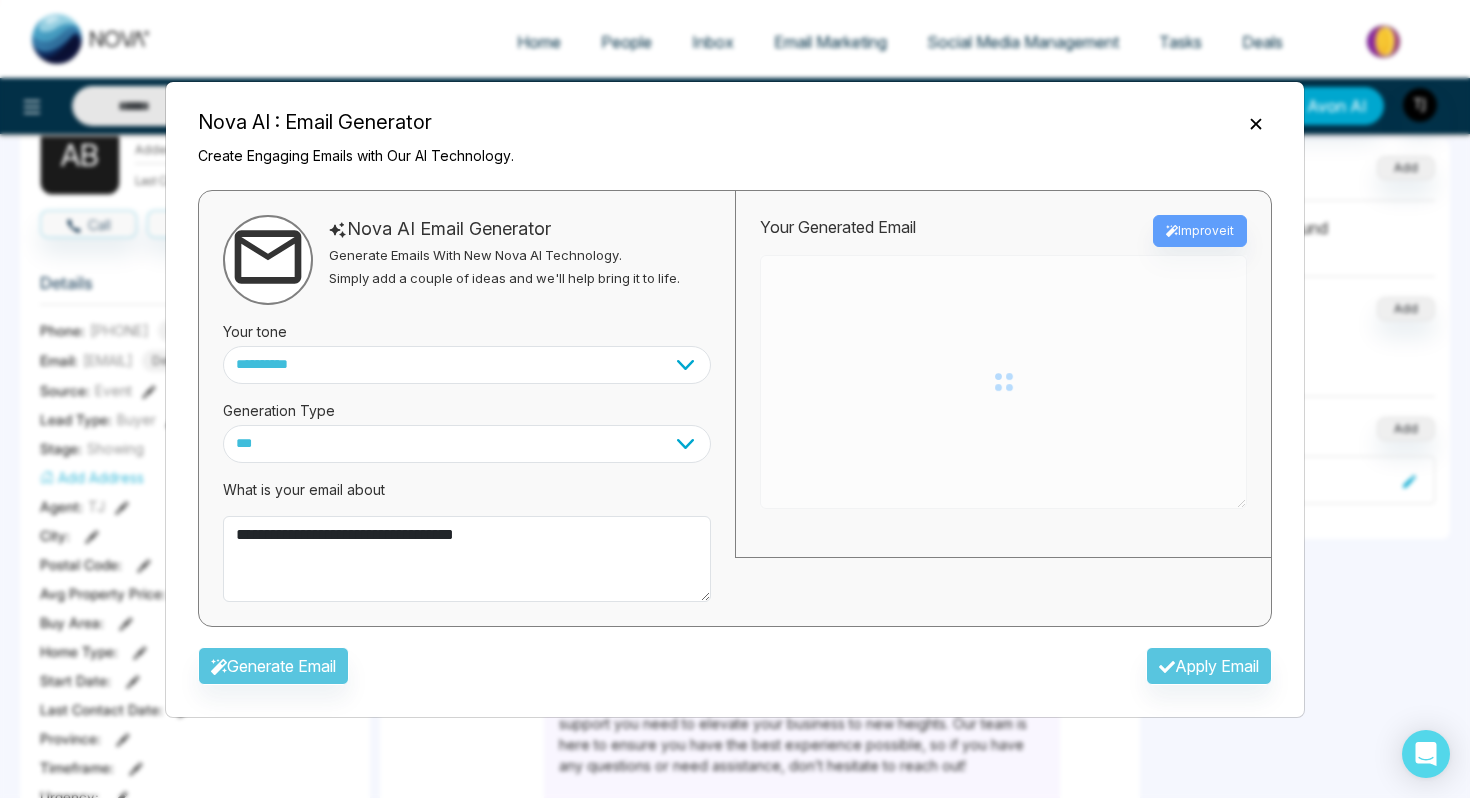 type on "**********" 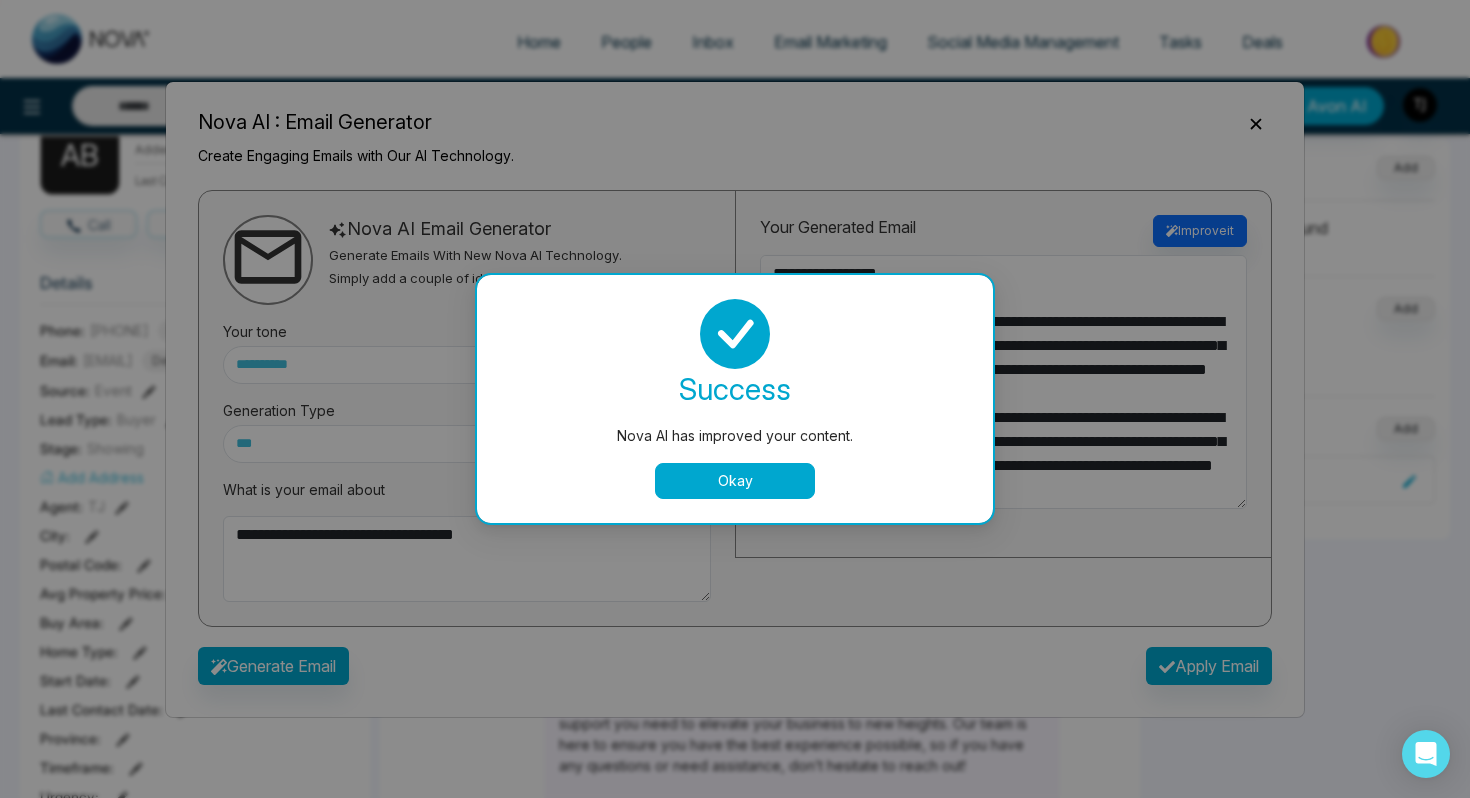 click on "Okay" at bounding box center (735, 481) 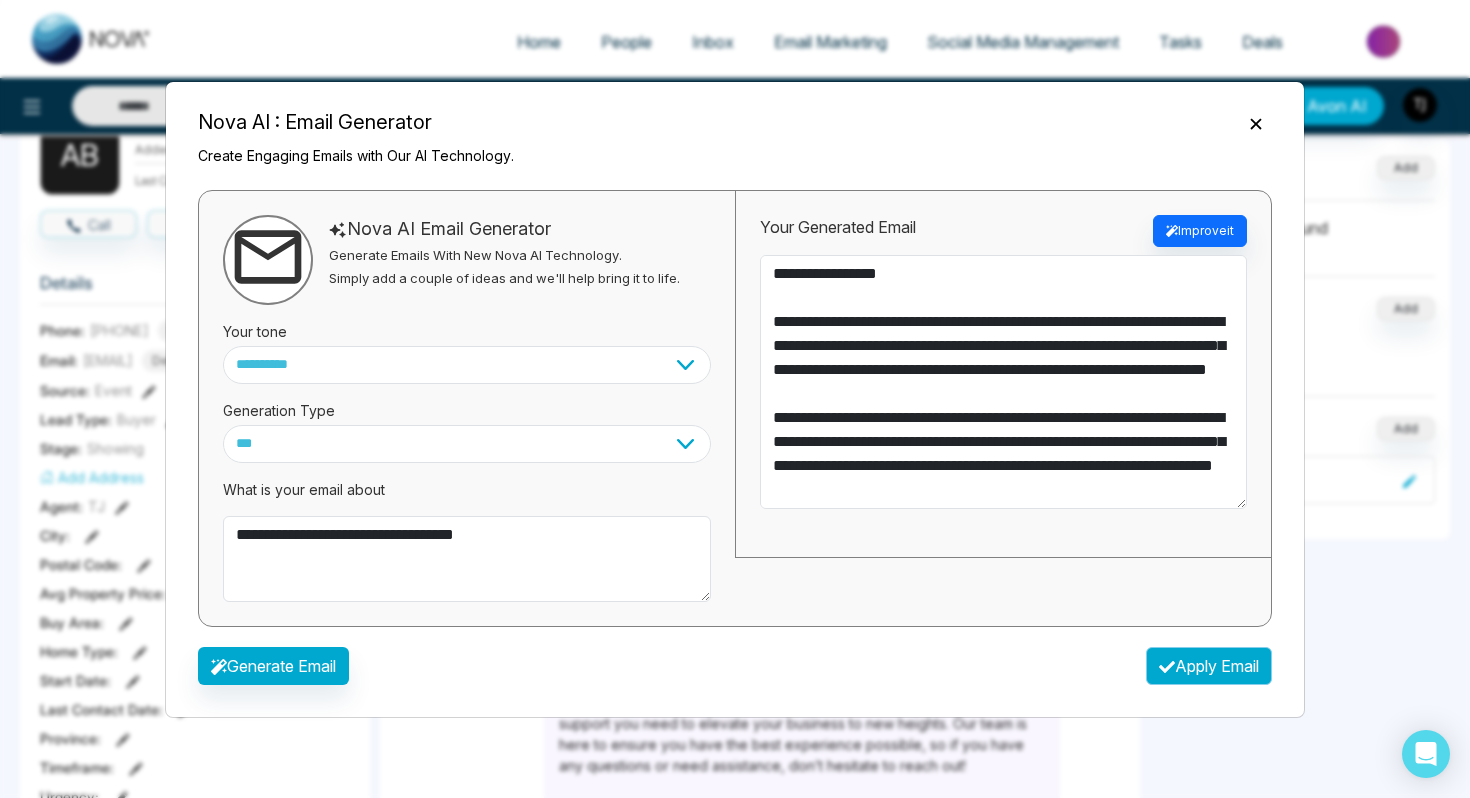 click on "Apply Email" at bounding box center [1209, 666] 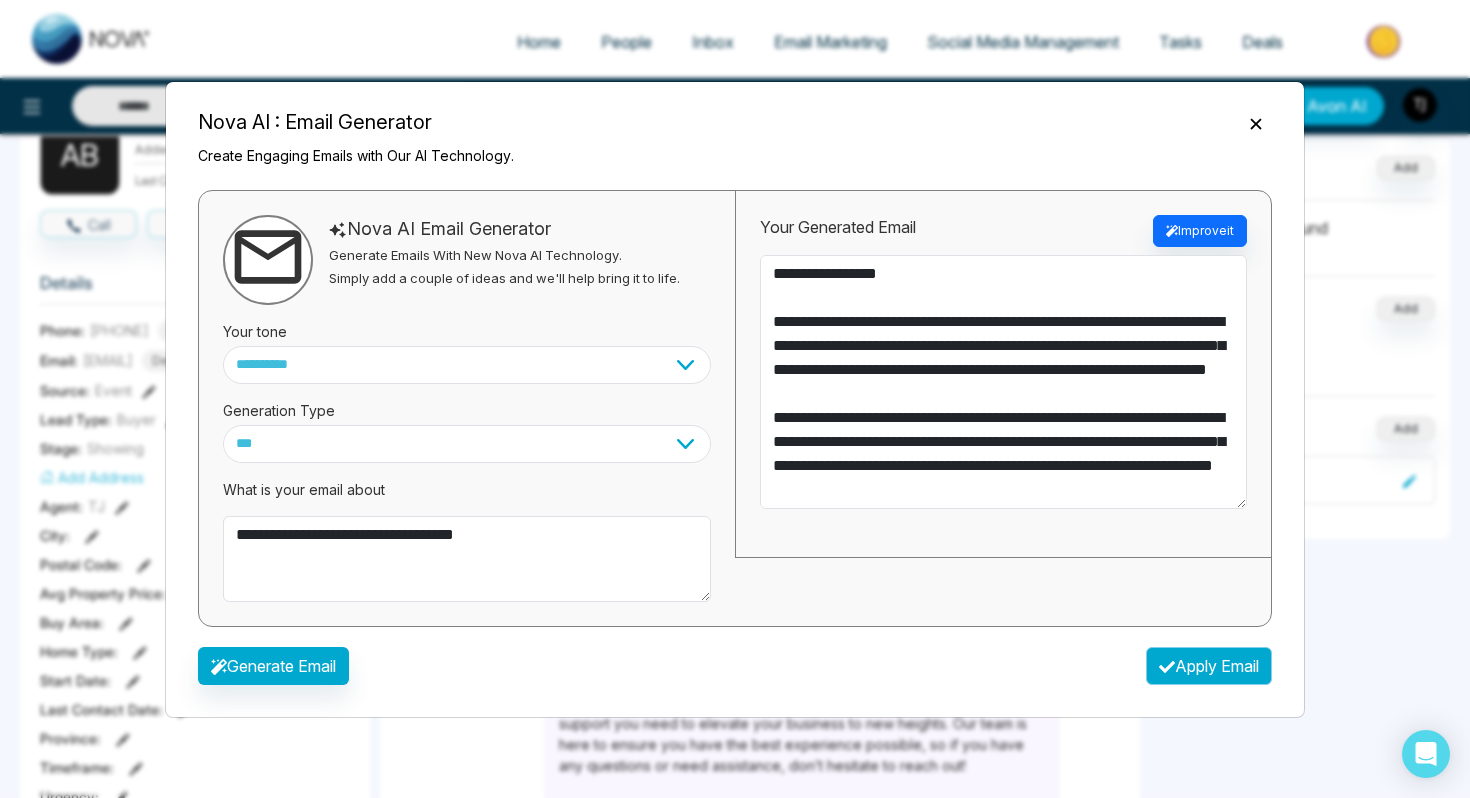 type on "**********" 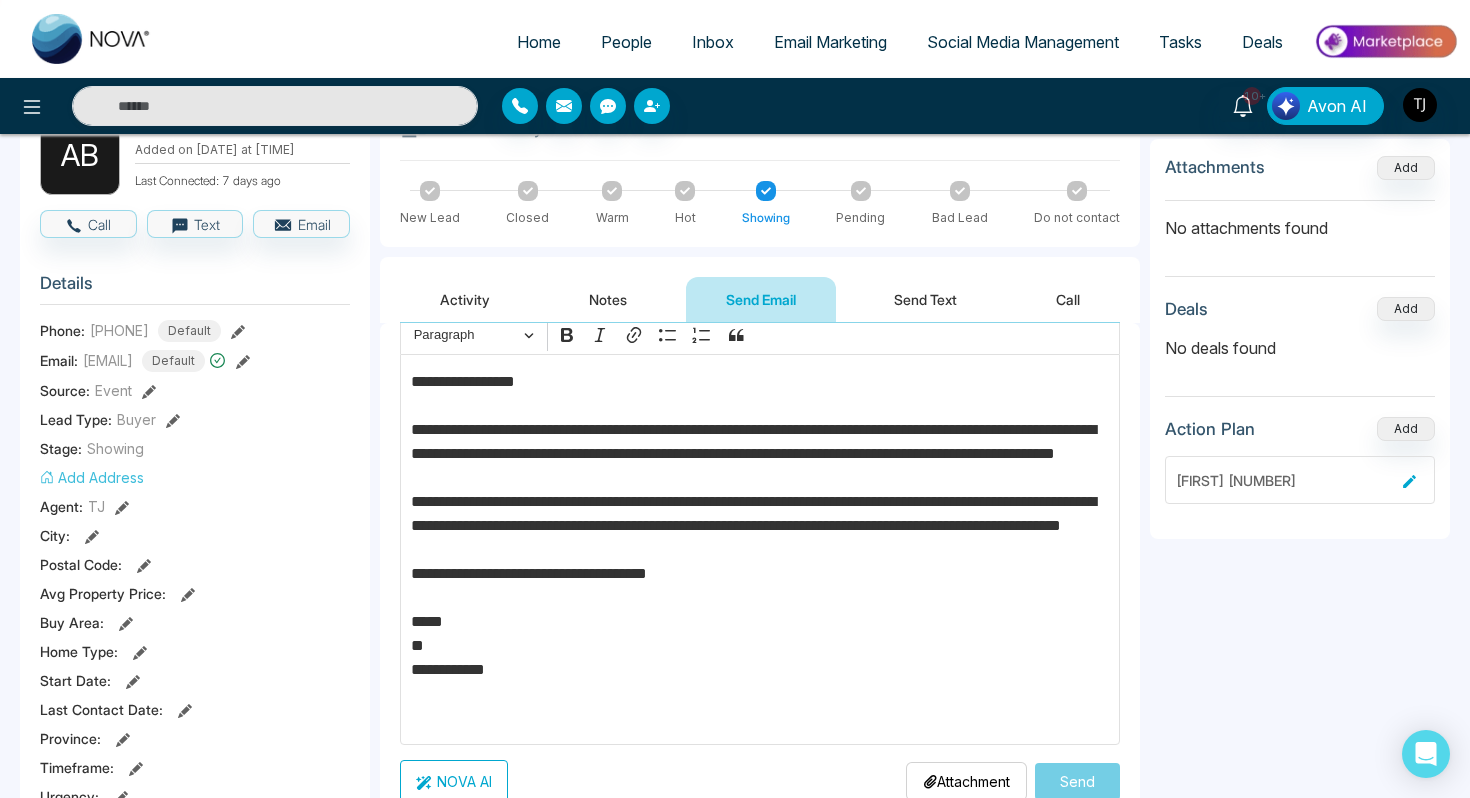 scroll, scrollTop: 138, scrollLeft: 0, axis: vertical 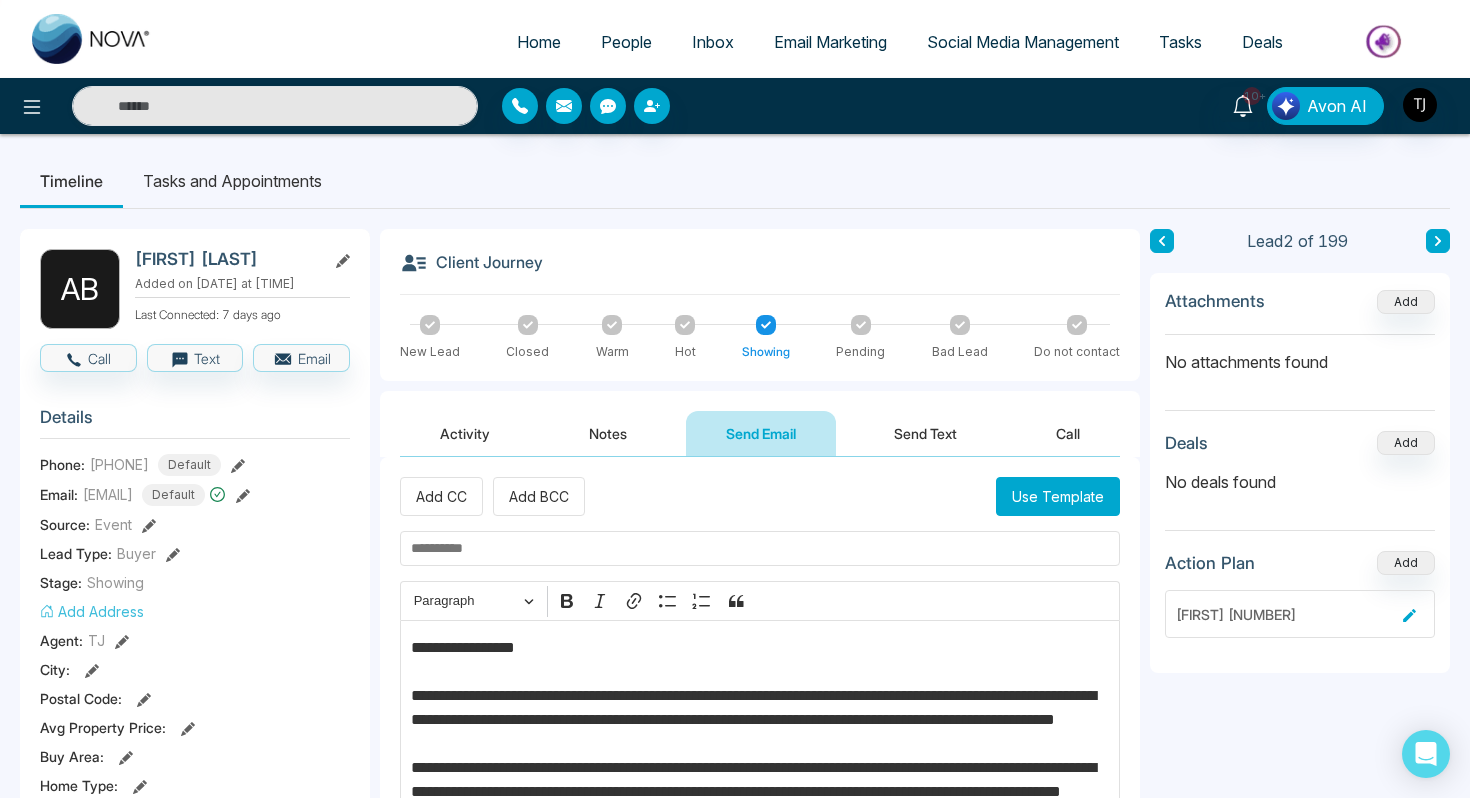 click on "People" at bounding box center [626, 42] 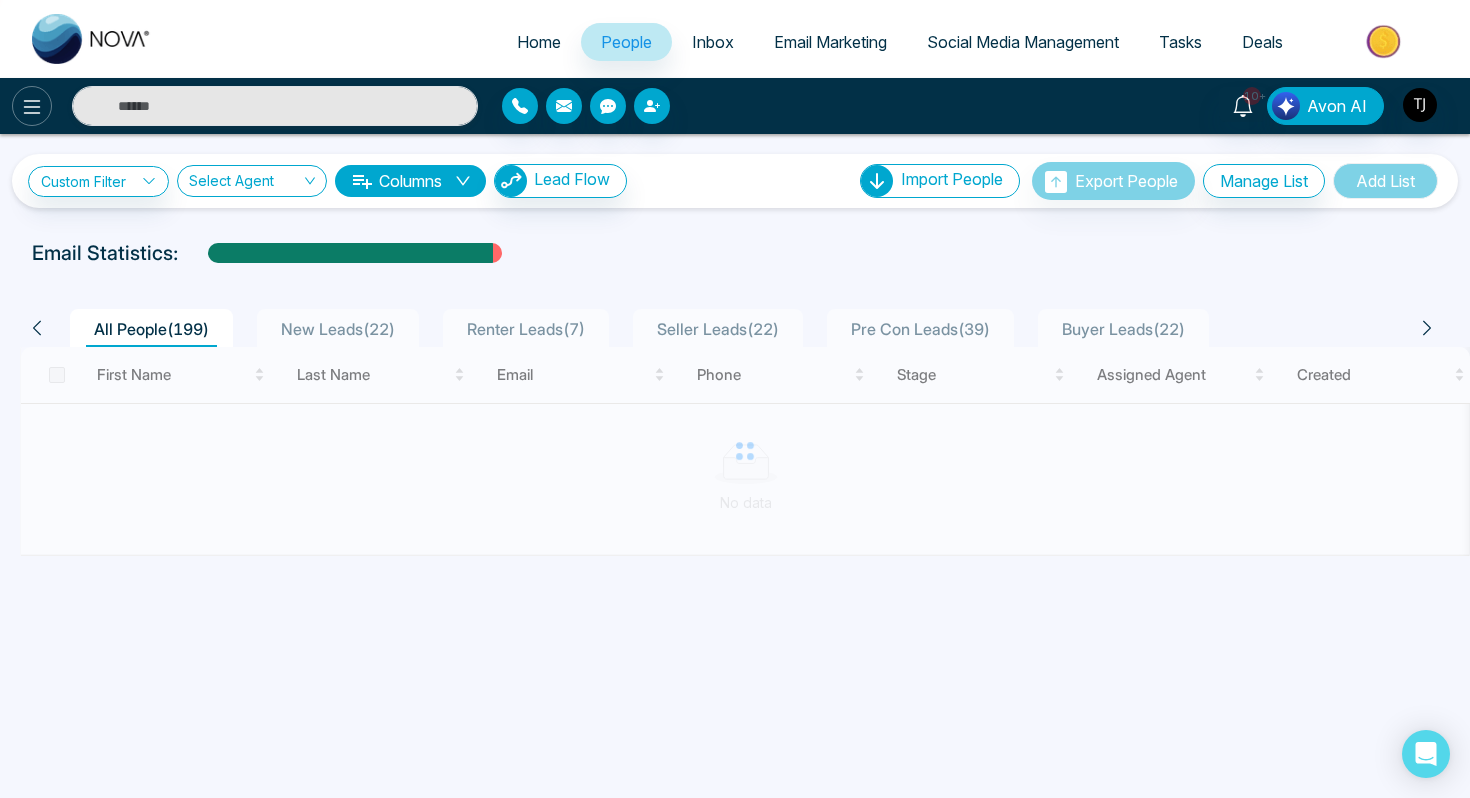 click 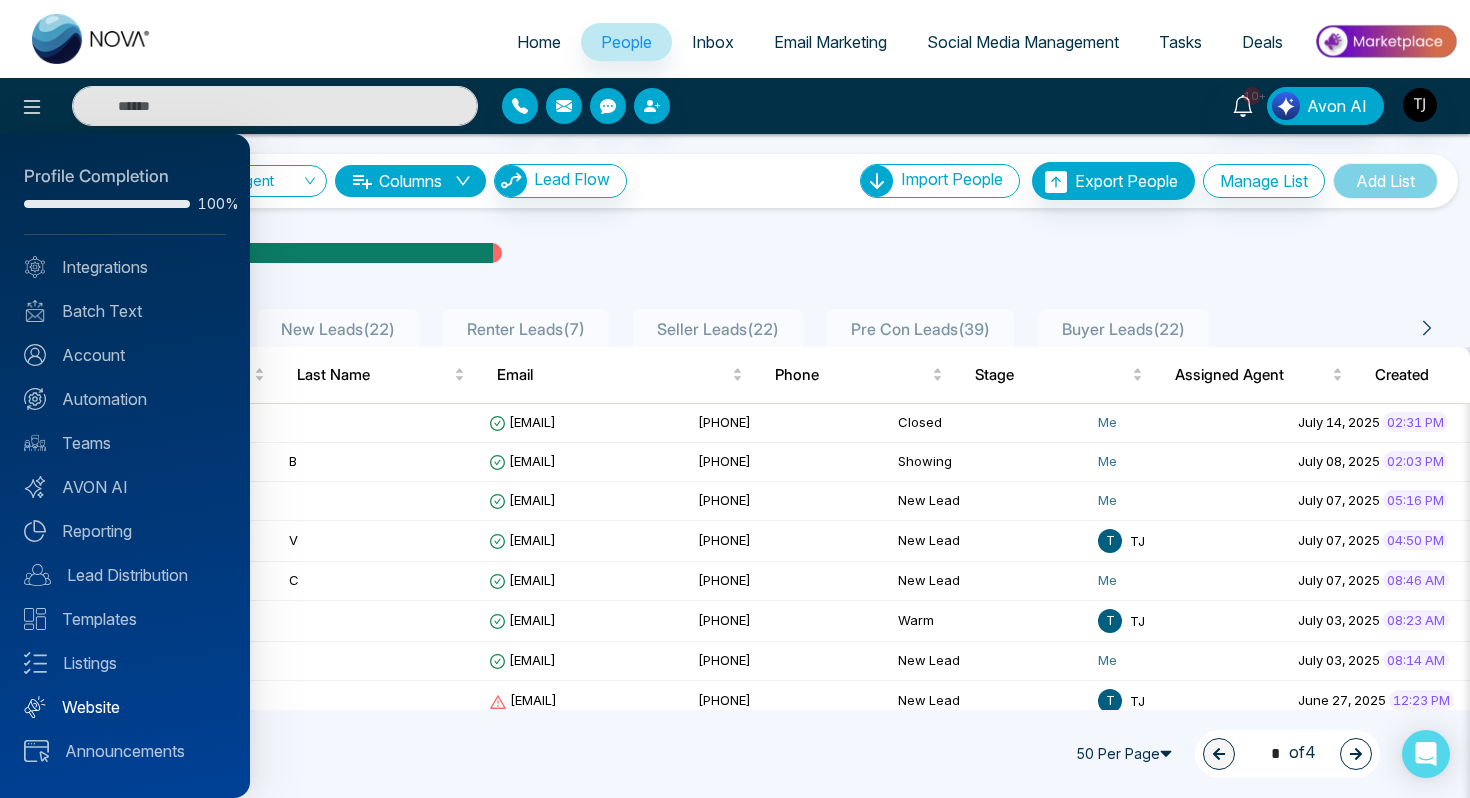 click on "Website" at bounding box center (125, 707) 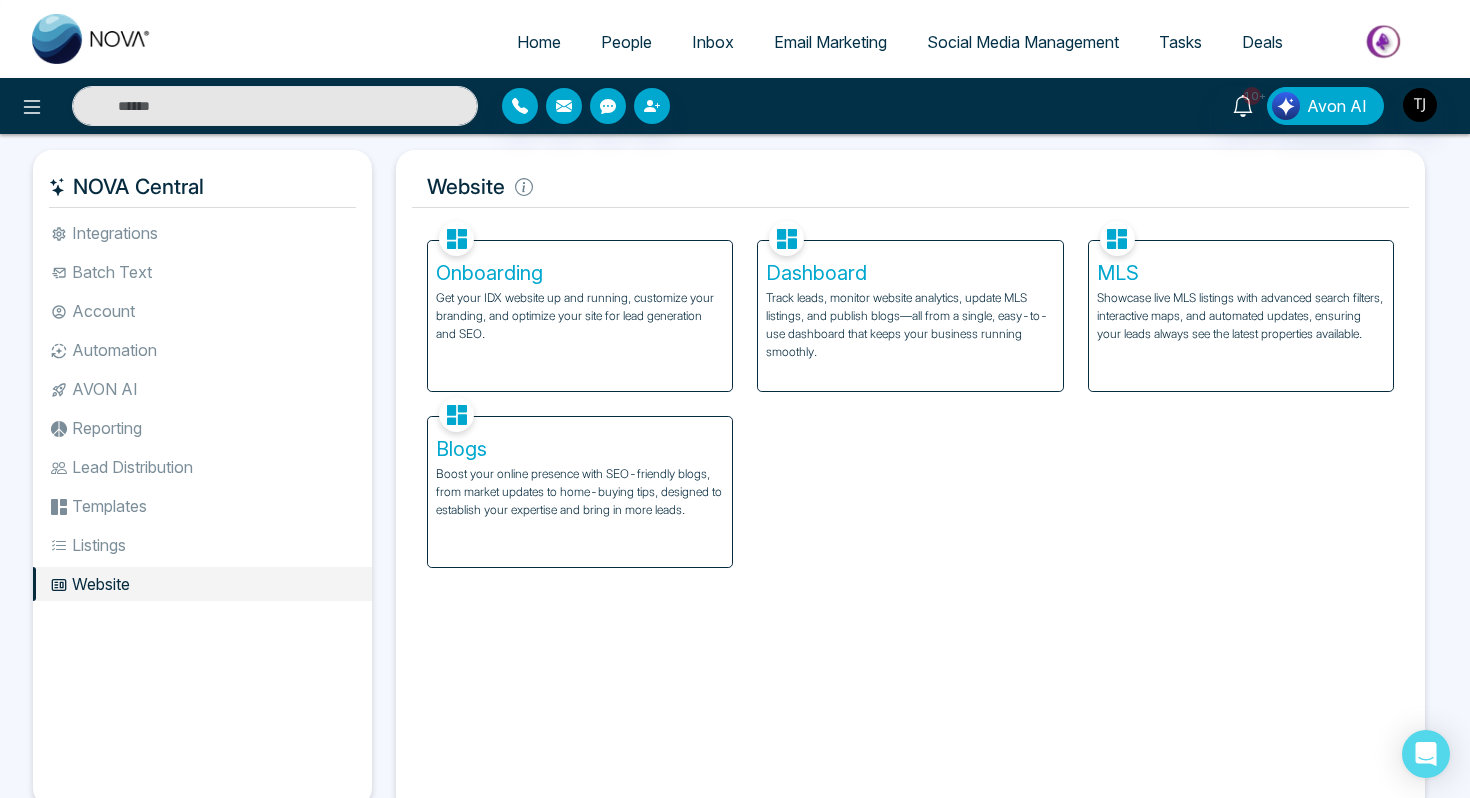 click on "Dashboard Track leads, monitor website analytics, update MLS listings, and publish blogs—all from a single, easy-to-use dashboard that keeps your business running smoothly." at bounding box center [910, 316] 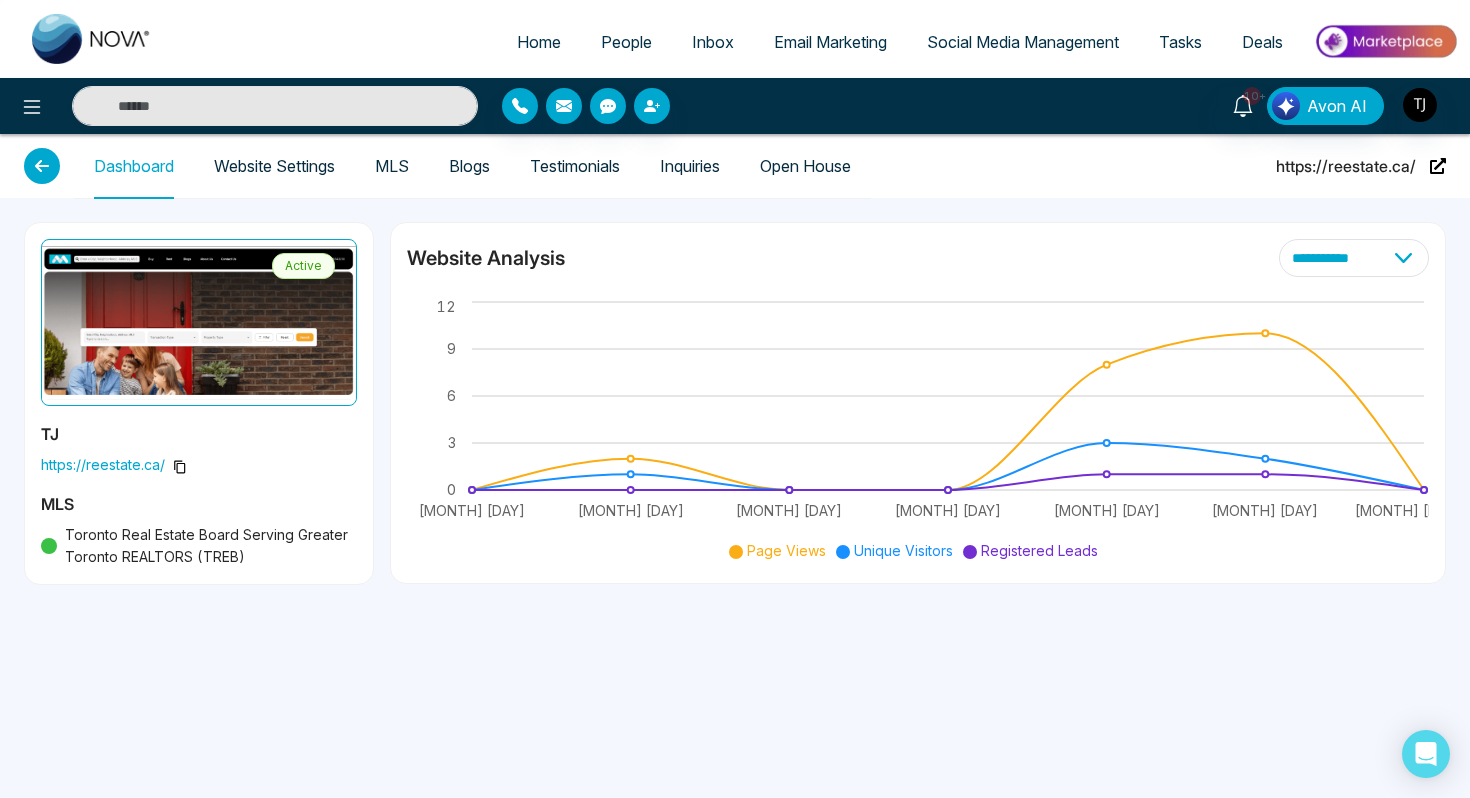 click on "Website Settings" at bounding box center [274, 166] 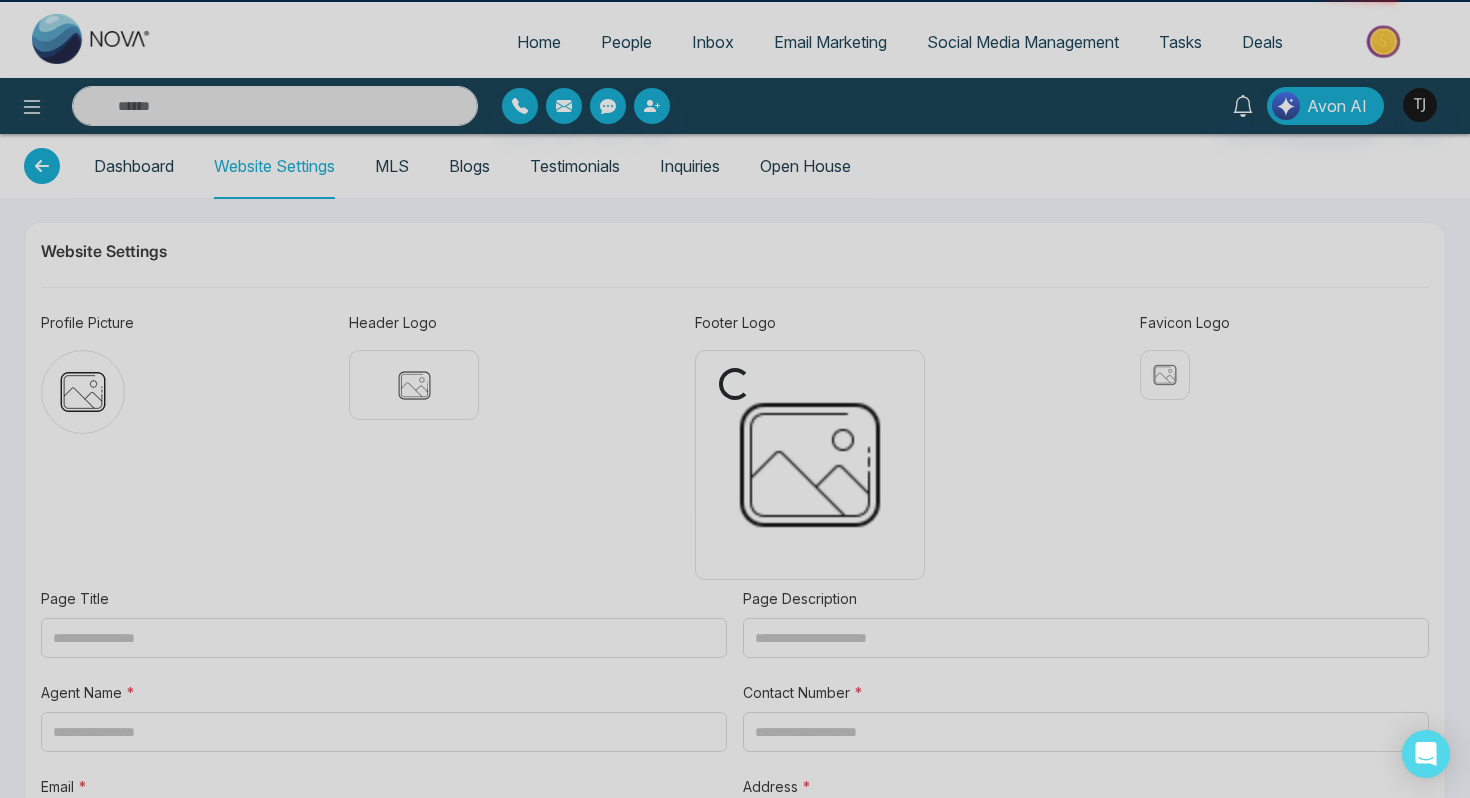 type on "**********" 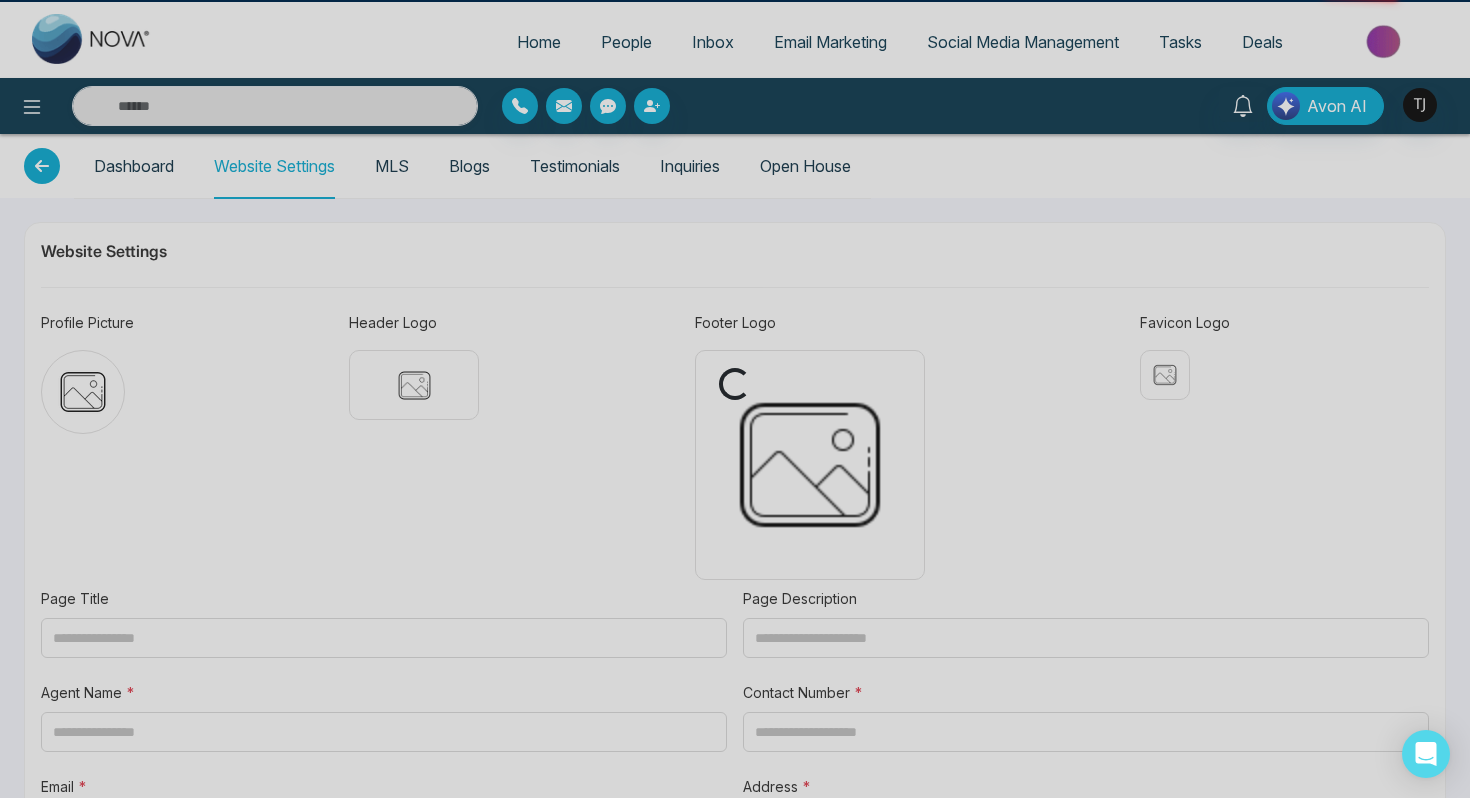 type on "**********" 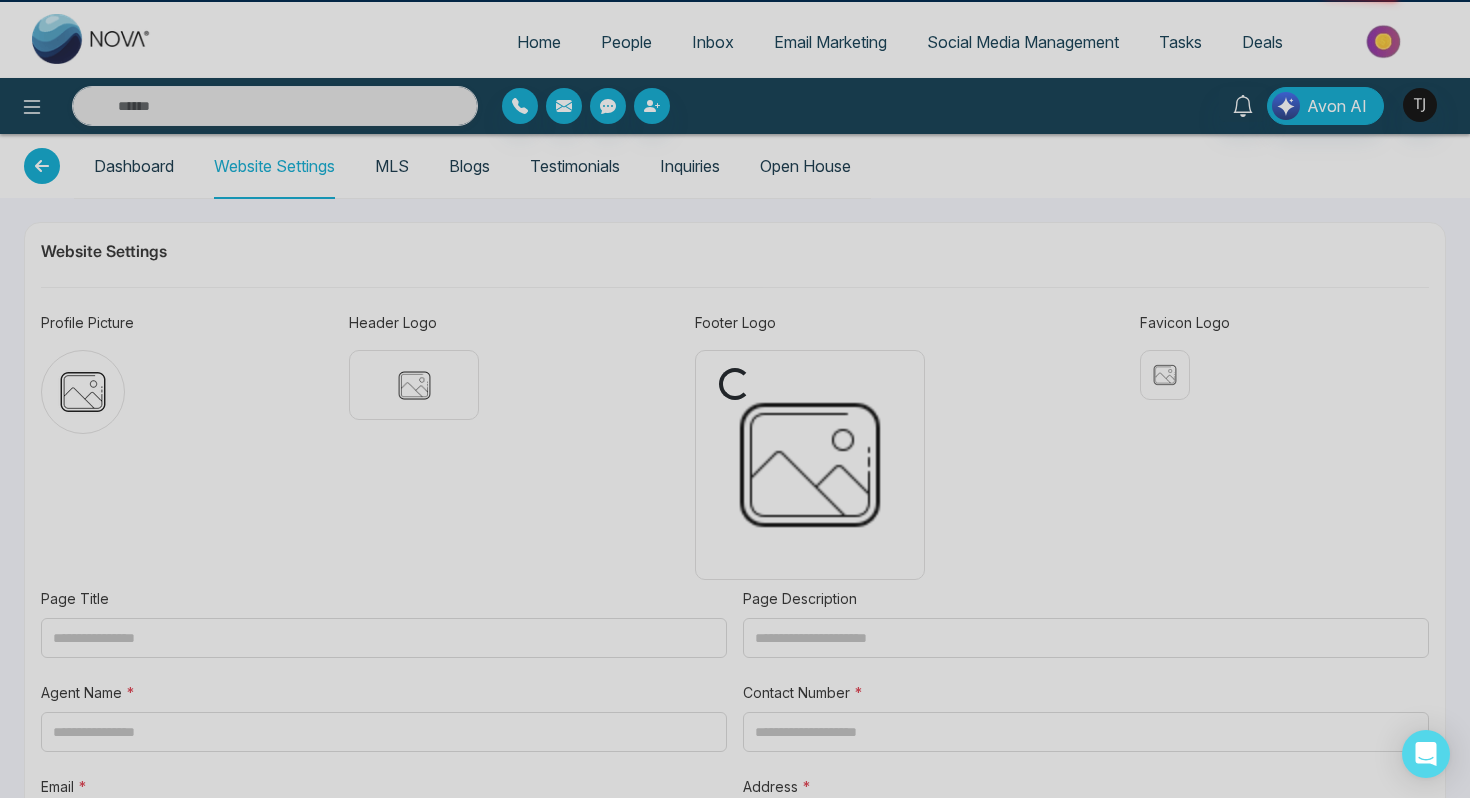 type on "**********" 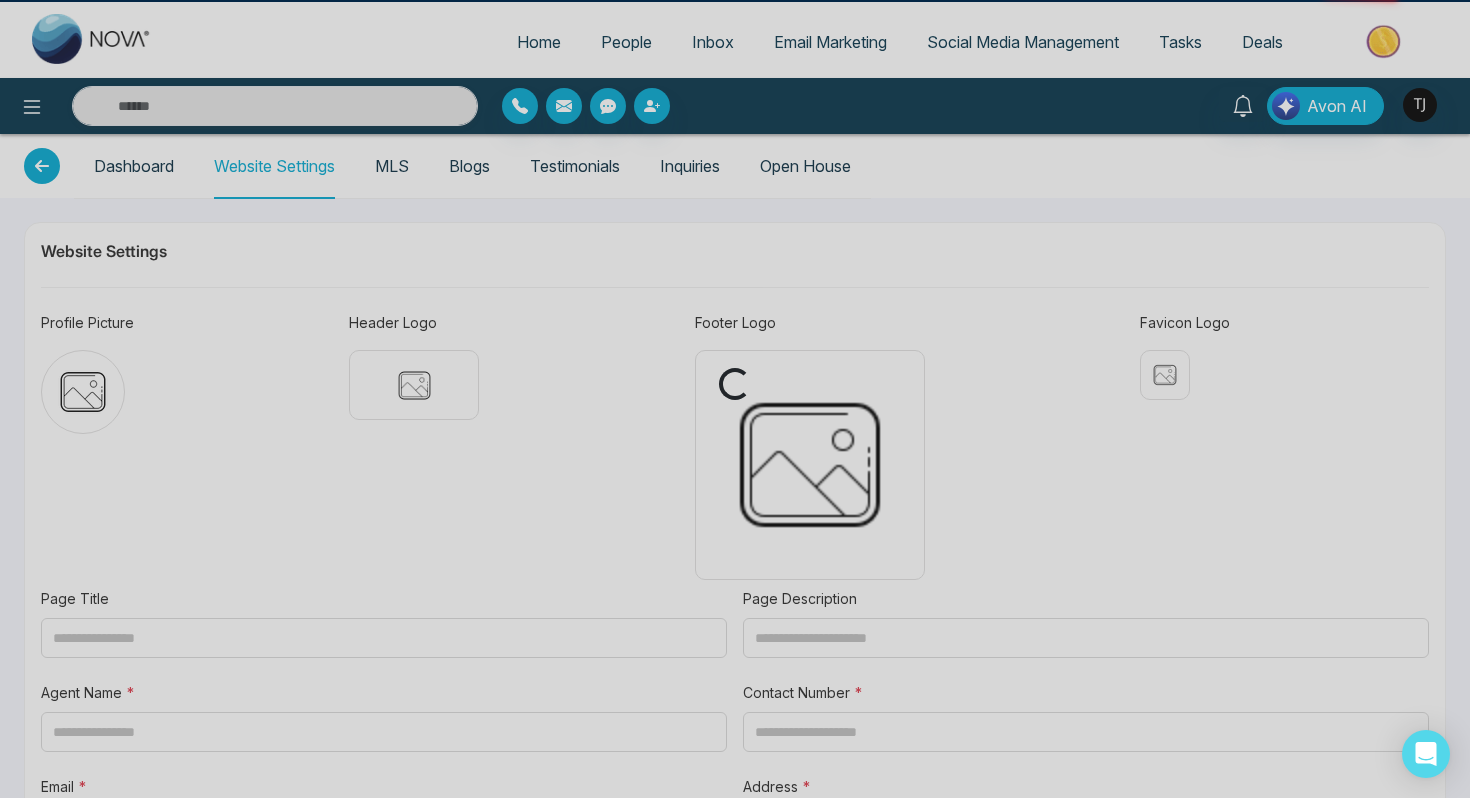 type on "**********" 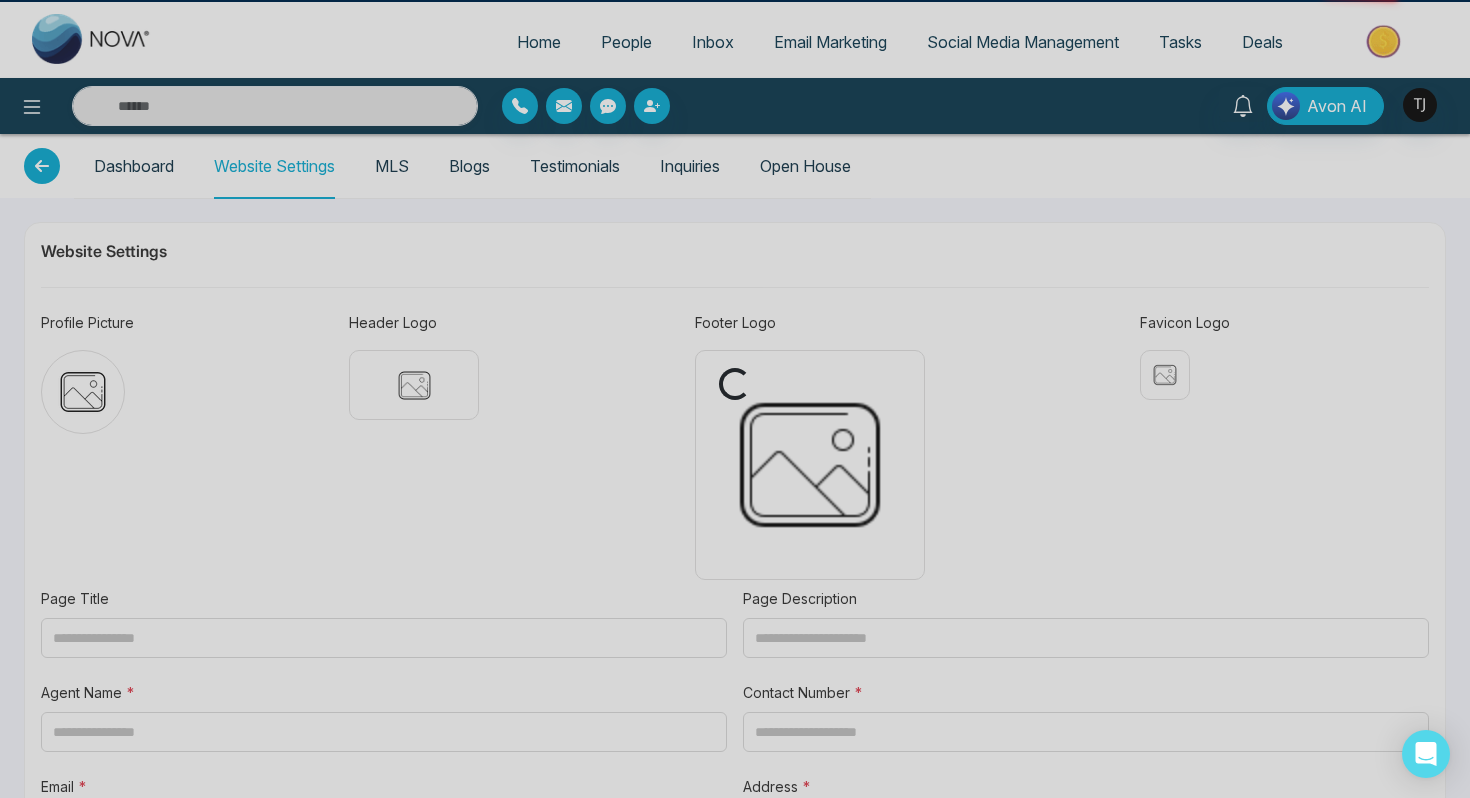 type on "**********" 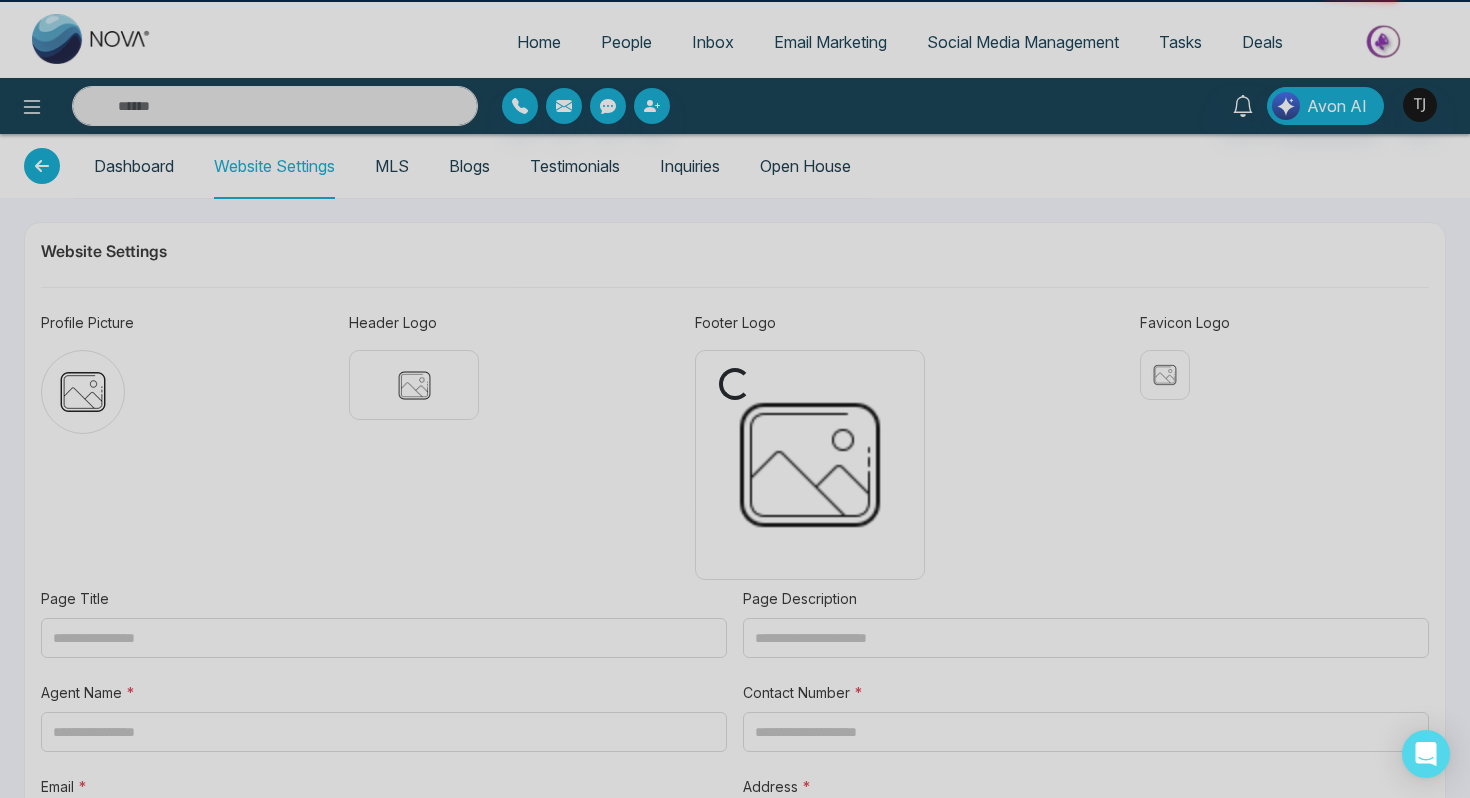 type on "**********" 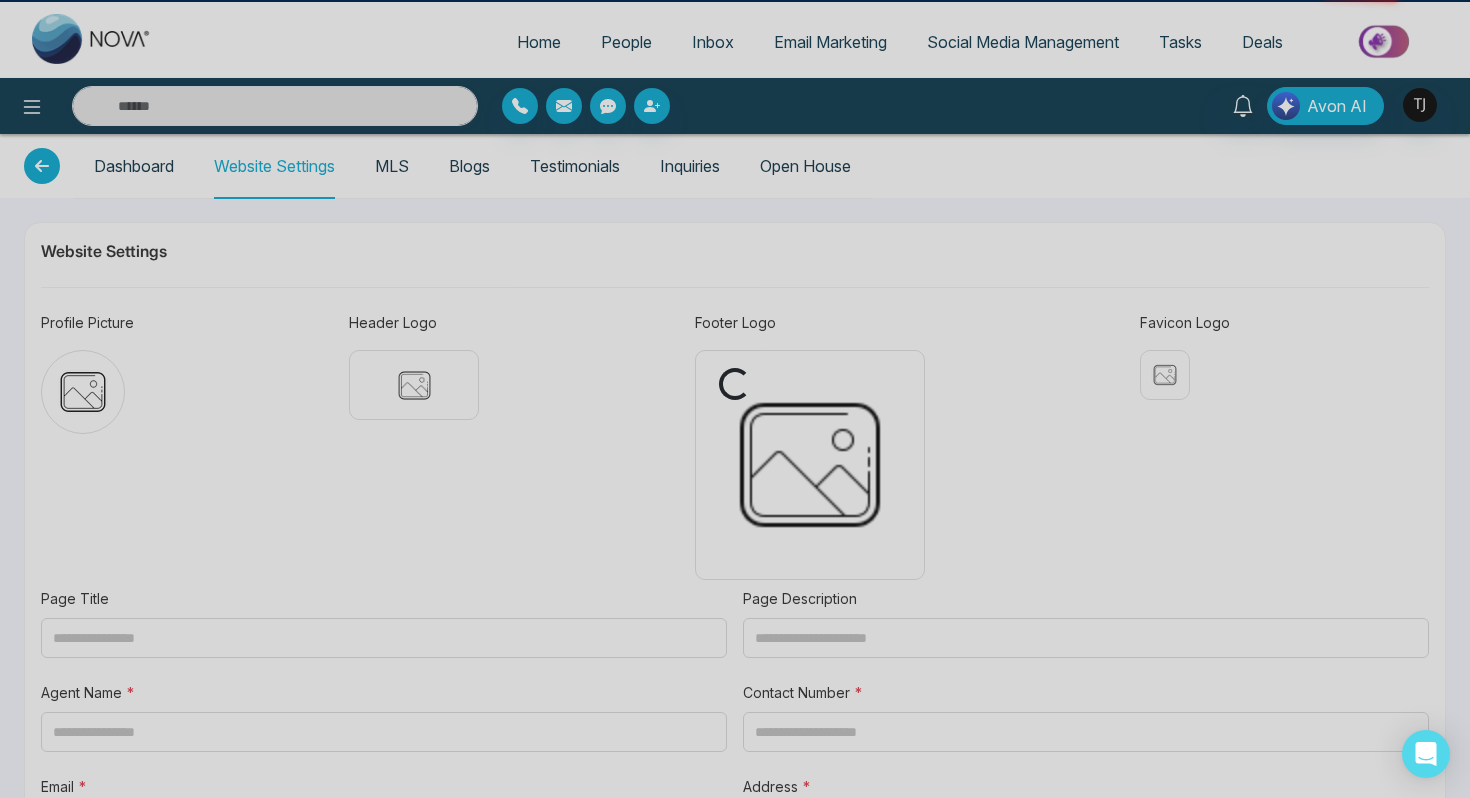 type on "********" 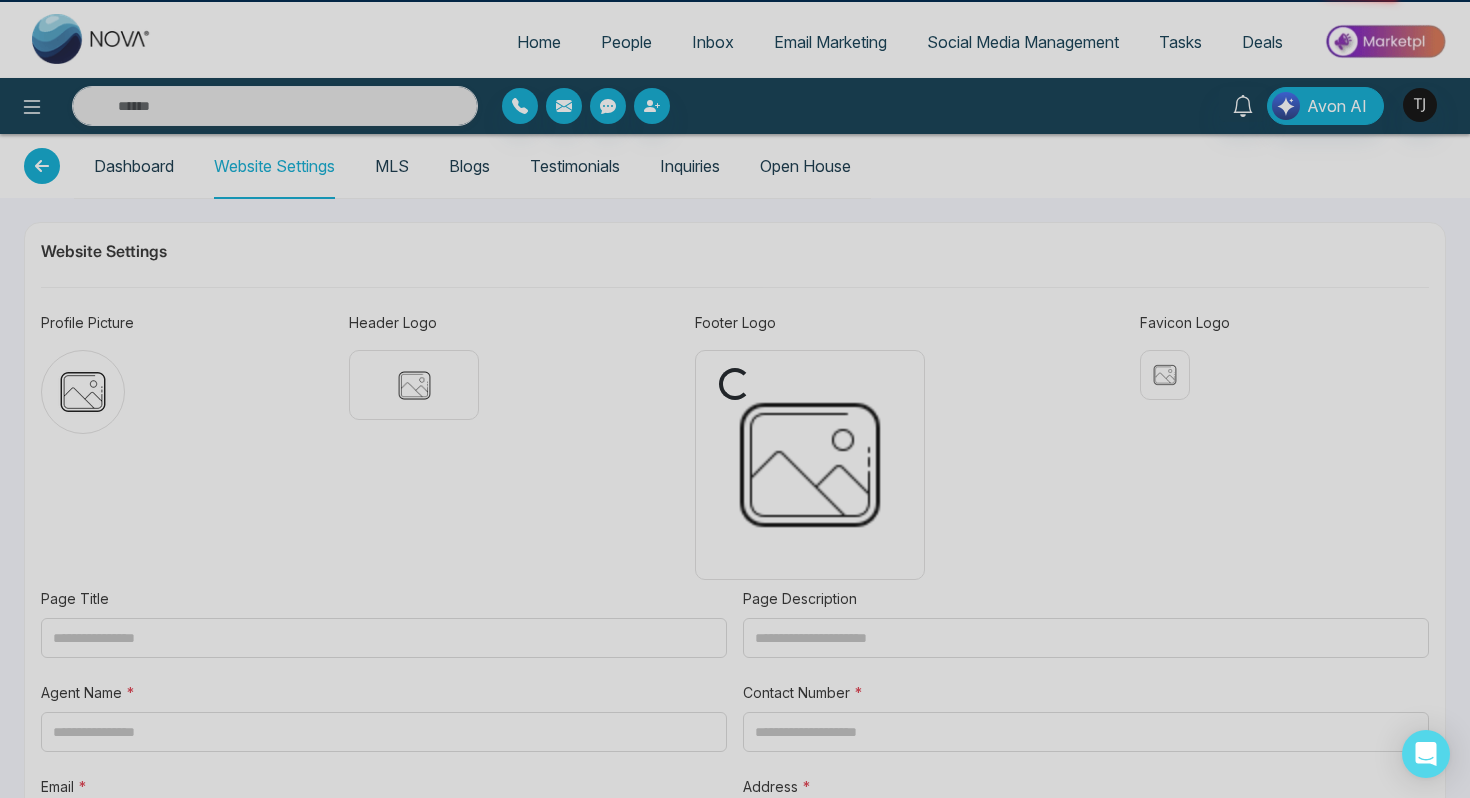 type on "**********" 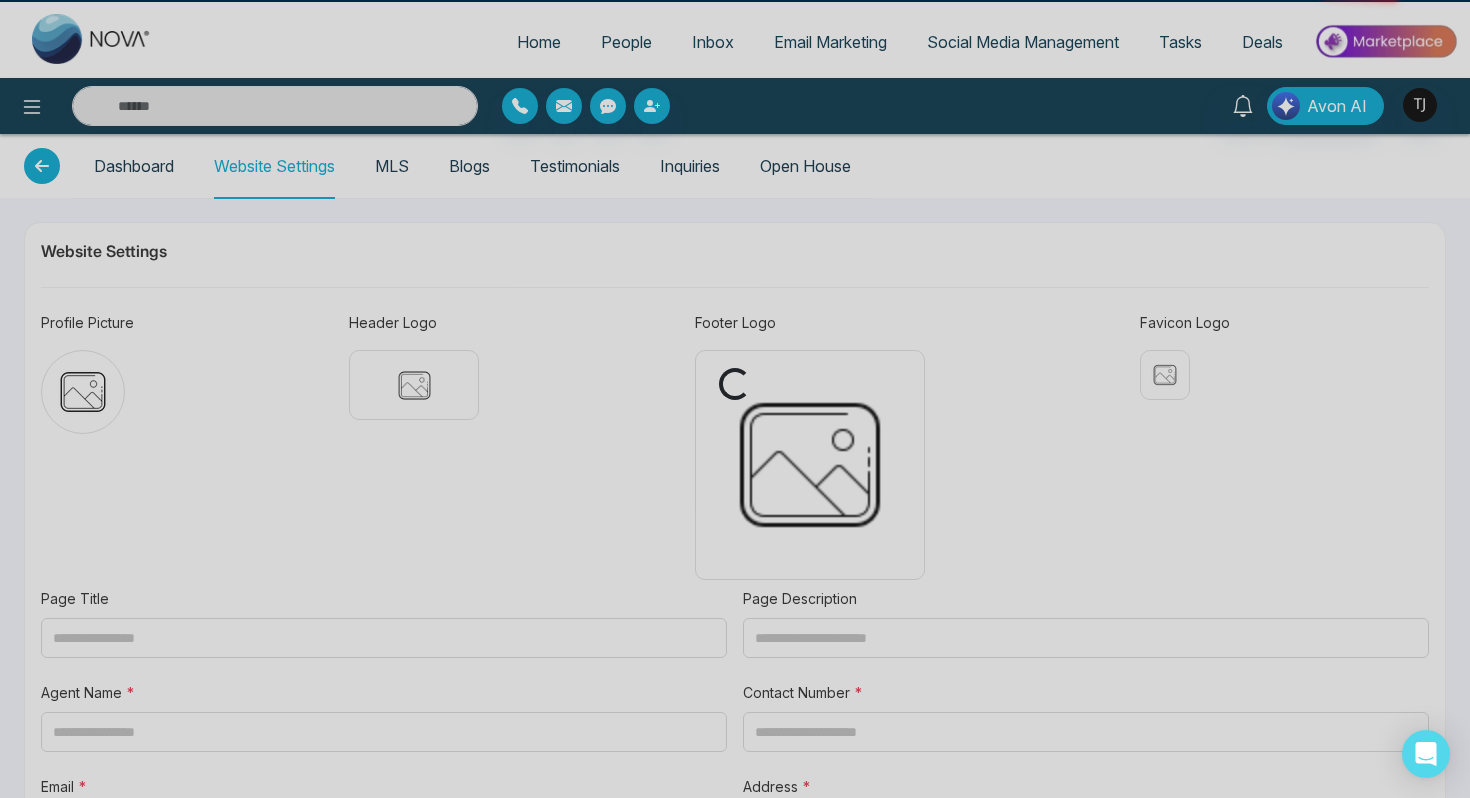 type on "**********" 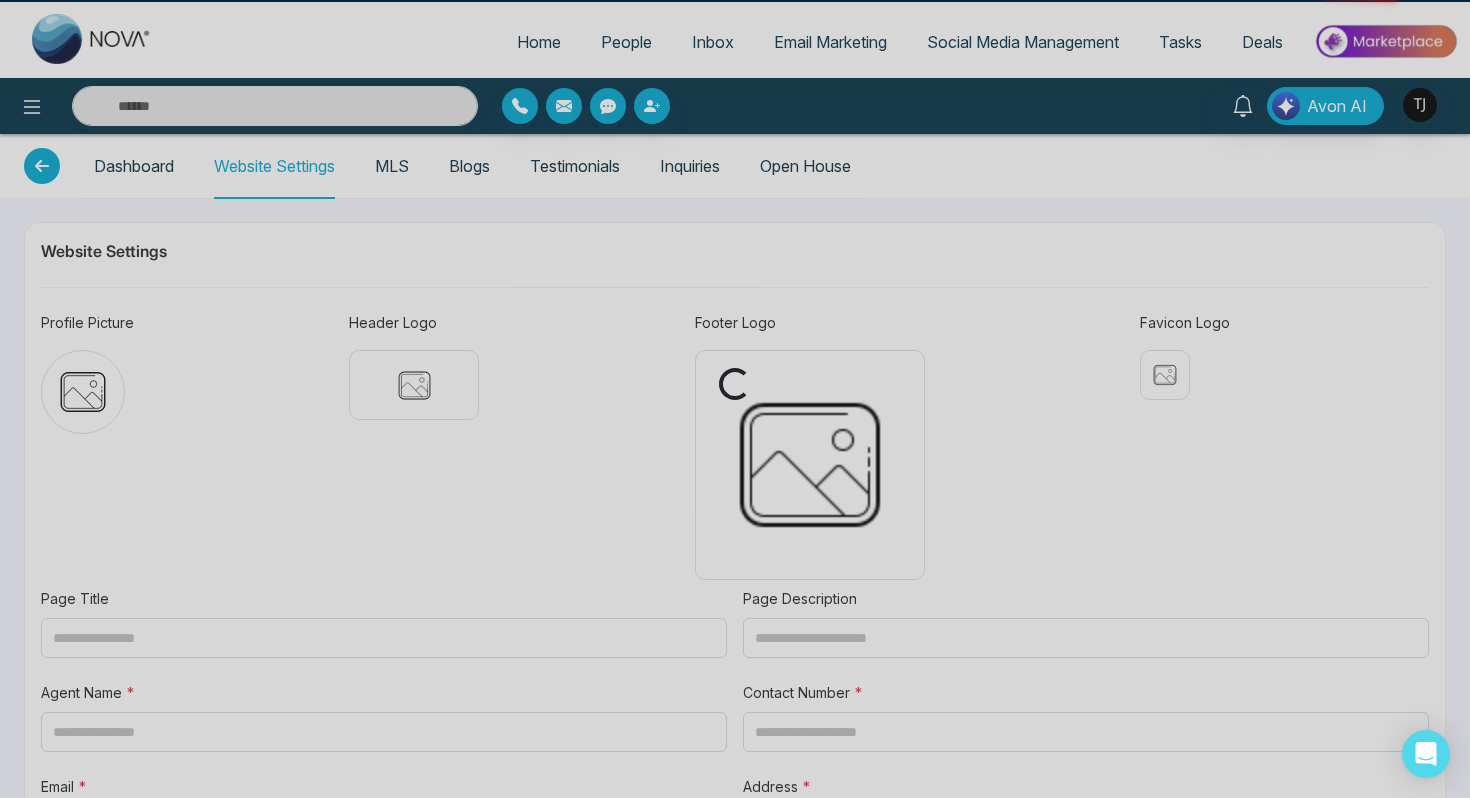 type on "**********" 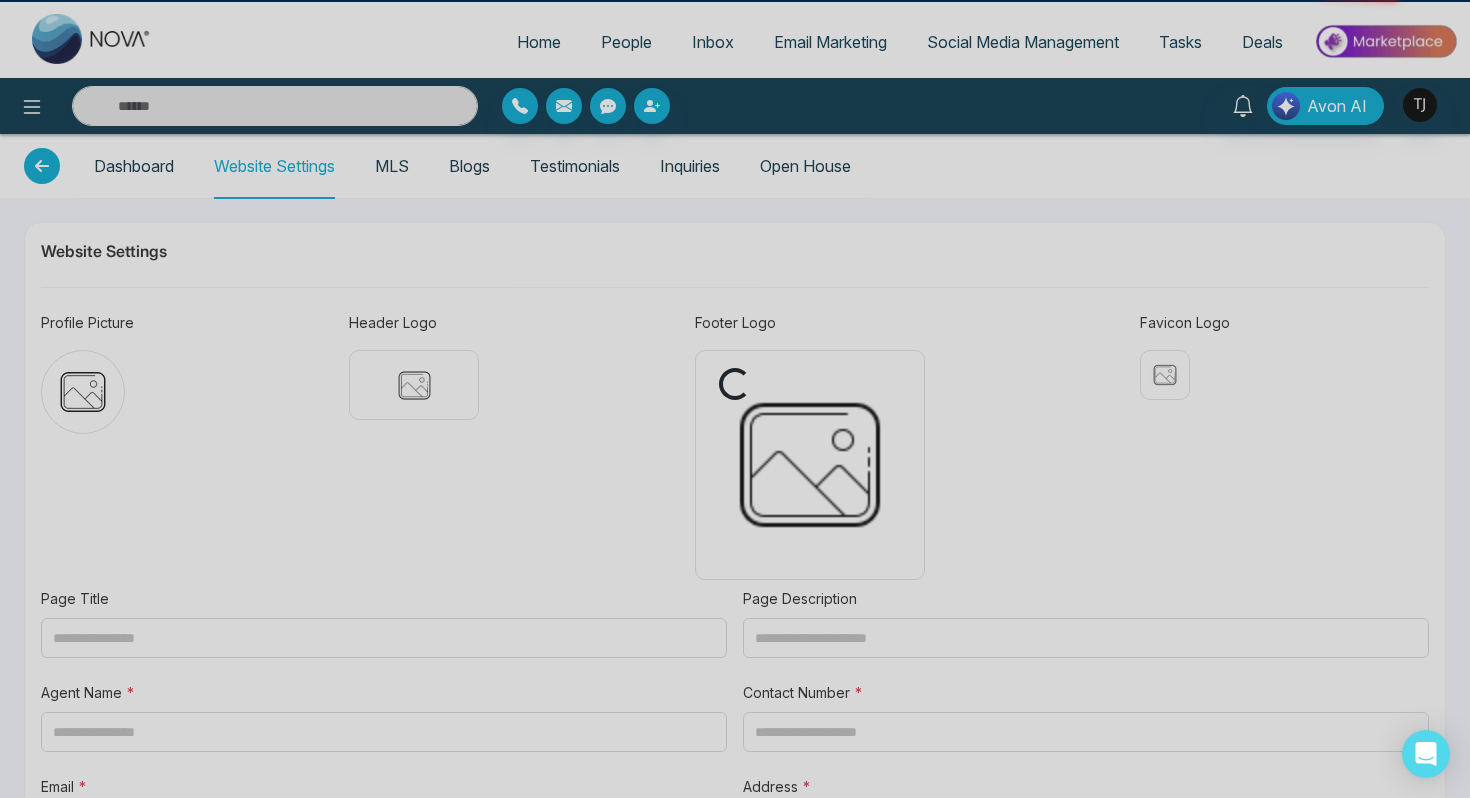 type on "**********" 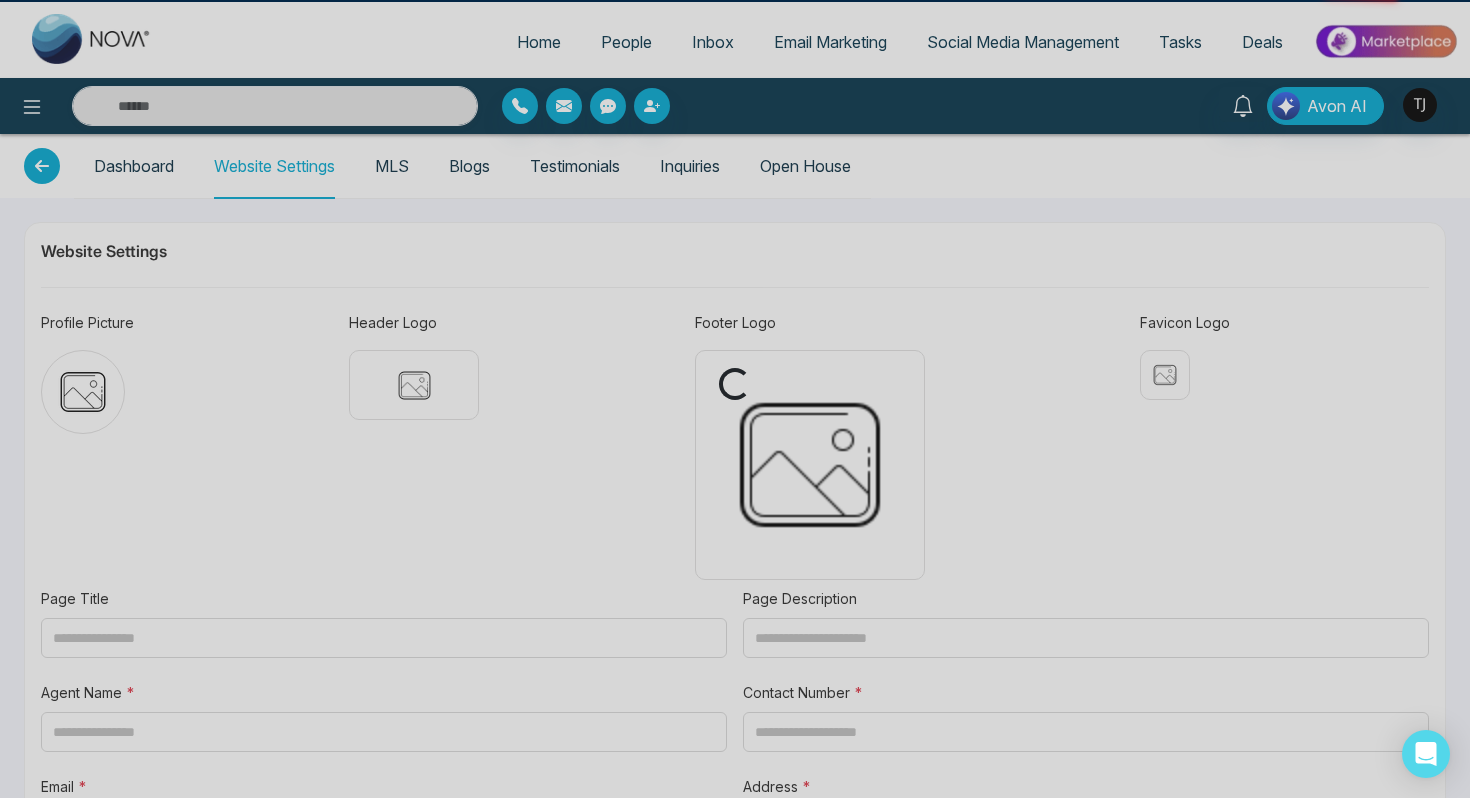 type on "**********" 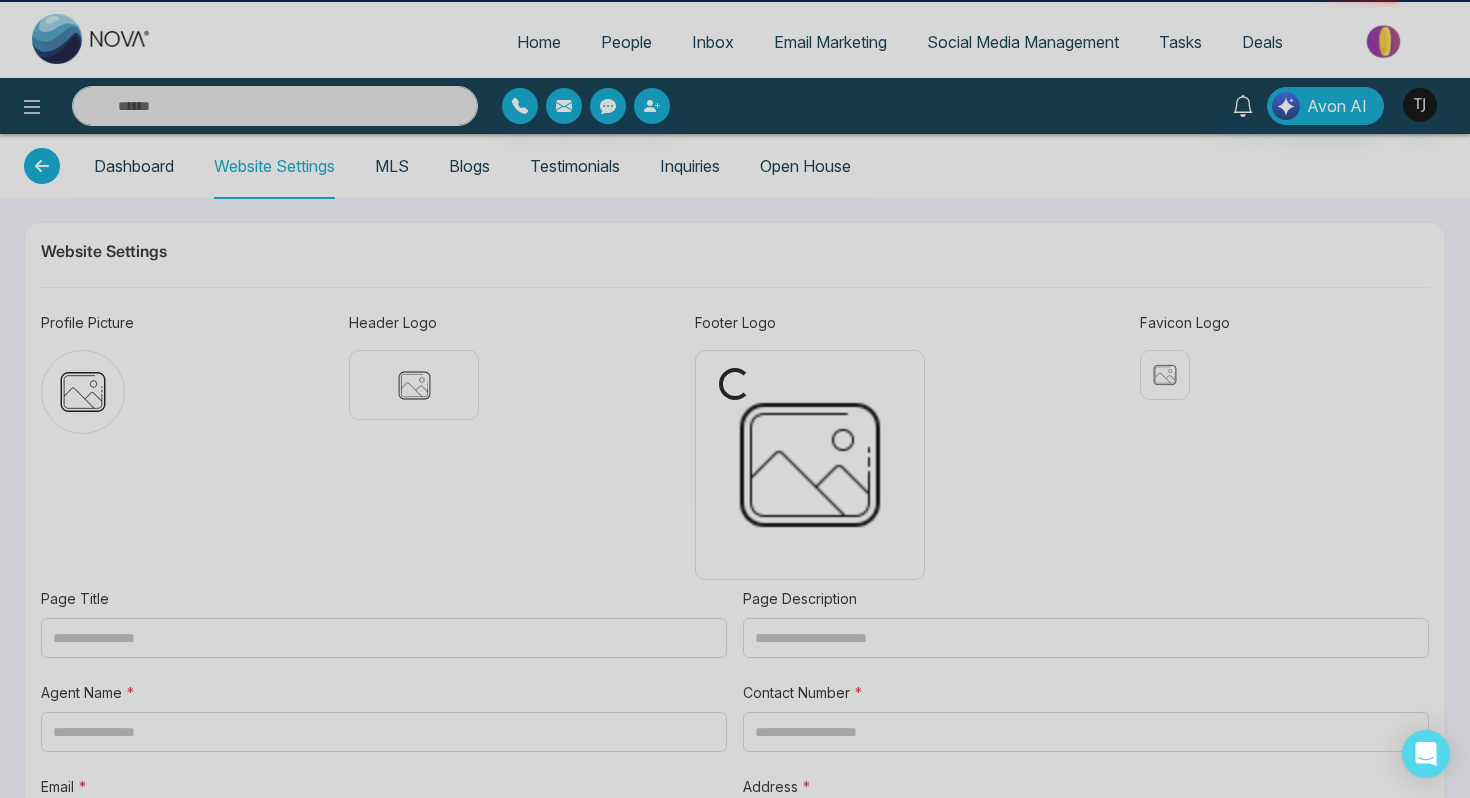 type on "**********" 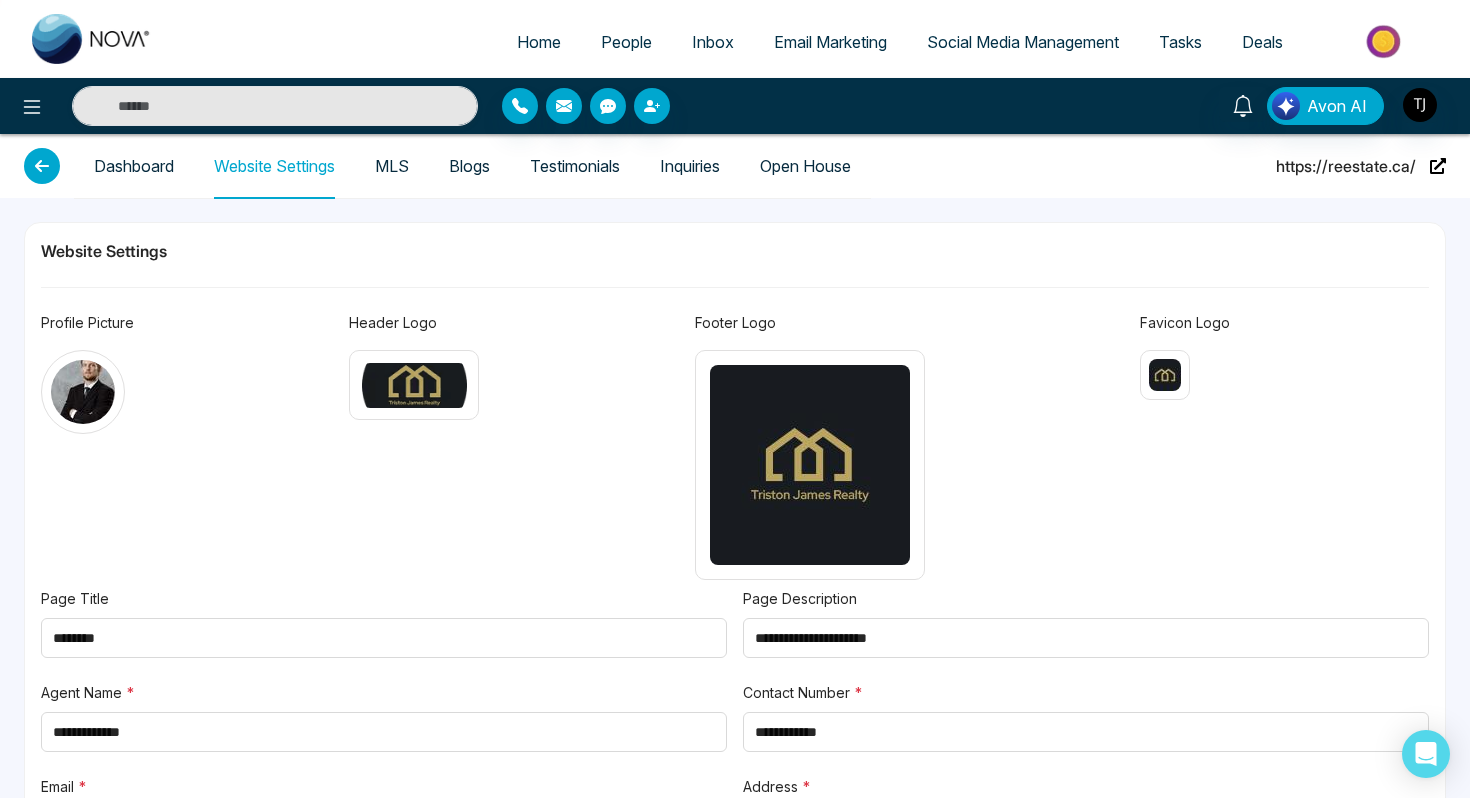 type on "**********" 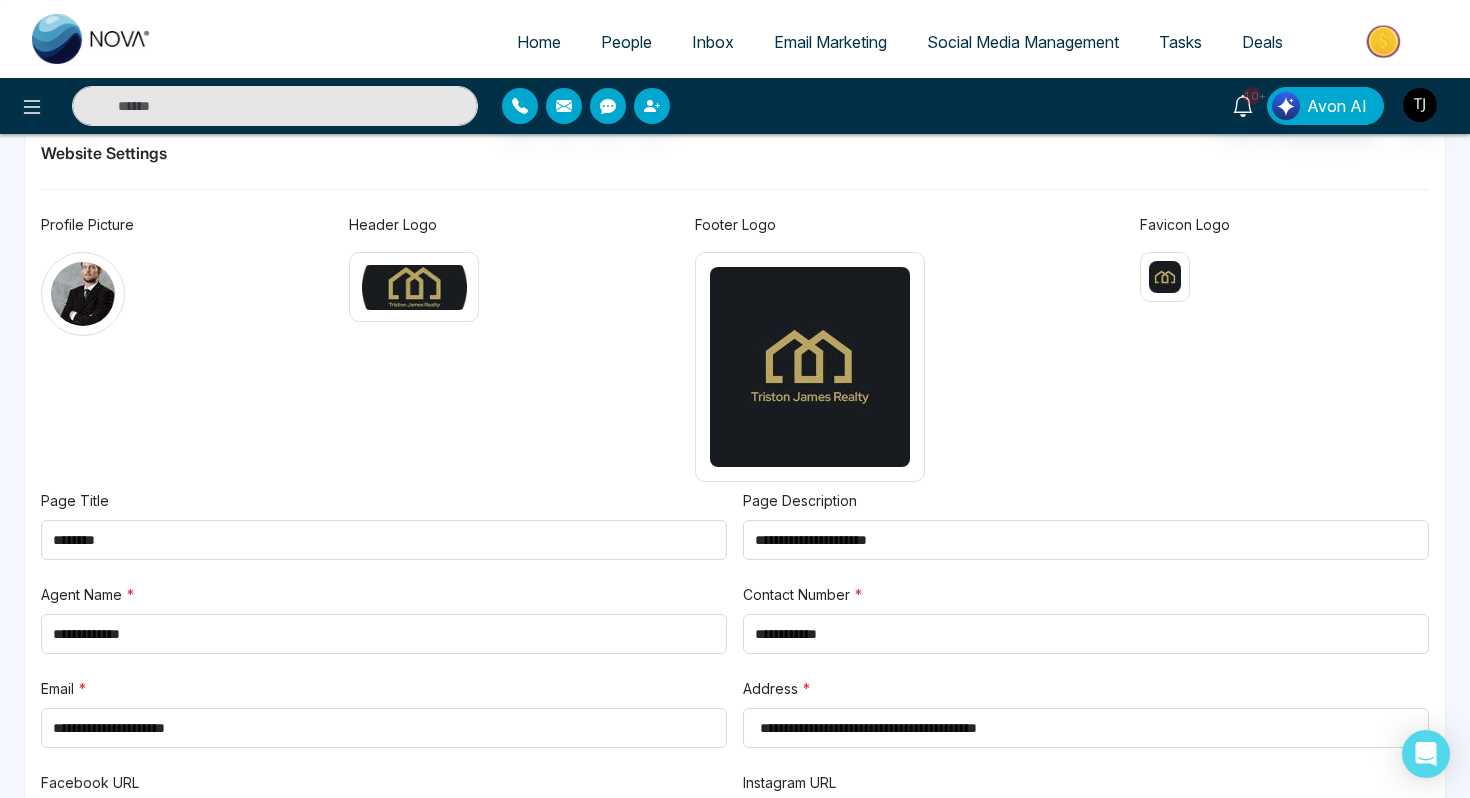 scroll, scrollTop: 0, scrollLeft: 0, axis: both 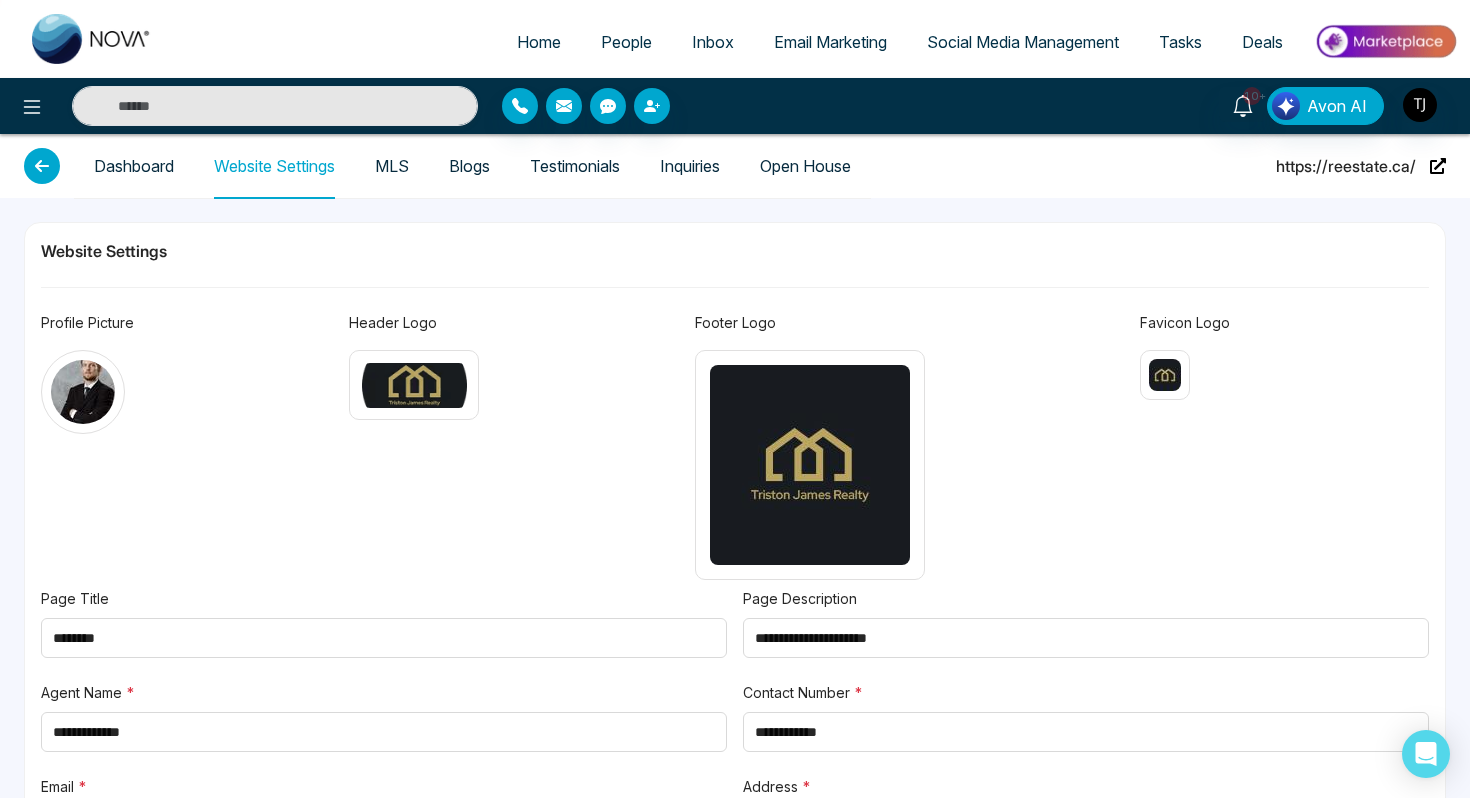 click on "Blogs" at bounding box center (469, 166) 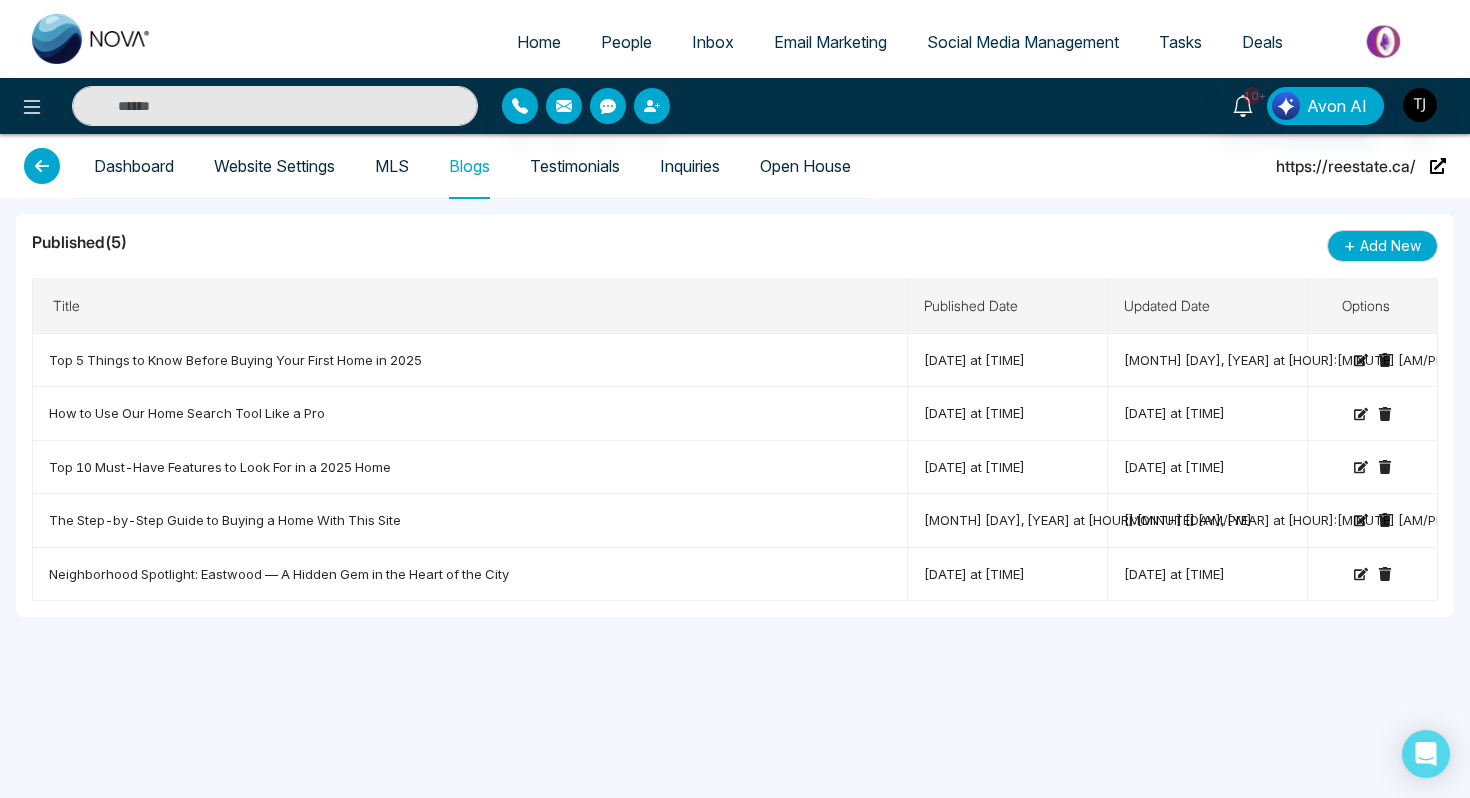 click on "Testimonials" at bounding box center (575, 166) 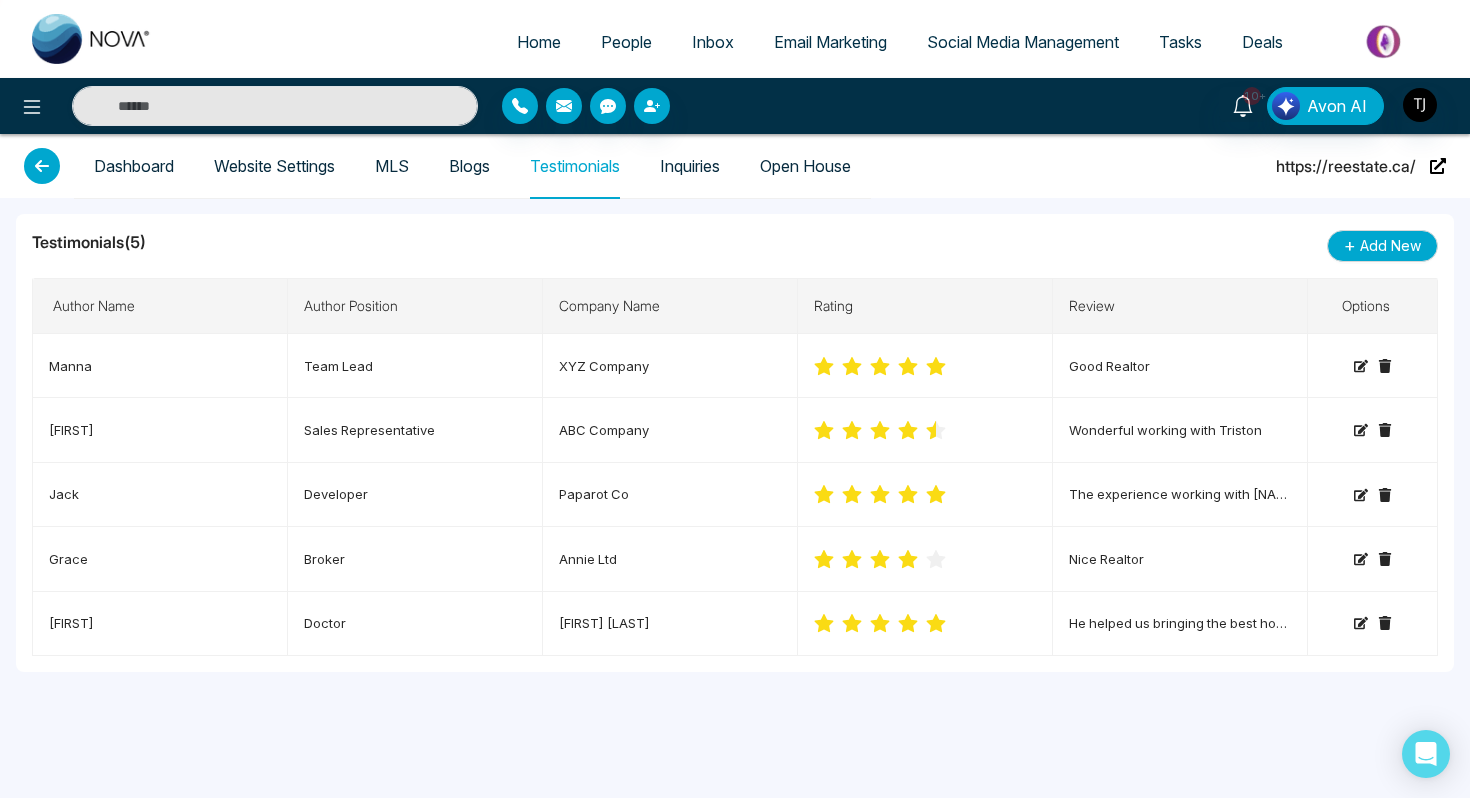 click on "Inquiries" at bounding box center (690, 166) 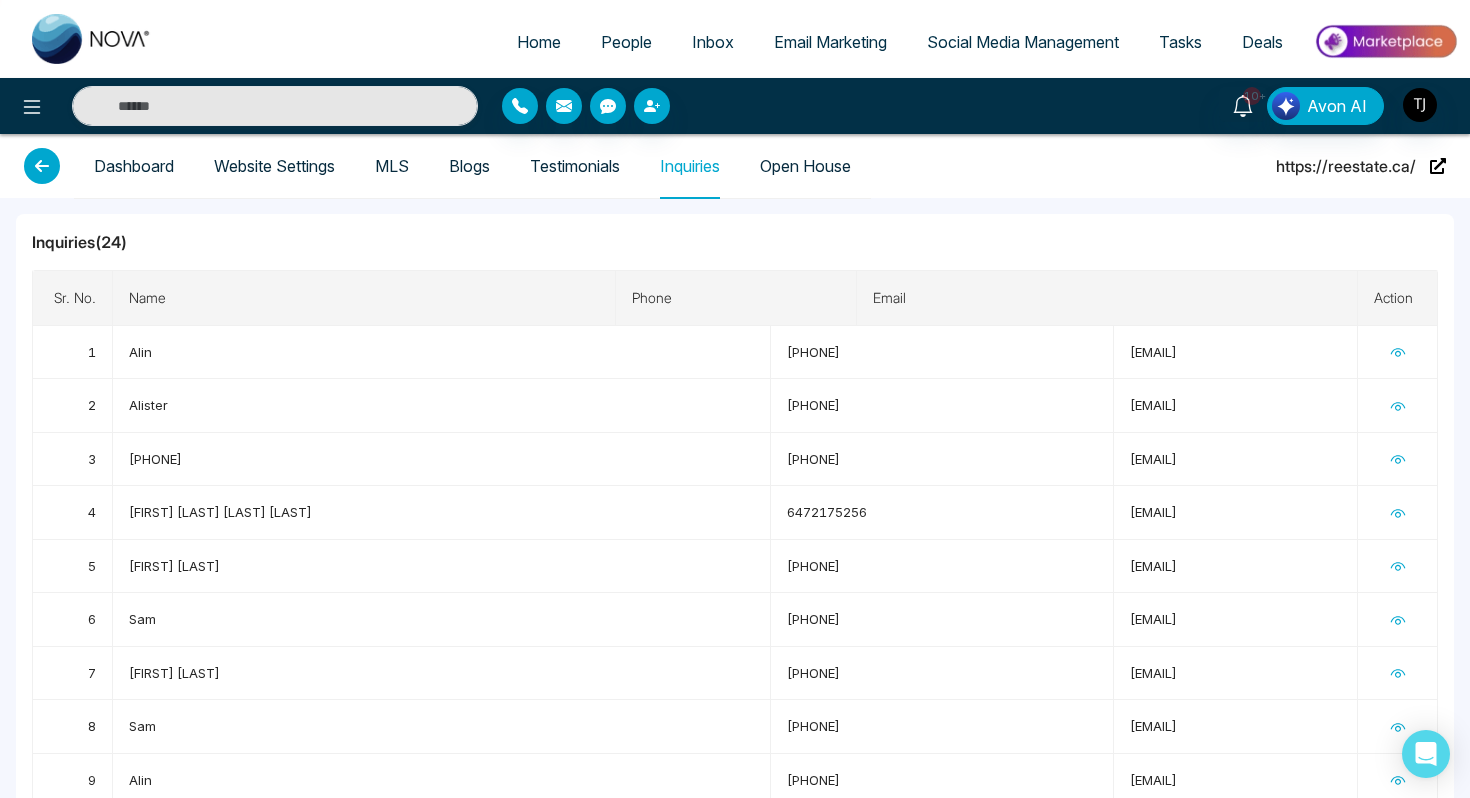 click on "Email Marketing" at bounding box center [830, 42] 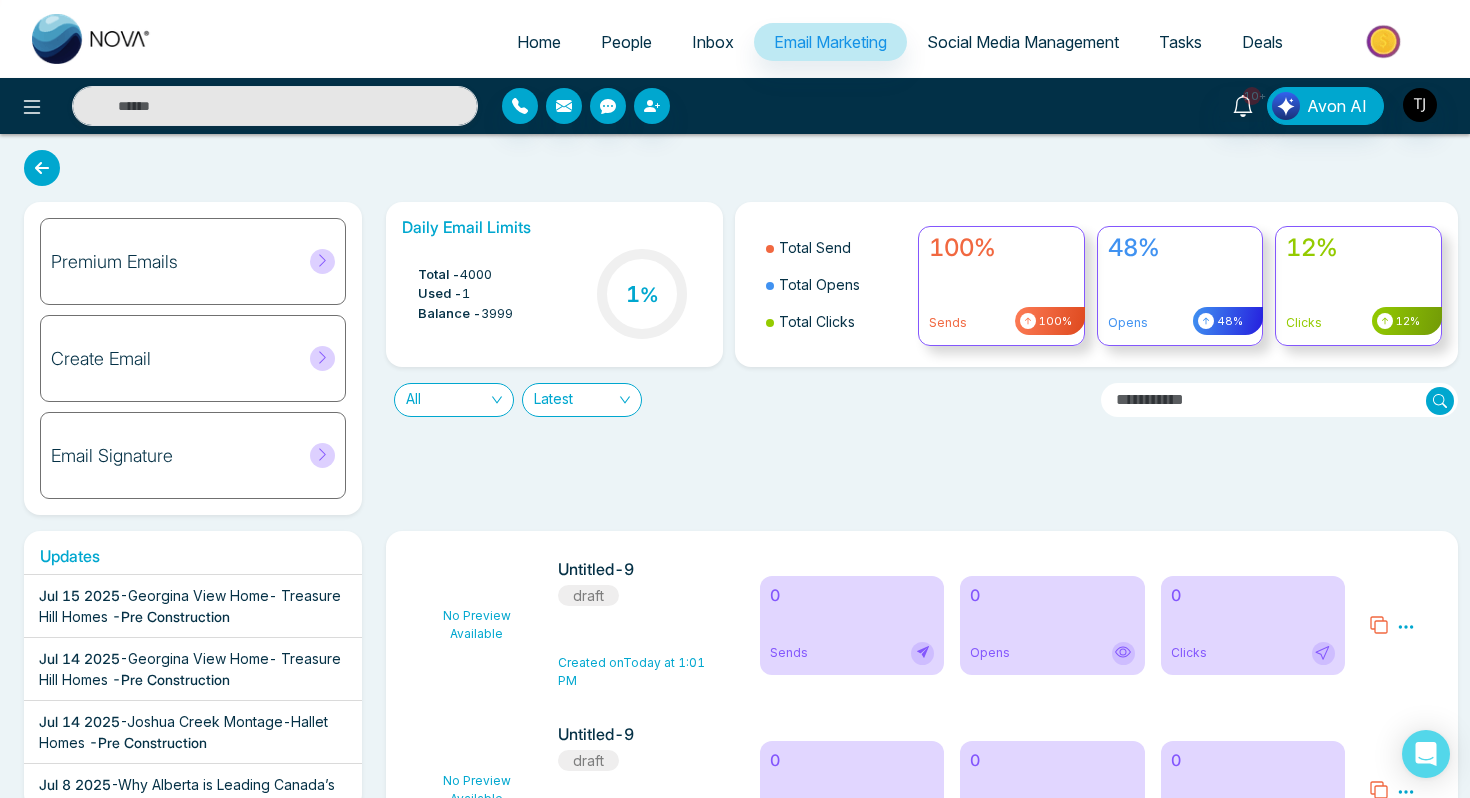 click on "Create Email" at bounding box center (193, 358) 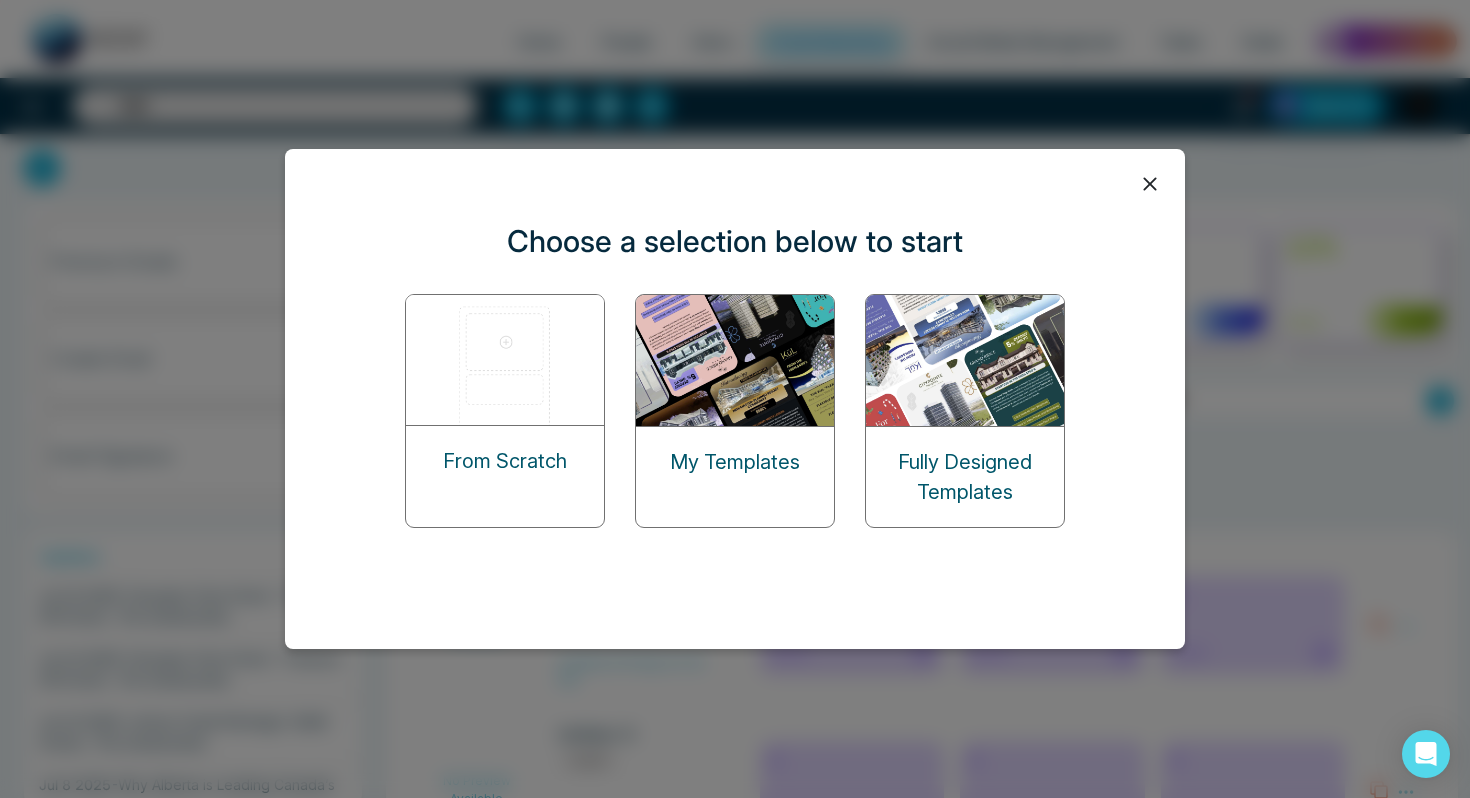click at bounding box center [506, 360] 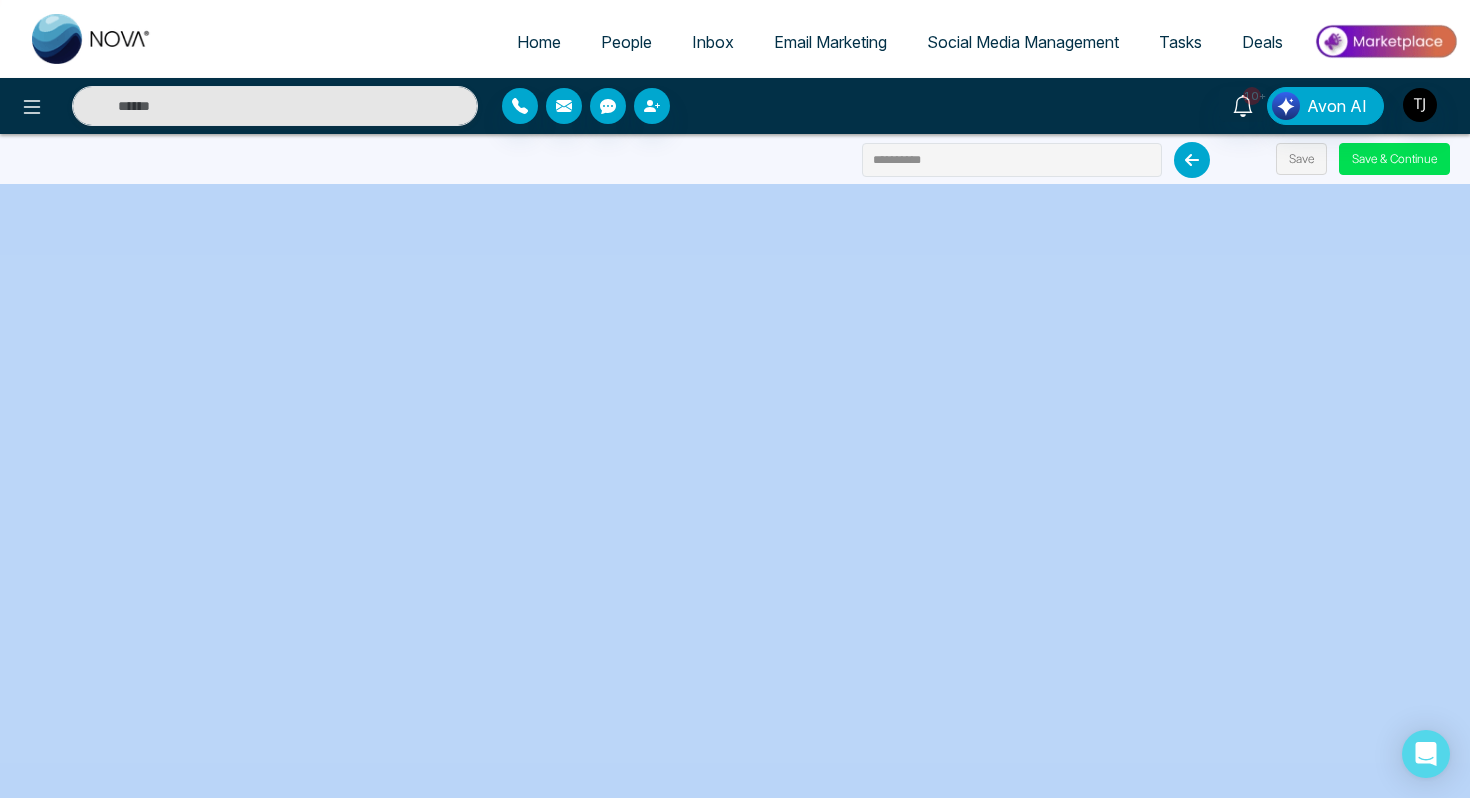 drag, startPoint x: 175, startPoint y: 366, endPoint x: 371, endPoint y: 366, distance: 196 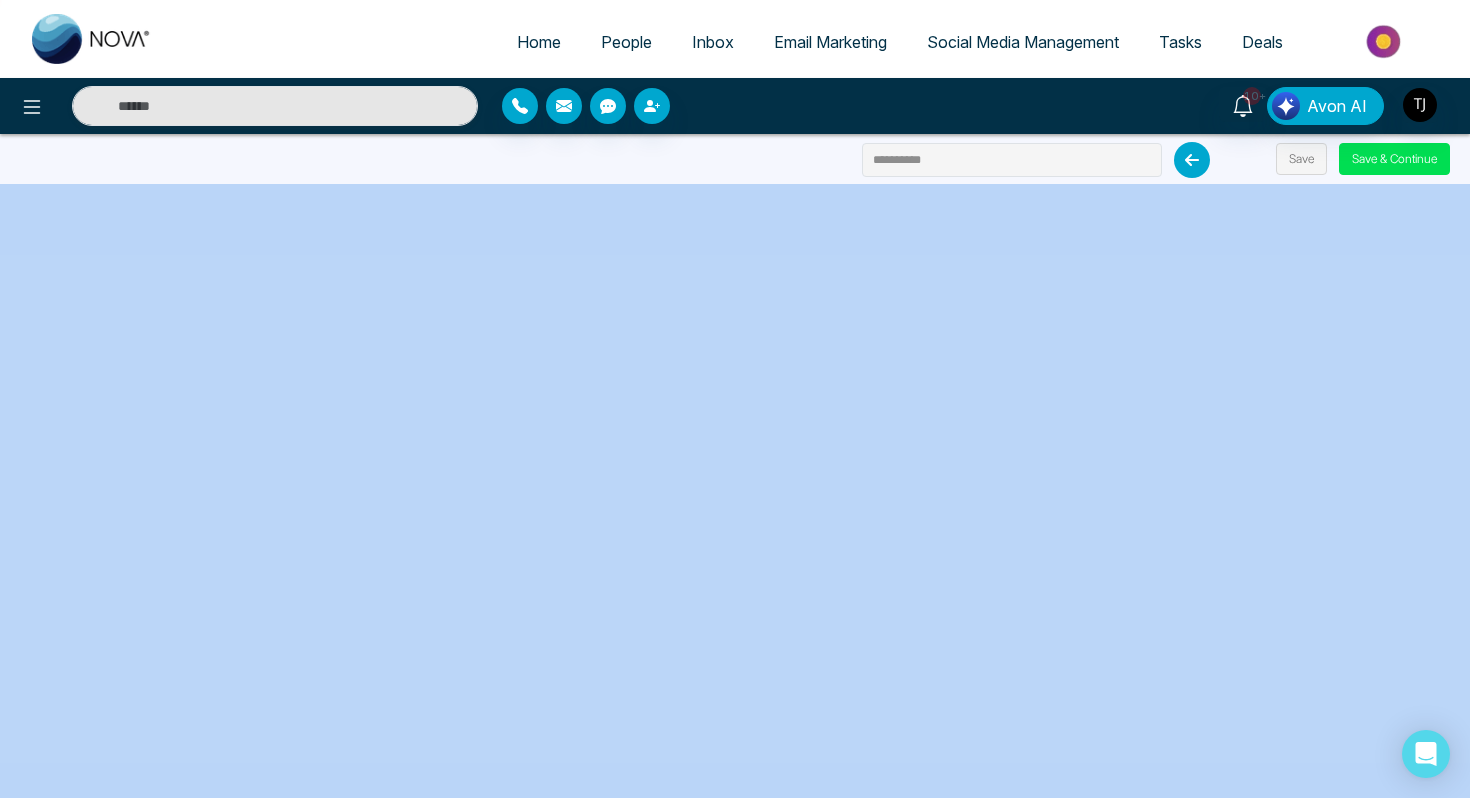 click on "Email Marketing" at bounding box center (830, 42) 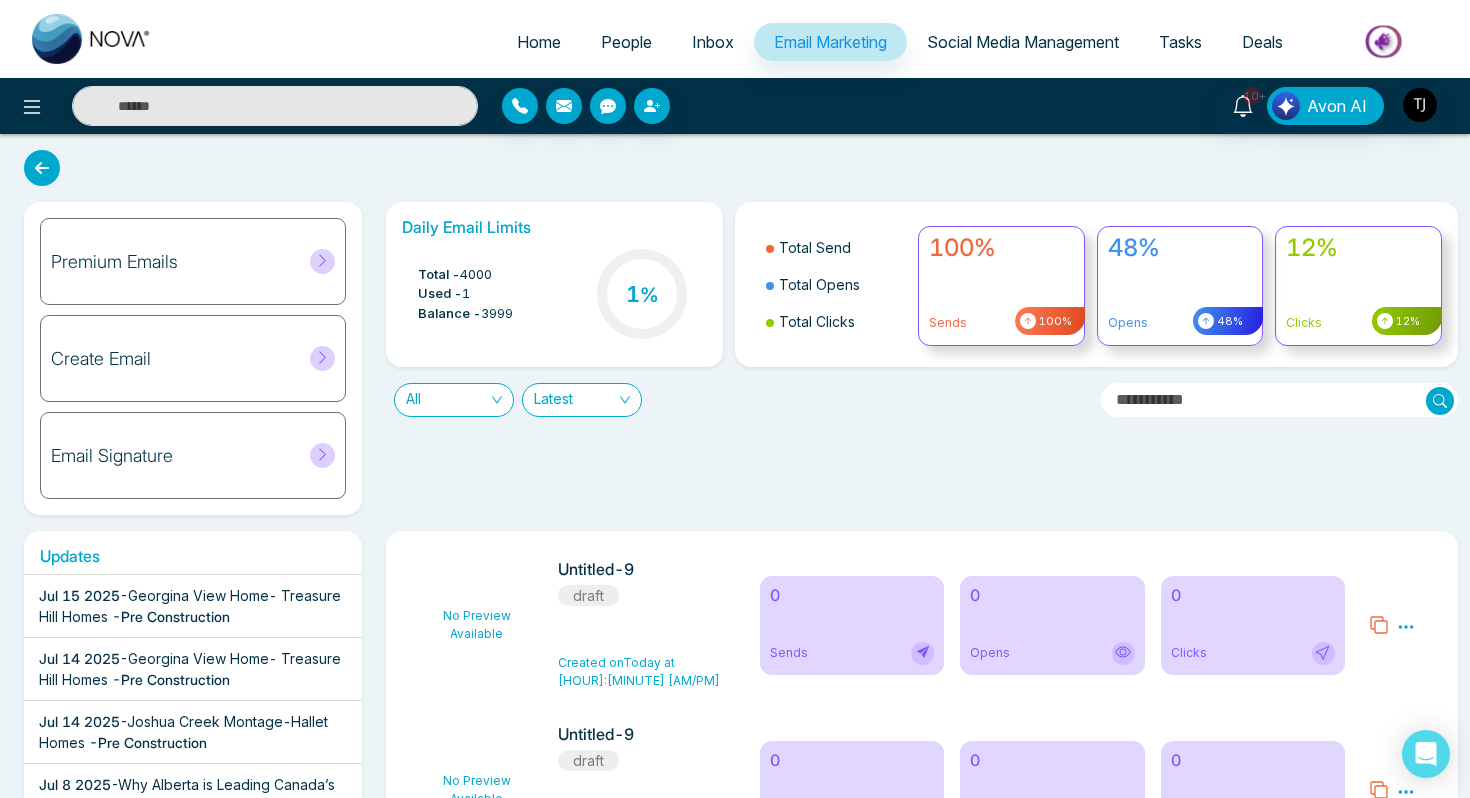click on "Premium Emails" at bounding box center [114, 262] 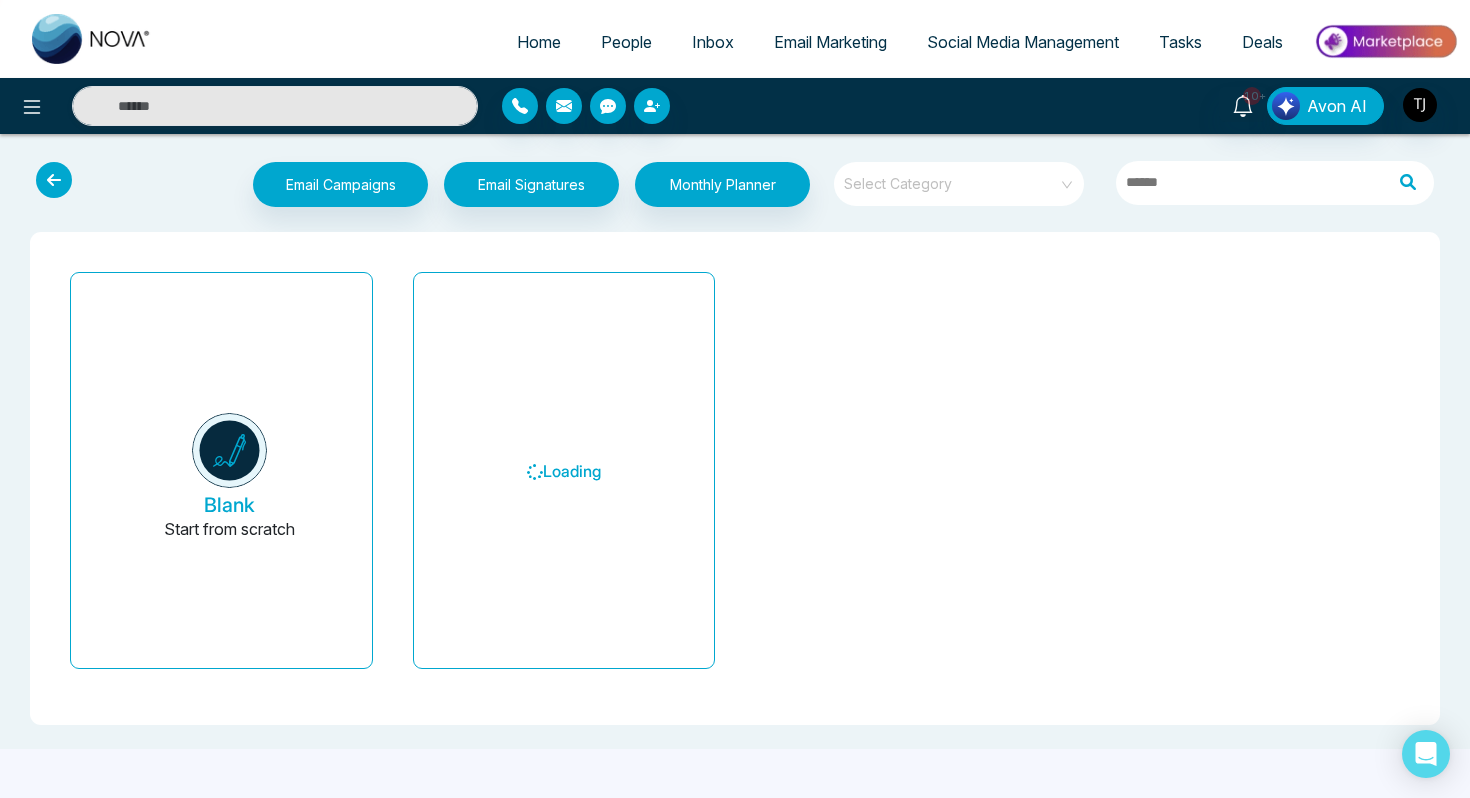click at bounding box center [952, 177] 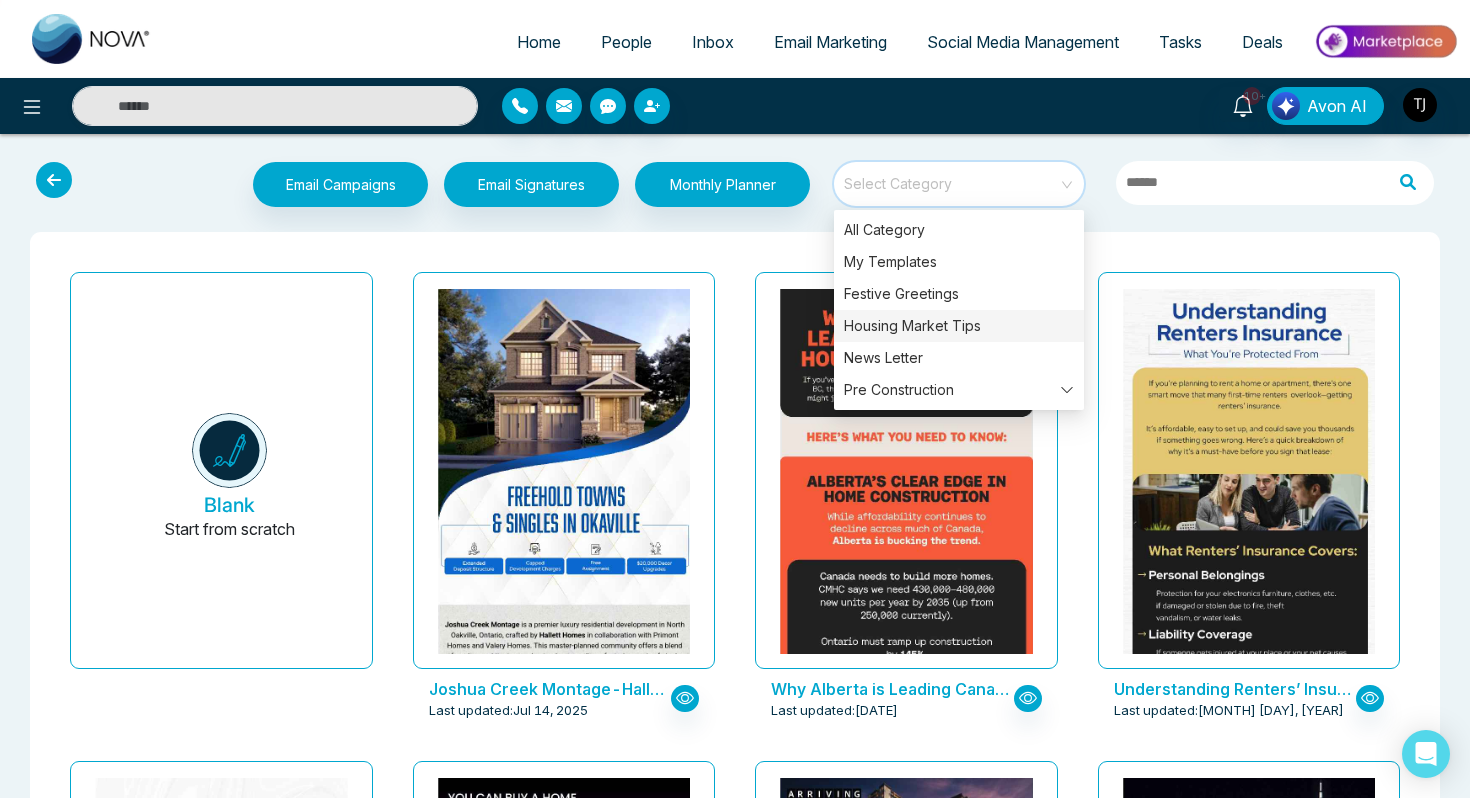 click on "Housing Market Tips" at bounding box center [959, 326] 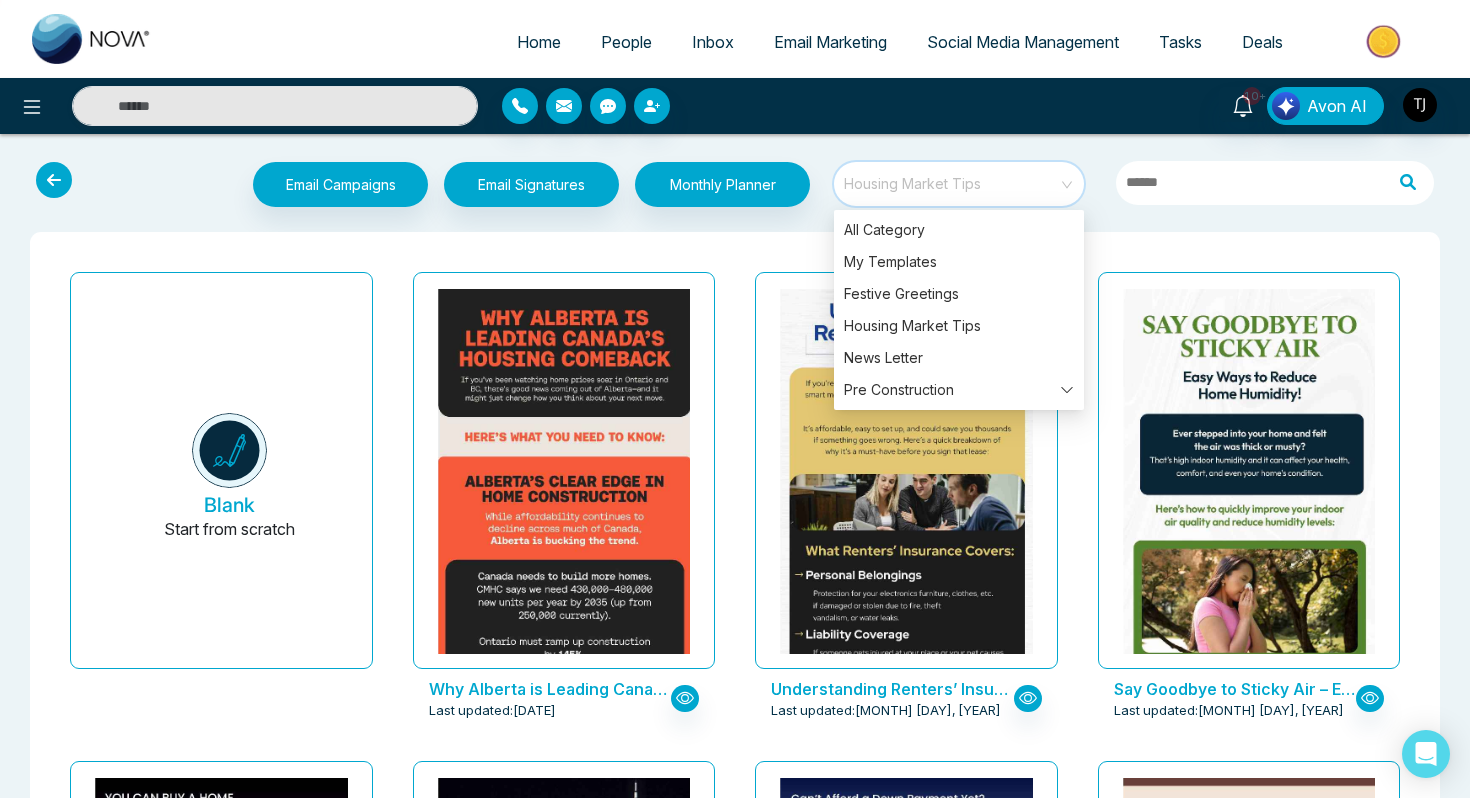 click on "Why Alberta is Leading Canada’s Housing Comeback Last updated:  [DATE]" at bounding box center (564, 508) 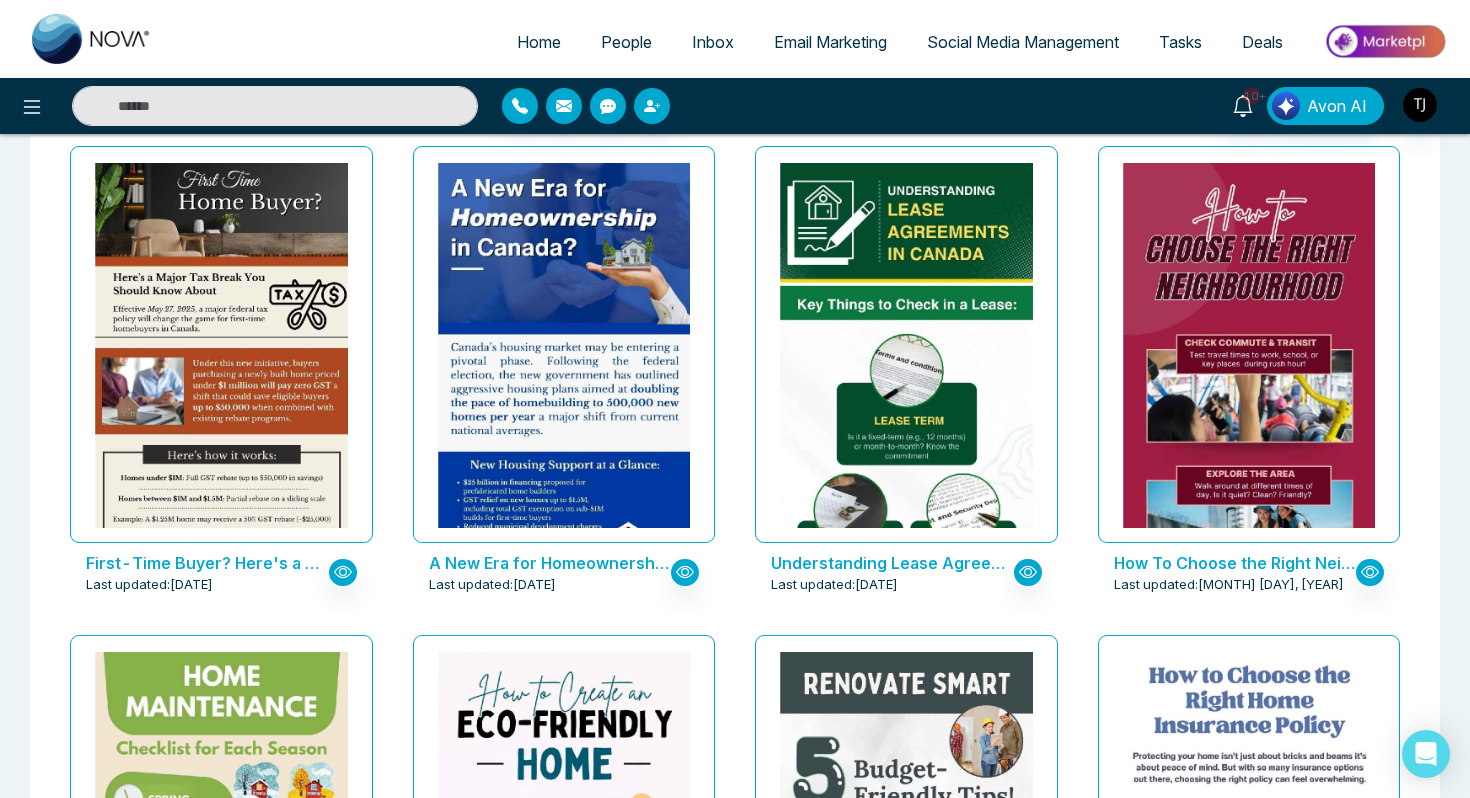 scroll, scrollTop: 2122, scrollLeft: 0, axis: vertical 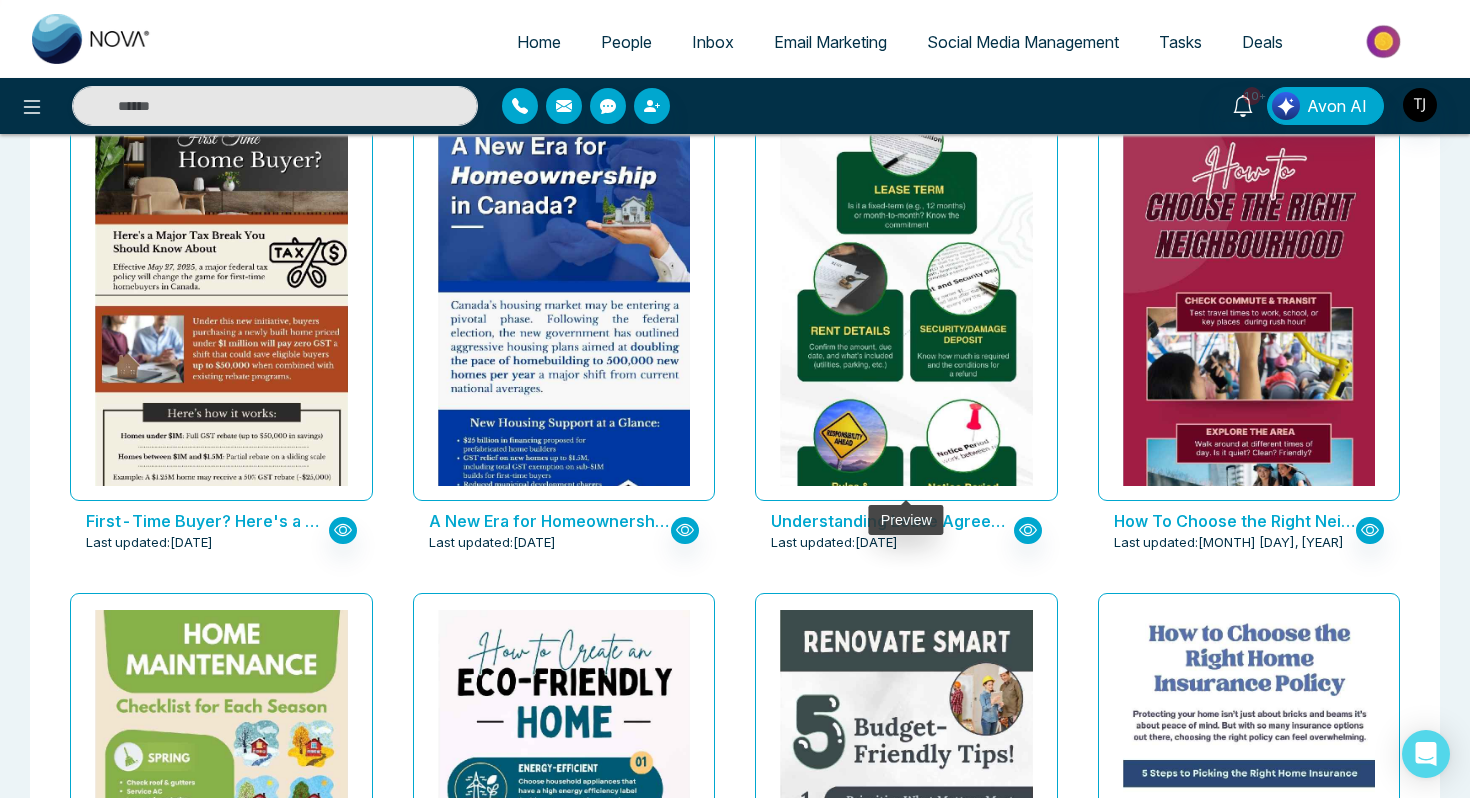 click at bounding box center [906, 247] 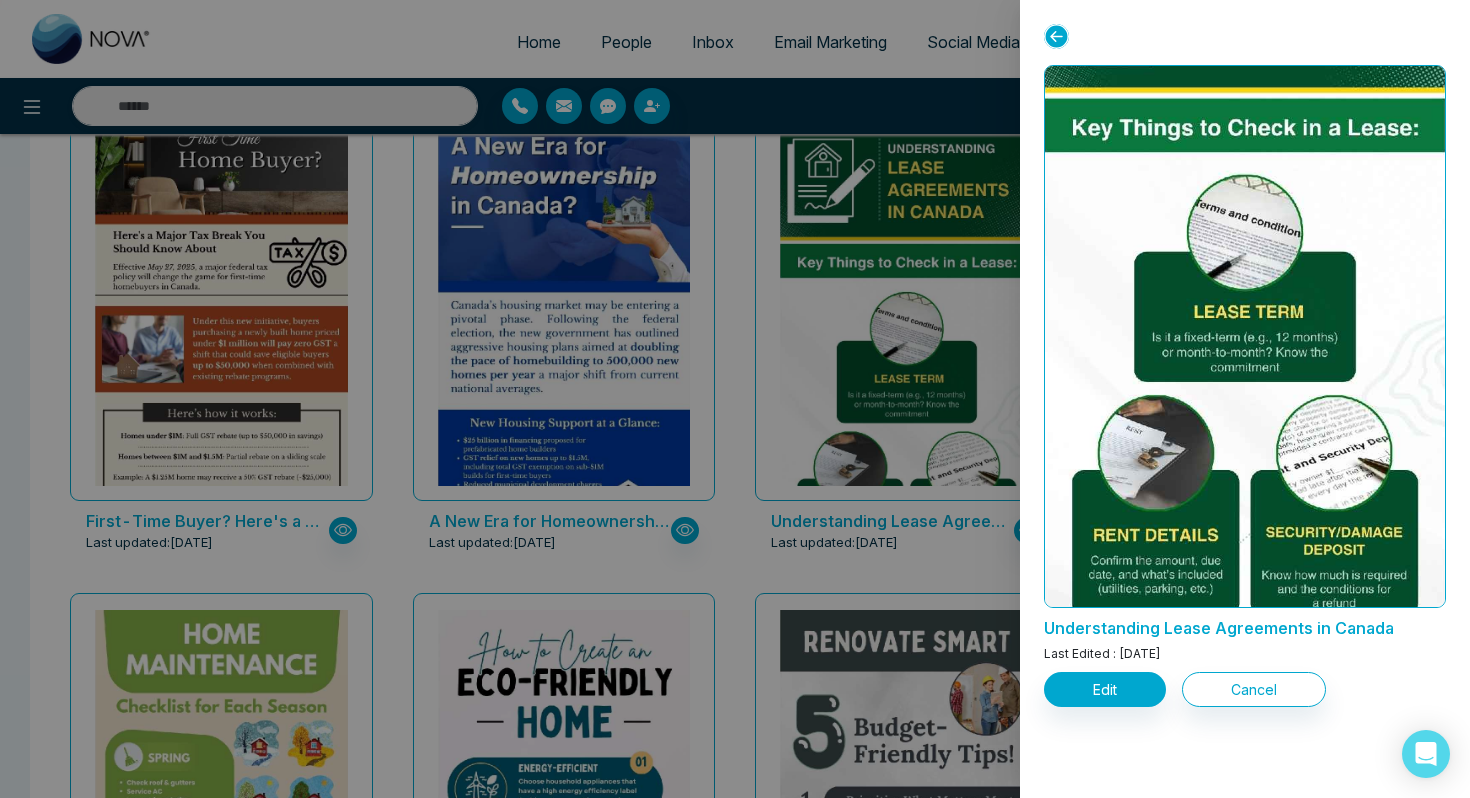 scroll, scrollTop: 459, scrollLeft: 0, axis: vertical 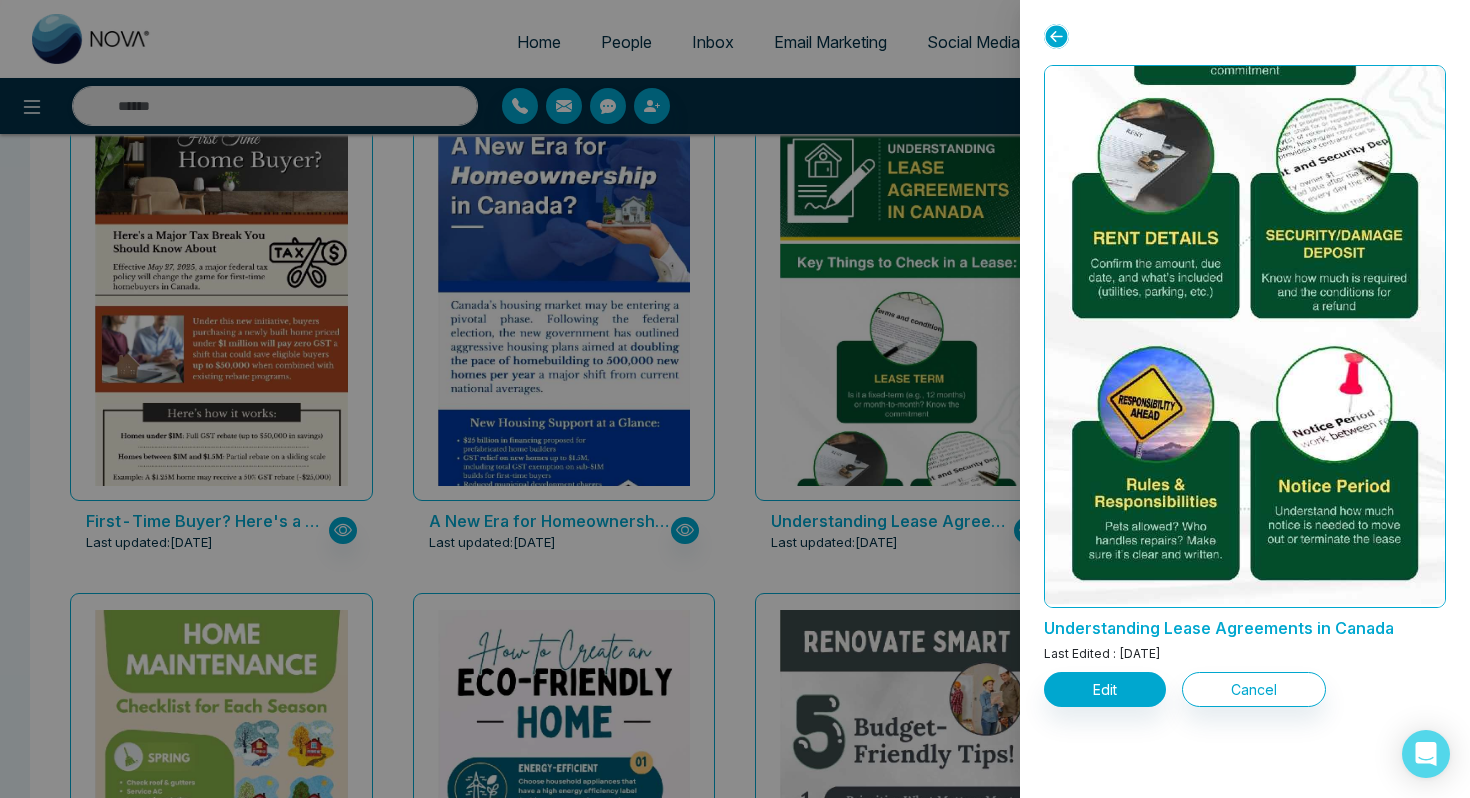 click at bounding box center (735, 399) 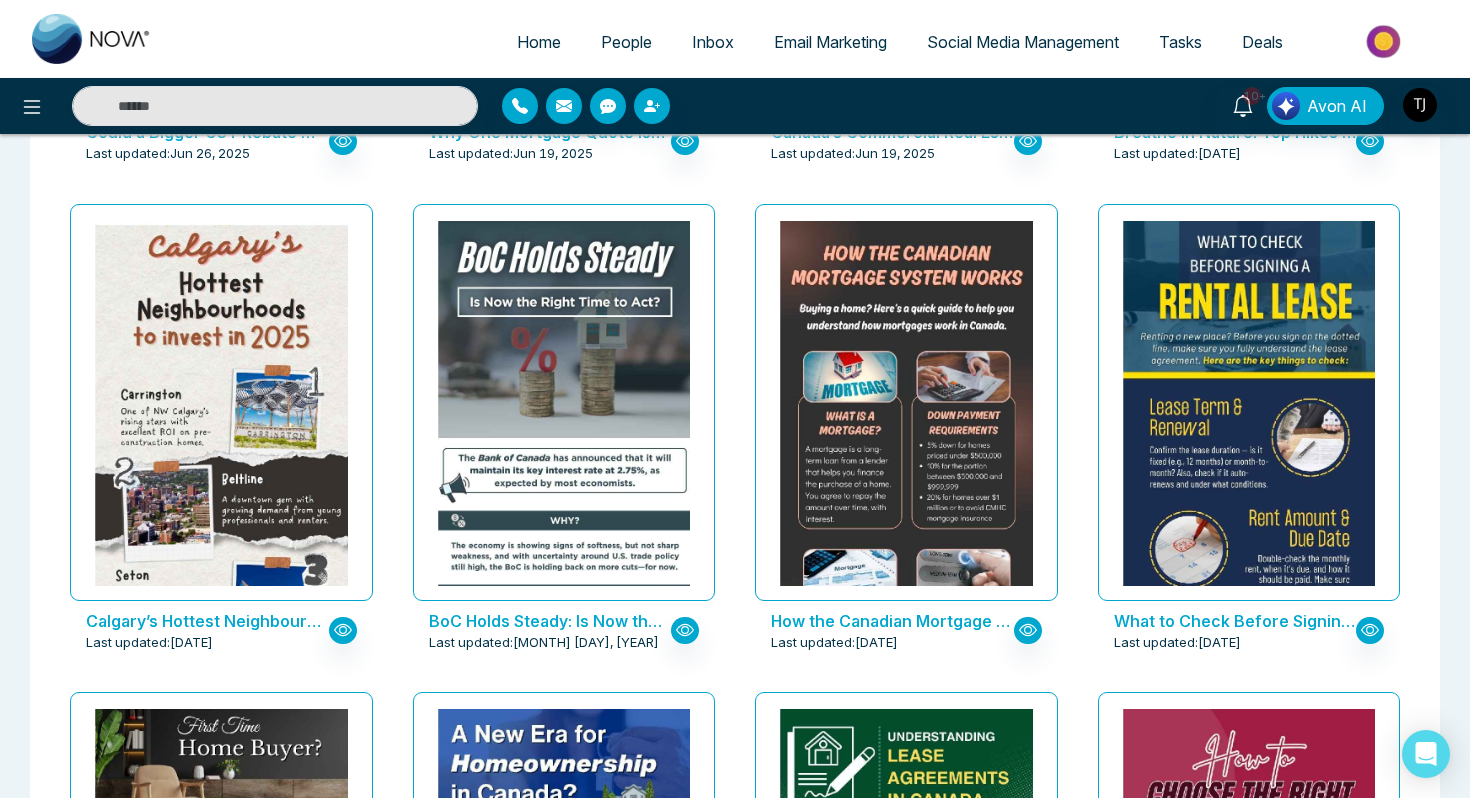 scroll, scrollTop: 1533, scrollLeft: 0, axis: vertical 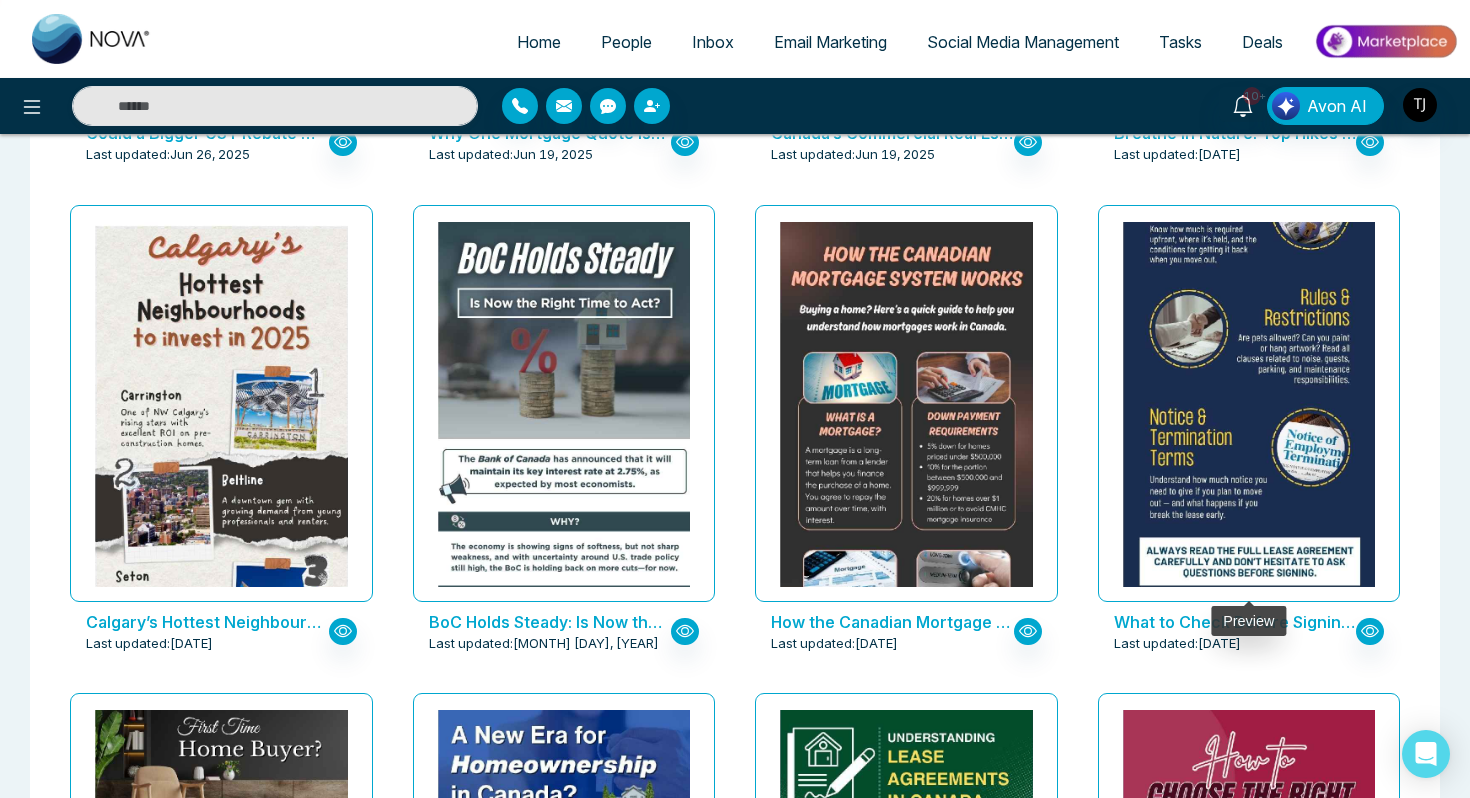 click at bounding box center (1248, 190) 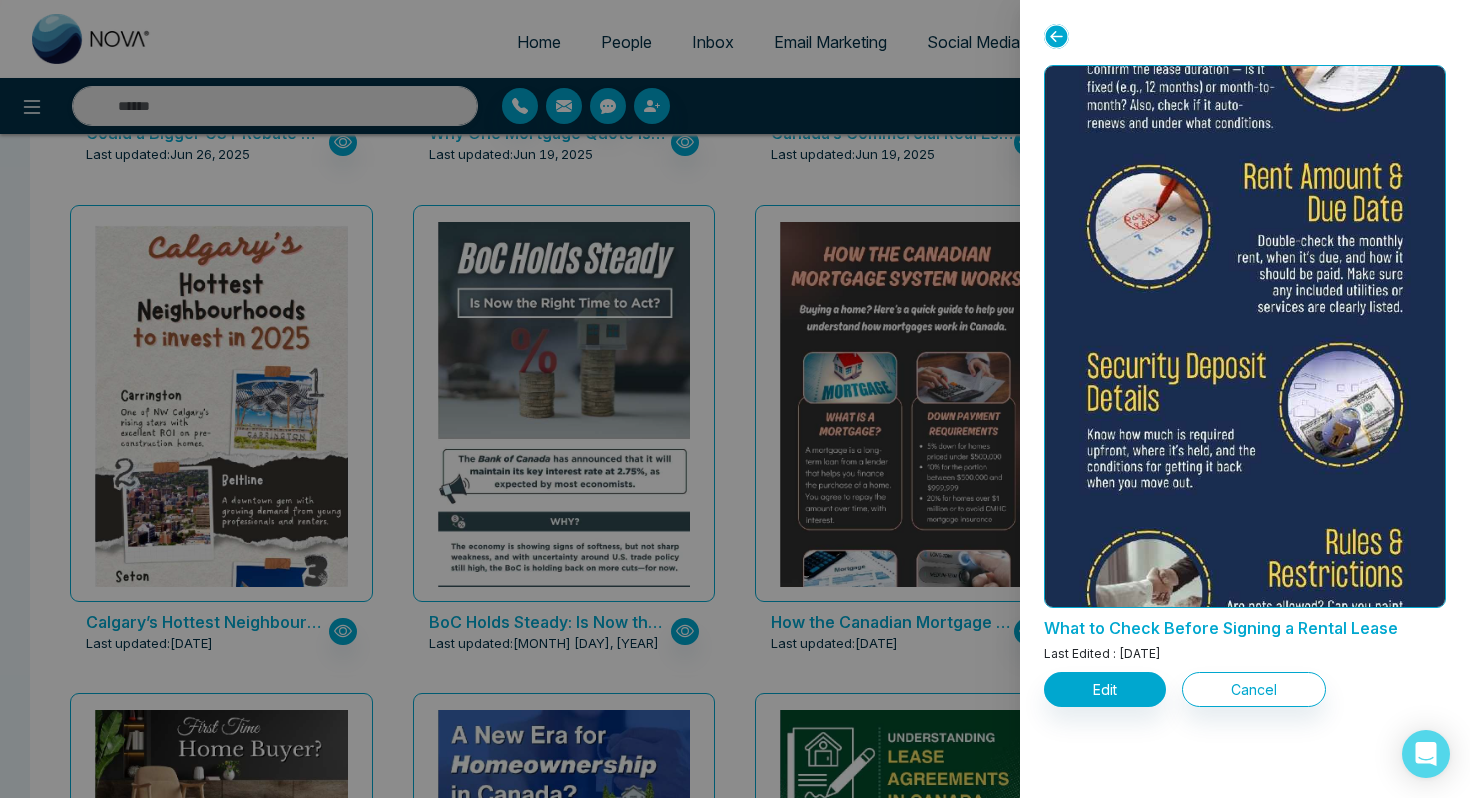 scroll, scrollTop: 0, scrollLeft: 0, axis: both 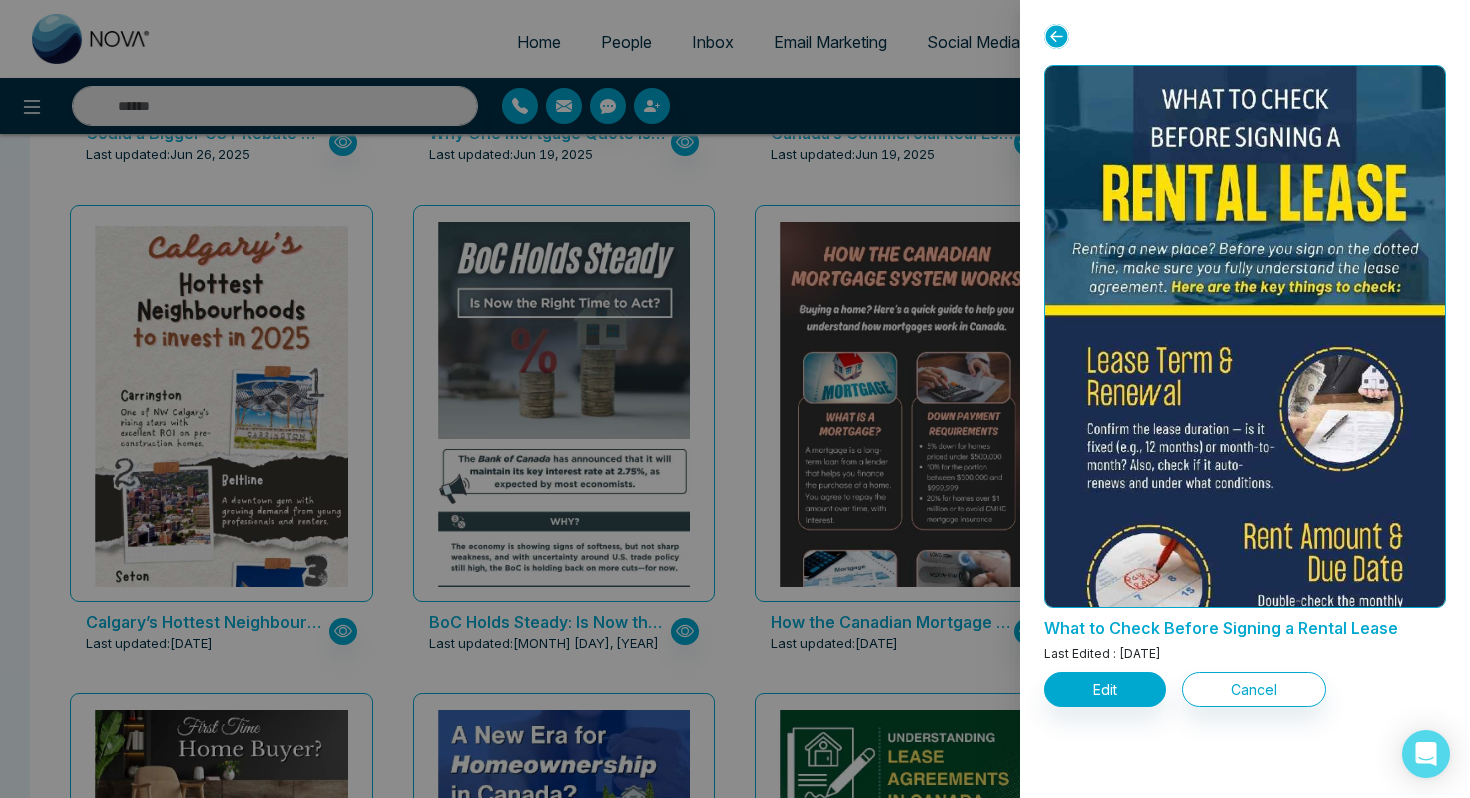 click at bounding box center (735, 399) 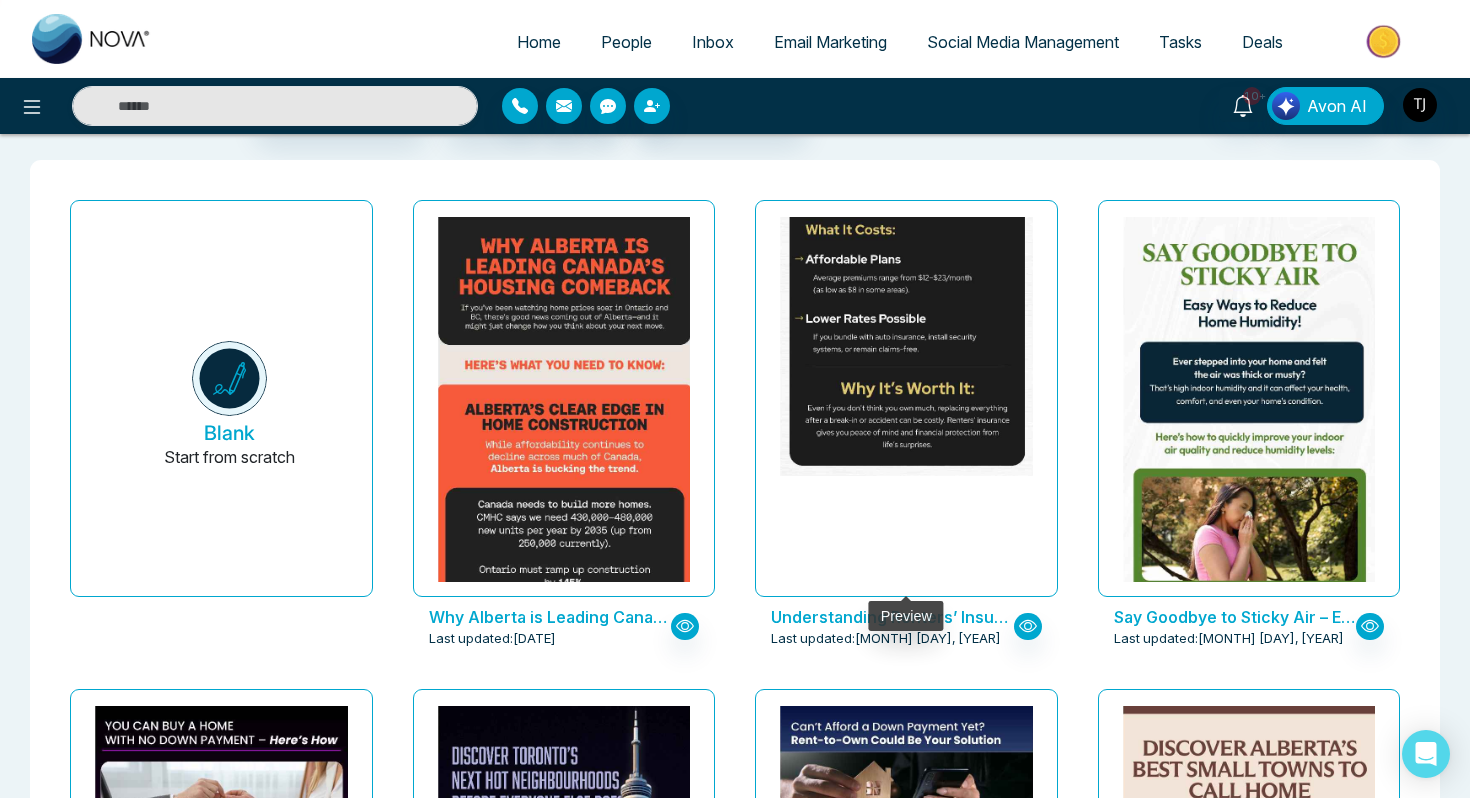scroll, scrollTop: 0, scrollLeft: 0, axis: both 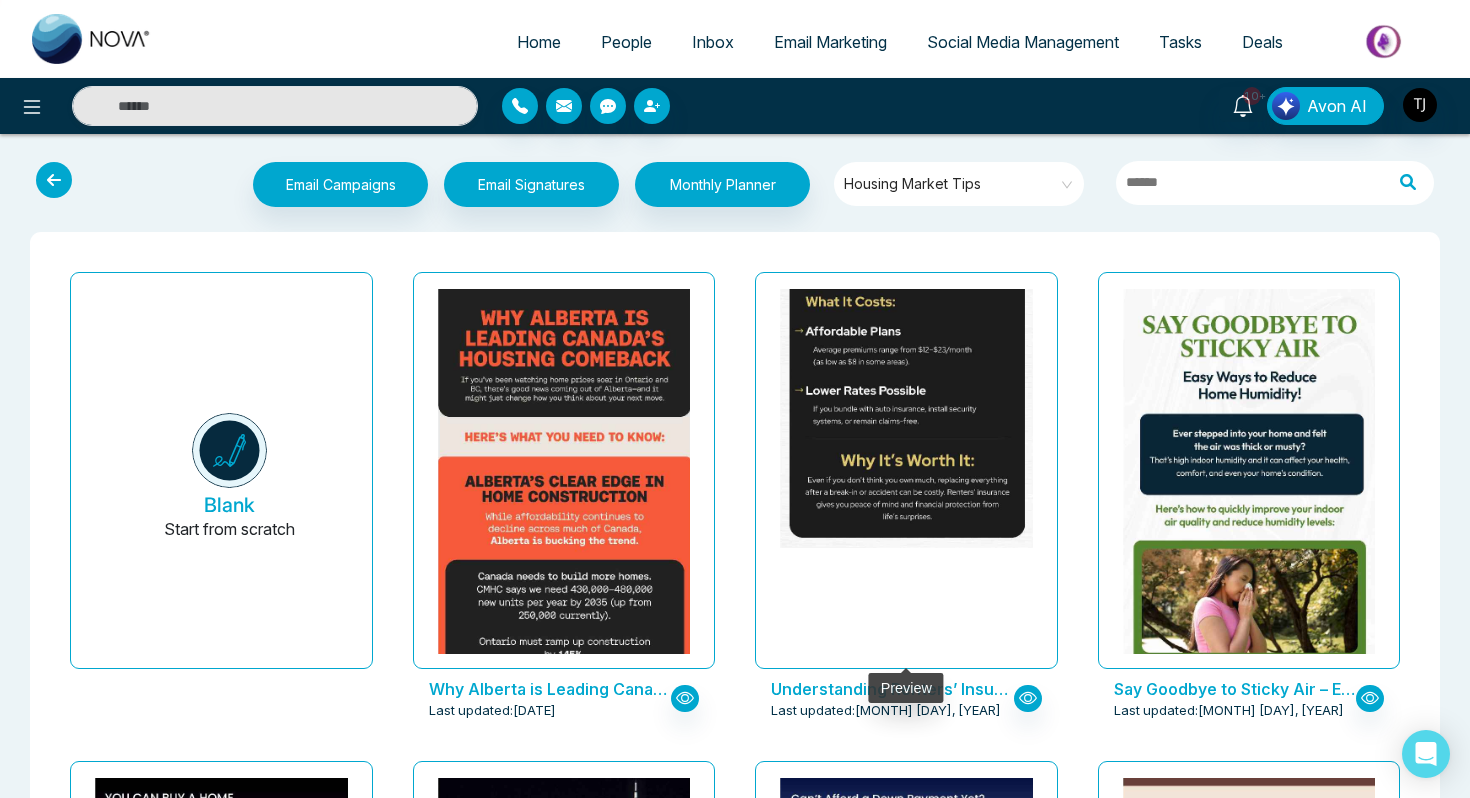 click at bounding box center (906, -132) 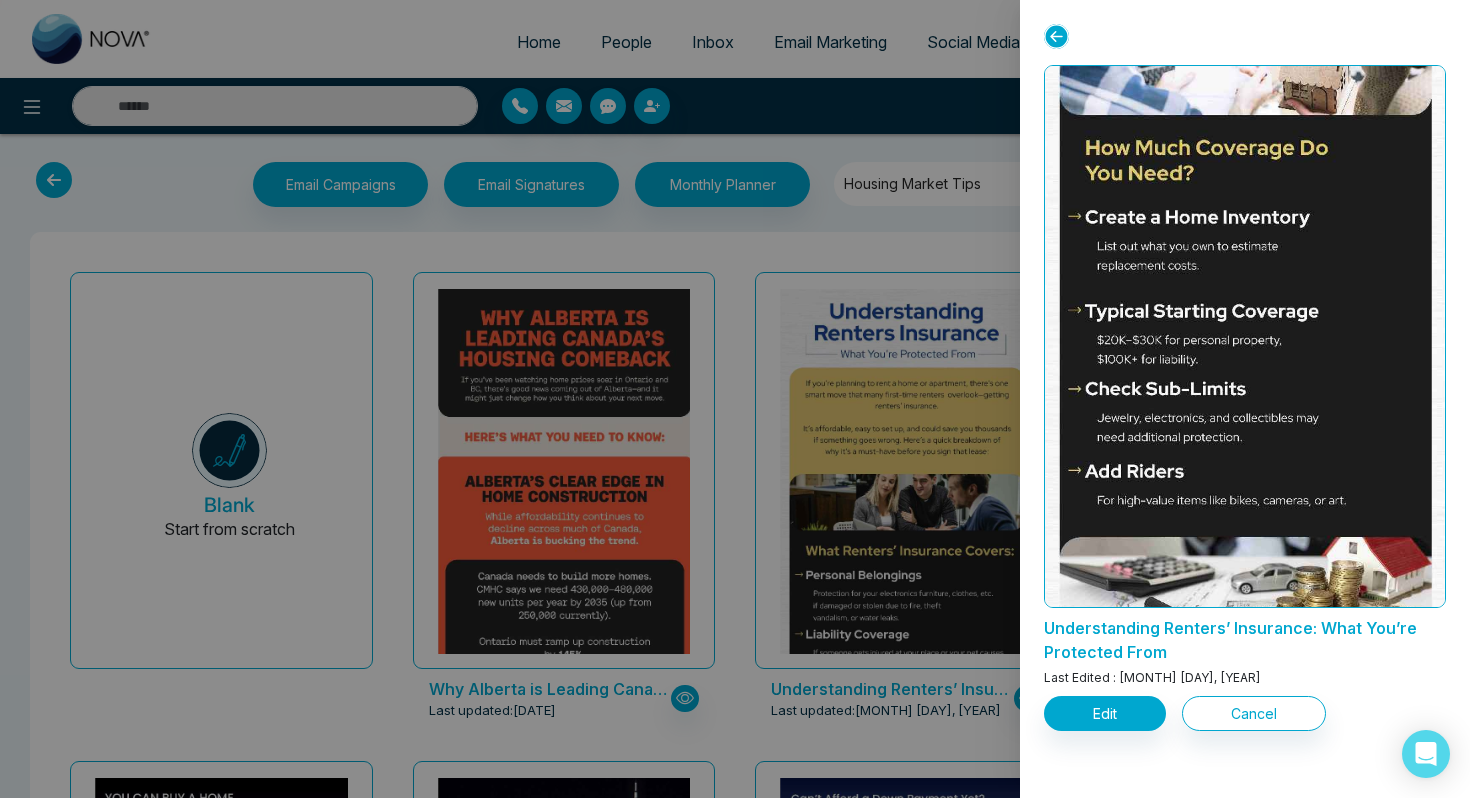 scroll, scrollTop: 1386, scrollLeft: 0, axis: vertical 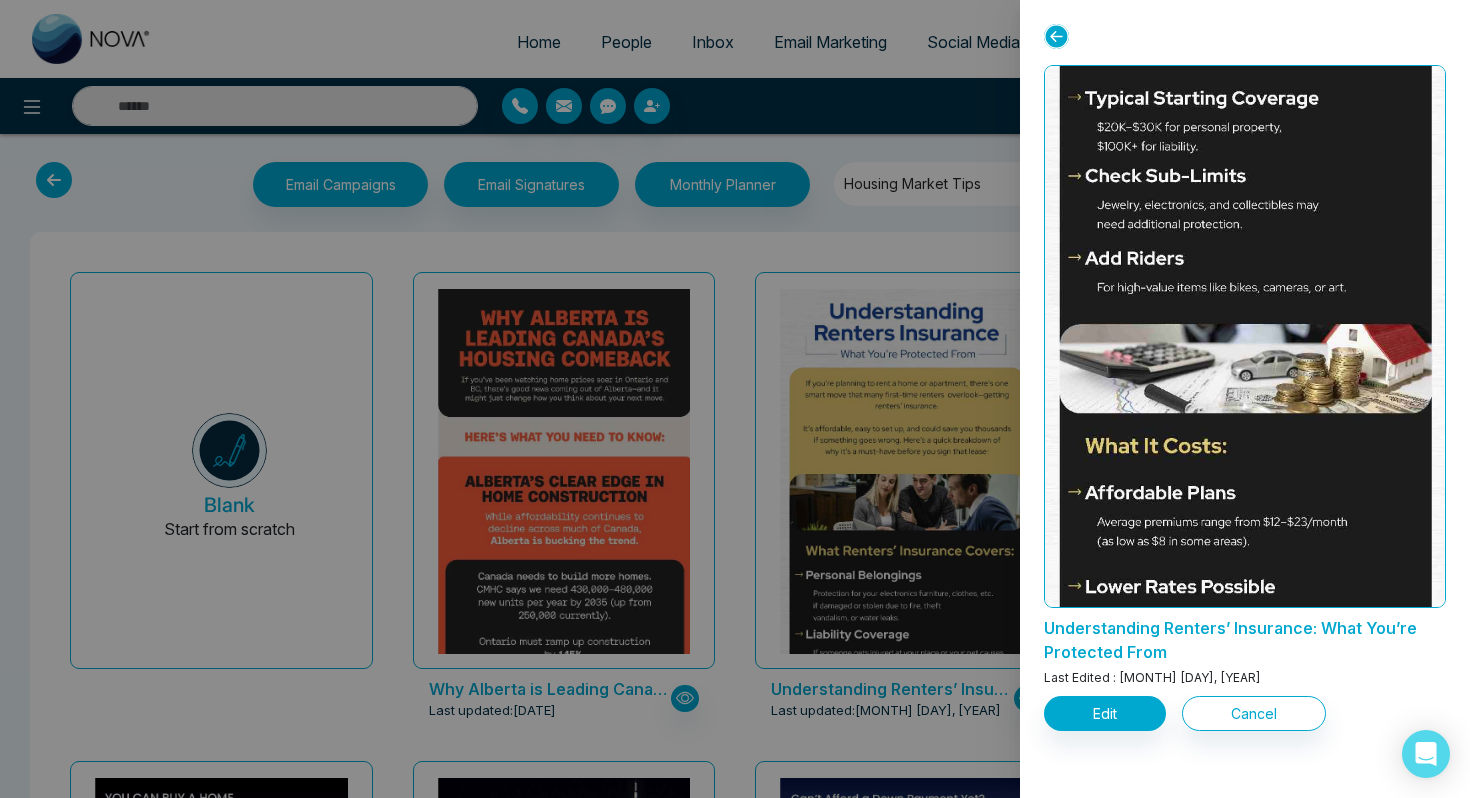 click at bounding box center [735, 399] 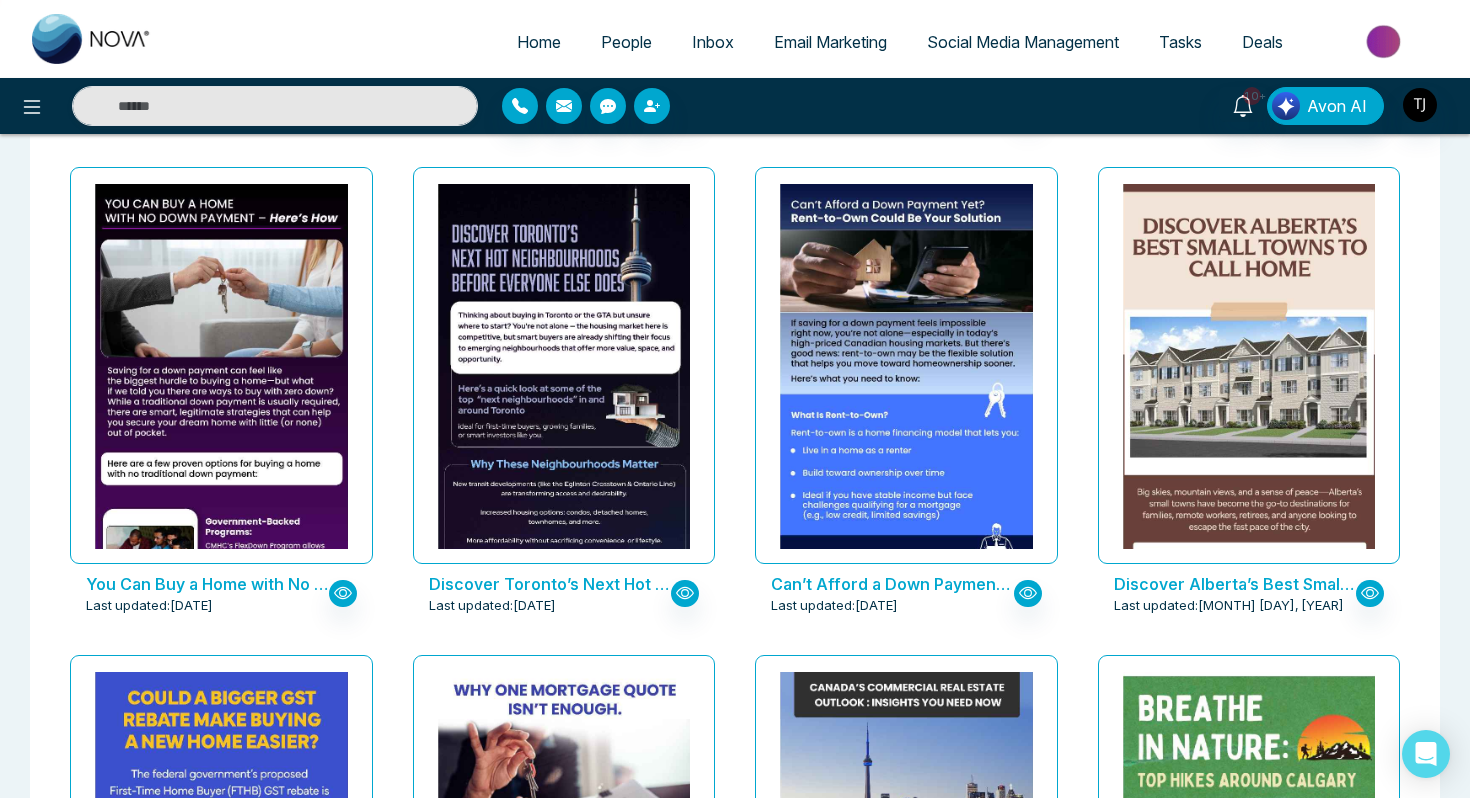 scroll, scrollTop: 0, scrollLeft: 0, axis: both 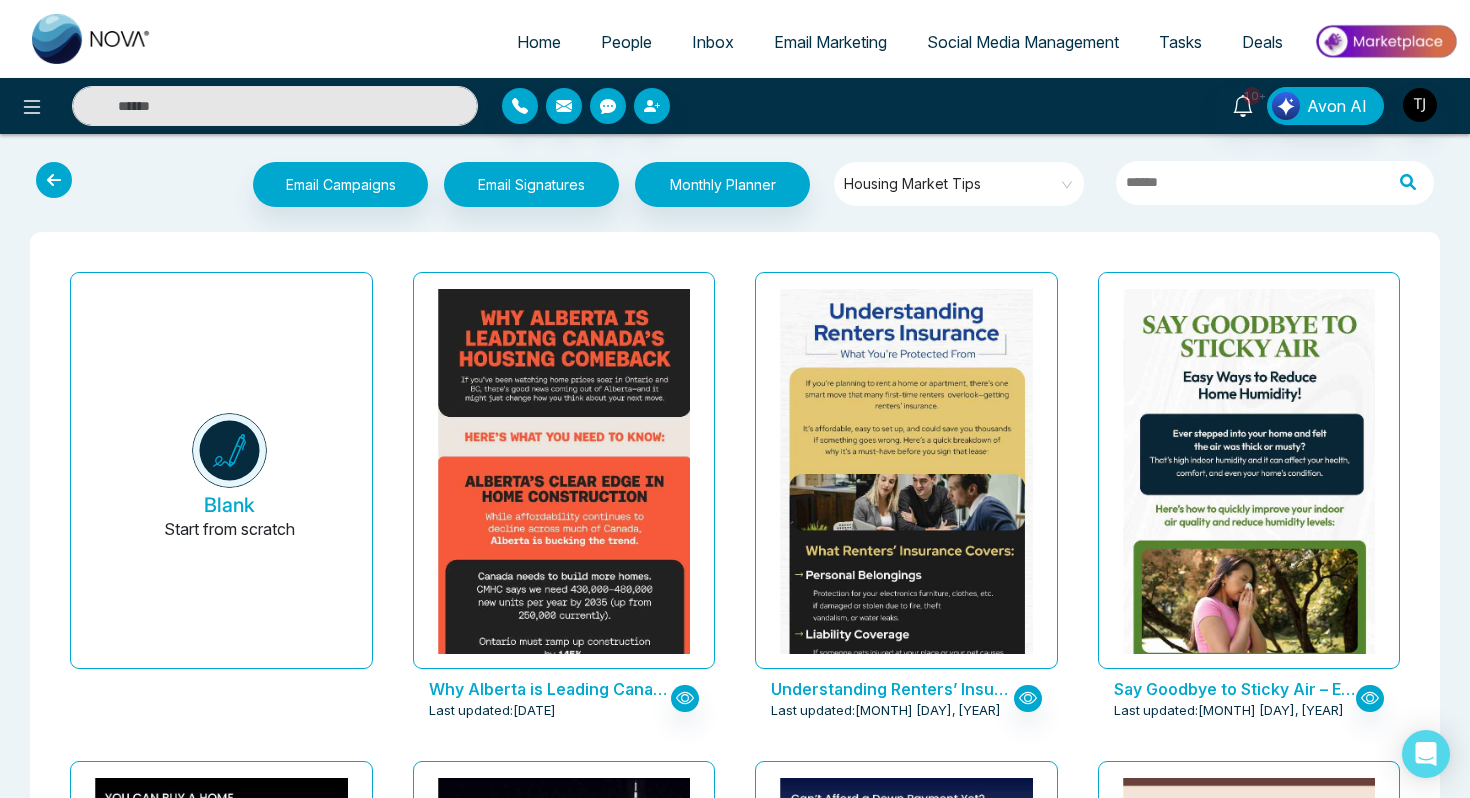 click at bounding box center [952, 184] 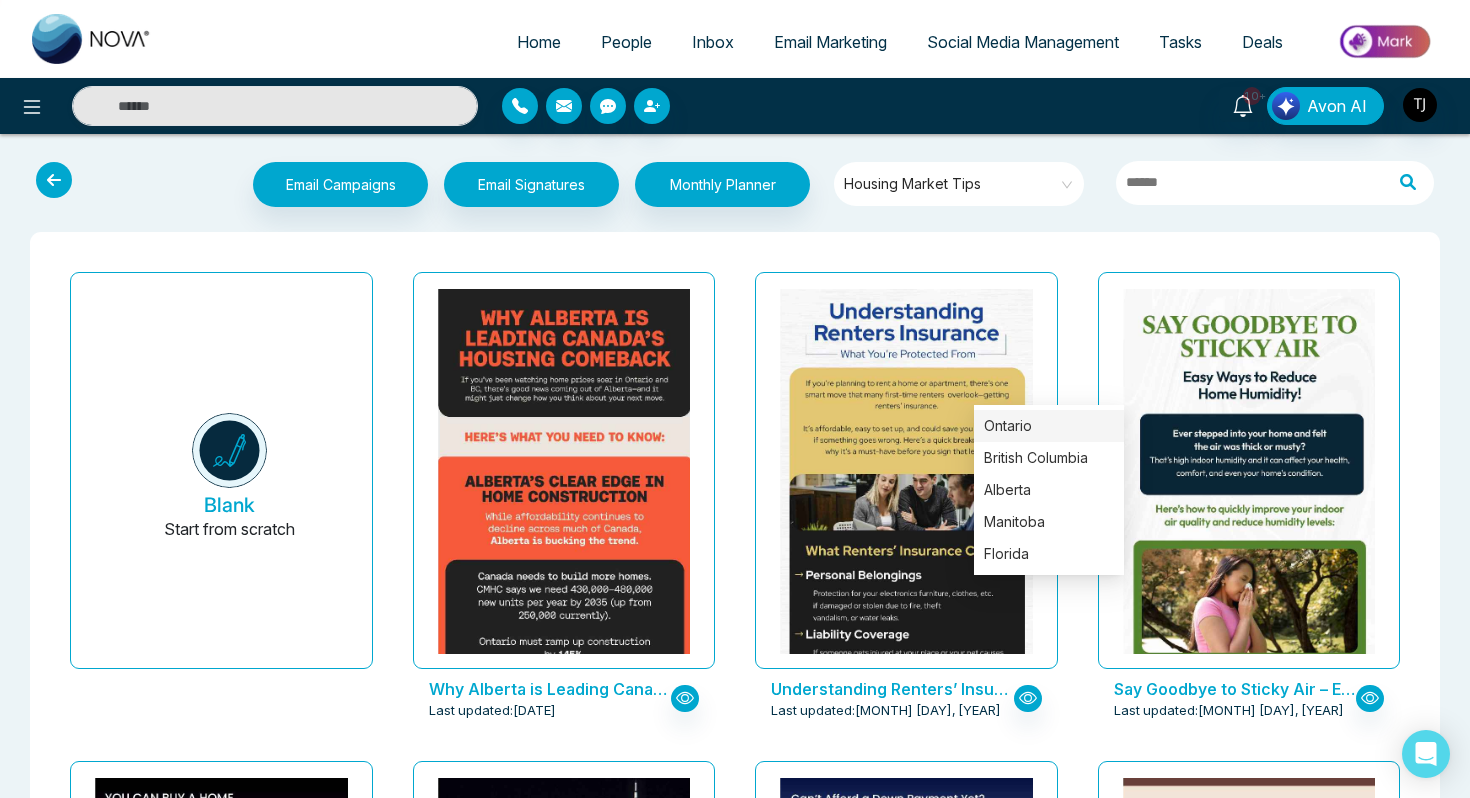 click on "Ontario" at bounding box center [1049, 426] 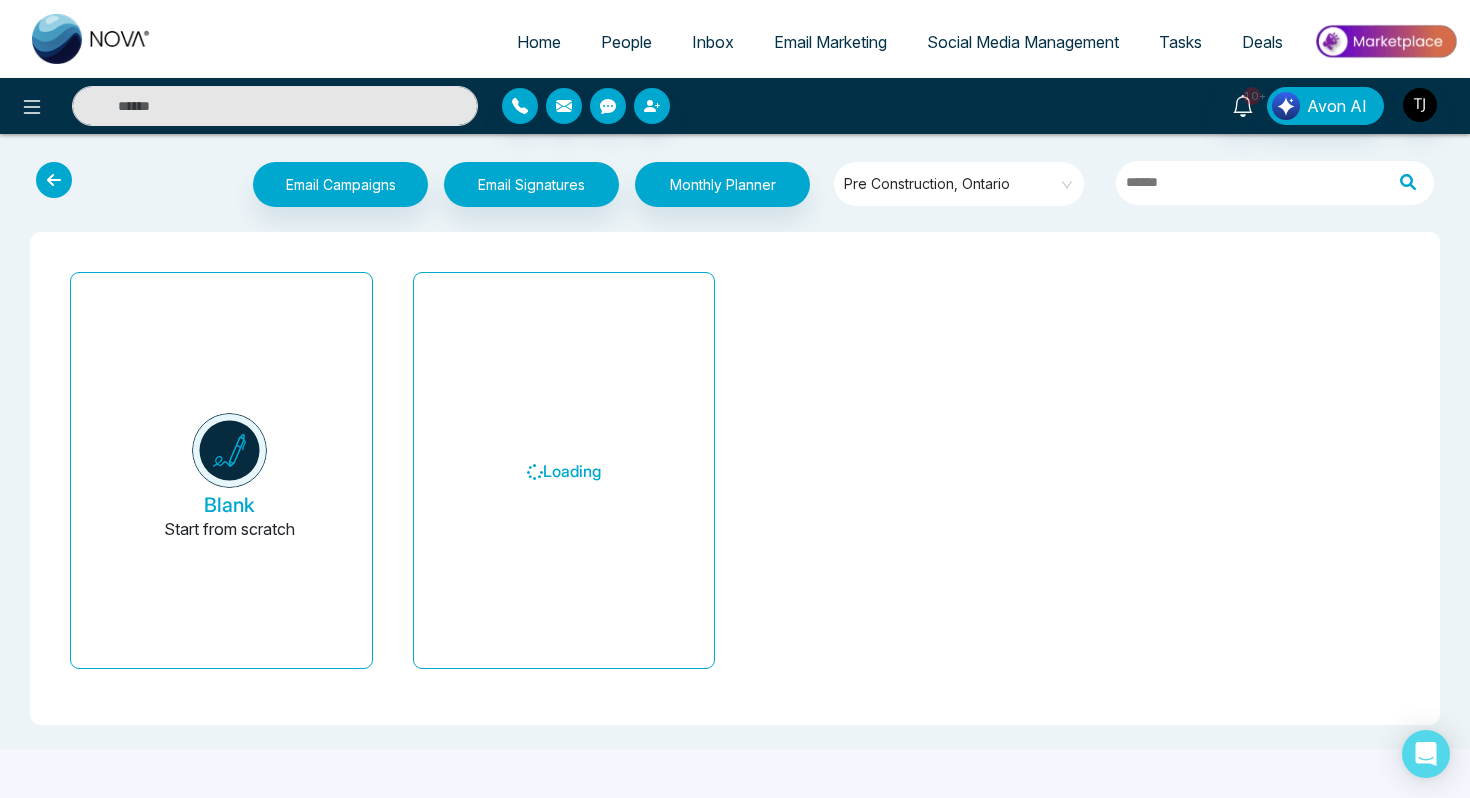 click on "Pre Construction, Ontario" at bounding box center [960, 184] 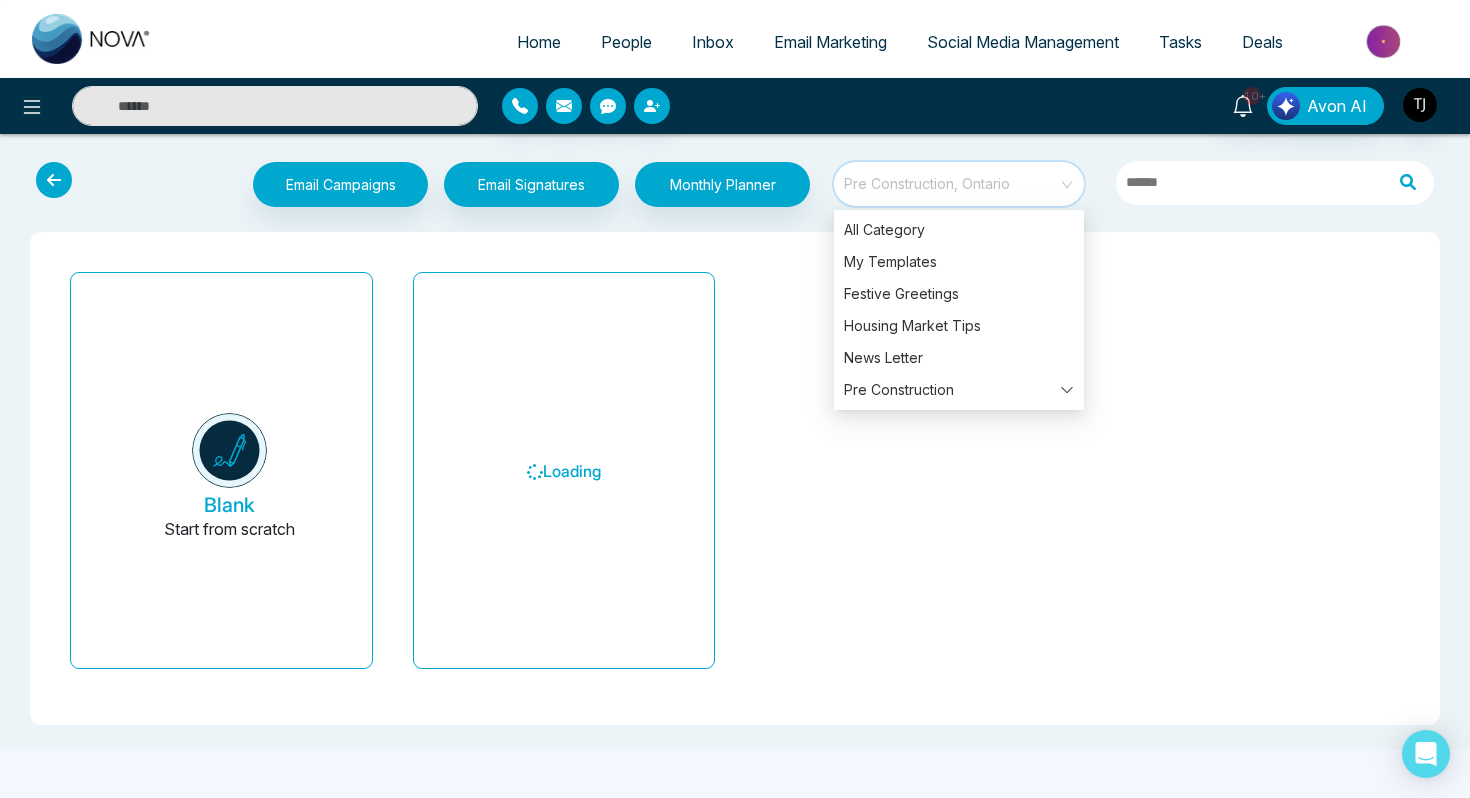 click on "Email Campaigns  Start from scratch?  View my campaigns Email Signatures Monthly Planner Pre Construction, Ontario" at bounding box center (913, 187) 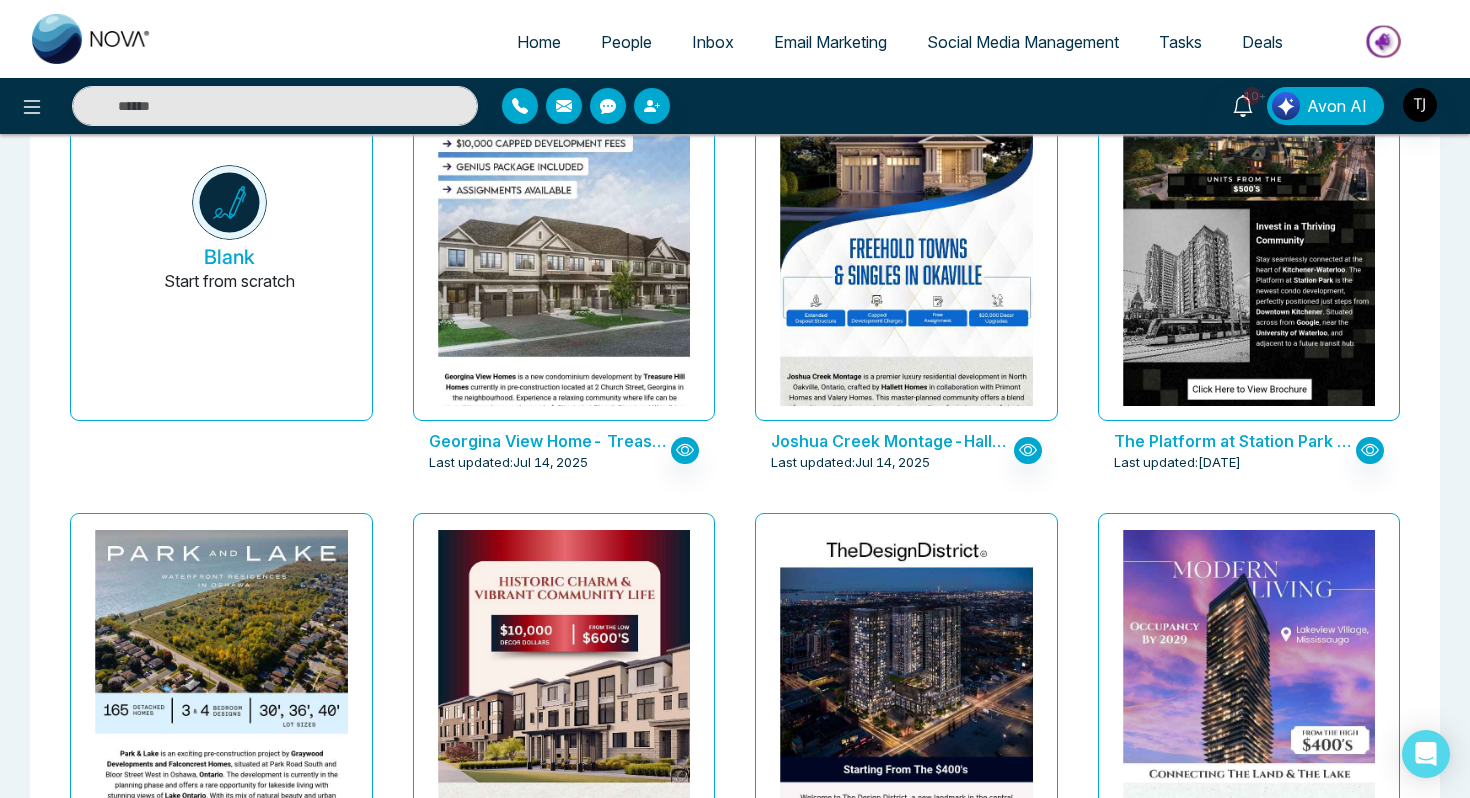 scroll, scrollTop: 0, scrollLeft: 0, axis: both 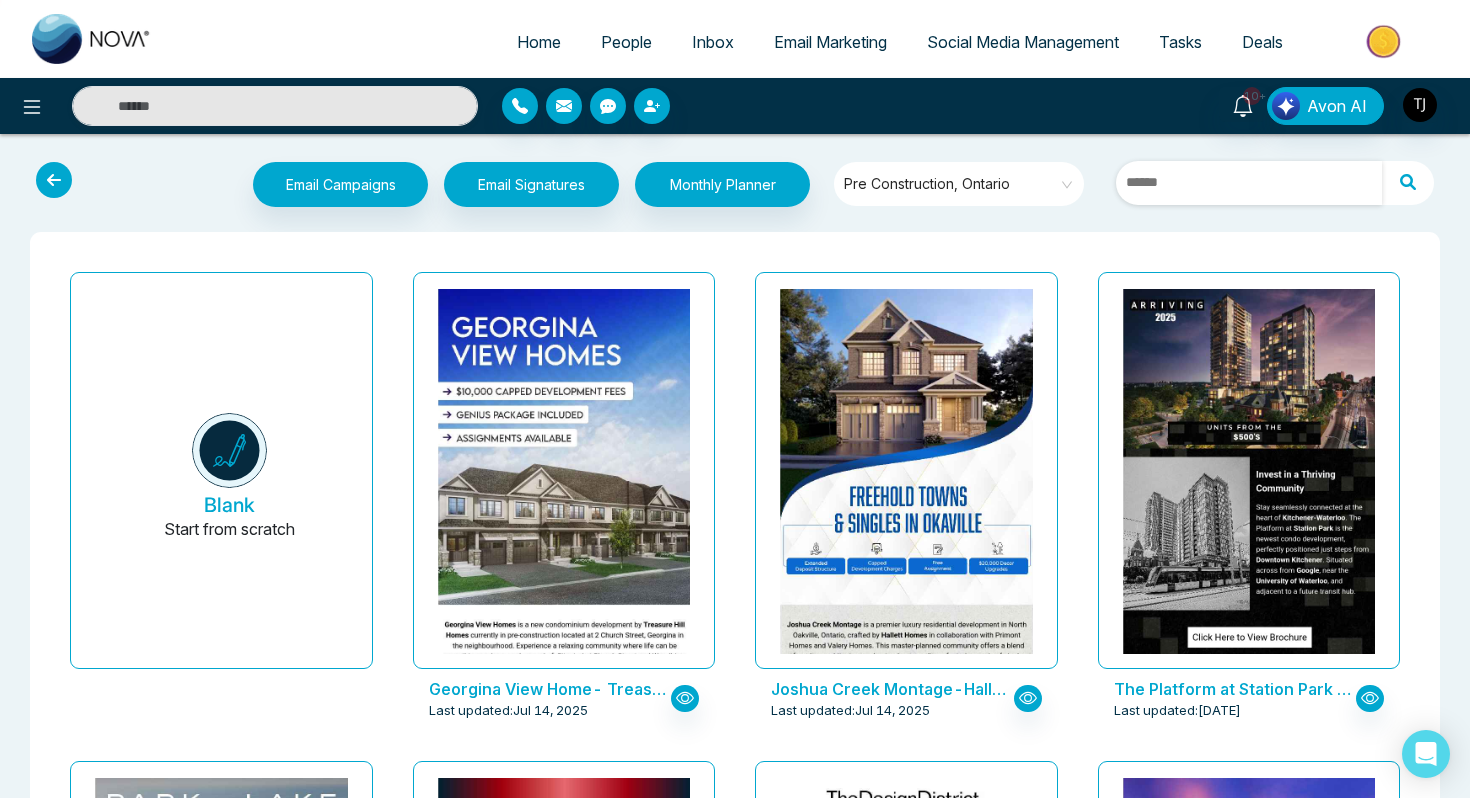 click at bounding box center (1249, 183) 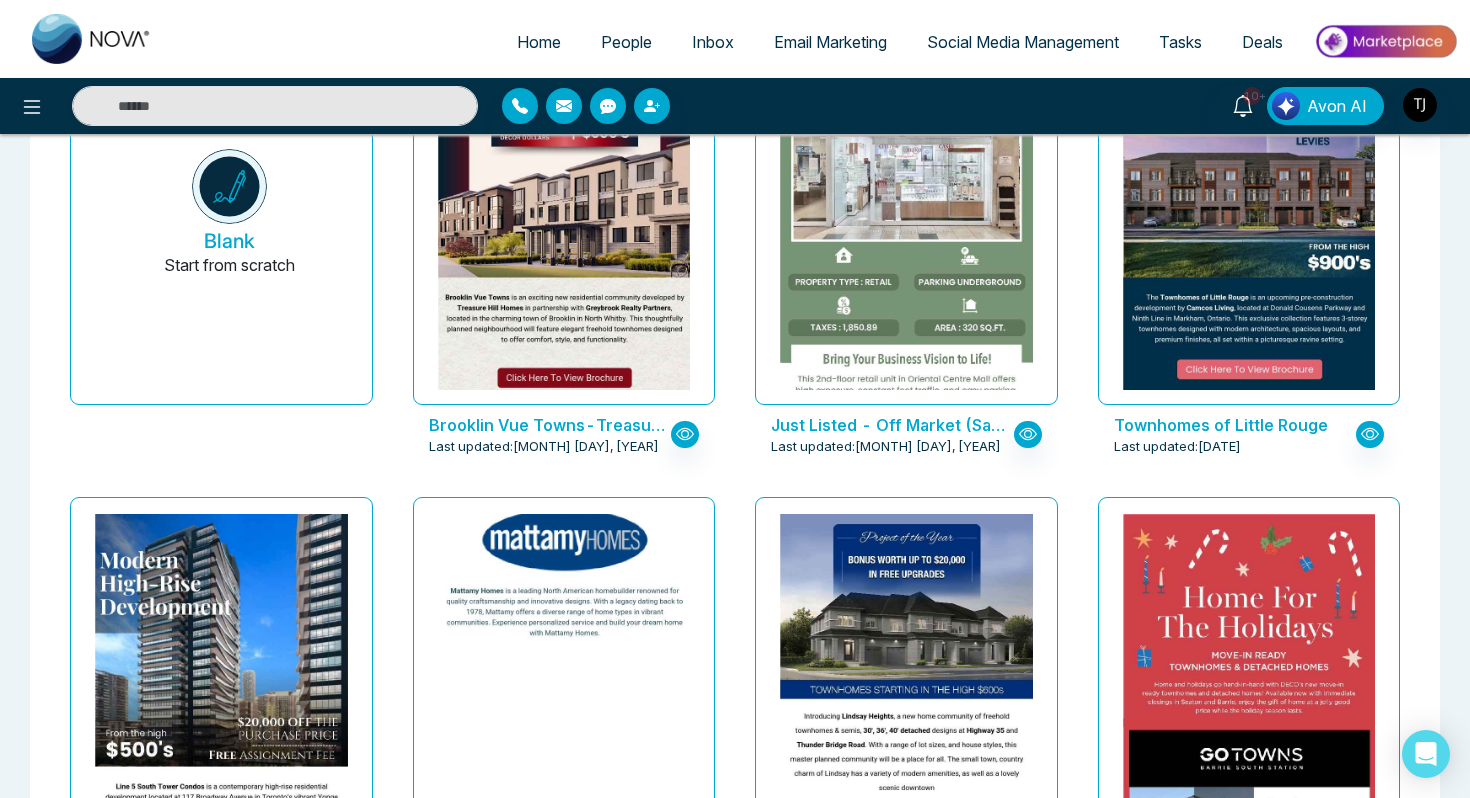 scroll, scrollTop: 0, scrollLeft: 0, axis: both 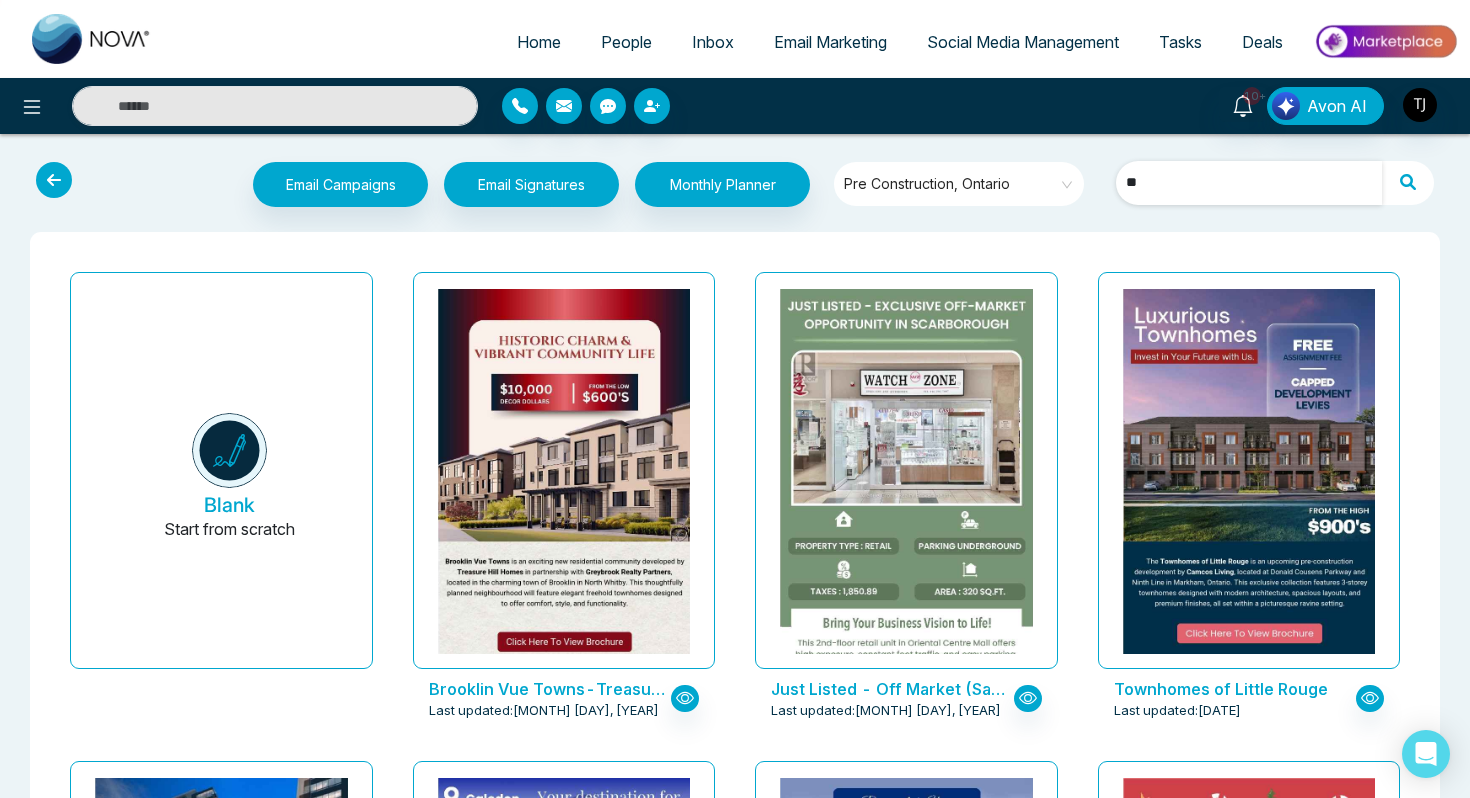type on "*" 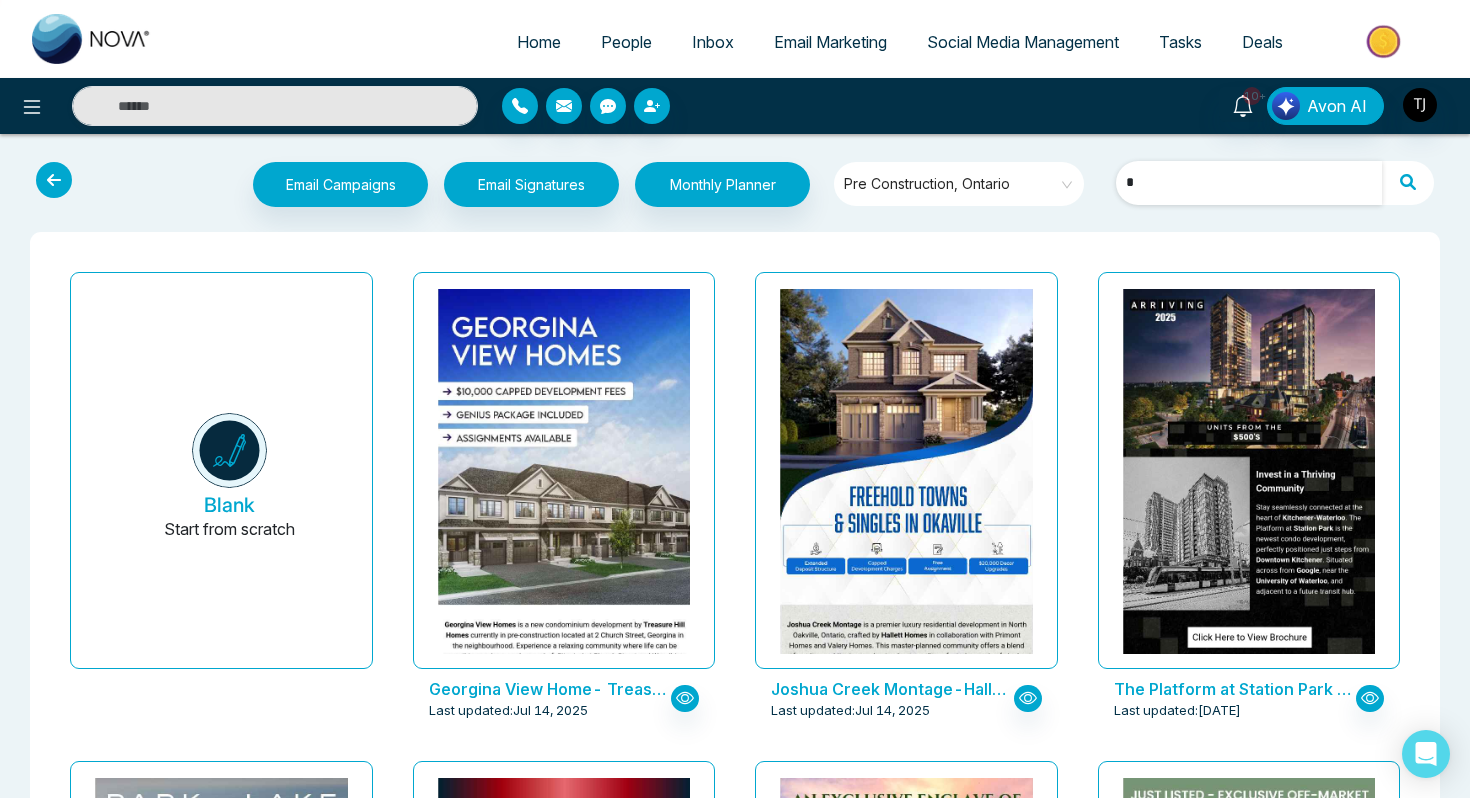 type 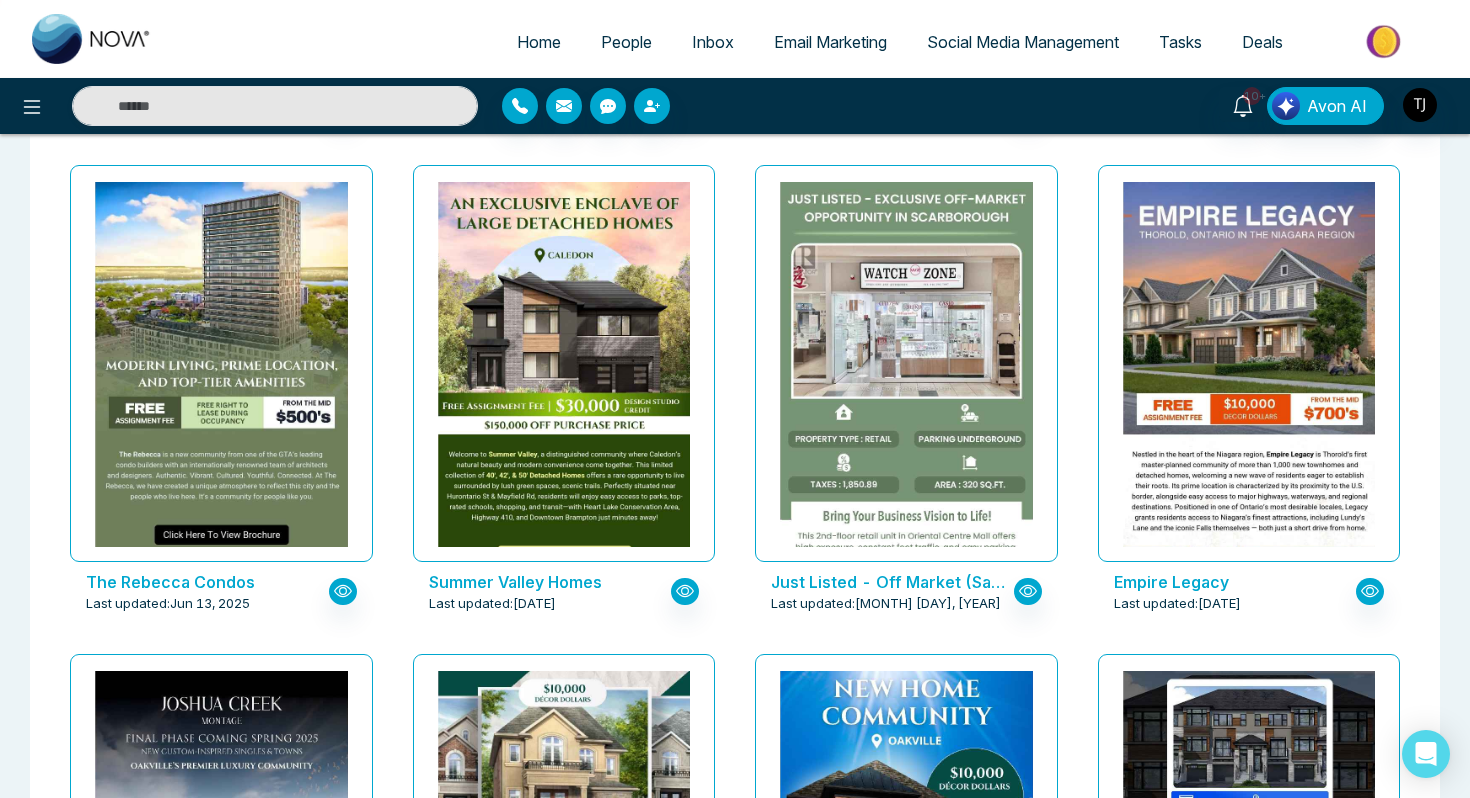 scroll, scrollTop: 1130, scrollLeft: 0, axis: vertical 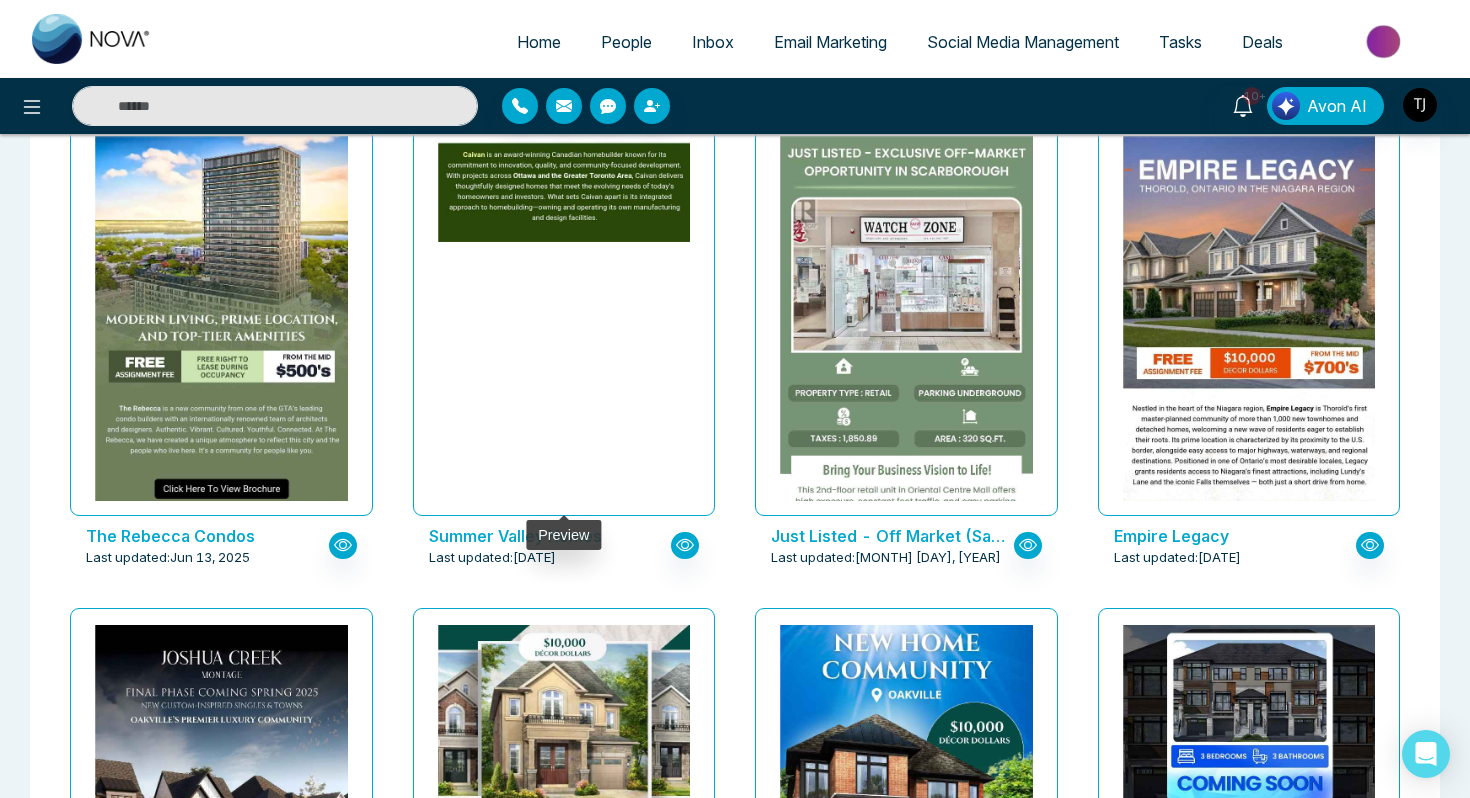 click at bounding box center [563, -744] 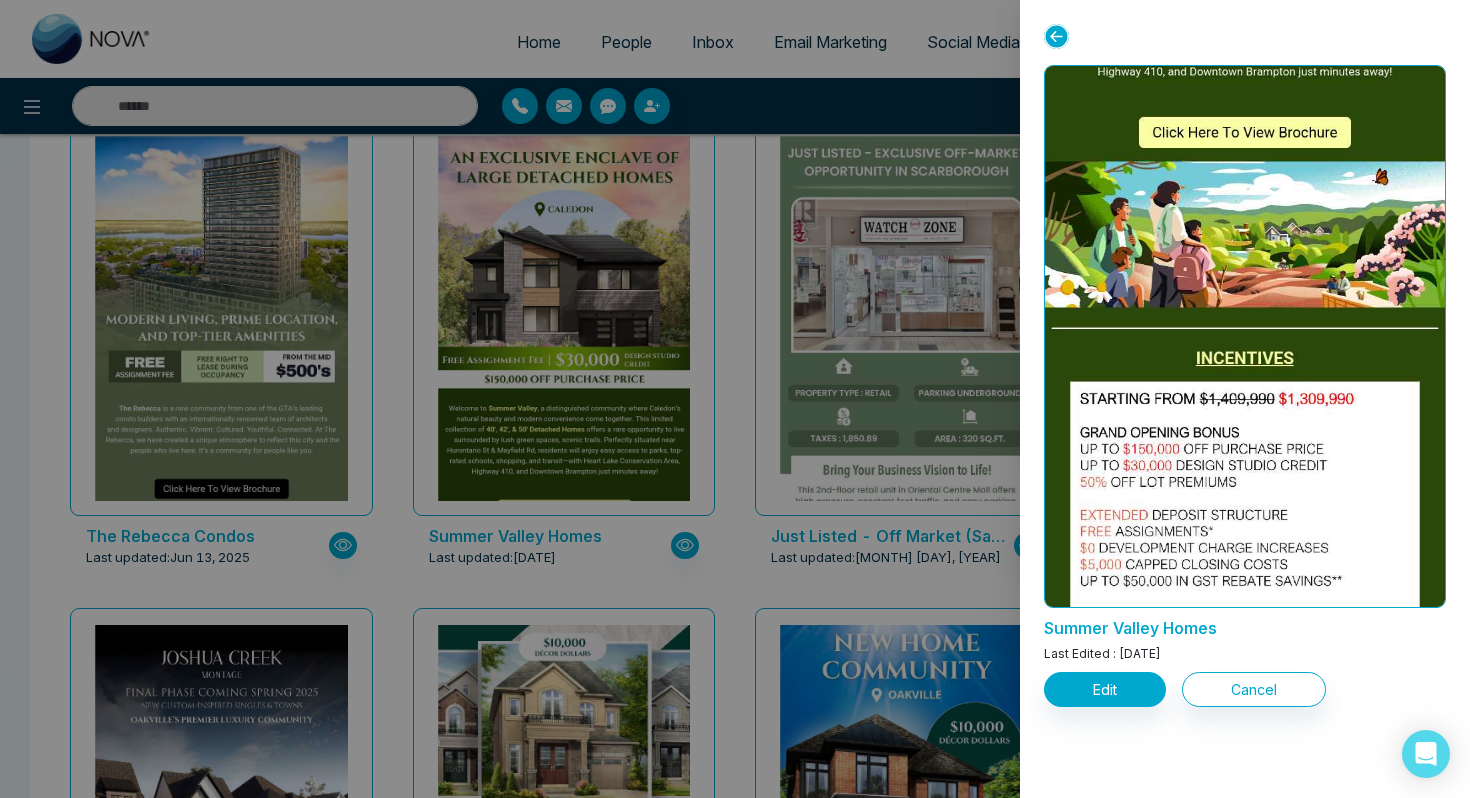 scroll, scrollTop: 580, scrollLeft: 0, axis: vertical 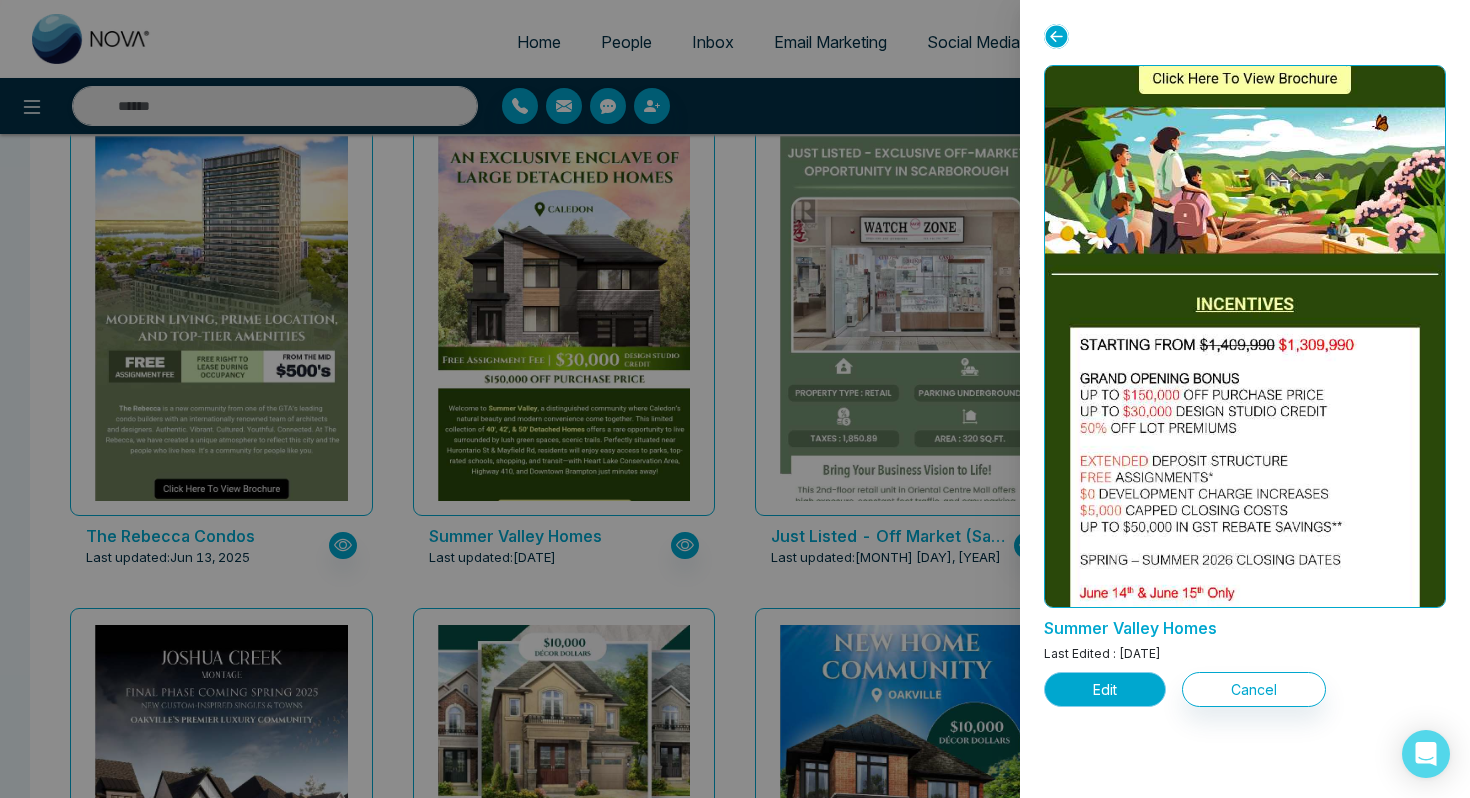click on "Edit" at bounding box center (1105, 689) 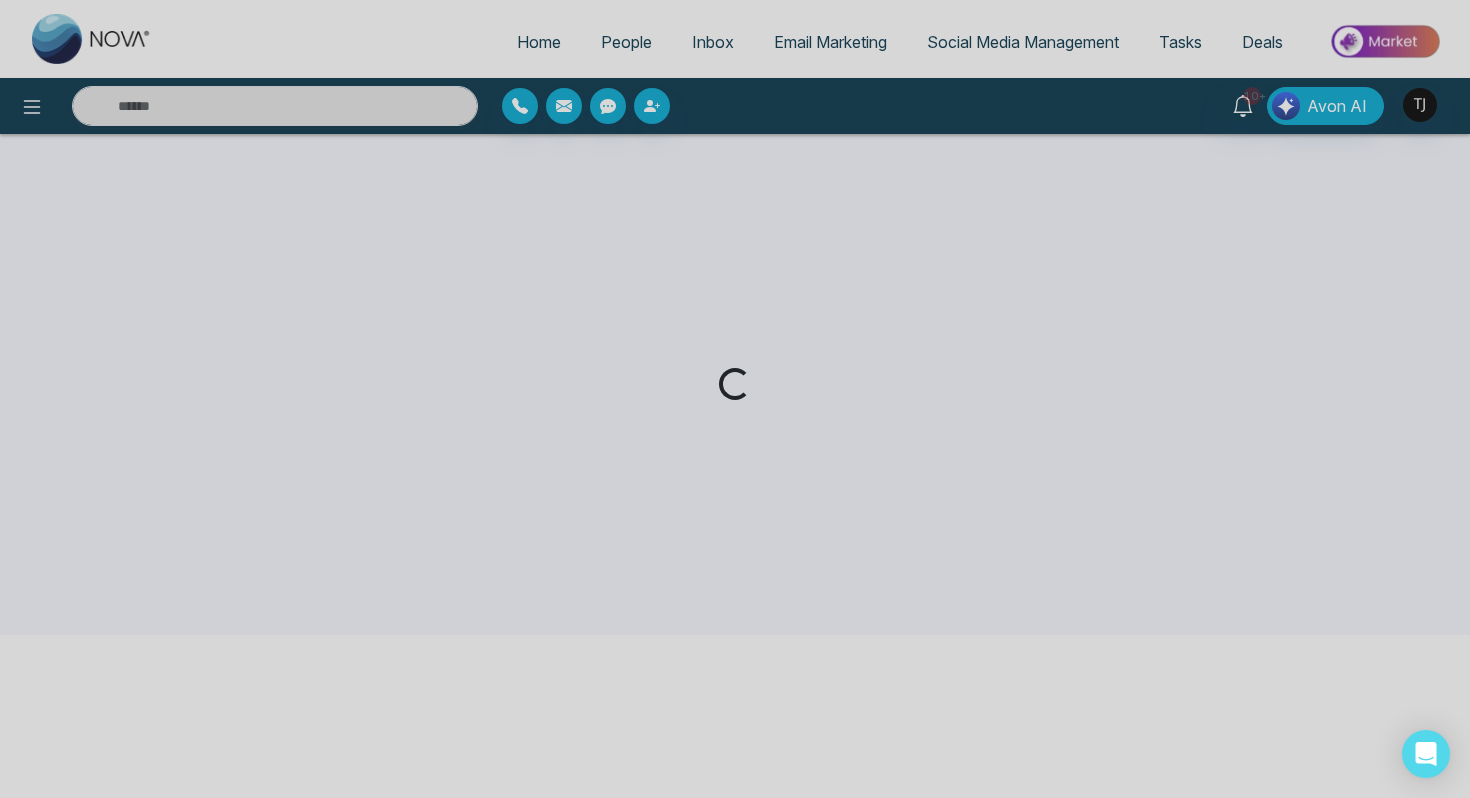 scroll, scrollTop: 190, scrollLeft: 0, axis: vertical 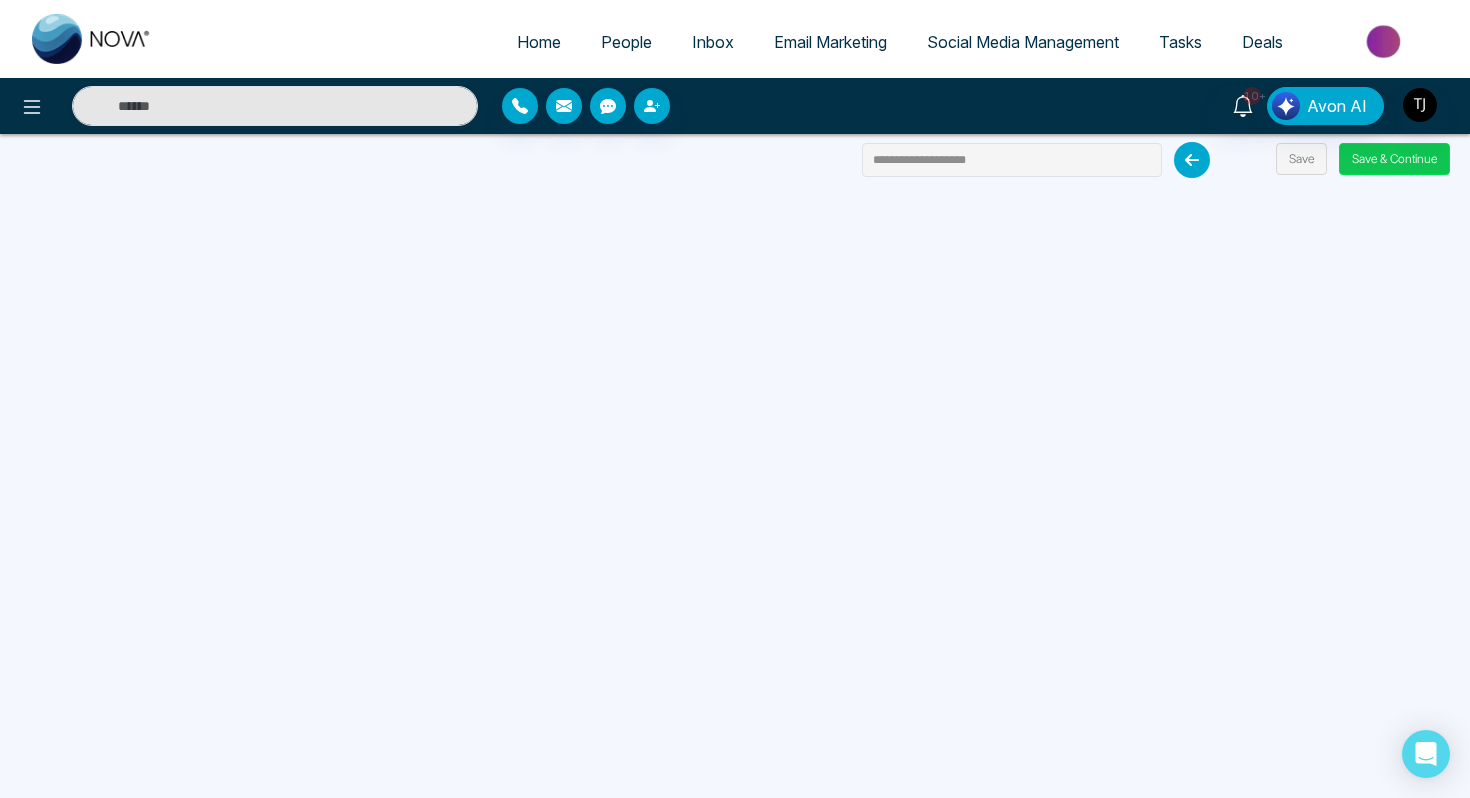 click on "Save & Continue" at bounding box center (1394, 159) 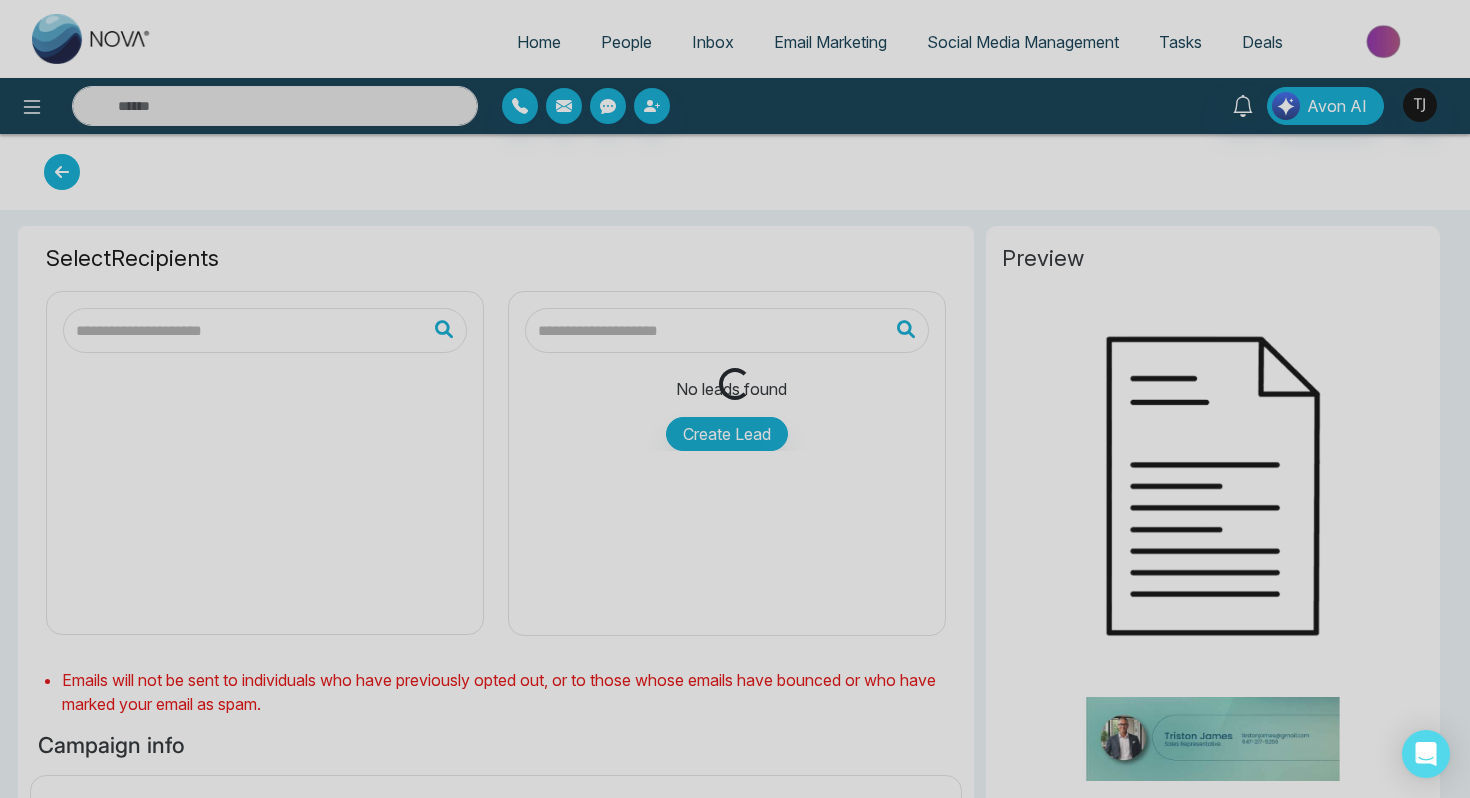 type on "**********" 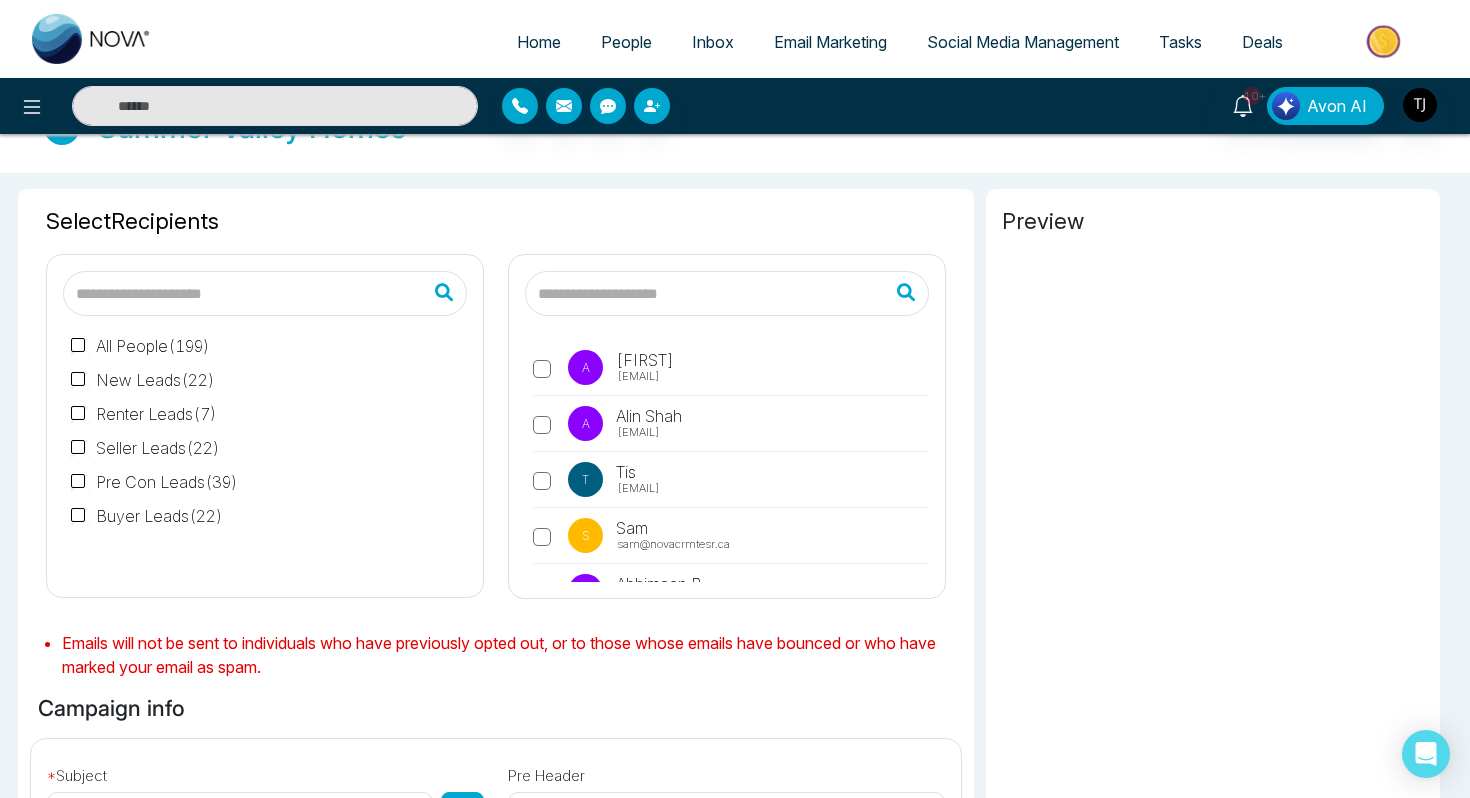 scroll, scrollTop: 37, scrollLeft: 0, axis: vertical 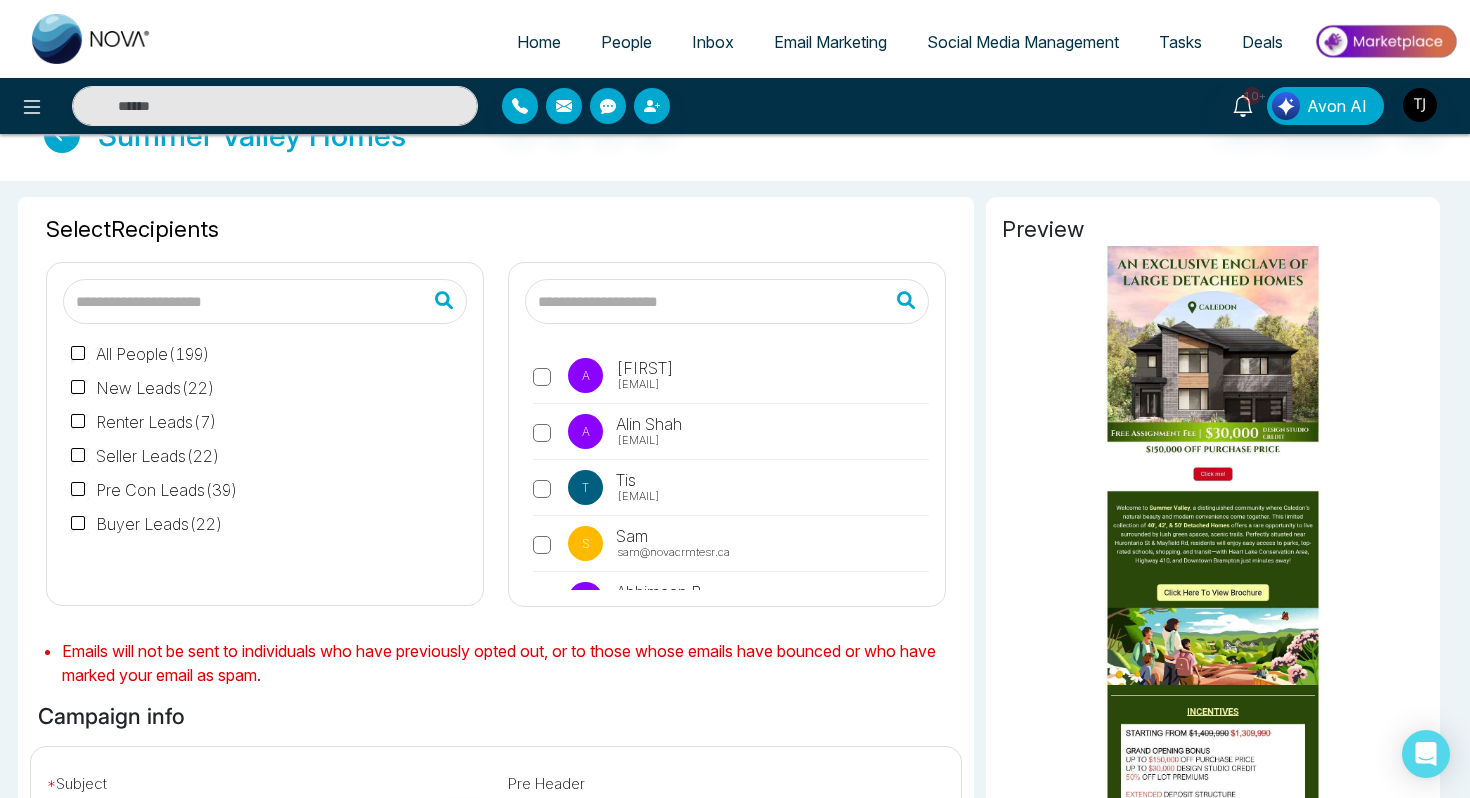 click on "Email Marketing" at bounding box center [830, 42] 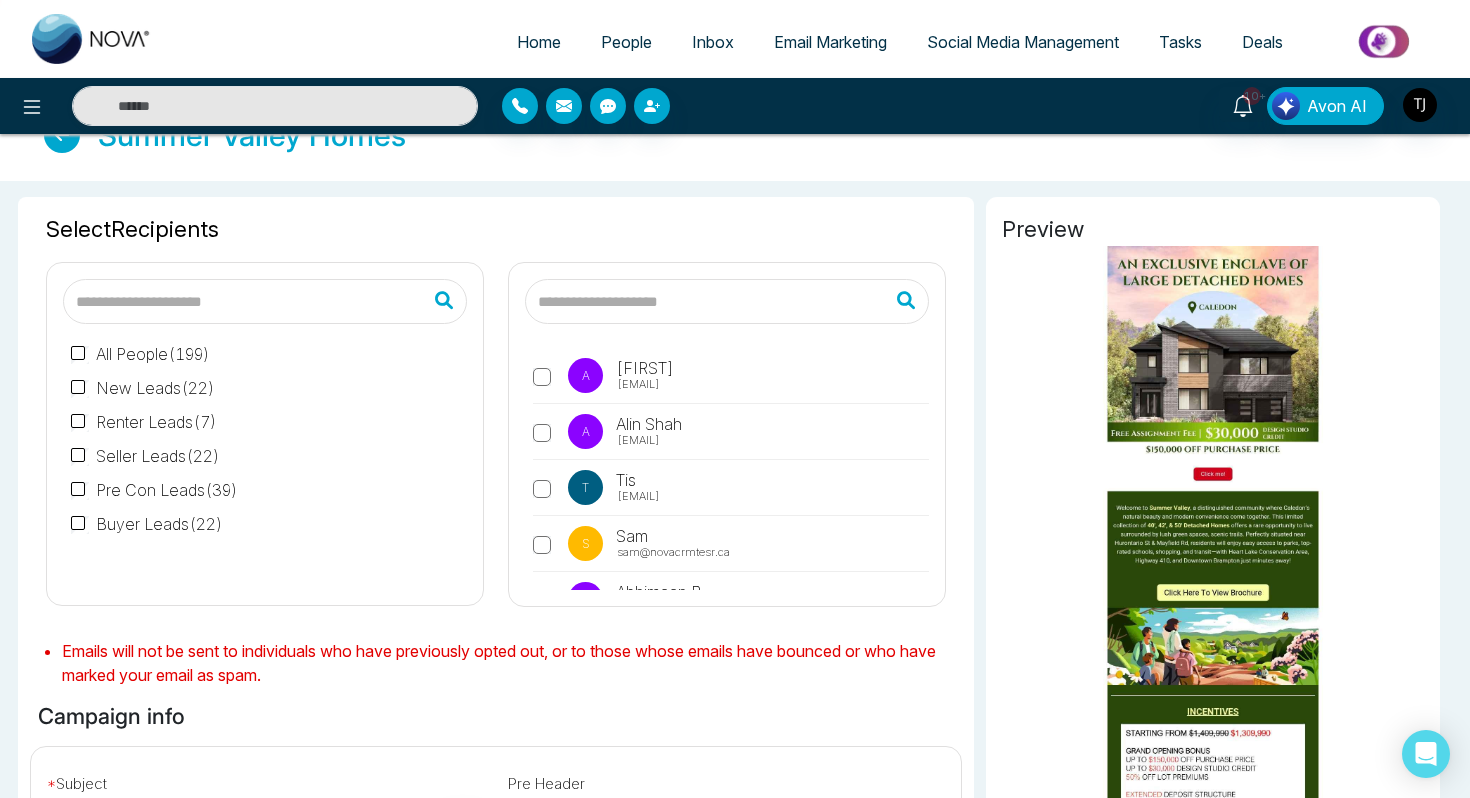 scroll, scrollTop: 0, scrollLeft: 0, axis: both 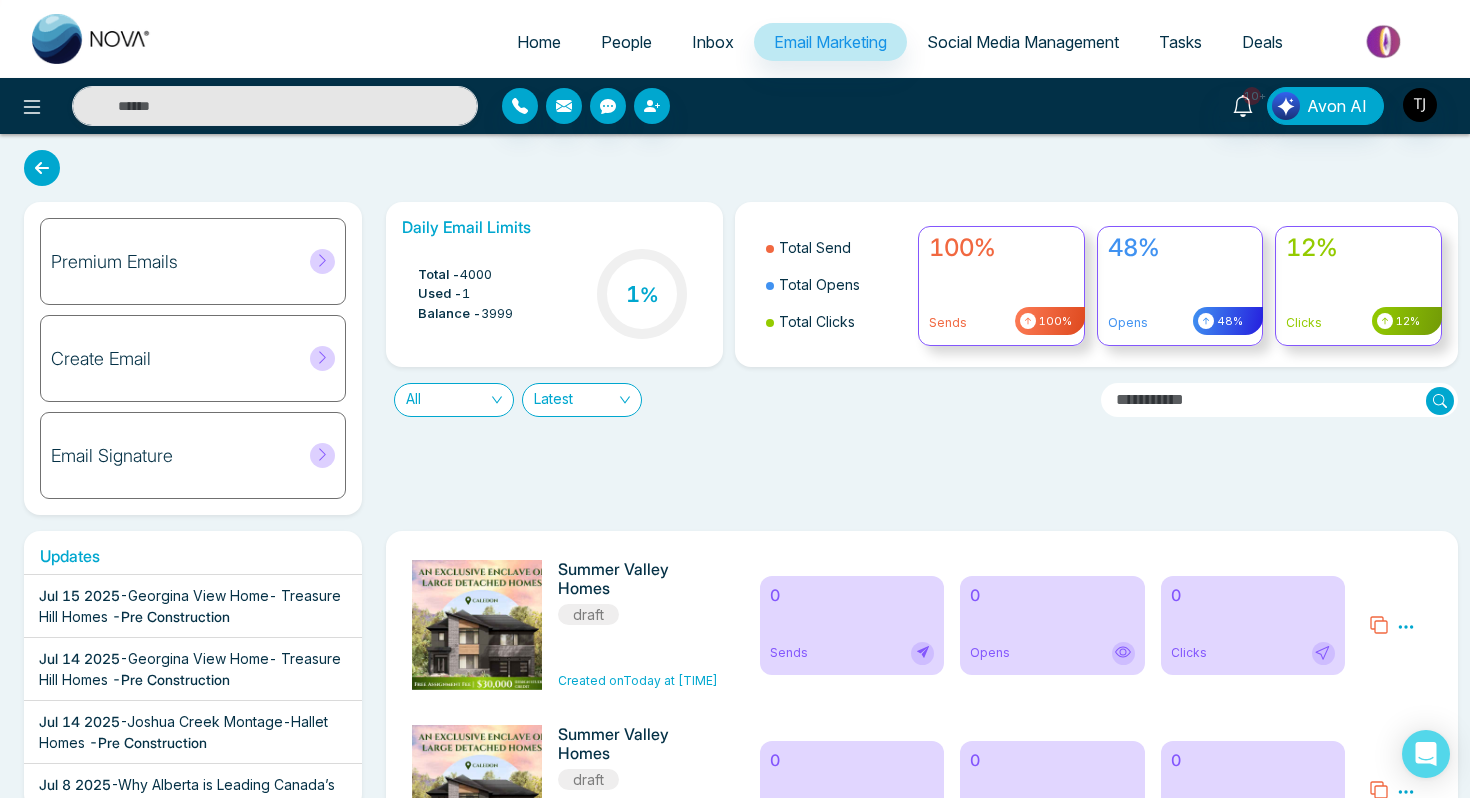 click 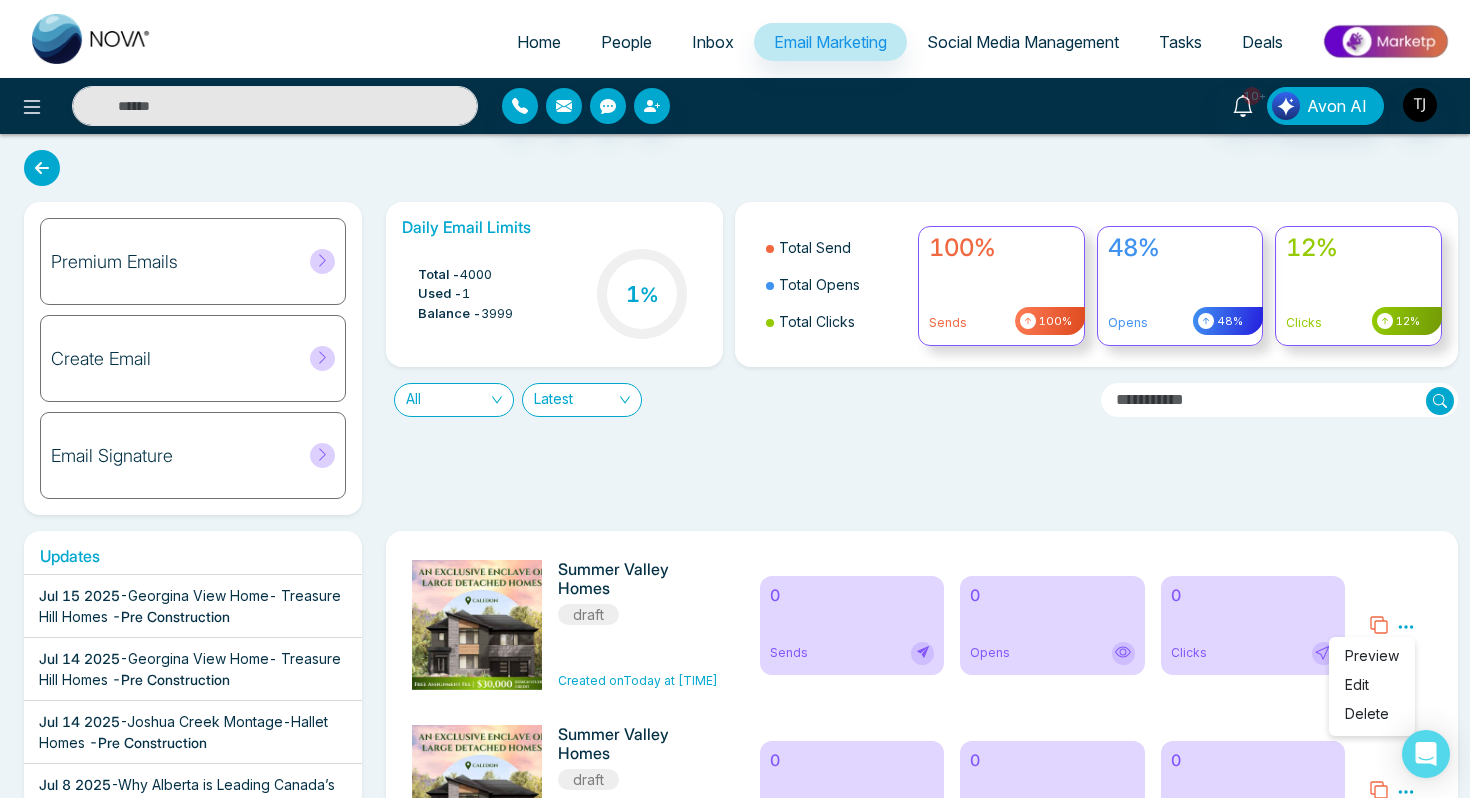 click on "Delete" at bounding box center [1367, 713] 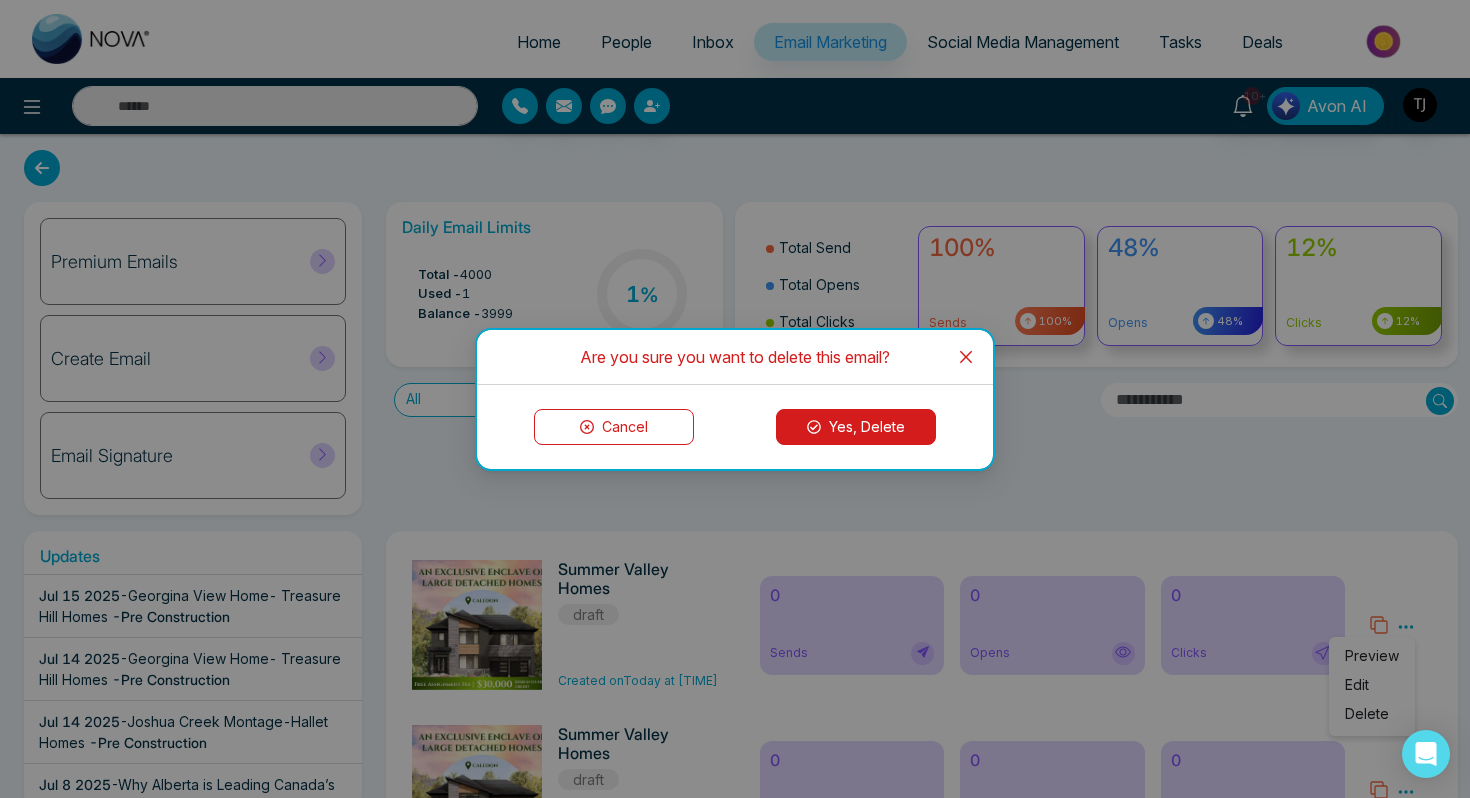 click on "Yes, Delete" at bounding box center [856, 427] 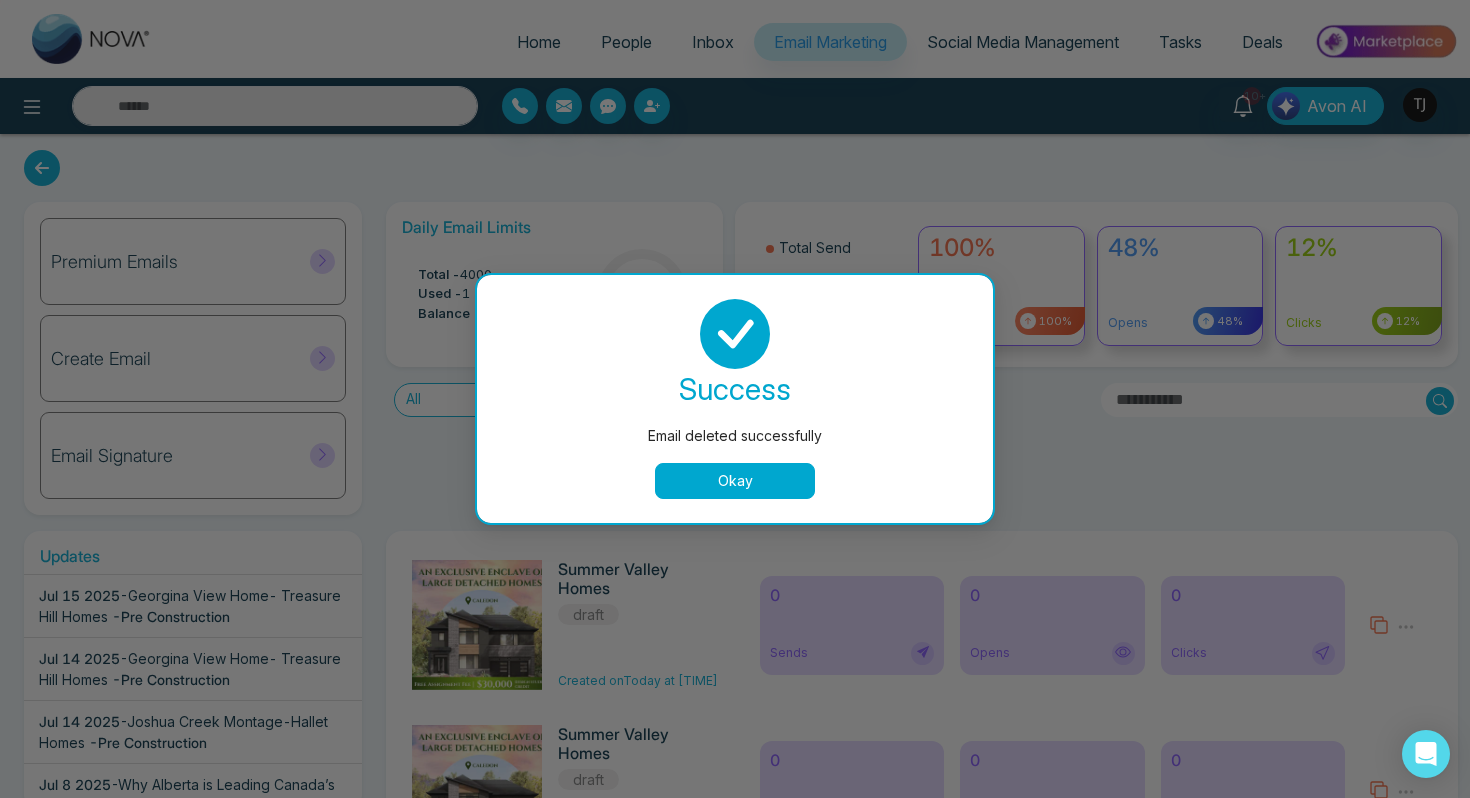click on "Okay" at bounding box center [735, 481] 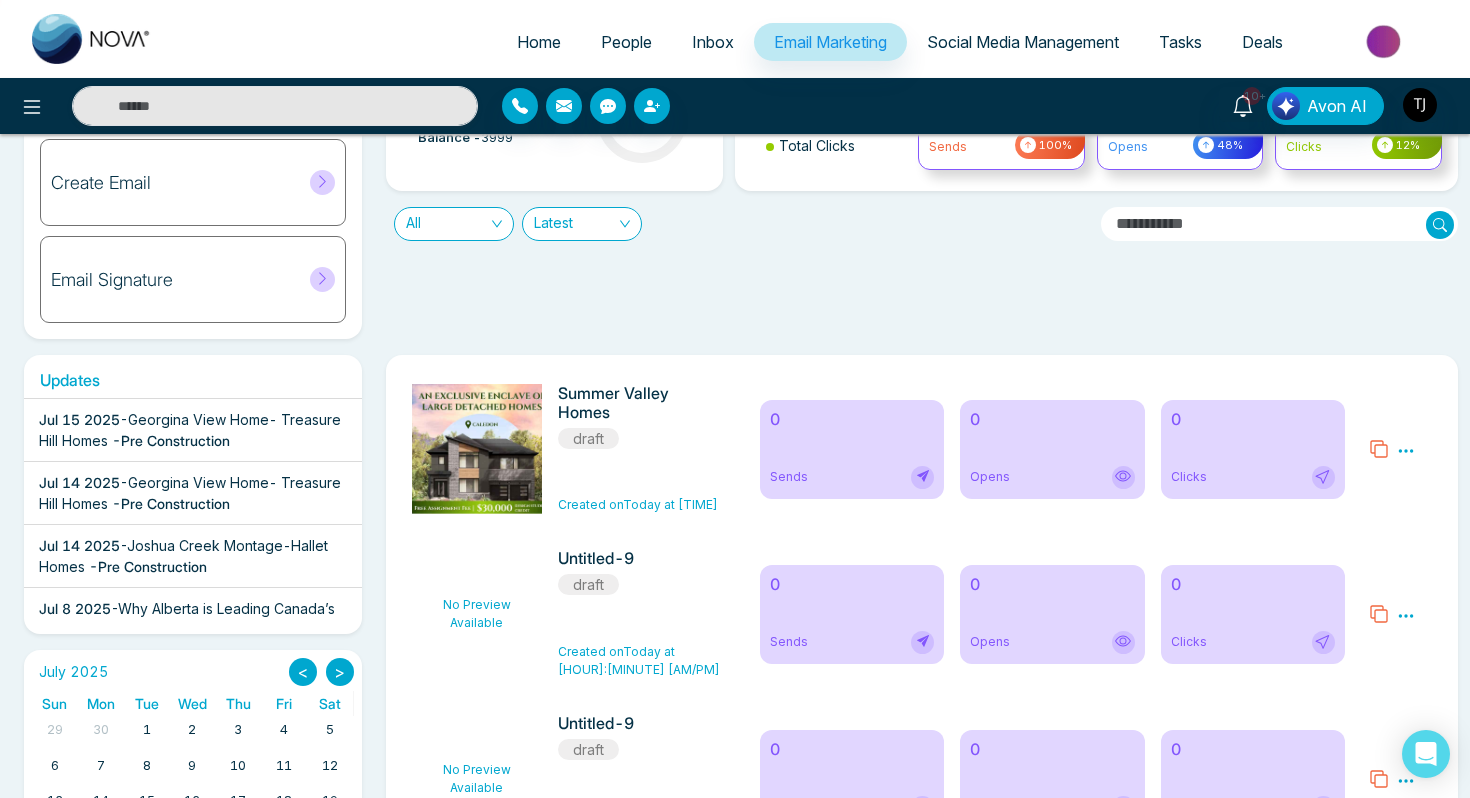 scroll, scrollTop: 195, scrollLeft: 0, axis: vertical 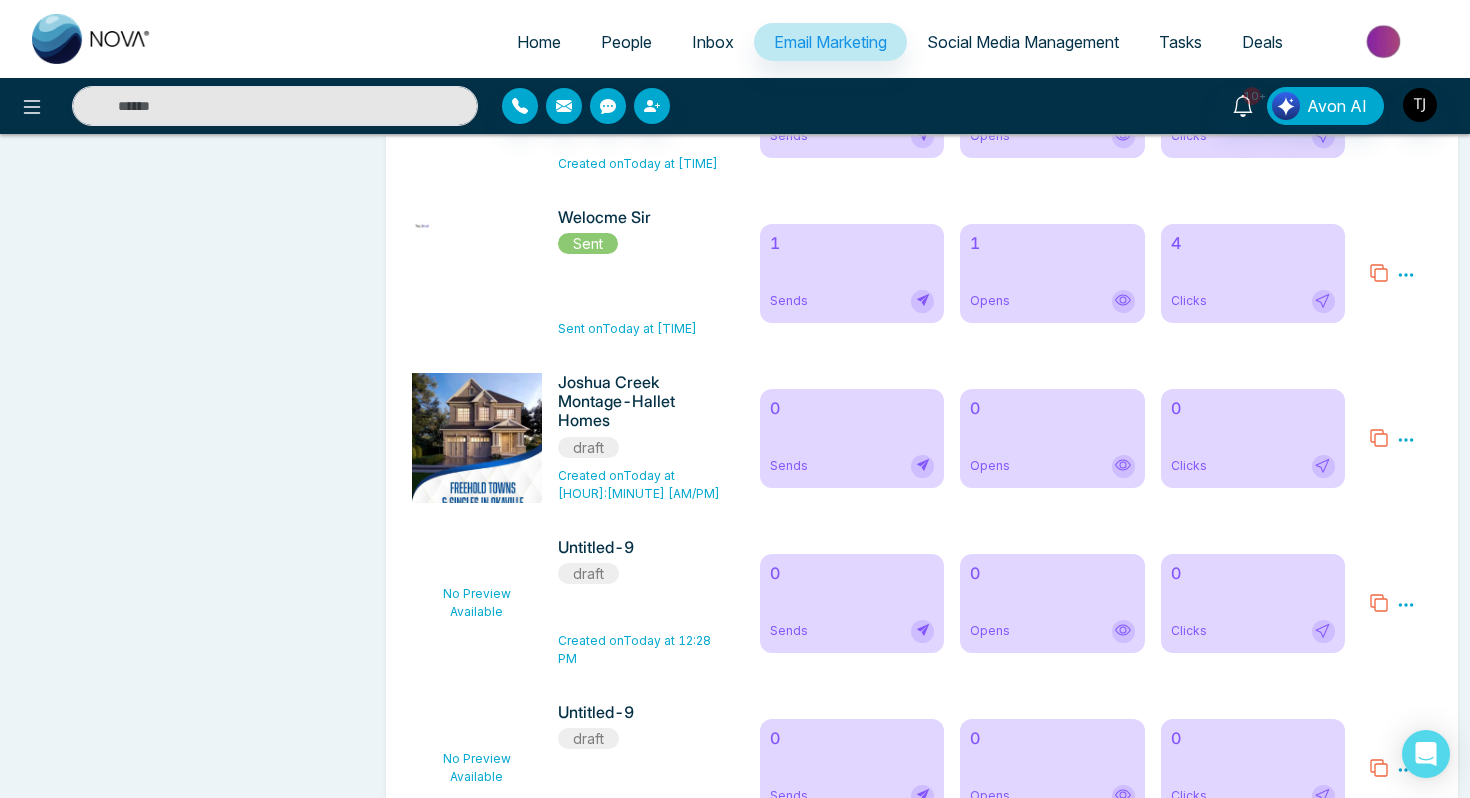 click on "1 Sends" at bounding box center [852, 273] 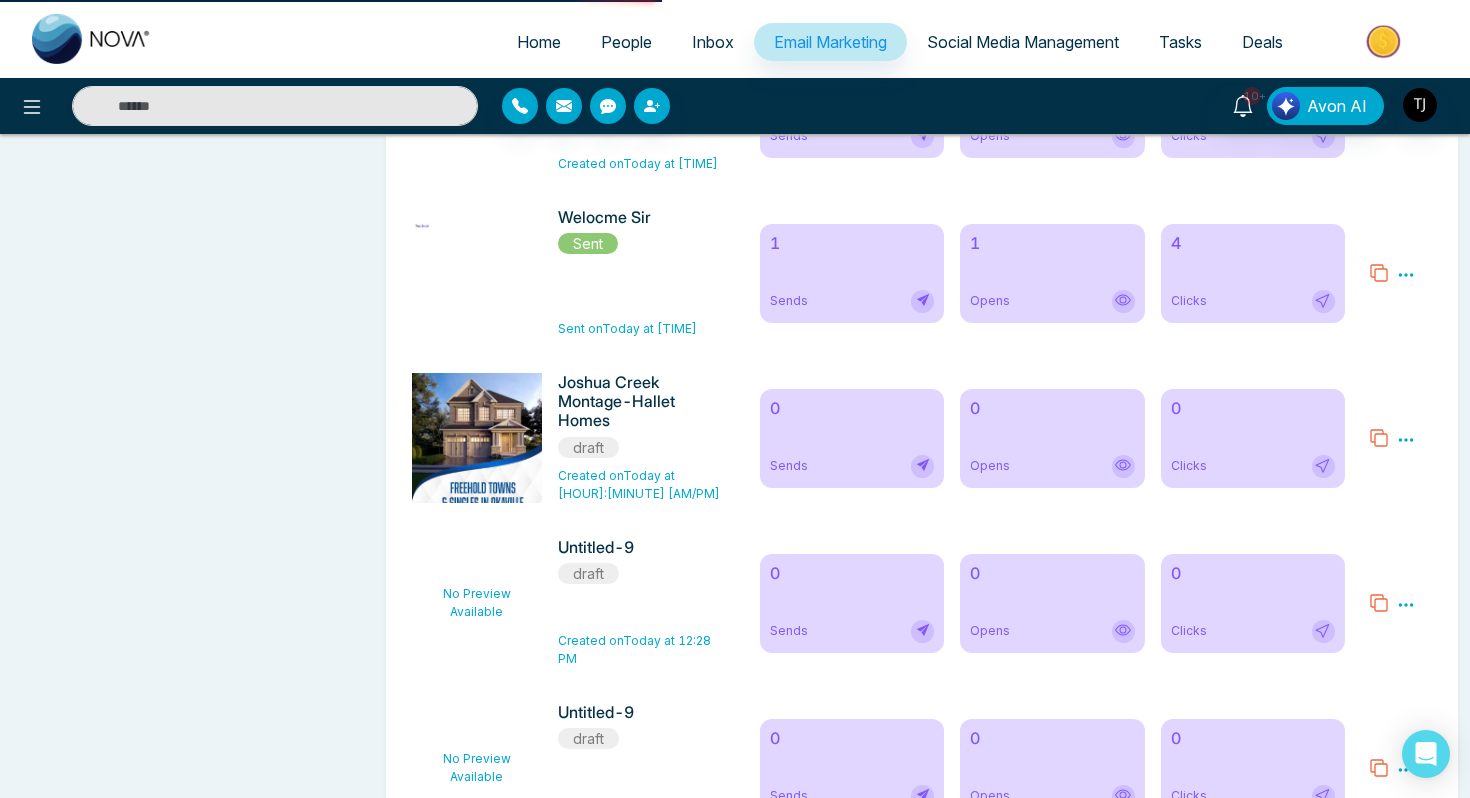 scroll, scrollTop: 0, scrollLeft: 0, axis: both 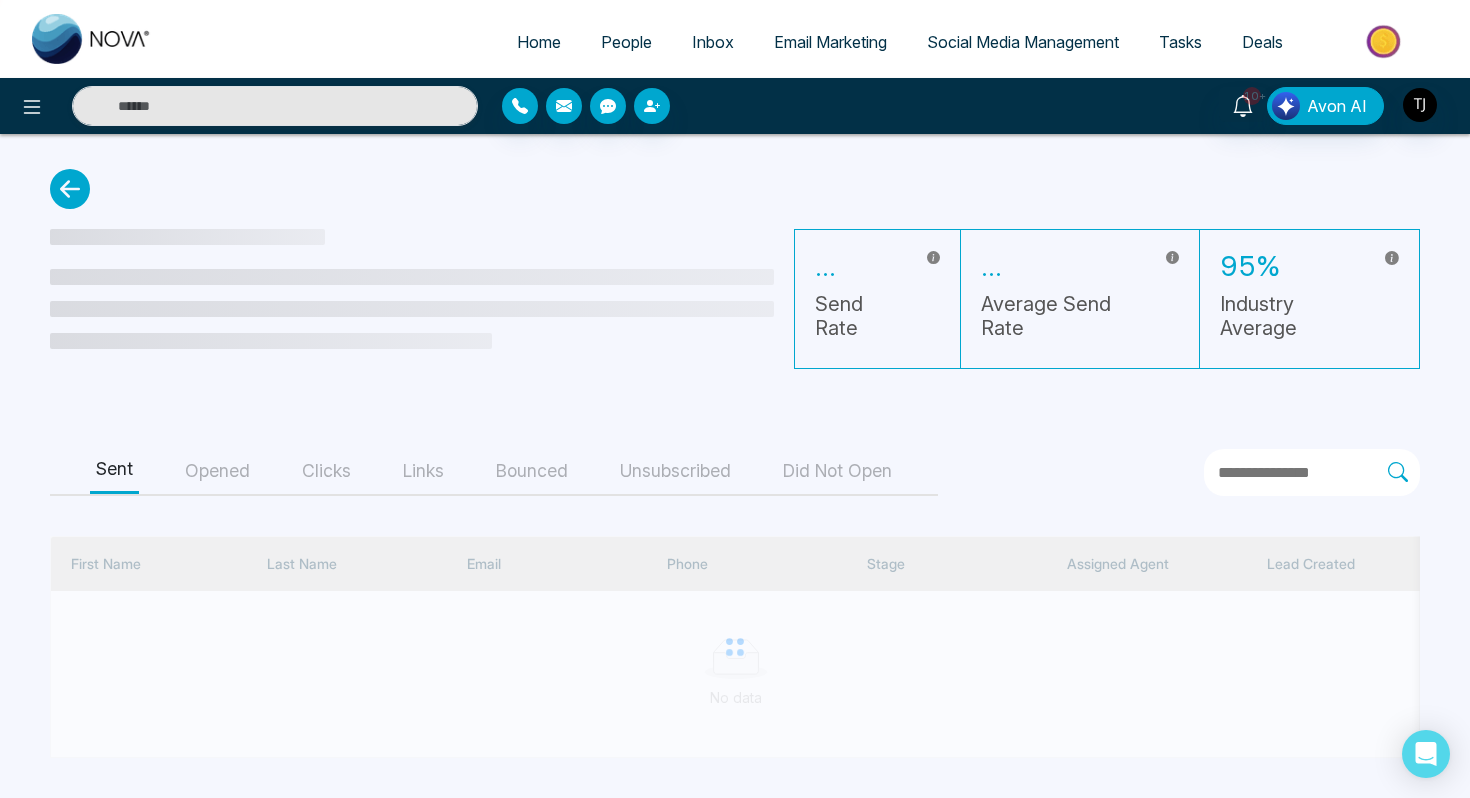 click on "... Send Rate ... Average Send Rate 95% Industry Average Sent Opened Clicks Links Bounced Unsubscribed Did Not Open First Name Last Name Email Phone Stage Assigned Agent Lead Created Tags Source Last Communication Sent Time                       No data" at bounding box center [735, 463] 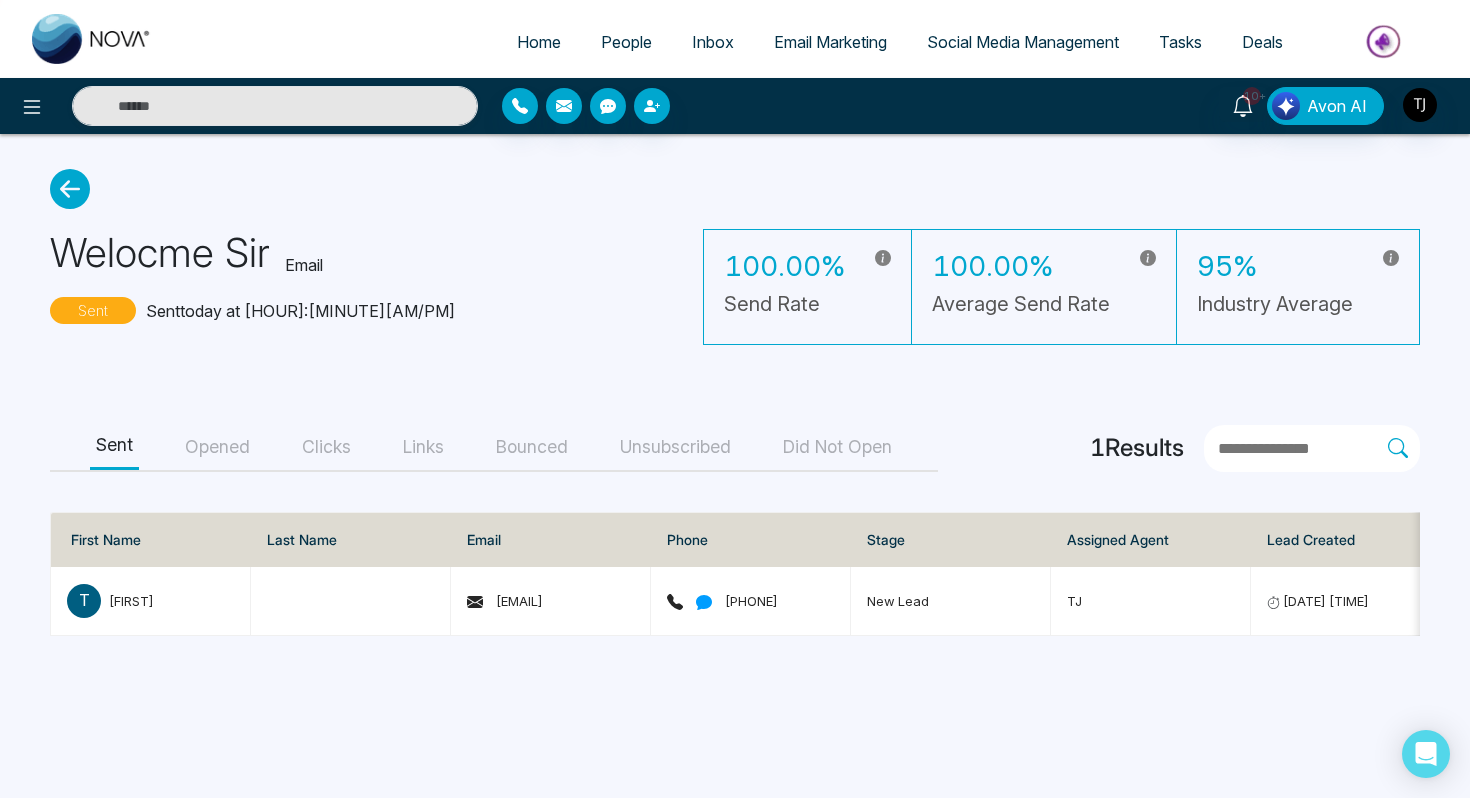 click on "Opened" at bounding box center (217, 447) 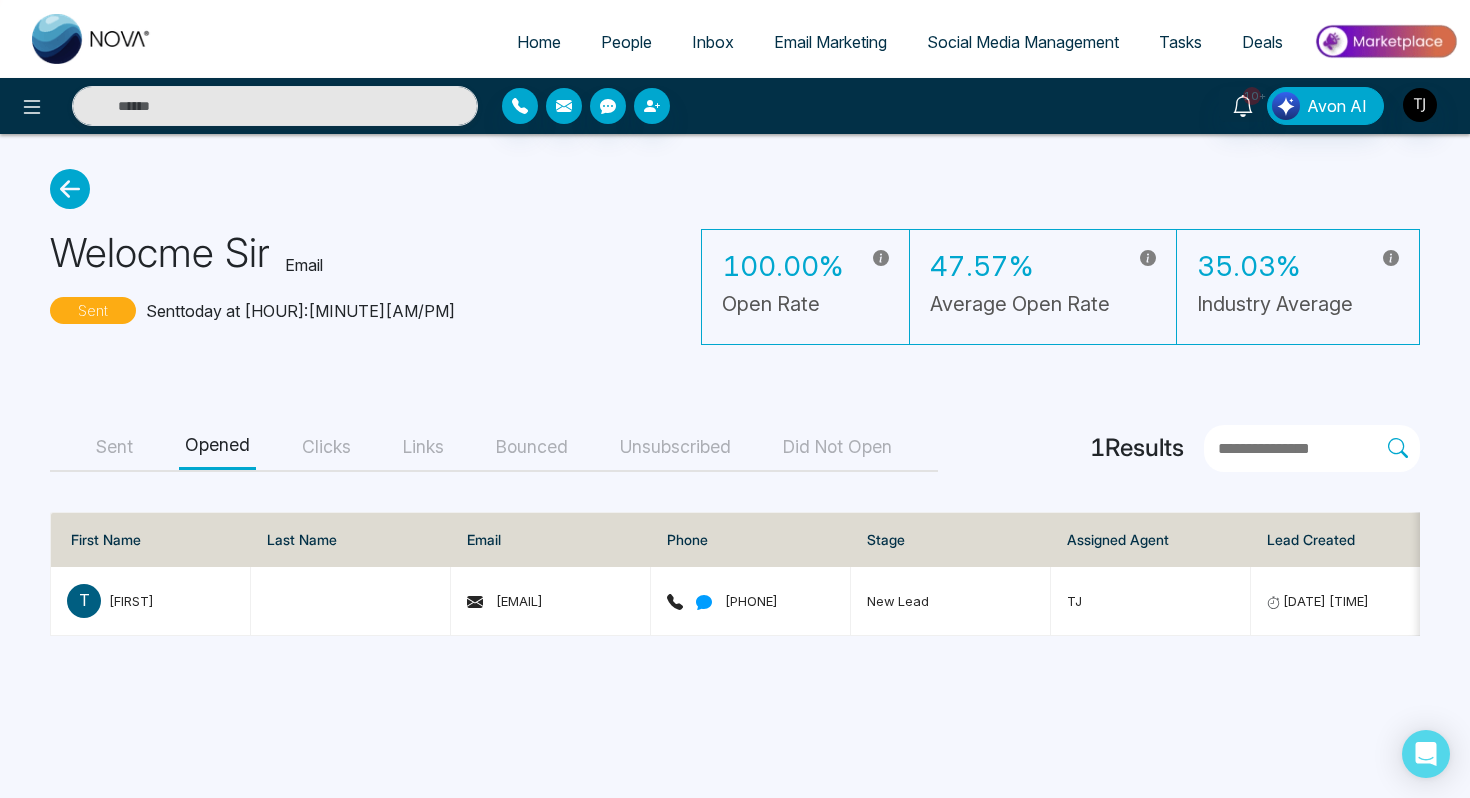 click on "Clicks" at bounding box center [326, 447] 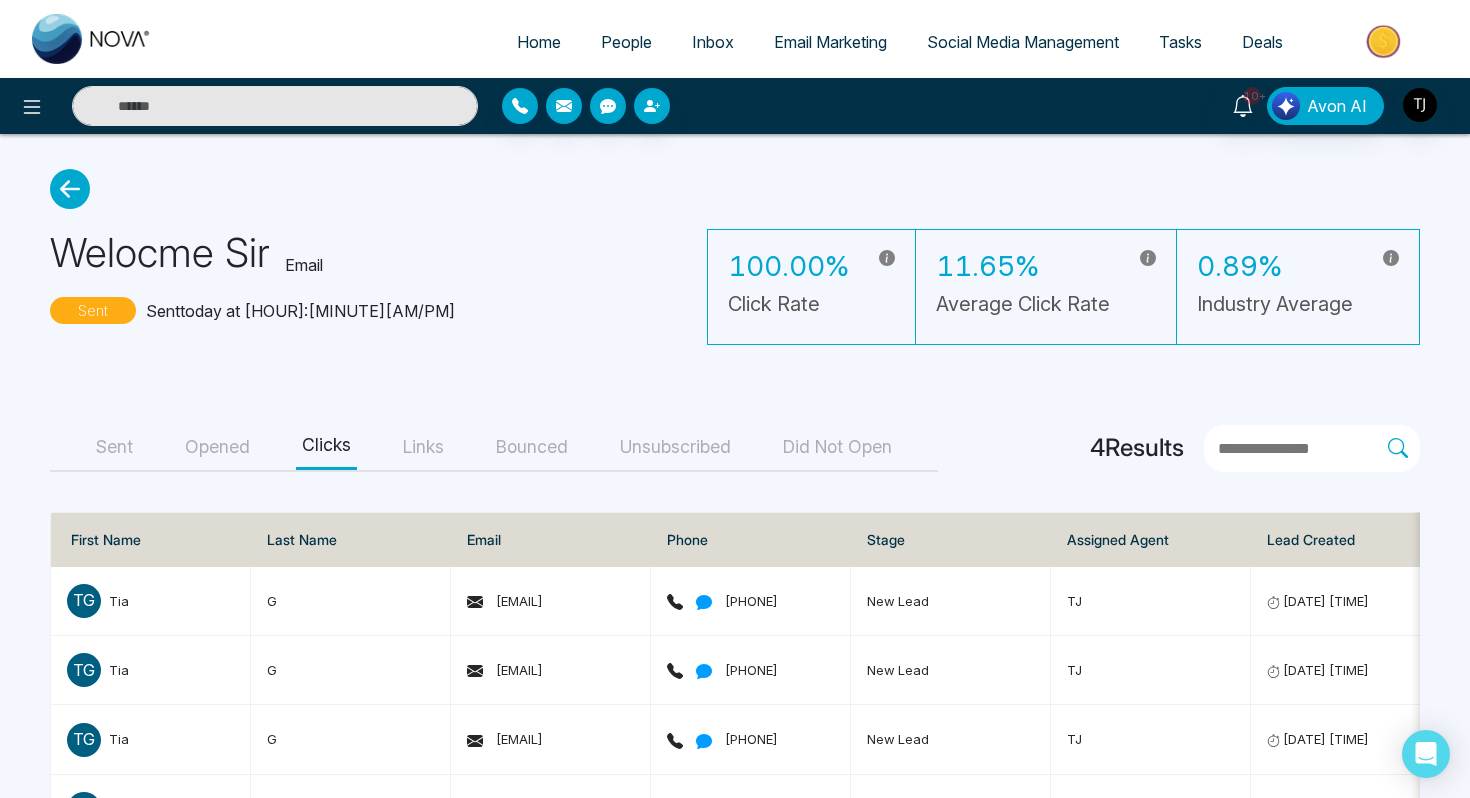 click on "Links" at bounding box center (423, 447) 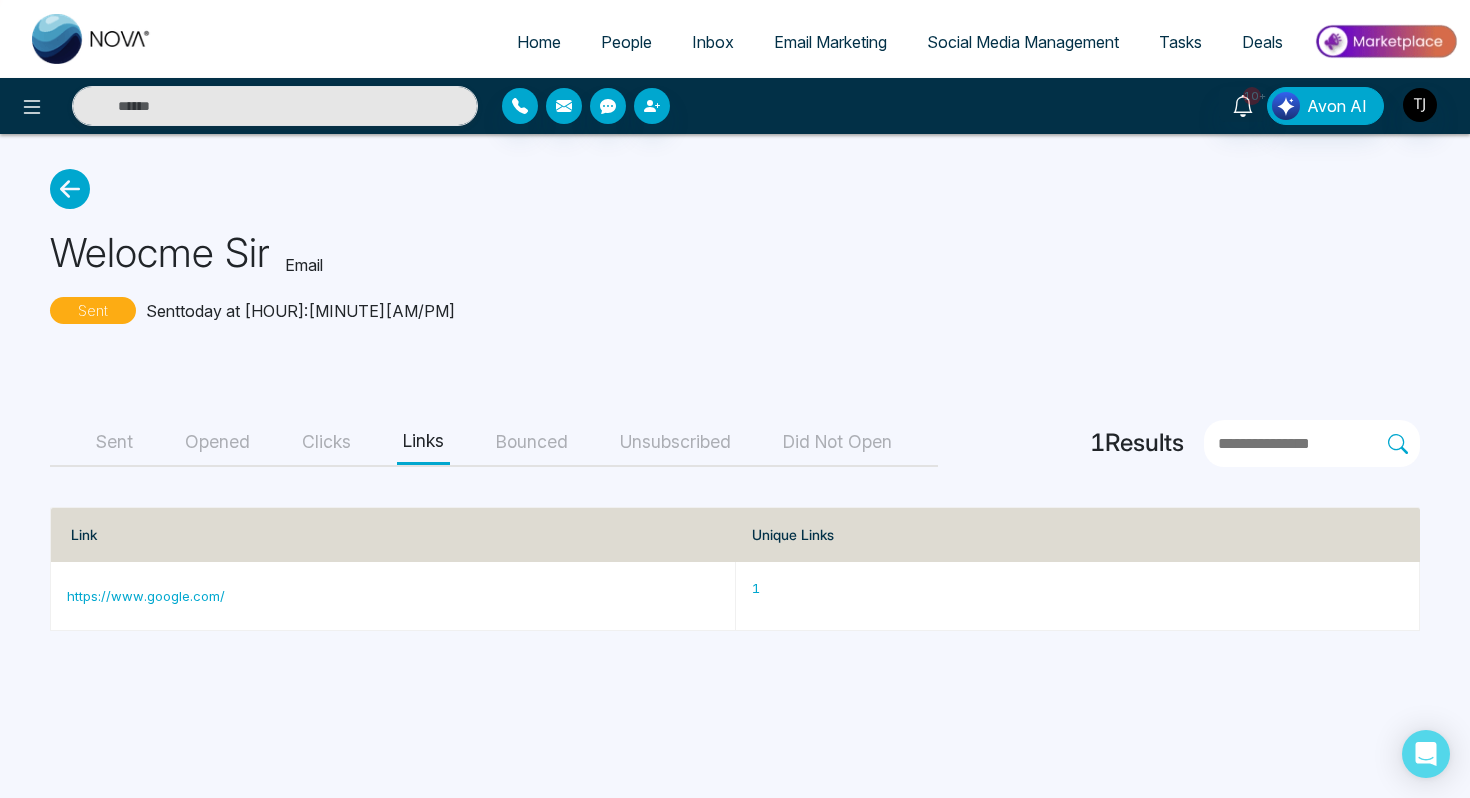 click on "Clicks" at bounding box center (326, 442) 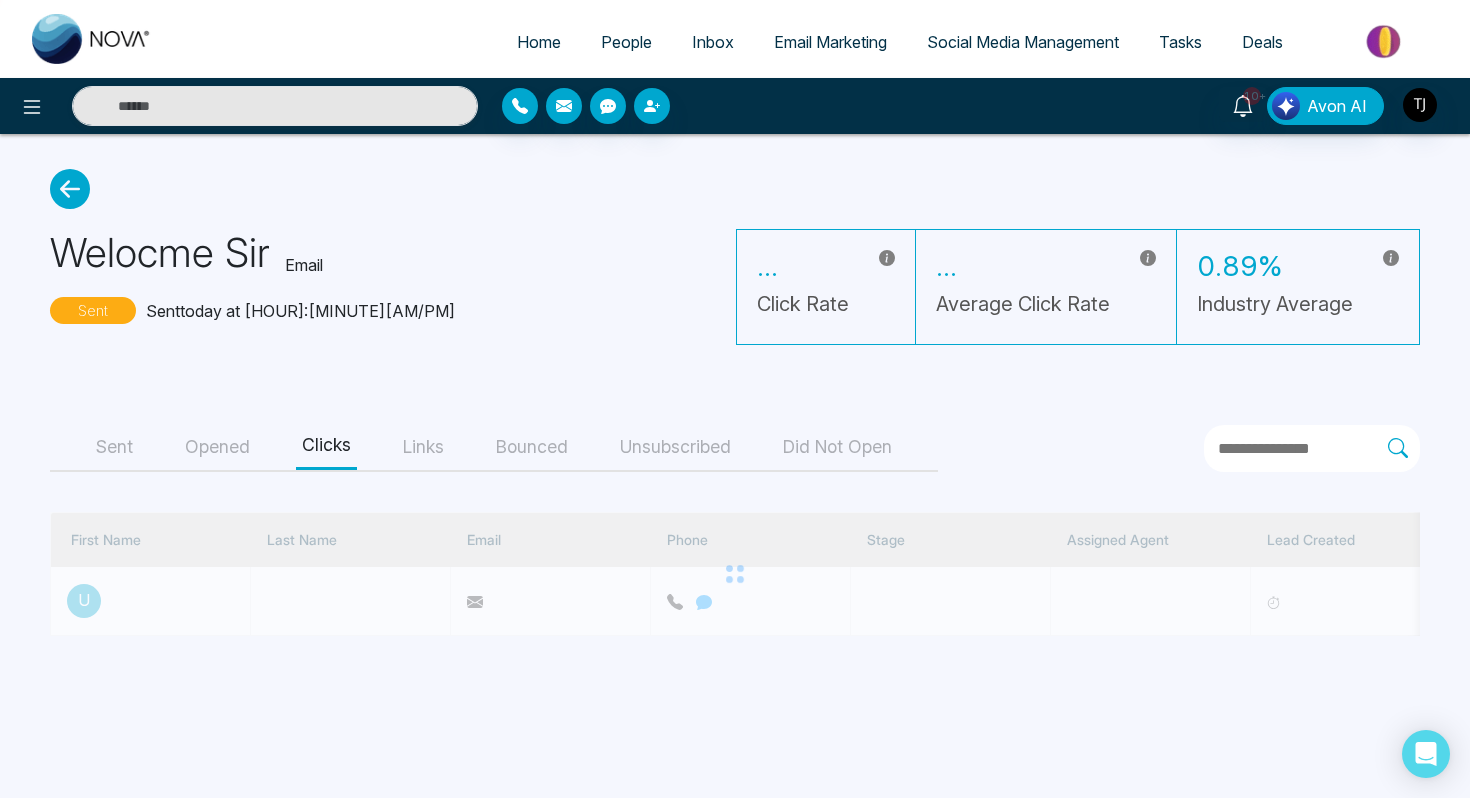 click on "Opened" at bounding box center [217, 447] 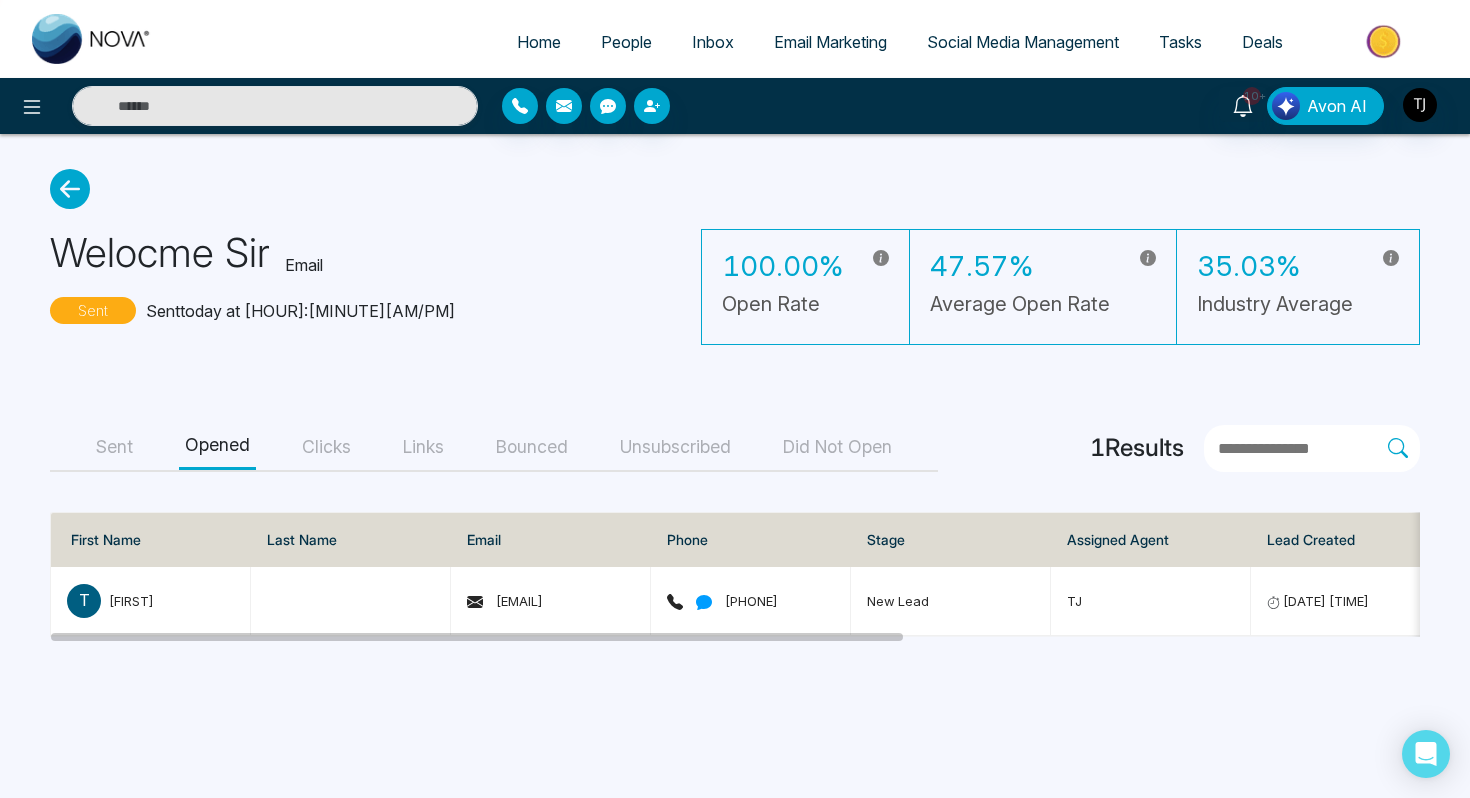click on "Sent" at bounding box center (114, 447) 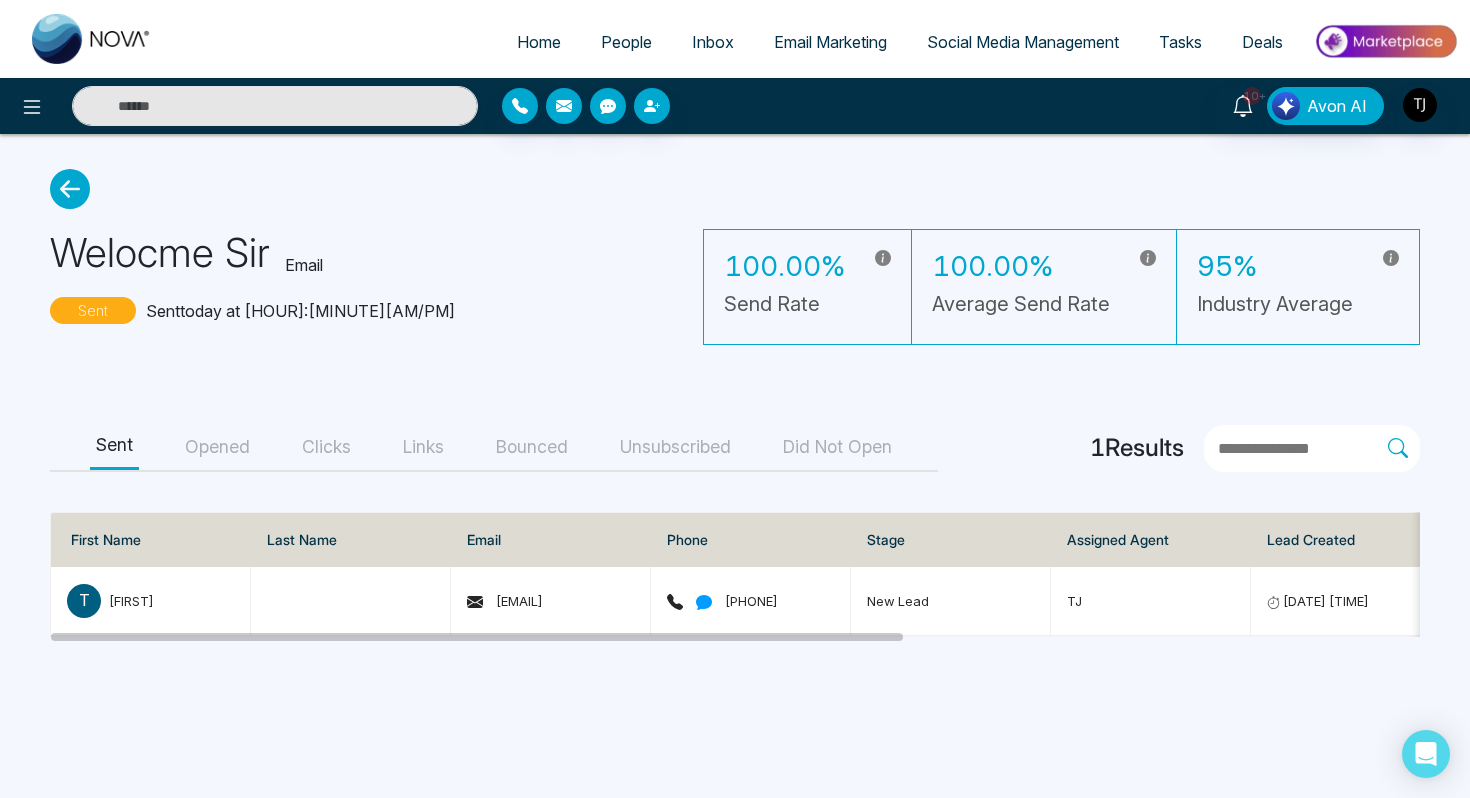 click on "Social Media Management" at bounding box center [1023, 42] 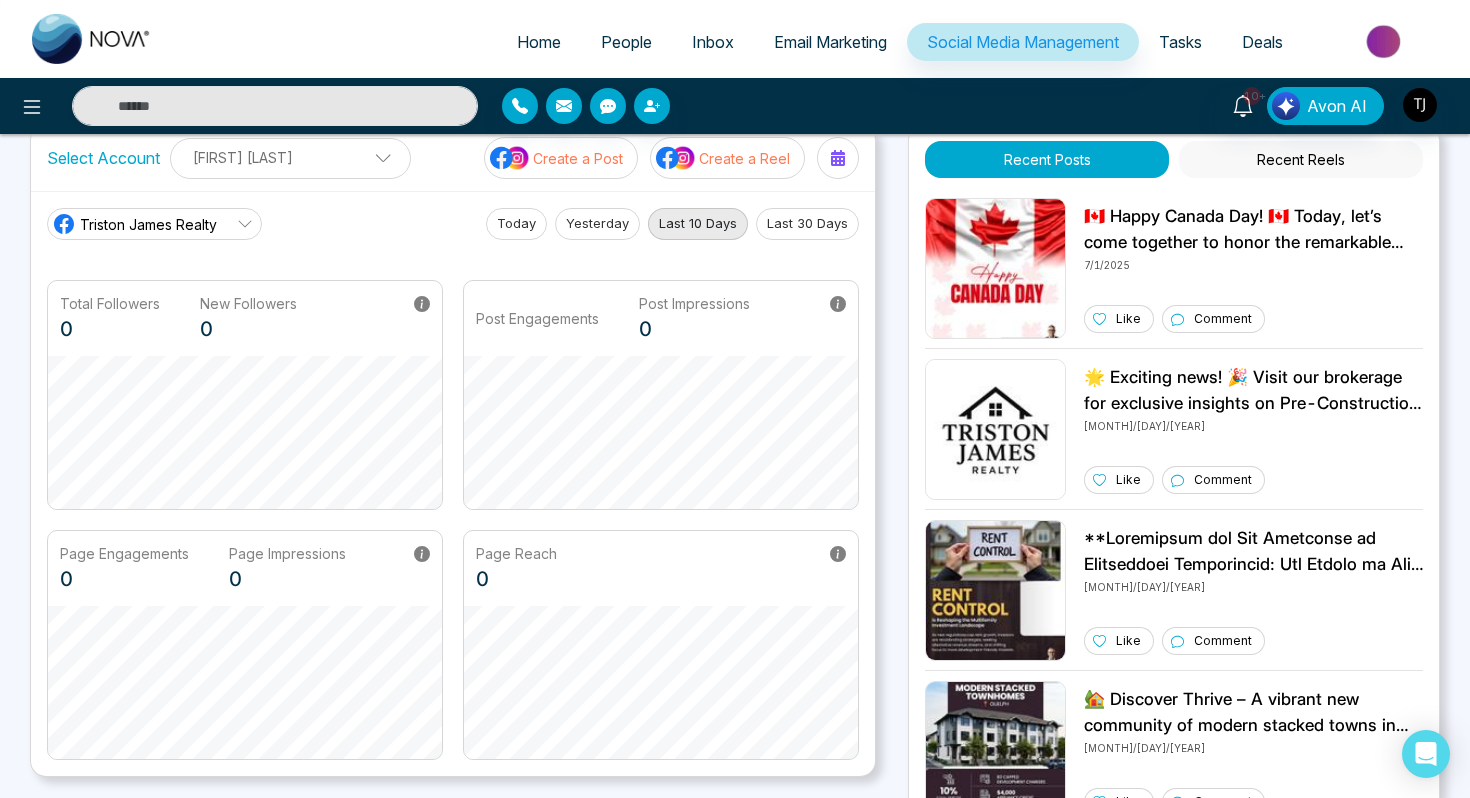 scroll, scrollTop: 30, scrollLeft: 0, axis: vertical 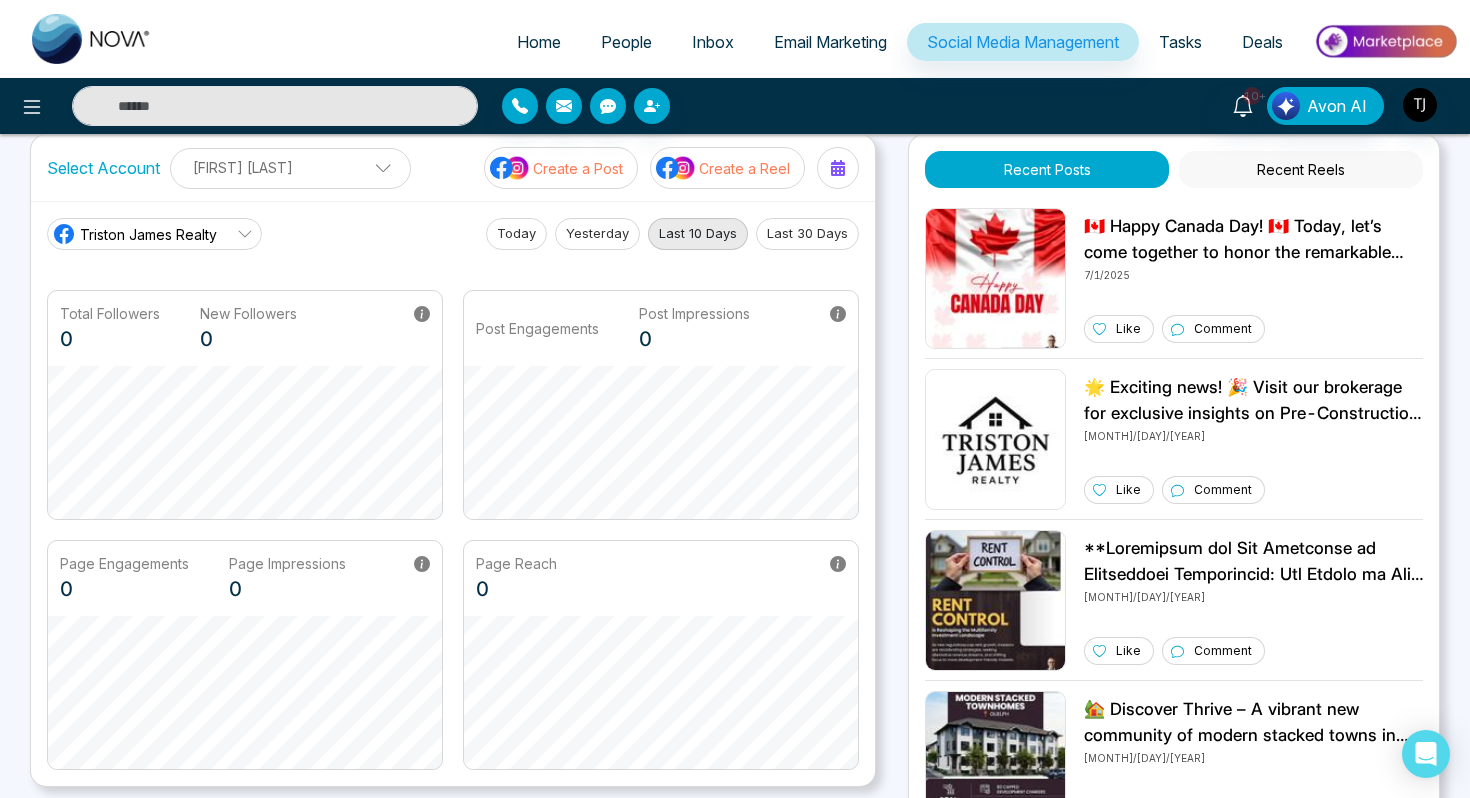 click on "Last 30 Days" at bounding box center (807, 234) 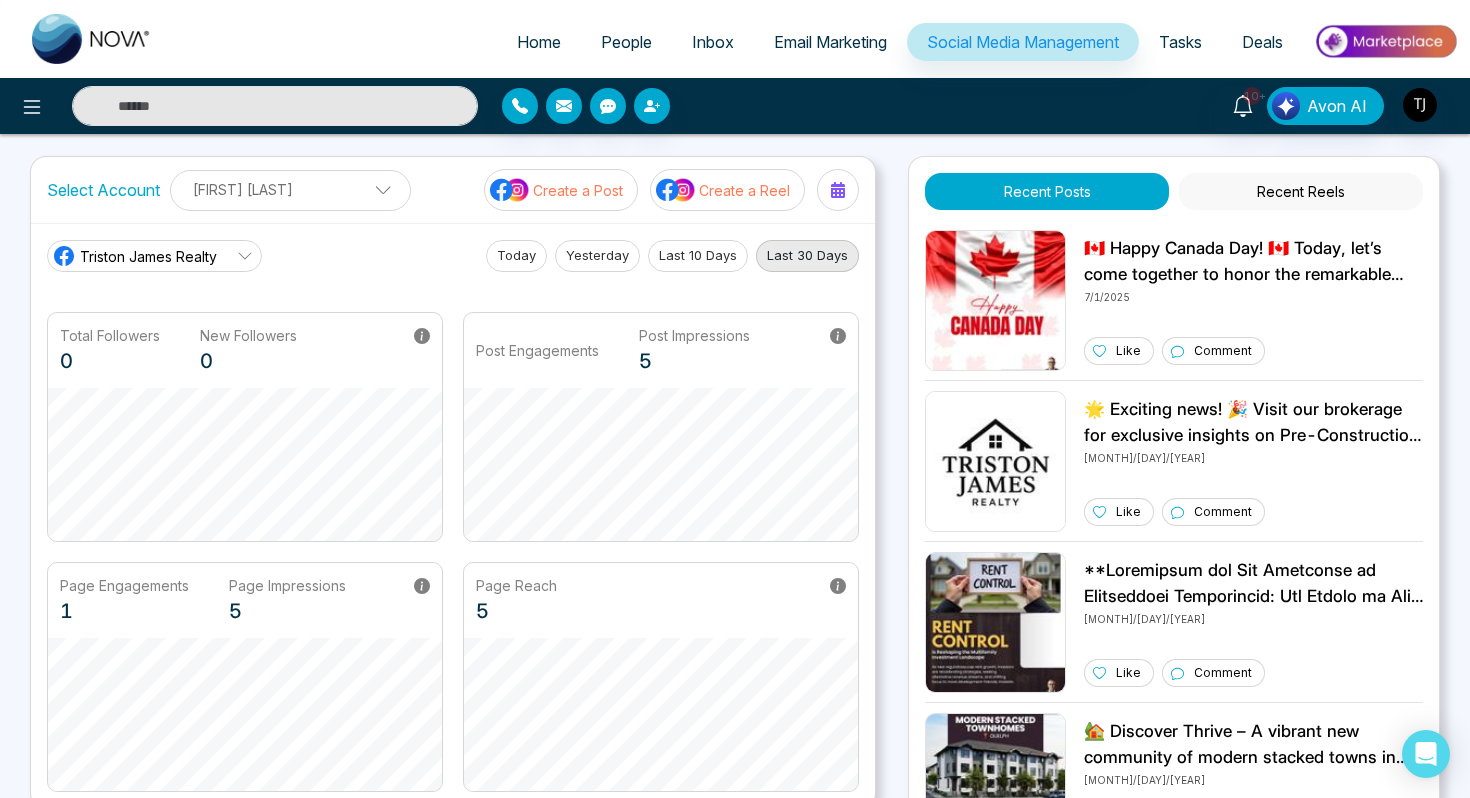 scroll, scrollTop: 0, scrollLeft: 0, axis: both 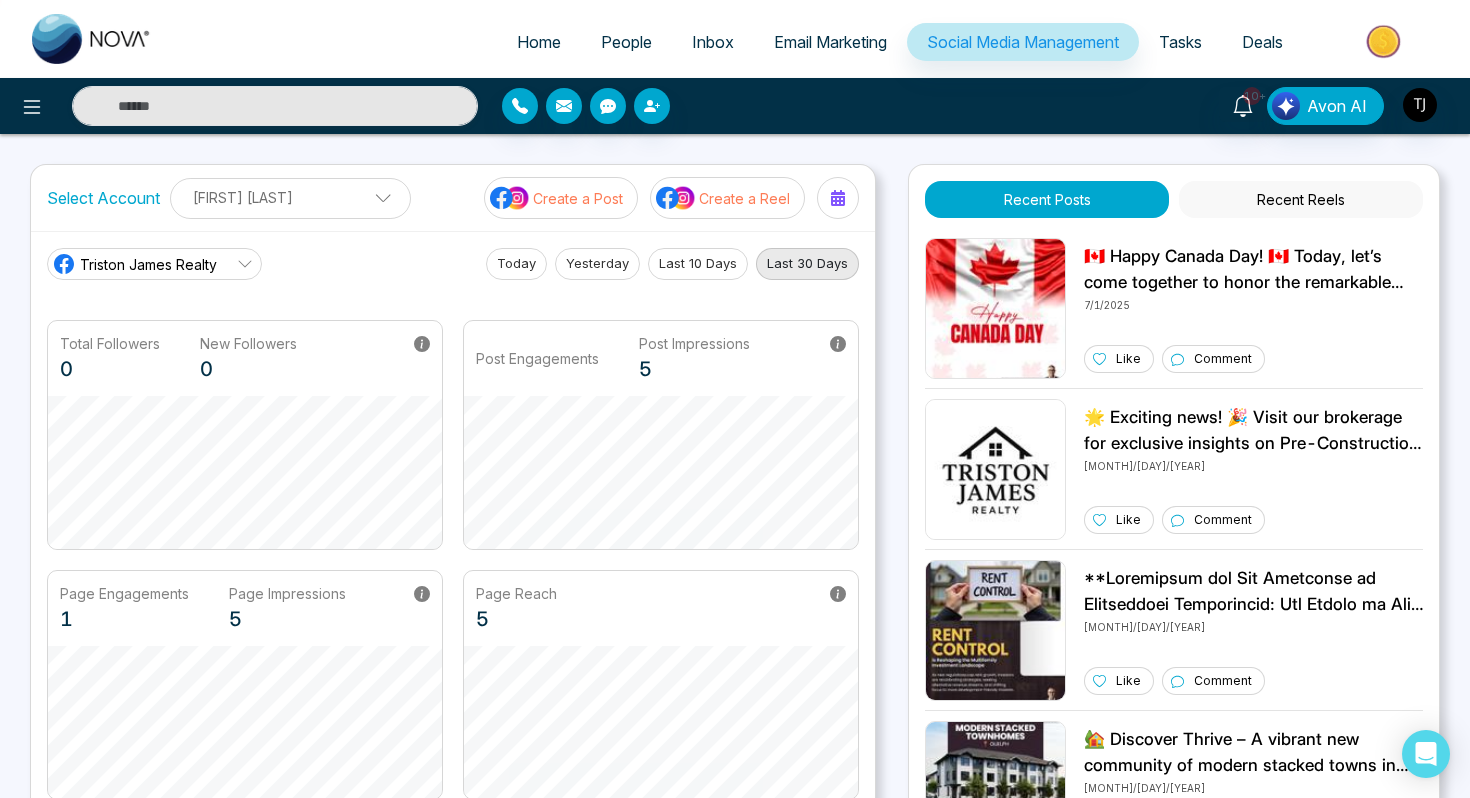 click on "Create a Post" at bounding box center (578, 198) 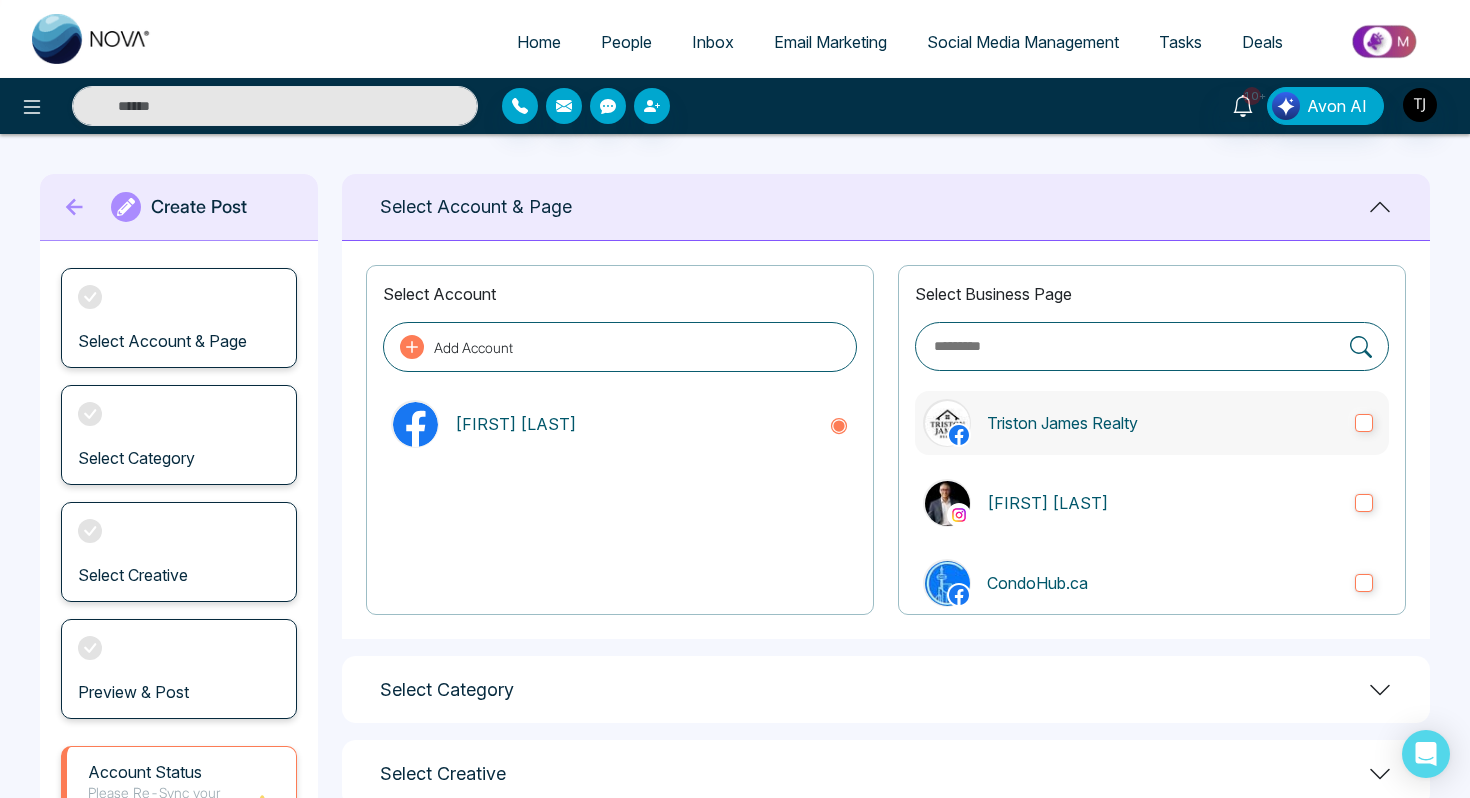 click on "Triston James Realty" at bounding box center [1163, 423] 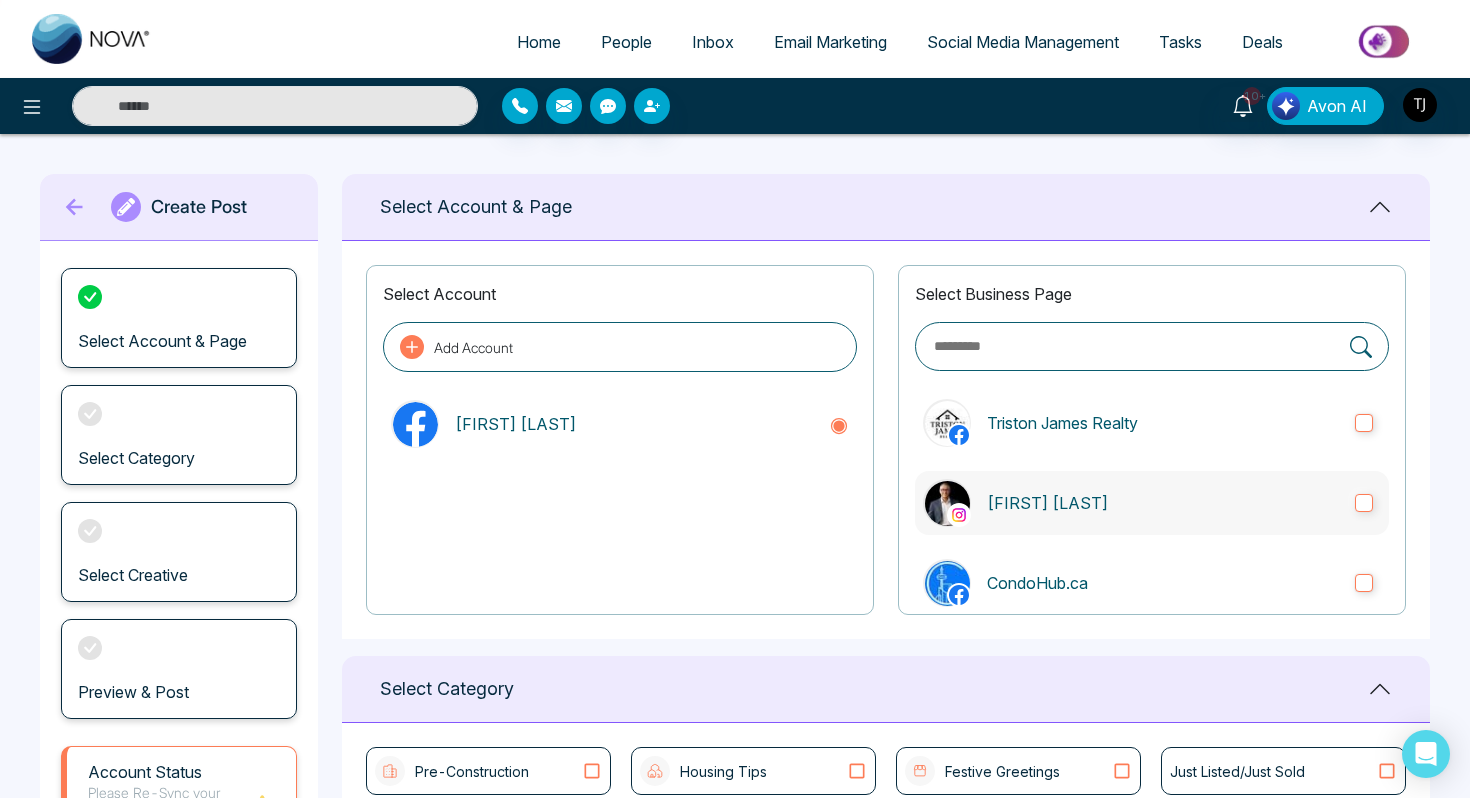click on "[FIRST] [LAST]" at bounding box center [1152, 503] 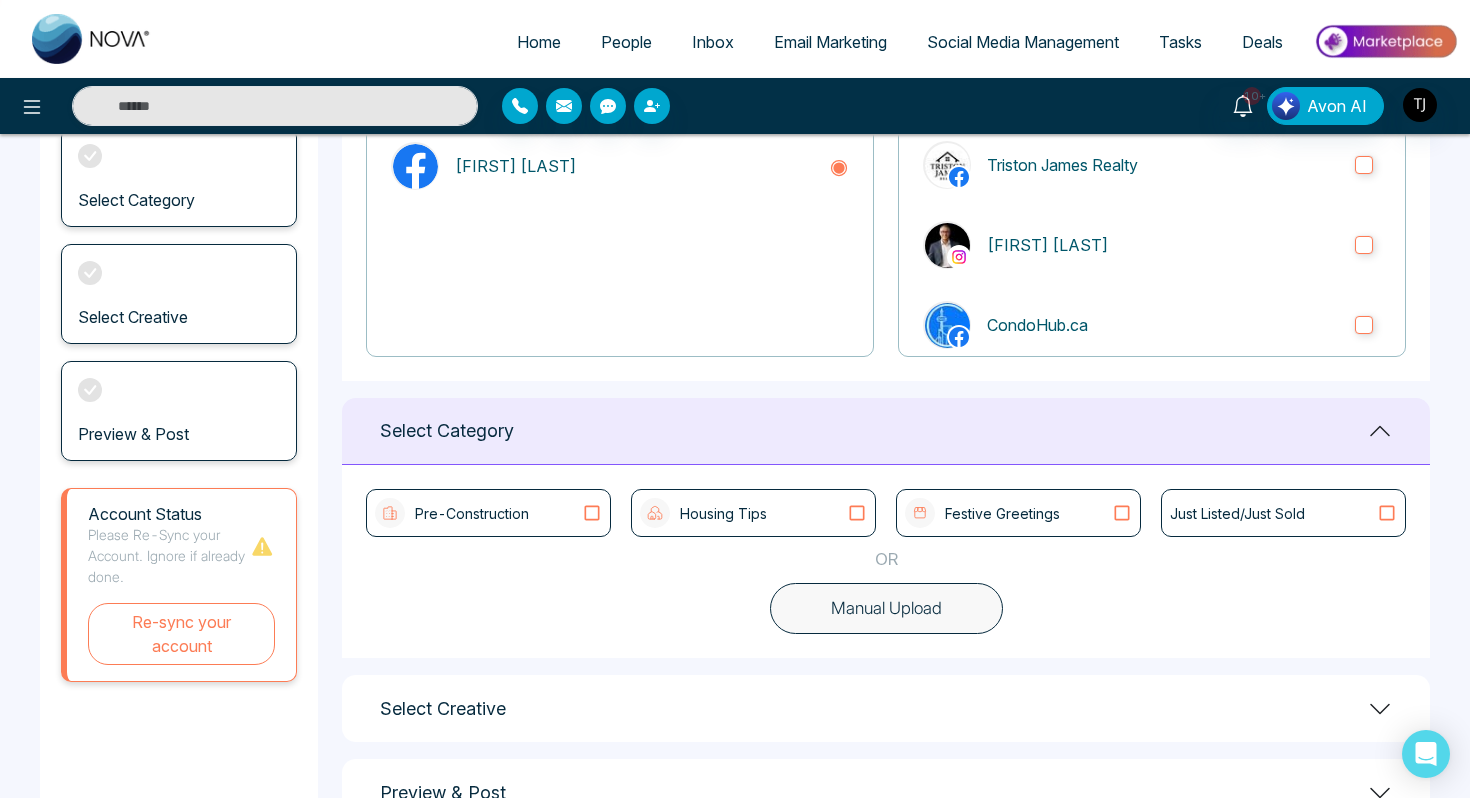 scroll, scrollTop: 324, scrollLeft: 0, axis: vertical 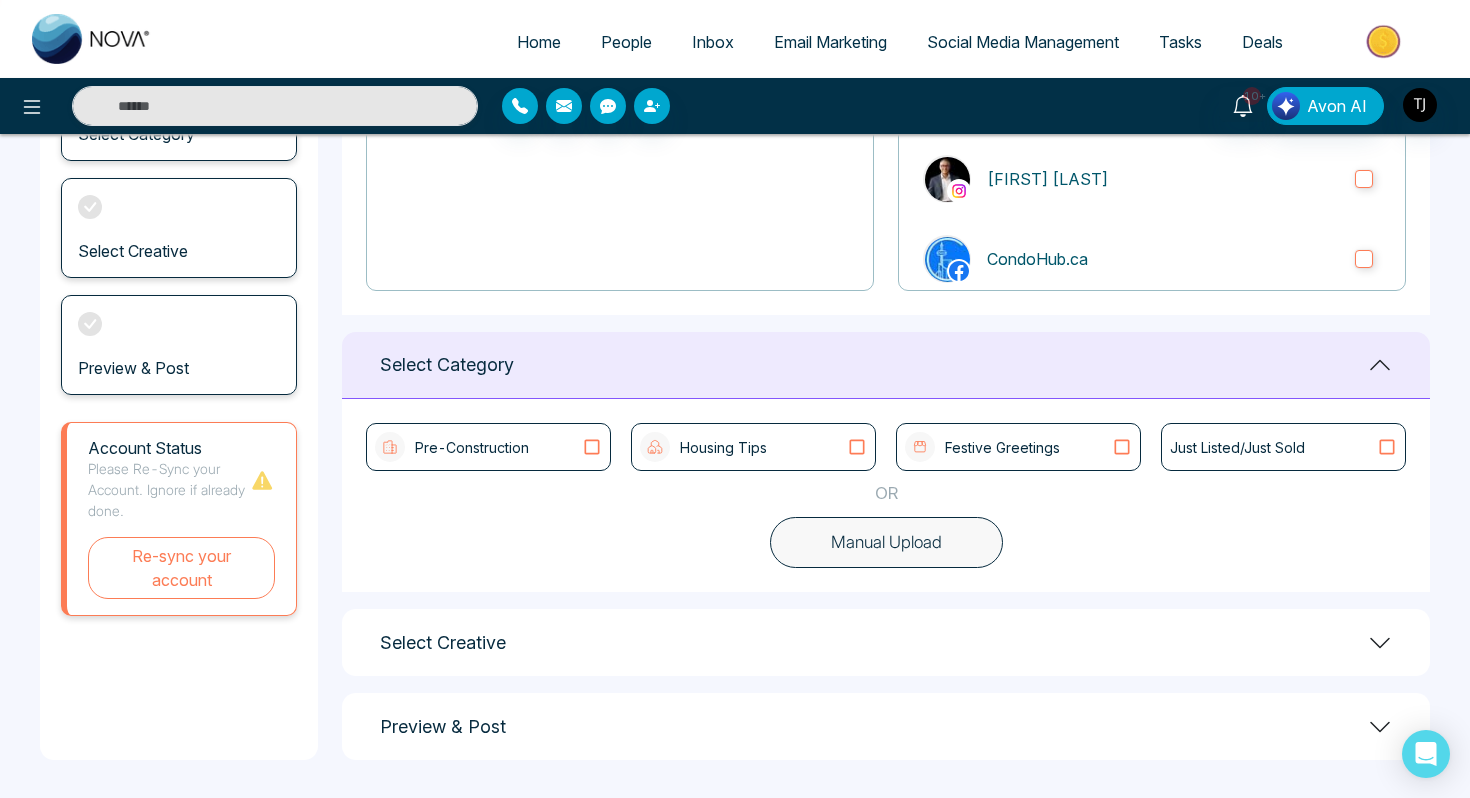 click on "Manual Upload" at bounding box center [886, 543] 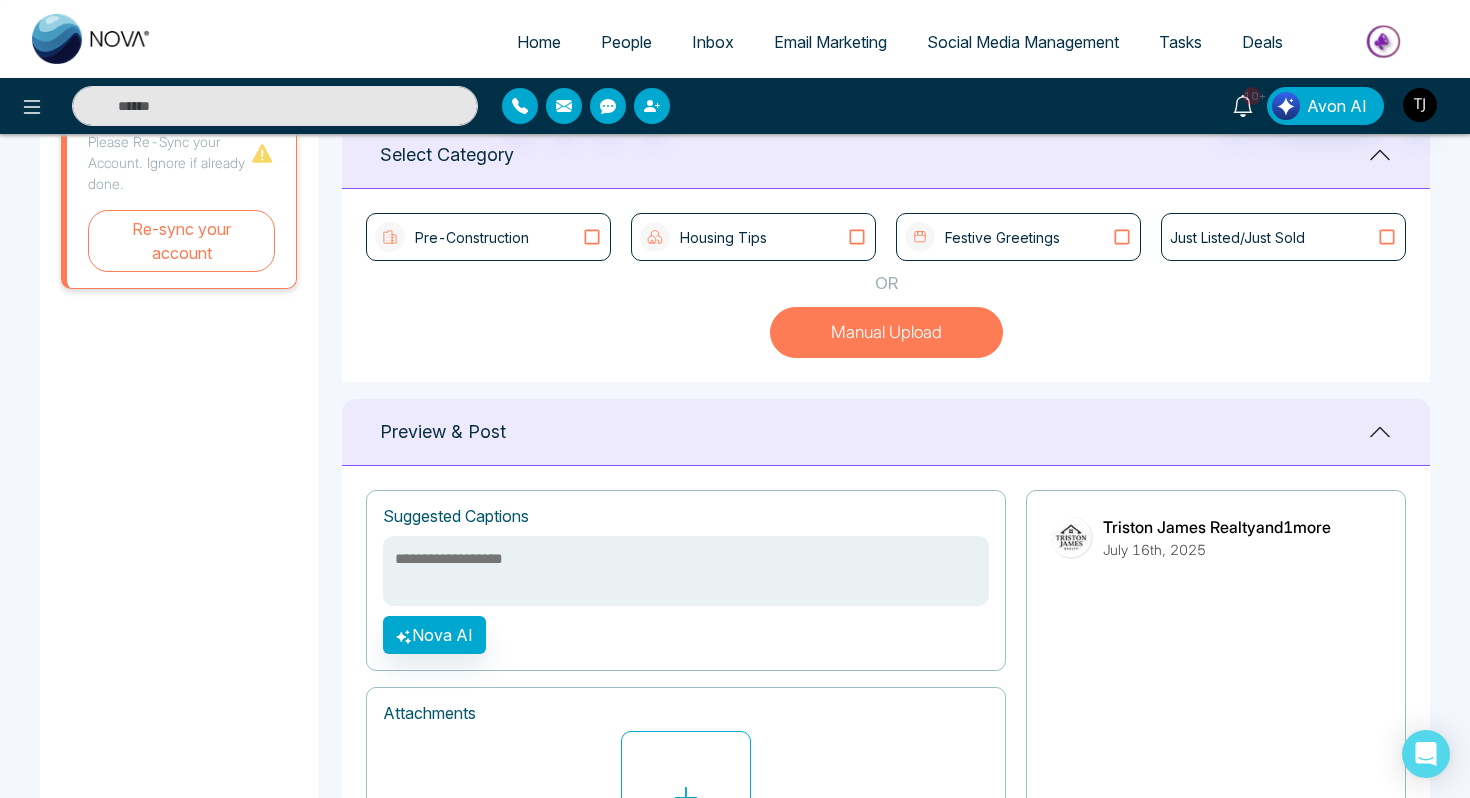 scroll, scrollTop: 541, scrollLeft: 0, axis: vertical 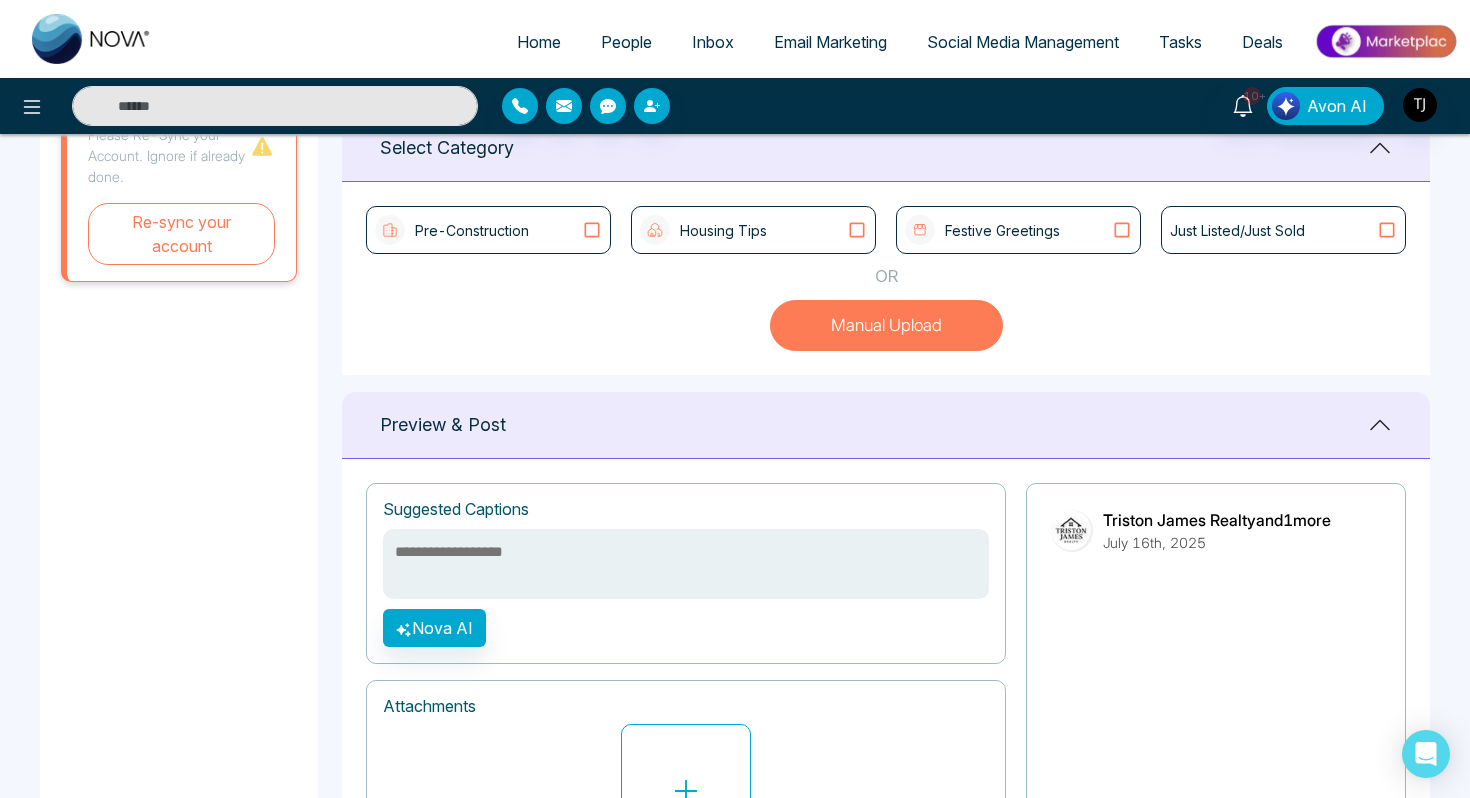 click on "Just Listed/Just Sold" at bounding box center [1283, 230] 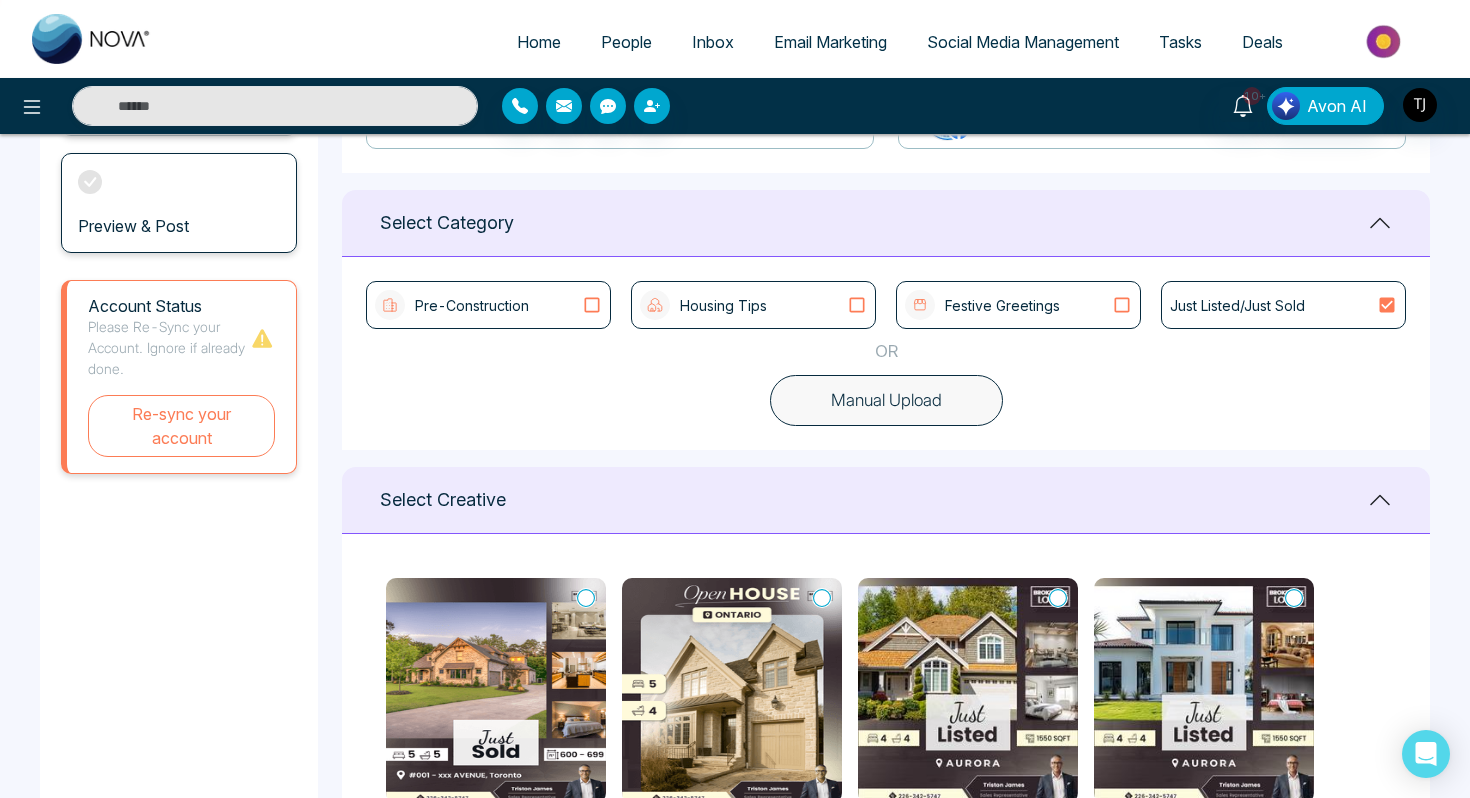 scroll, scrollTop: 461, scrollLeft: 0, axis: vertical 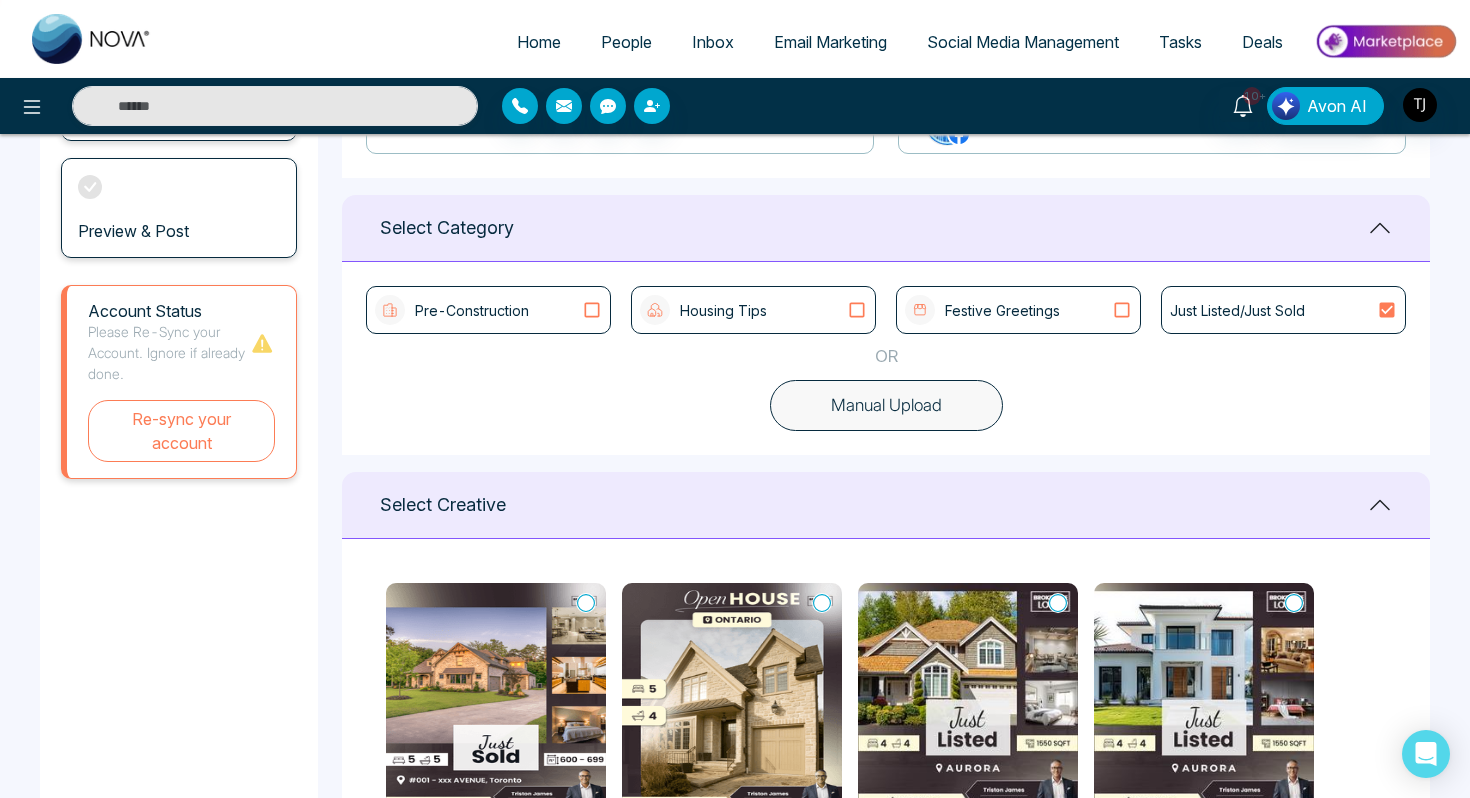 click on "Housing Tips" at bounding box center [753, 310] 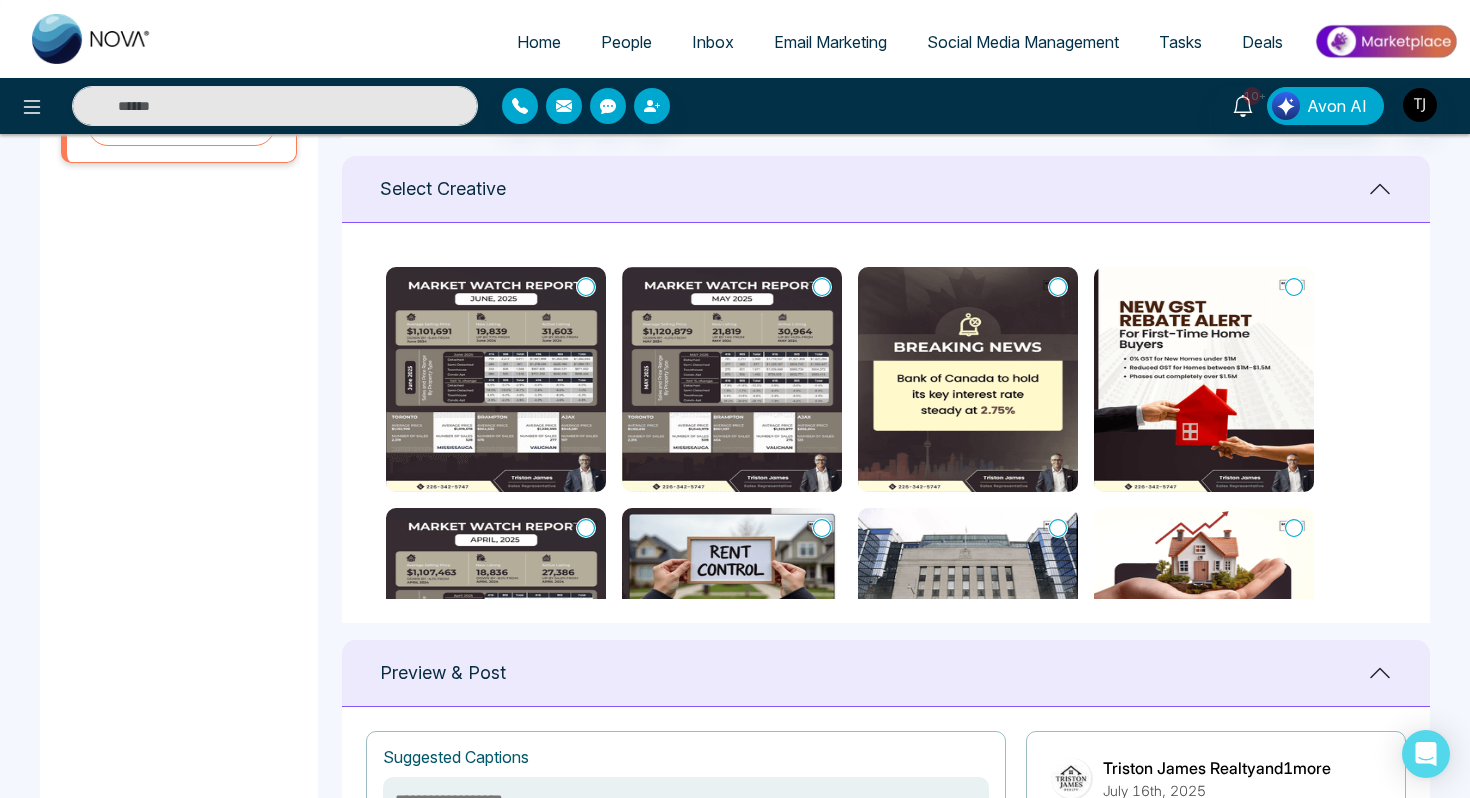 scroll, scrollTop: 781, scrollLeft: 0, axis: vertical 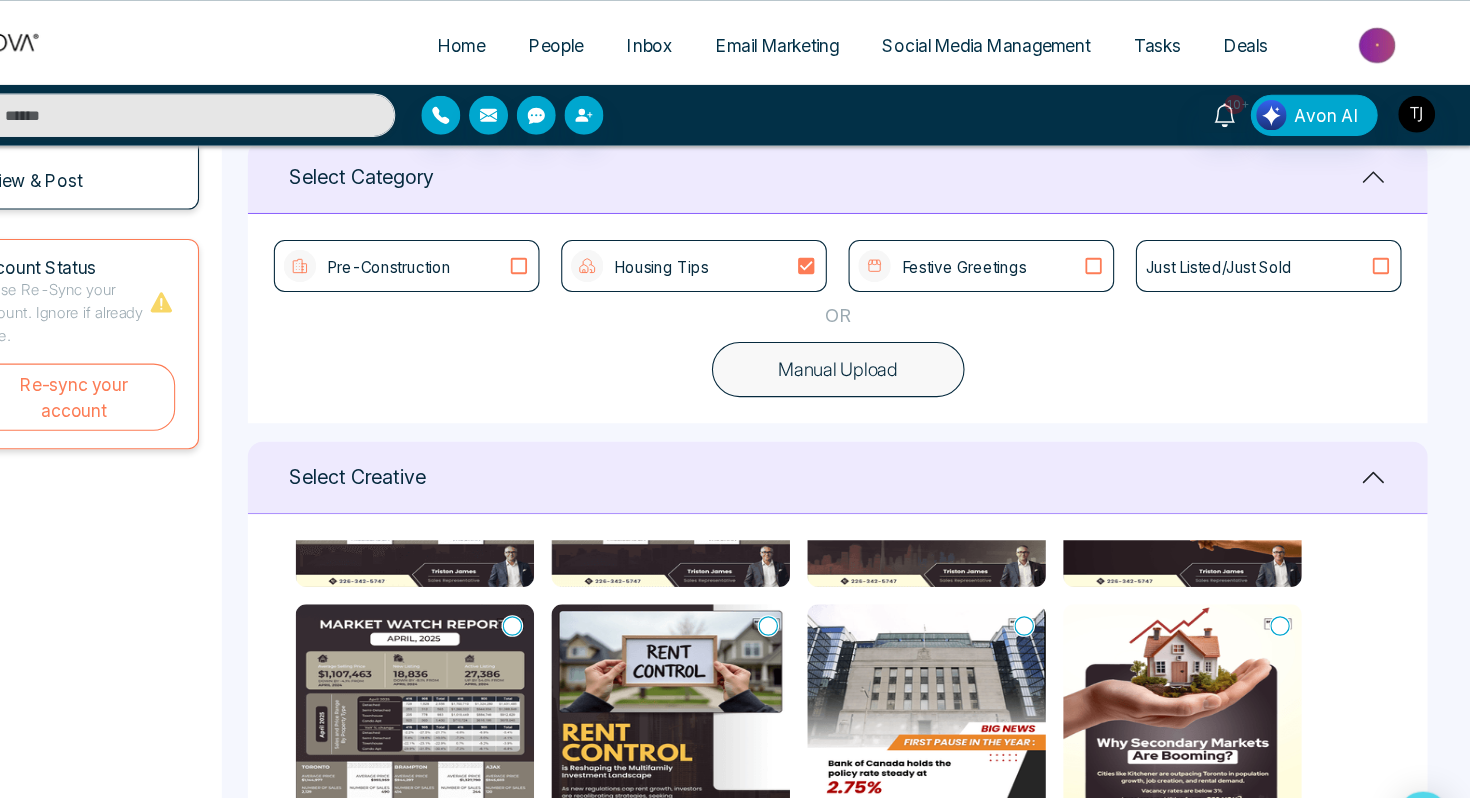 click 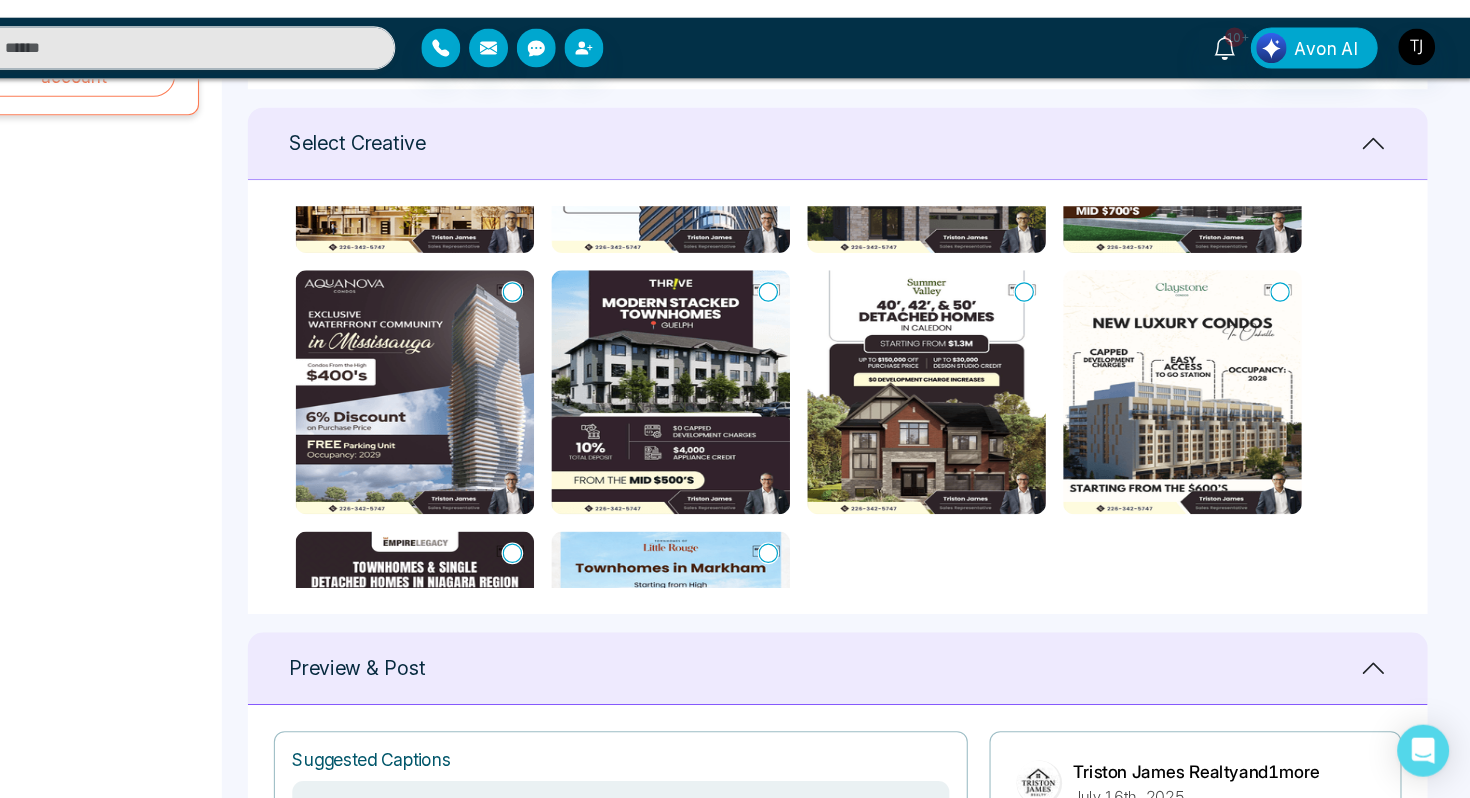 scroll, scrollTop: 775, scrollLeft: 0, axis: vertical 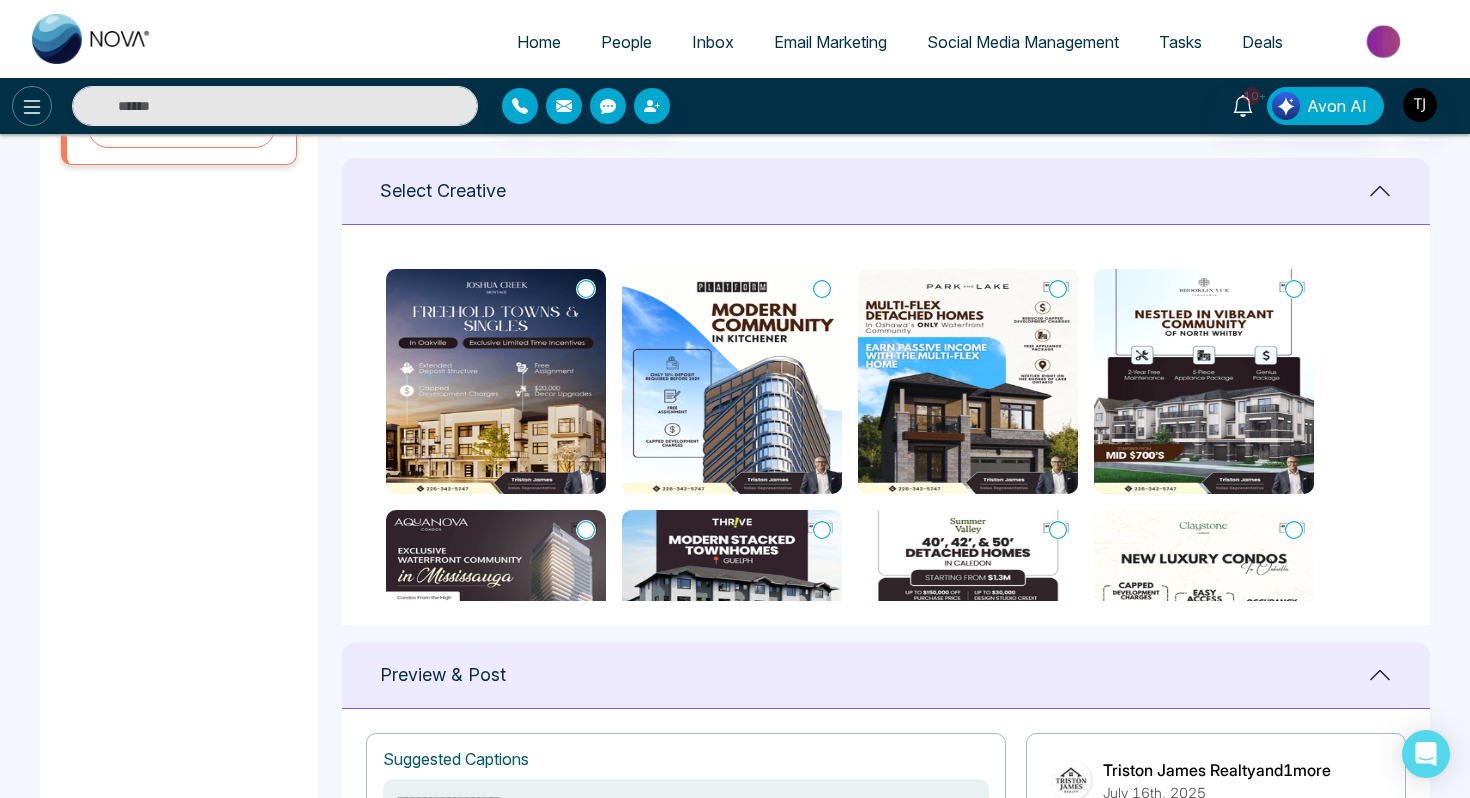 click 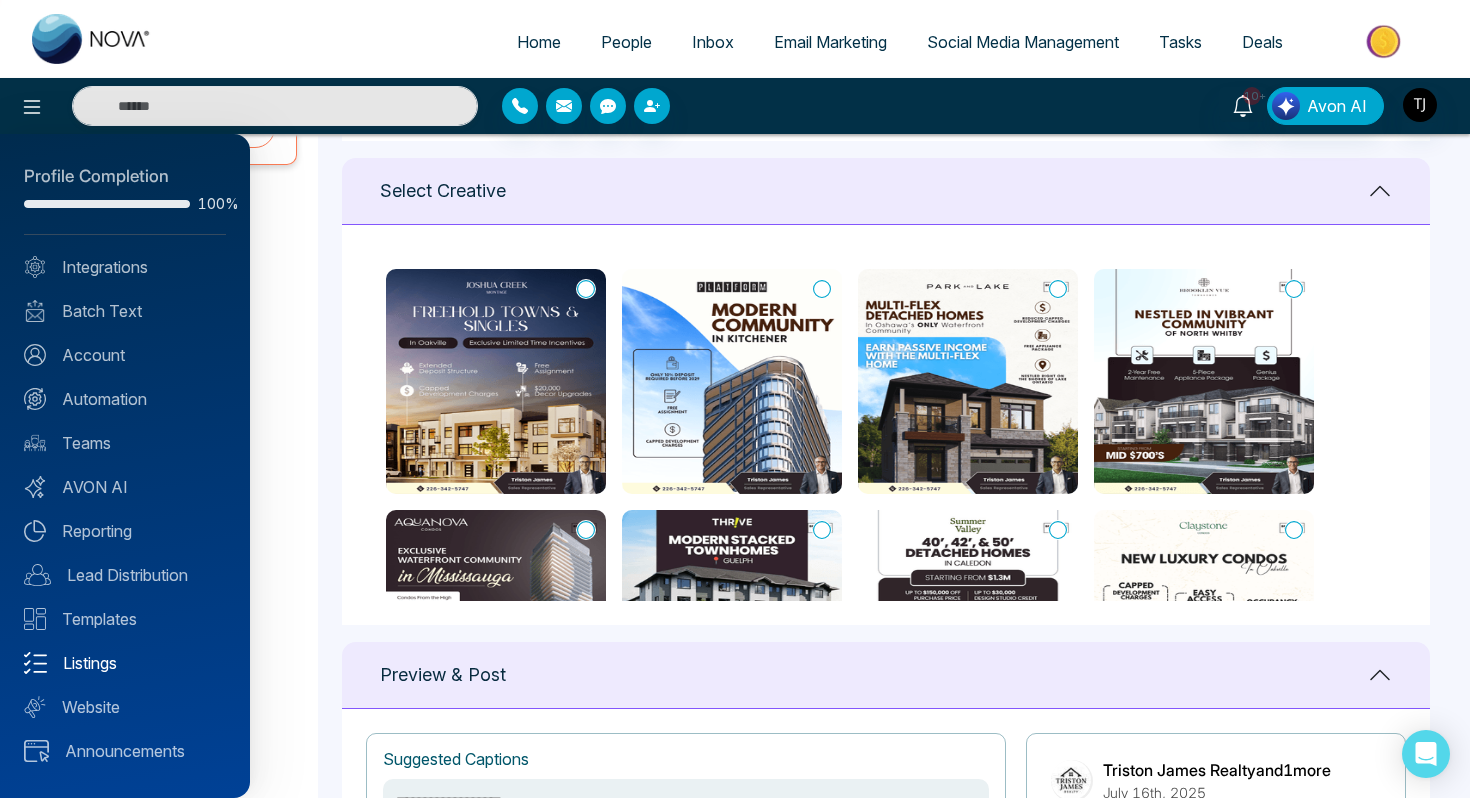 click on "Listings" at bounding box center (125, 663) 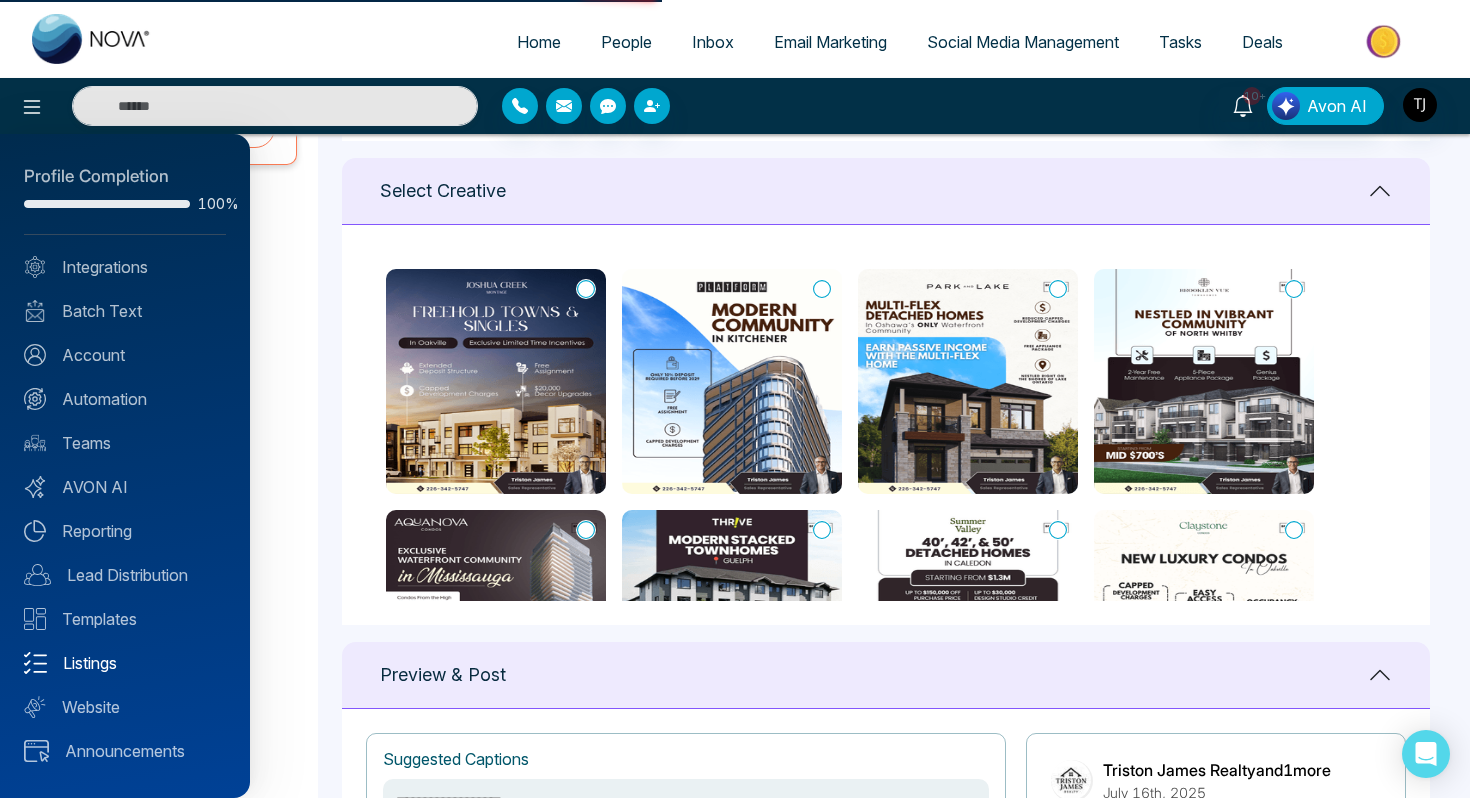 scroll, scrollTop: 0, scrollLeft: 0, axis: both 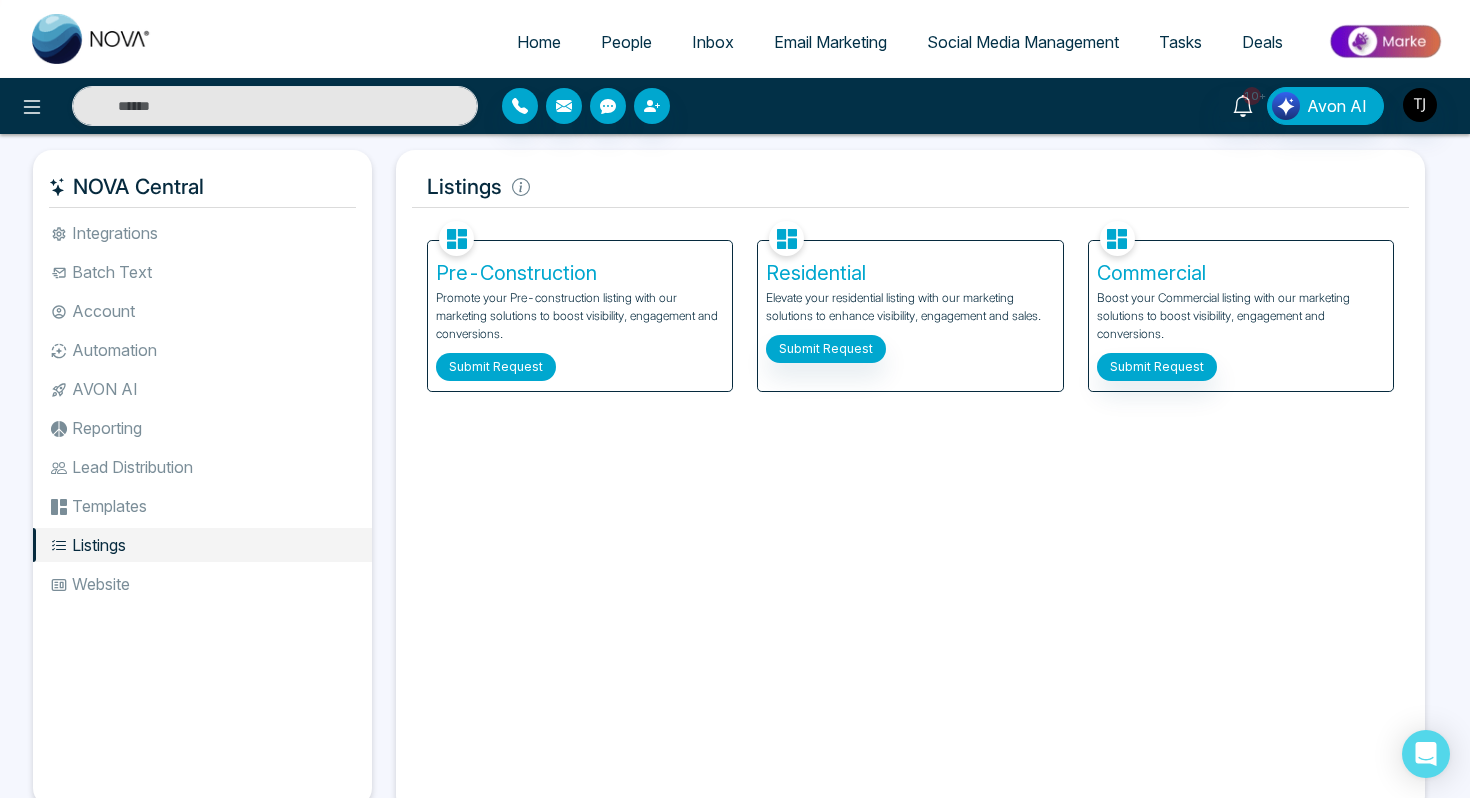 click on "Submit Request" at bounding box center (496, 367) 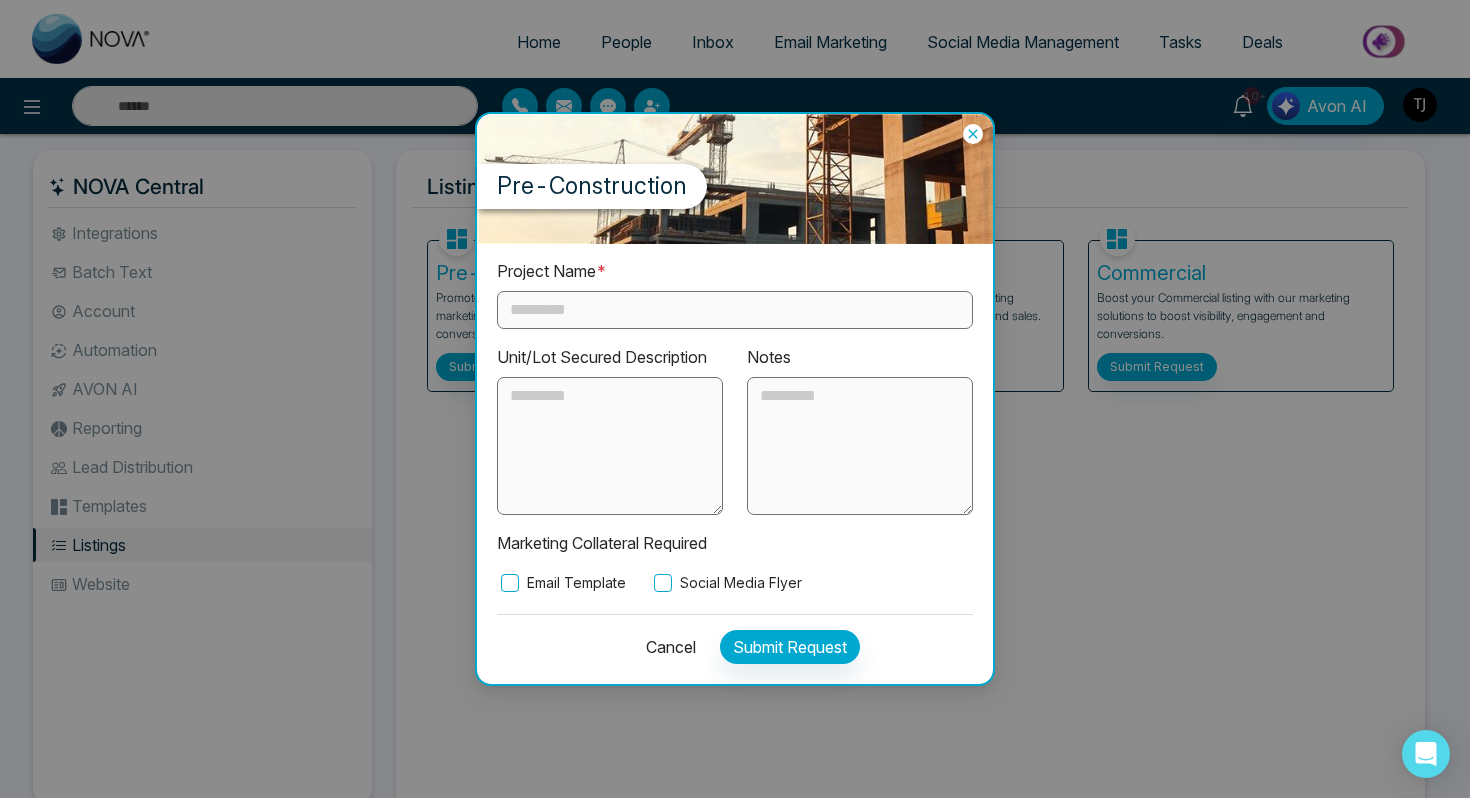 click on "Project Name  *" at bounding box center (735, 294) 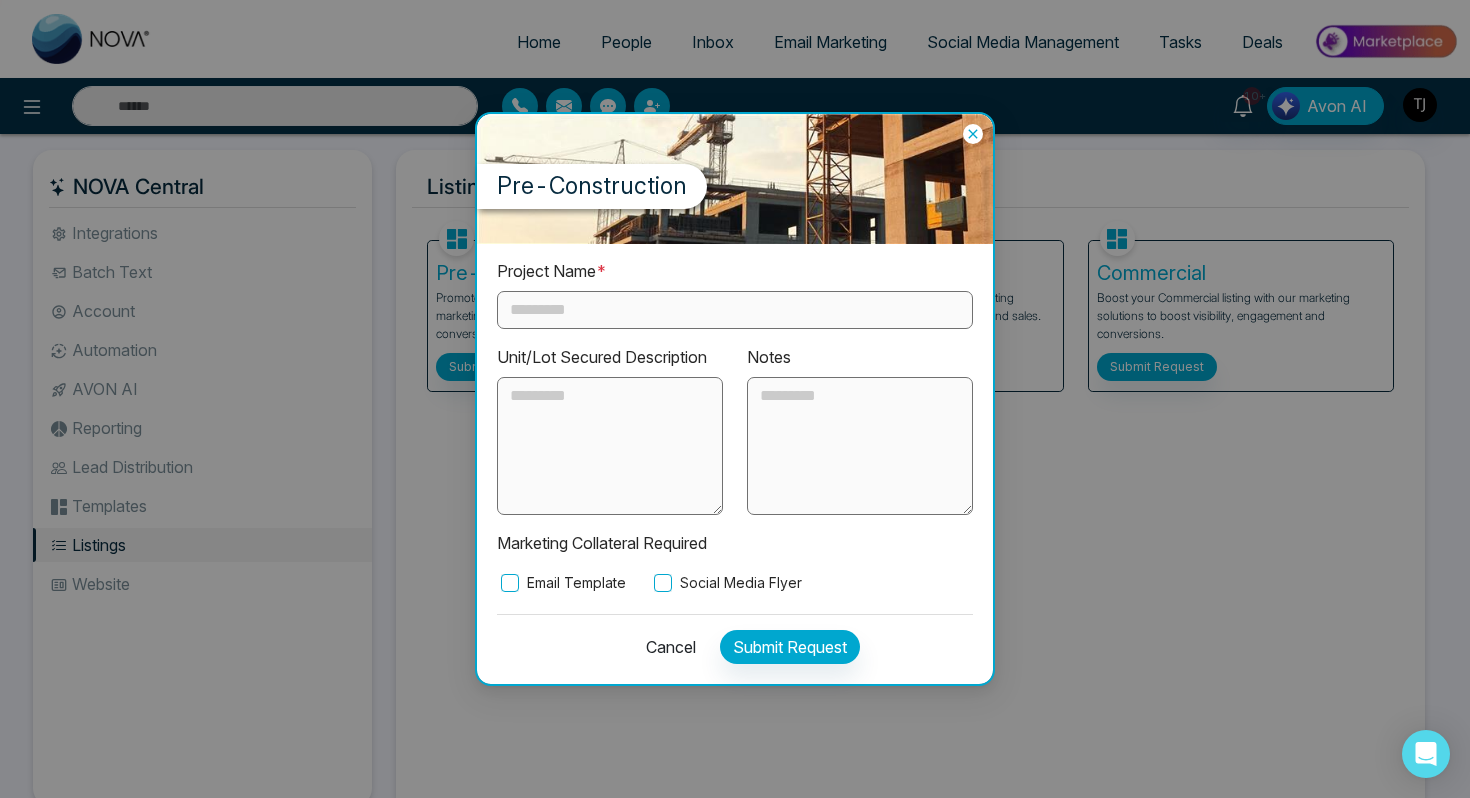 click at bounding box center [735, 310] 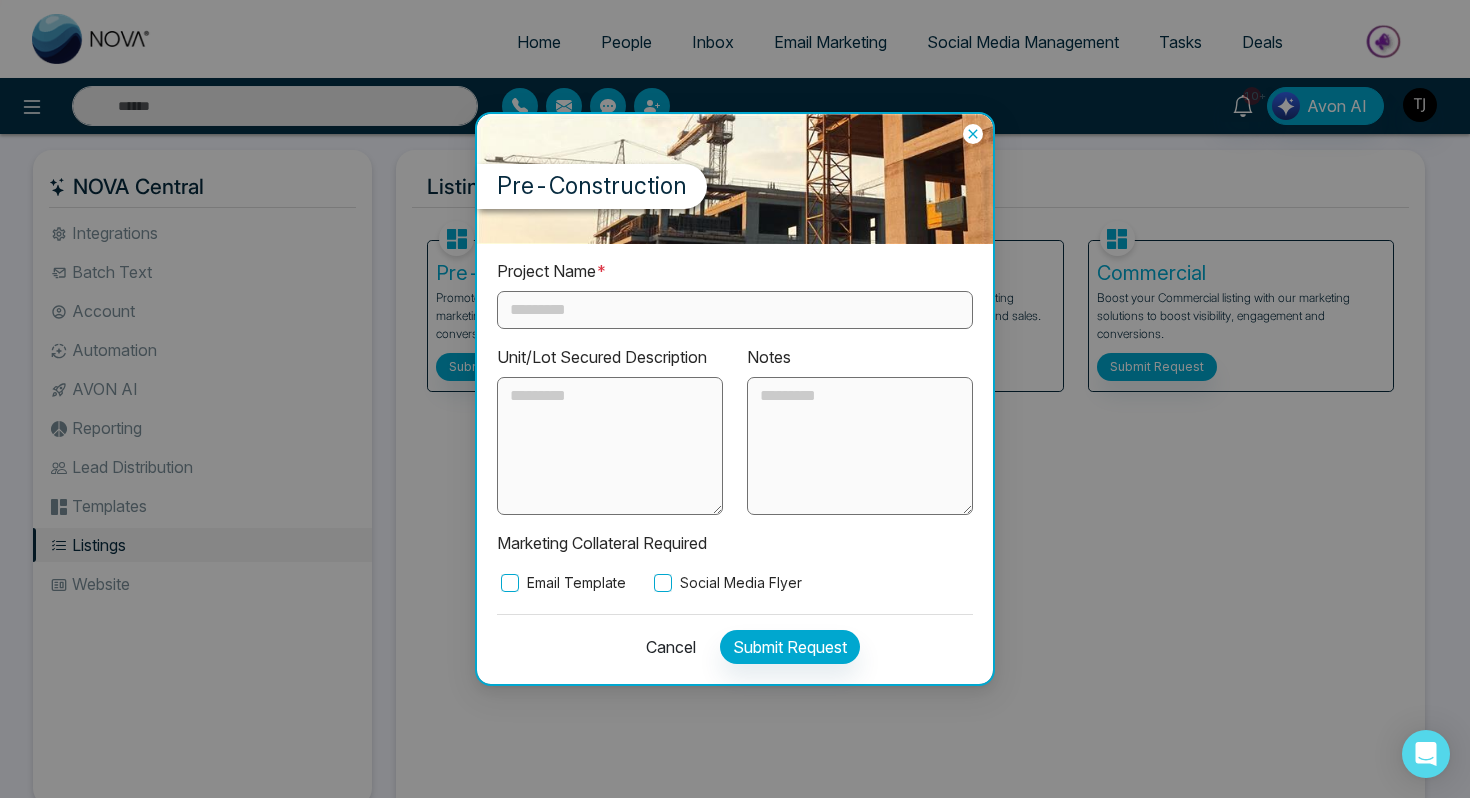 click on "Social Media Flyer" at bounding box center (726, 583) 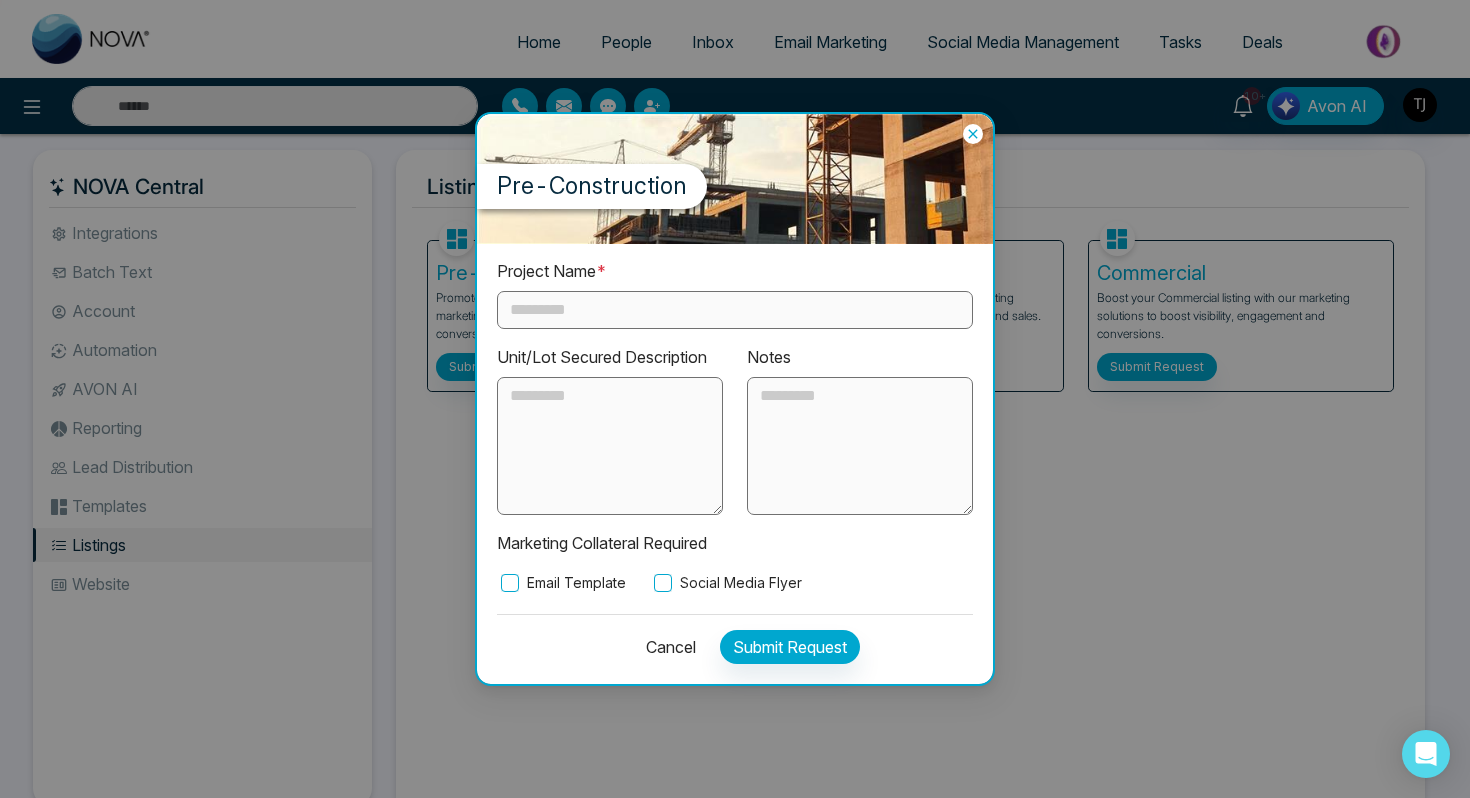 click on "Cancel" at bounding box center (665, 647) 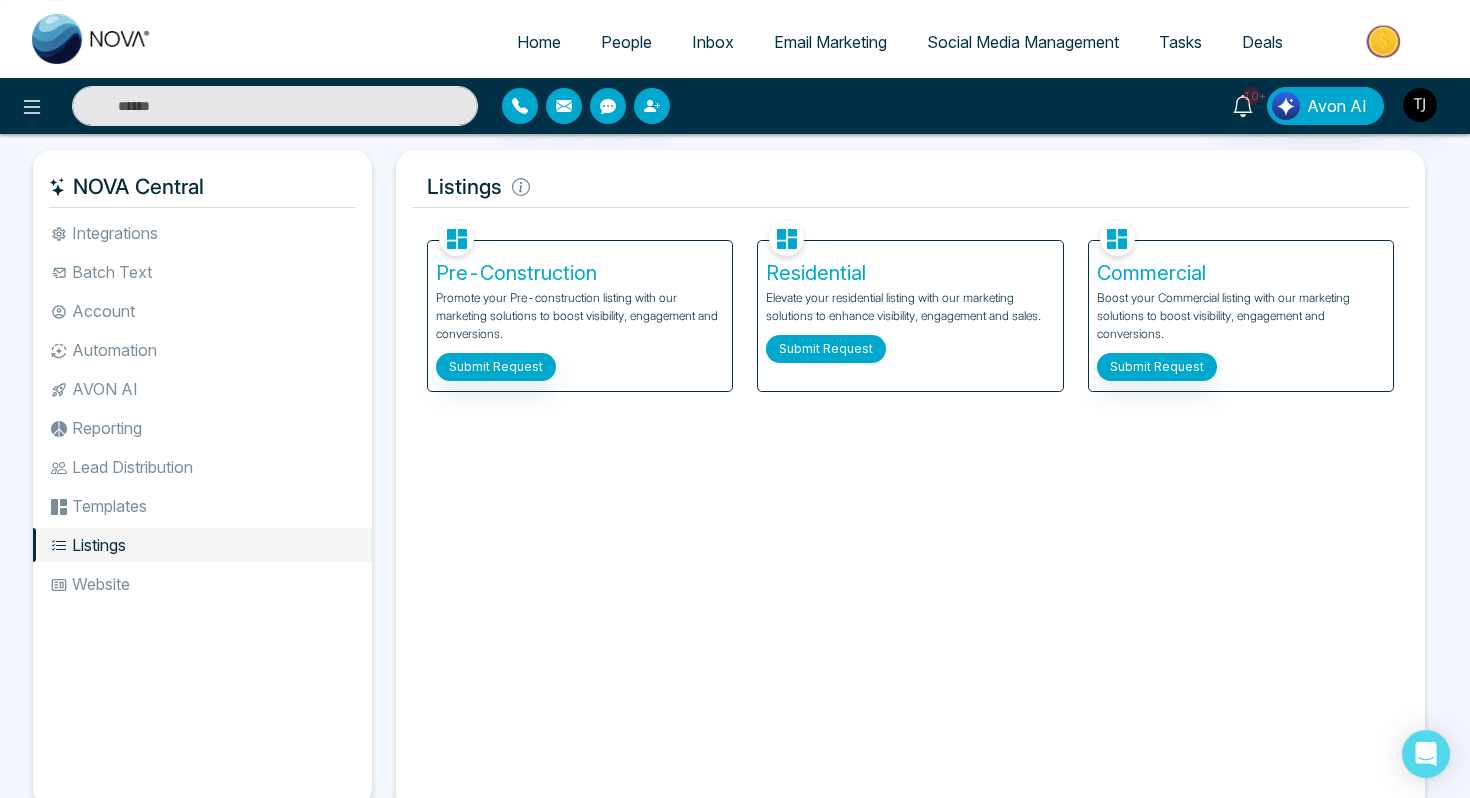 click on "Submit Request" at bounding box center (826, 349) 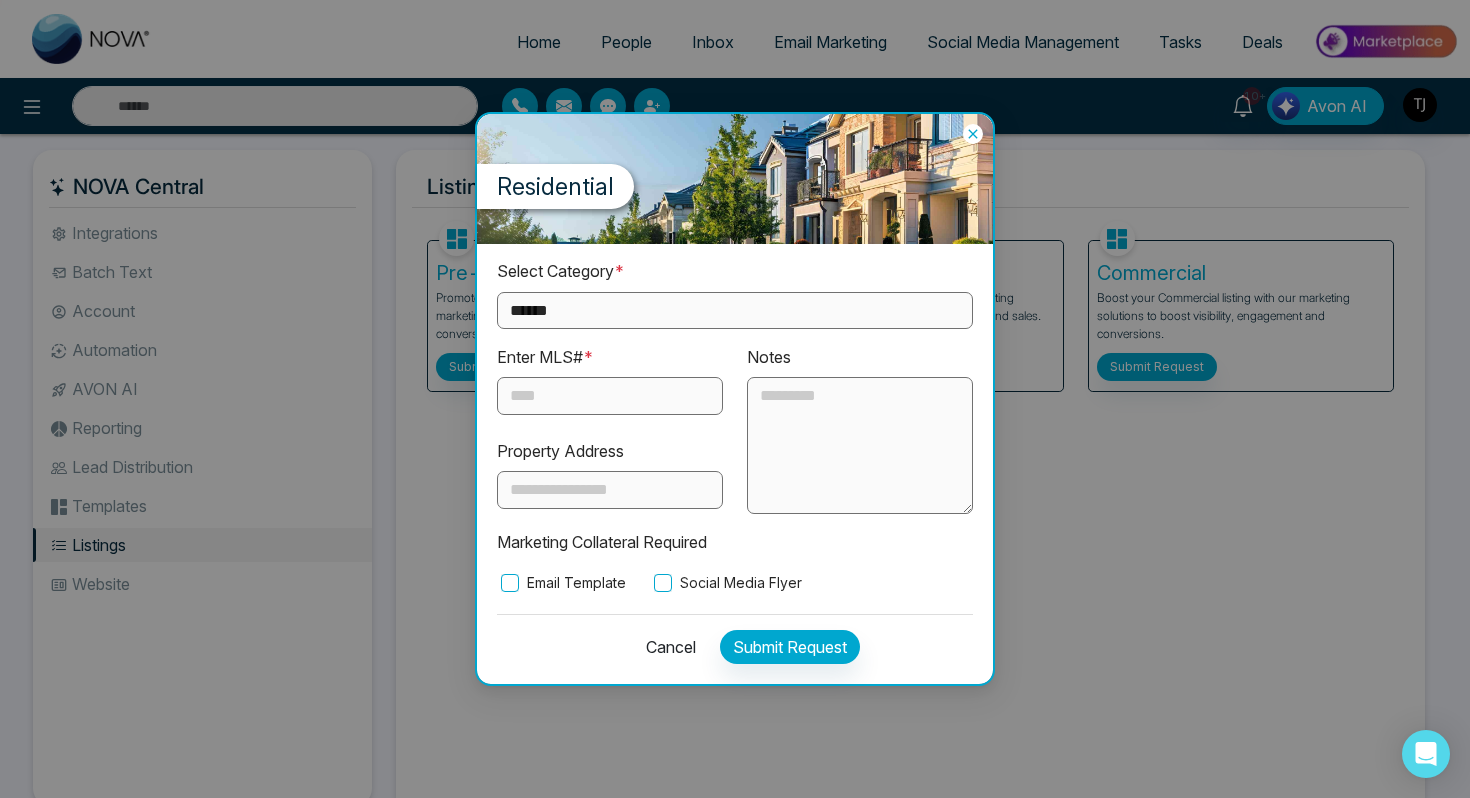 click on "**********" at bounding box center (735, 310) 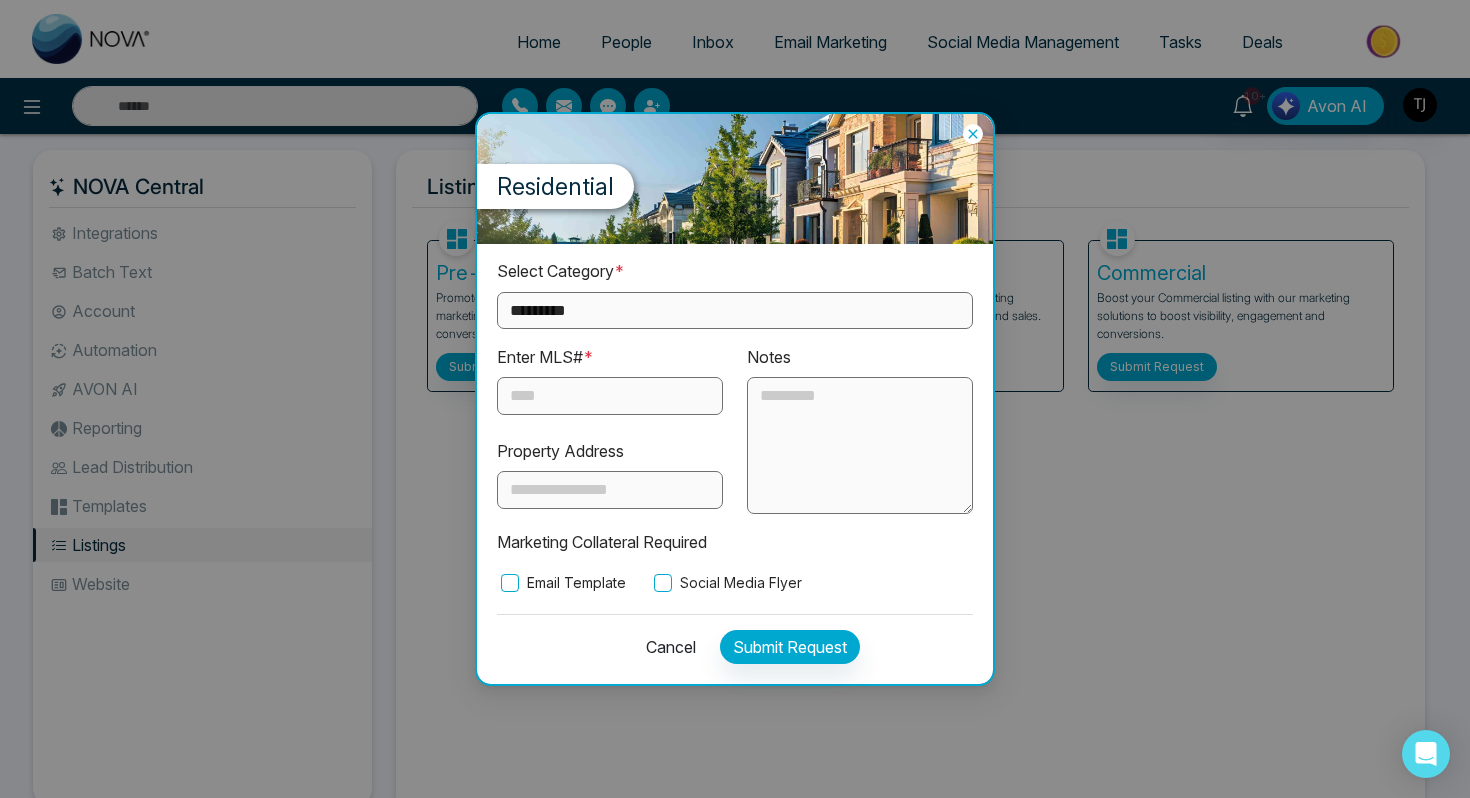 click at bounding box center [610, 396] 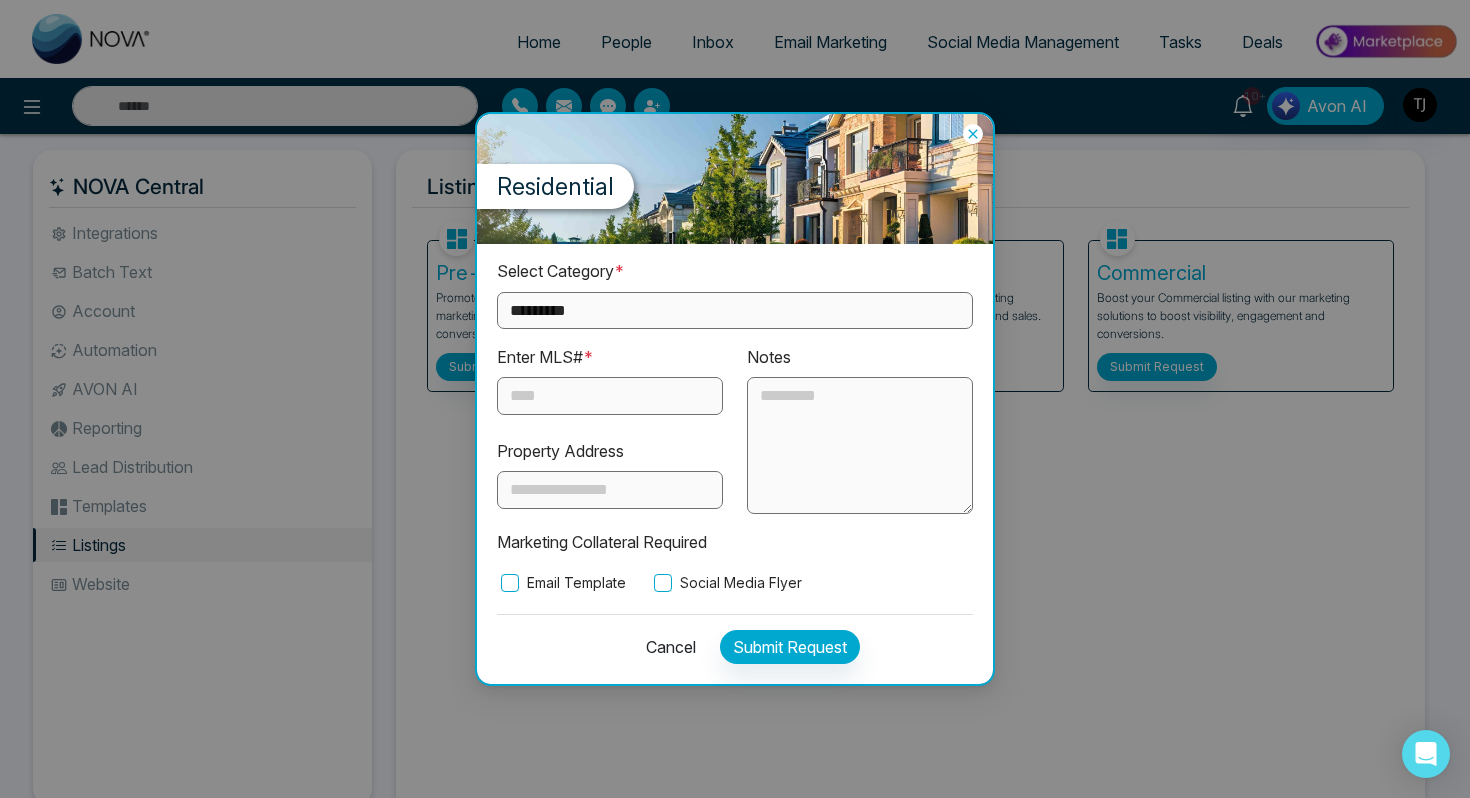 click on "Email Template" at bounding box center [561, 583] 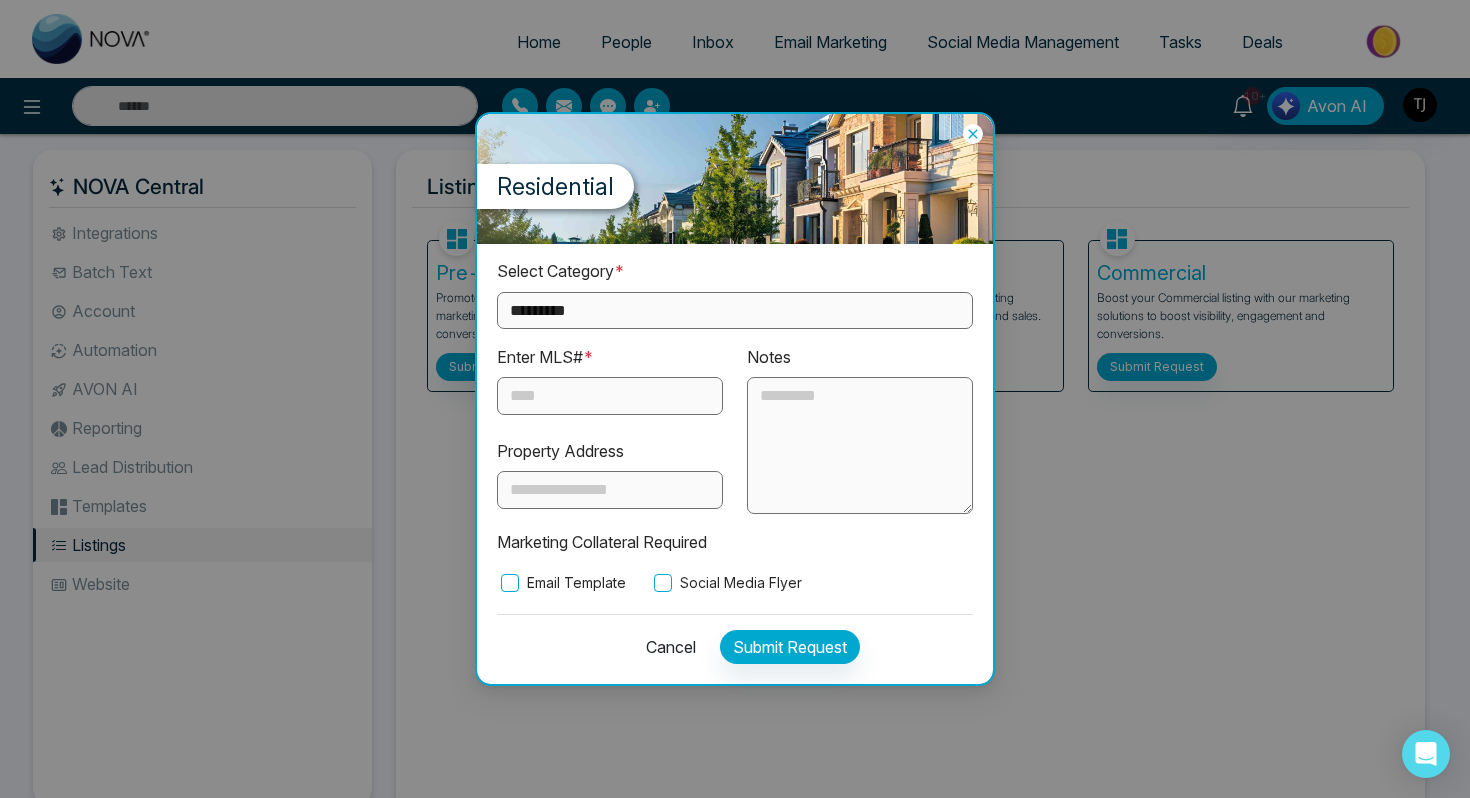 click on "Social Media Flyer" at bounding box center [726, 583] 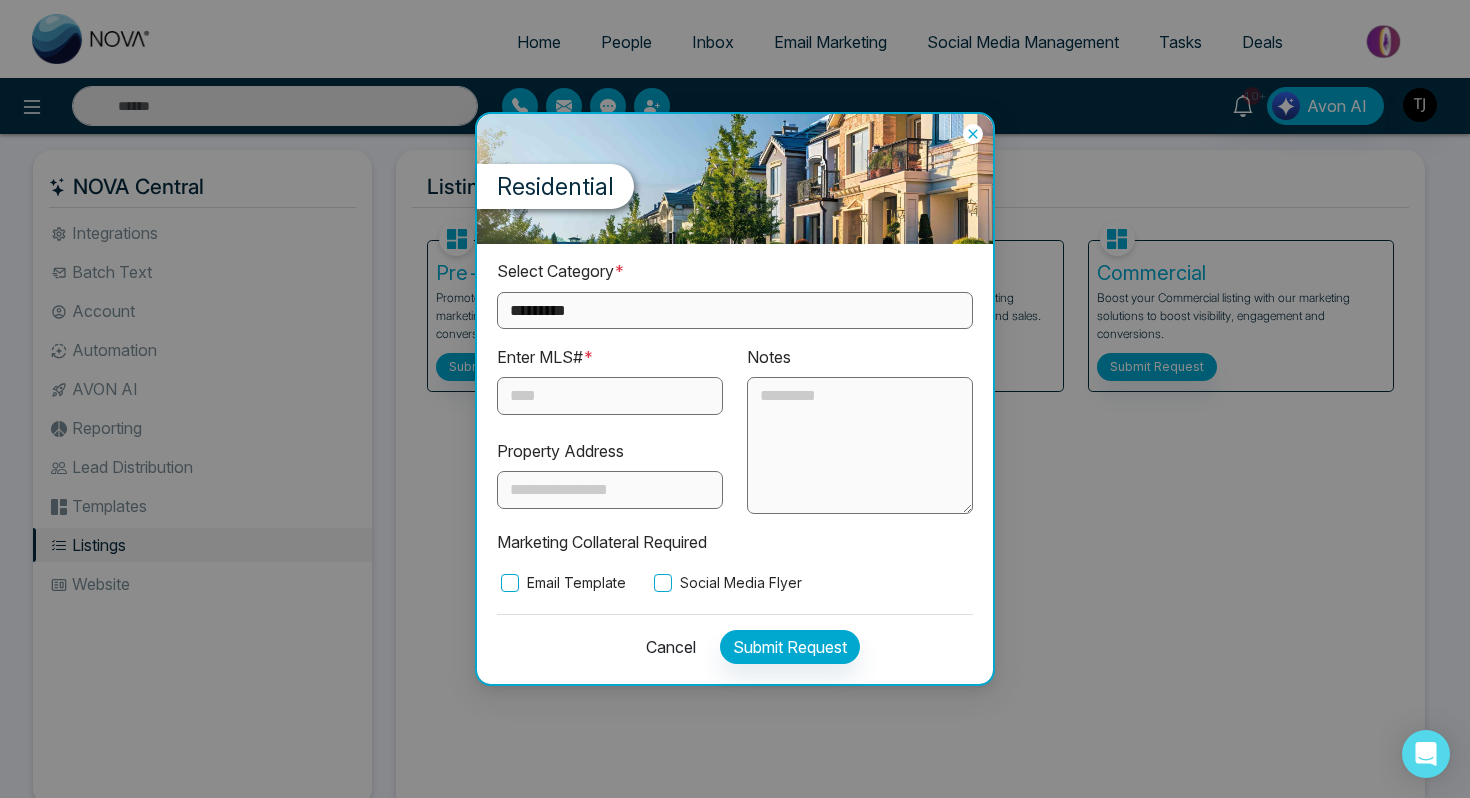 click on "**********" at bounding box center (735, 310) 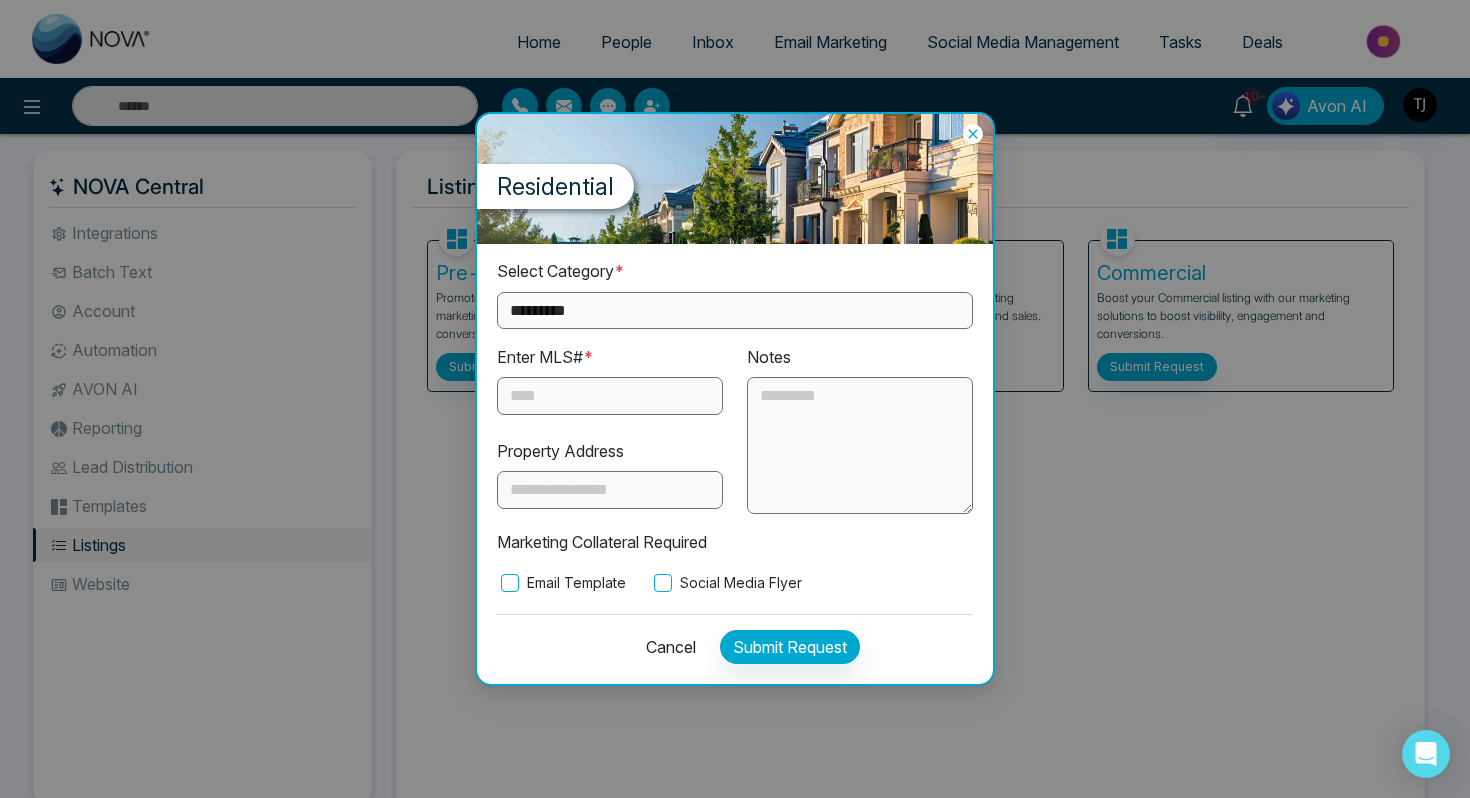 select on "**********" 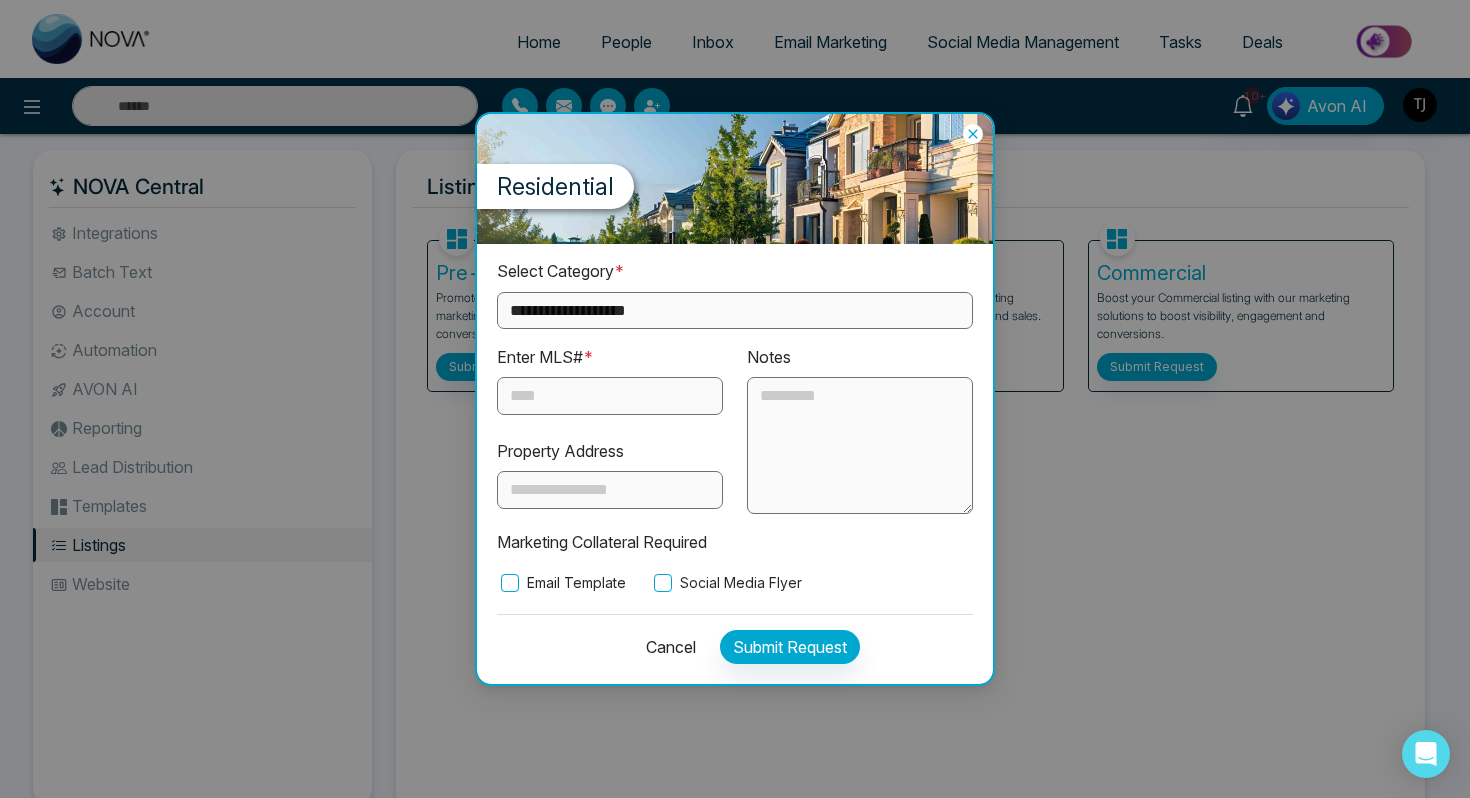 click 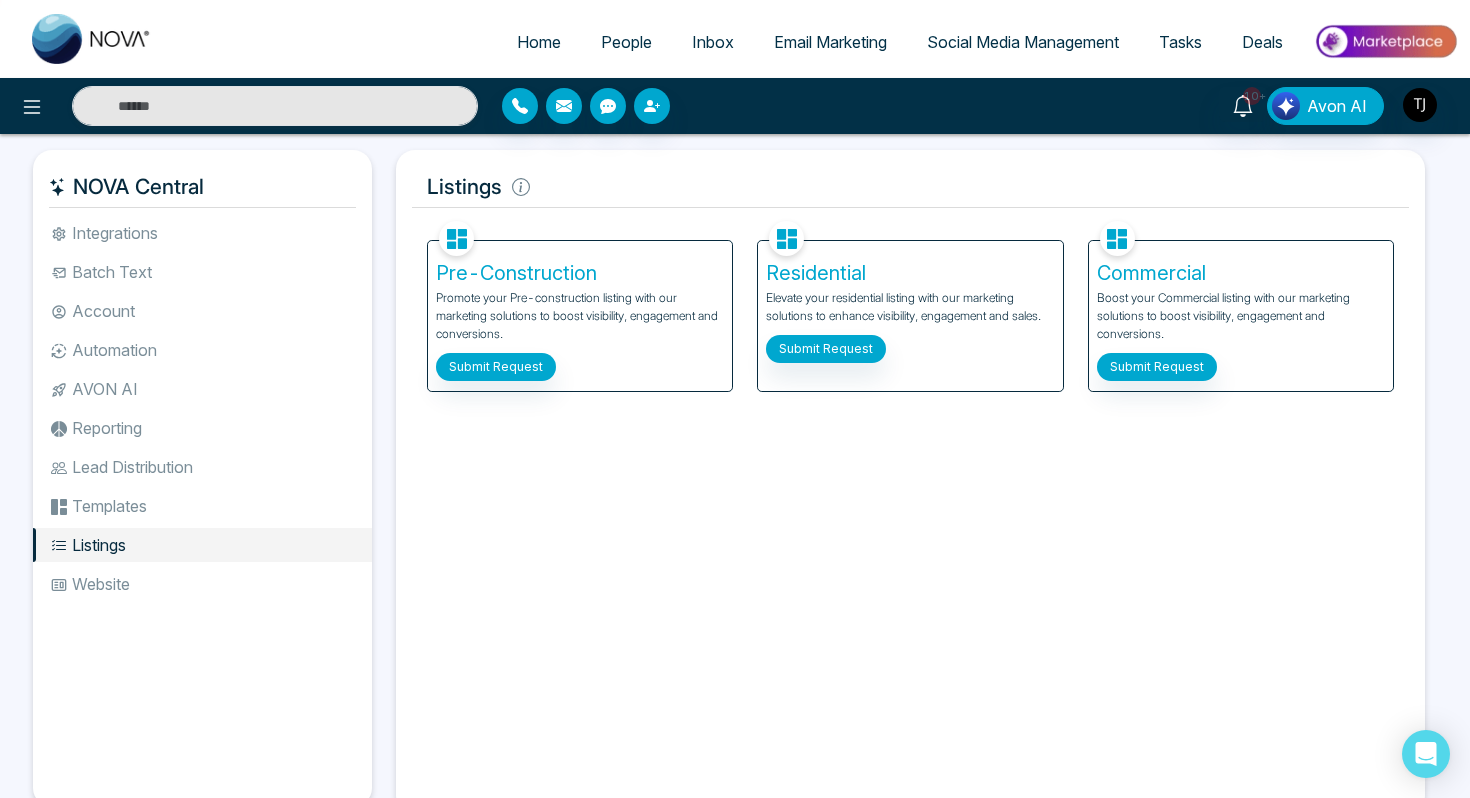 click on "Social Media Management" at bounding box center [1023, 42] 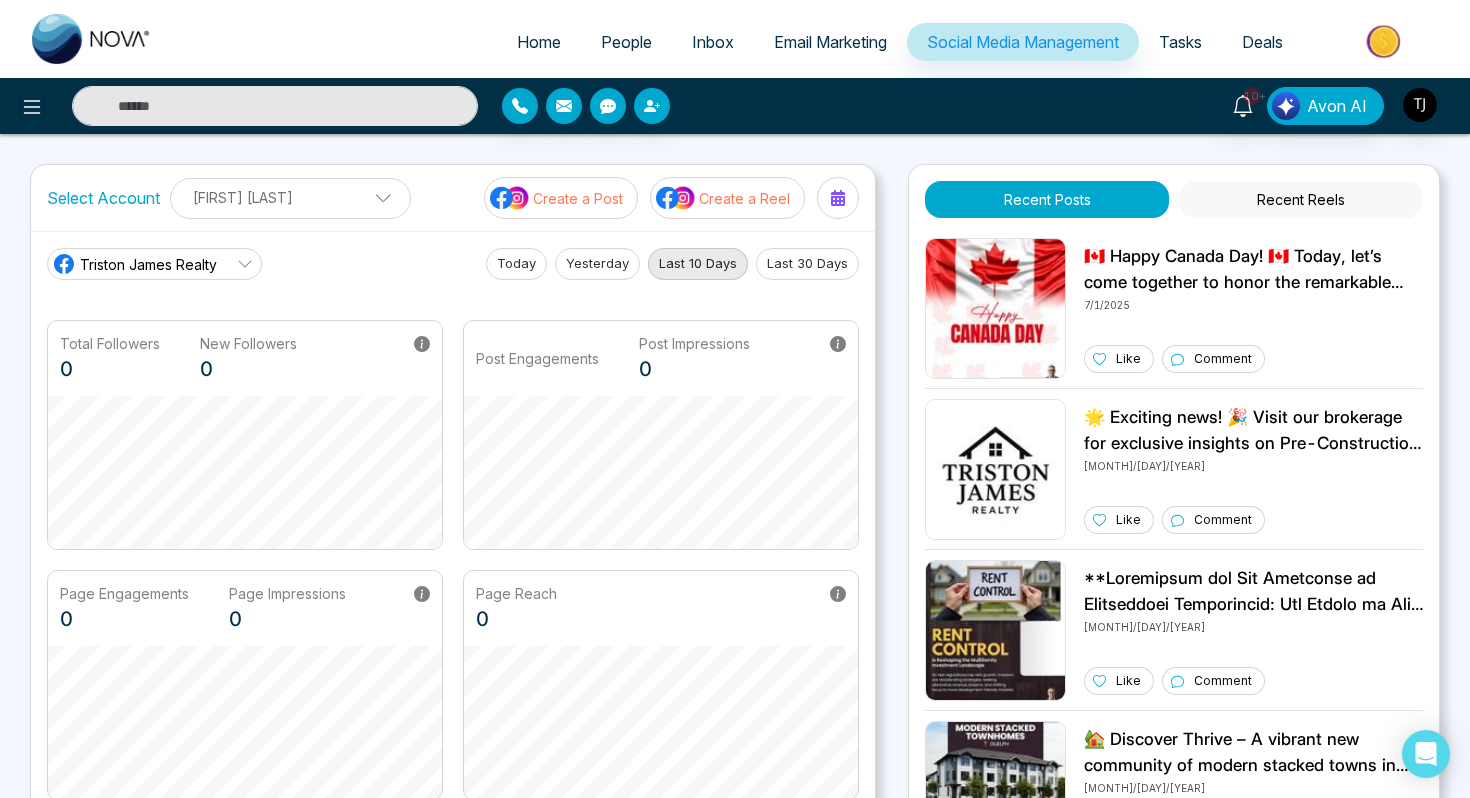 click on "Create a Post" at bounding box center (578, 198) 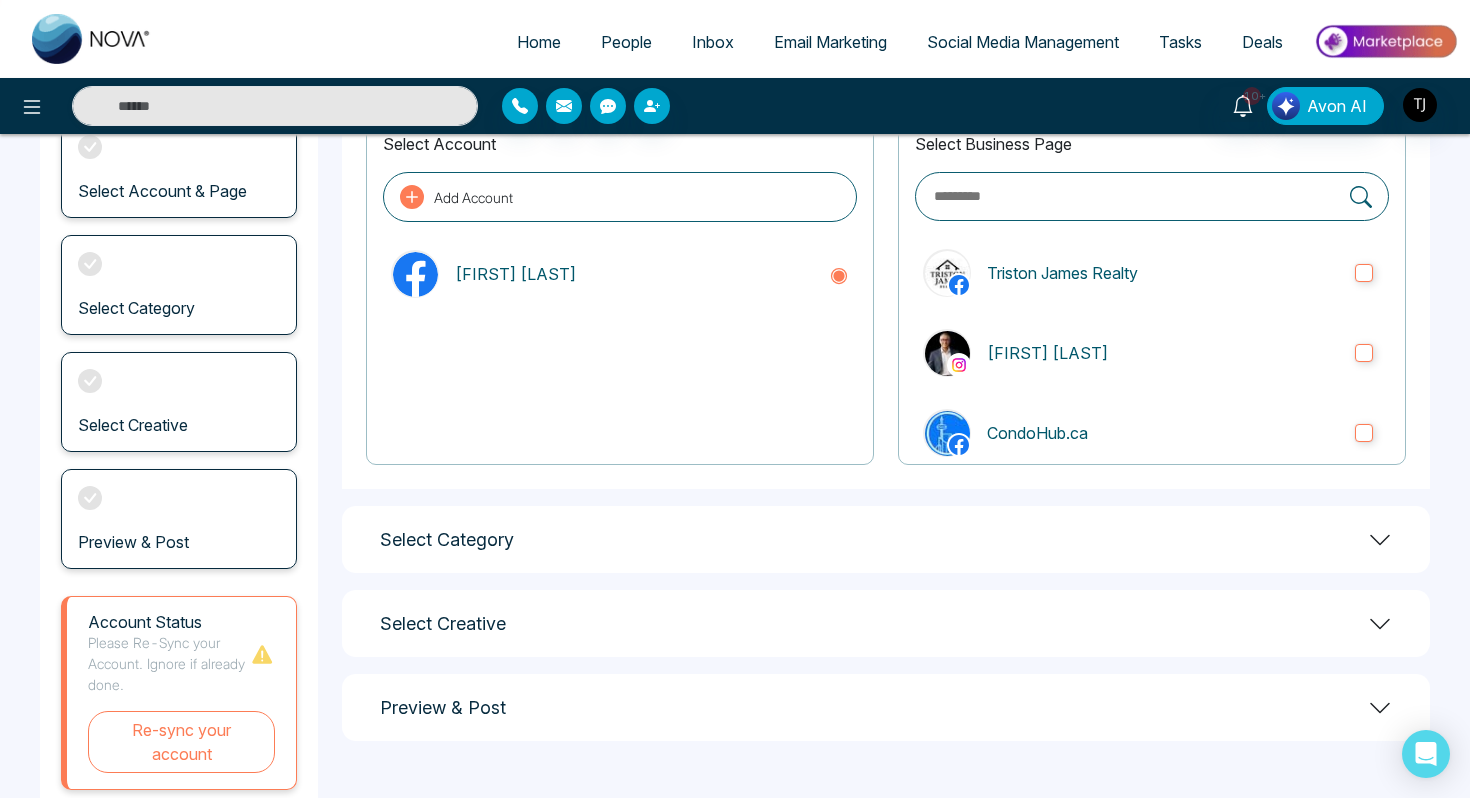 scroll, scrollTop: 211, scrollLeft: 0, axis: vertical 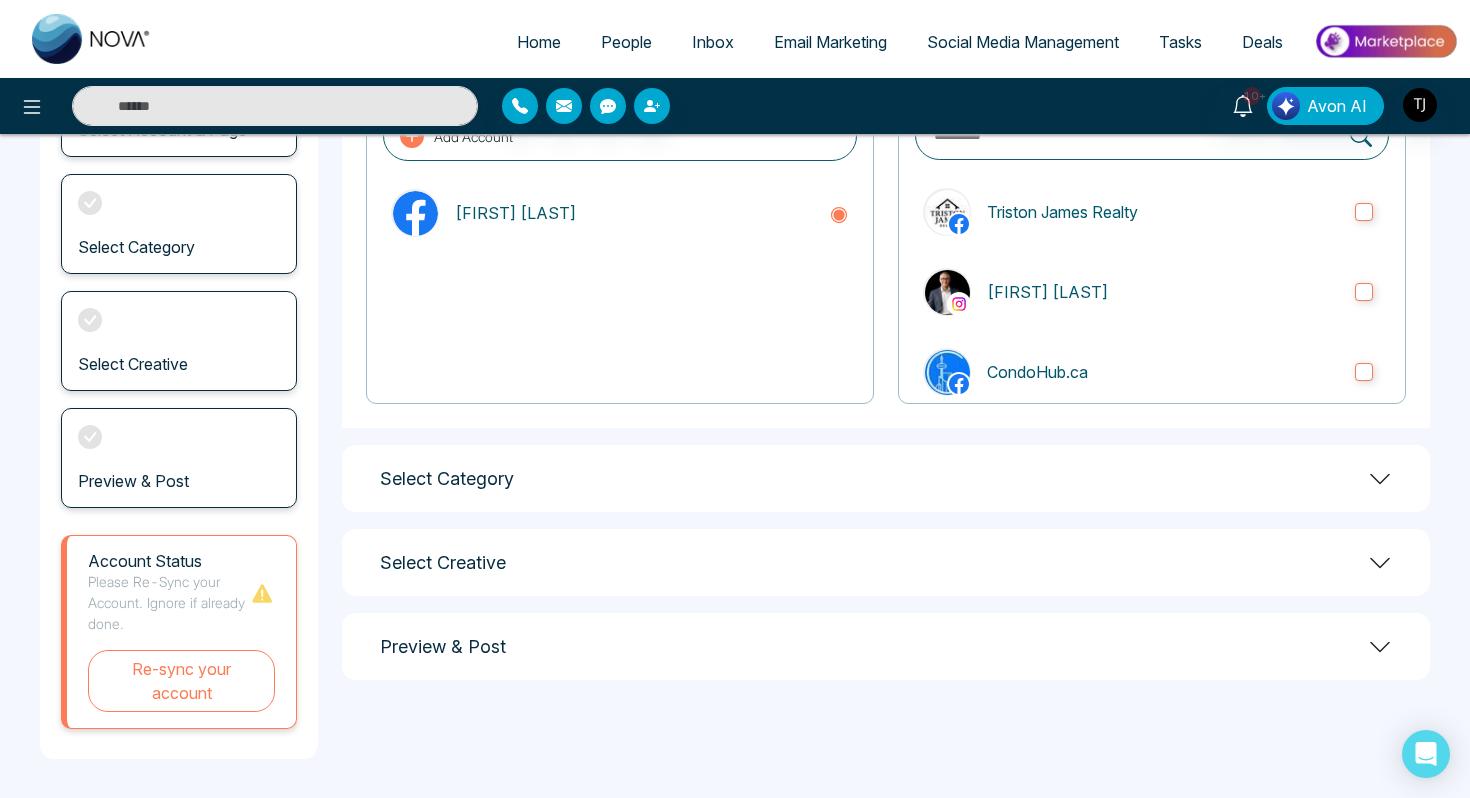 click on "Select Business Page [FIRST] [LAST] Realty [FIRST] [LAST] CondoHub.ca First Time Home Buyer Edmonton Homes Team Allwin TeamAllwin | GTA & Durham Homes Lions Legacy Group Lions Legacy Group Real Estate CRM Reid Group Elite Reid Group Elite Mortgage Solutions Anil Gupta Real Estate Broker Anil Gupta Real Estate Broker Harpreet Kaur Realtor Harpreet Team Tony Chawla Gary Pannu Home Selling System. Gary Pannu Re/Max Ananth Ananth Tharmalingam Surender Tandal Realtor Surender Tandal Ananth Tharmalingam Wellthy Realty Inc. Savith Geevarghese Mankidy Savith Geevarghese Mankidy | Realtor MM NOVA Tech MM Nova Tech Mehmi Real Estate Charanjeev Mehmi Mortgage Lending Centre Mortgage Lending Centre All You Need To Know About Property Buying/ Selling Japjeet Sethi Arvinder Lally - Realtor Arvinder Lally" at bounding box center (1152, 229) 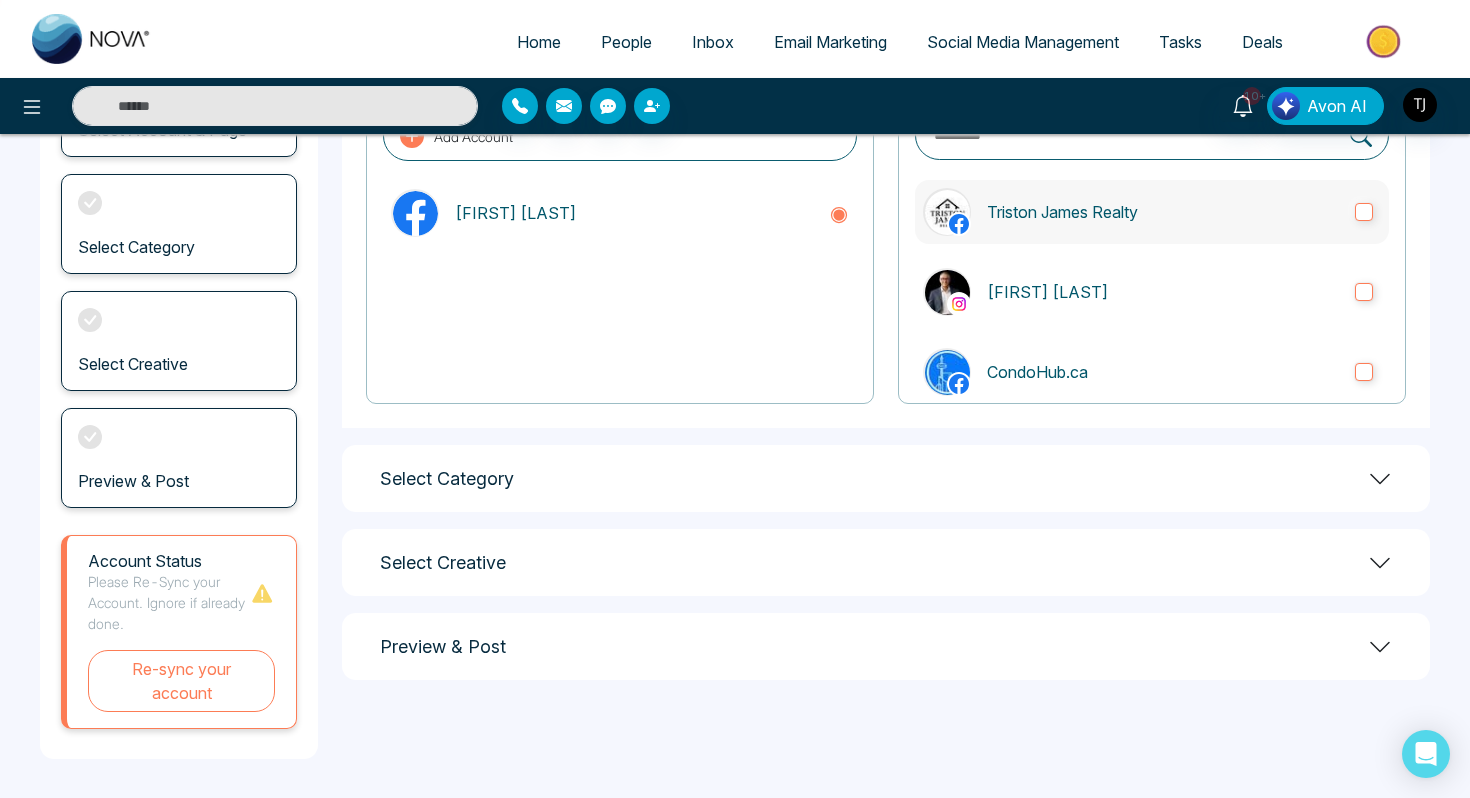 click on "Triston James Realty" at bounding box center (1152, 212) 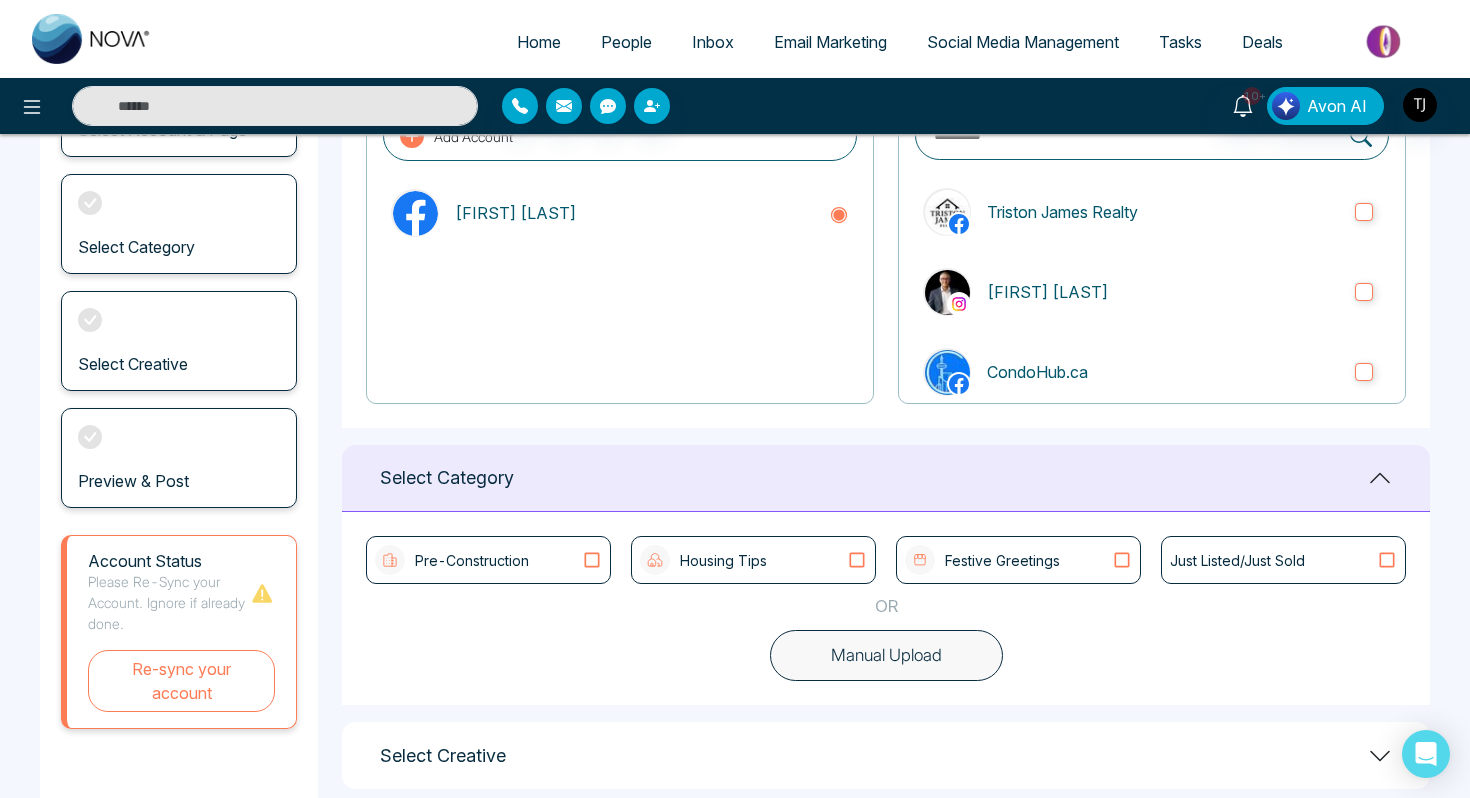 click on "Pre-Construction Housing Tips Festive Greetings Just Listed/Just Sold OR Manual Upload" at bounding box center (886, 608) 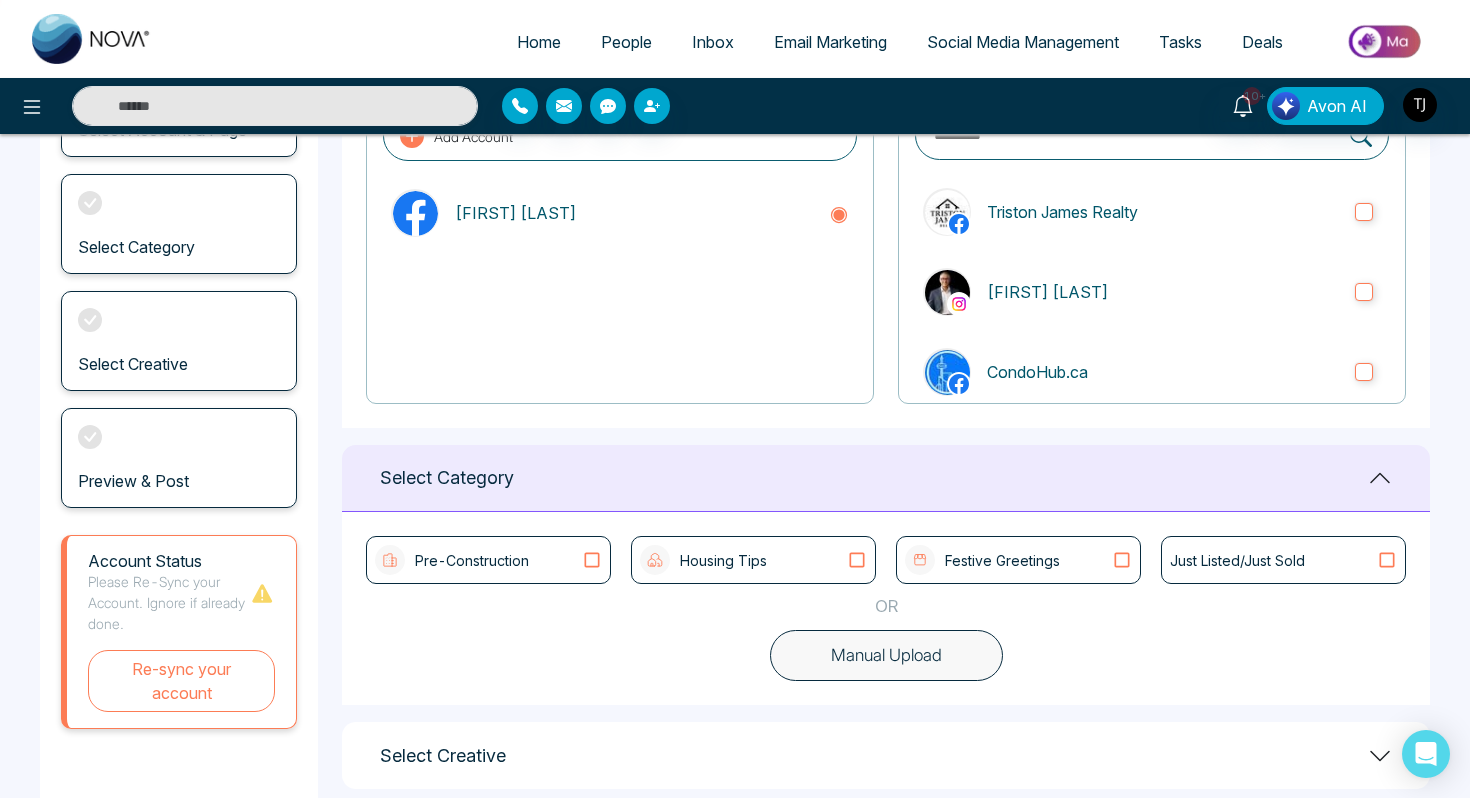 click on "Pre-Construction" at bounding box center (472, 560) 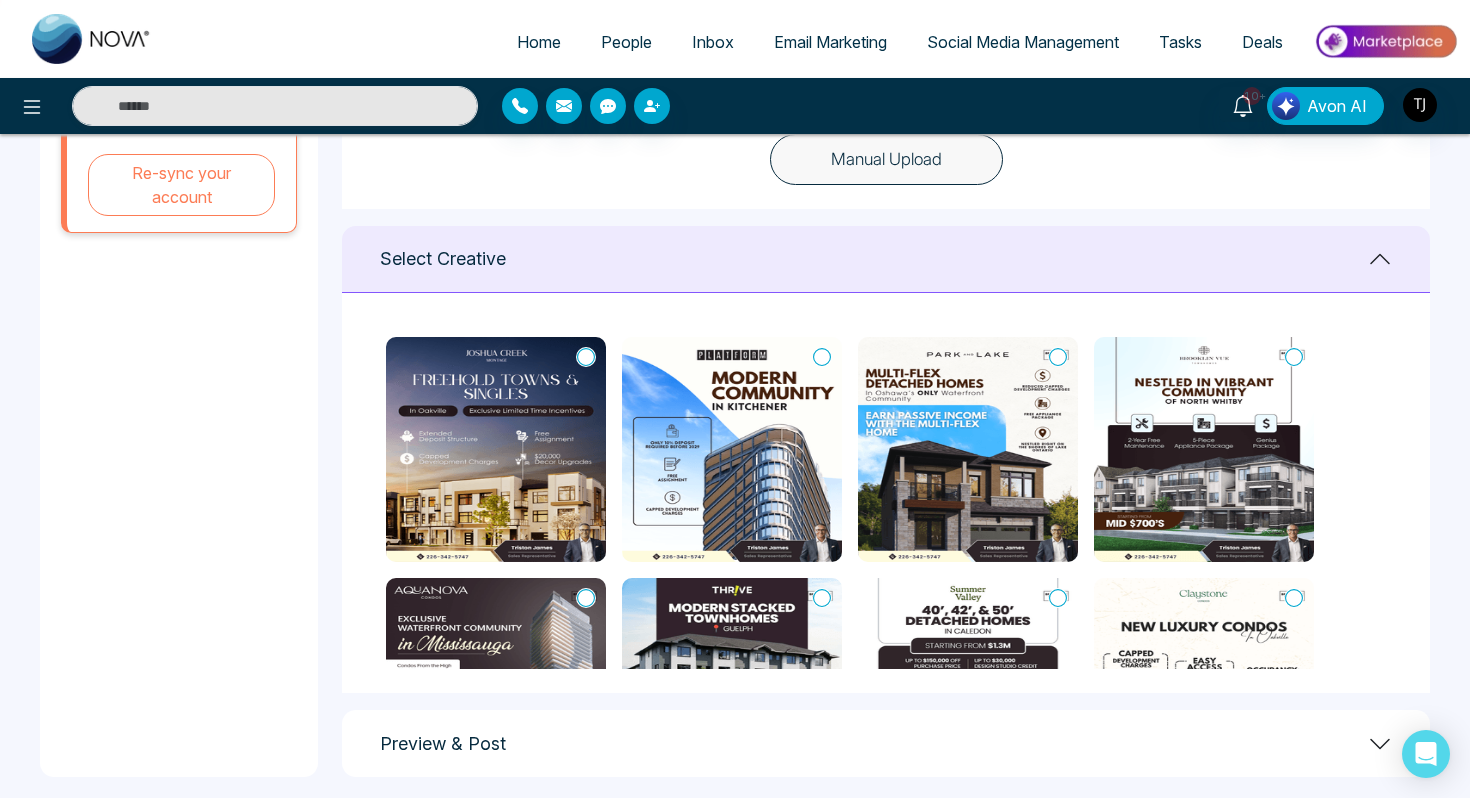 scroll, scrollTop: 718, scrollLeft: 0, axis: vertical 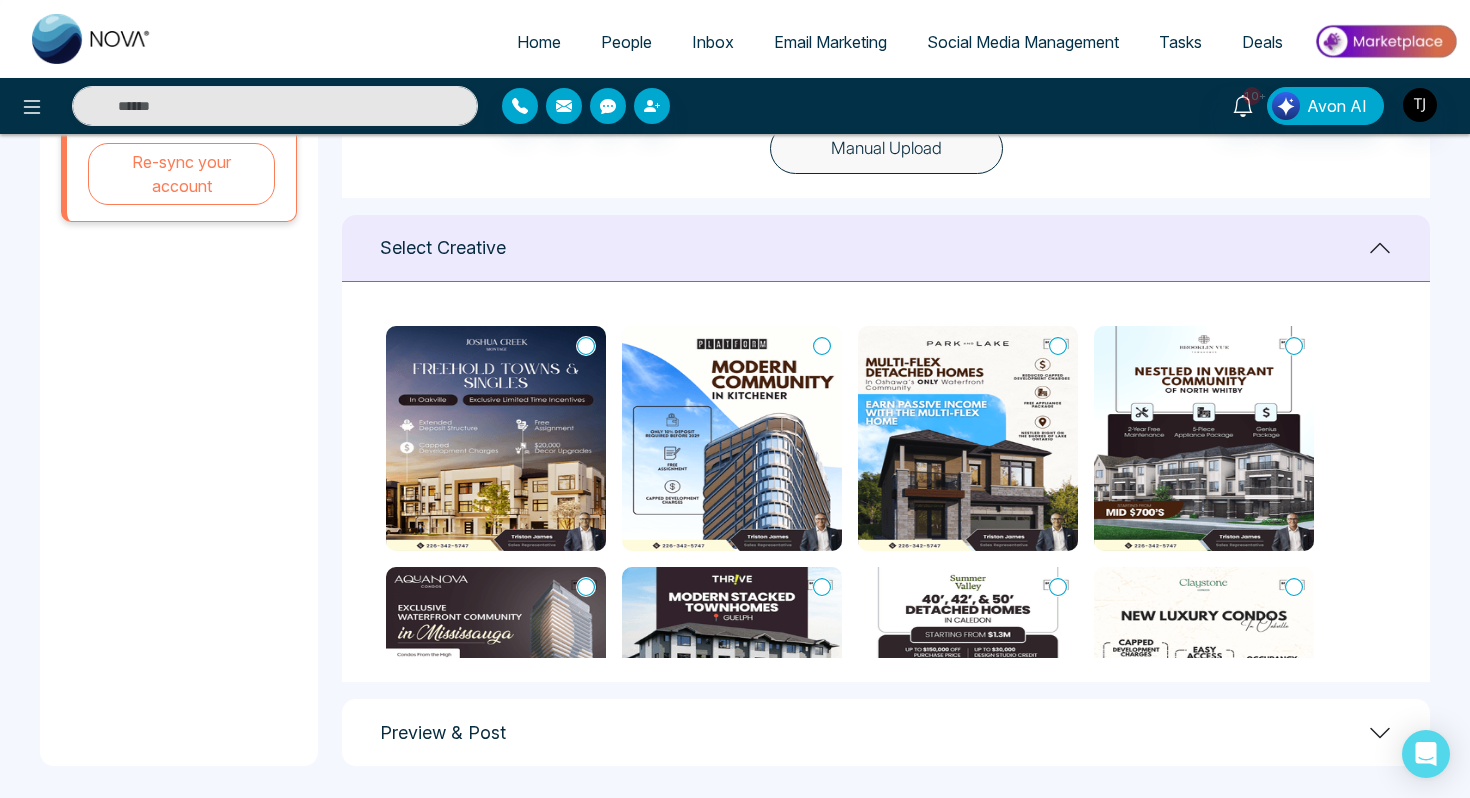 click 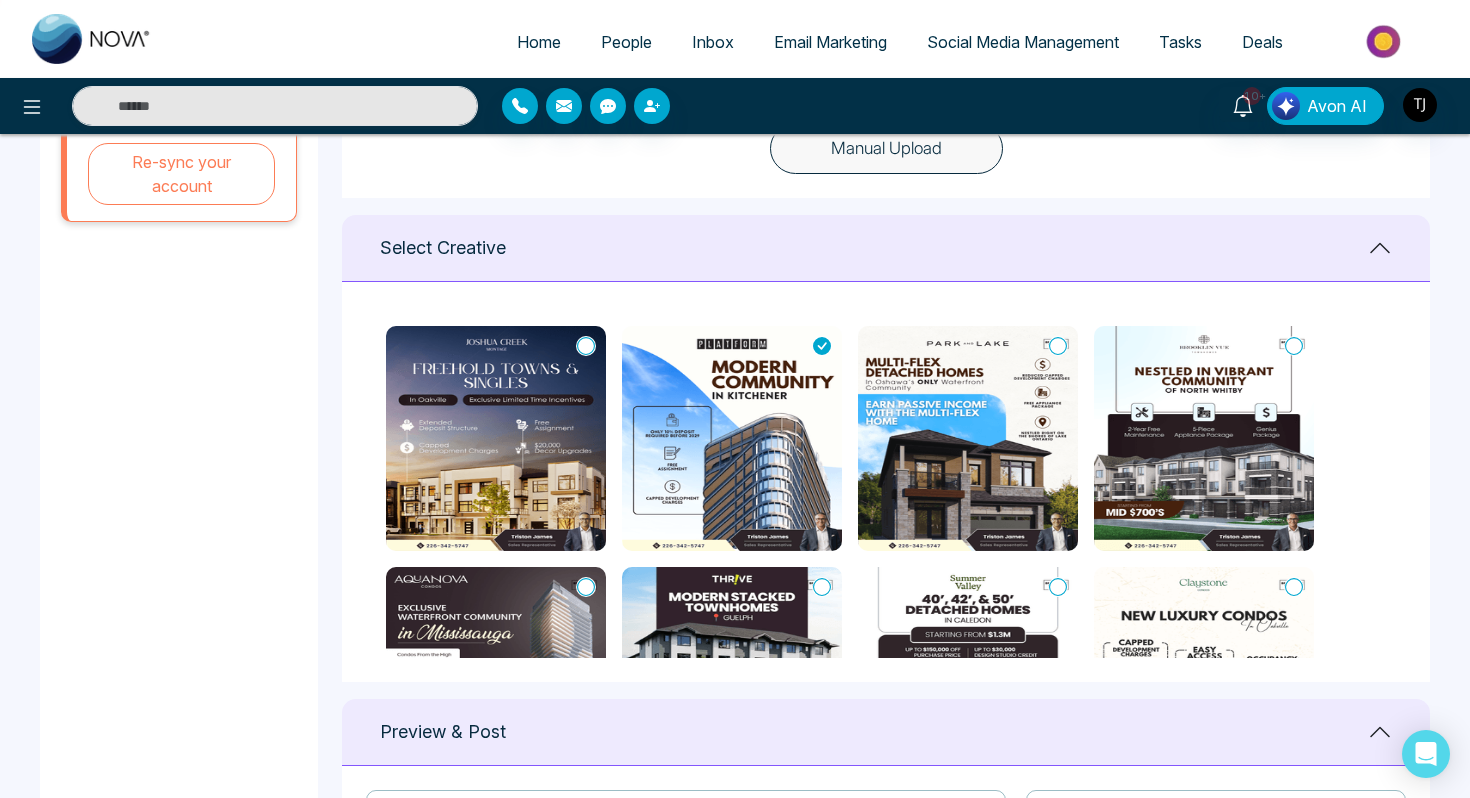 type on "**********" 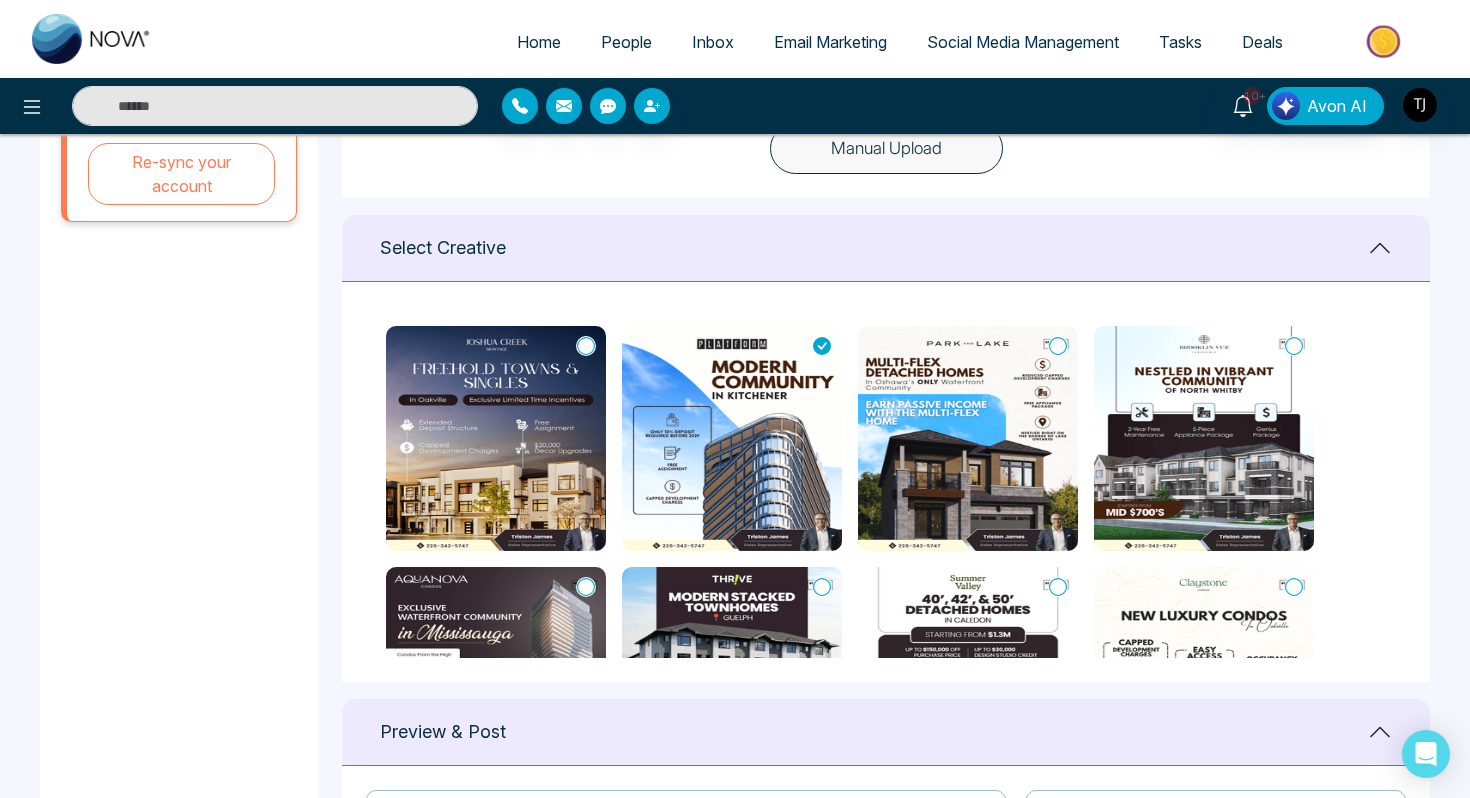 click 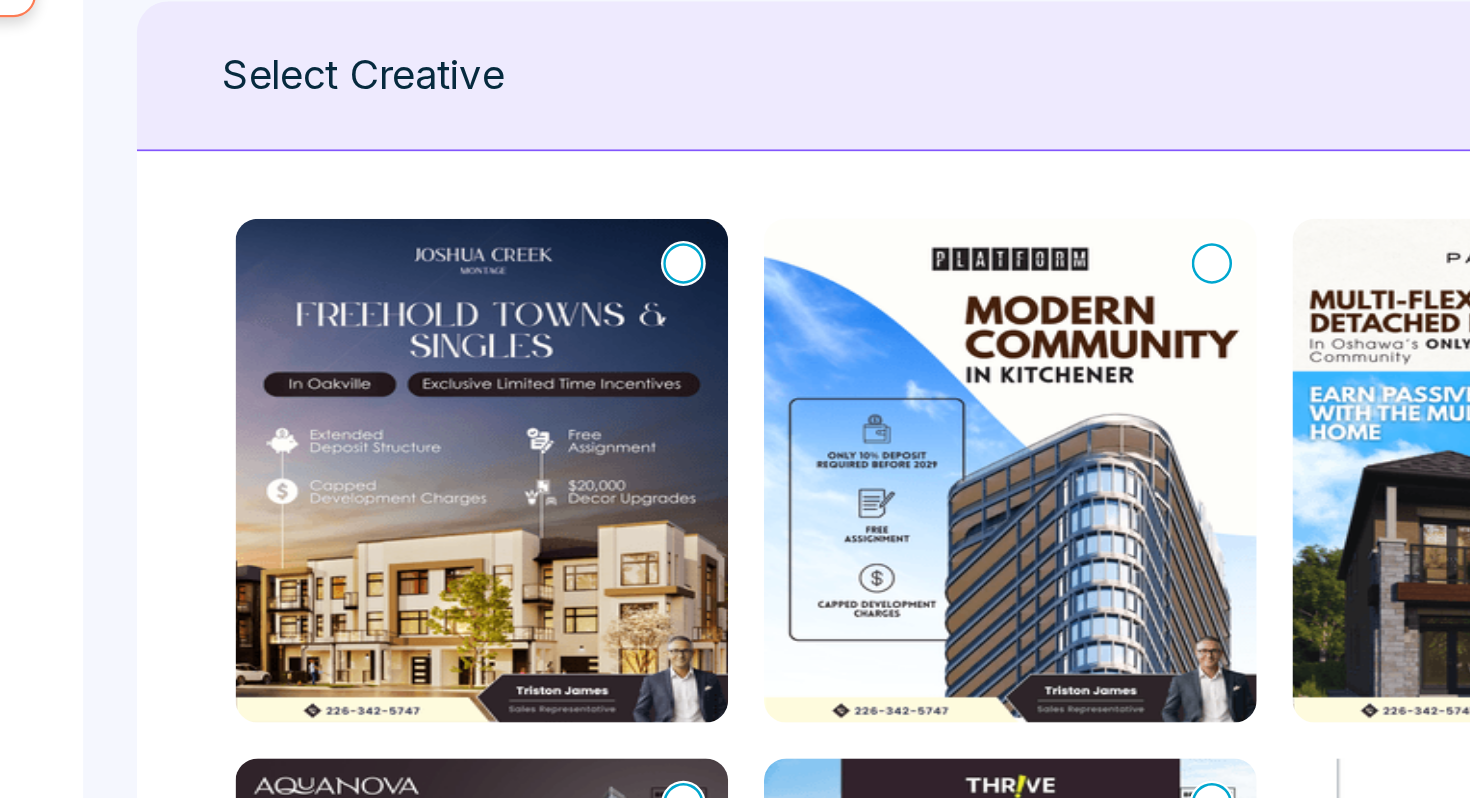 scroll, scrollTop: 7, scrollLeft: 0, axis: vertical 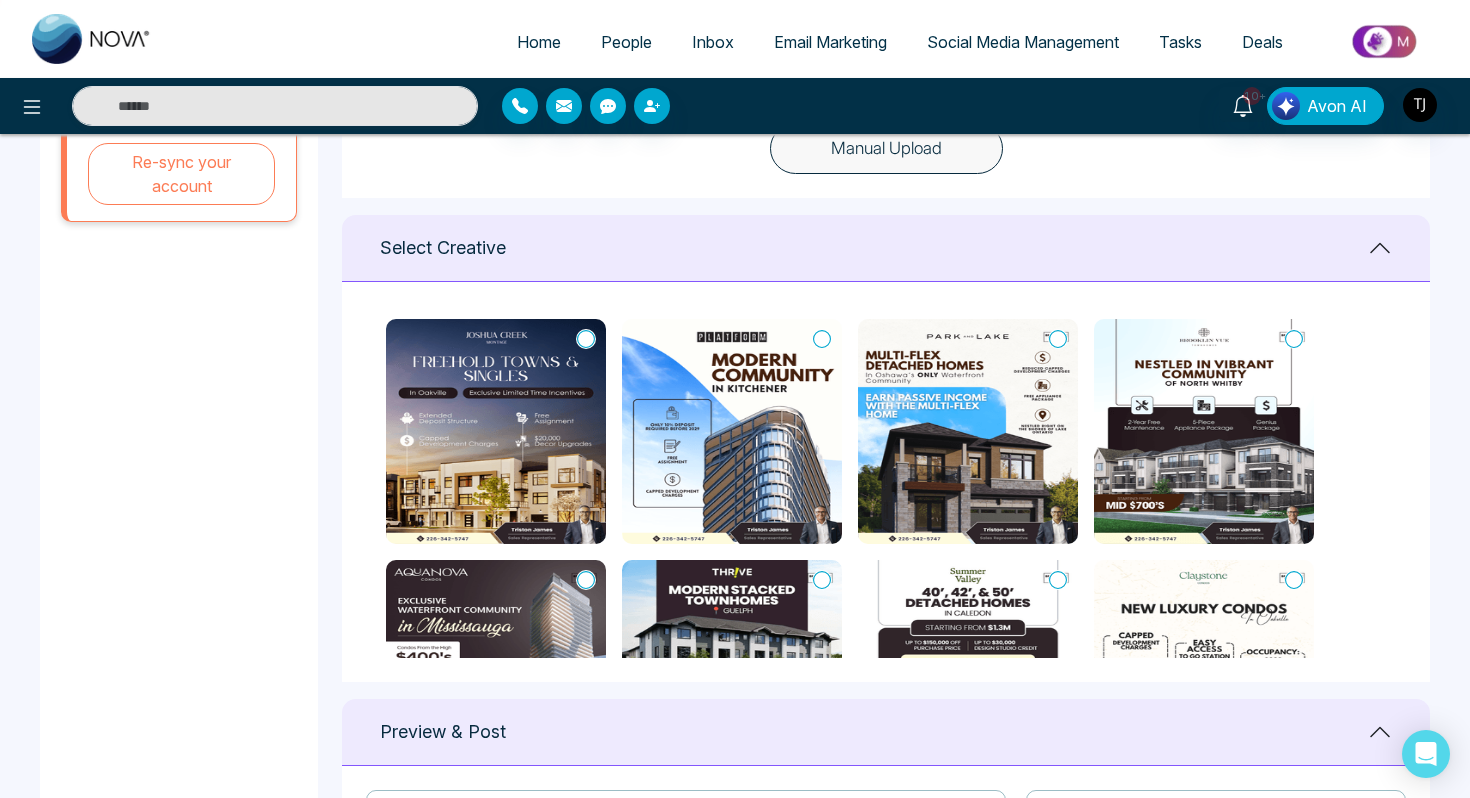 click 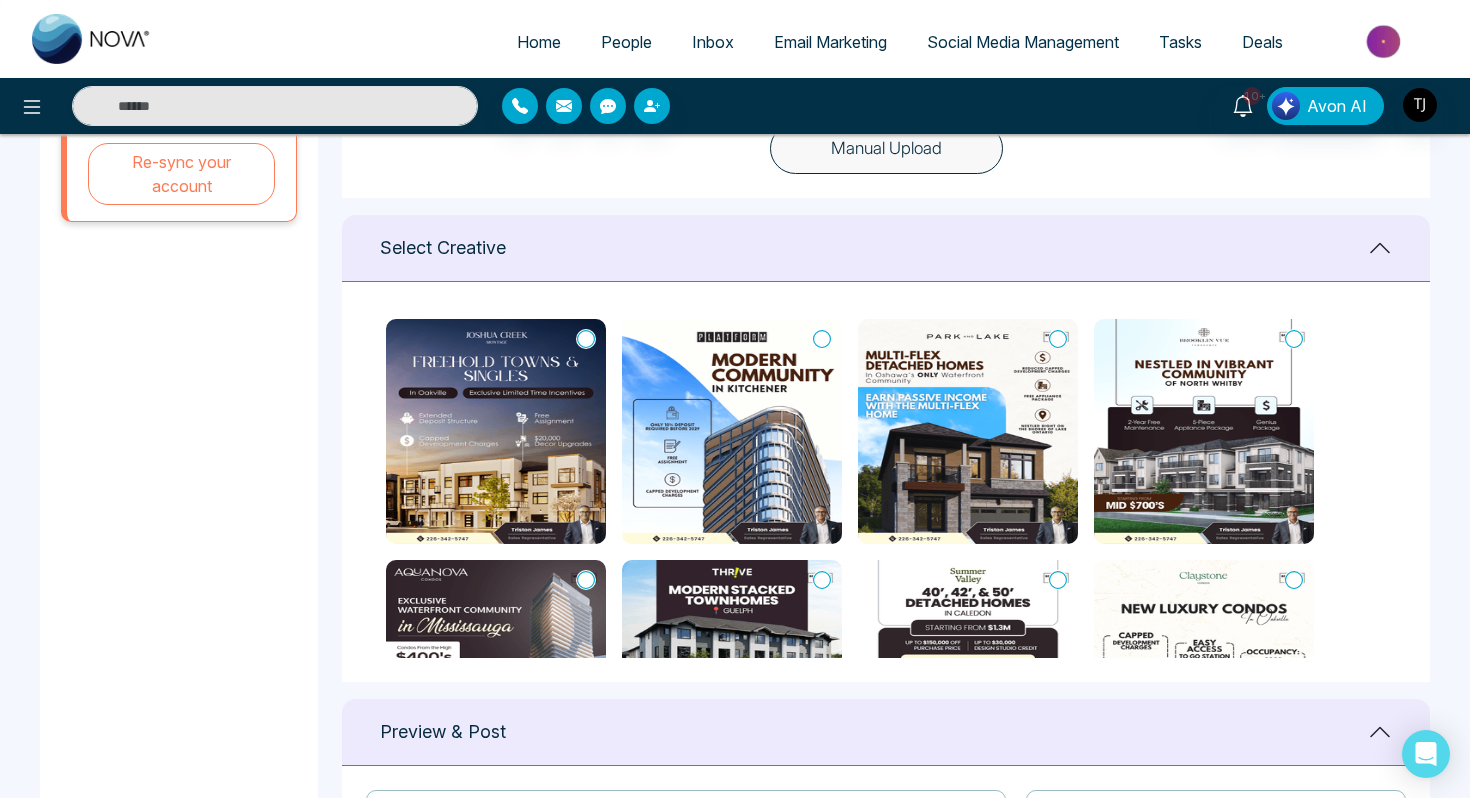 type on "**********" 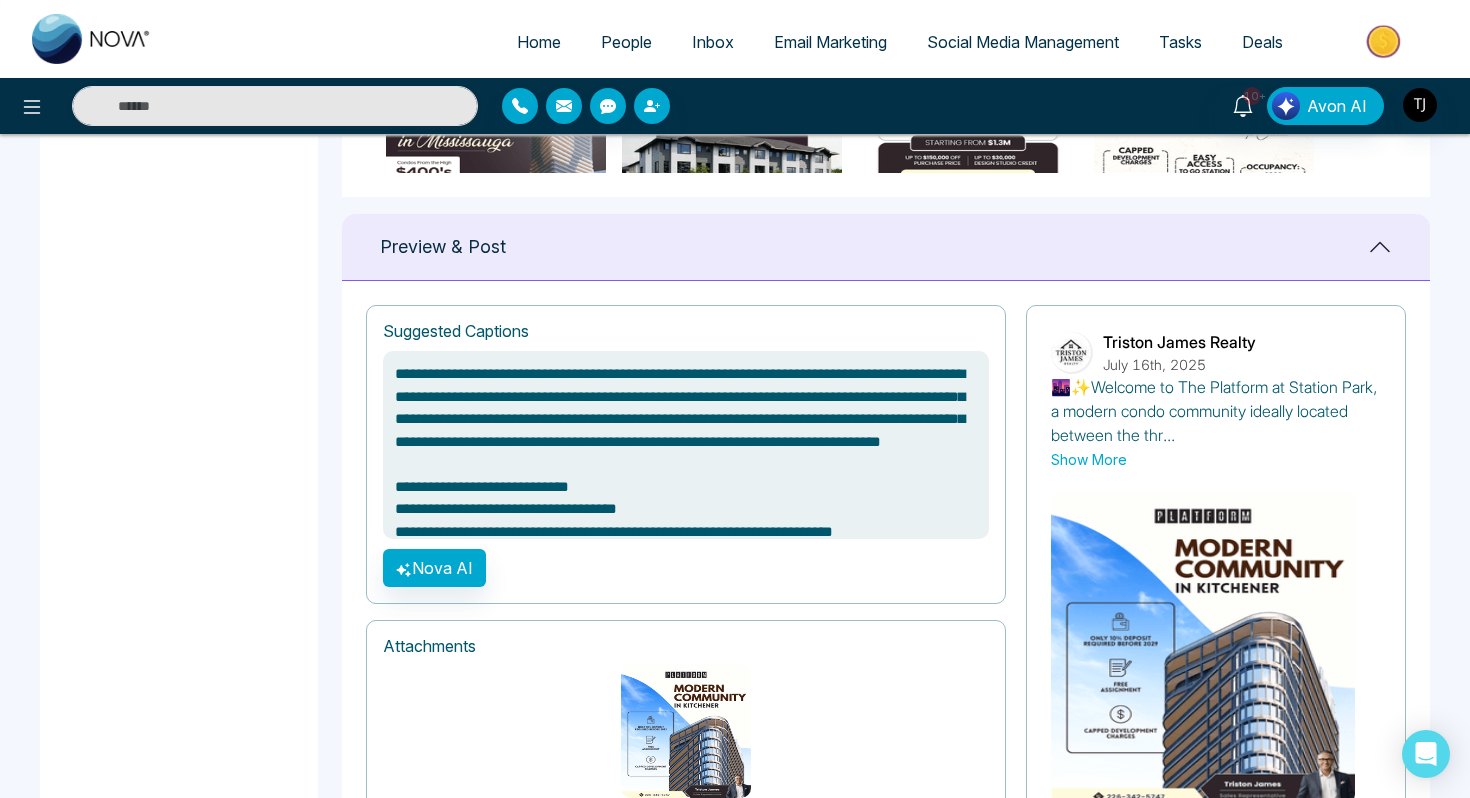 scroll, scrollTop: 1242, scrollLeft: 0, axis: vertical 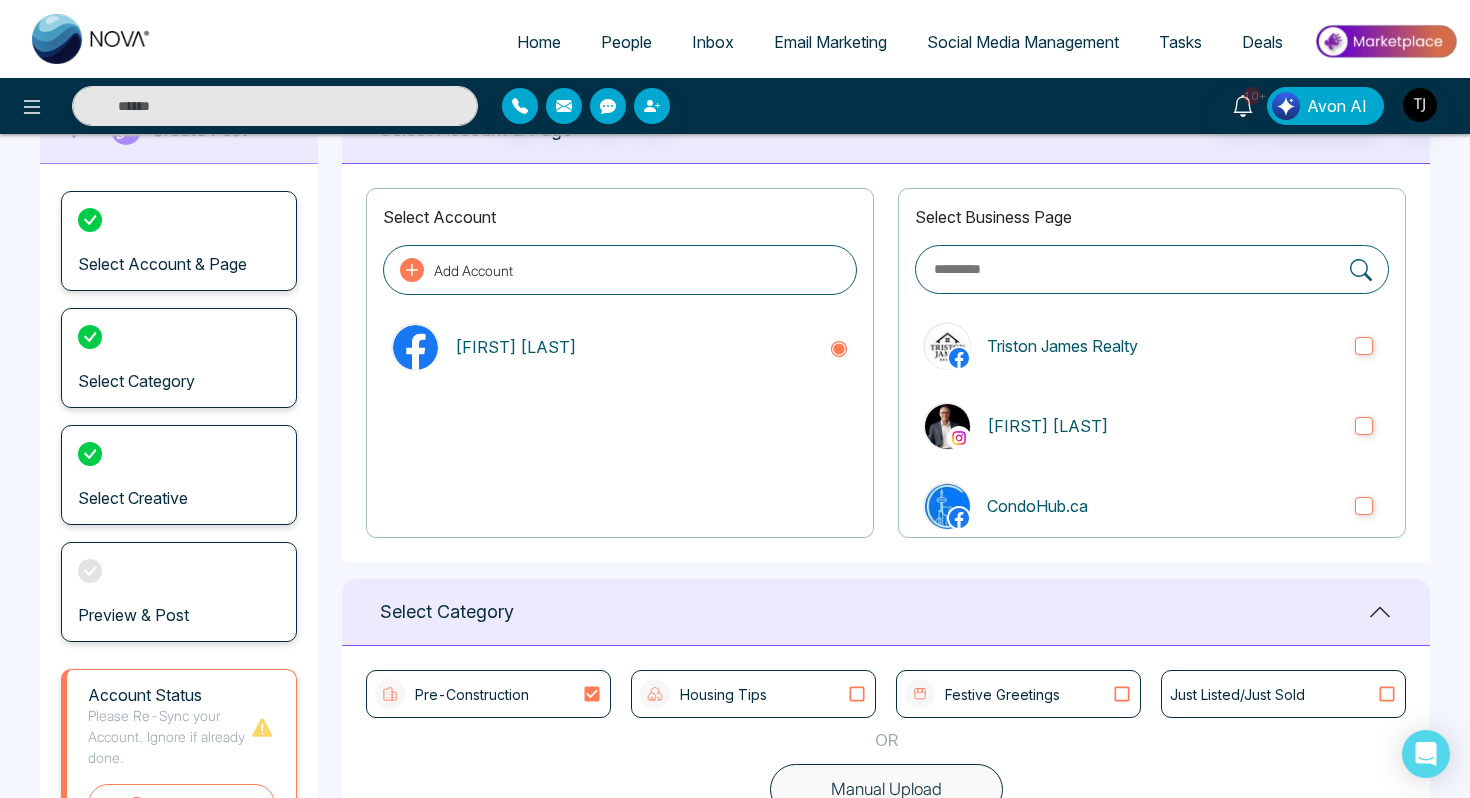 click on "Social Media Management" at bounding box center [1023, 42] 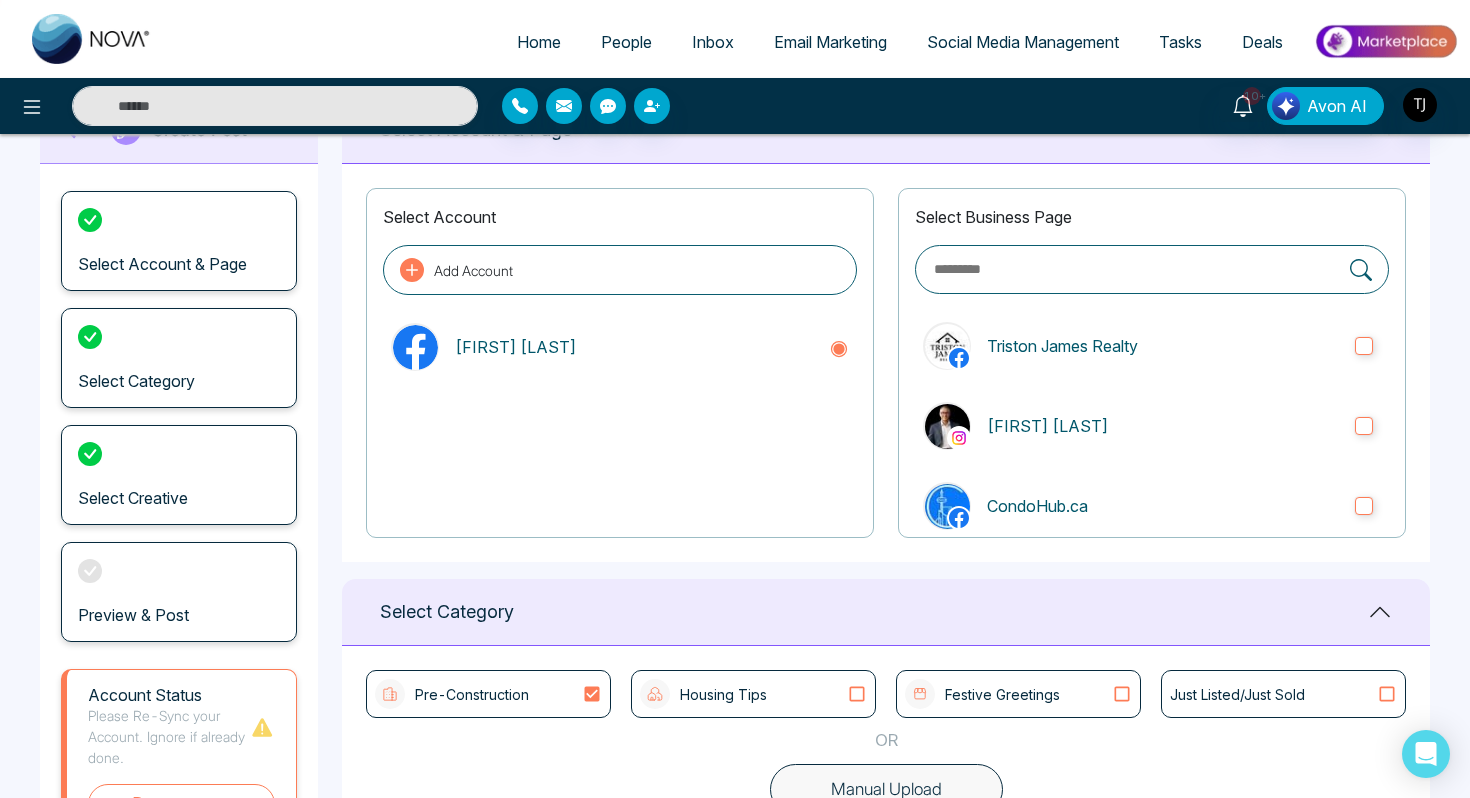 scroll, scrollTop: 0, scrollLeft: 0, axis: both 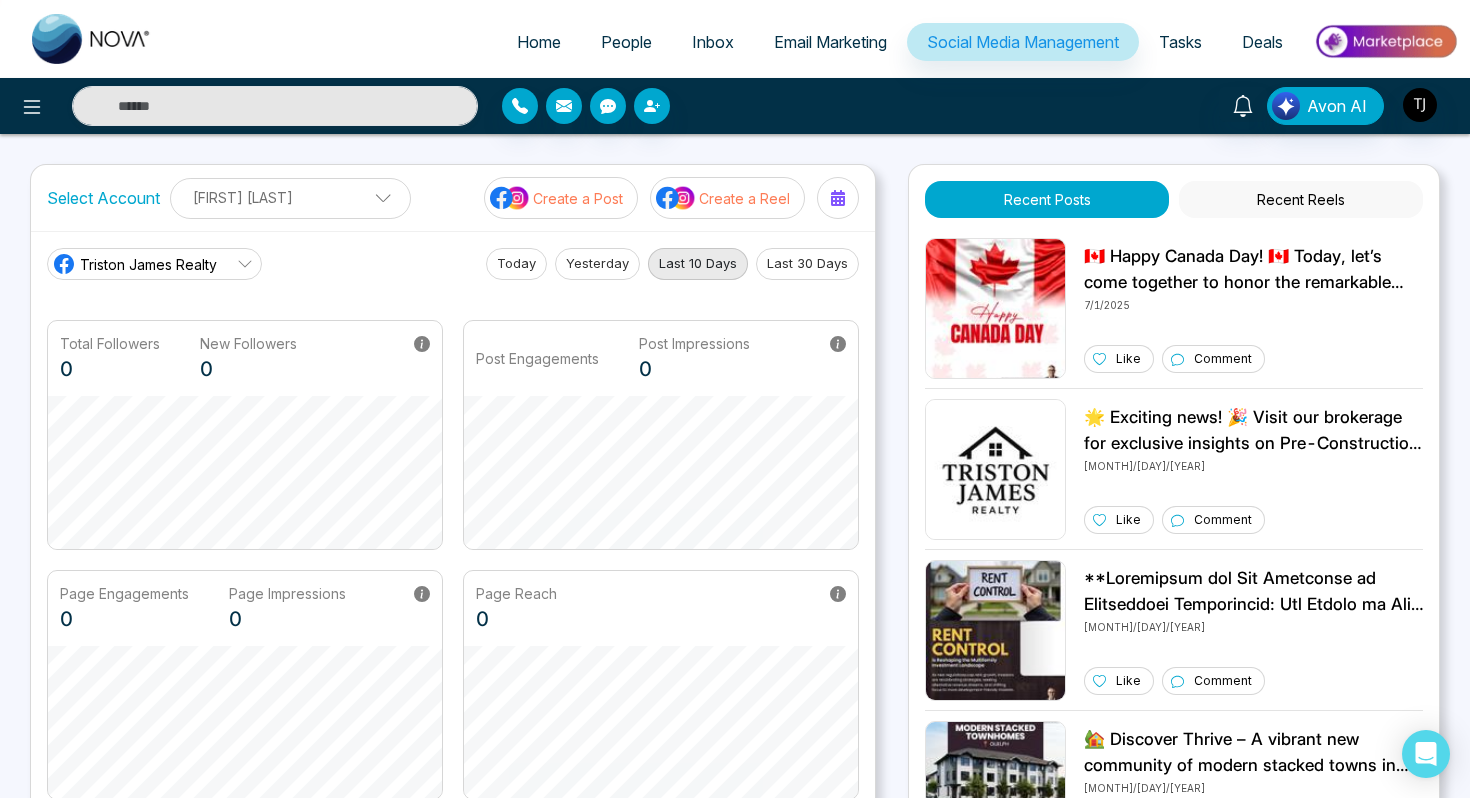 click on "Create a Reel" at bounding box center (744, 198) 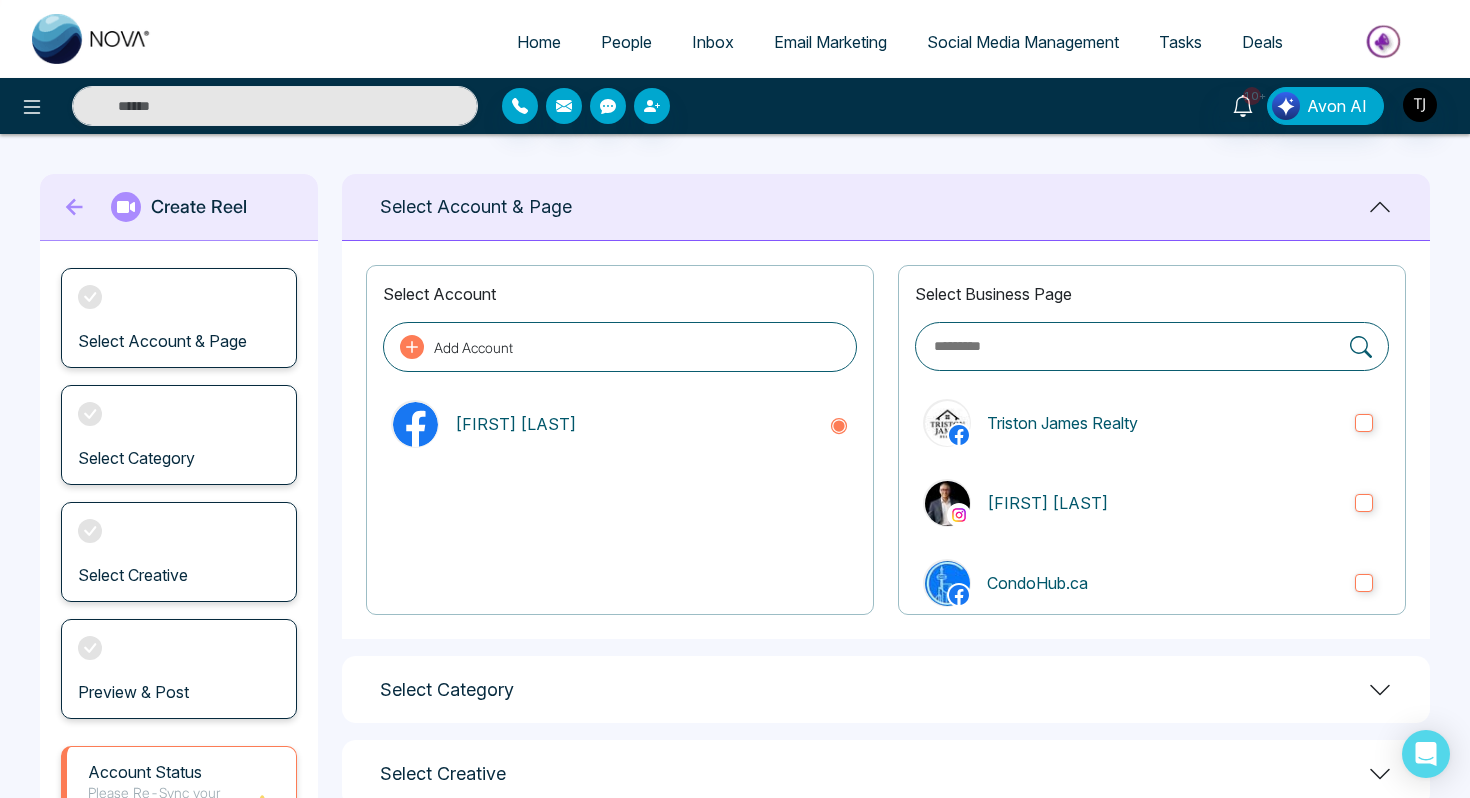 click on "Social Media Management" at bounding box center [1023, 42] 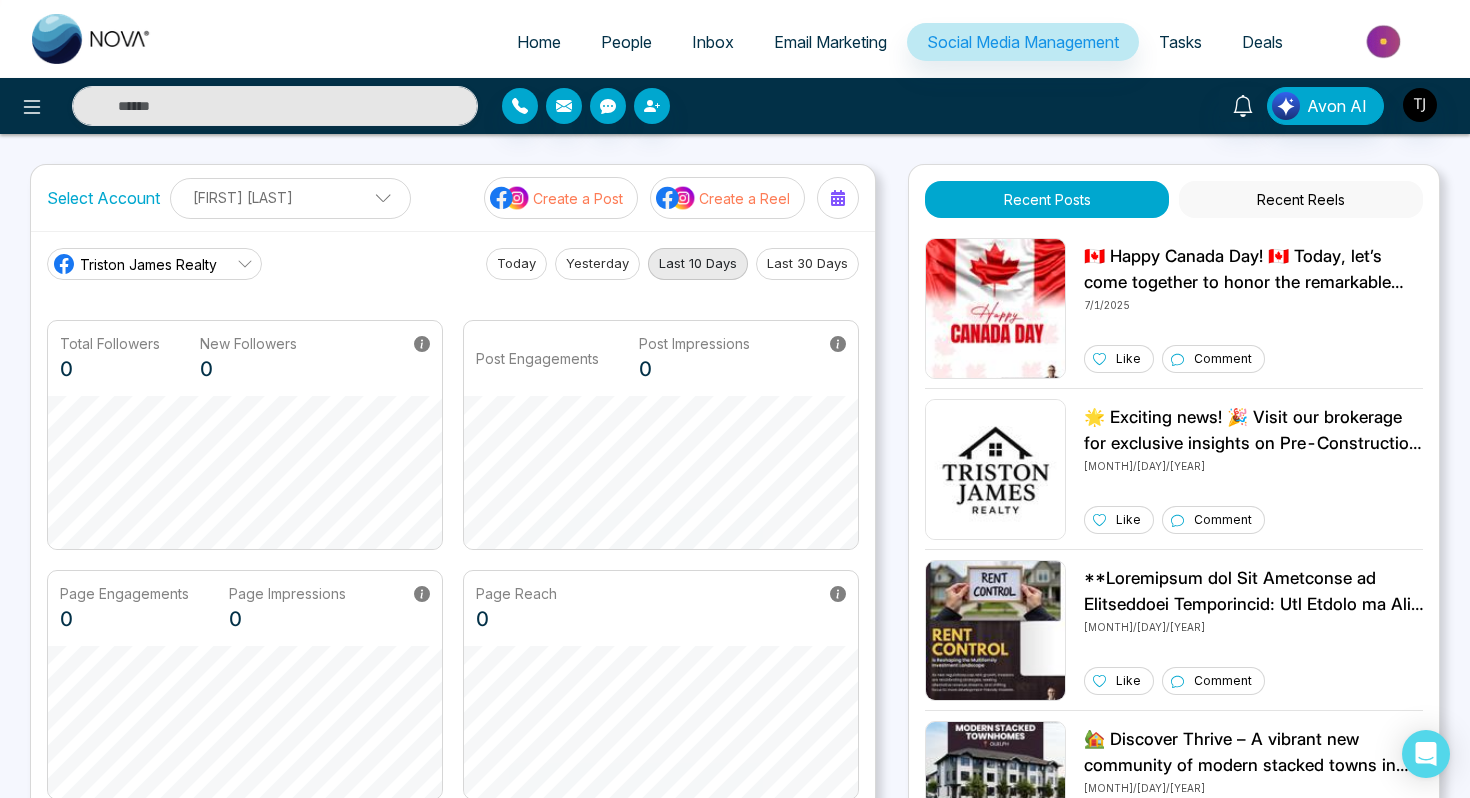 click on "Create a Reel" at bounding box center (727, 198) 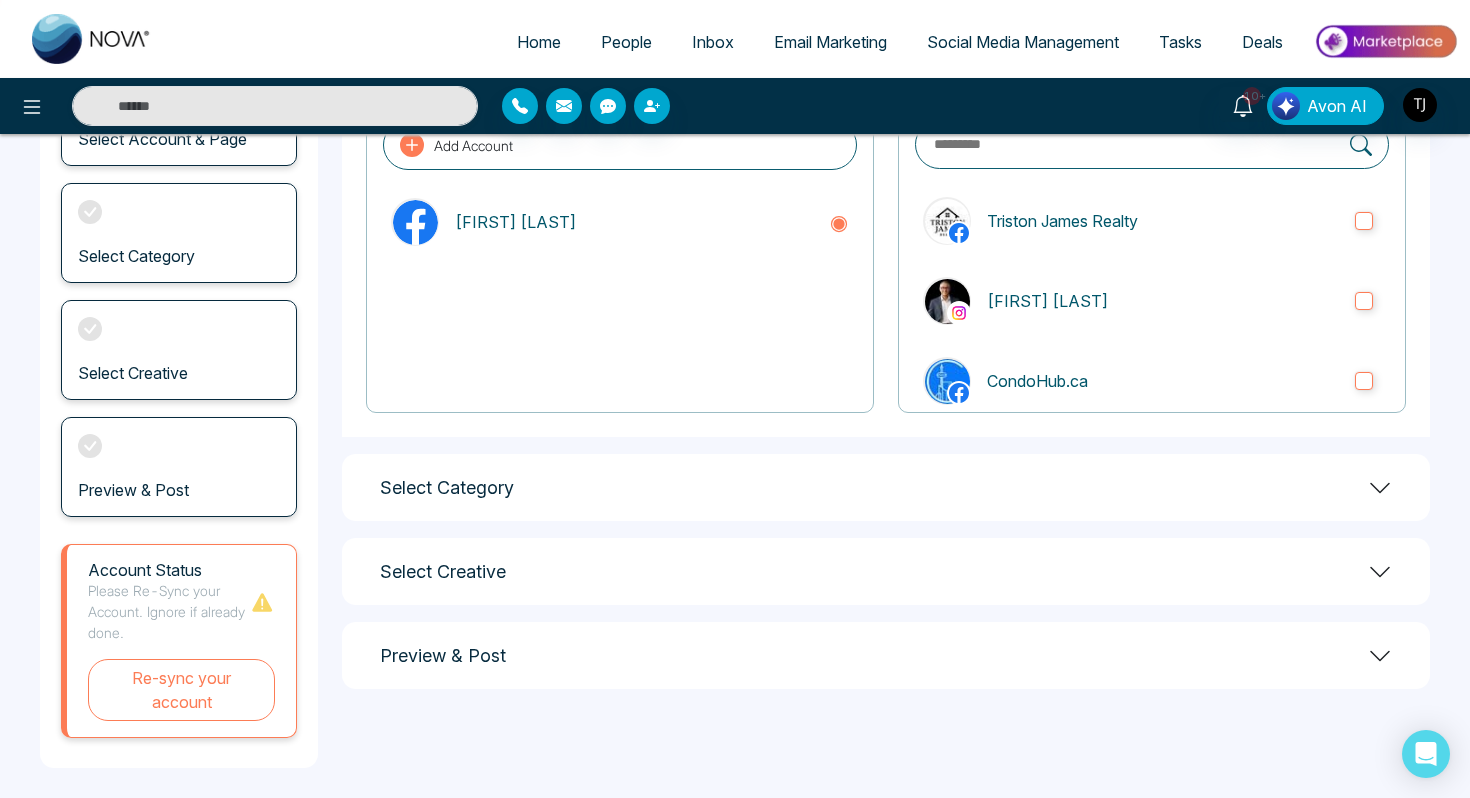 scroll, scrollTop: 211, scrollLeft: 0, axis: vertical 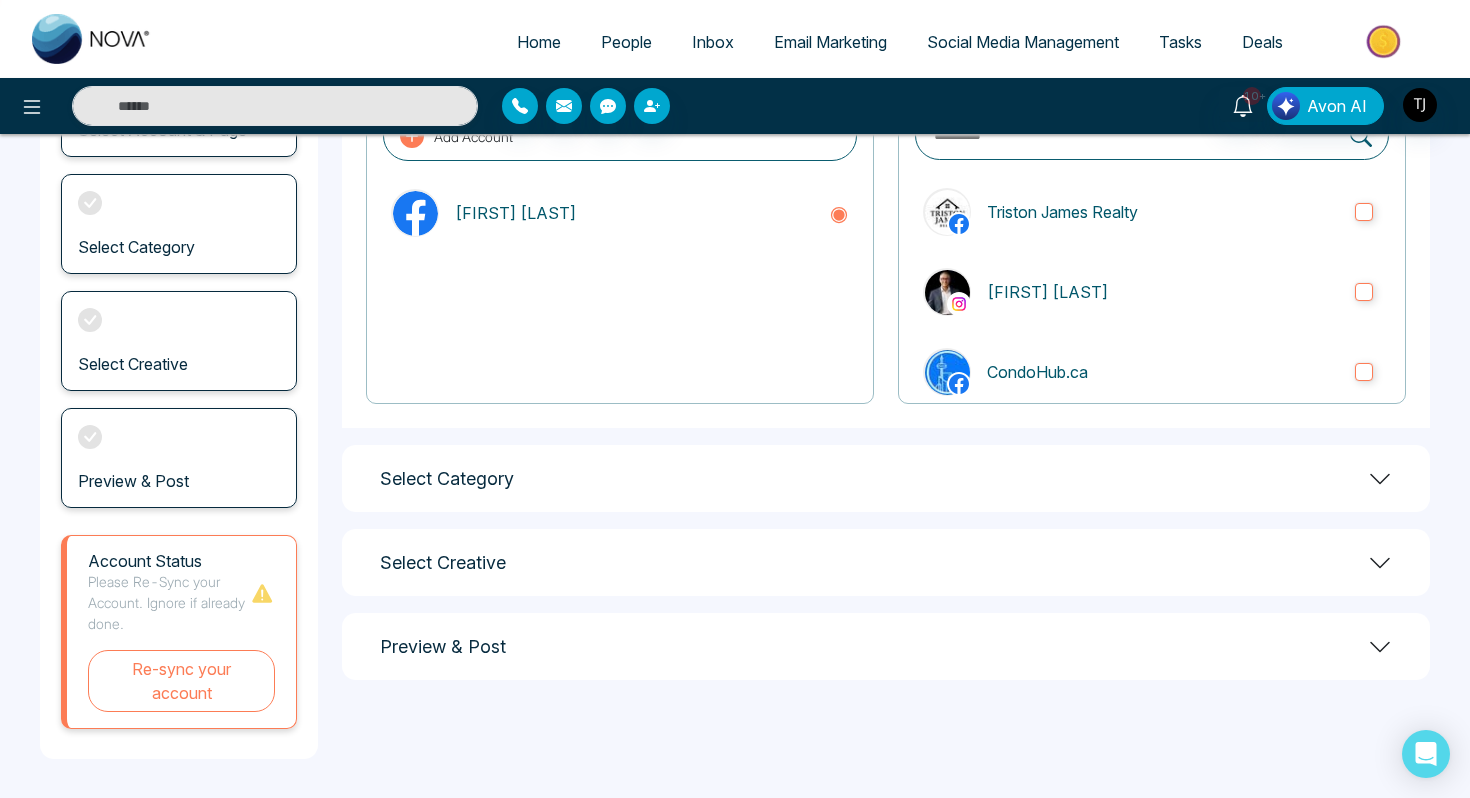 click on "Select Category" at bounding box center (886, 478) 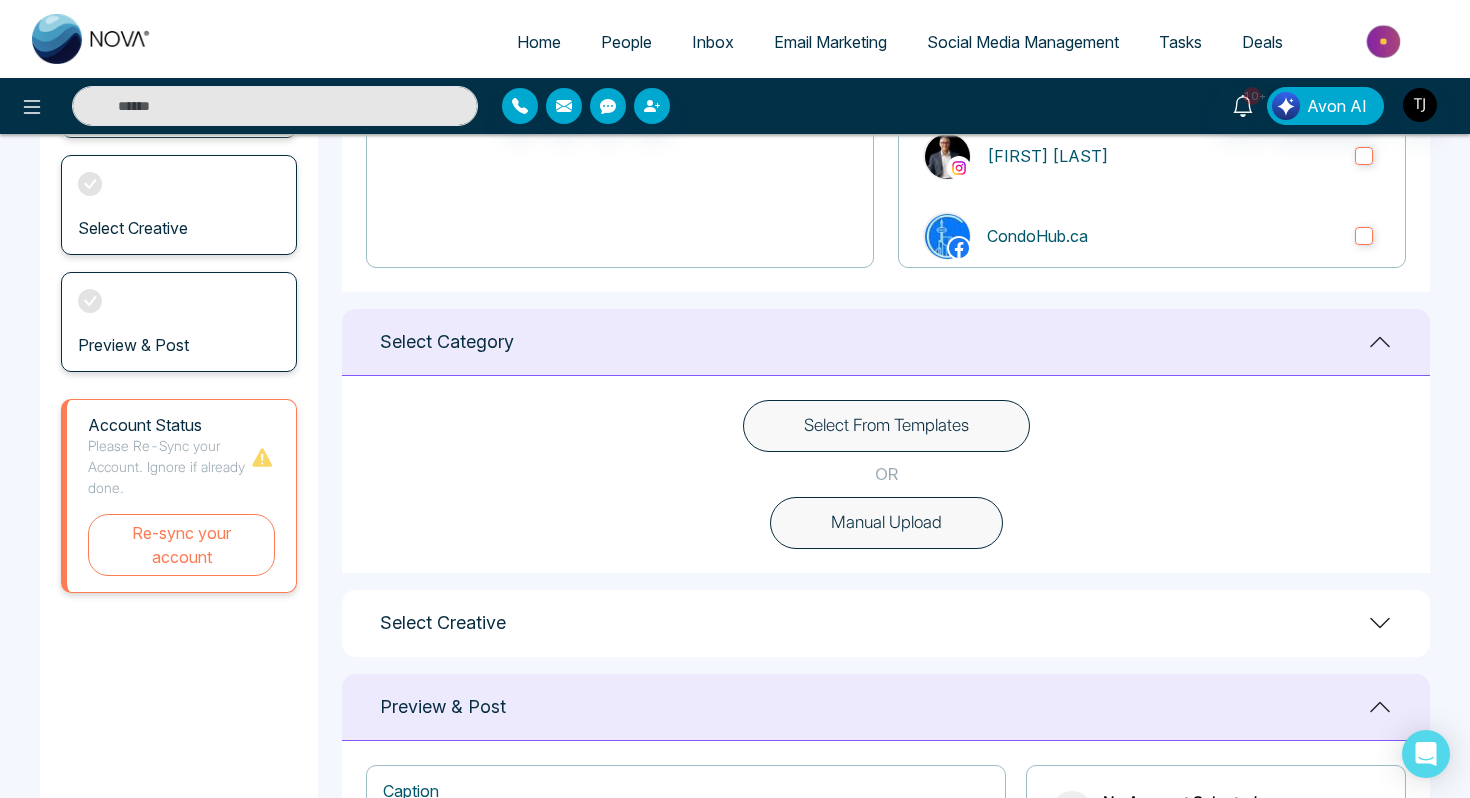 scroll, scrollTop: 365, scrollLeft: 0, axis: vertical 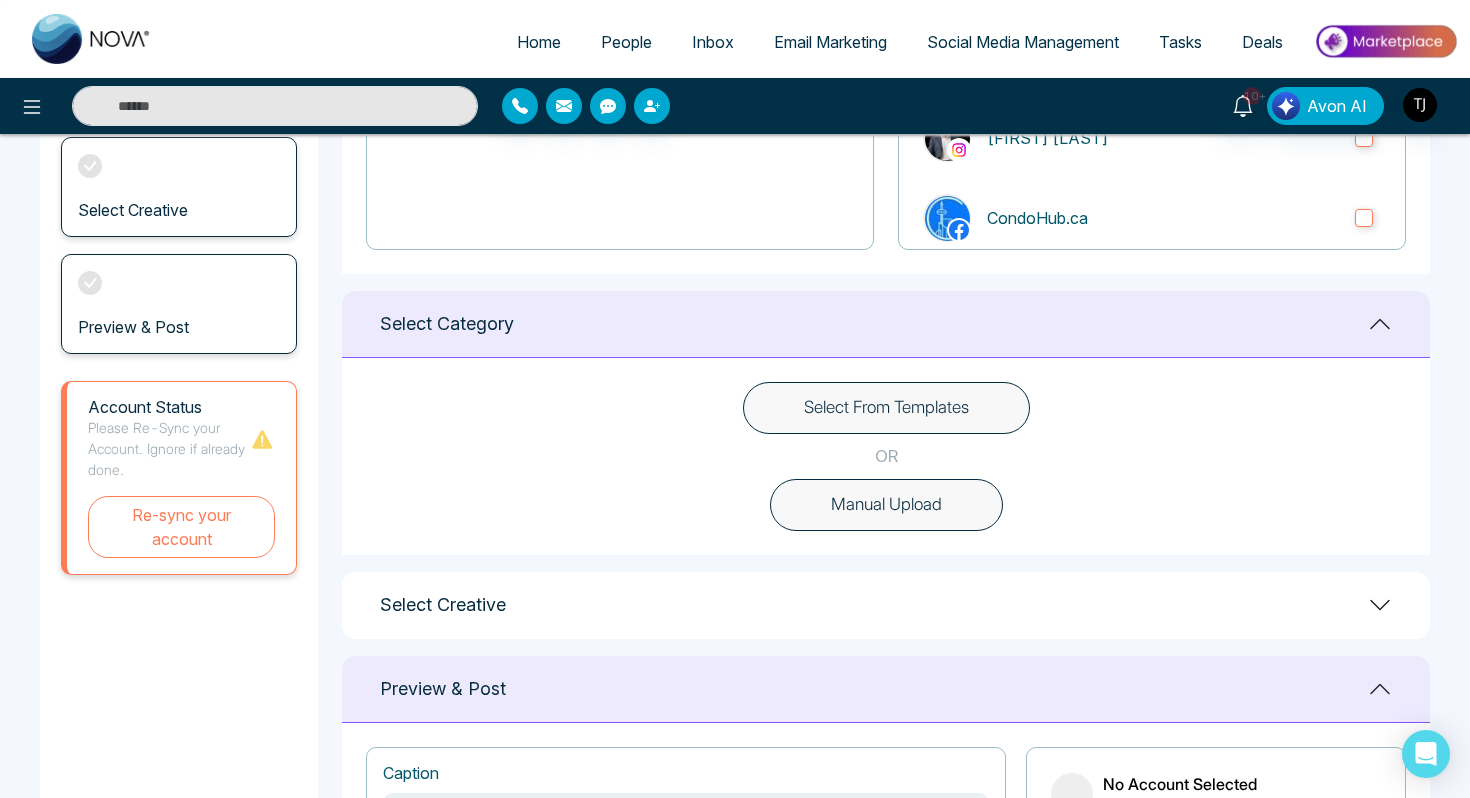 click on "Select From Templates" at bounding box center [886, 408] 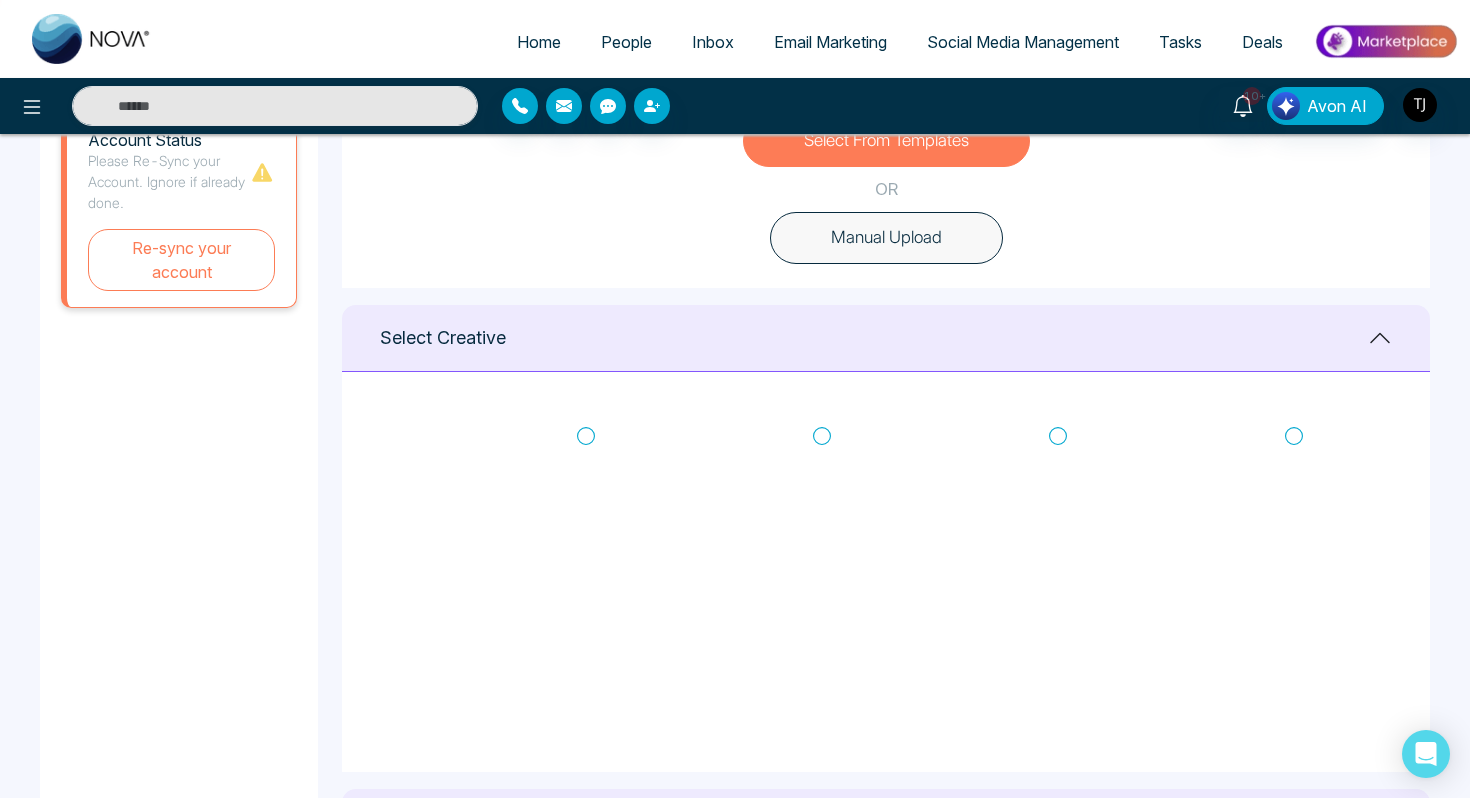 scroll, scrollTop: 650, scrollLeft: 0, axis: vertical 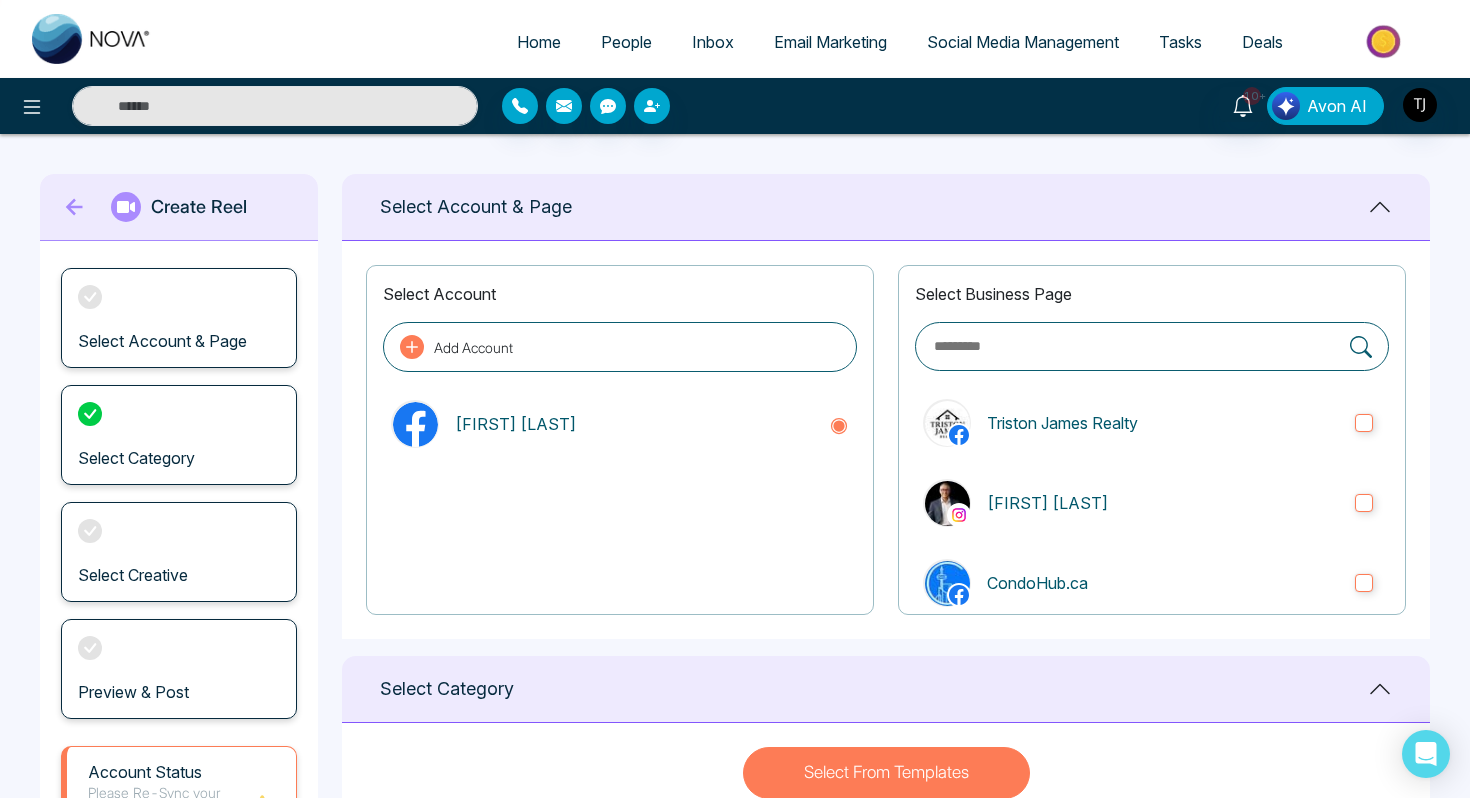 click on "Avon AI" at bounding box center (1337, 106) 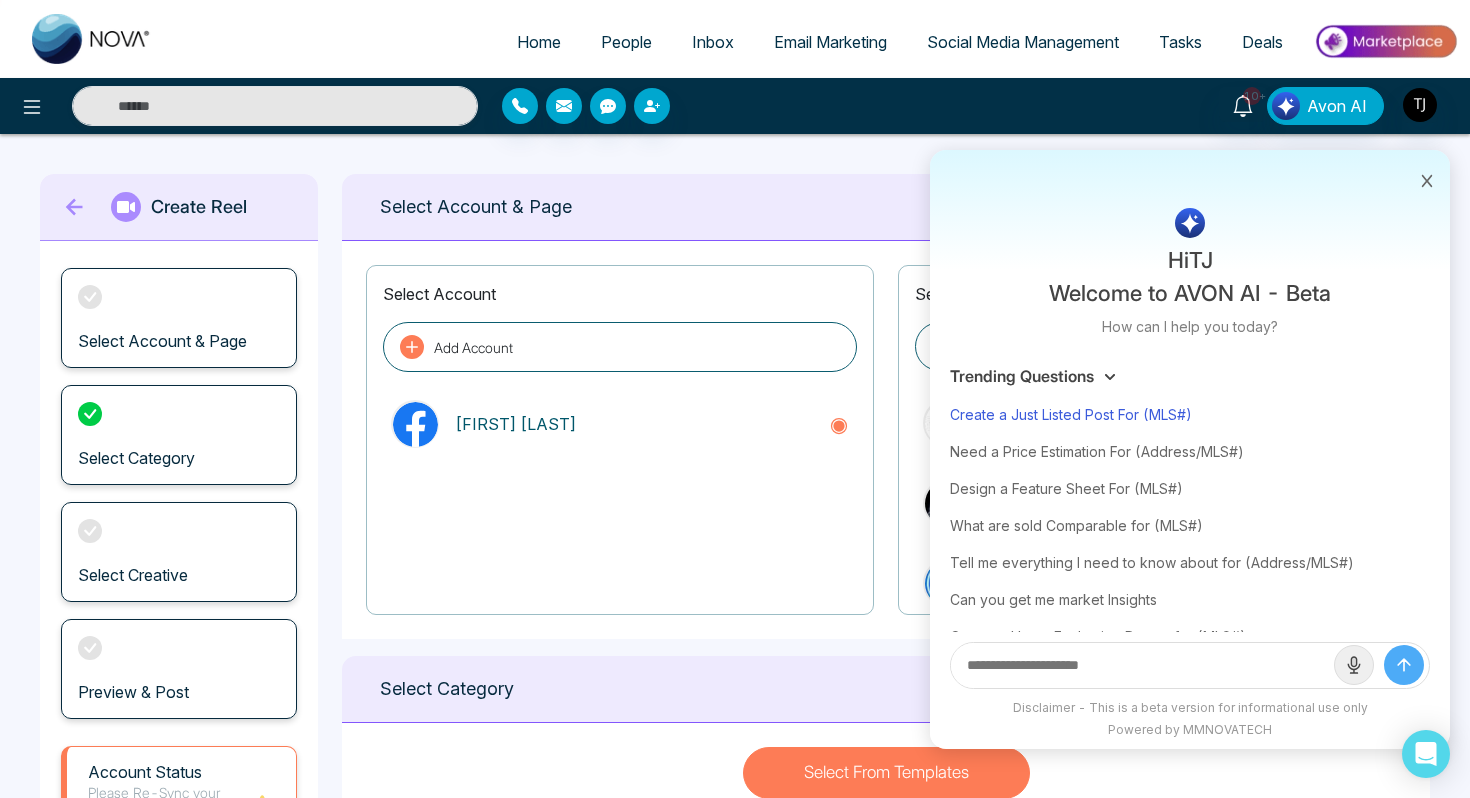 click on "Create a Just Listed Post For (MLS#)" at bounding box center [1190, 414] 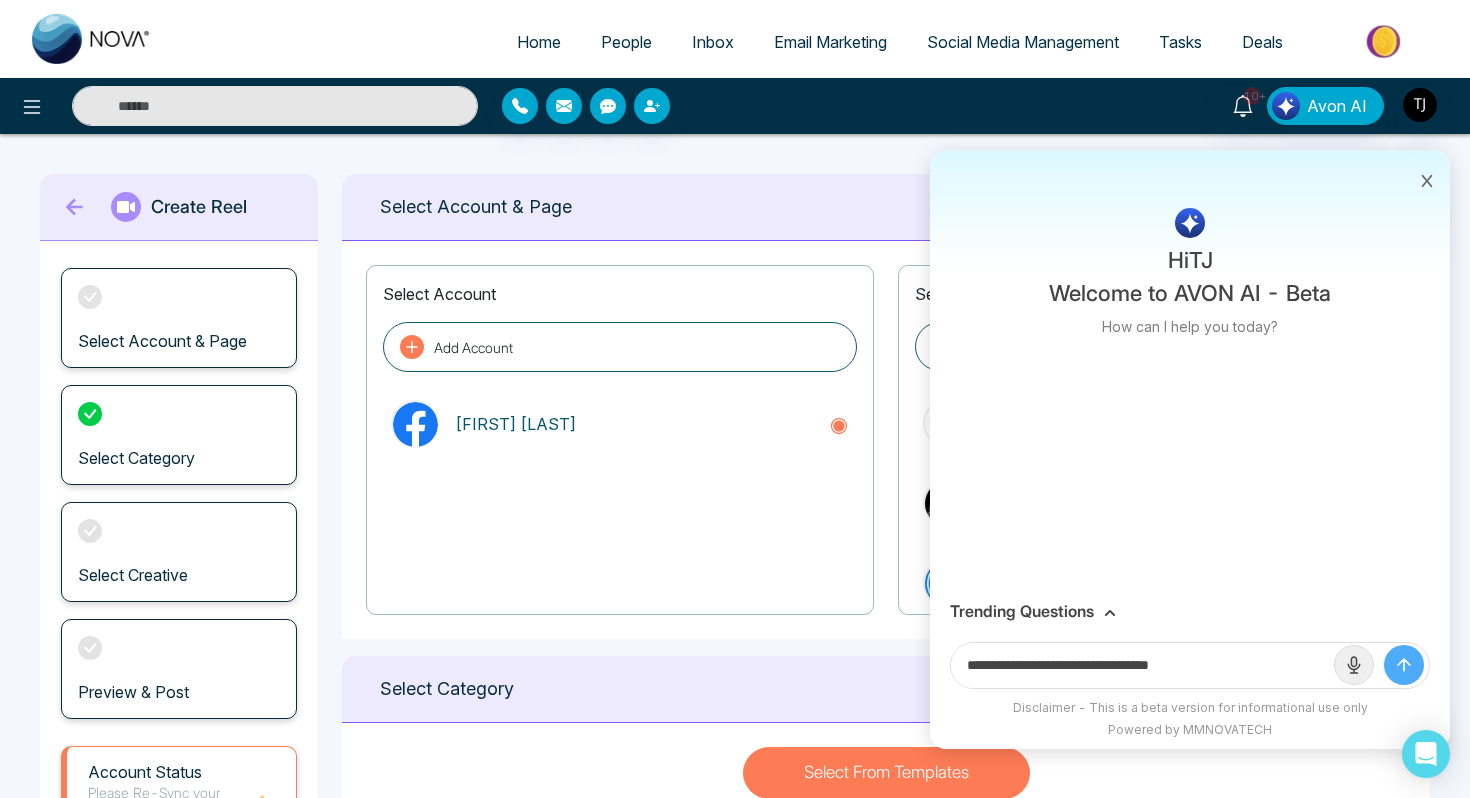 drag, startPoint x: 1162, startPoint y: 667, endPoint x: 1277, endPoint y: 670, distance: 115.03912 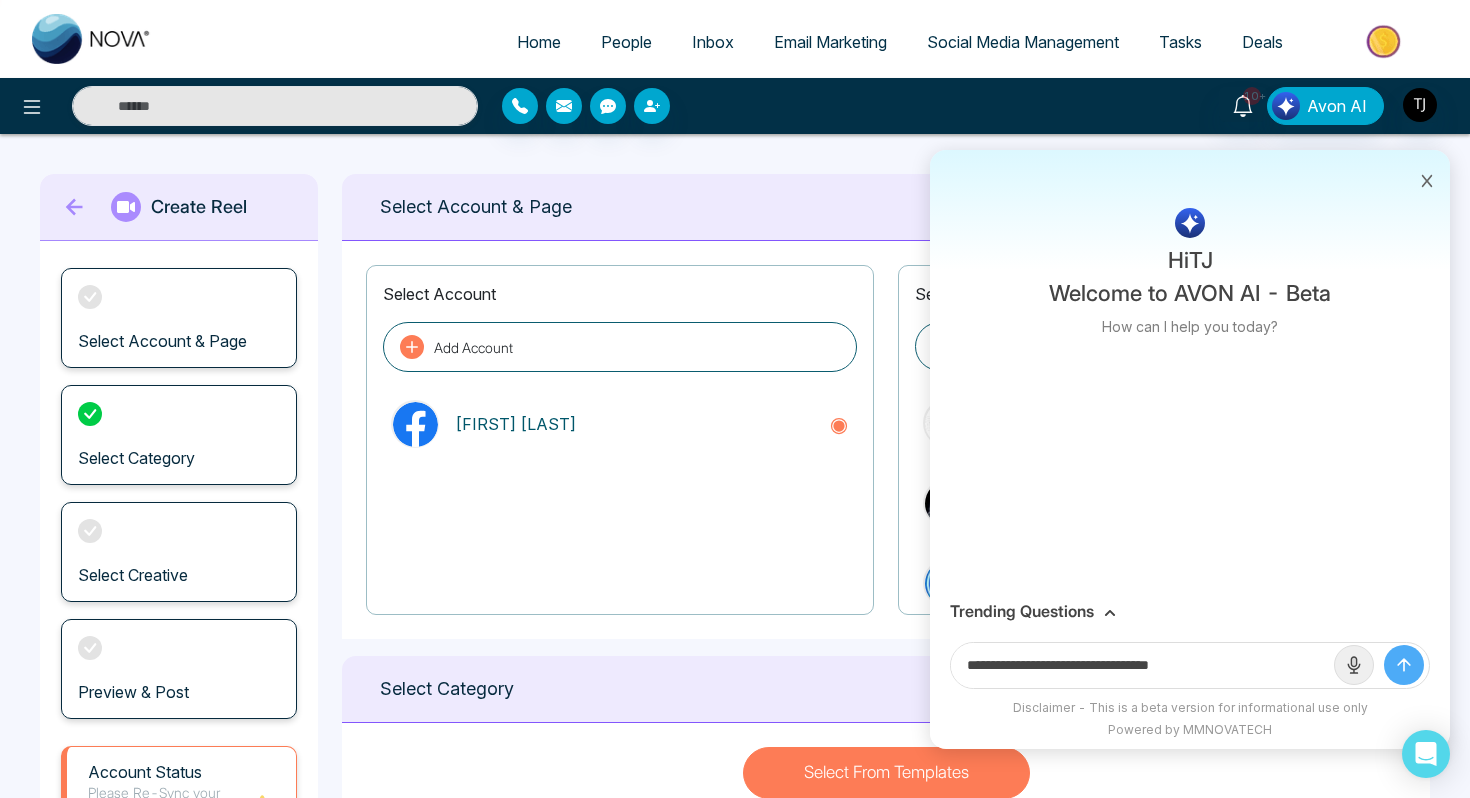 click on "**********" at bounding box center [1142, 665] 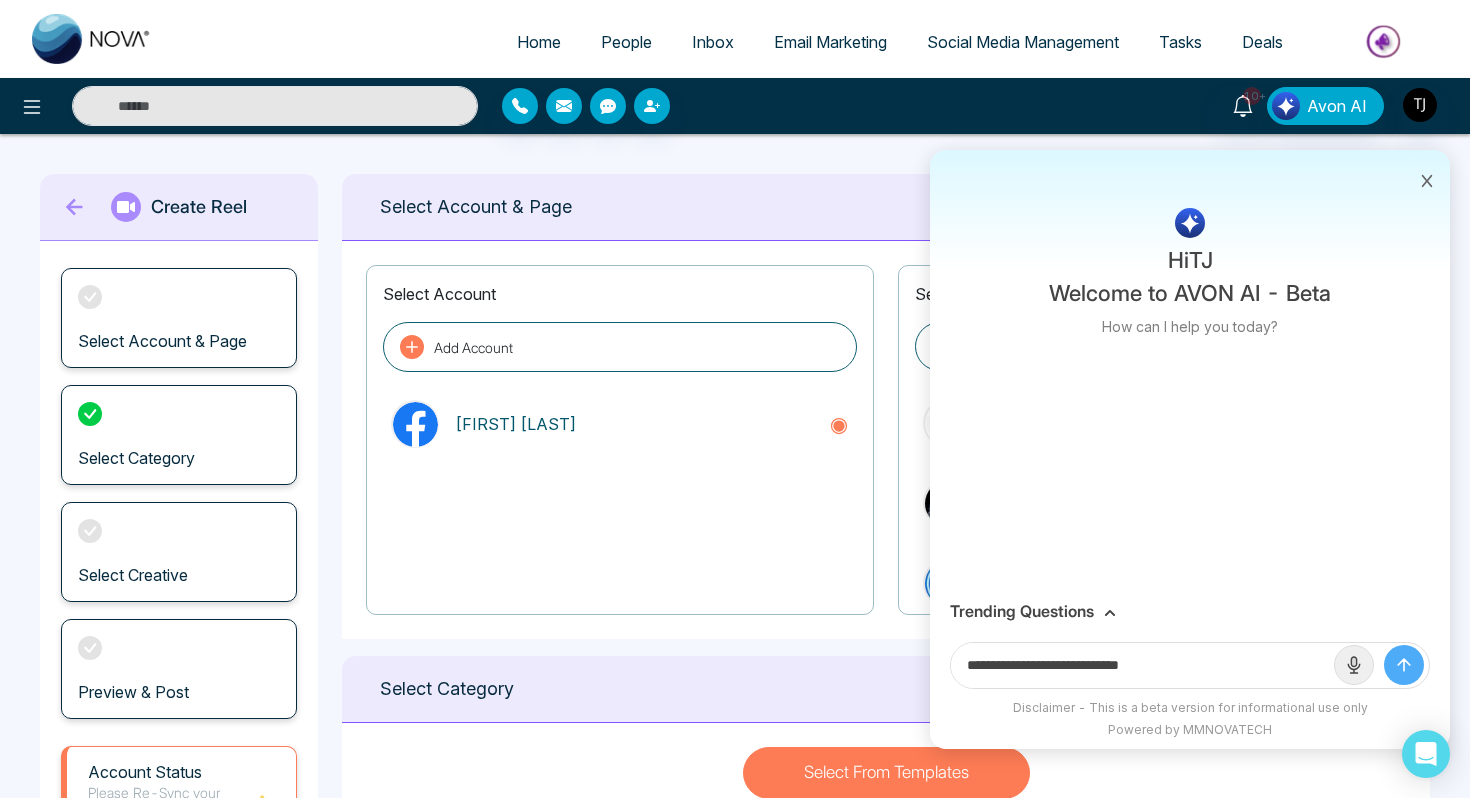 paste on "**********" 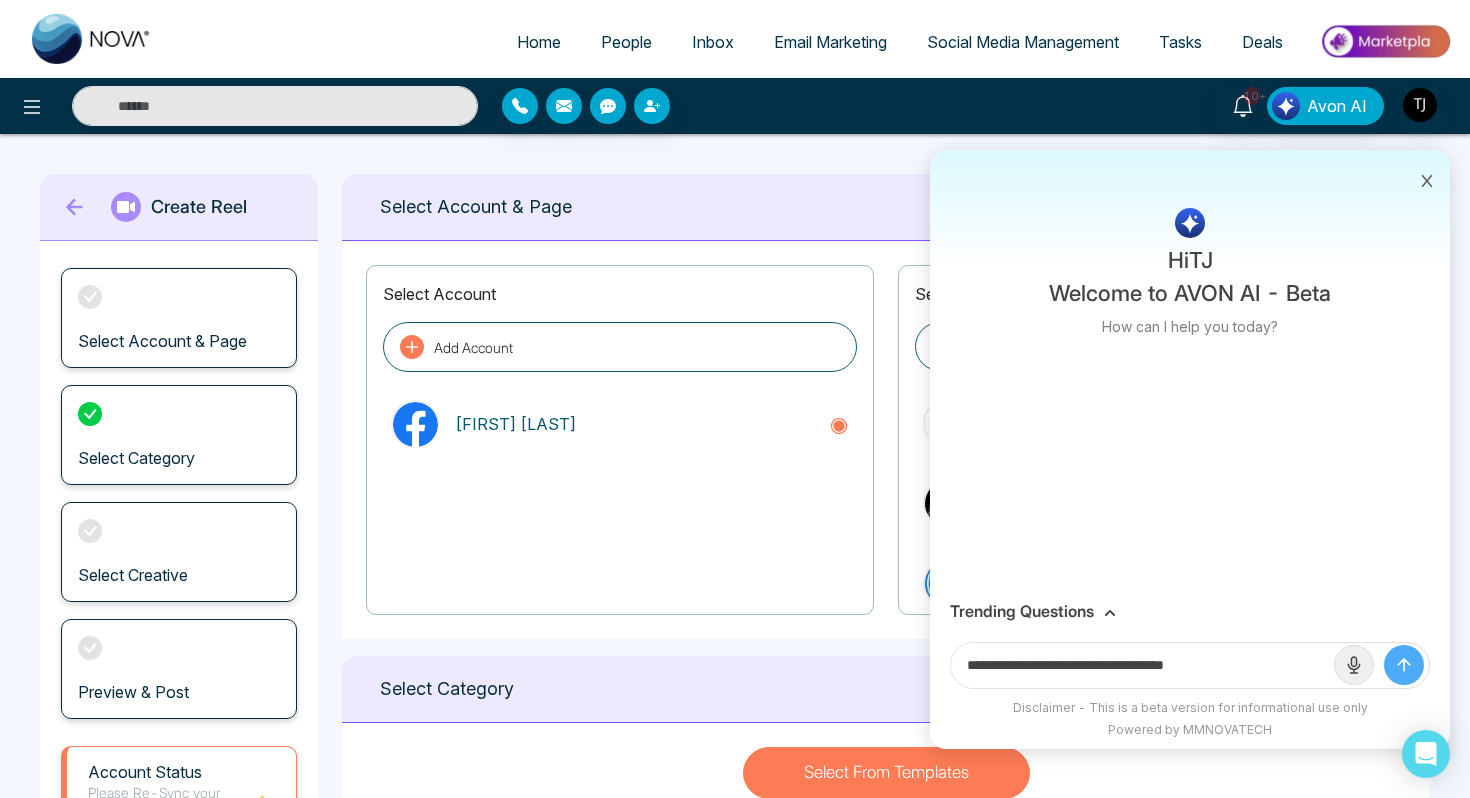 type on "**********" 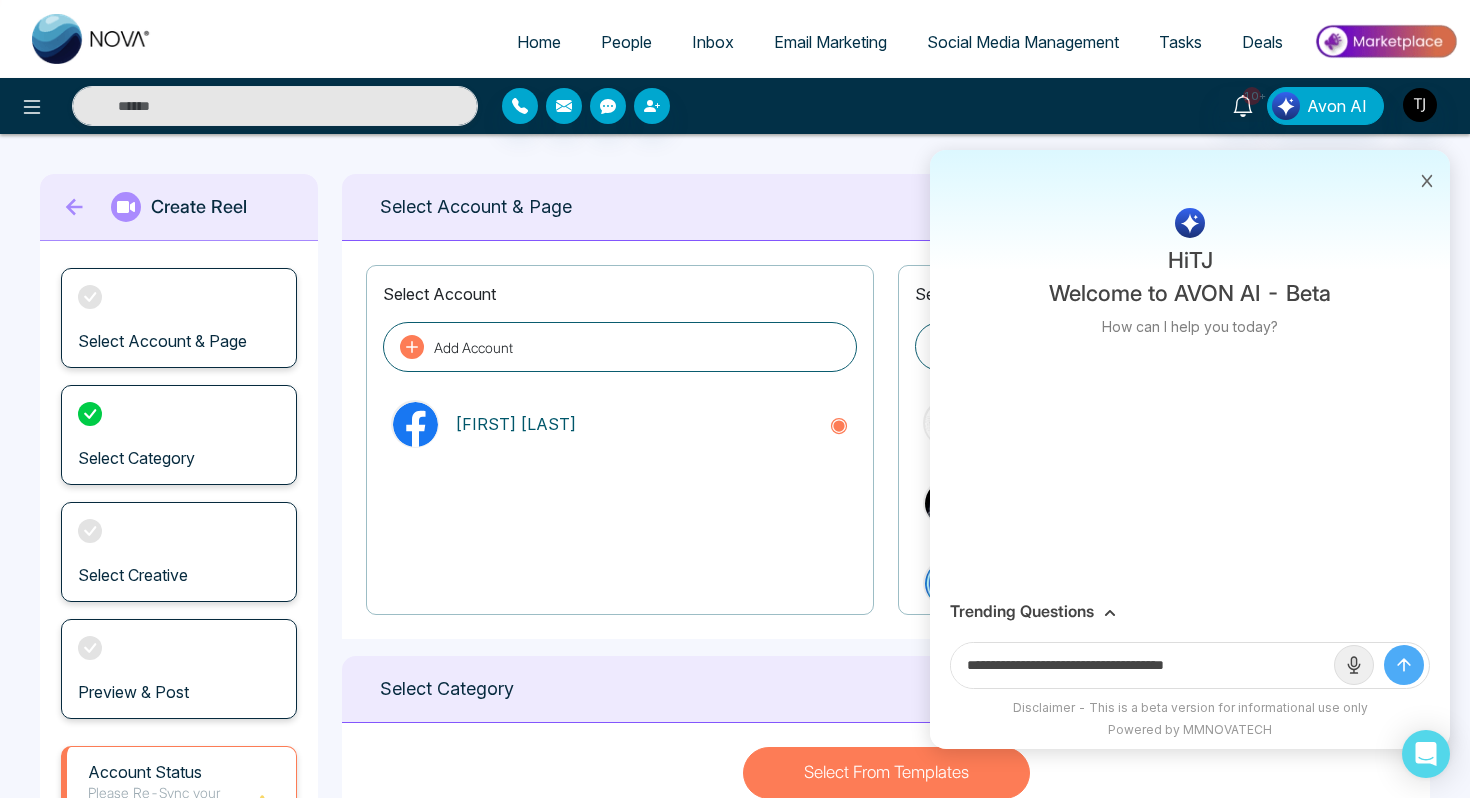 click at bounding box center (1404, 665) 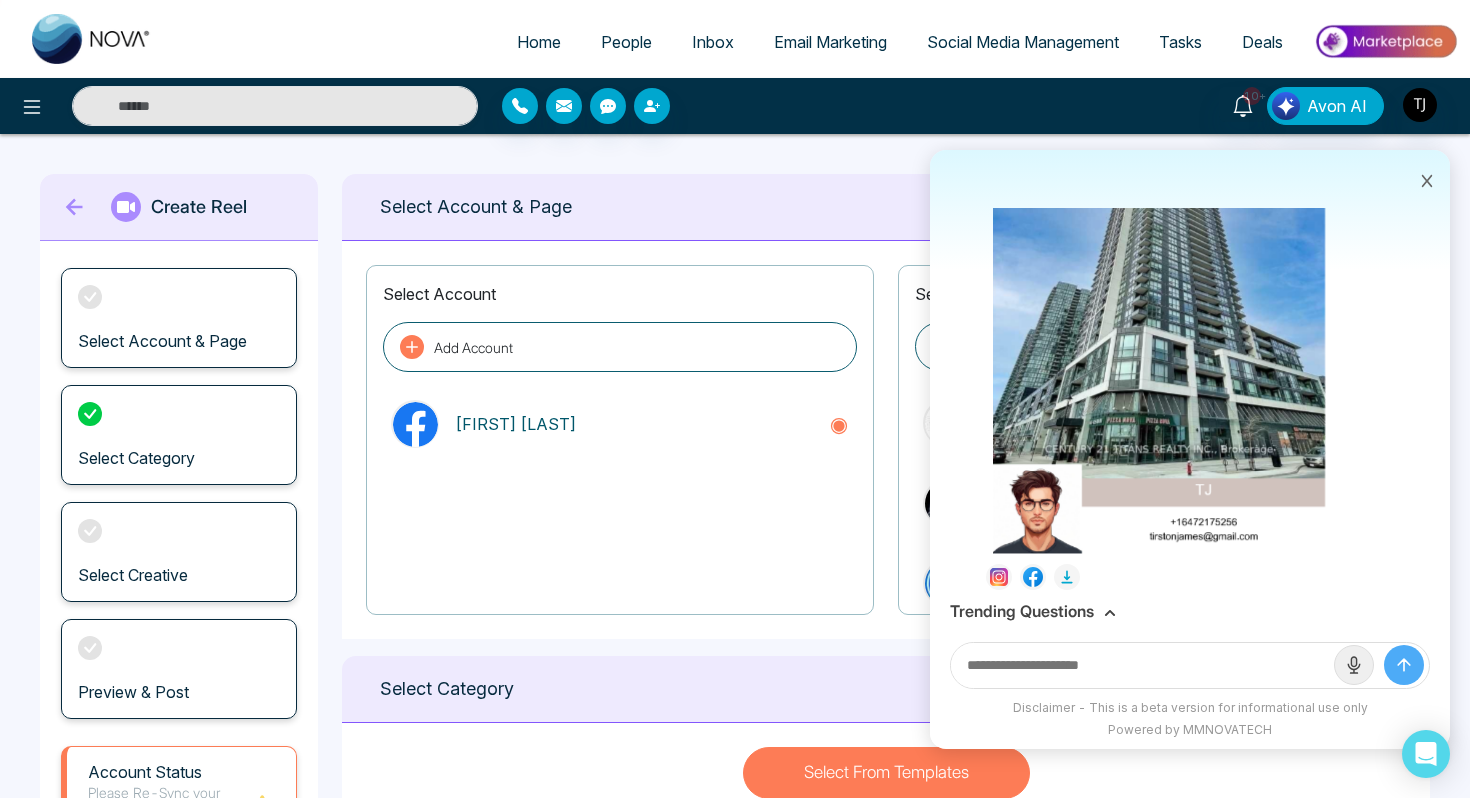 scroll, scrollTop: 456, scrollLeft: 0, axis: vertical 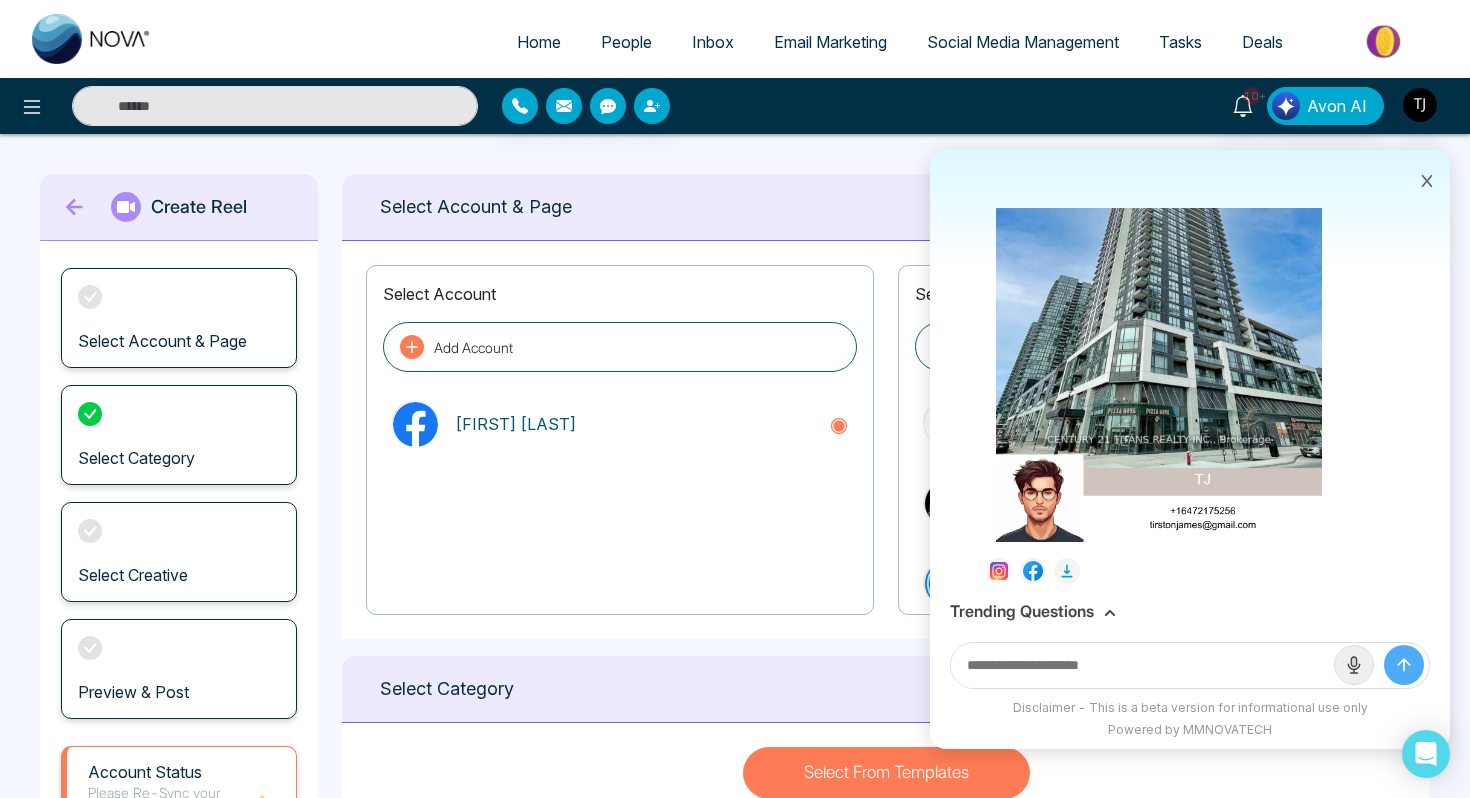 click on "Trending Questions" at bounding box center [1022, 611] 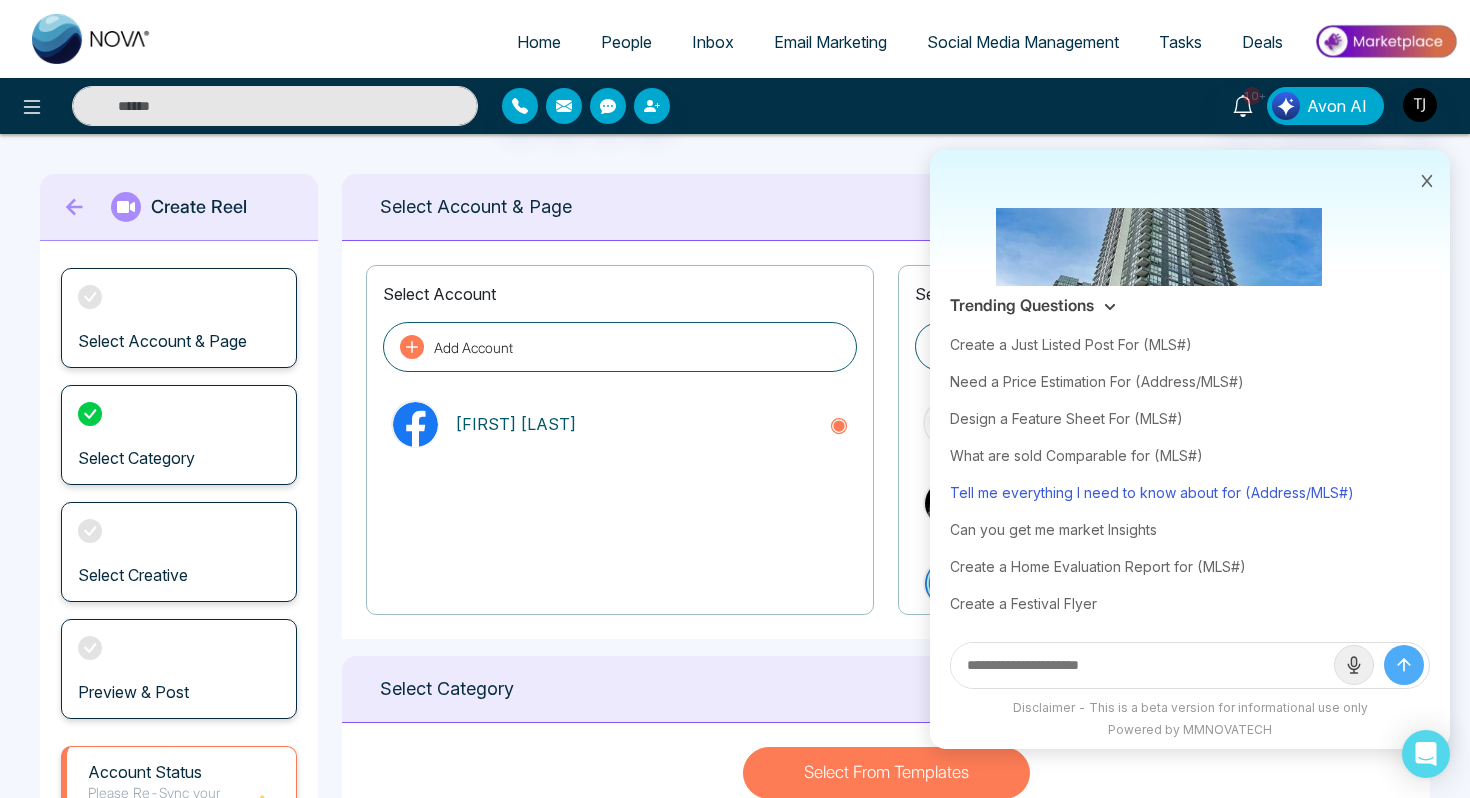 click on "Tell me everything I need to know about for (Address/MLS#)" at bounding box center [1190, 492] 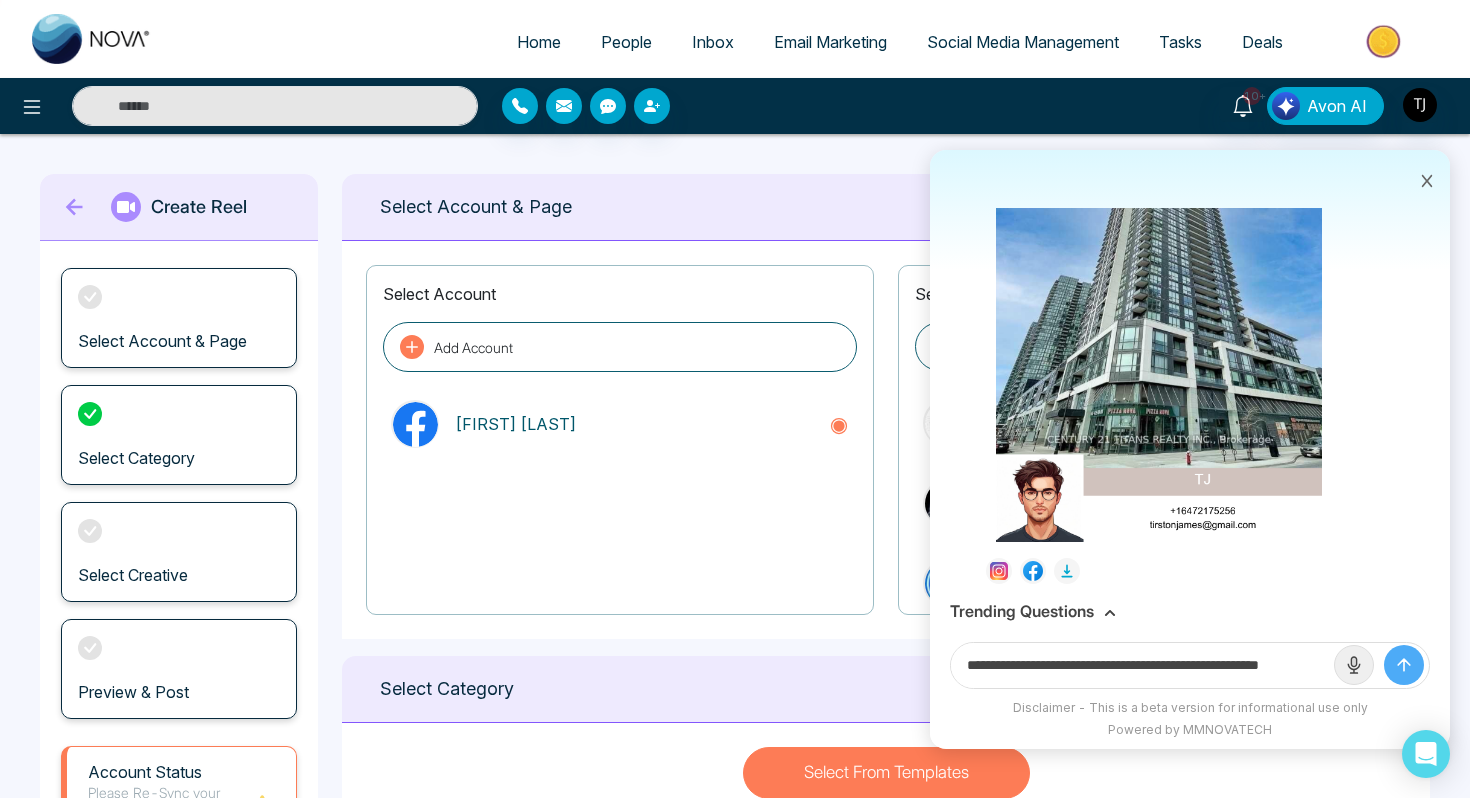 scroll, scrollTop: 0, scrollLeft: 48, axis: horizontal 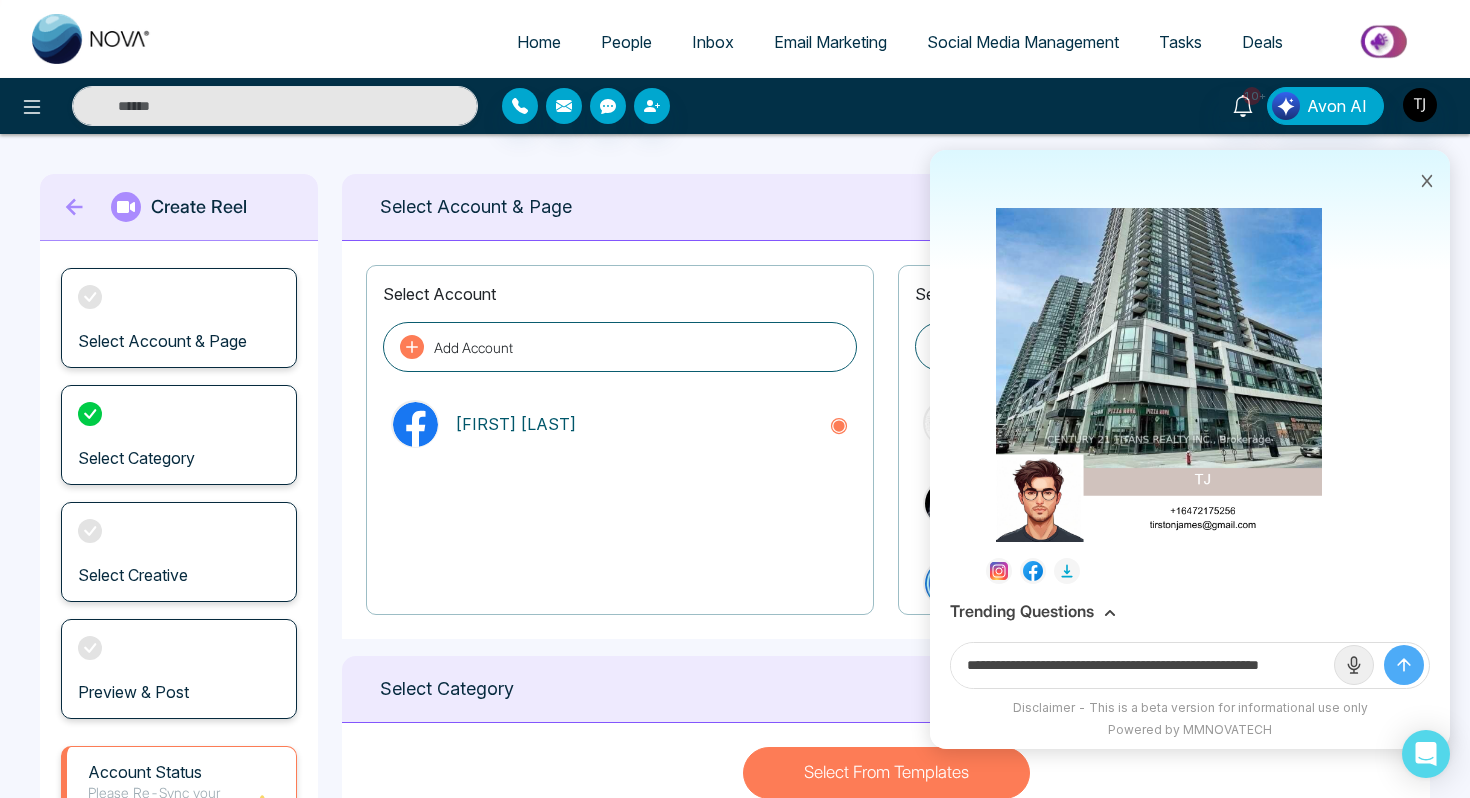 drag, startPoint x: 1258, startPoint y: 667, endPoint x: 1353, endPoint y: 666, distance: 95.005264 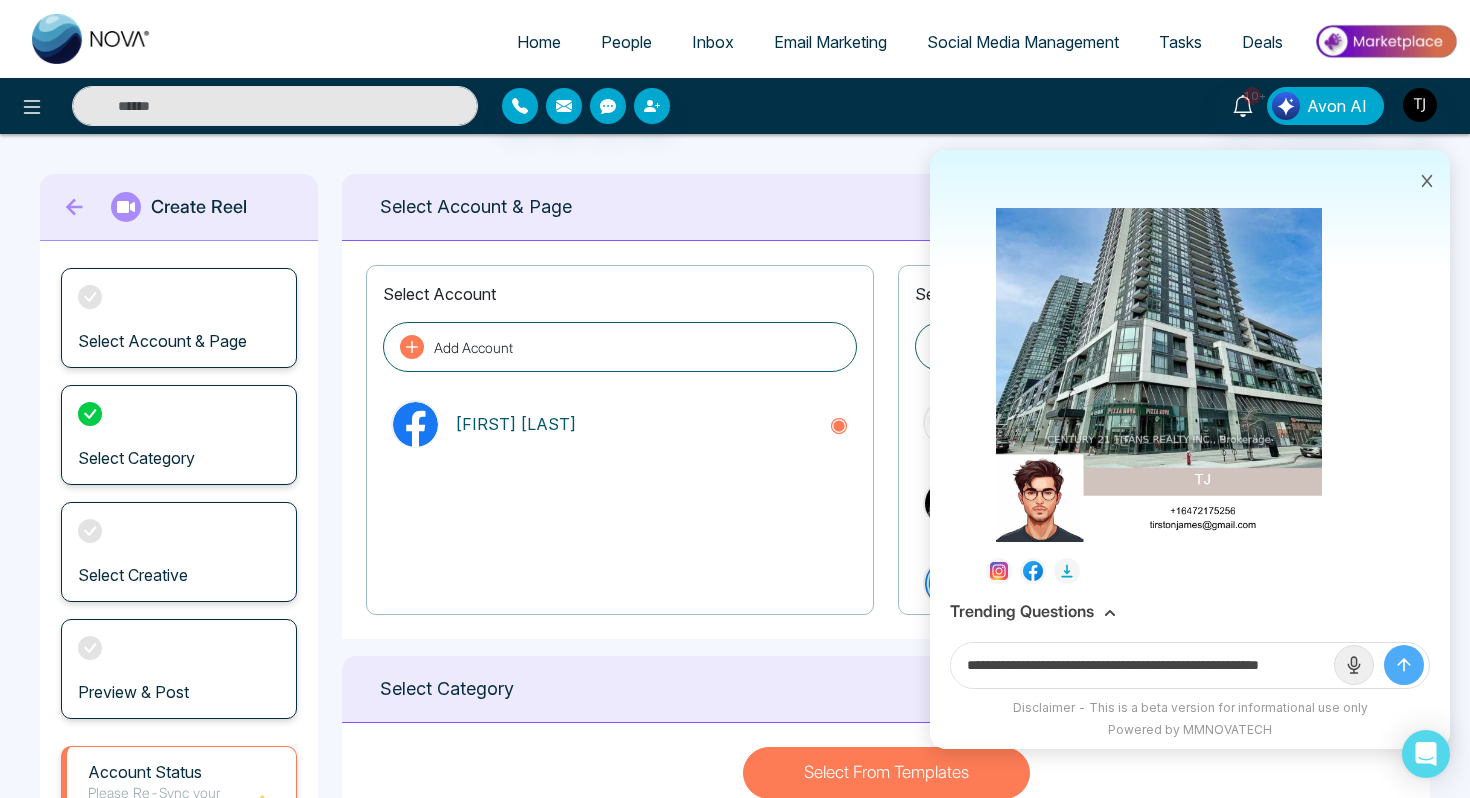 click on "**********" at bounding box center (1190, 665) 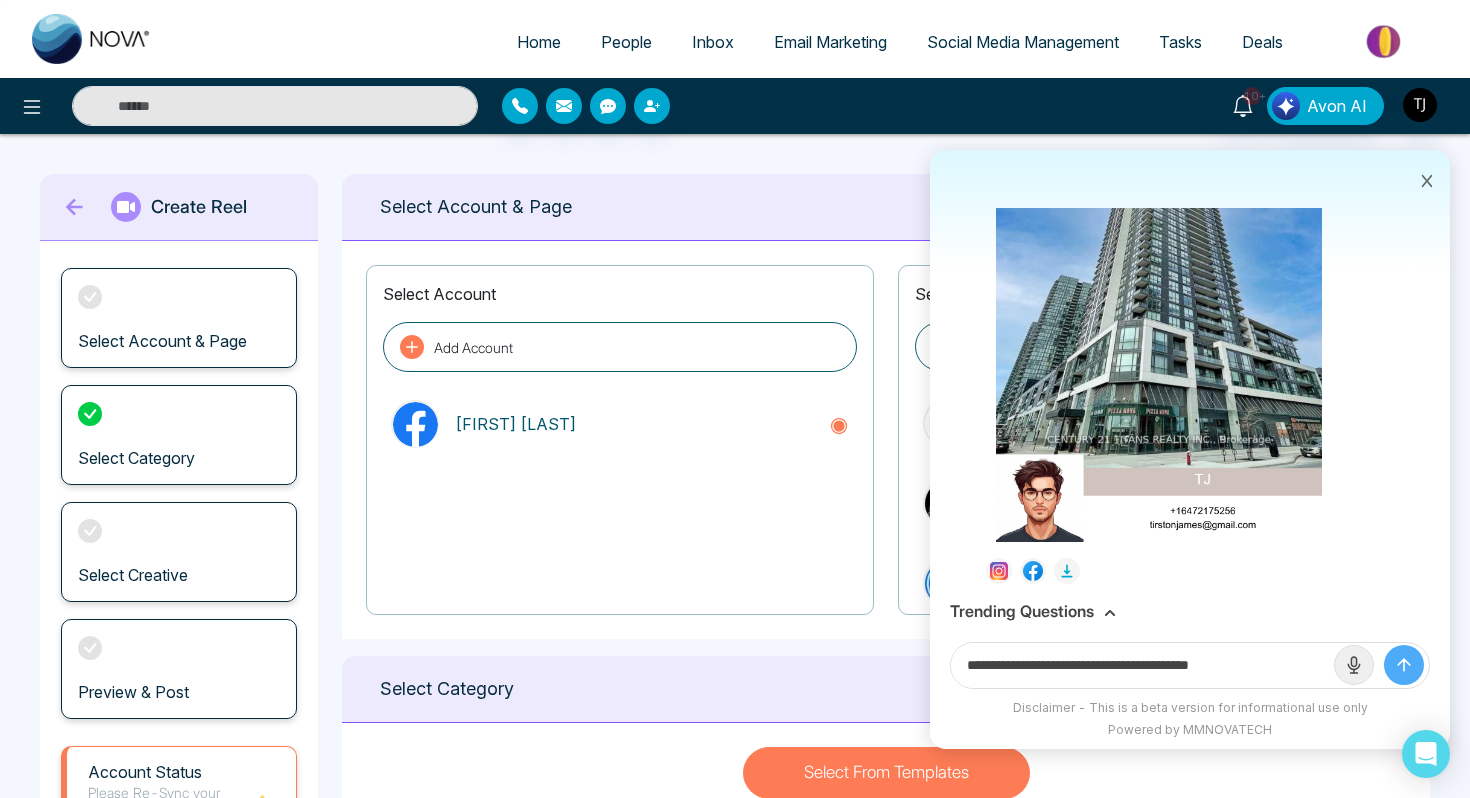 scroll, scrollTop: 0, scrollLeft: 0, axis: both 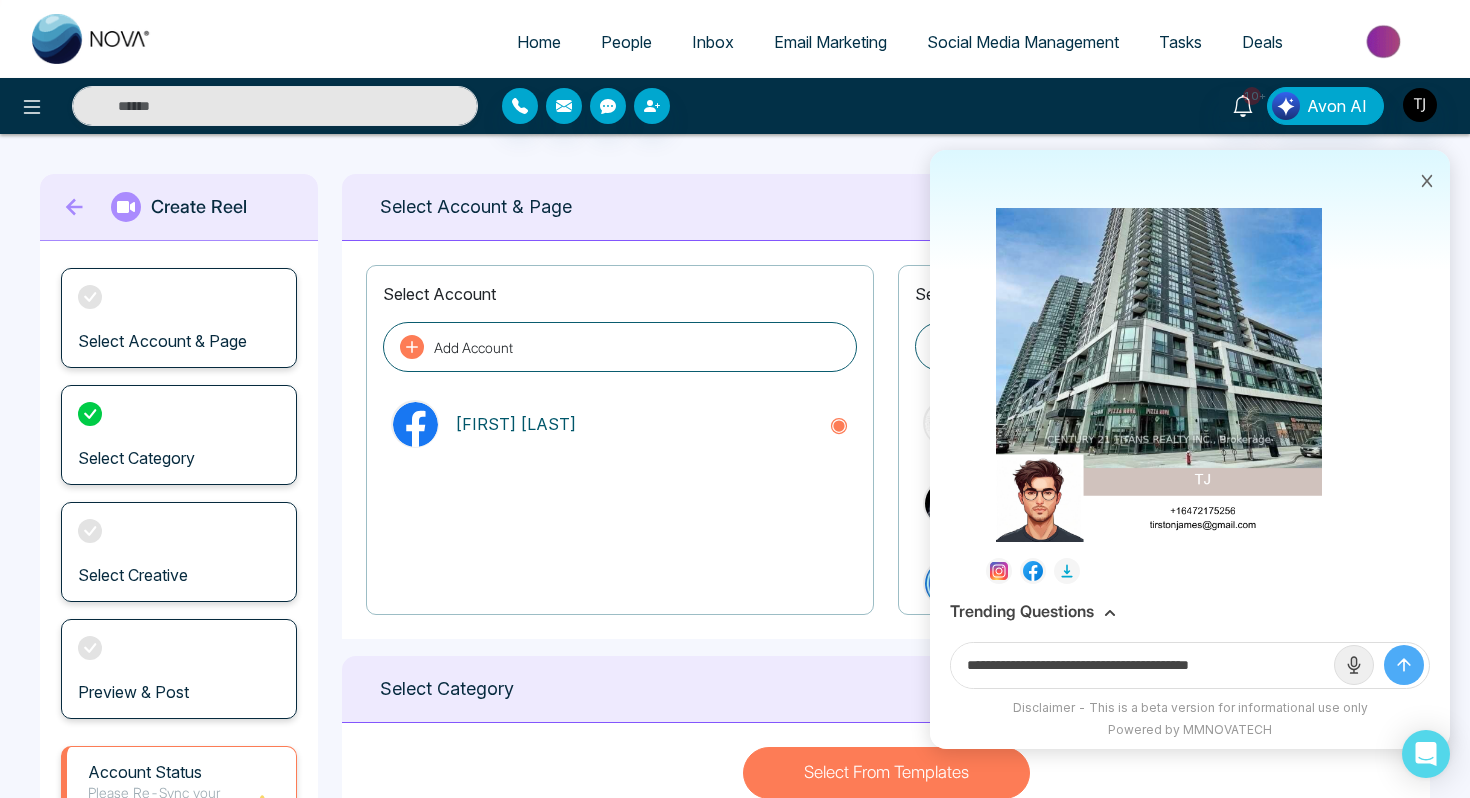 paste on "**********" 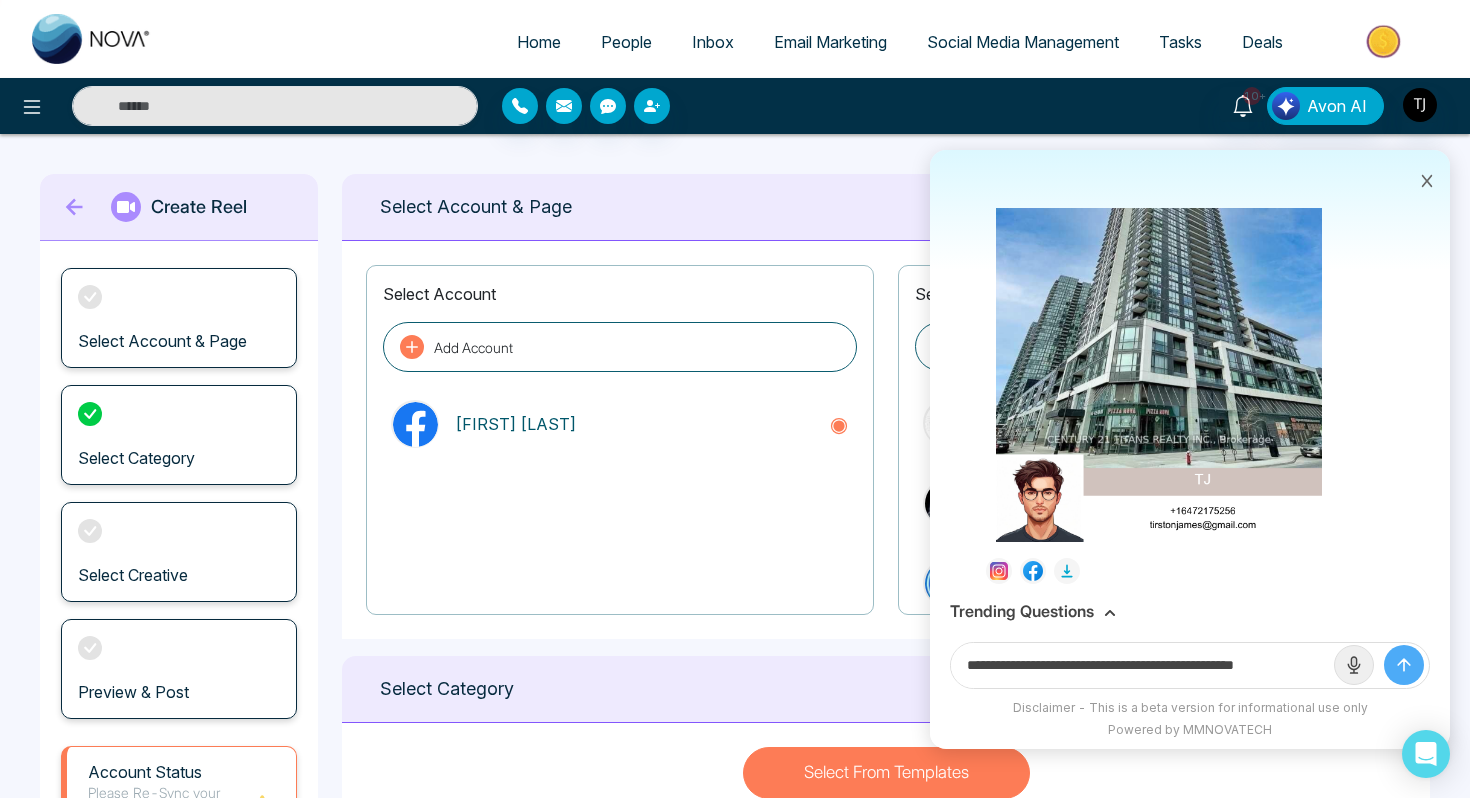 scroll, scrollTop: 0, scrollLeft: 13, axis: horizontal 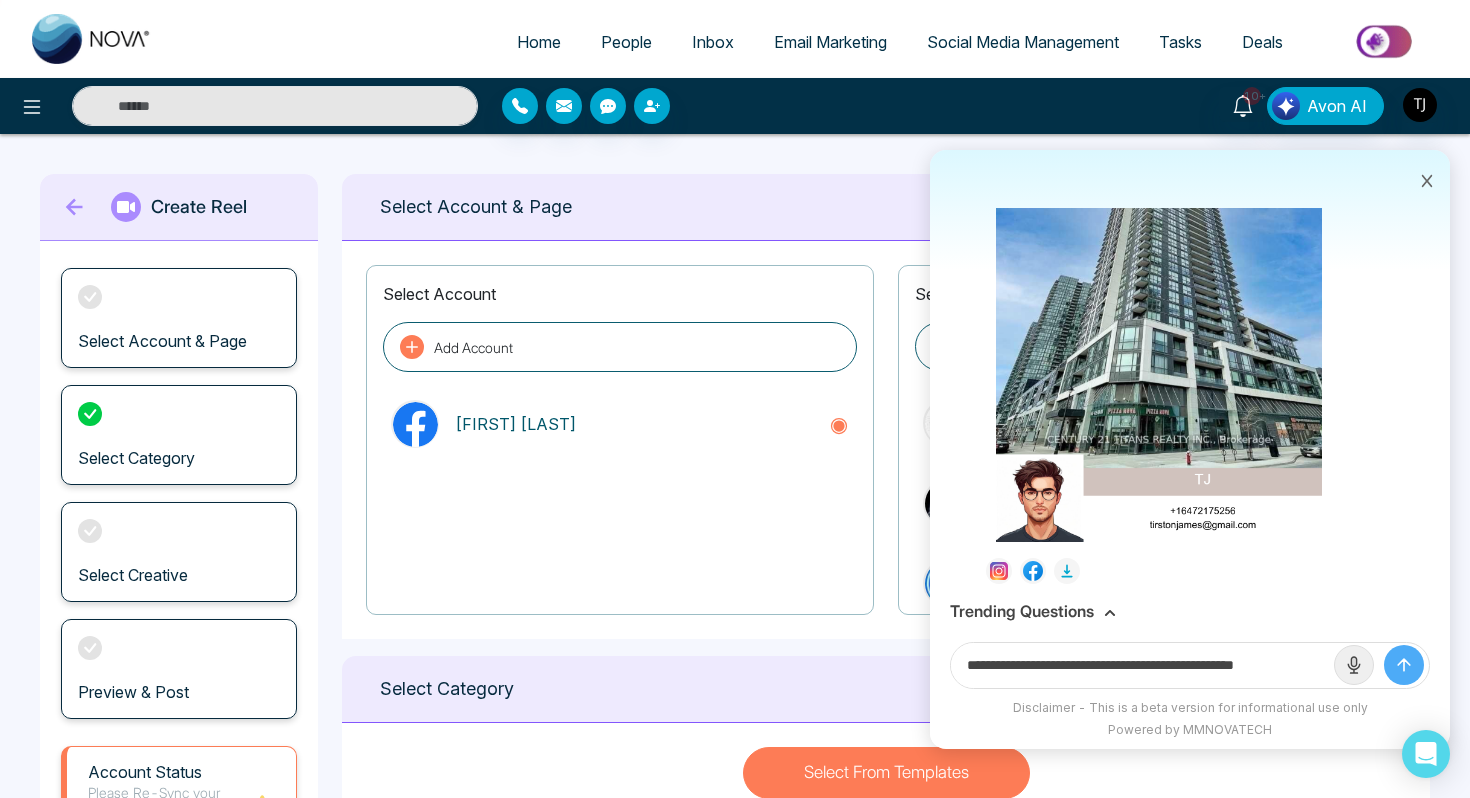type on "**********" 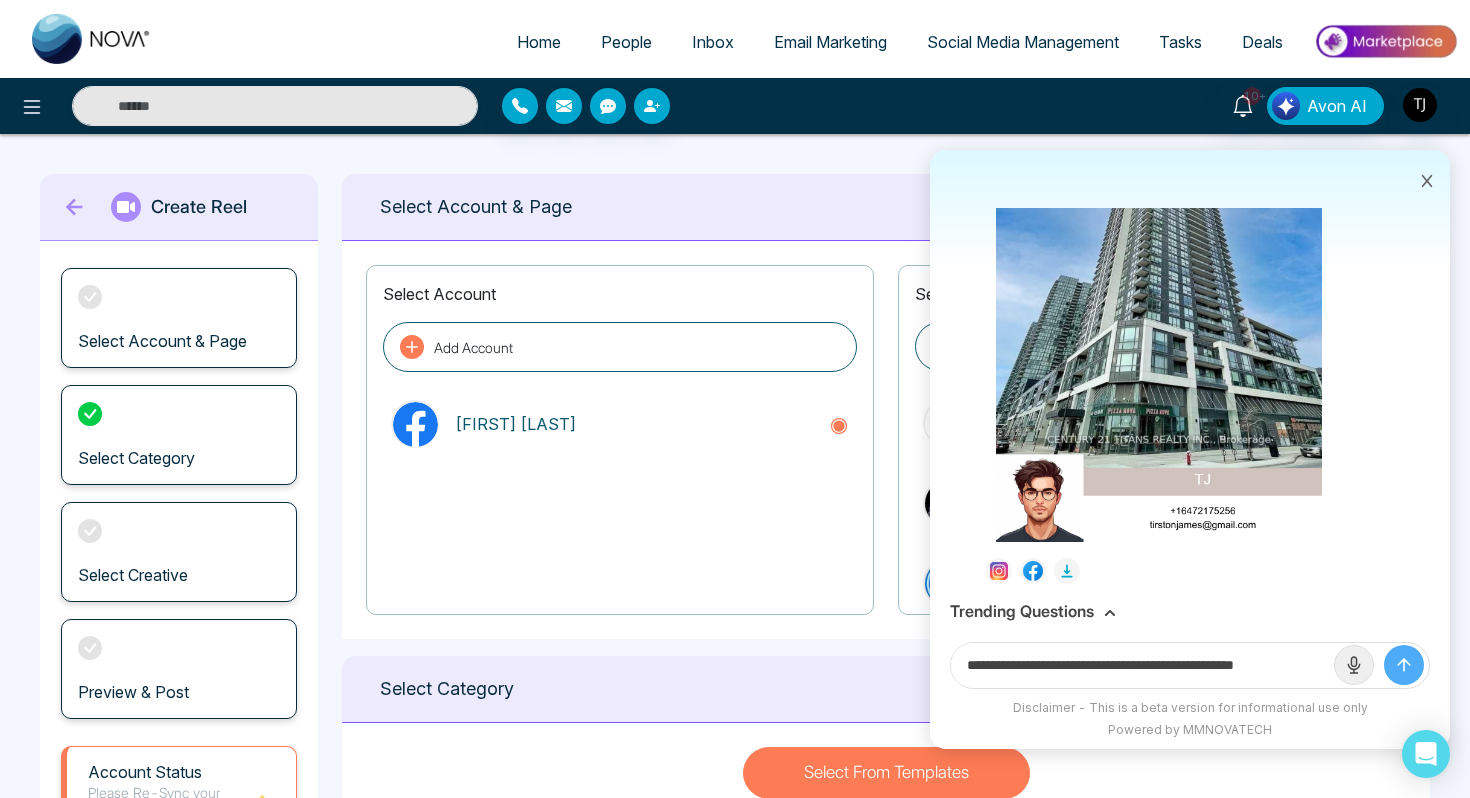 click at bounding box center [1404, 665] 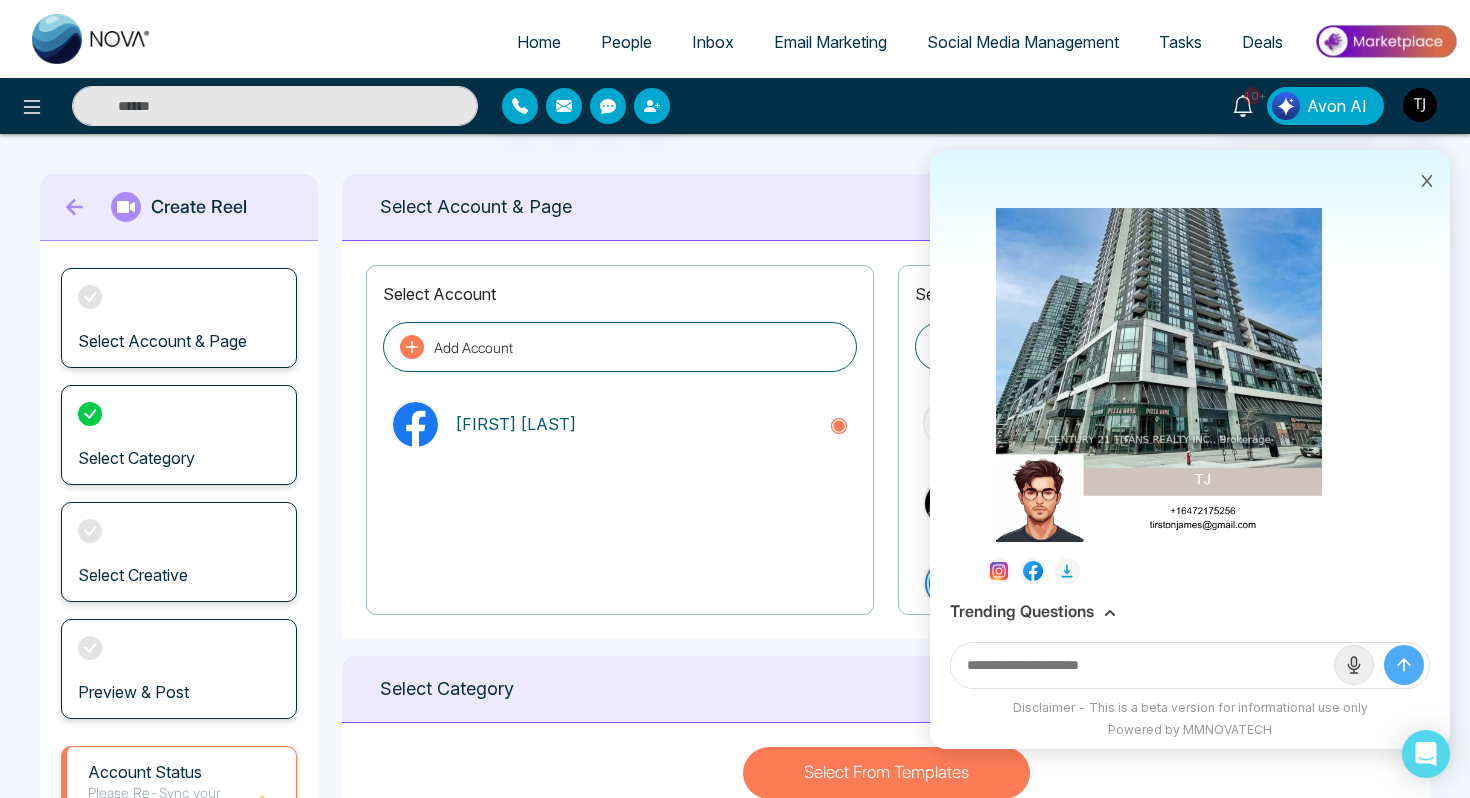 scroll, scrollTop: 0, scrollLeft: 0, axis: both 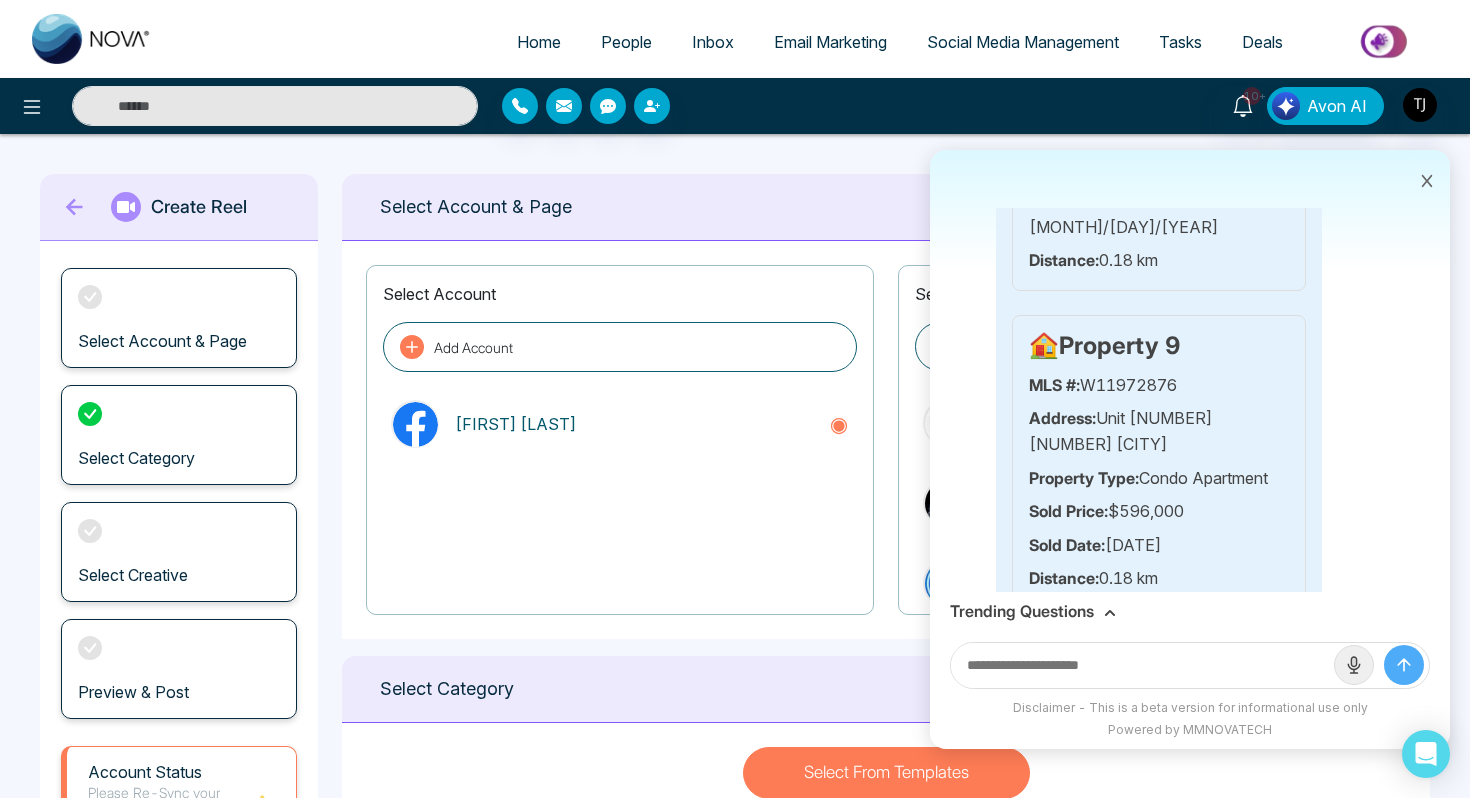 click on "Trending Questions" at bounding box center [1022, 611] 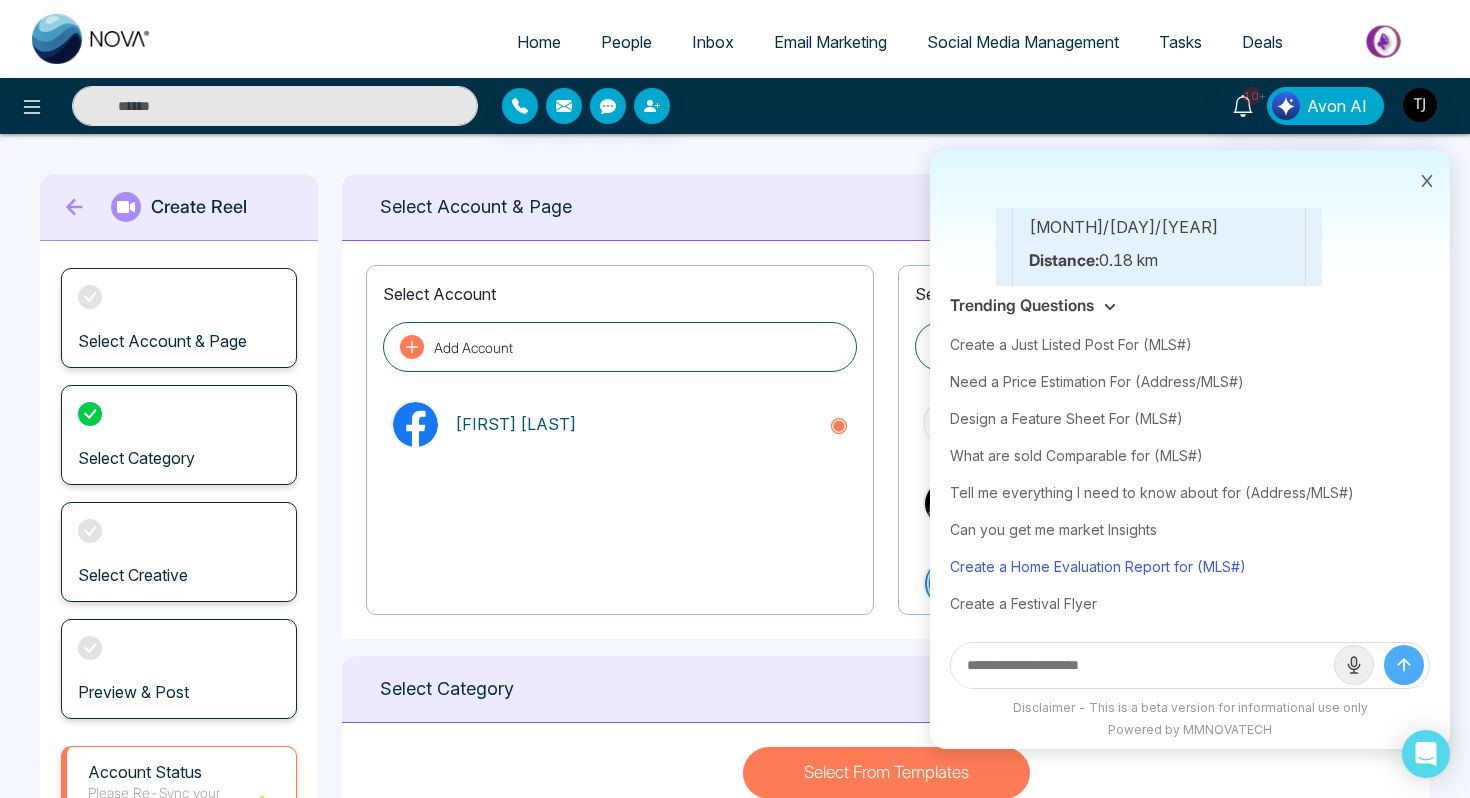 click on "Create a Home Evaluation Report for (MLS#)" at bounding box center [1190, 566] 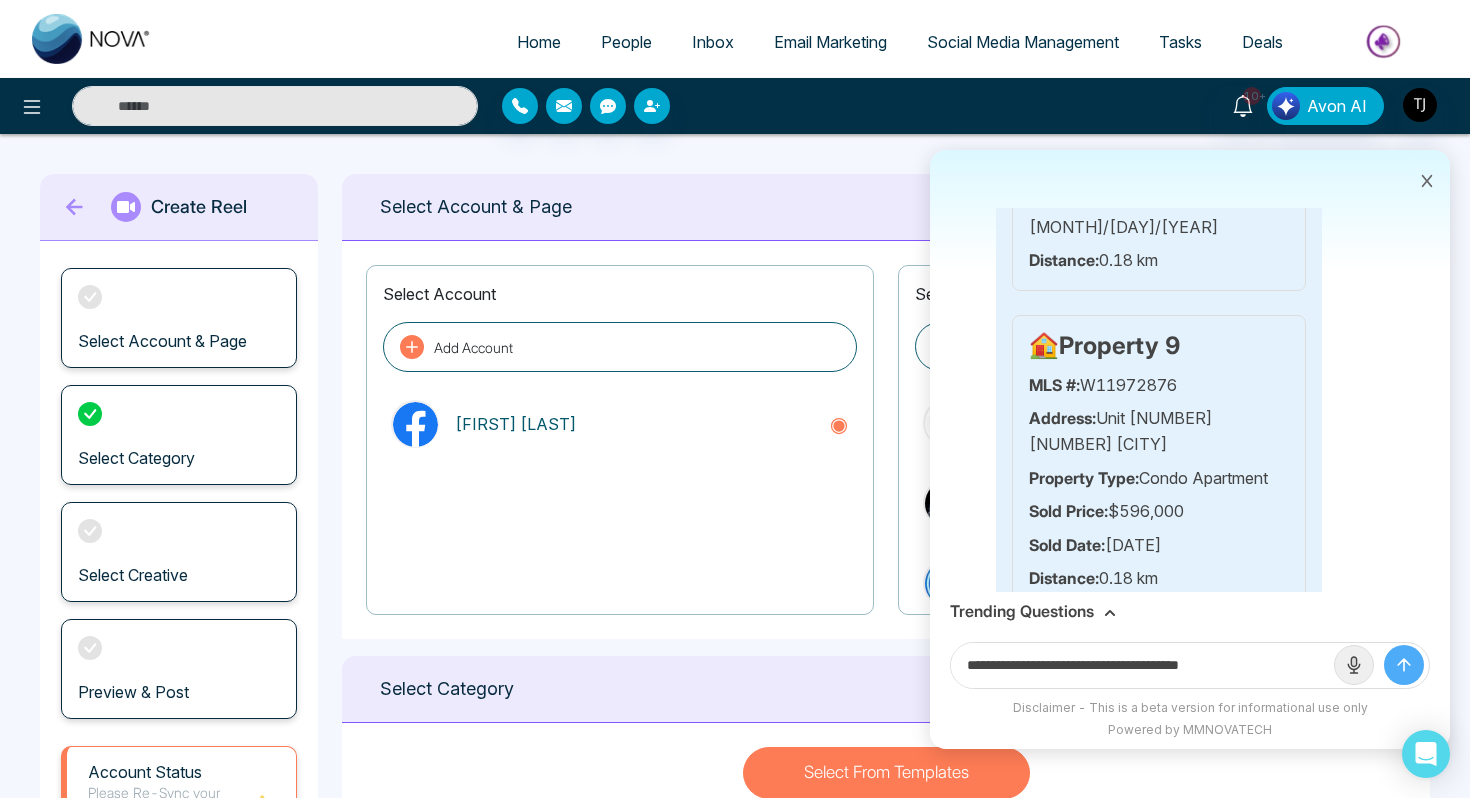 drag, startPoint x: 1212, startPoint y: 664, endPoint x: 1314, endPoint y: 659, distance: 102.122475 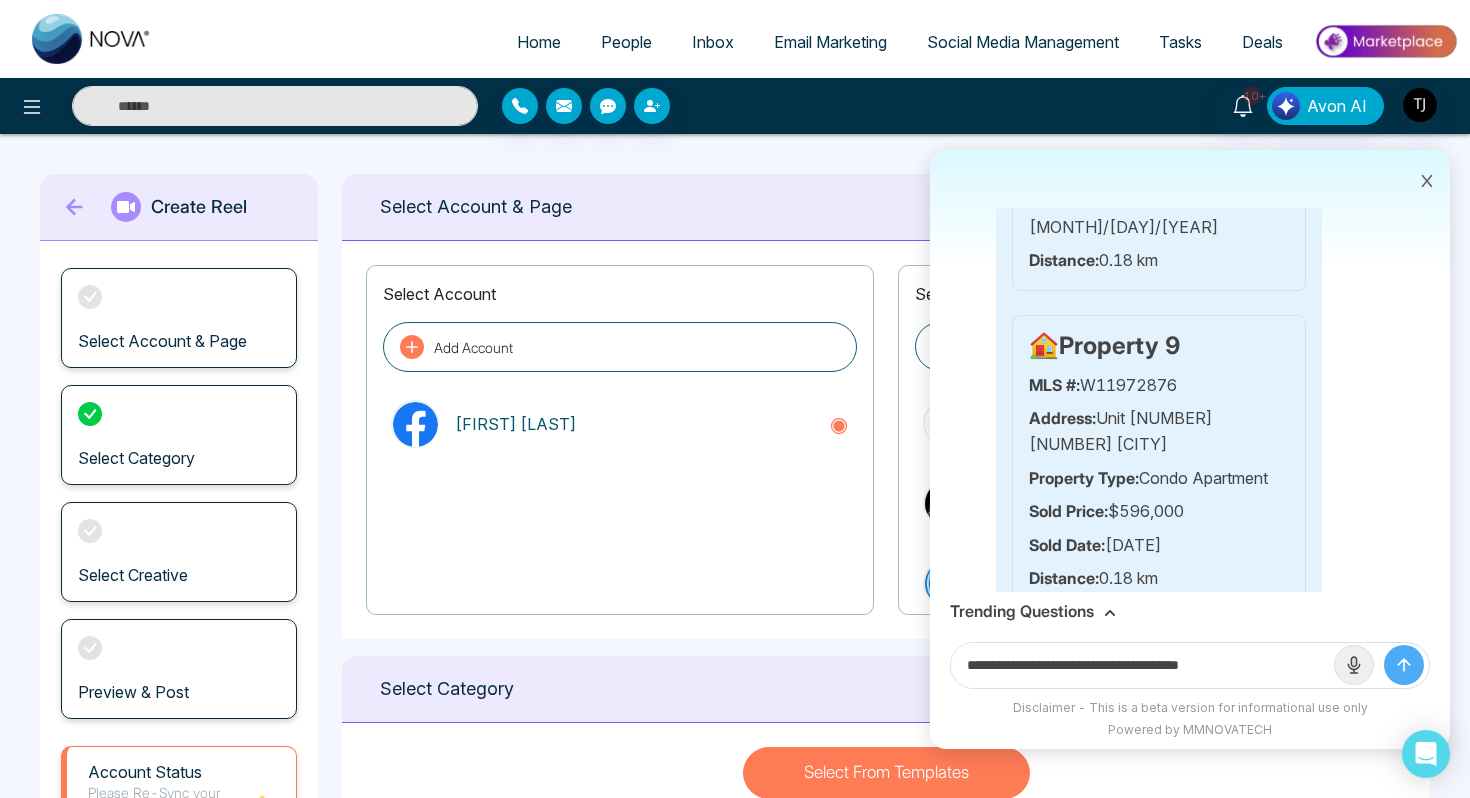 click on "**********" at bounding box center (1142, 665) 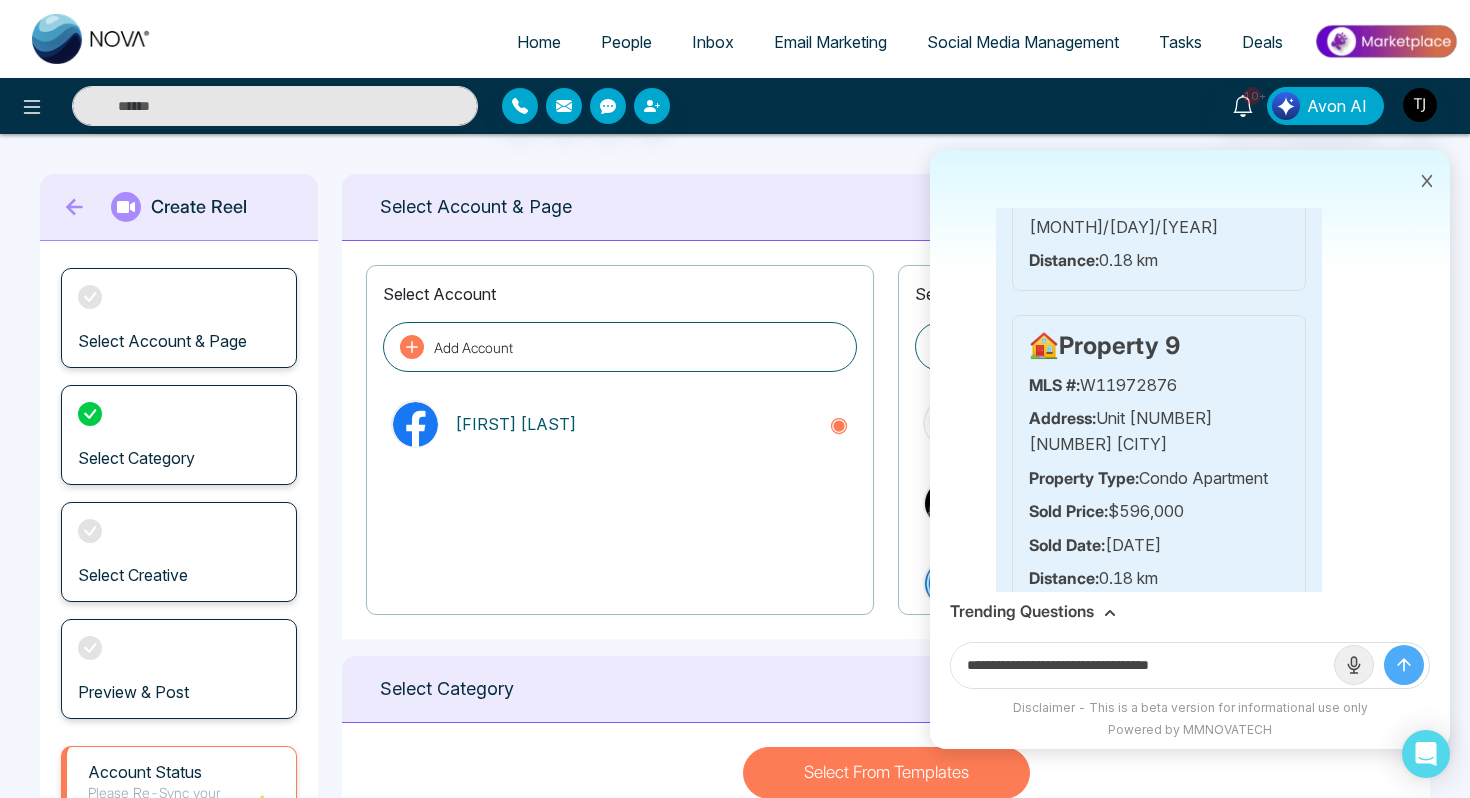 paste on "**********" 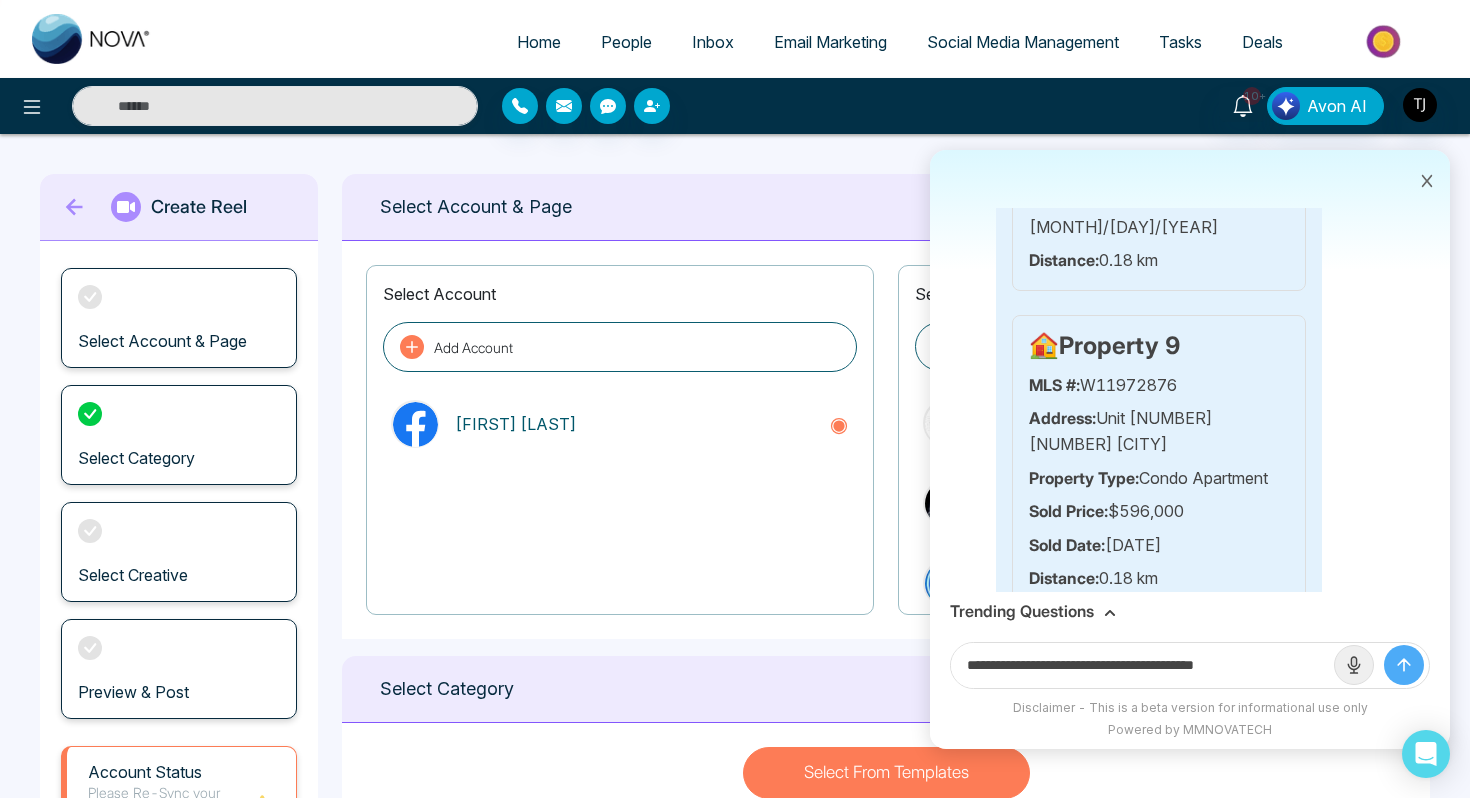 type on "**********" 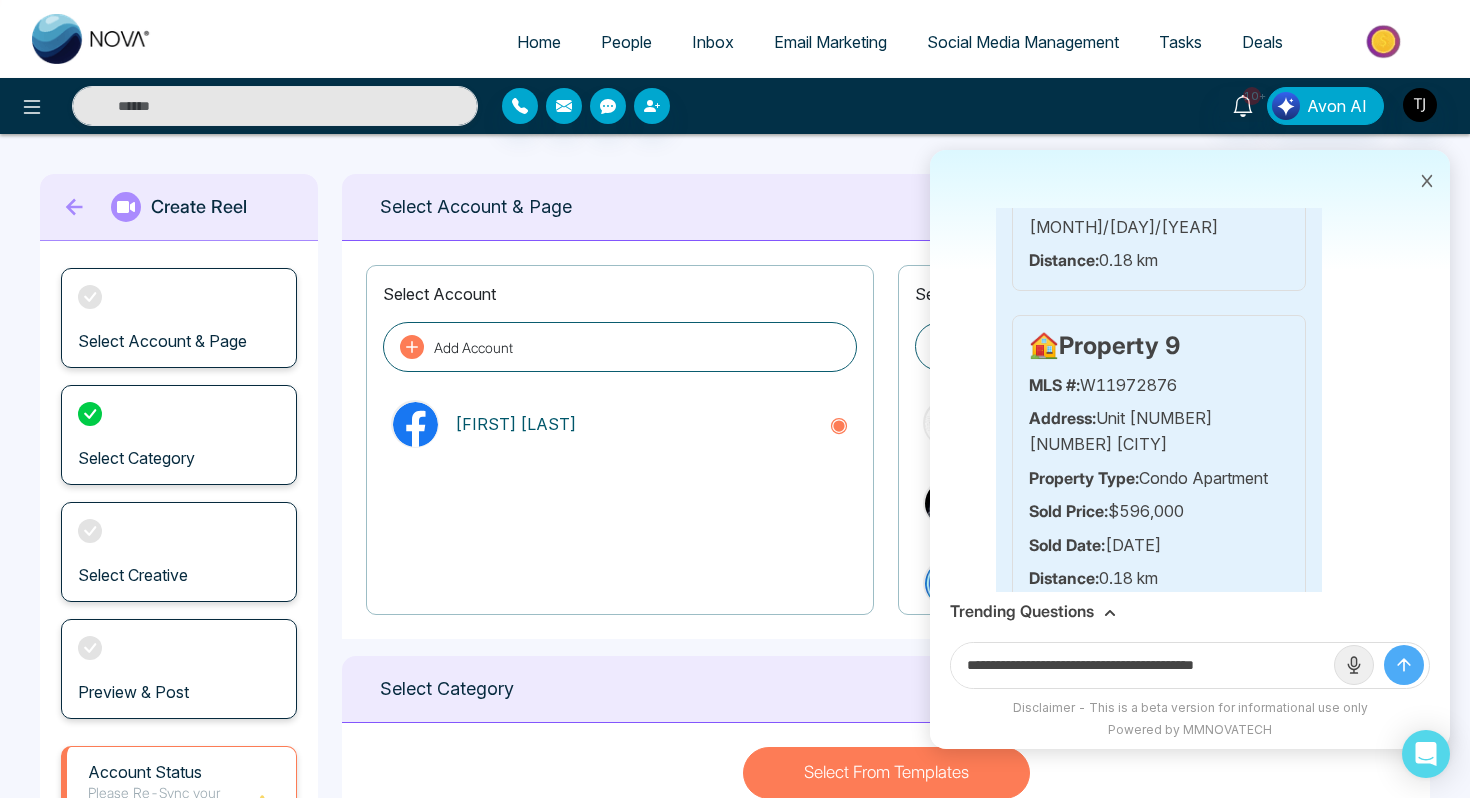 click at bounding box center (1404, 665) 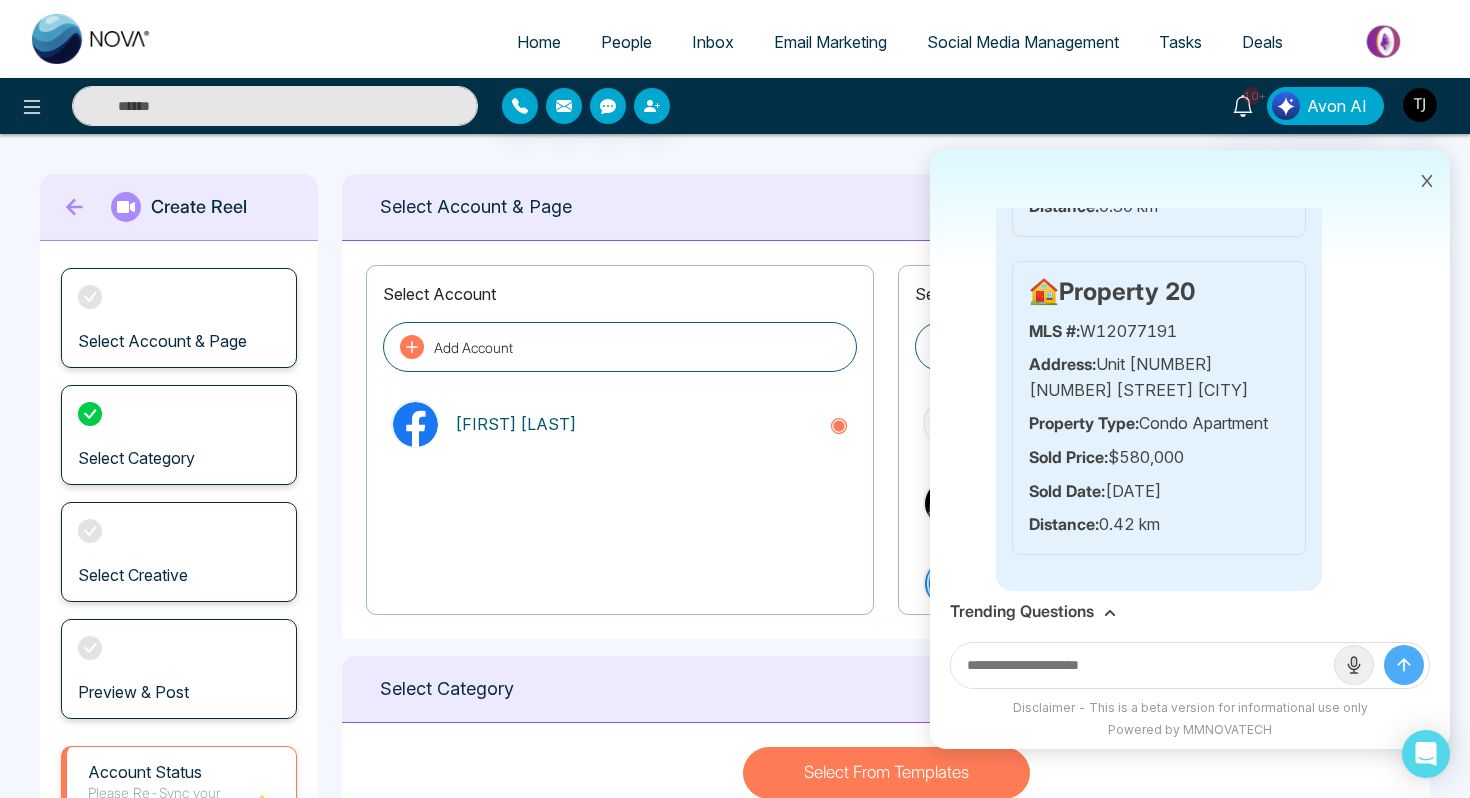 scroll, scrollTop: 8287, scrollLeft: 0, axis: vertical 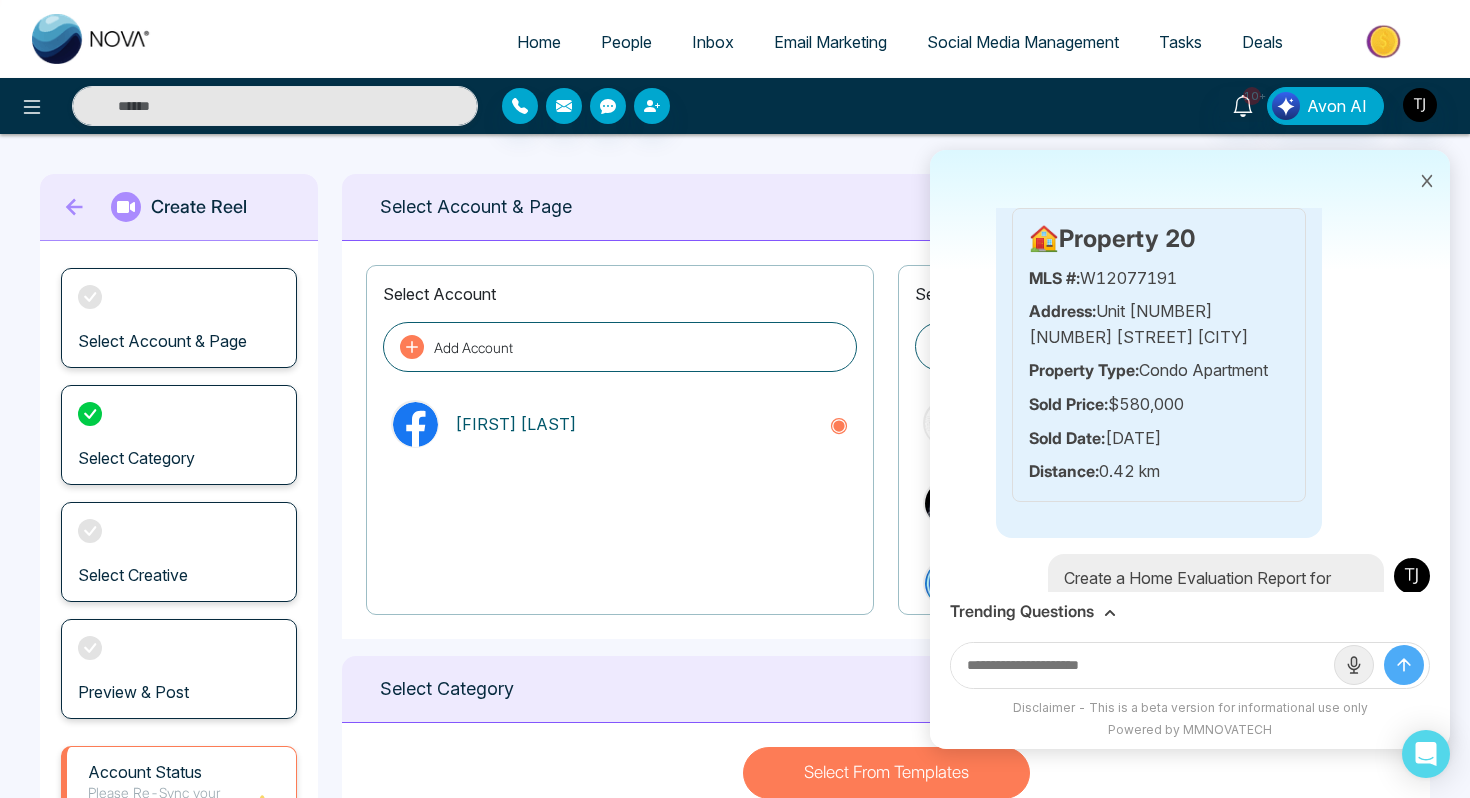 click 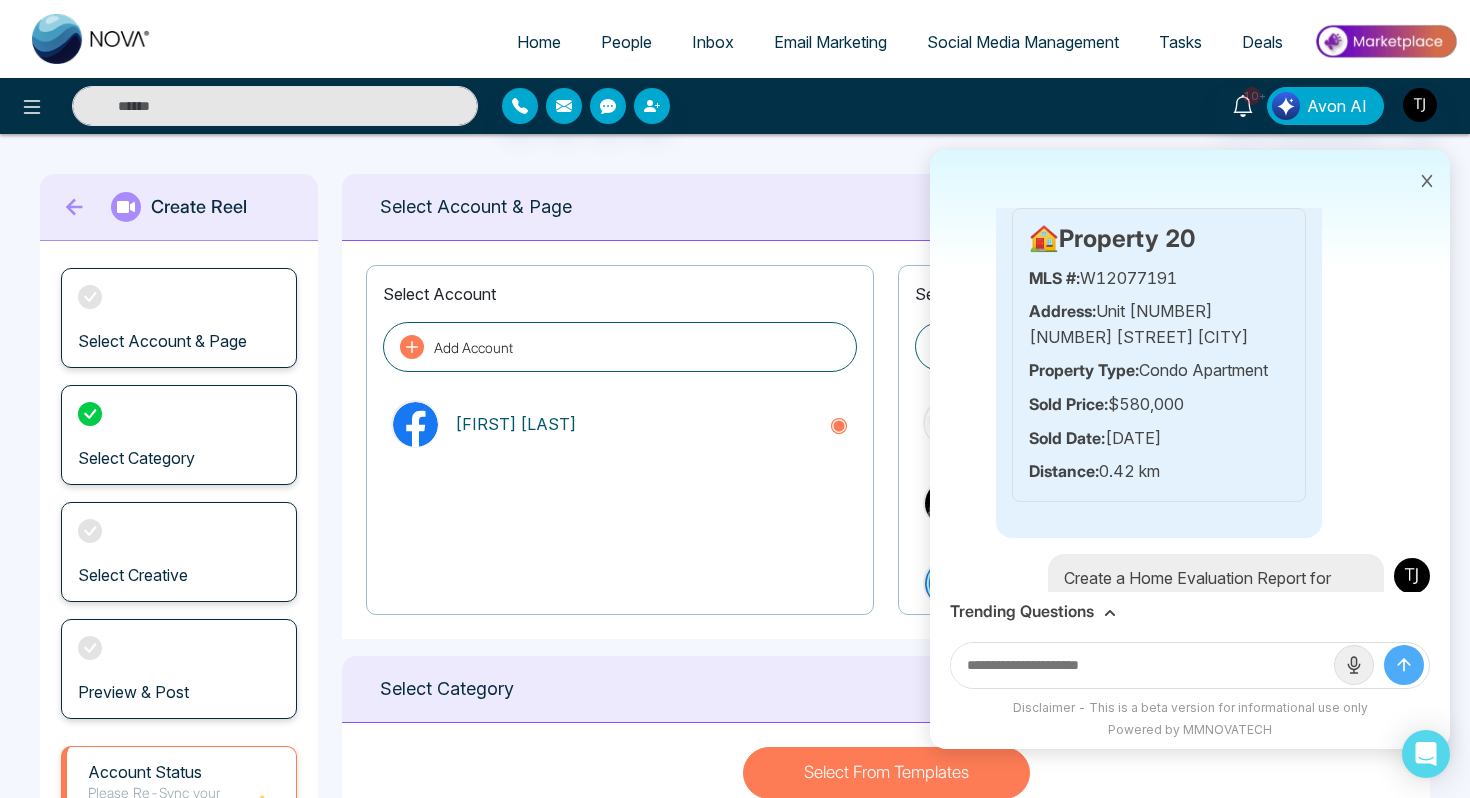 click on "Trending Questions" at bounding box center (1022, 611) 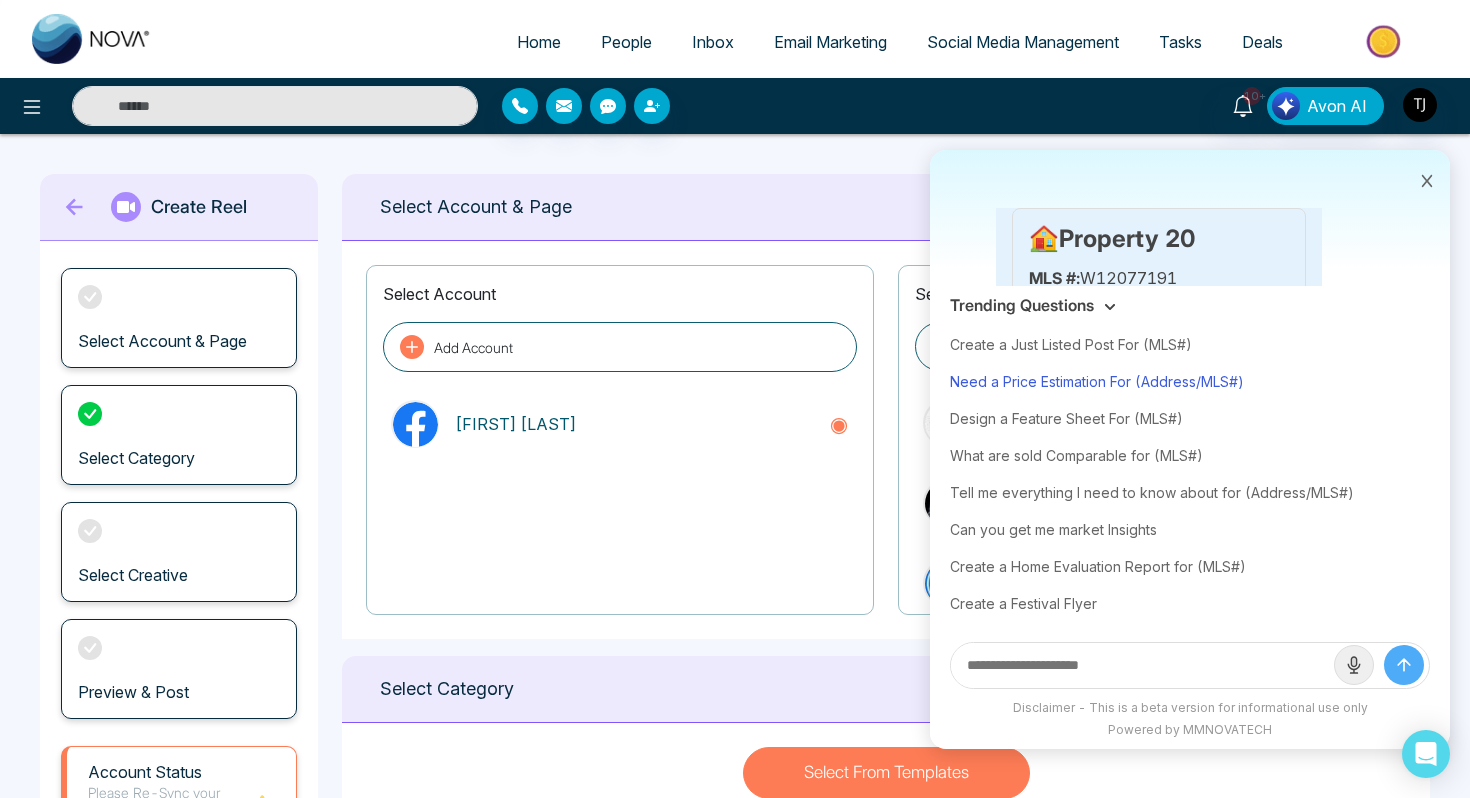 click on "Need a Price Estimation For (Address/MLS#)" at bounding box center (1190, 381) 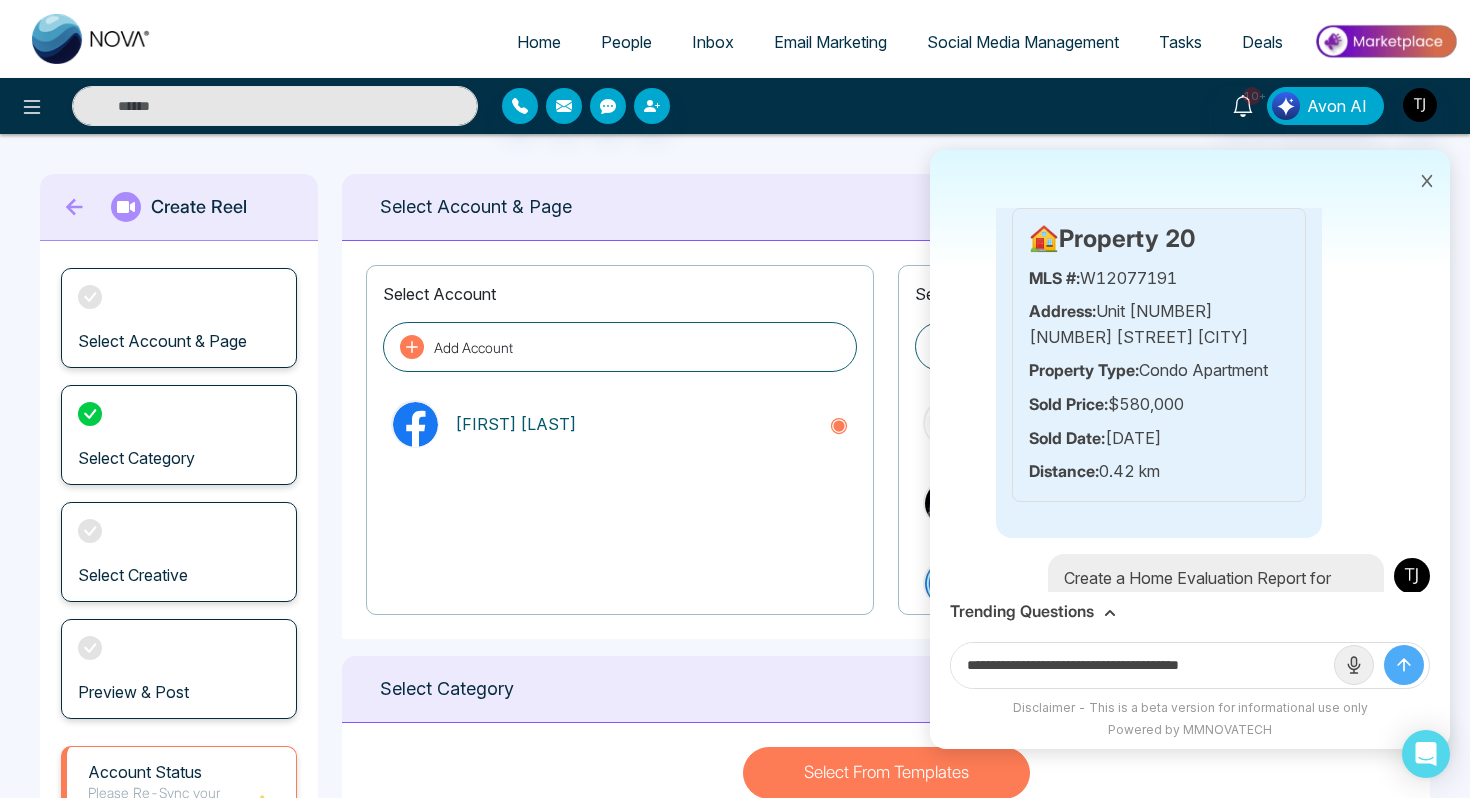 drag, startPoint x: 1152, startPoint y: 667, endPoint x: 1314, endPoint y: 674, distance: 162.15117 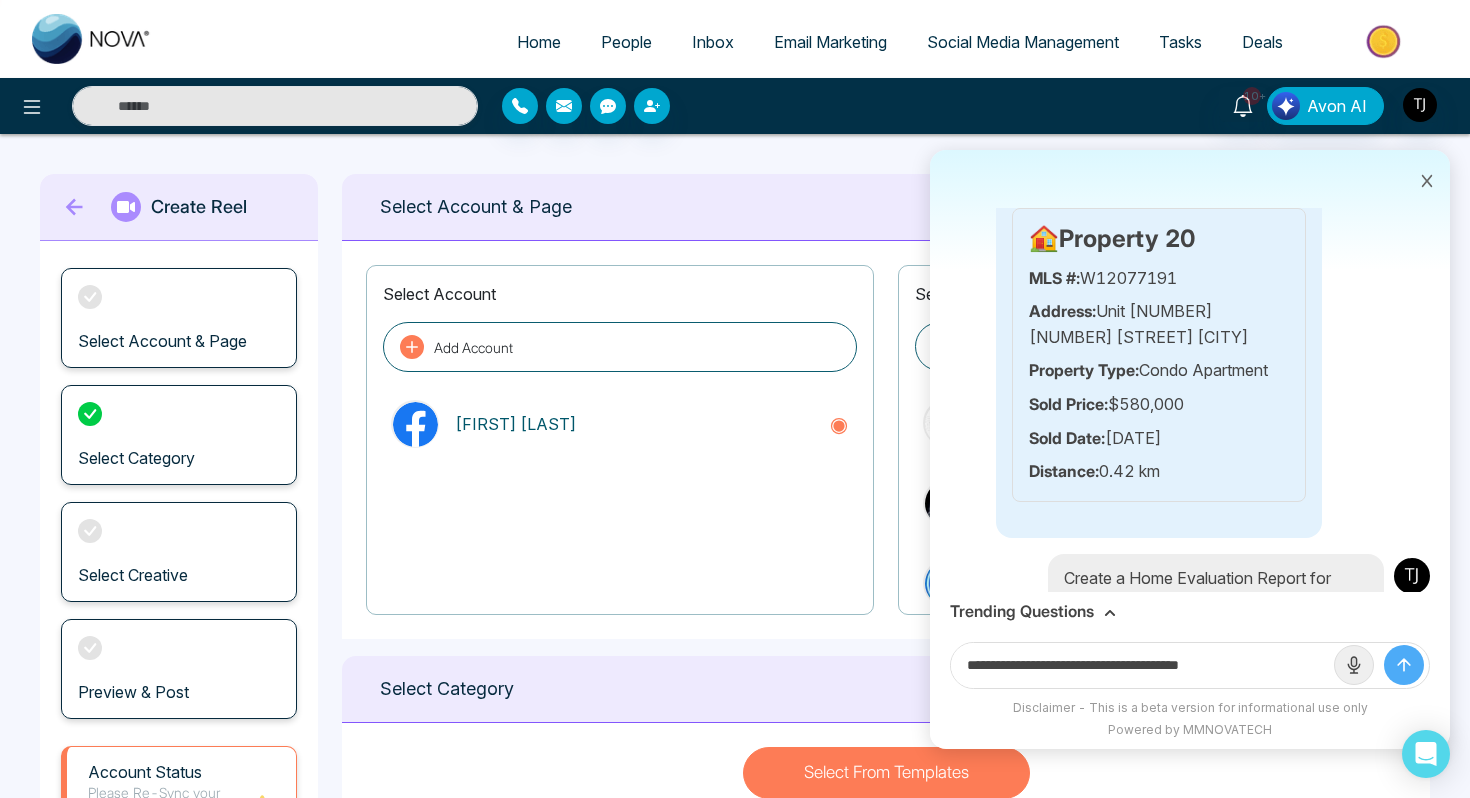 click on "**********" at bounding box center (1142, 665) 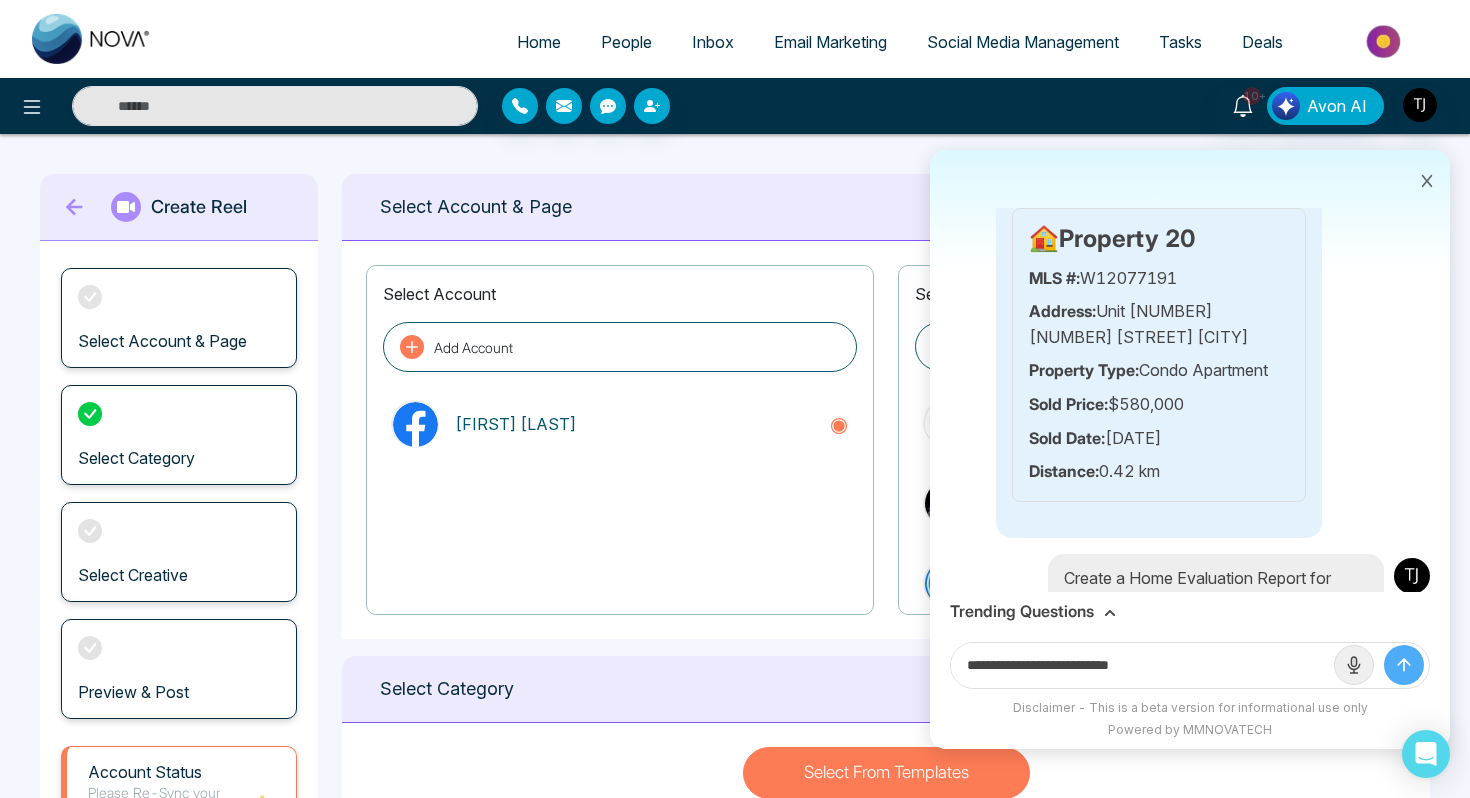 paste on "**********" 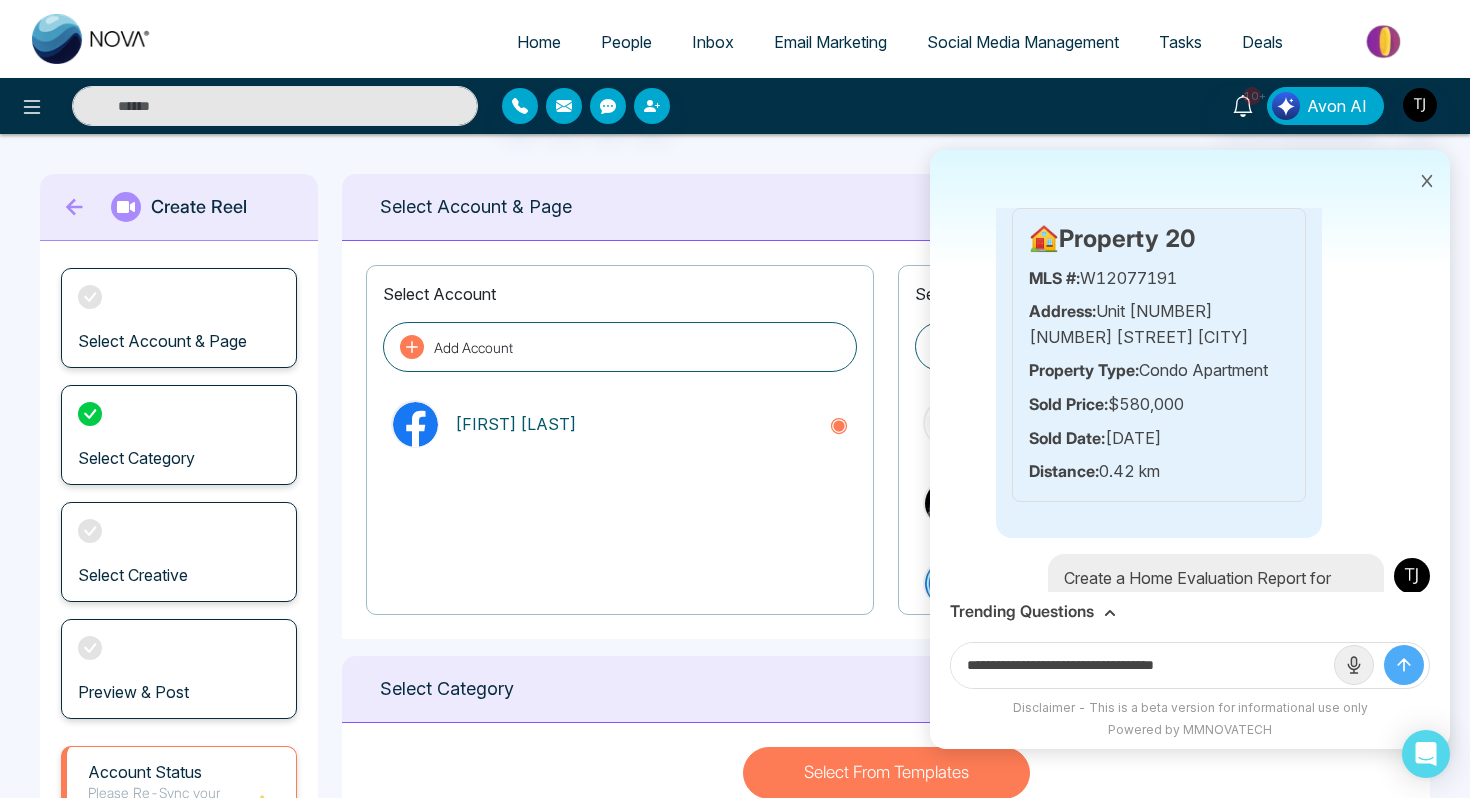 type on "**********" 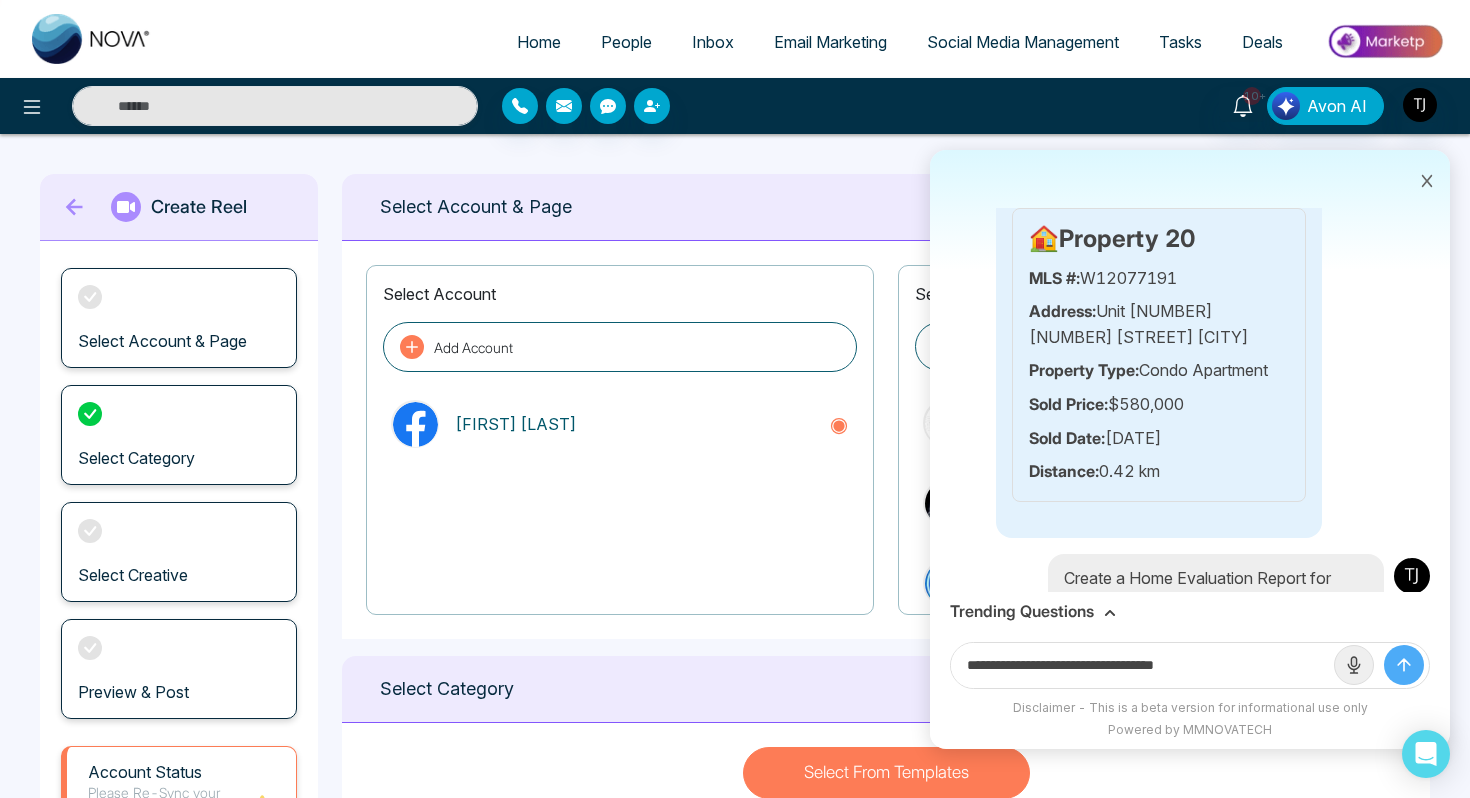 click at bounding box center [1404, 665] 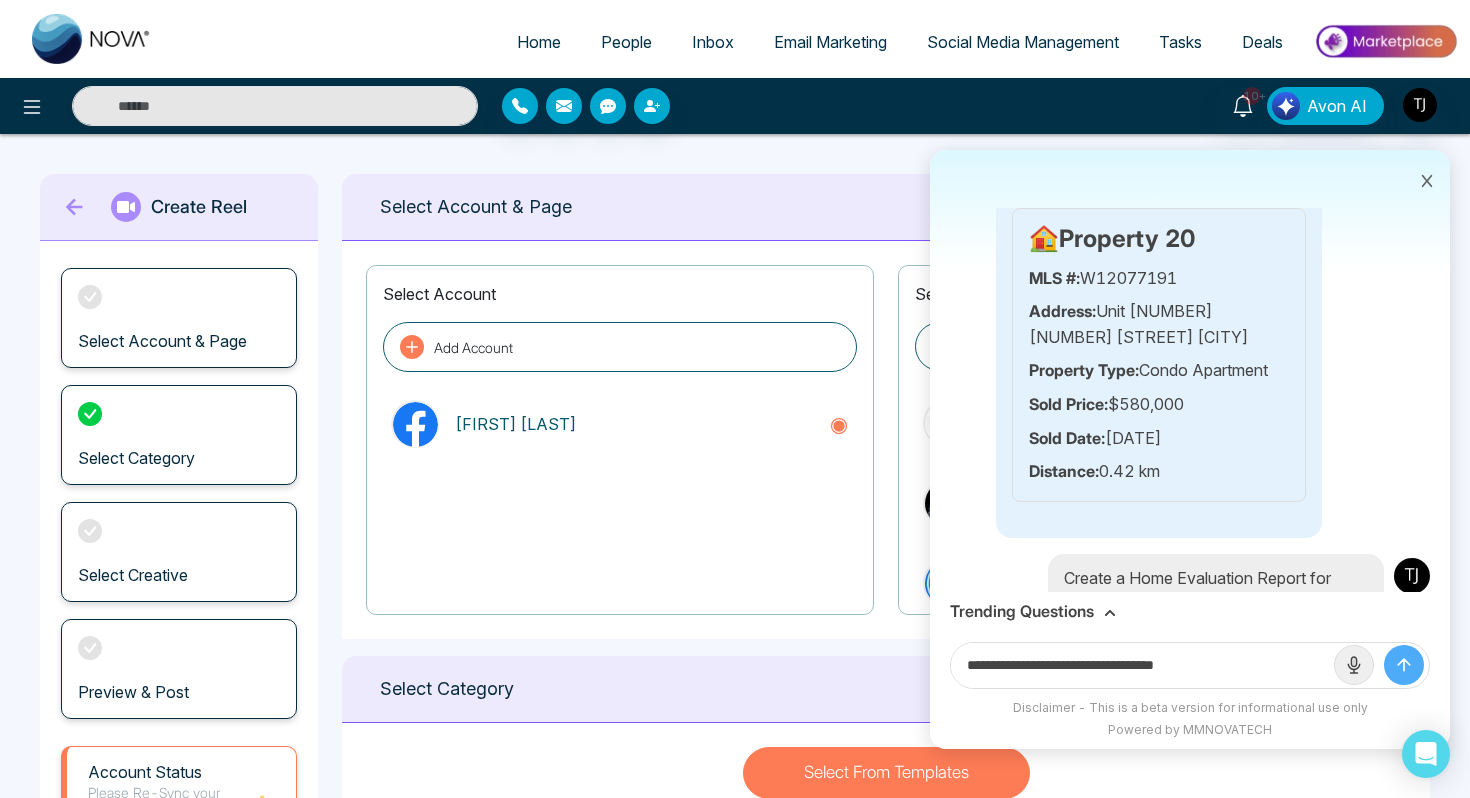 type 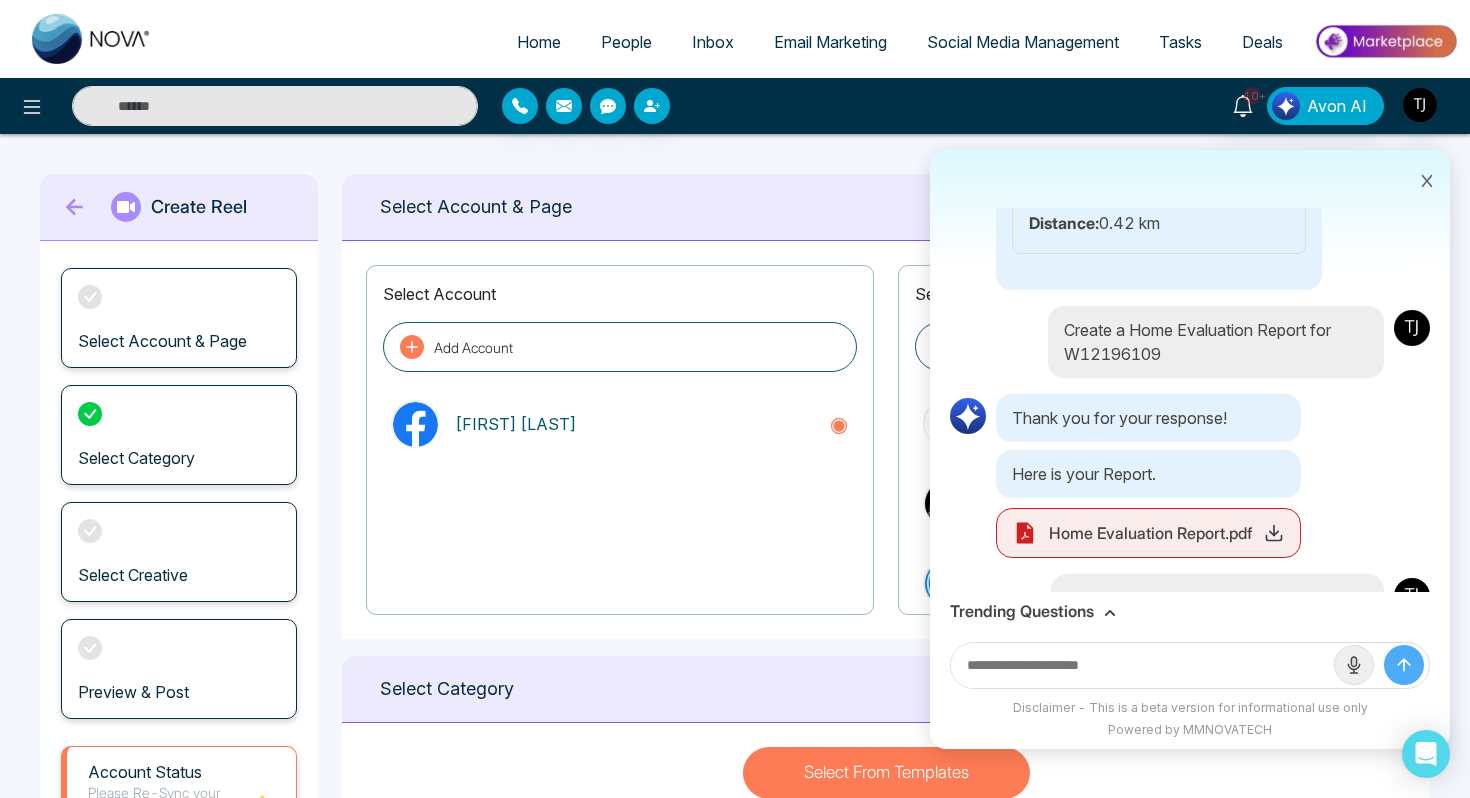 scroll, scrollTop: 8604, scrollLeft: 0, axis: vertical 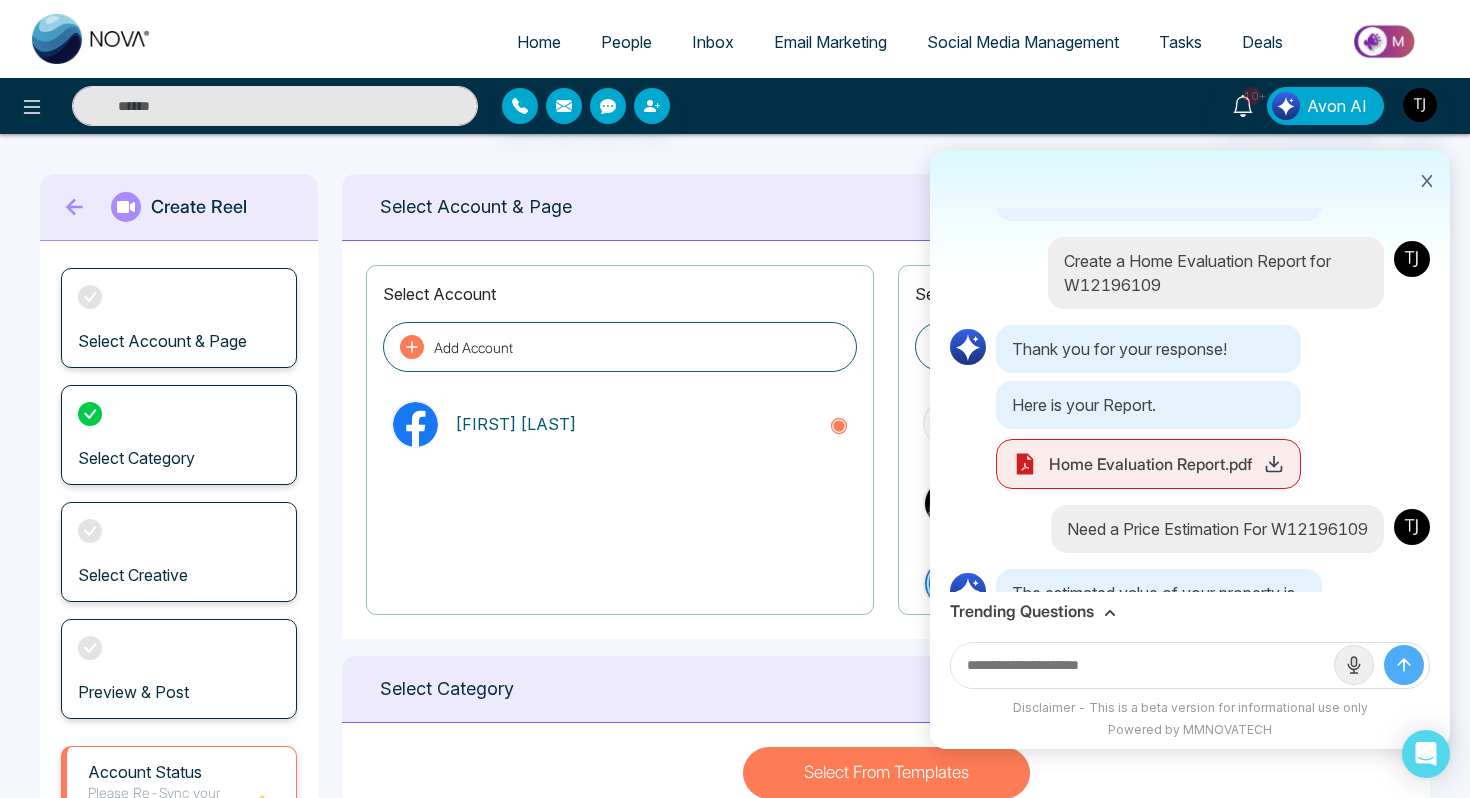 click 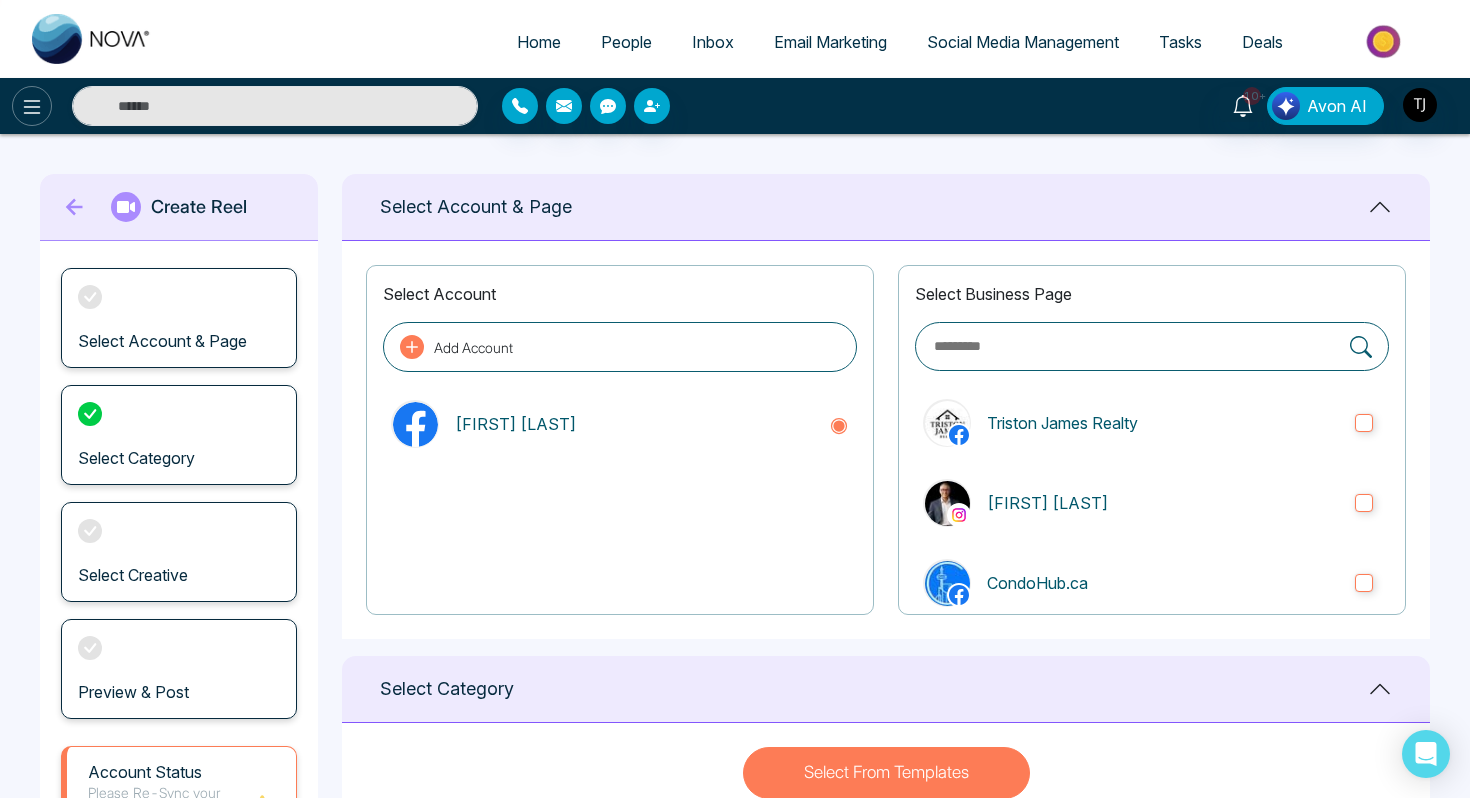 click 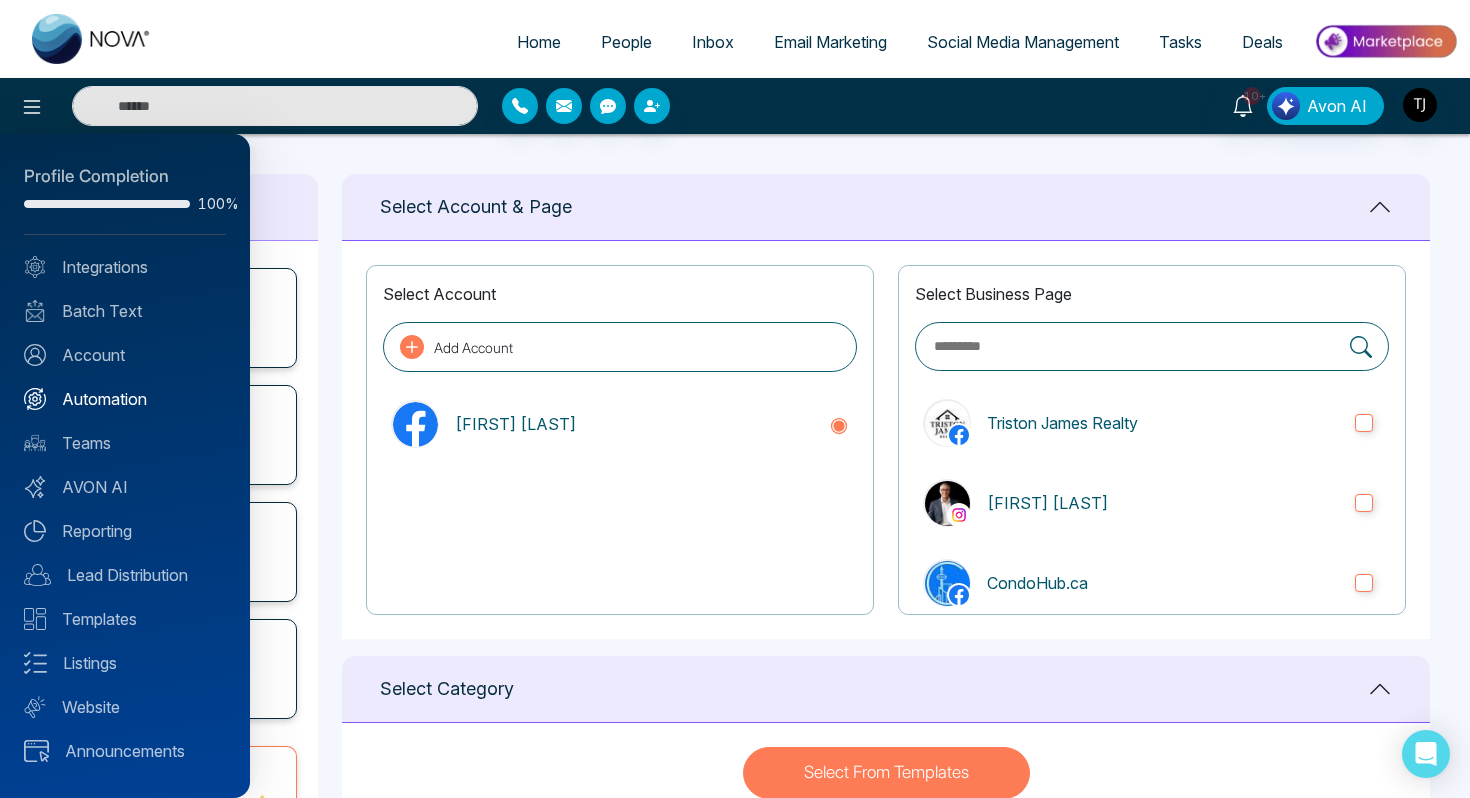 click on "Automation" at bounding box center [125, 399] 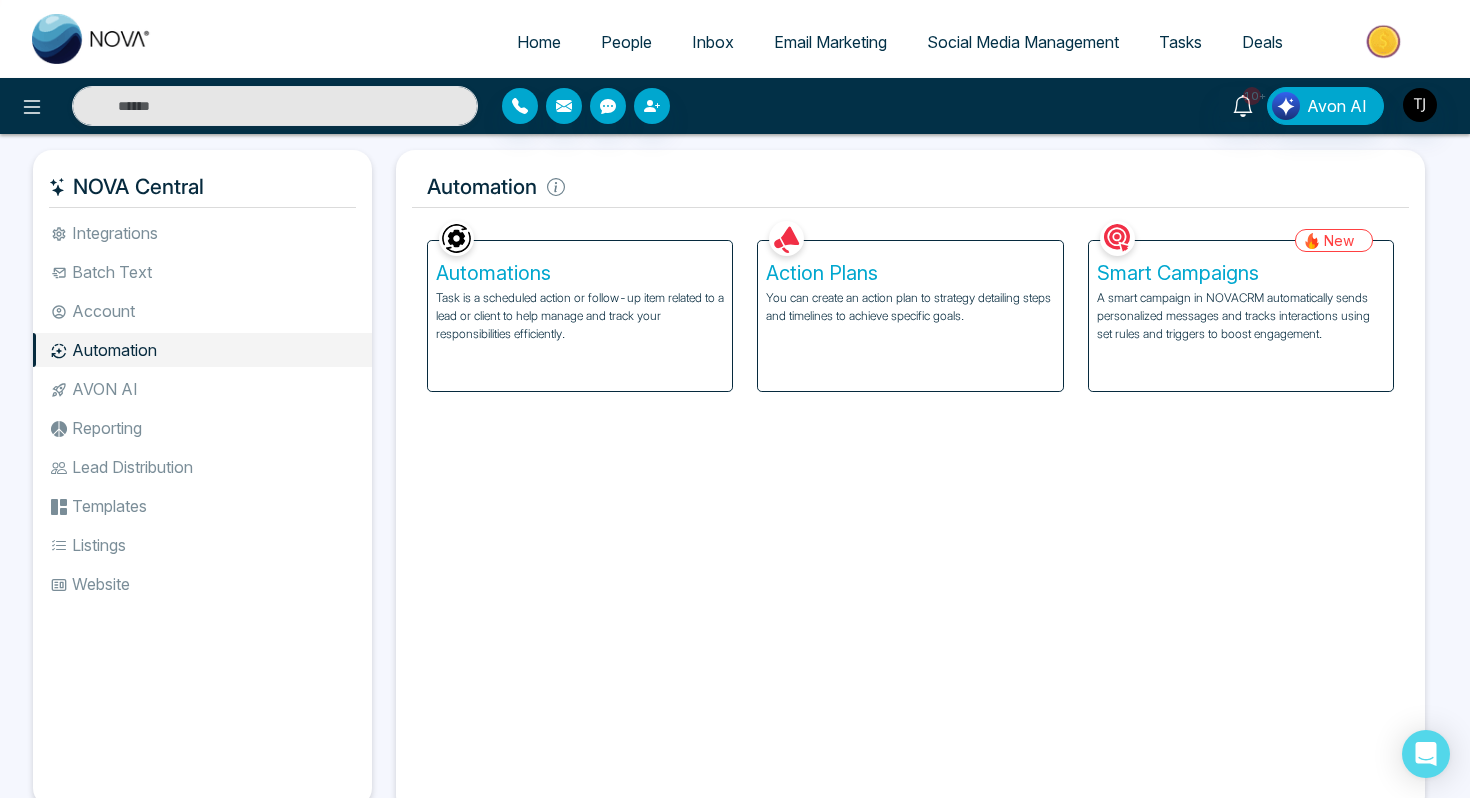 click on "Smart Campaigns" at bounding box center (1241, 273) 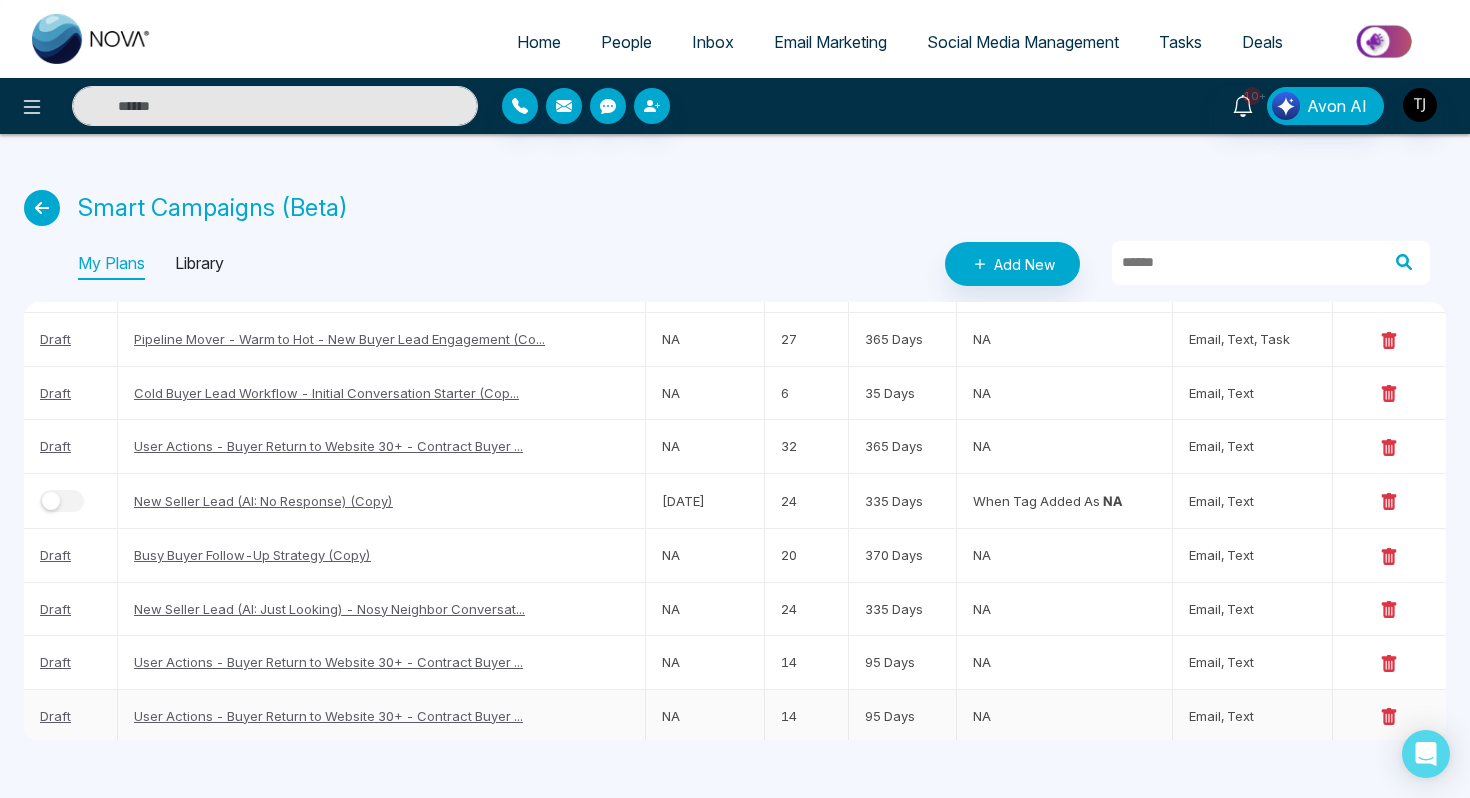 scroll, scrollTop: 0, scrollLeft: 0, axis: both 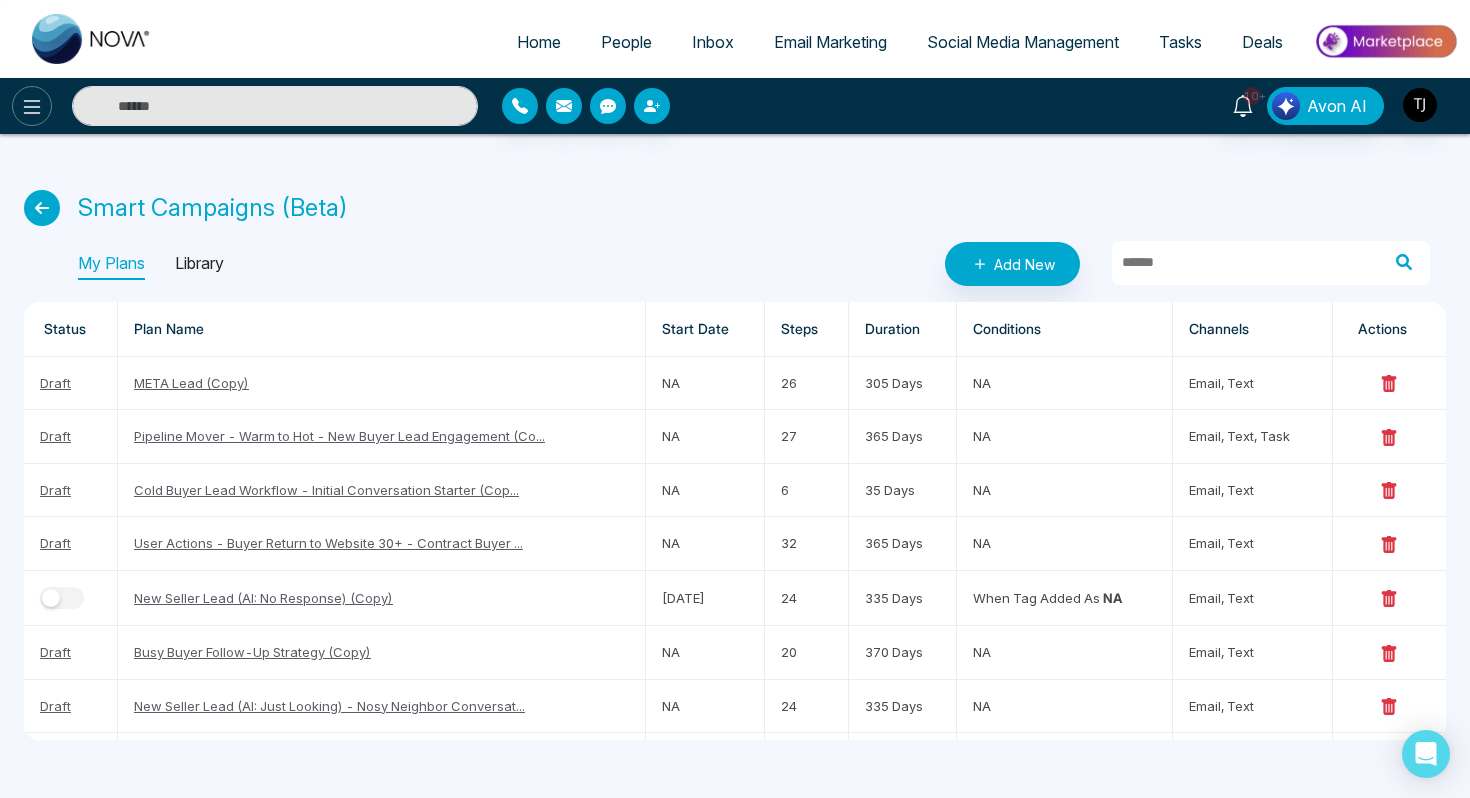 click at bounding box center (32, 106) 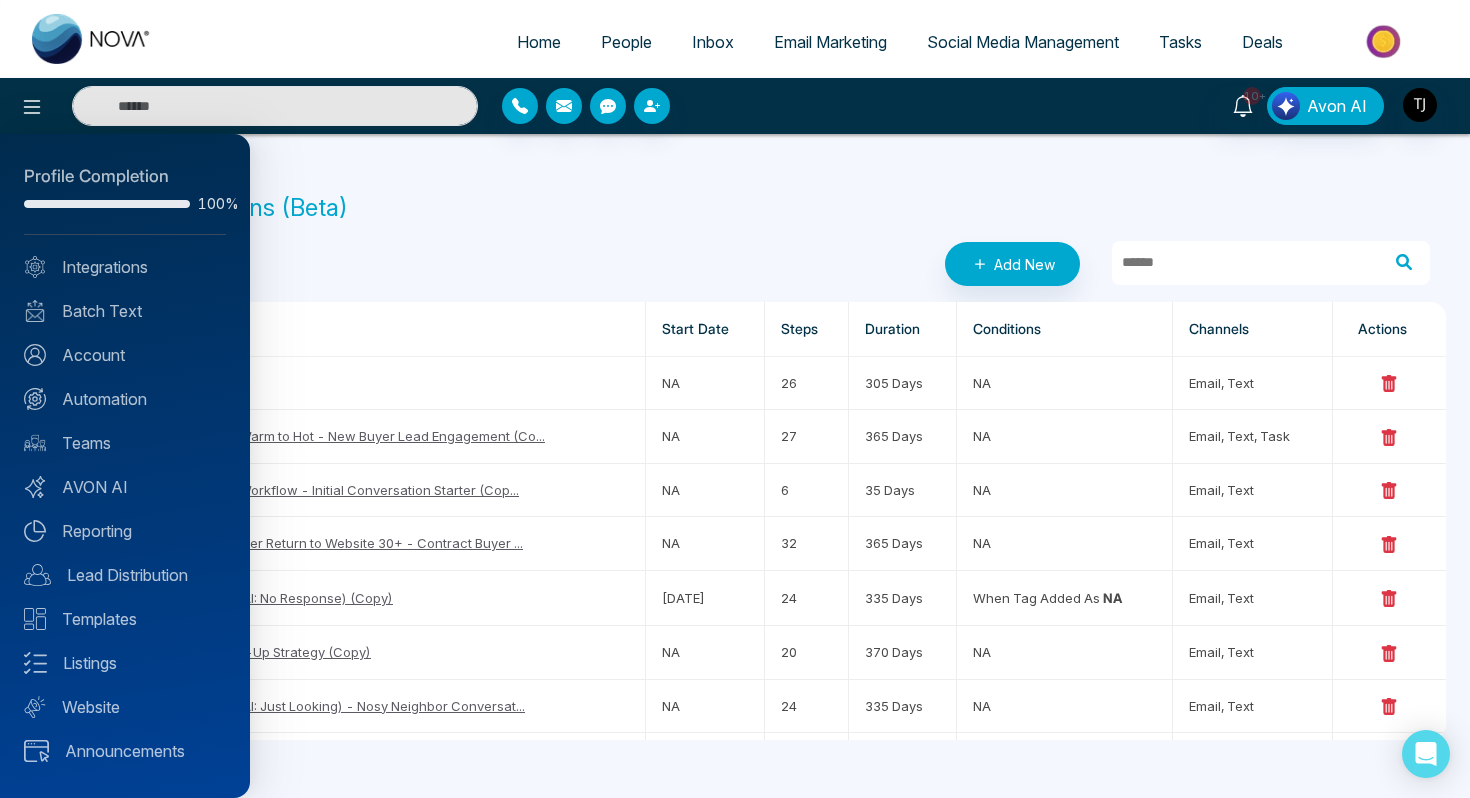 click at bounding box center (735, 399) 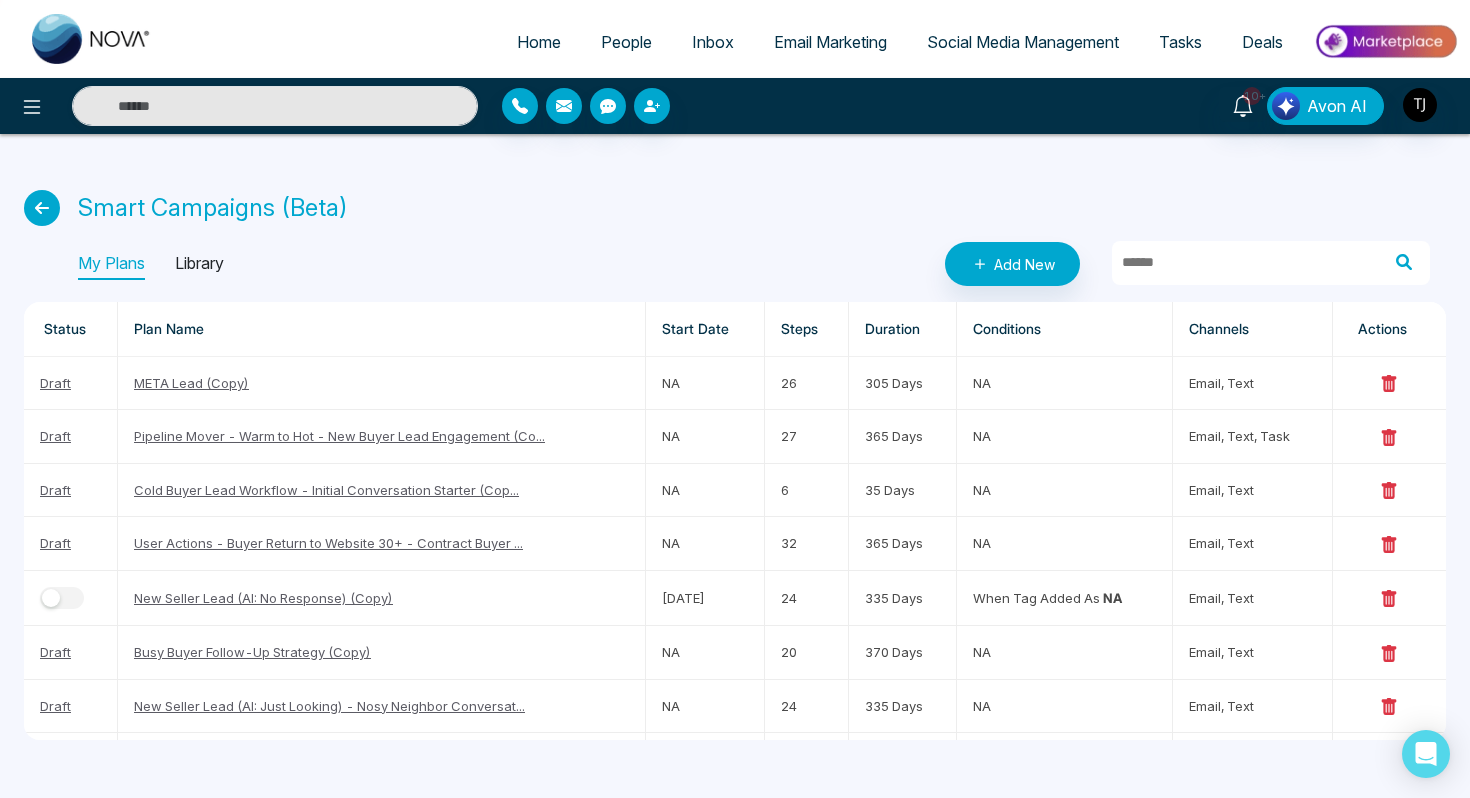 click on "Smart Campaigns (Beta) My Plans Library  Add New Status Plan Name Start Date Steps Duration Conditions Channels Actions Draft META Lead (Copy) NA [COUNT] [COUNT] Days NA email, text Draft Pipeline Mover - Warm to Hot - New Buyer Lead Engagement (Co... NA [COUNT] [COUNT] Days NA email, text Draft Cold Buyer Lead Workflow - Initial Conversation Starter (Cop... NA [COUNT] [COUNT] Days NA email, text Draft User Actions - Buyer Return to Website 30+ - Contract Buyer ... NA [COUNT] [COUNT] Days NA email, text Draft New Seller Lead (AI: No Response) (Copy) [DATE] [COUNT] [COUNT] Days When tag added   as   NA email, text Draft Busy Buyer Follow-Up Strategy (Copy) NA [COUNT] [COUNT] Days NA email, text Draft New Seller Lead (AI: Just Looking) - Nosy Neighbor Conversat... NA [COUNT] [COUNT] Days NA email, text Draft User Actions - Buyer Return to Website 30+ - Contract Buyer ... NA [COUNT] [COUNT] Days NA email, text Draft User Actions - Buyer Return to Website 30+ - Contract Buyer ... NA [COUNT] [COUNT] Days NA email, text Draft Busy Buyer Follow-Up Strategy (Copy) NA [COUNT] [COUNT] Days NA email, text" at bounding box center [735, 465] 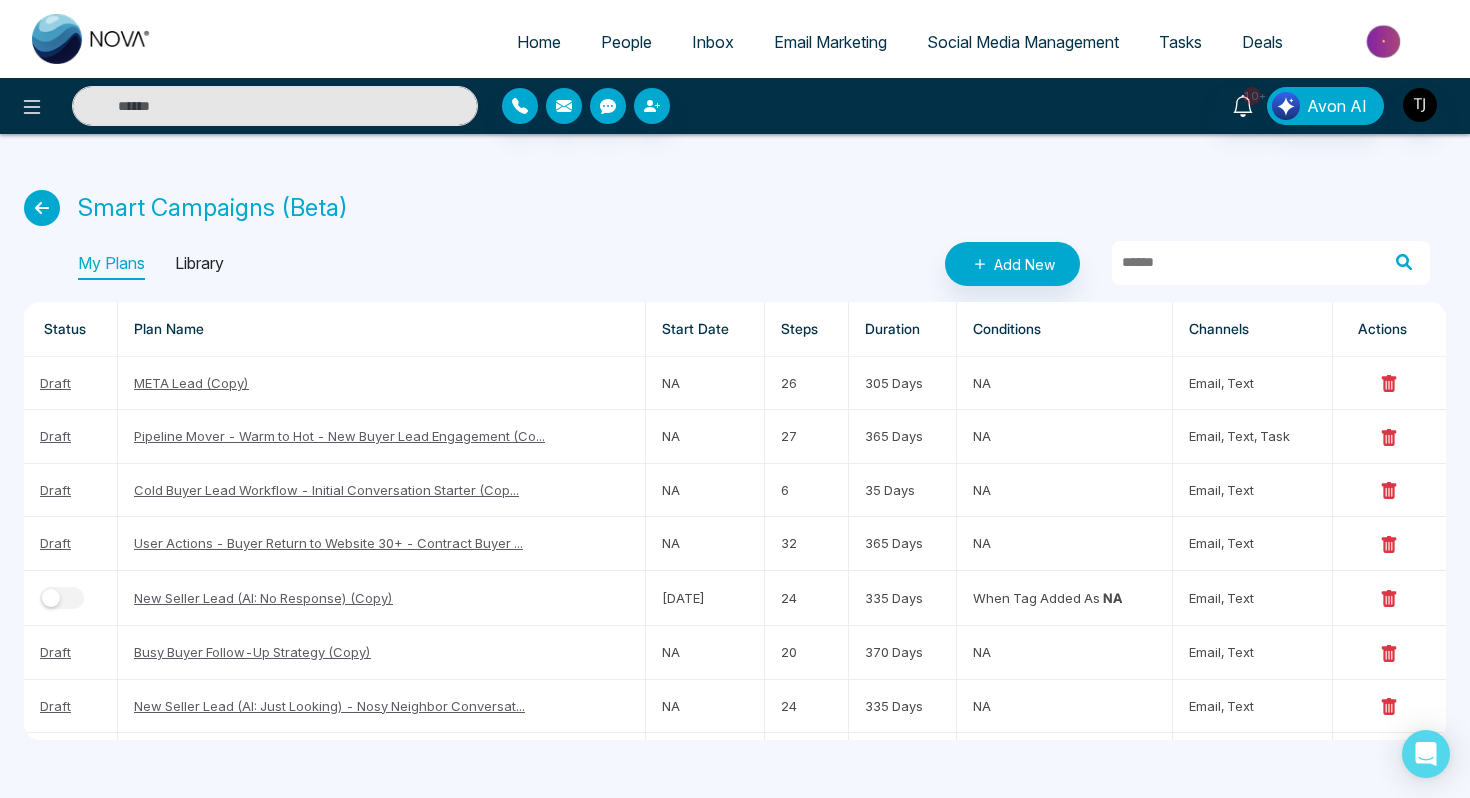 click at bounding box center (47, 208) 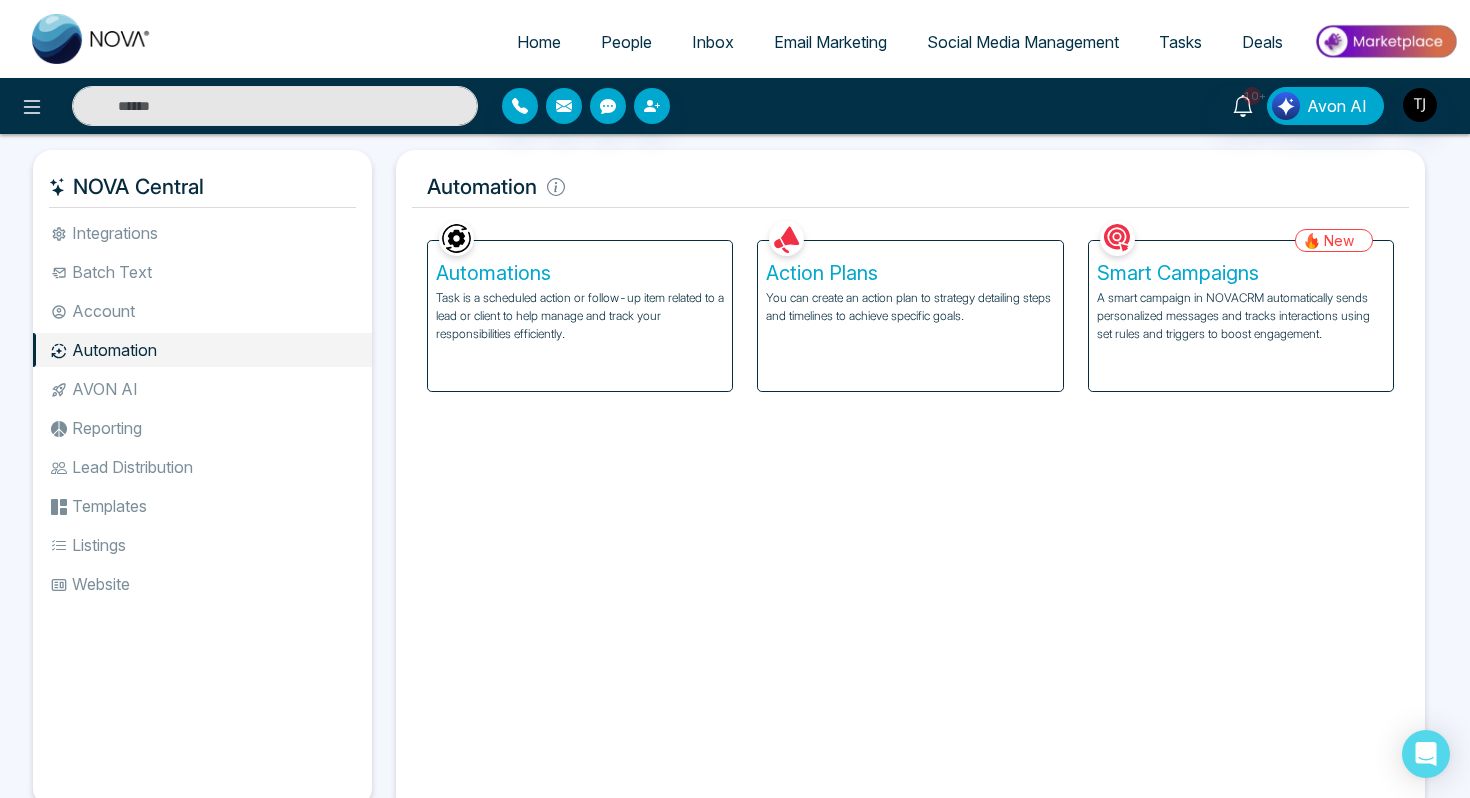 click on "You can create an action plan to strategy detailing steps and timelines to achieve specific goals." at bounding box center [910, 307] 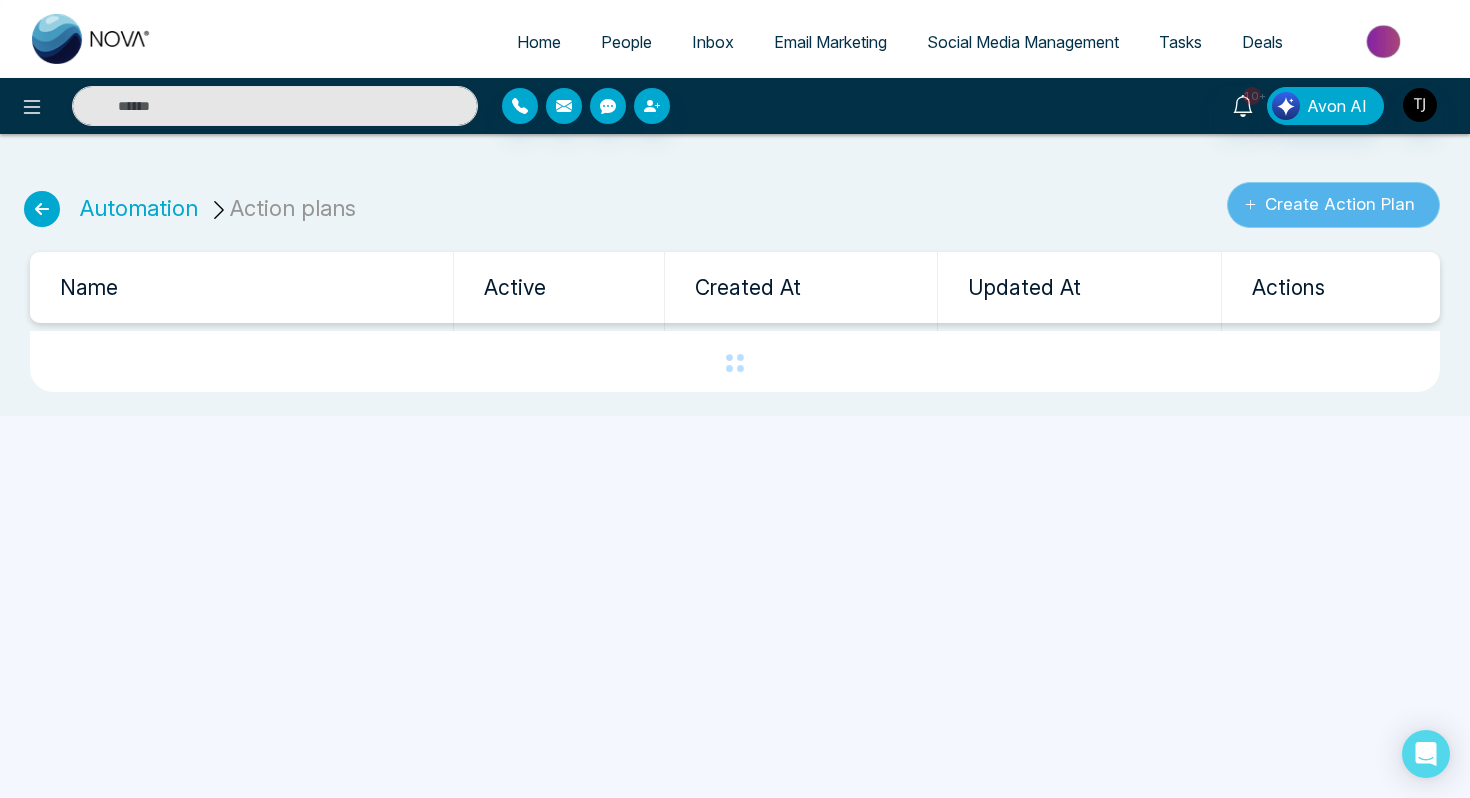 click on "Create Action Plan" at bounding box center [1333, 205] 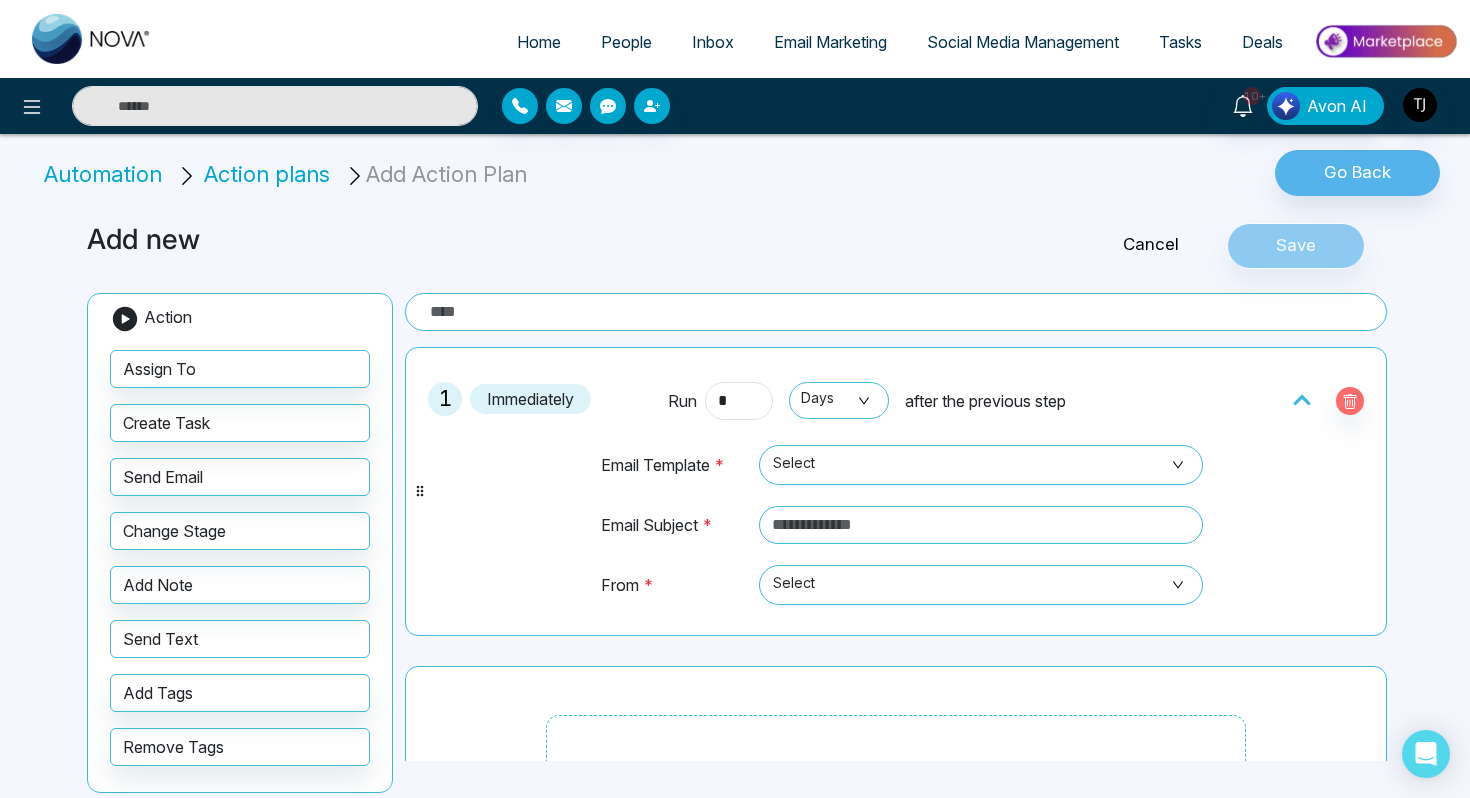 drag, startPoint x: 262, startPoint y: 634, endPoint x: 625, endPoint y: 656, distance: 363.66605 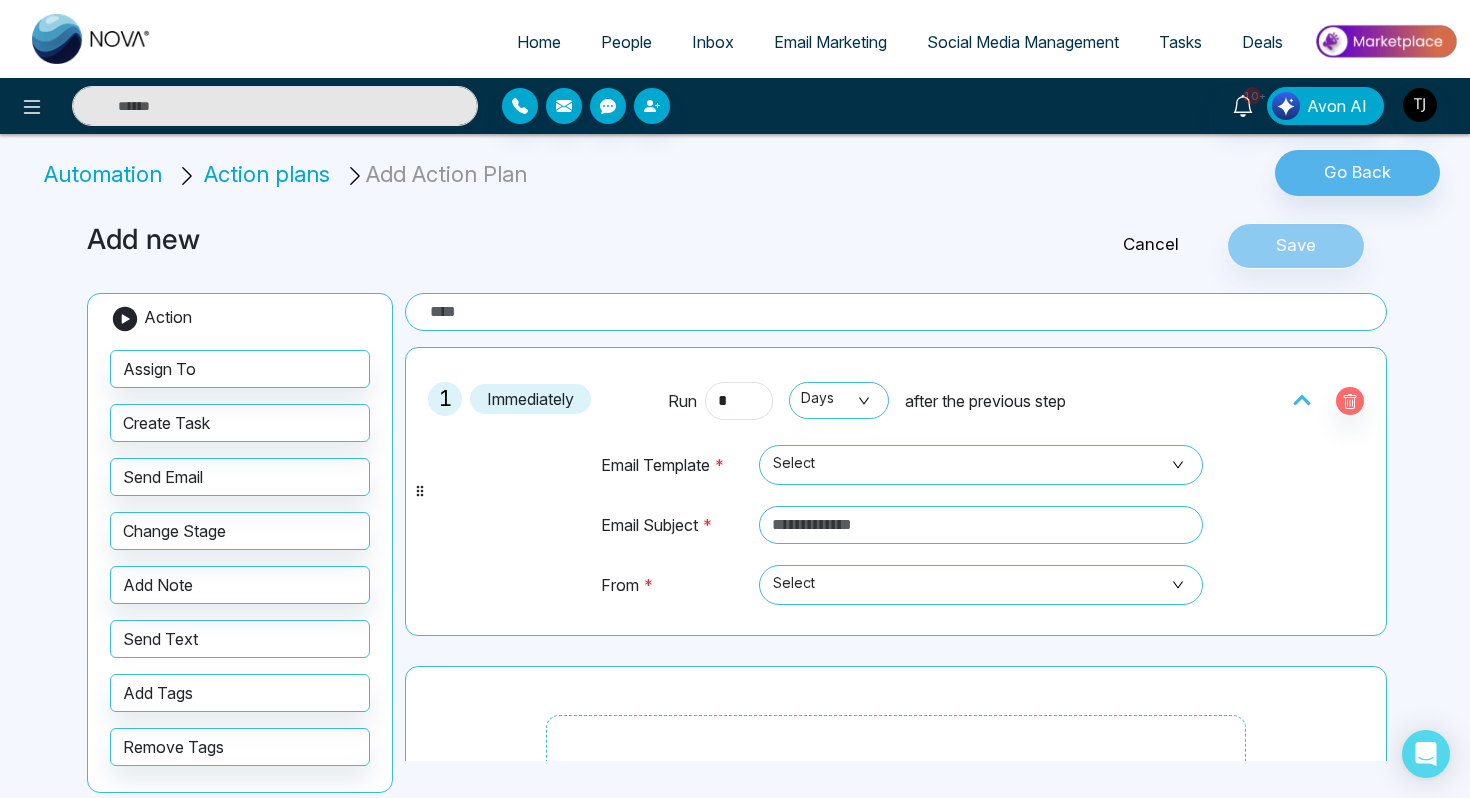 scroll, scrollTop: 132, scrollLeft: 0, axis: vertical 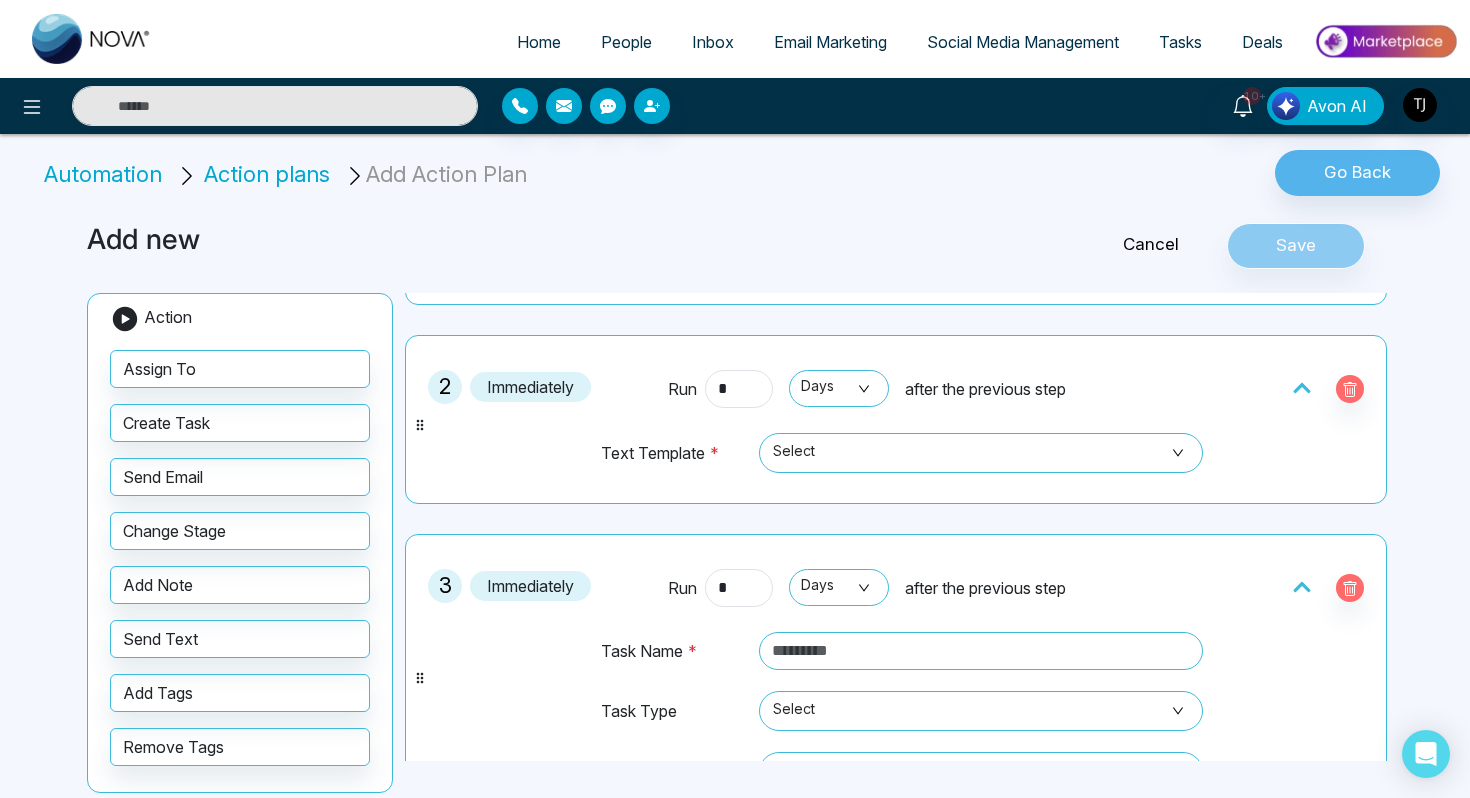 click at bounding box center [1385, 41] 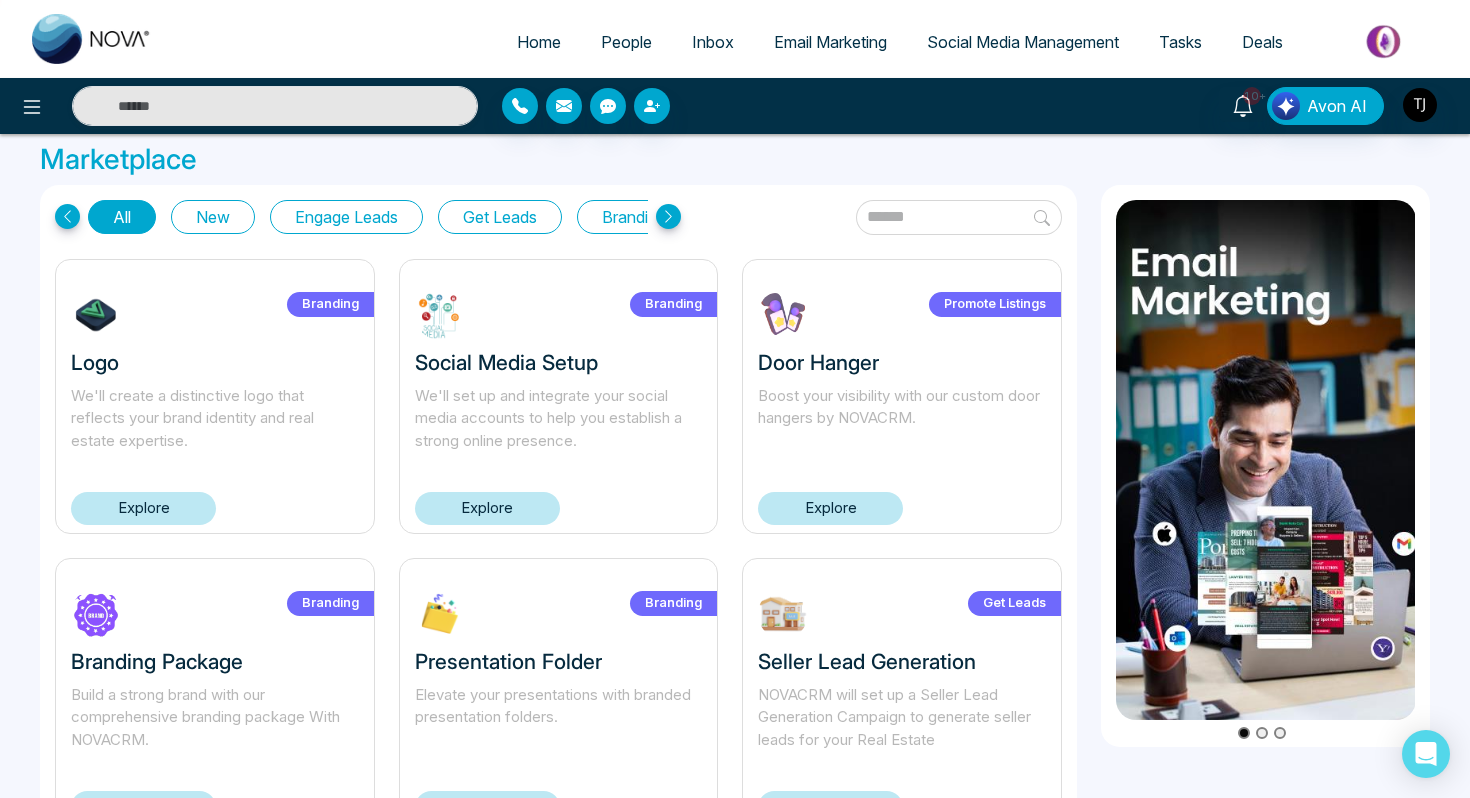 scroll, scrollTop: 0, scrollLeft: 0, axis: both 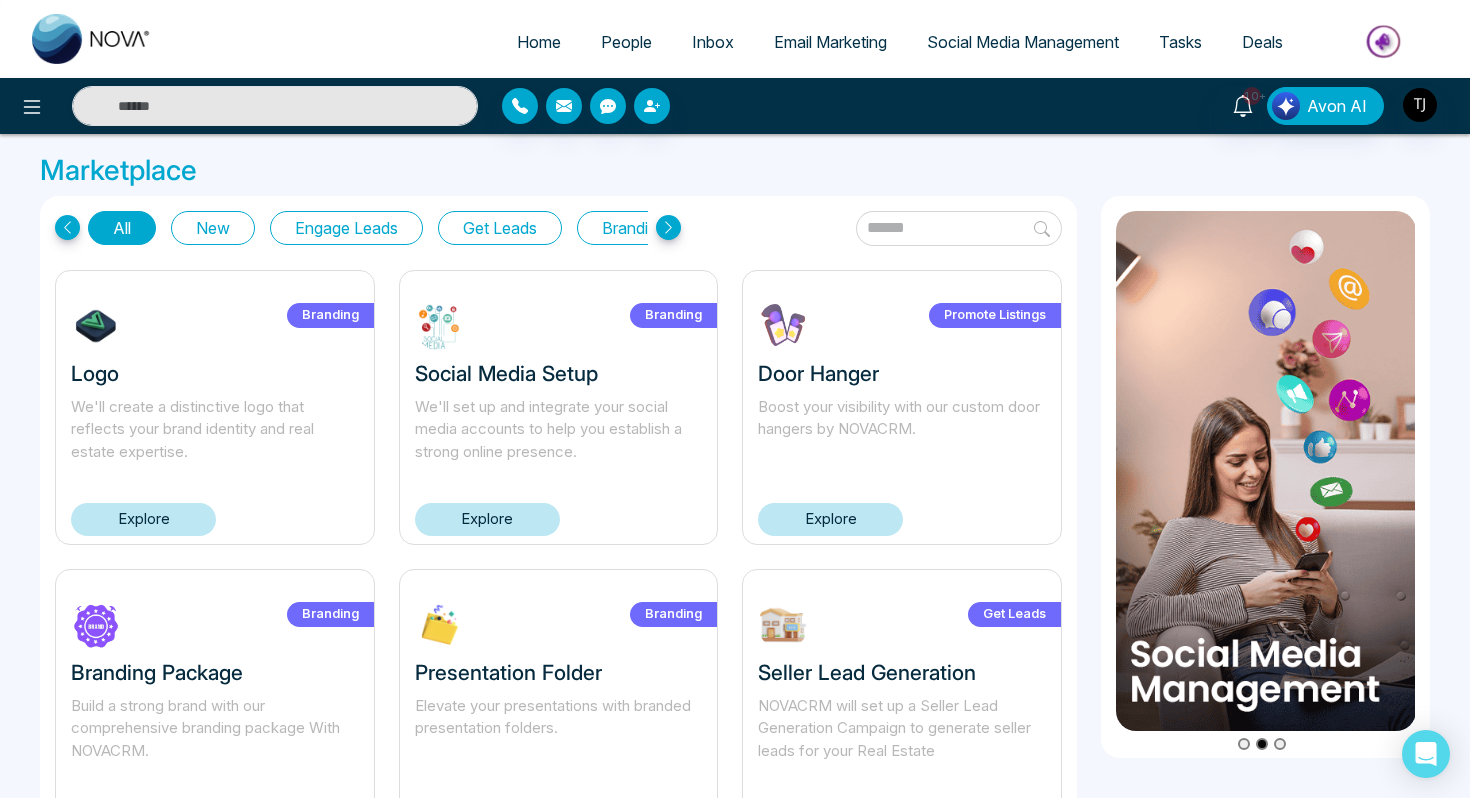 click on "Get Leads" at bounding box center [500, 228] 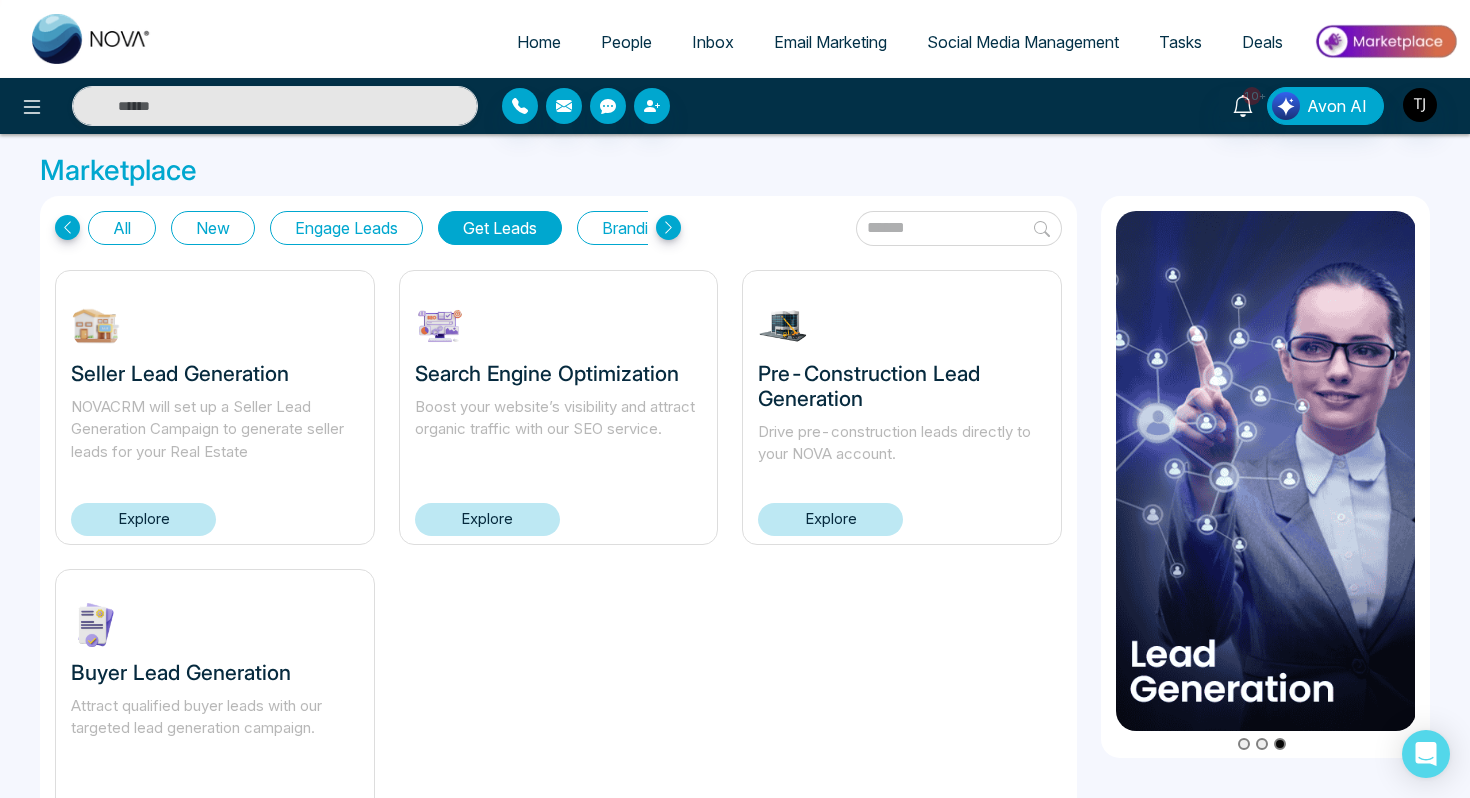 scroll, scrollTop: 104, scrollLeft: 0, axis: vertical 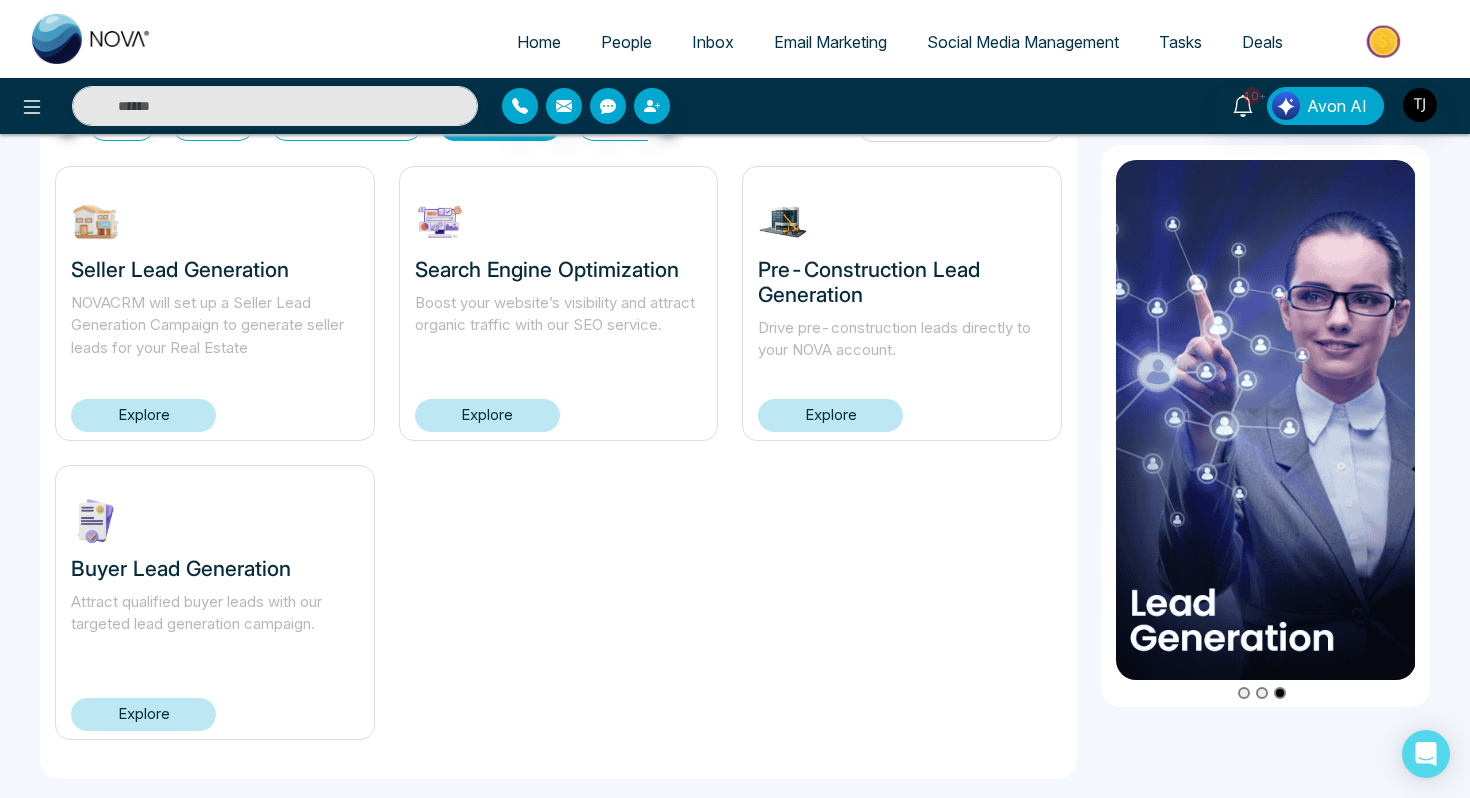 click on "Explore" at bounding box center [143, 714] 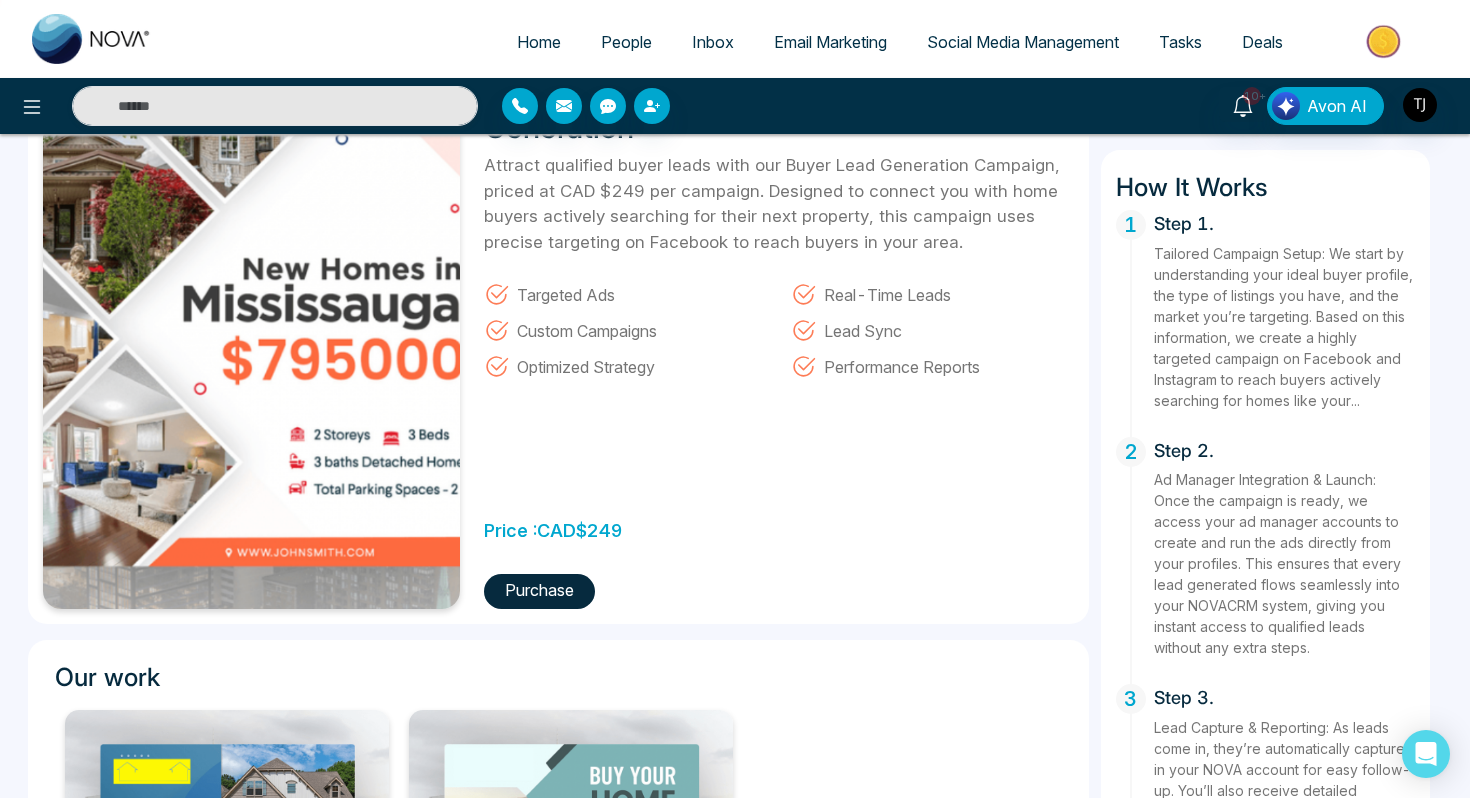 scroll, scrollTop: 0, scrollLeft: 0, axis: both 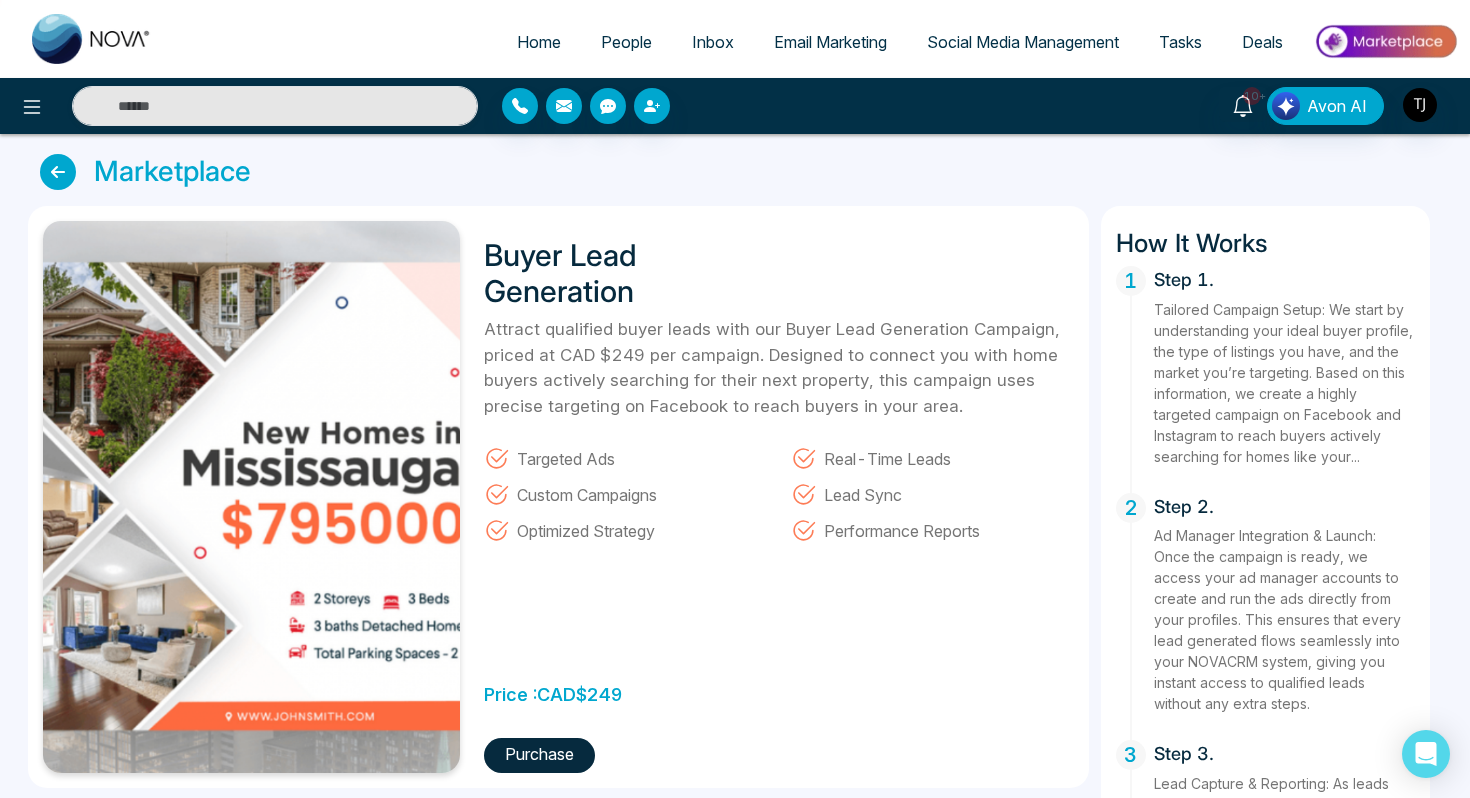 click on "Deals" at bounding box center [1262, 42] 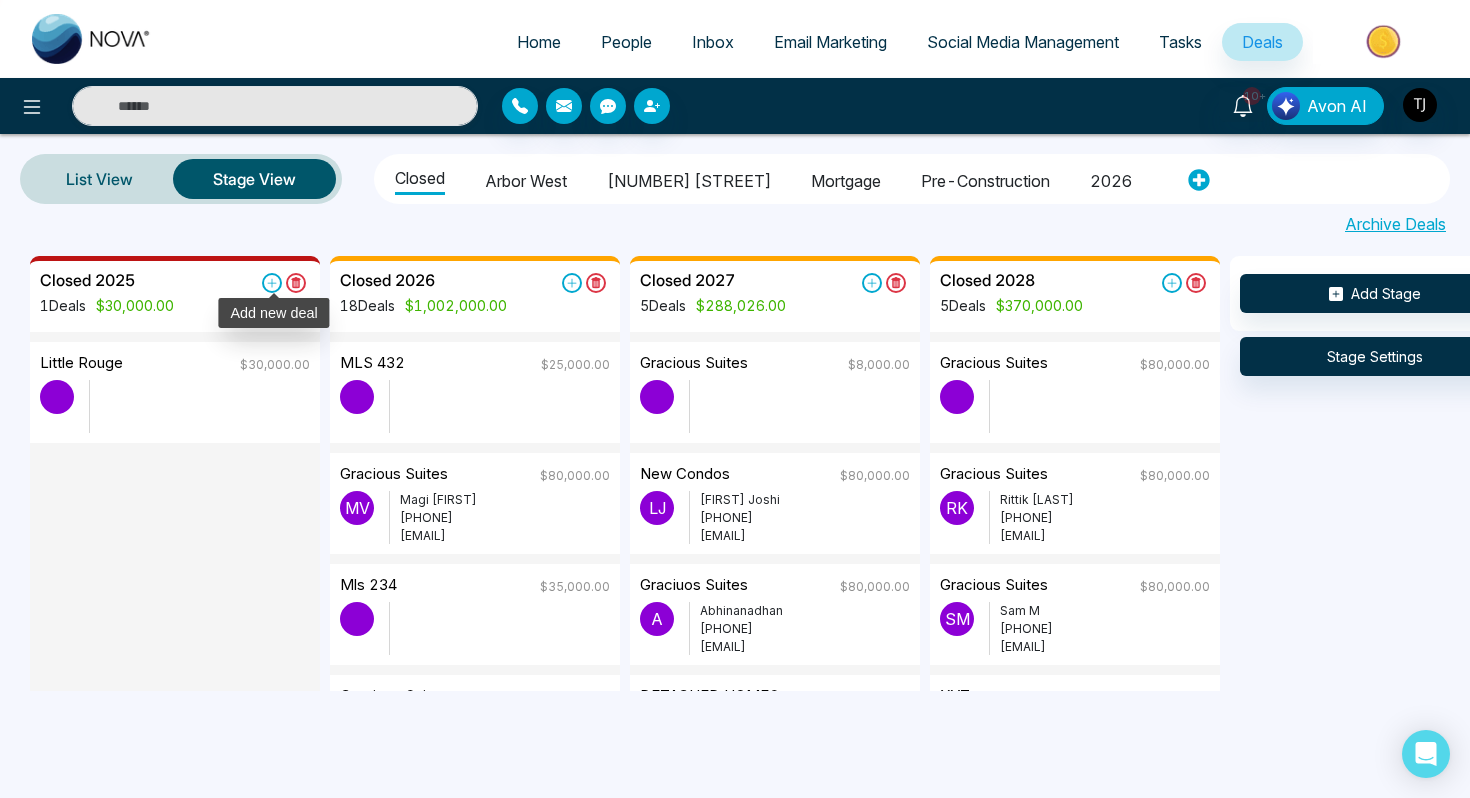 click 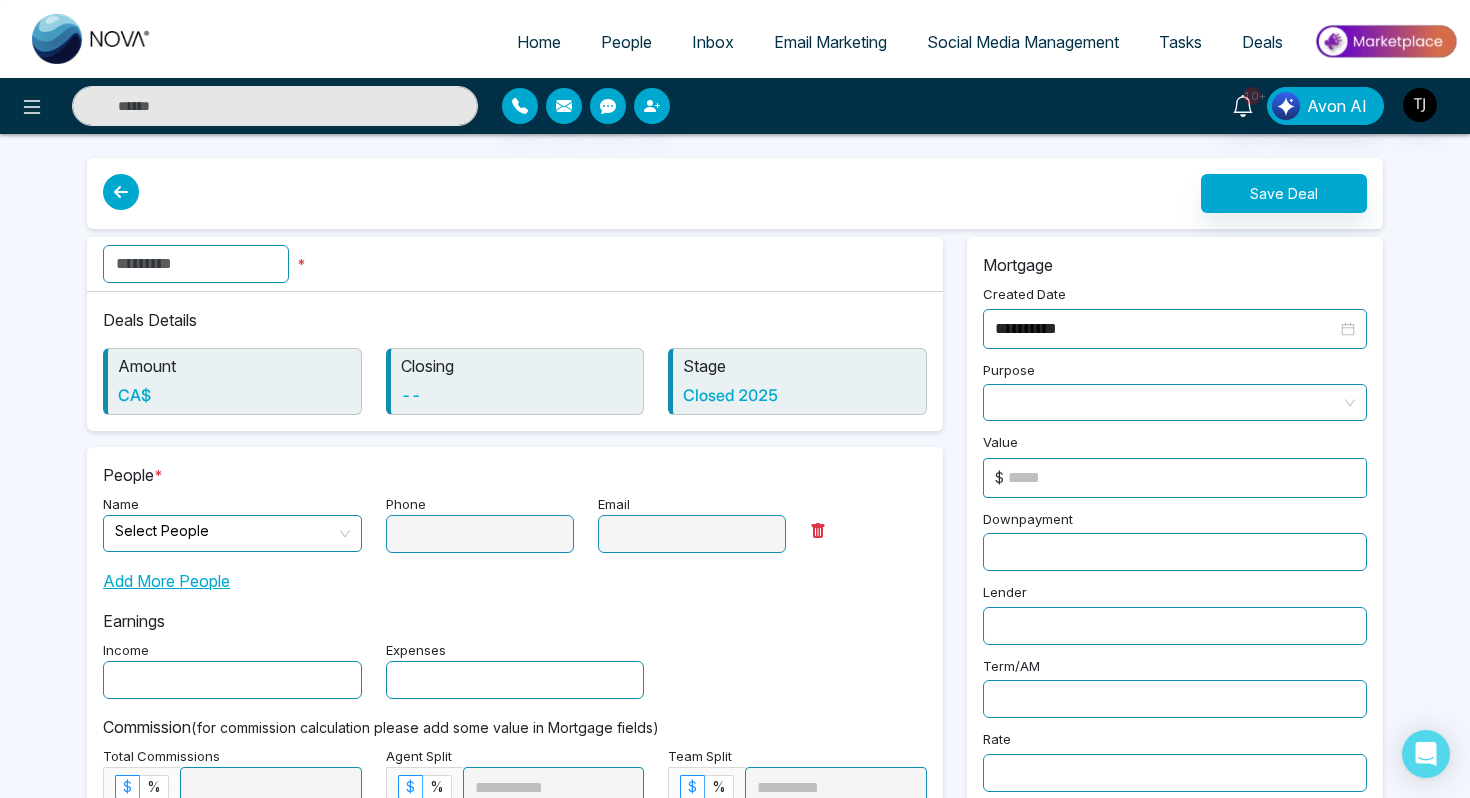 click at bounding box center (121, 192) 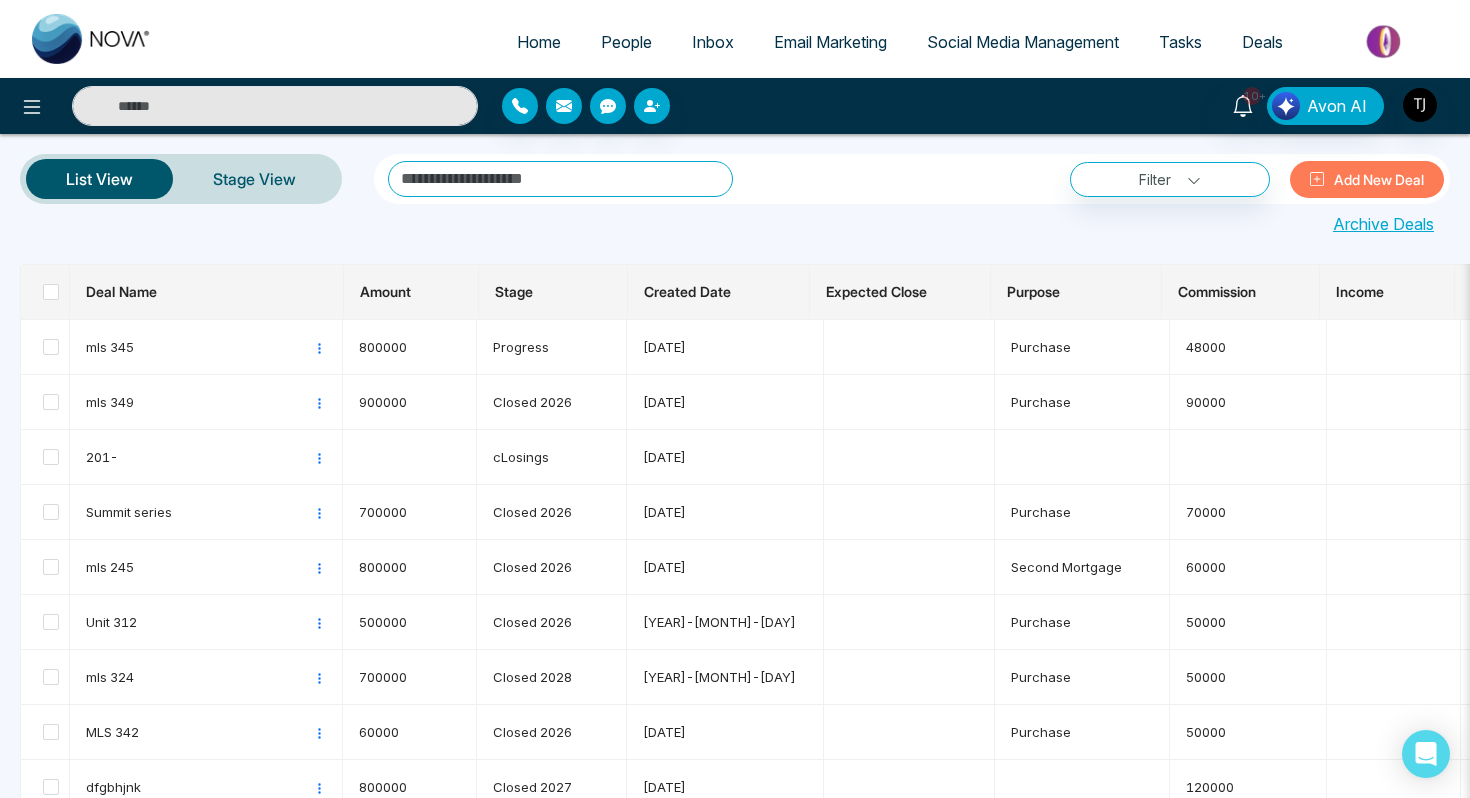 click on "Archive Deals" at bounding box center (735, 220) 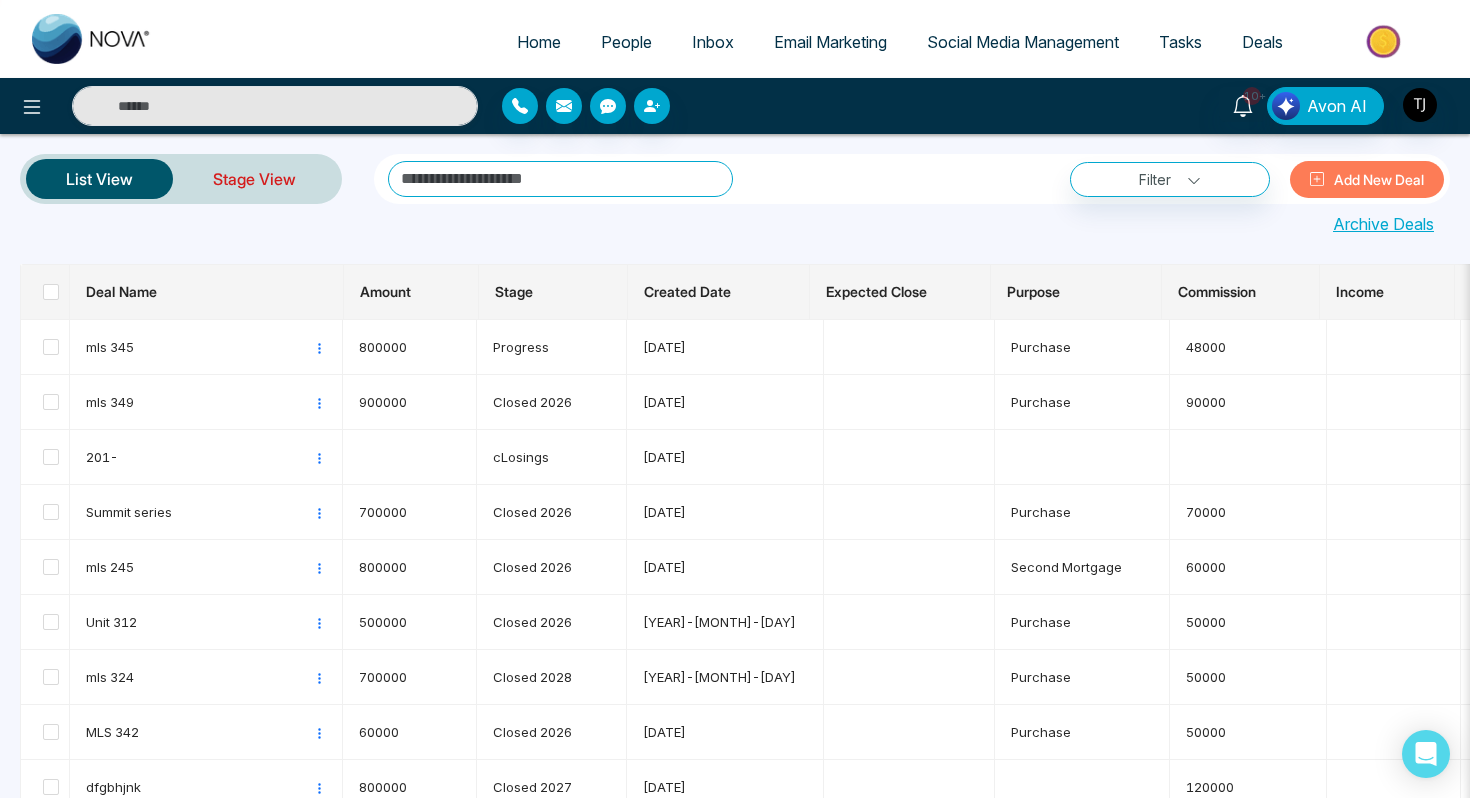 click on "Stage View" at bounding box center (254, 179) 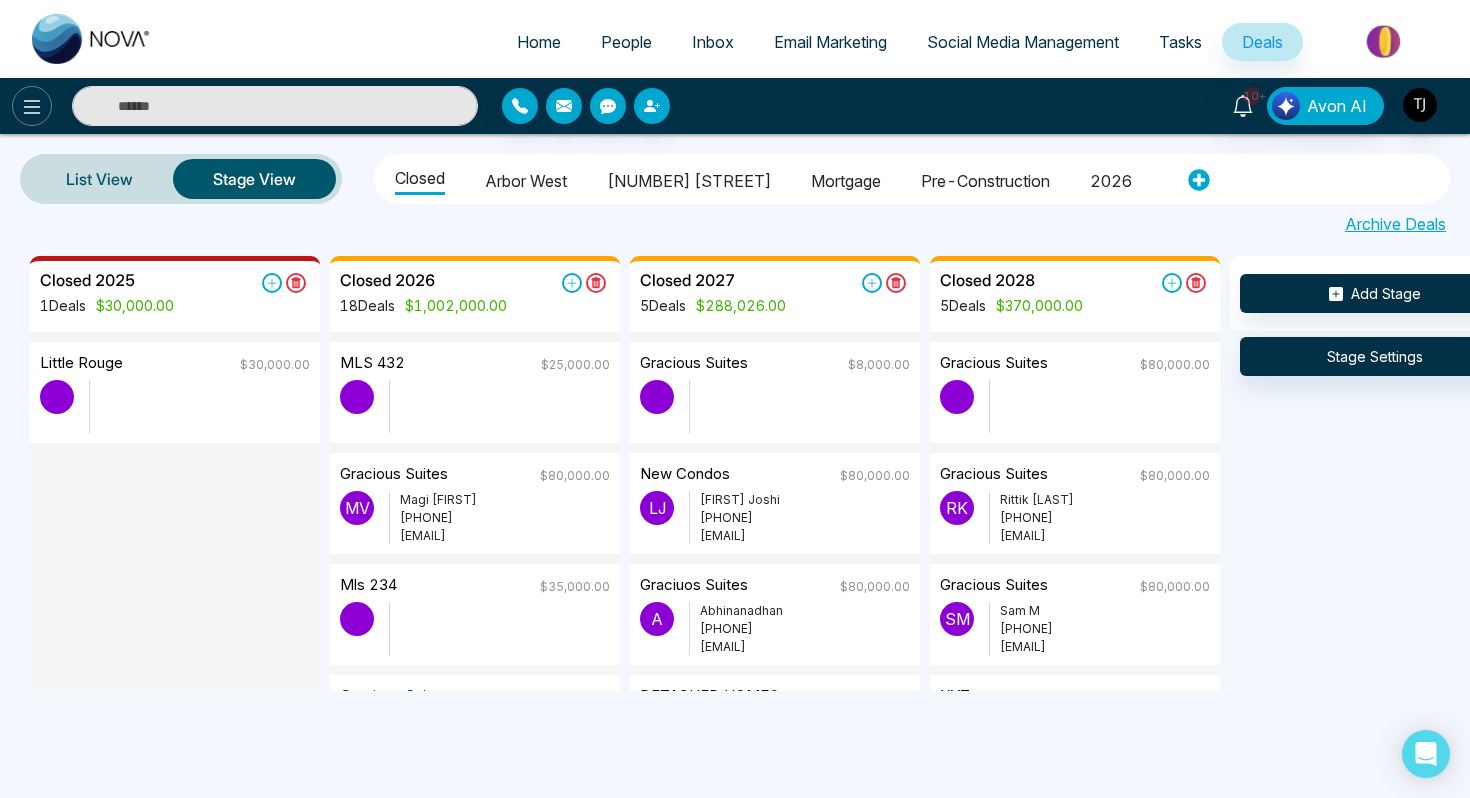 click at bounding box center [32, 106] 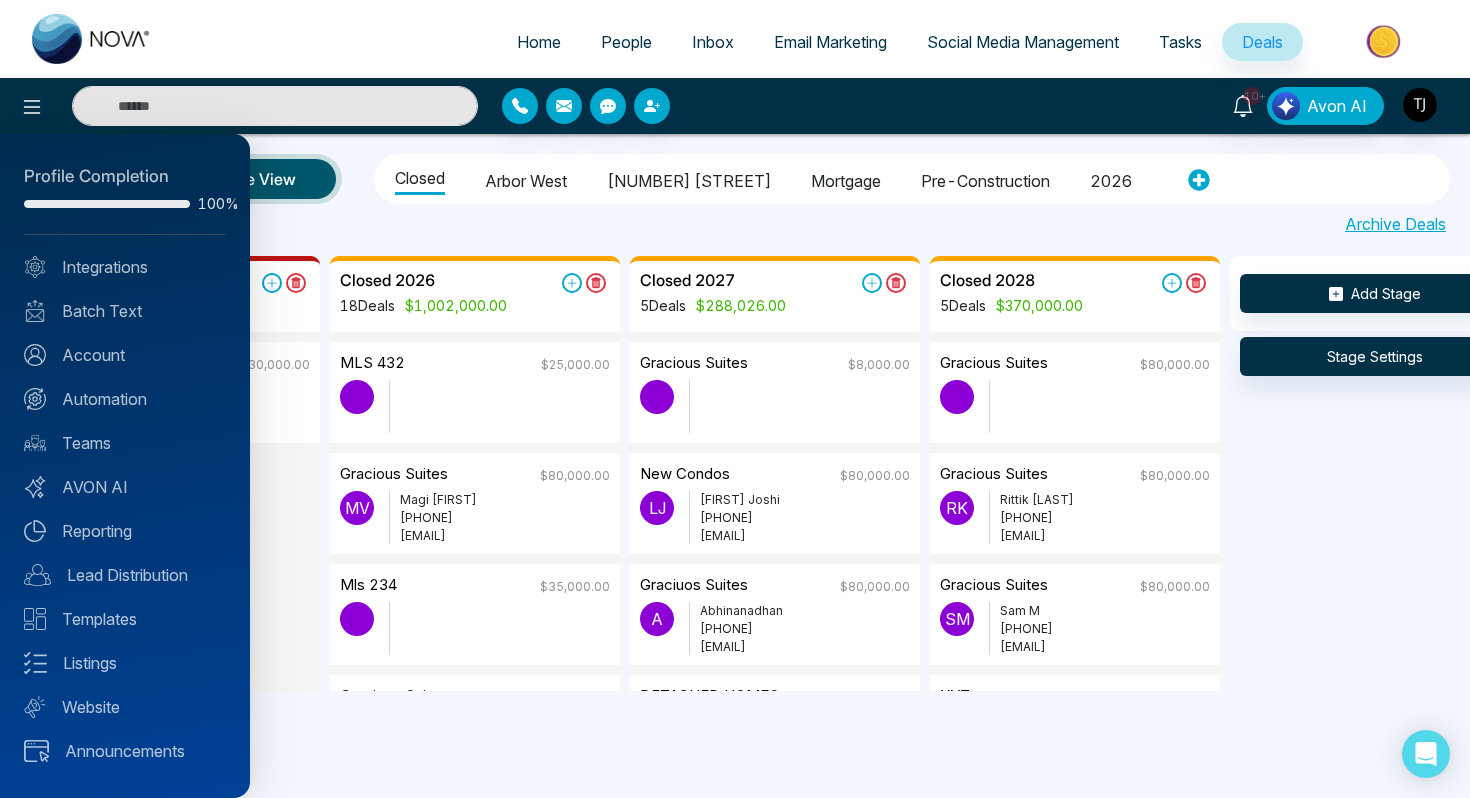 click at bounding box center [735, 399] 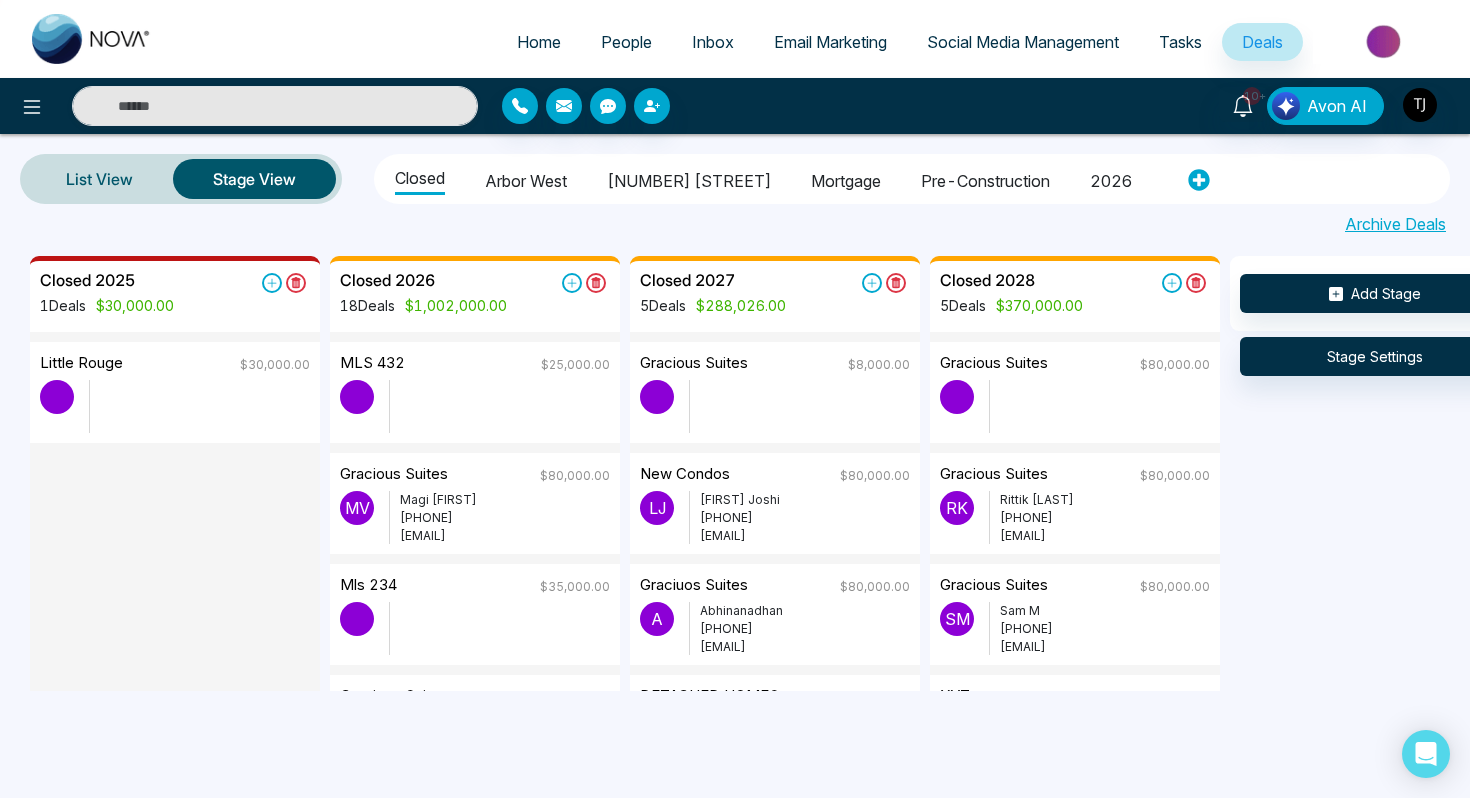 click on "Email Marketing" at bounding box center [830, 42] 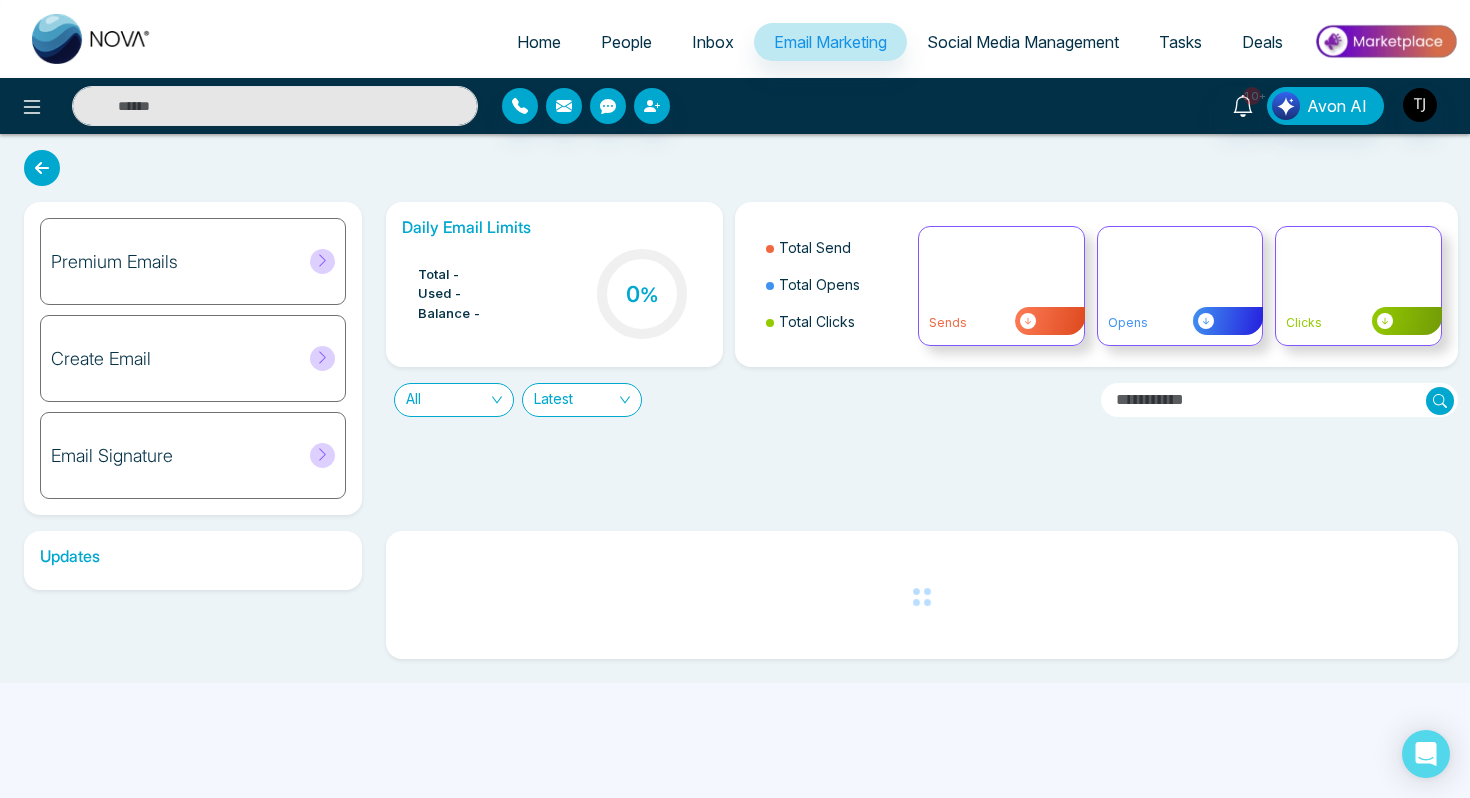 click at bounding box center [1385, 41] 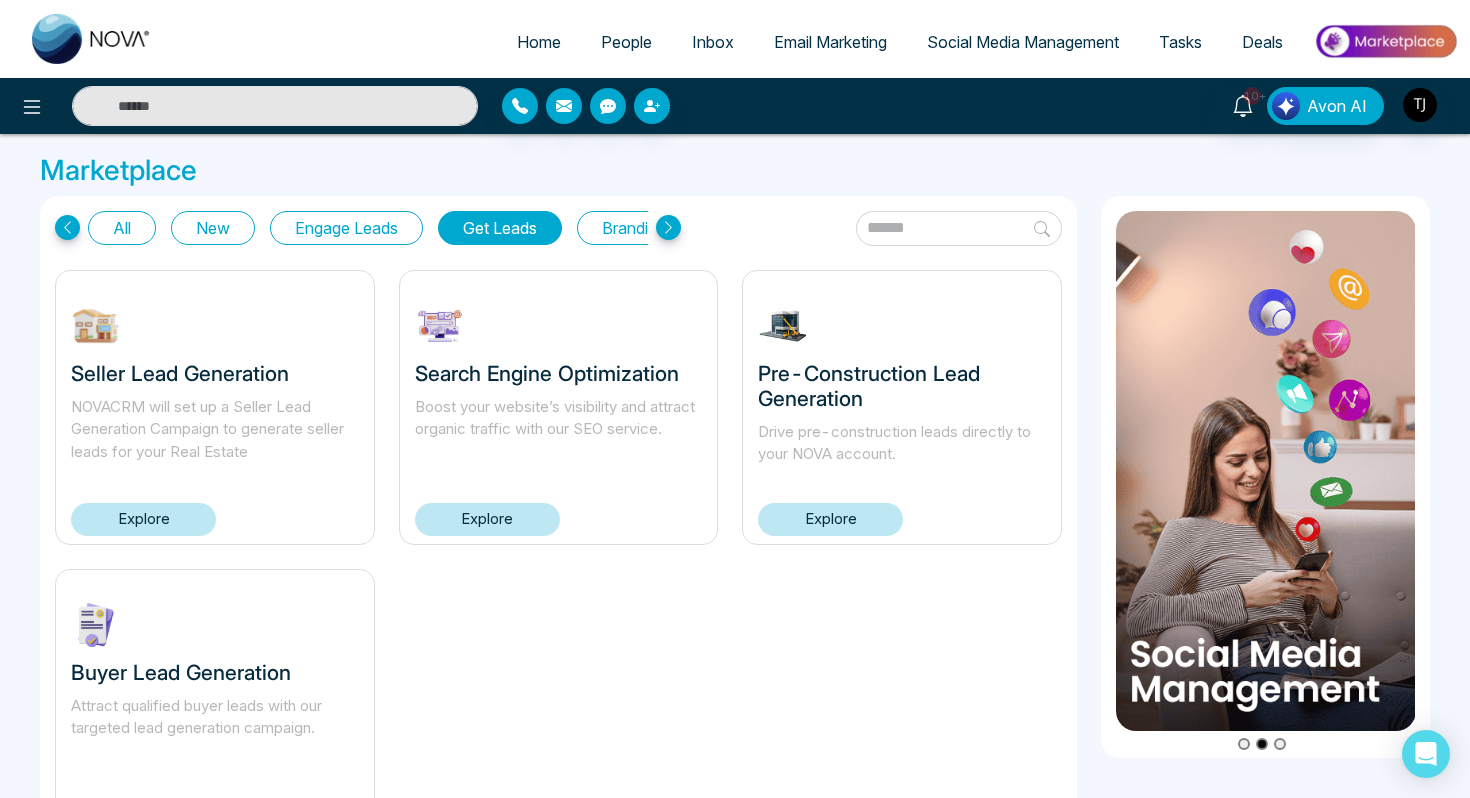 scroll, scrollTop: 104, scrollLeft: 0, axis: vertical 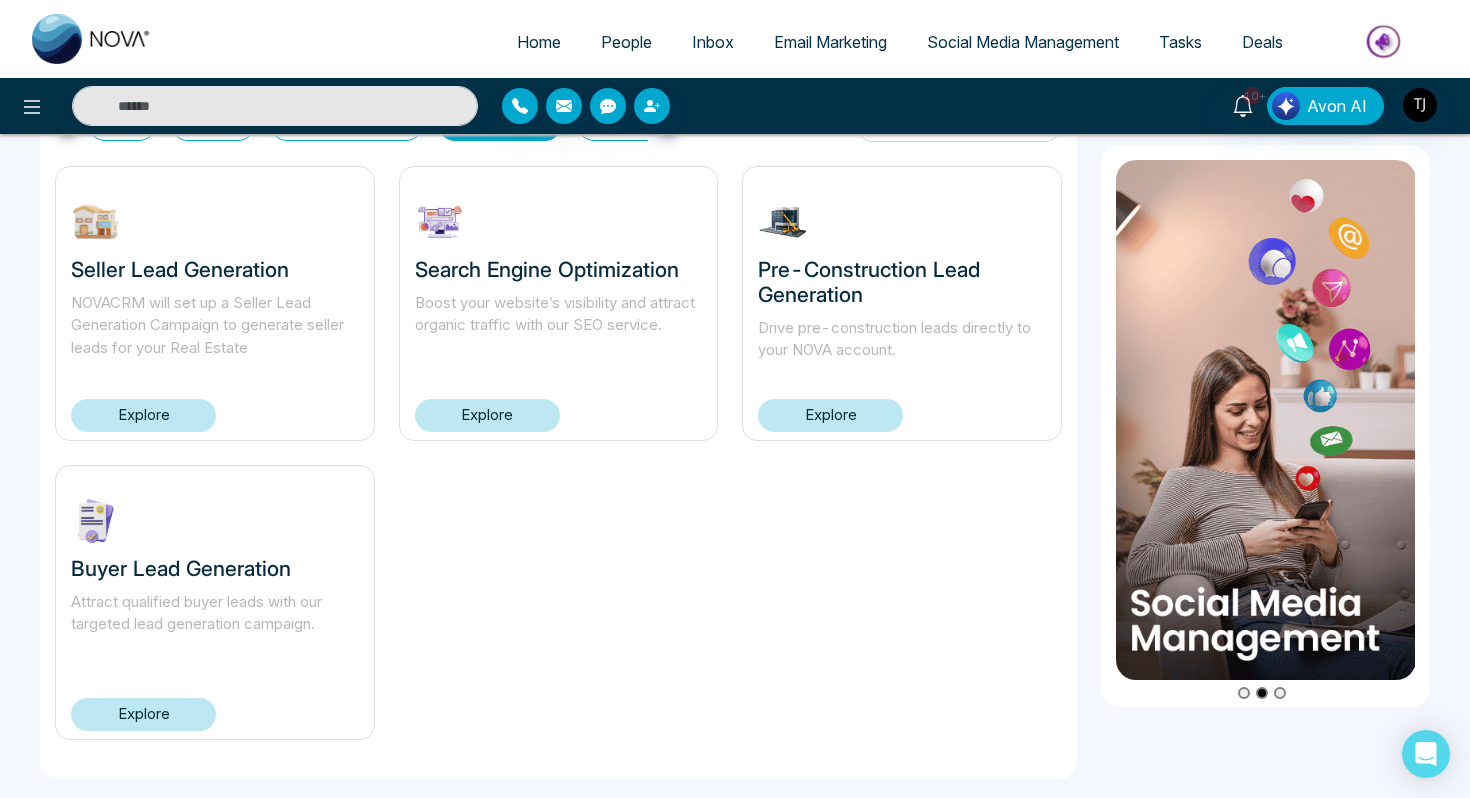 click on "Home" at bounding box center (539, 42) 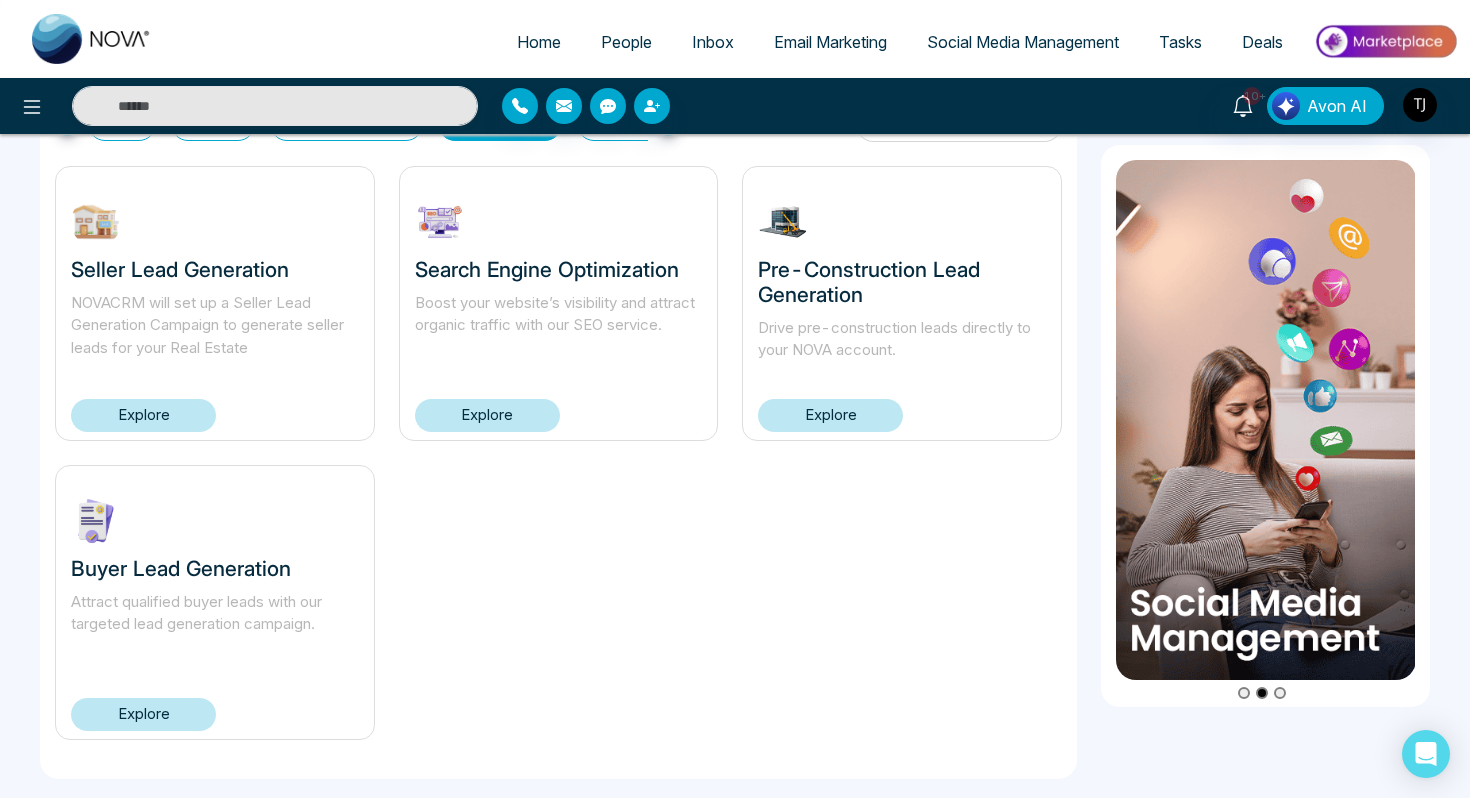 select on "*" 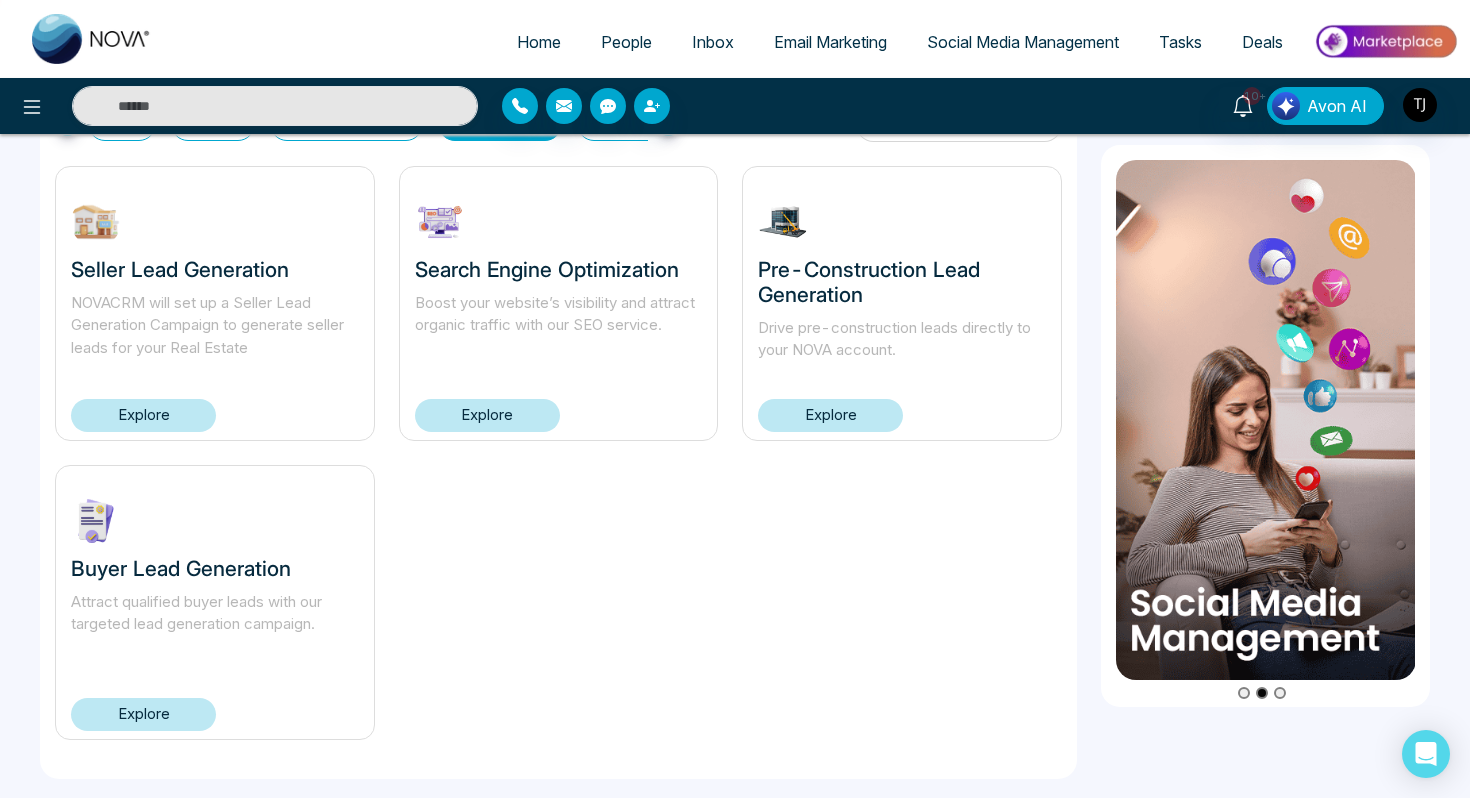select on "*" 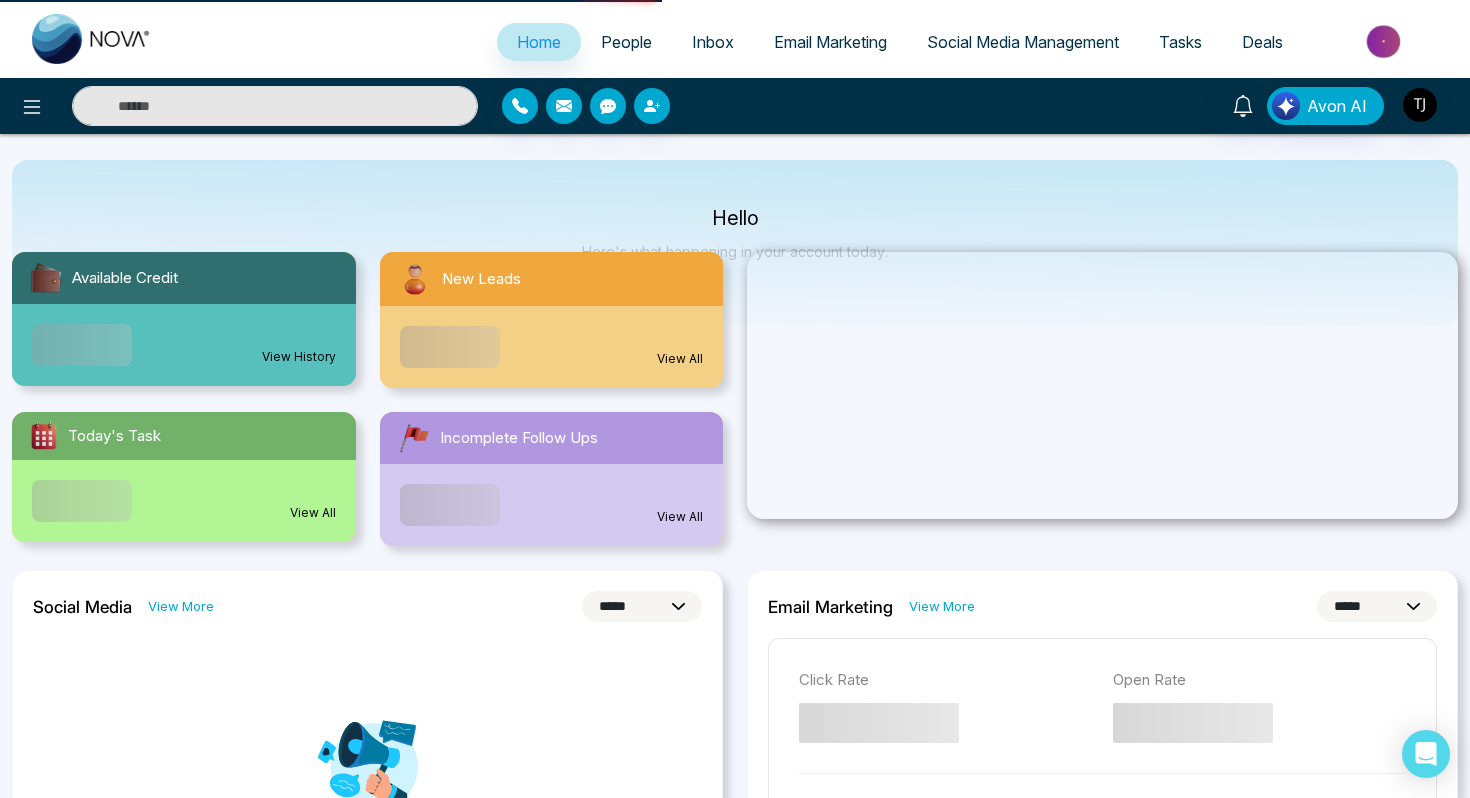 scroll, scrollTop: 0, scrollLeft: 0, axis: both 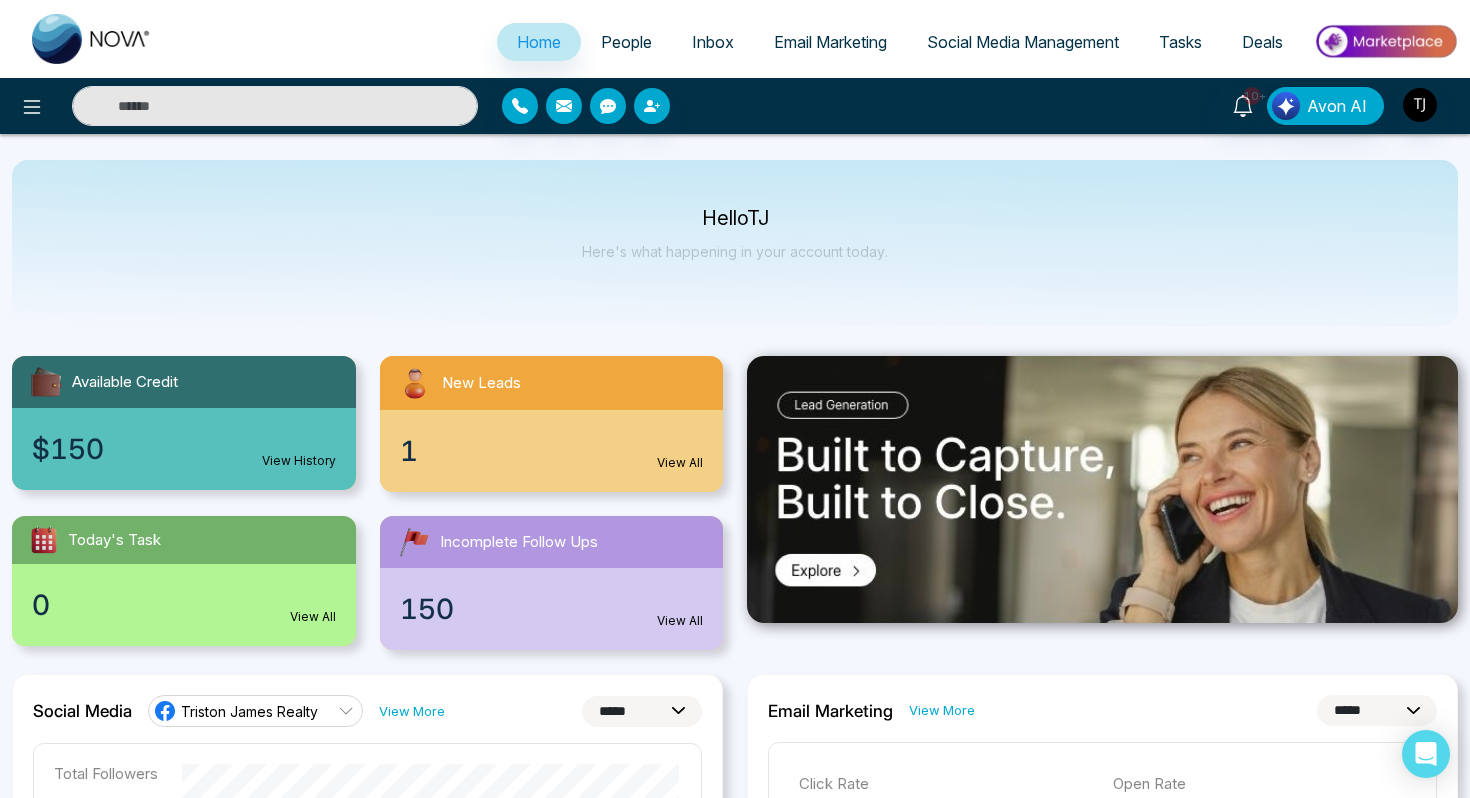 click at bounding box center (1385, 41) 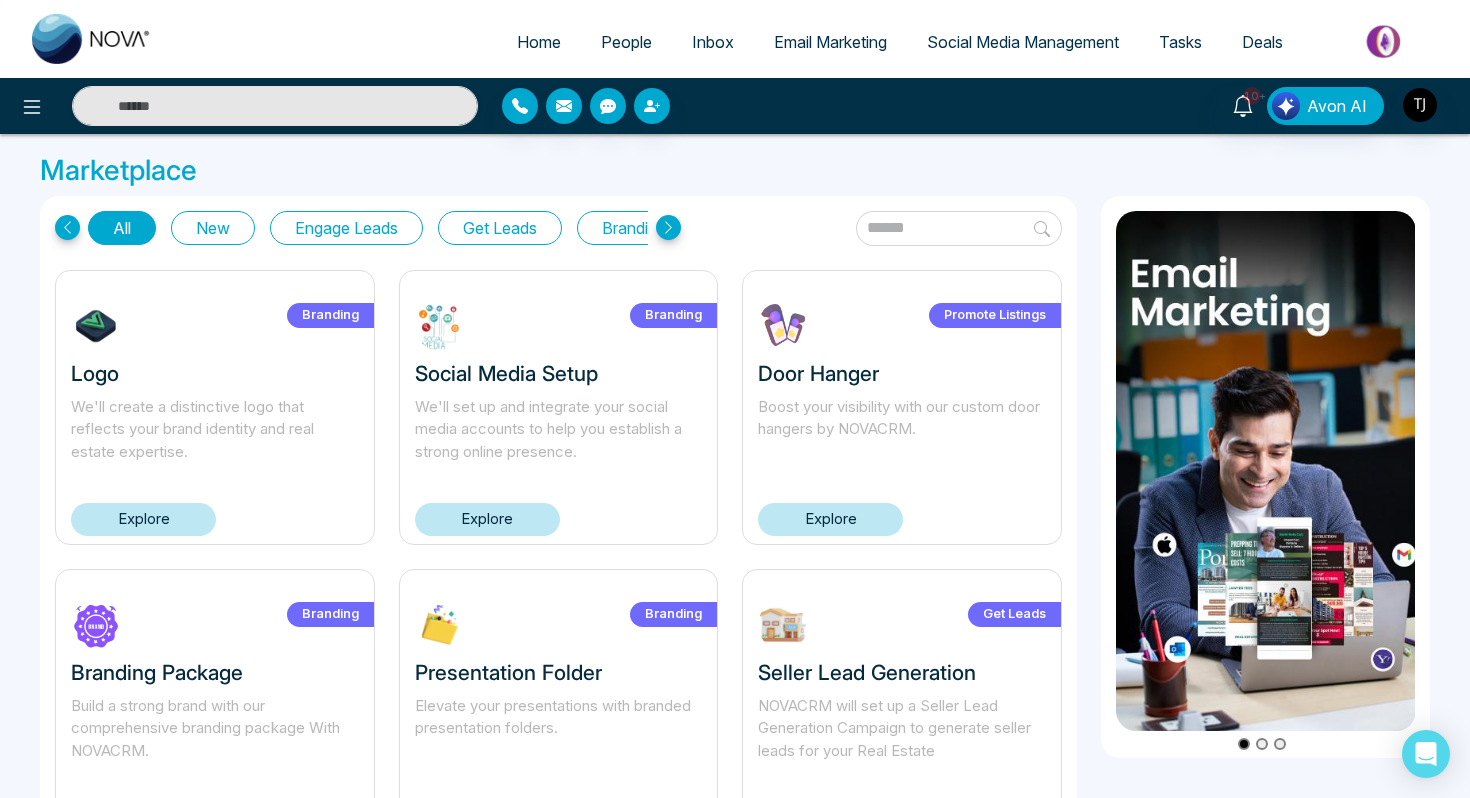 click on "Get Leads" at bounding box center [500, 228] 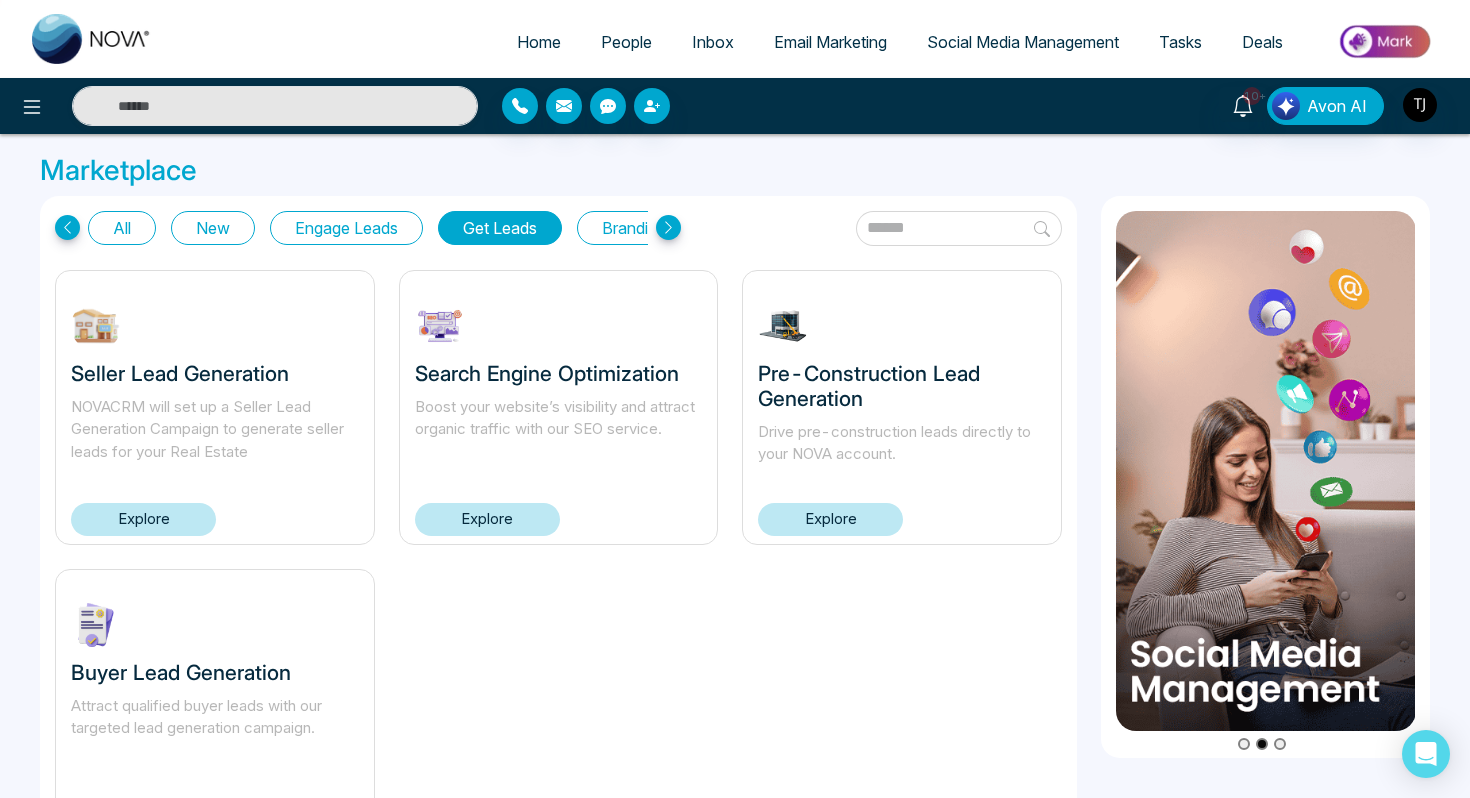 scroll, scrollTop: 104, scrollLeft: 0, axis: vertical 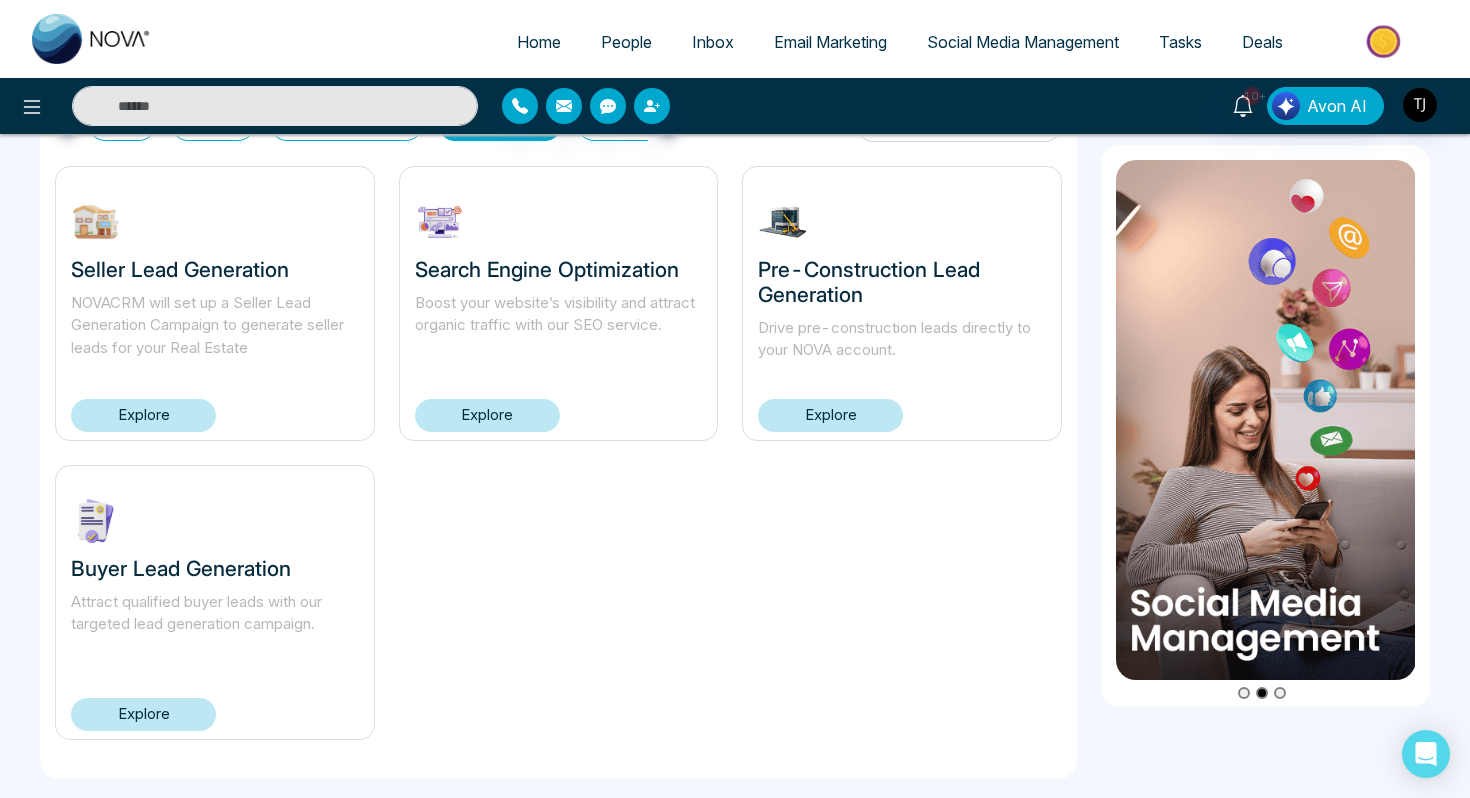 click on "Explore" at bounding box center (143, 714) 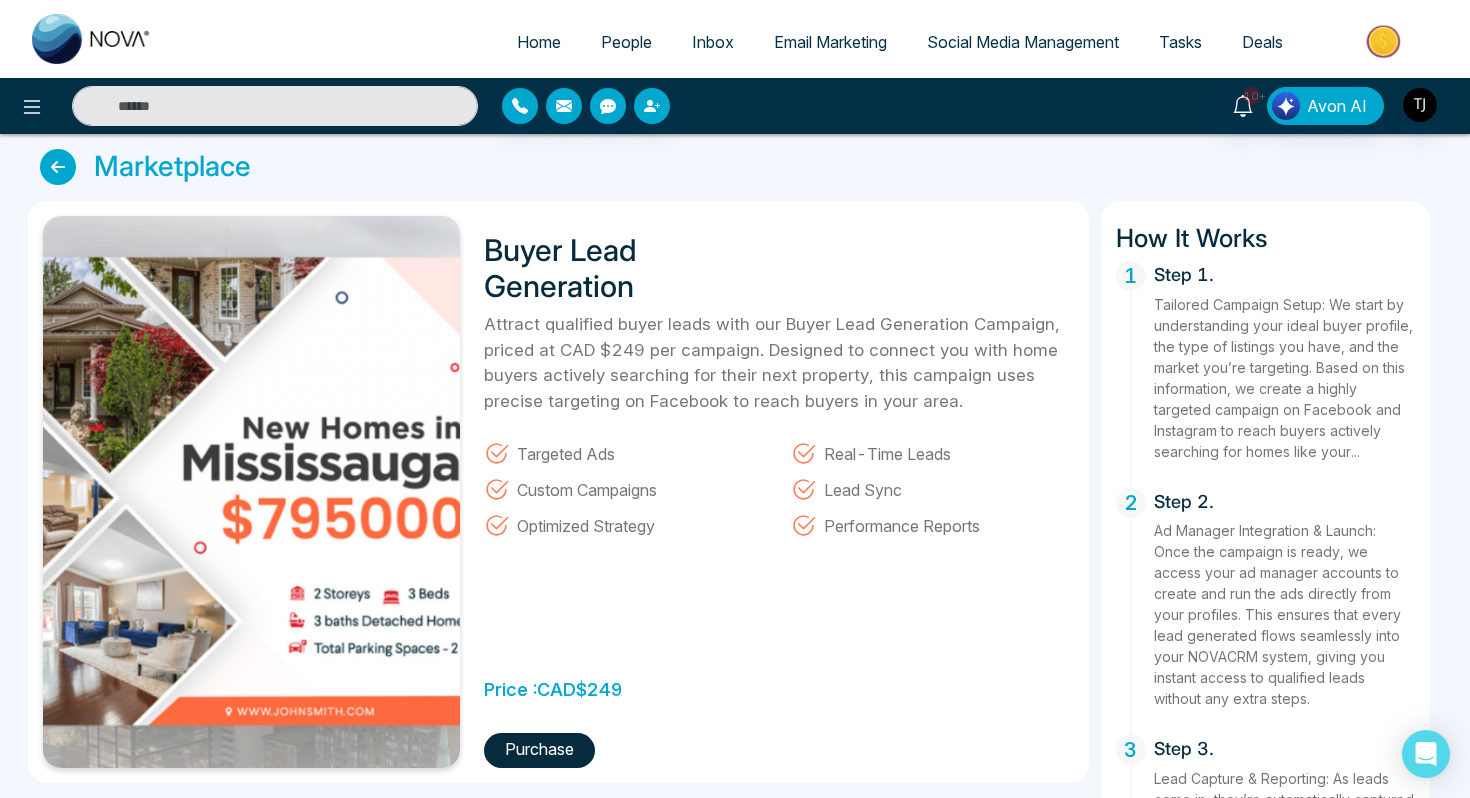 scroll, scrollTop: 0, scrollLeft: 0, axis: both 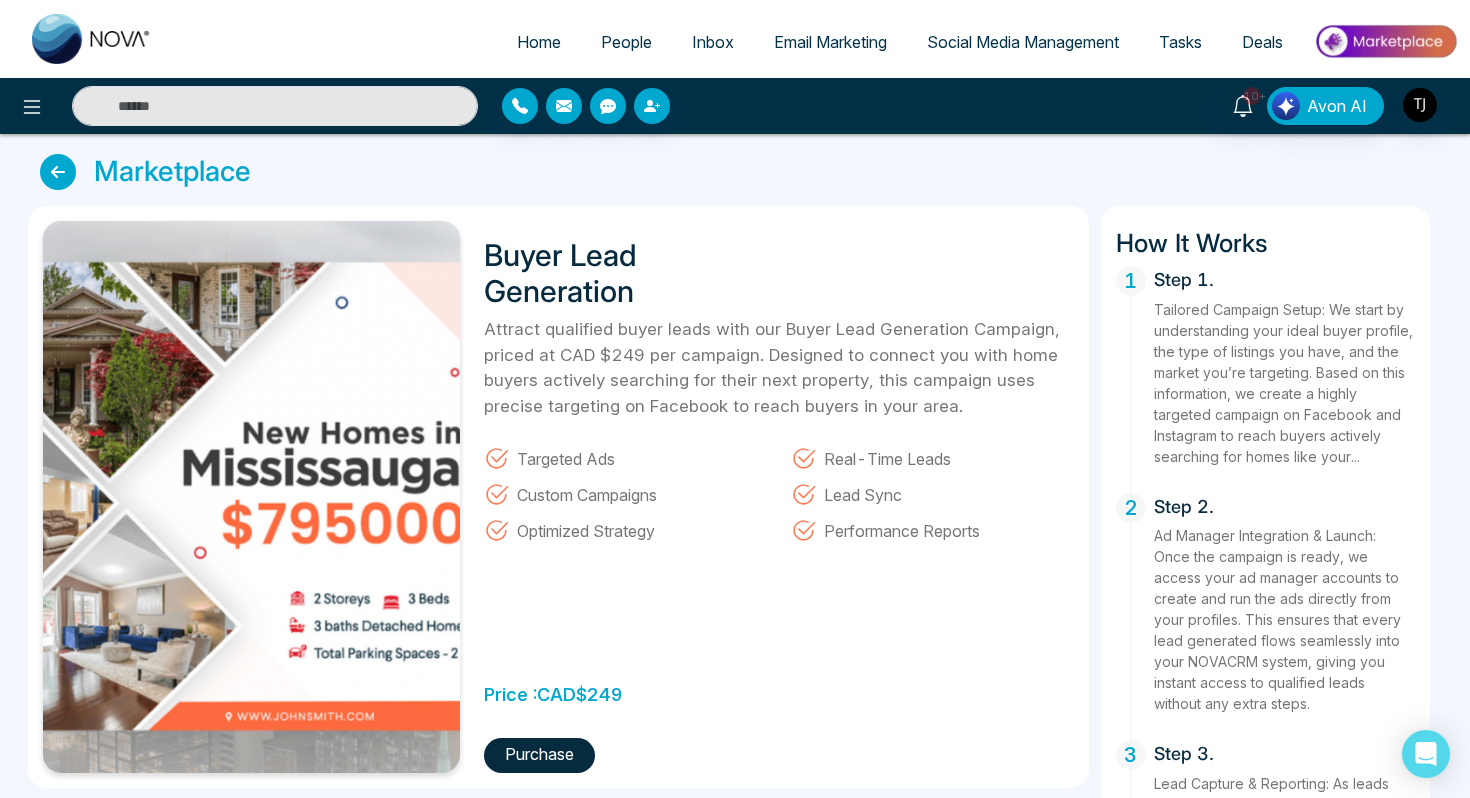 click on "Home" at bounding box center [539, 42] 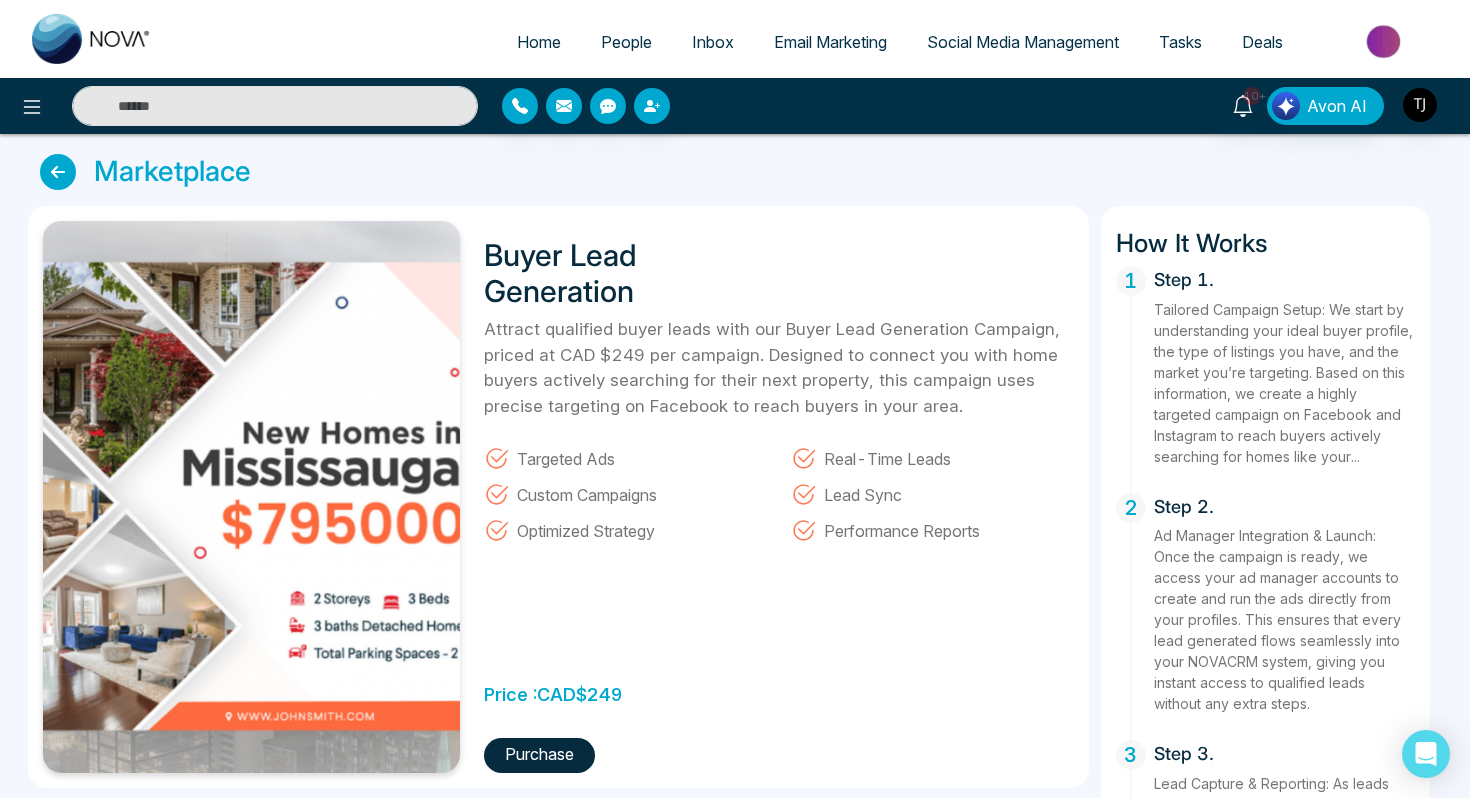 select on "*" 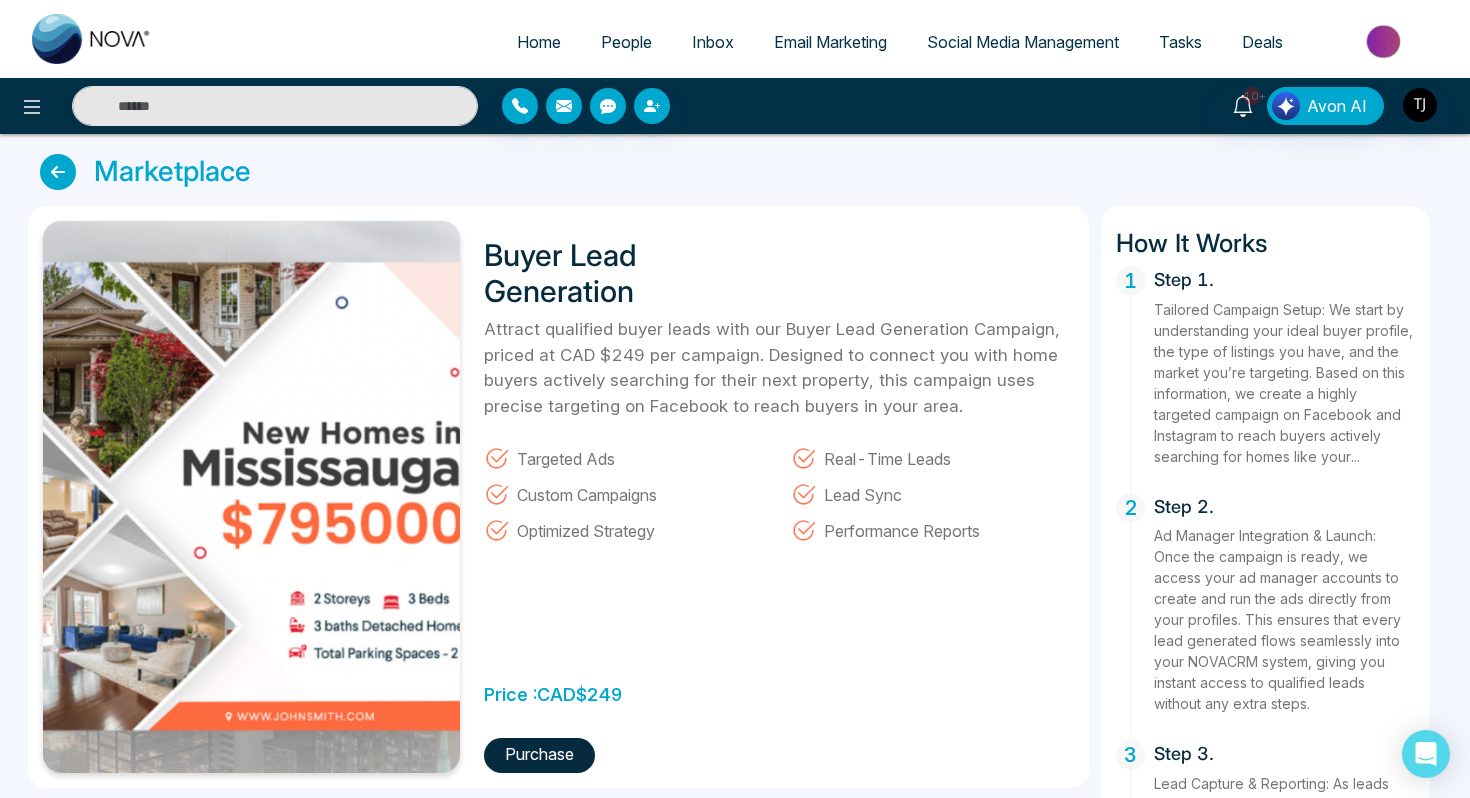 select on "*" 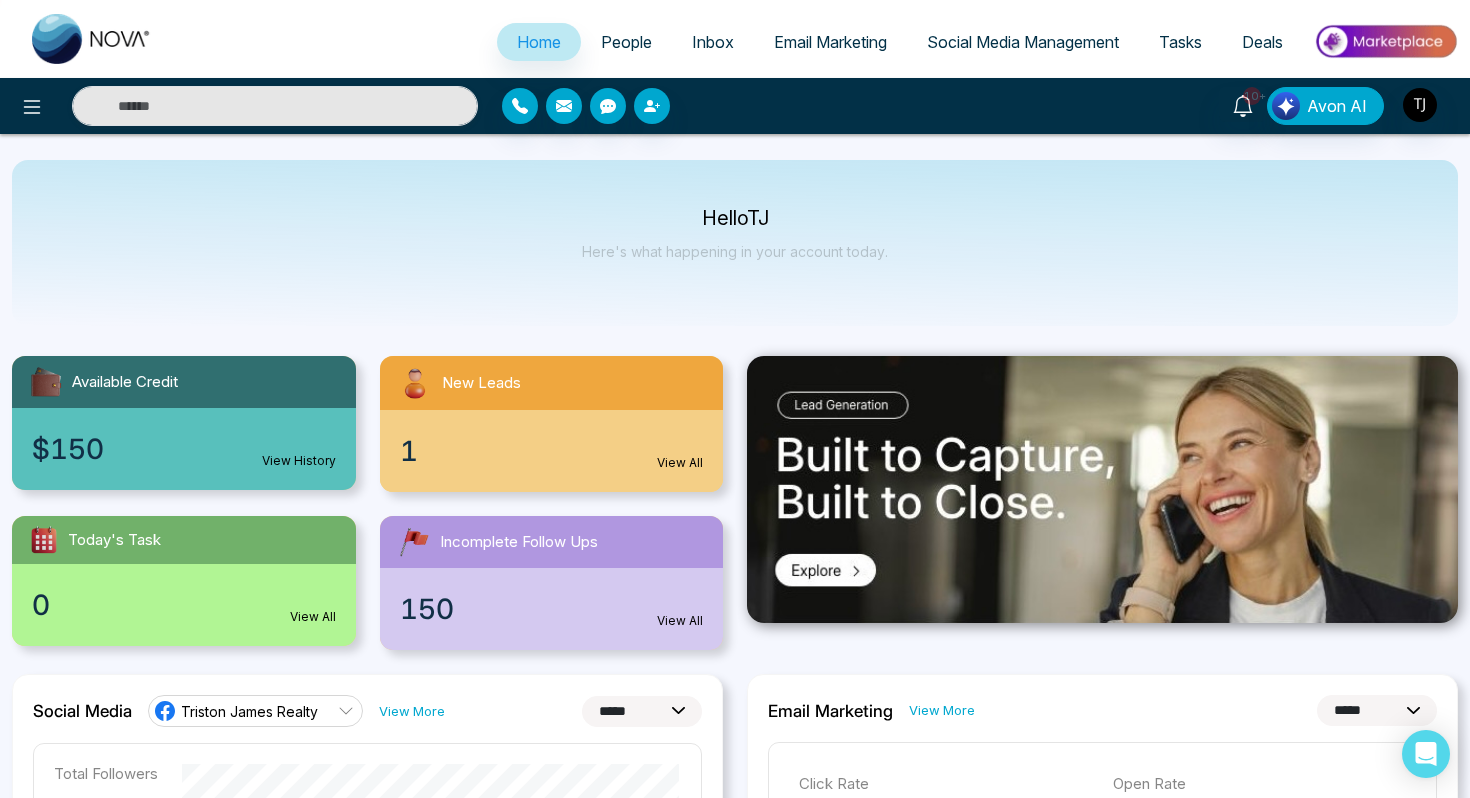 click at bounding box center (1385, 41) 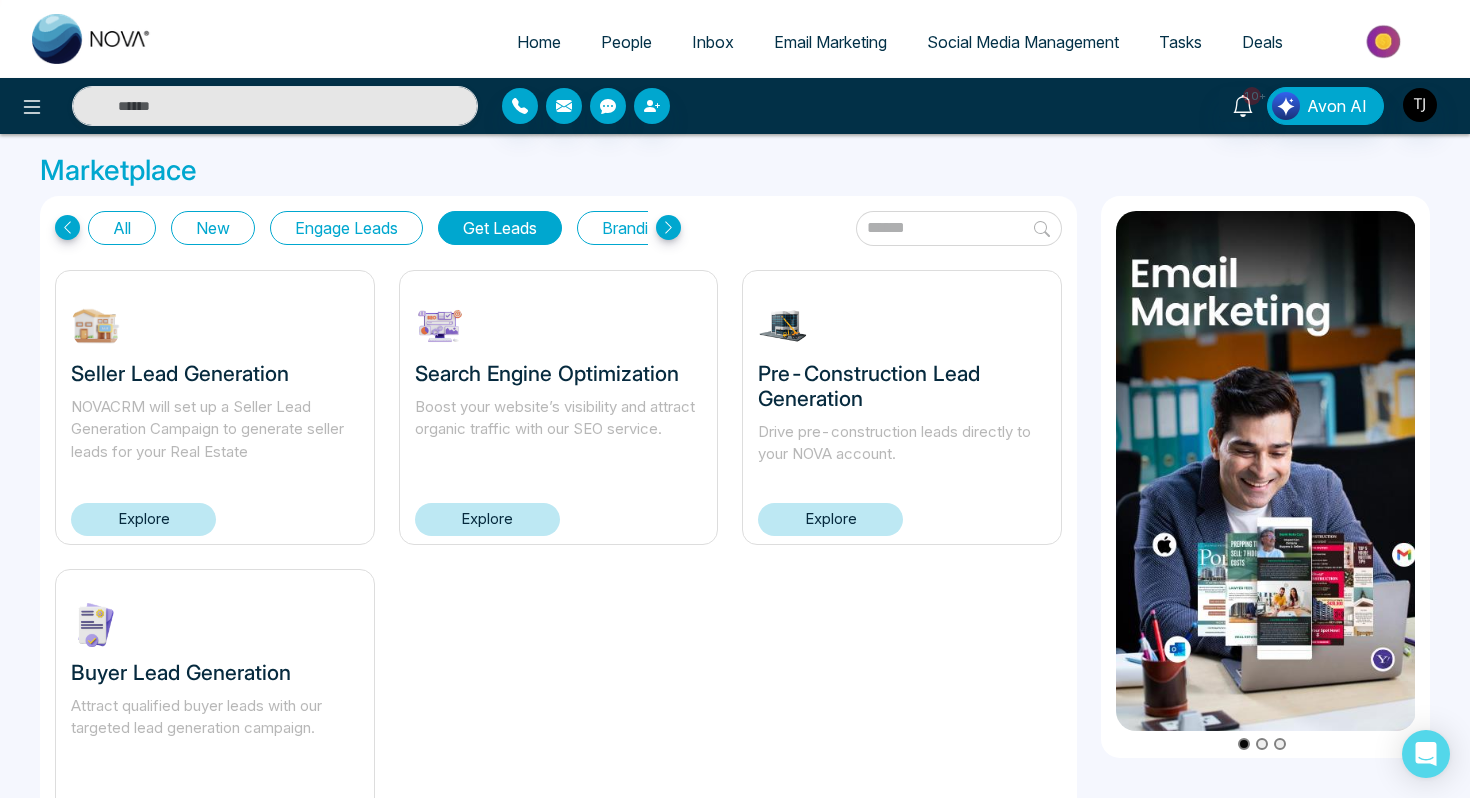 scroll, scrollTop: 104, scrollLeft: 0, axis: vertical 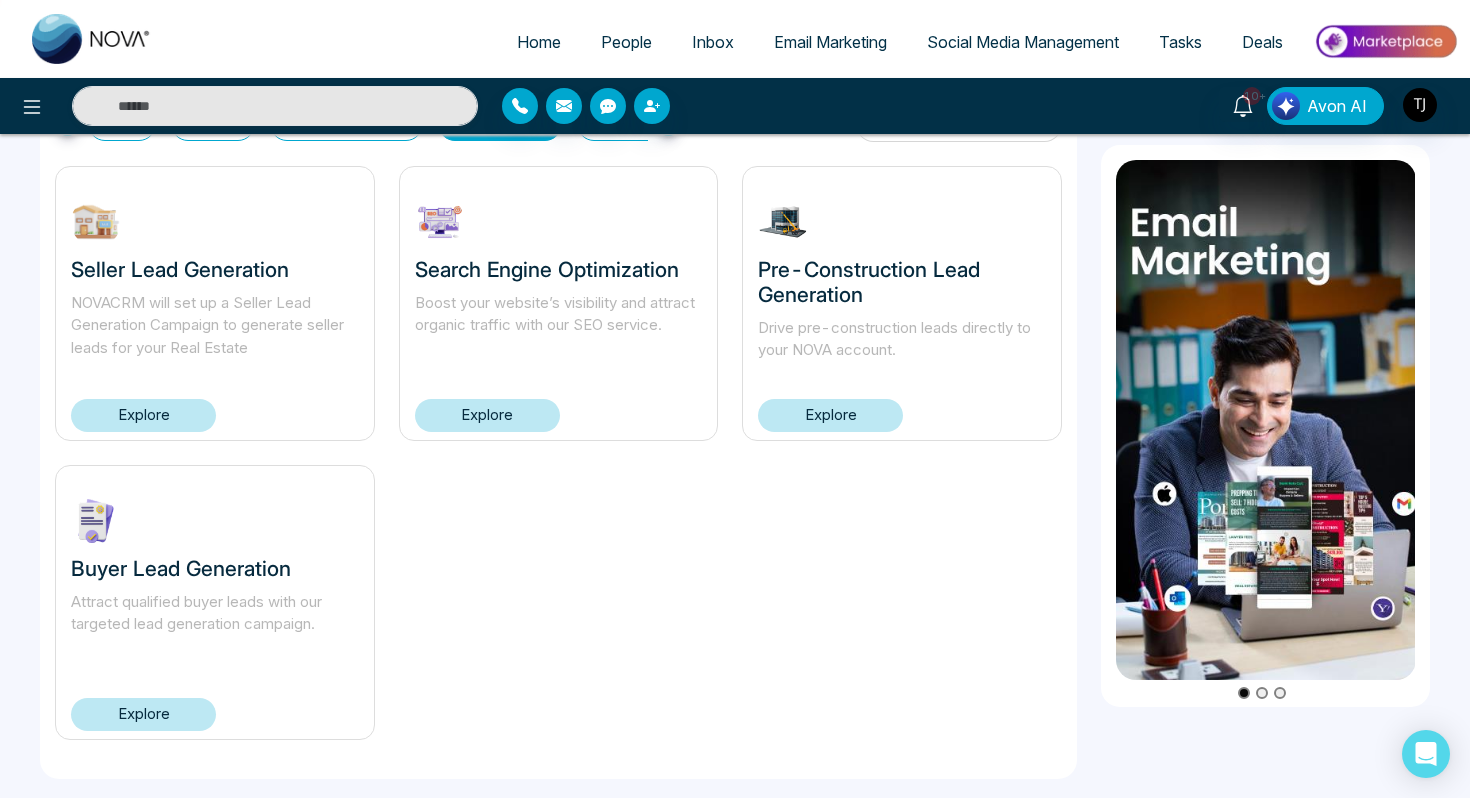 click on "Explore" at bounding box center [143, 714] 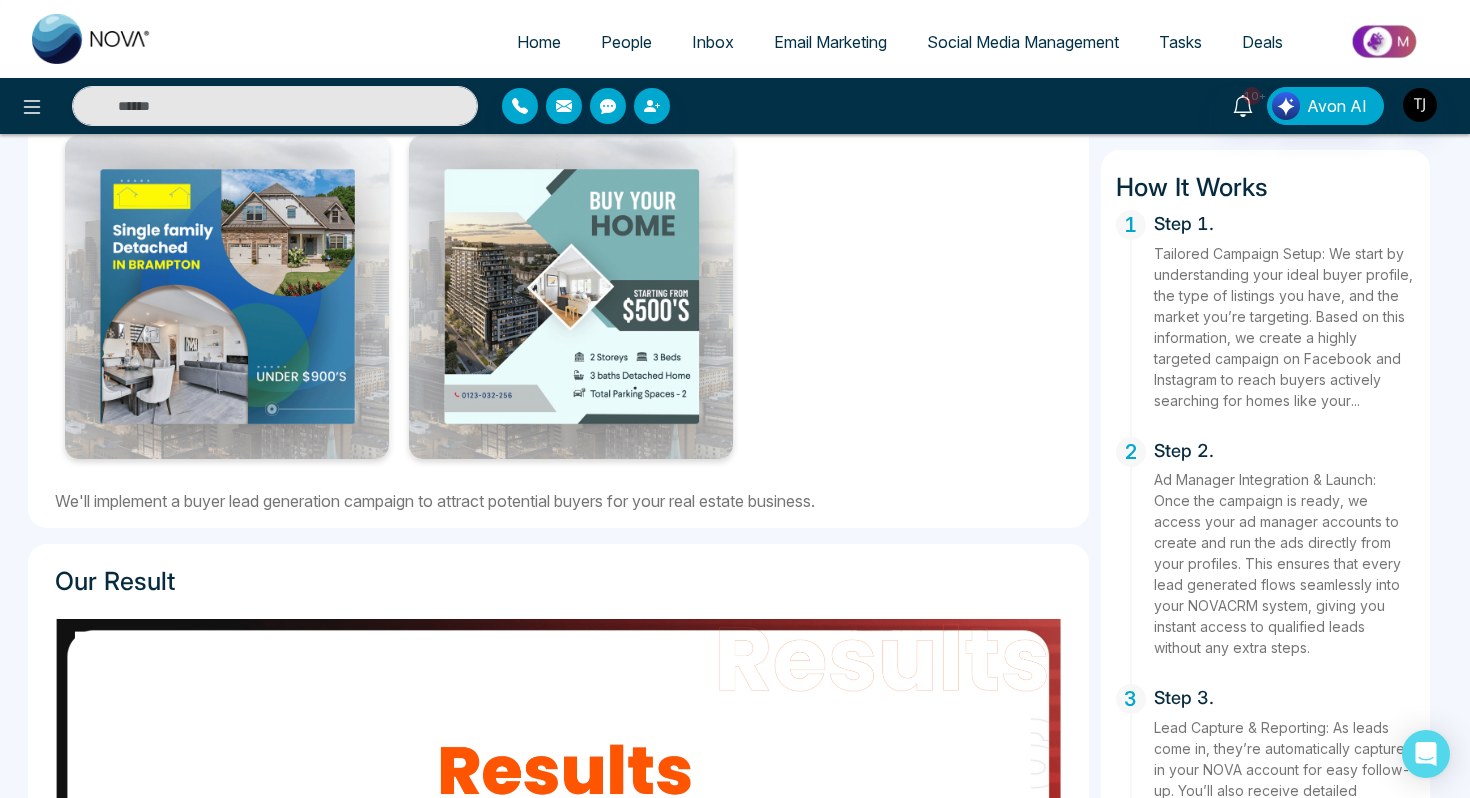 scroll, scrollTop: 769, scrollLeft: 0, axis: vertical 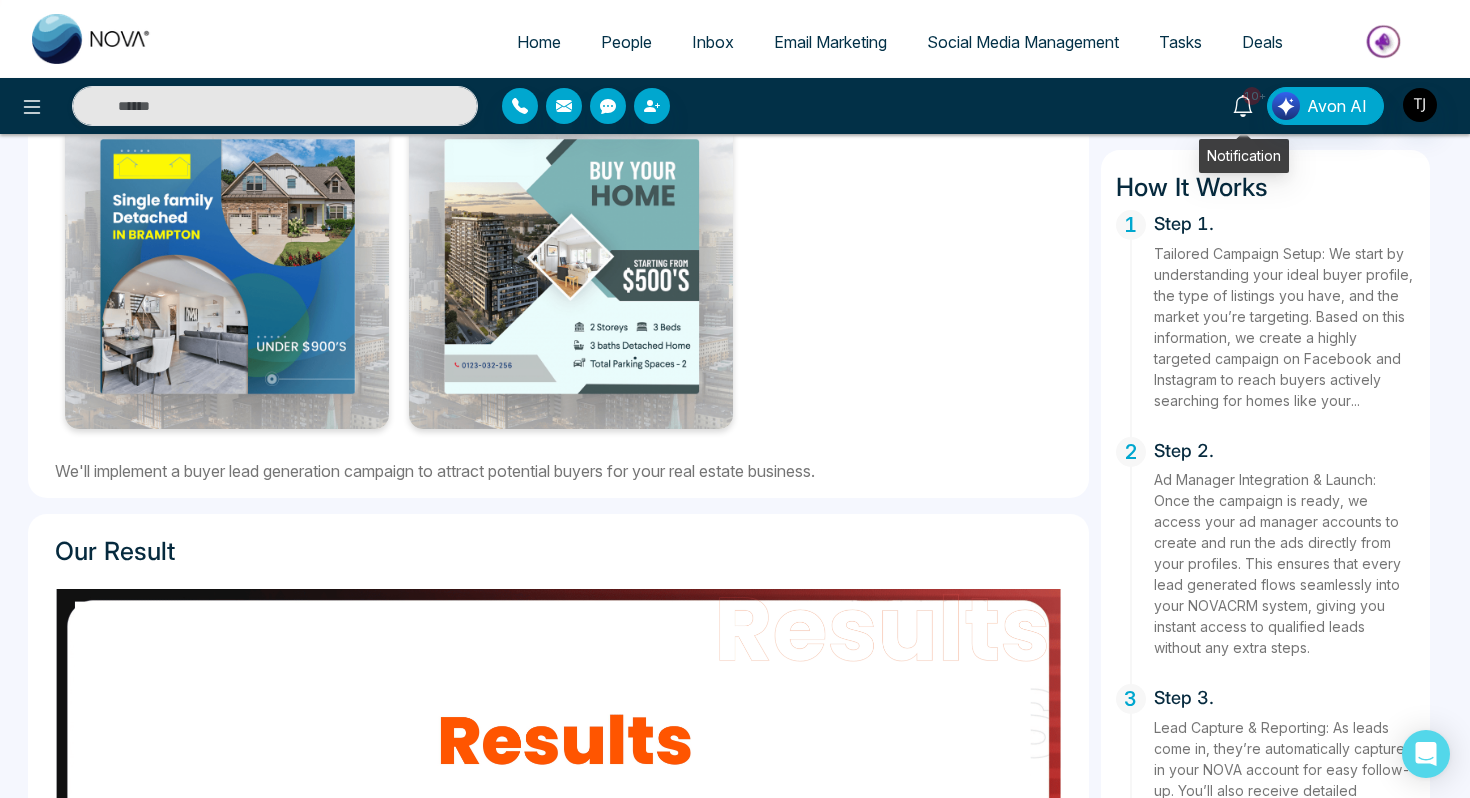 click 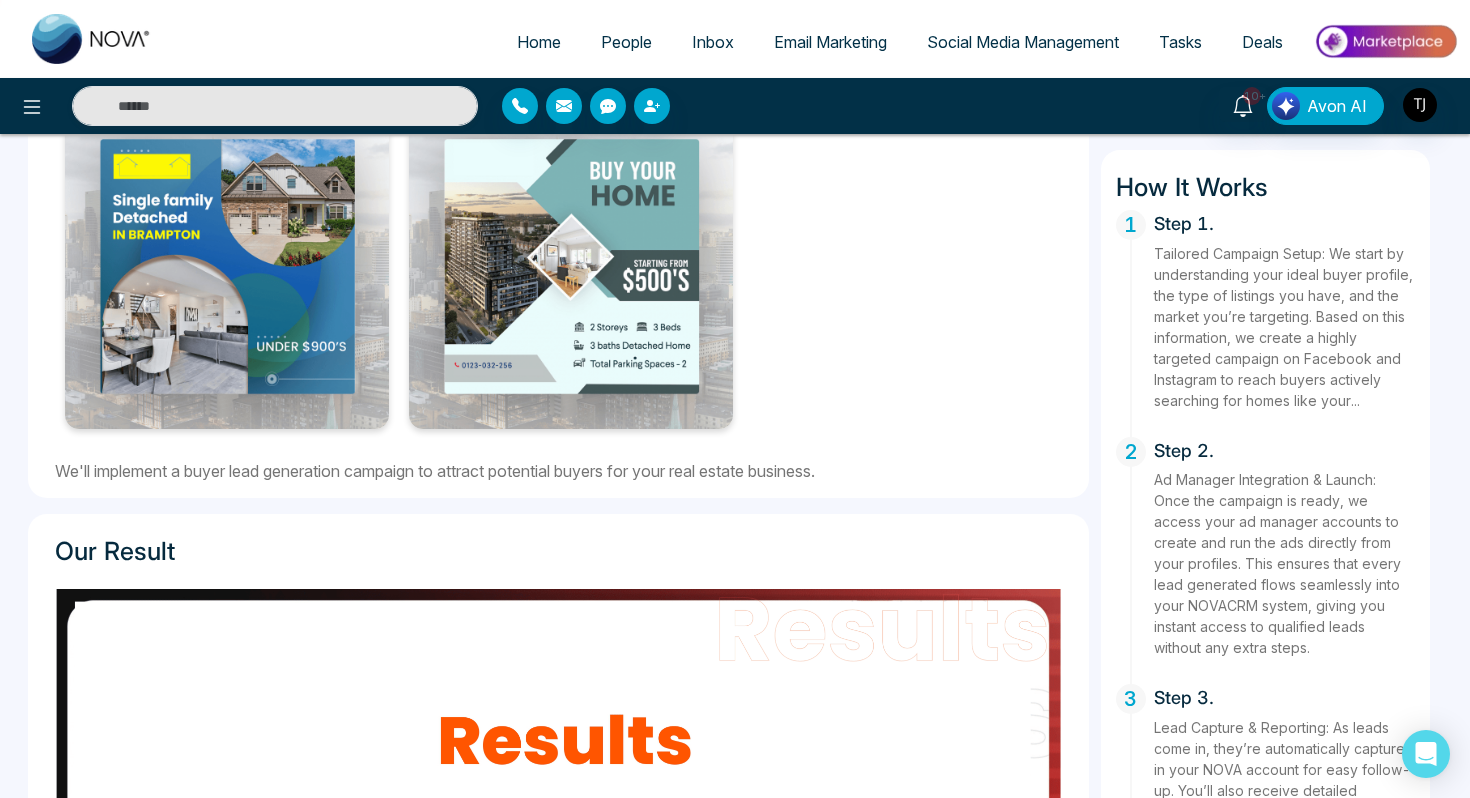 click on "[COUNT] Notifications ([COUNT]) Mark all as Read T New Lead Lead Name: [NAME]
Via: Website [DATE], [TIME] T Appointment Reminder Appointment Name: METTING
Type: Online - [NAME] [DATE], [TIME] T New Lead Lead Name: [NAME]
Via: Website [DATE], [TIME] T Appointment Reminder Appointment Name: Meeting fo...
Type: Online - [NAME] [DATE], [TIME] T Task Reminder Task Name: Call
Type: Call - [NAME] [DATE], [TIME] T Appointment Reminder Appointment Name: Meeting
Type: Online - [NAME] [DATE], [TIME] T Incoming Call Lead Name: [NAME] [DATE], [TIME] T Incoming Call Lead Name: [NAME] [DATE], [TIME] T New Lead Lead Name: [NAME]
Via: Website [DATE], [TIME] T Task Reminder Task Name: Queensland...
Type: Showing -  [DATE], [TIME] T Incoming Call Lead Name: [NAME] [DATE], [TIME] T Incoming Call Lead Name: [NAME] [DATE], [TIME] T Incoming Call Lead Name: [NAME] [DATE], [TIME] T Incoming Call T T New Lead" at bounding box center [1164, 106] 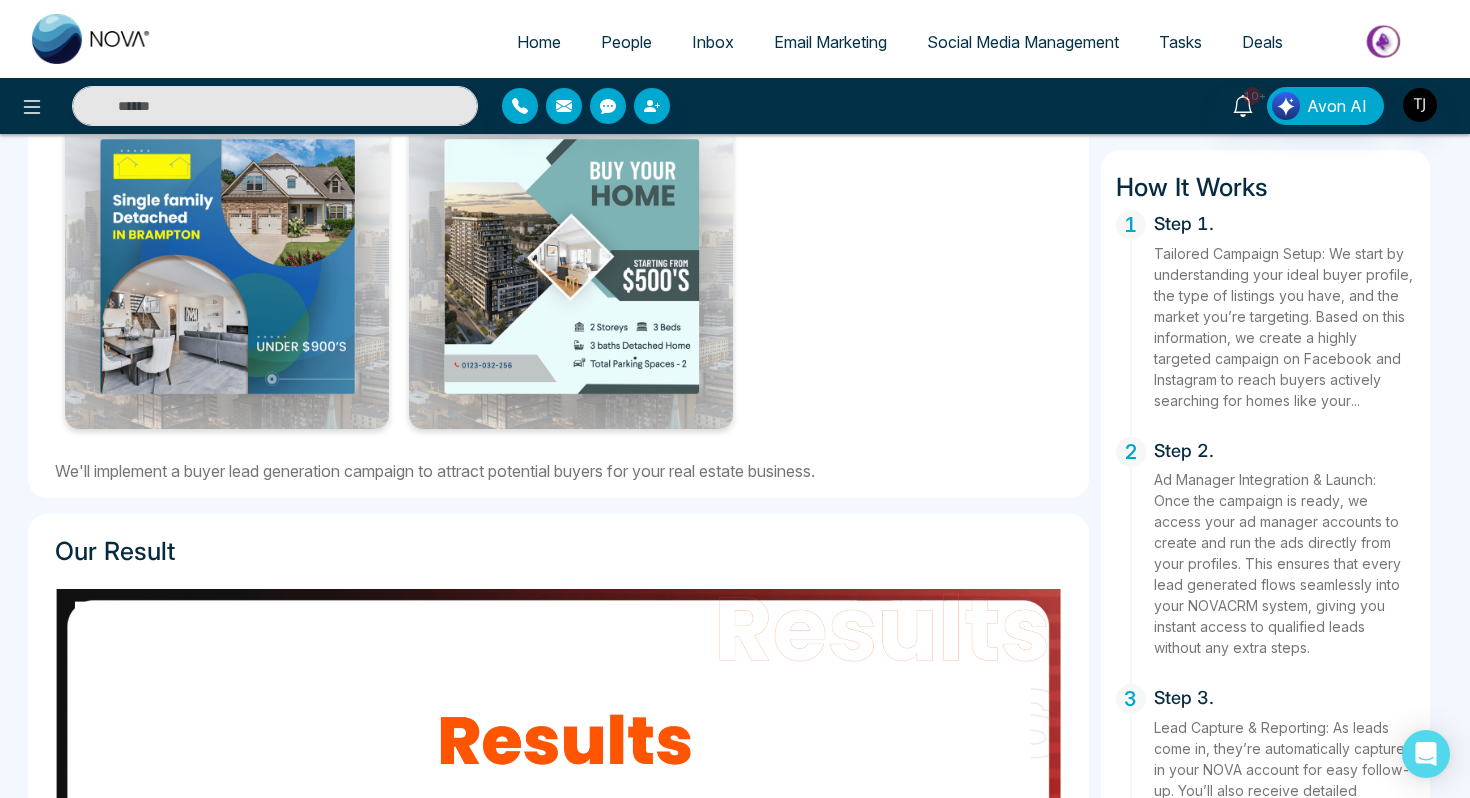 click on "Home" at bounding box center (539, 42) 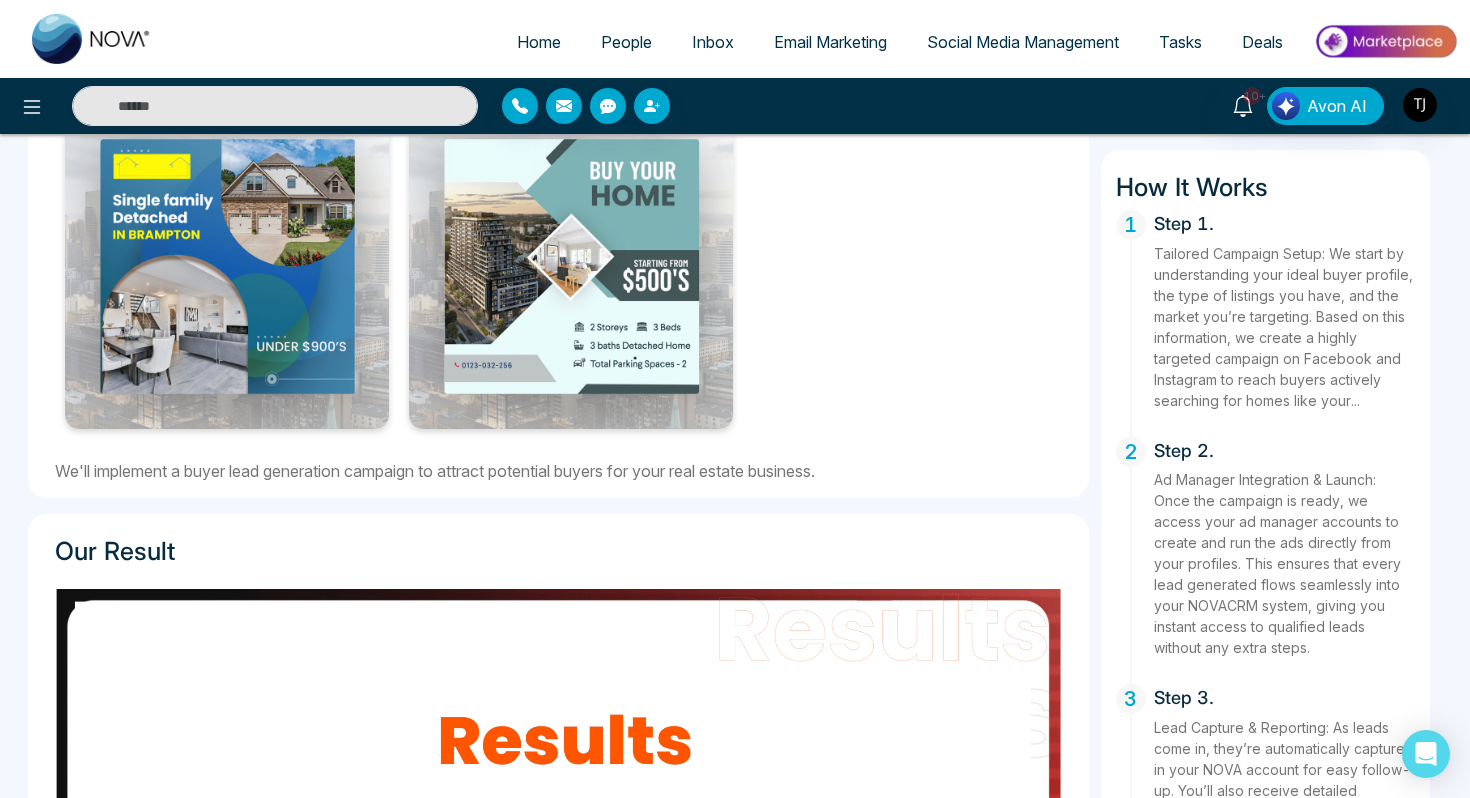 select on "*" 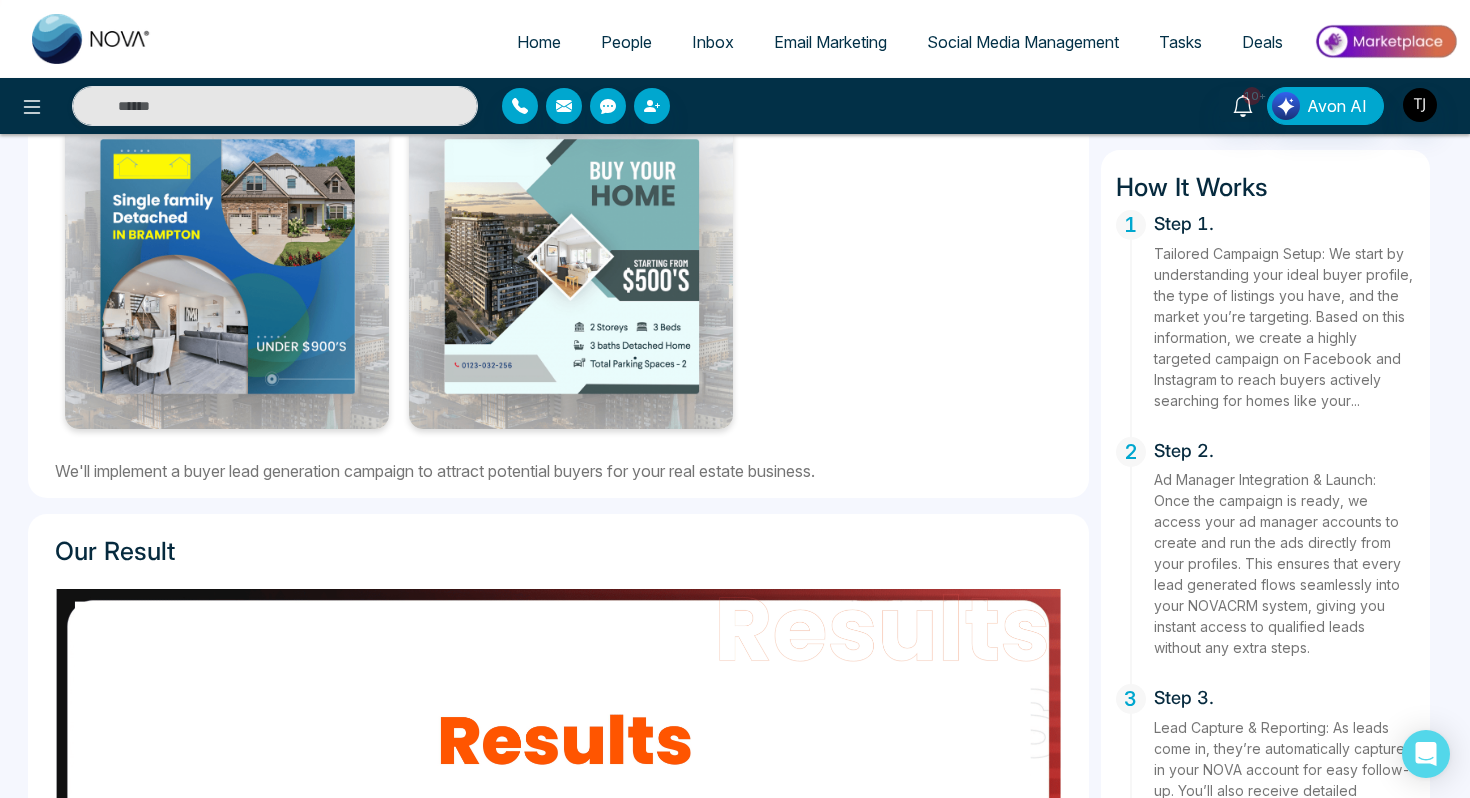 select on "*" 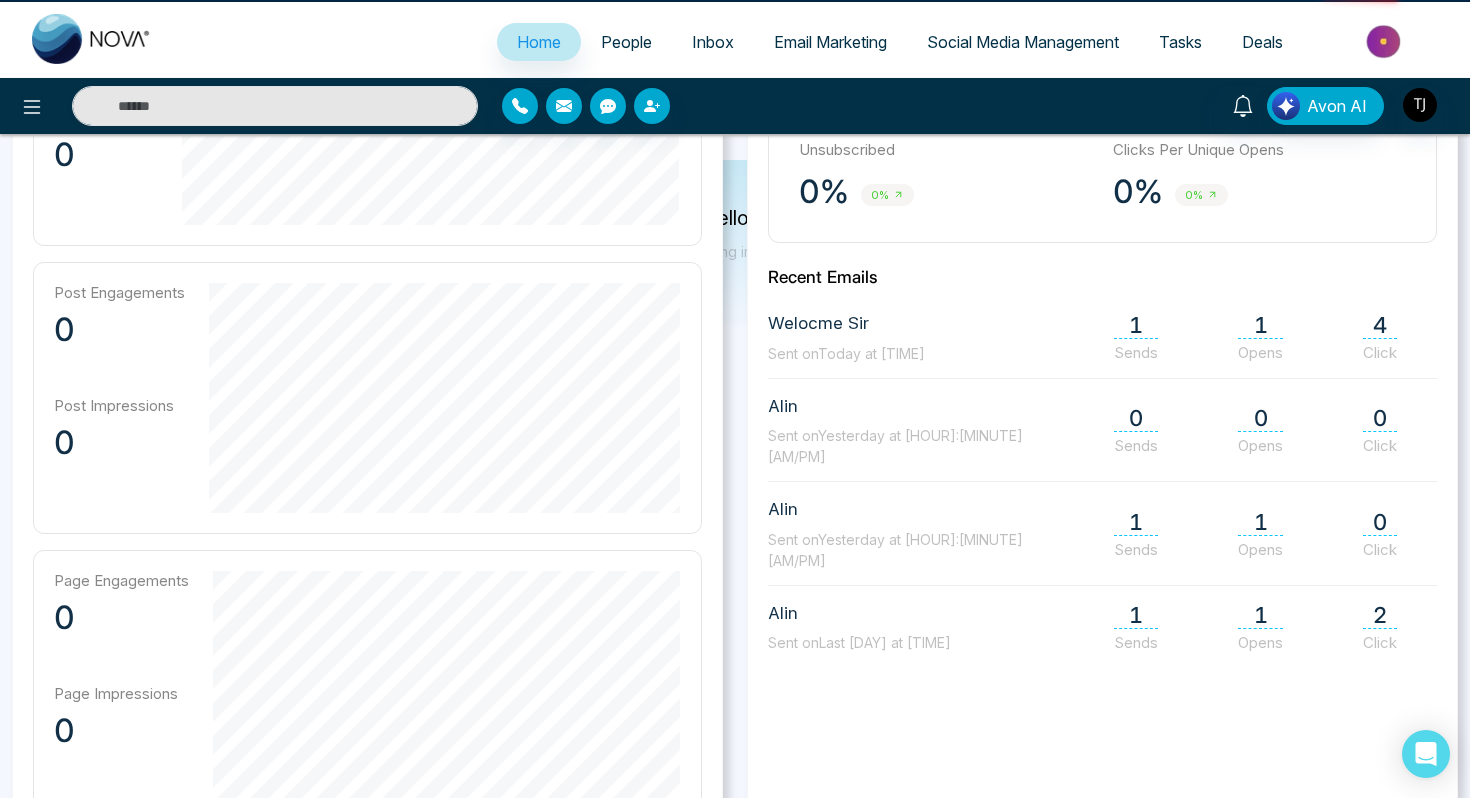 scroll, scrollTop: 0, scrollLeft: 0, axis: both 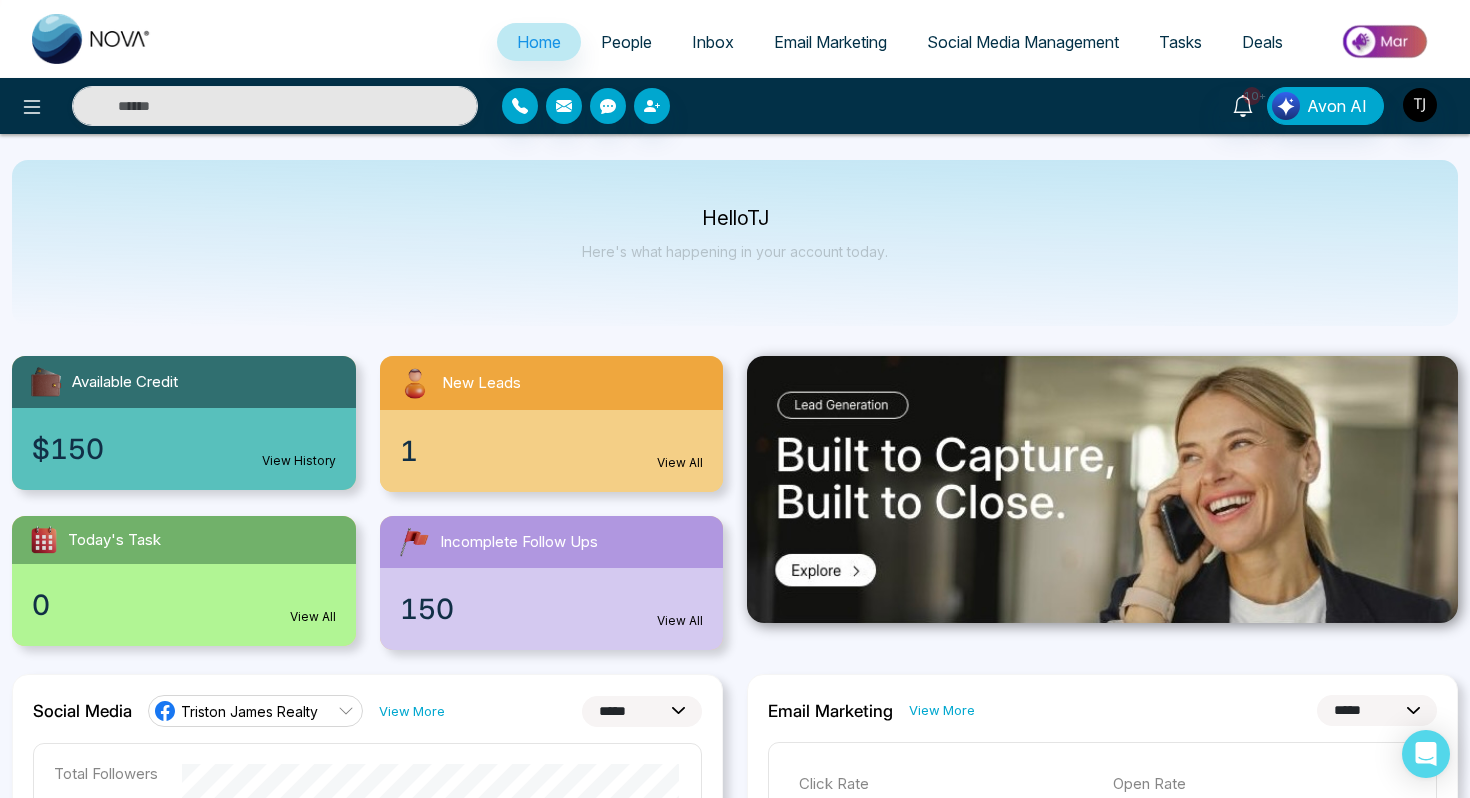 click on "10+ Avon AI" at bounding box center (735, 106) 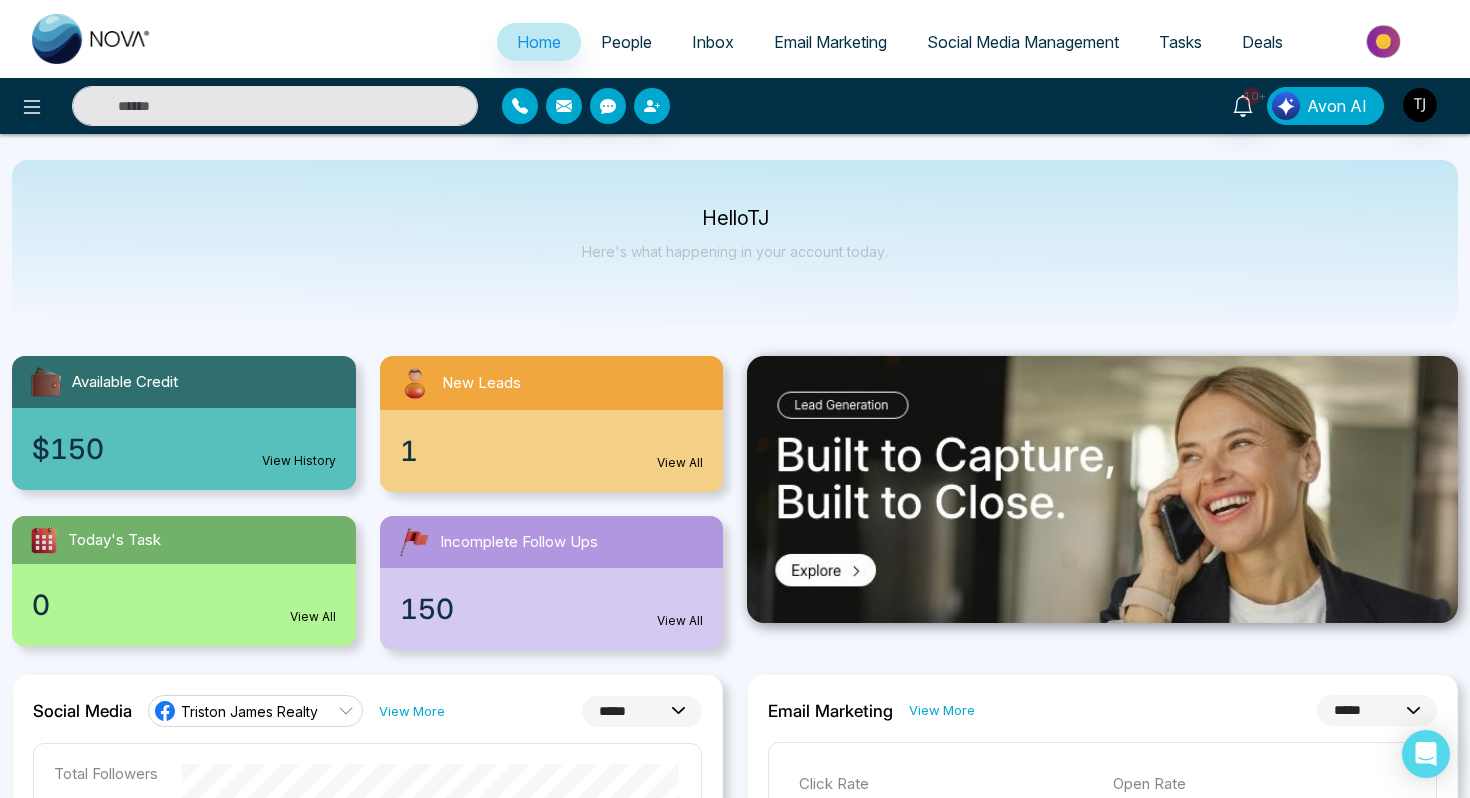click on "Avon AI" at bounding box center [1337, 106] 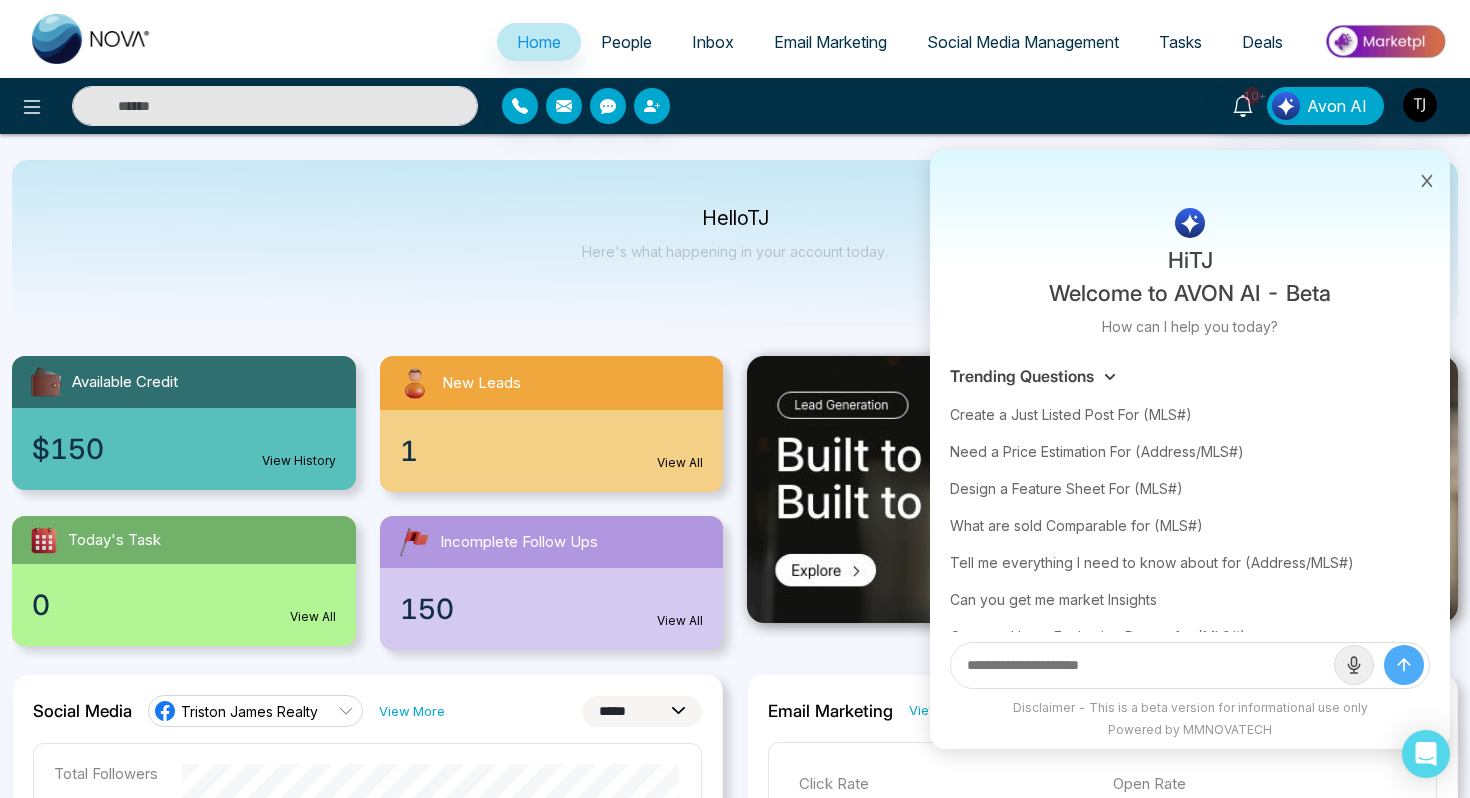 click 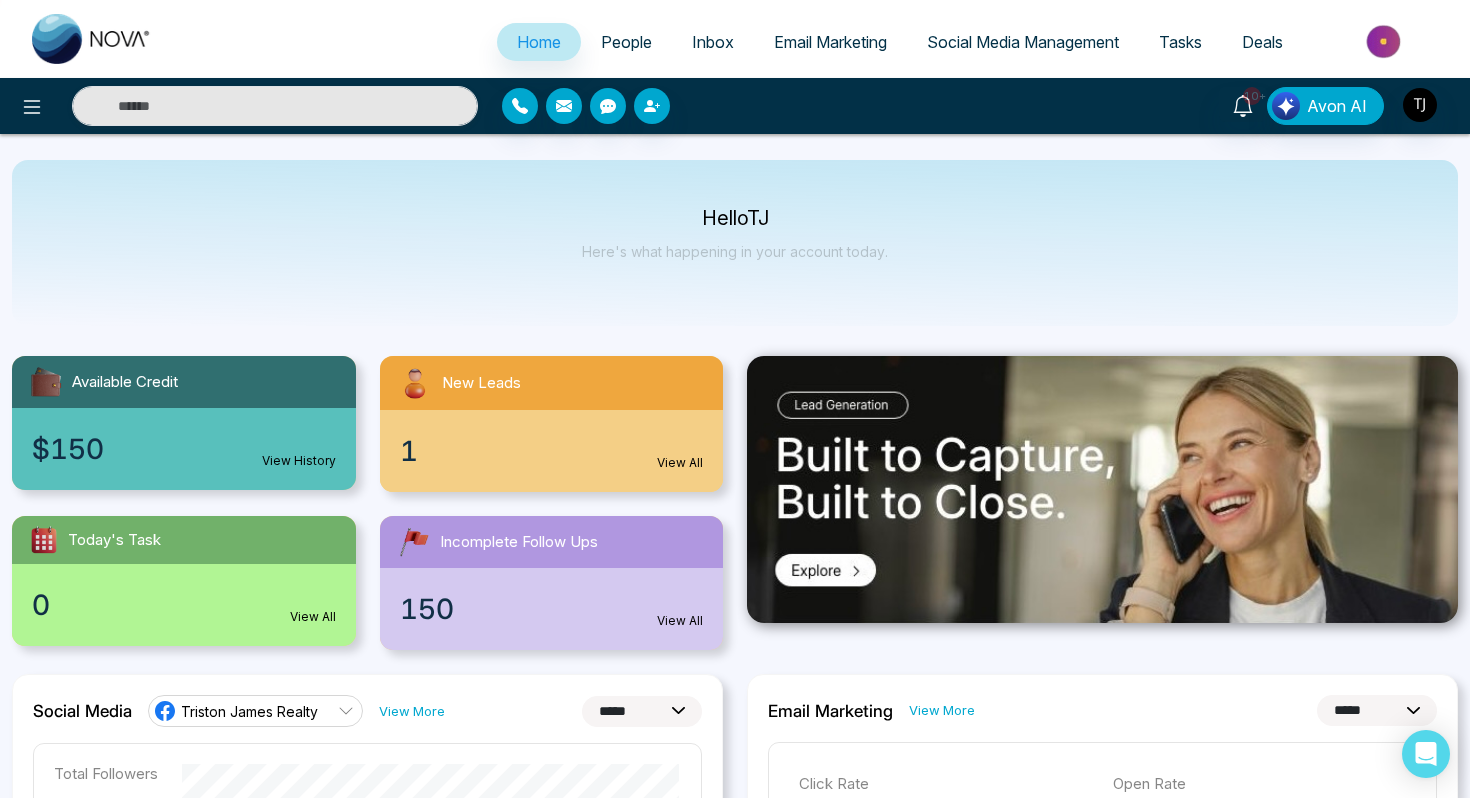 click on "Social Media Management" at bounding box center [1023, 42] 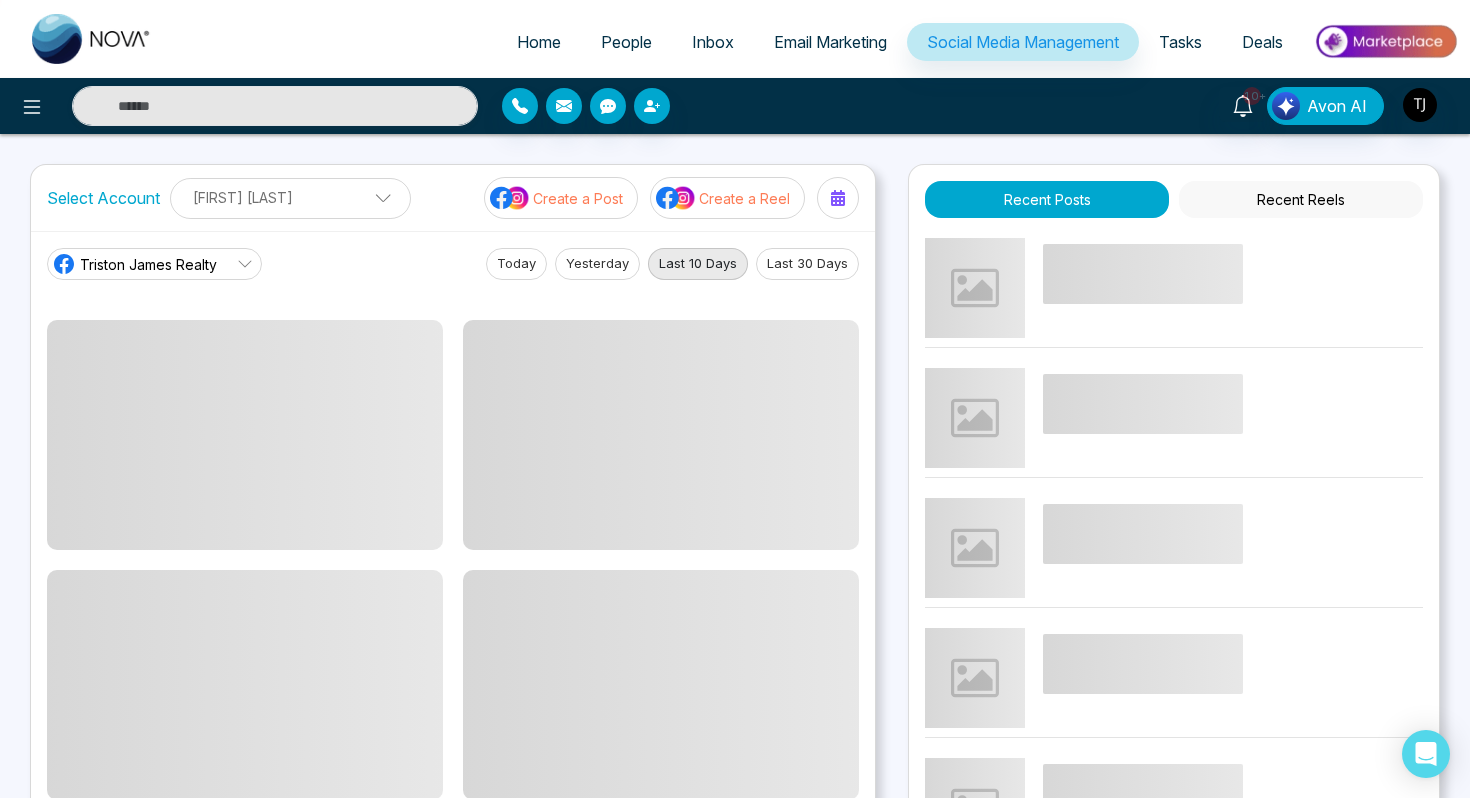 click on "Email Marketing" at bounding box center [830, 42] 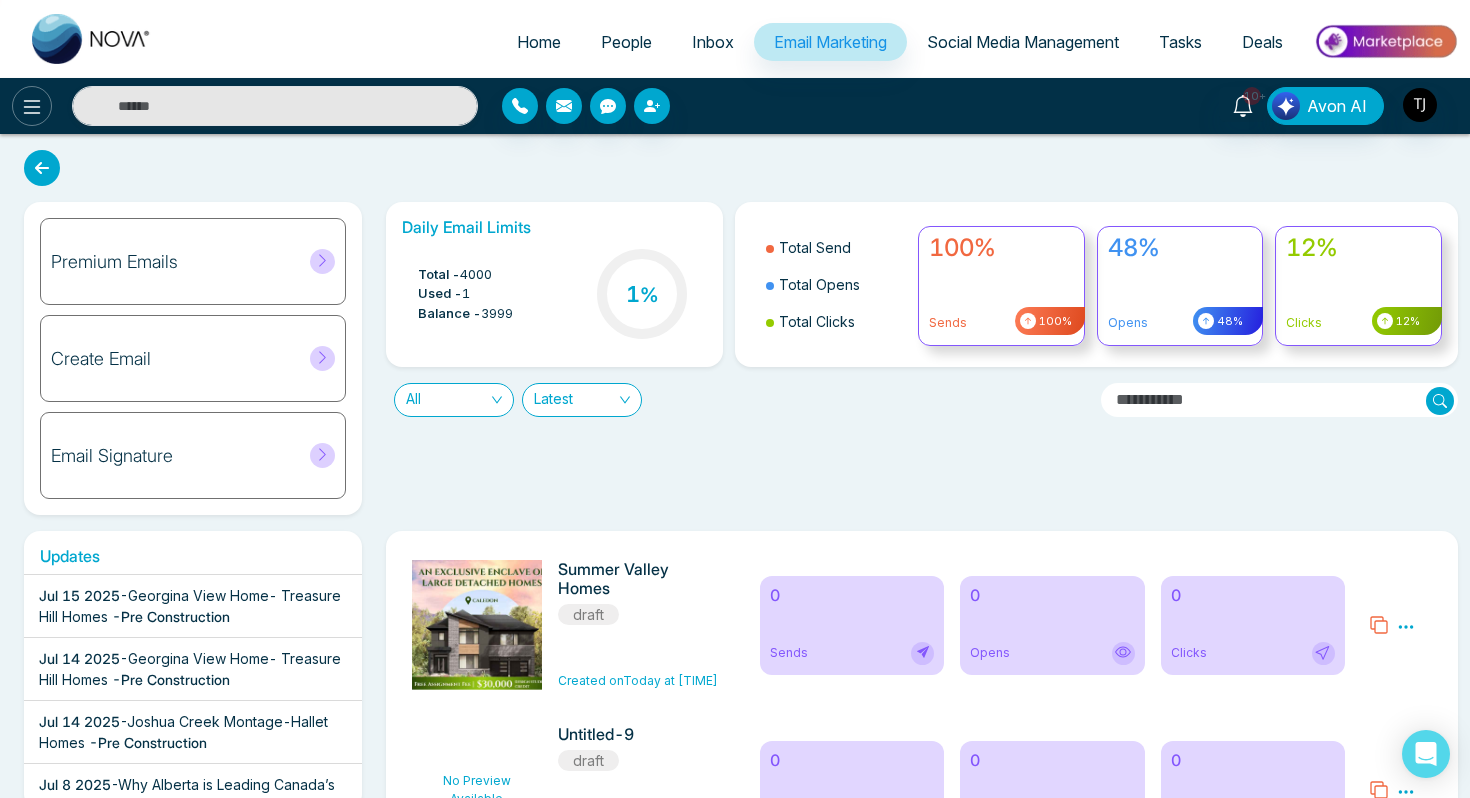 click 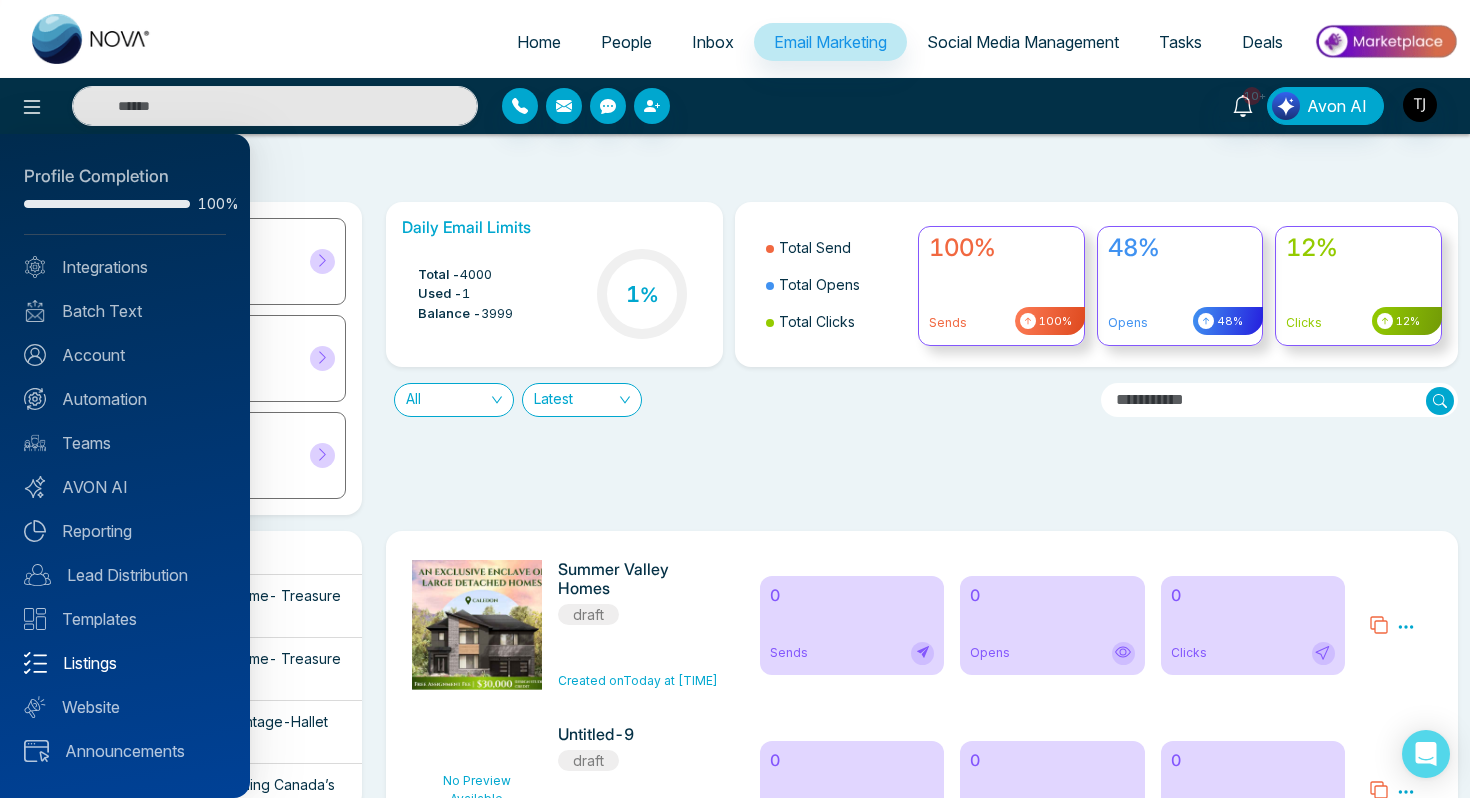 click on "Listings" at bounding box center (125, 663) 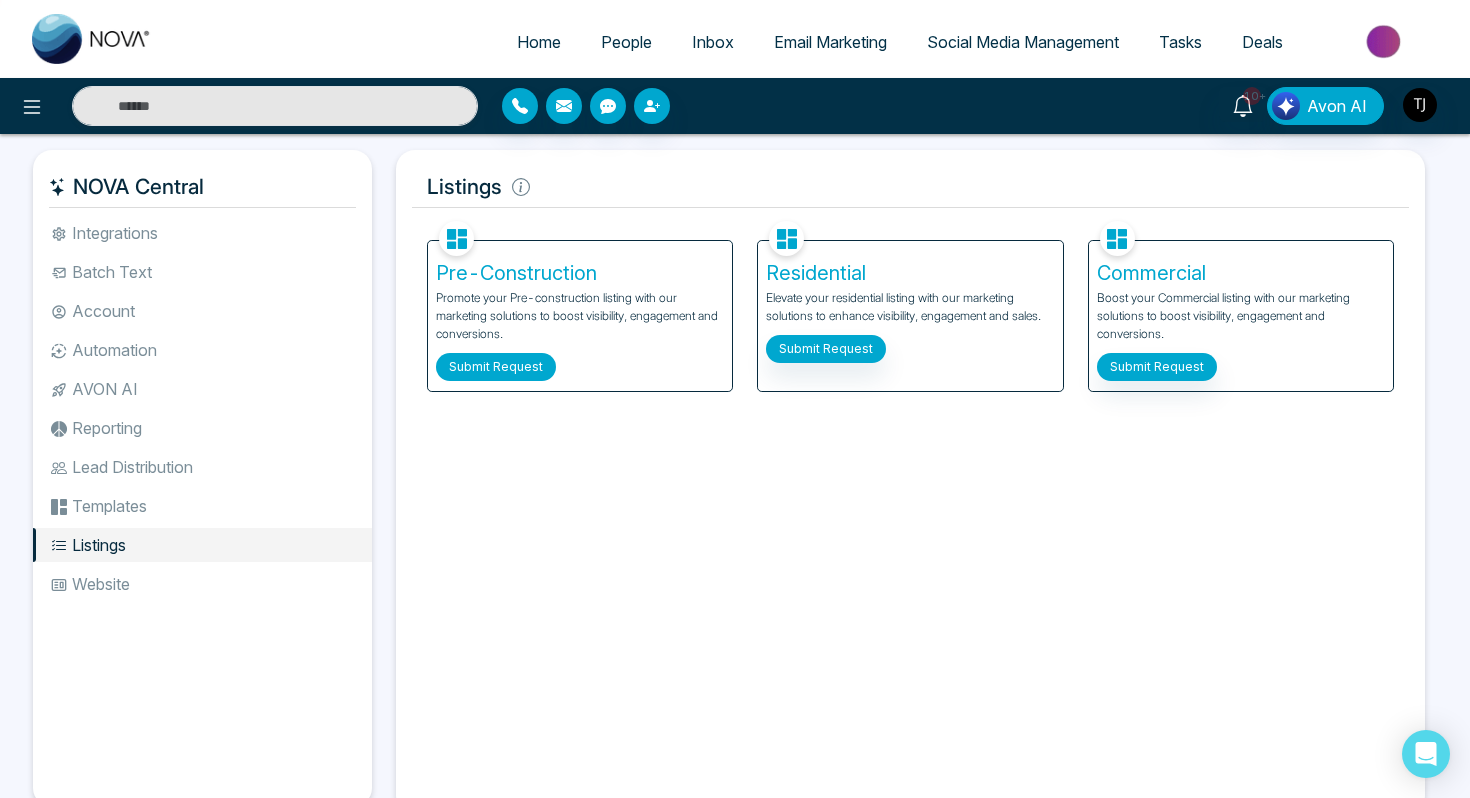 click on "Submit Request" at bounding box center [496, 367] 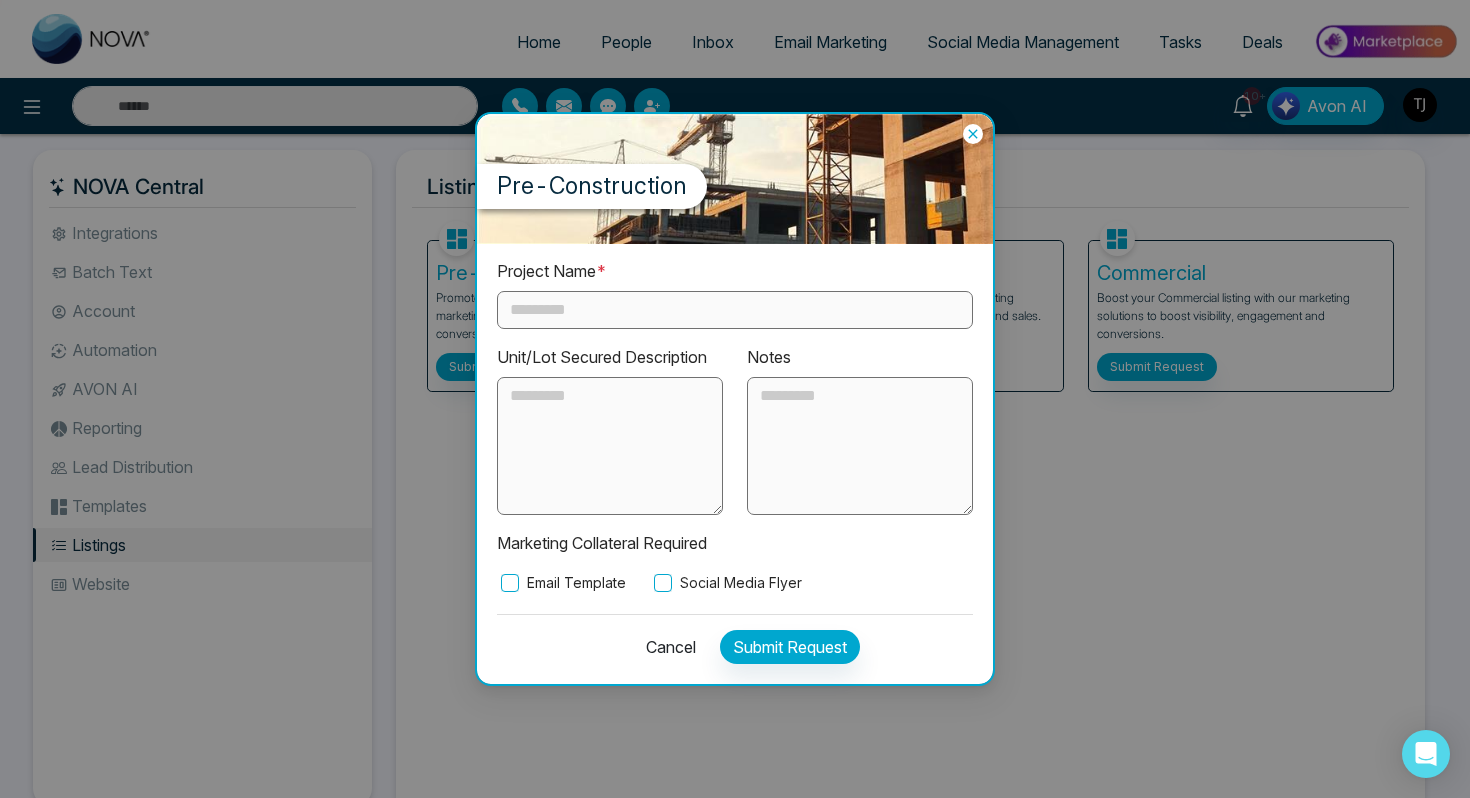 click at bounding box center [735, 310] 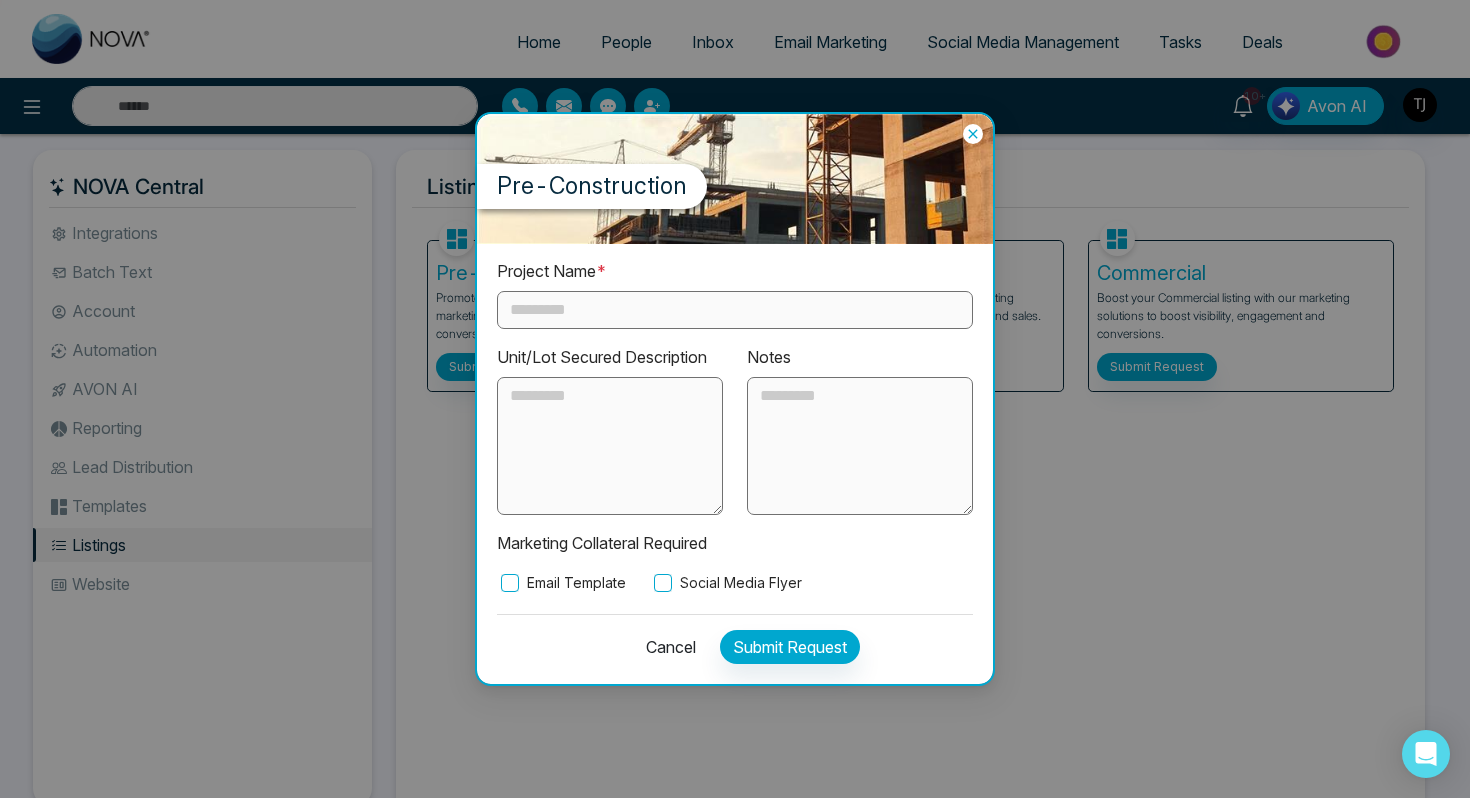click on "Email Template" at bounding box center (561, 583) 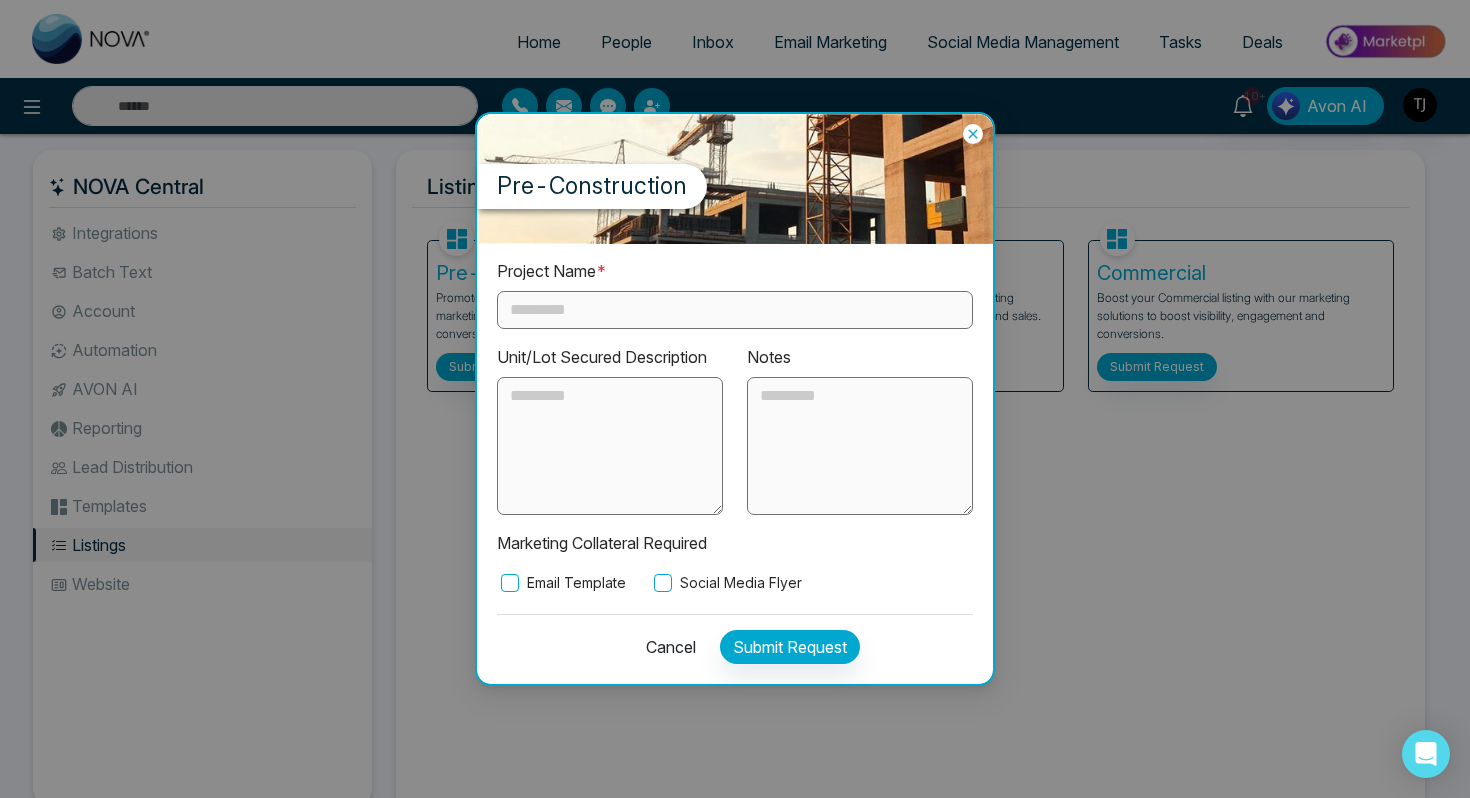 click on "Social Media Flyer" at bounding box center [726, 583] 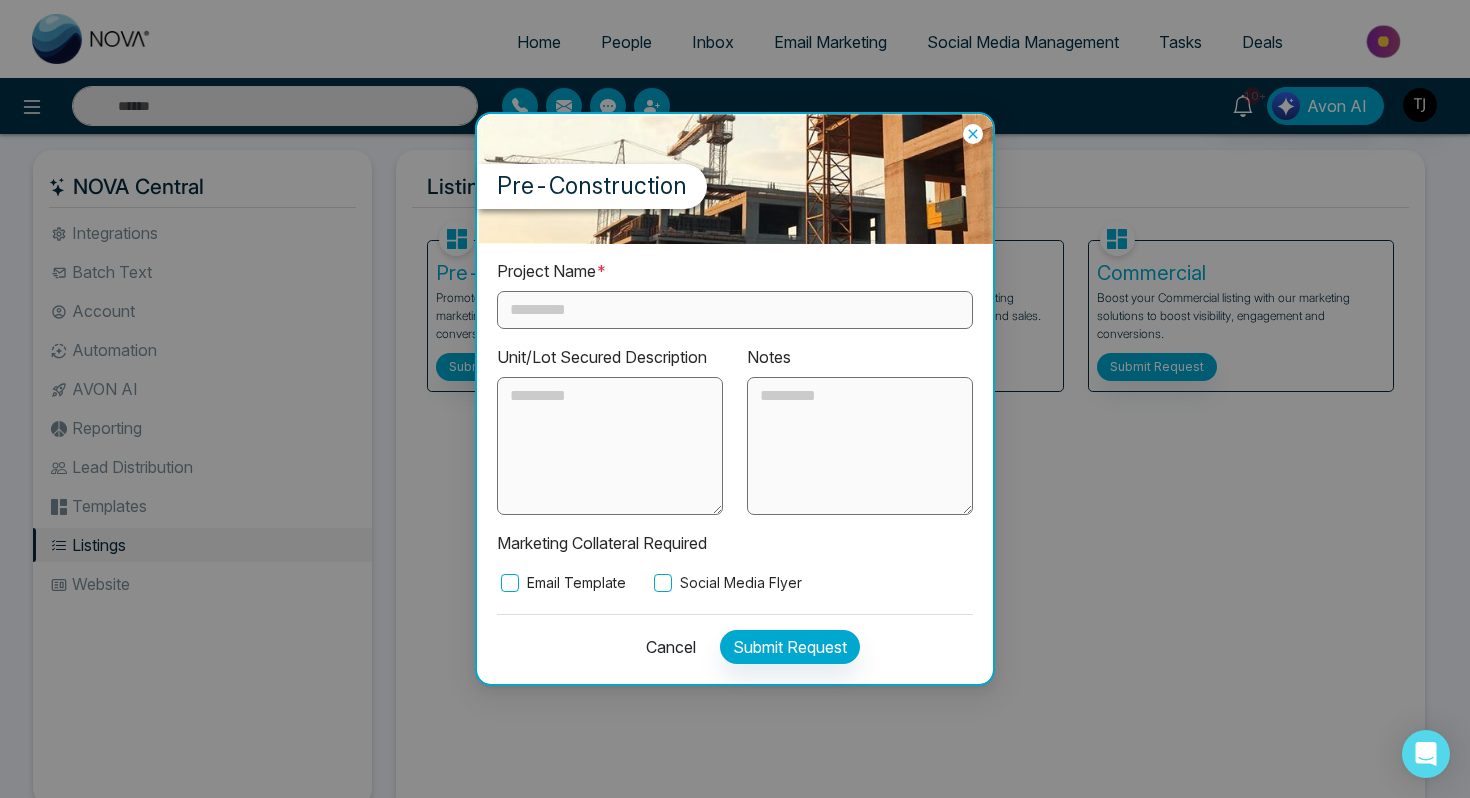 click 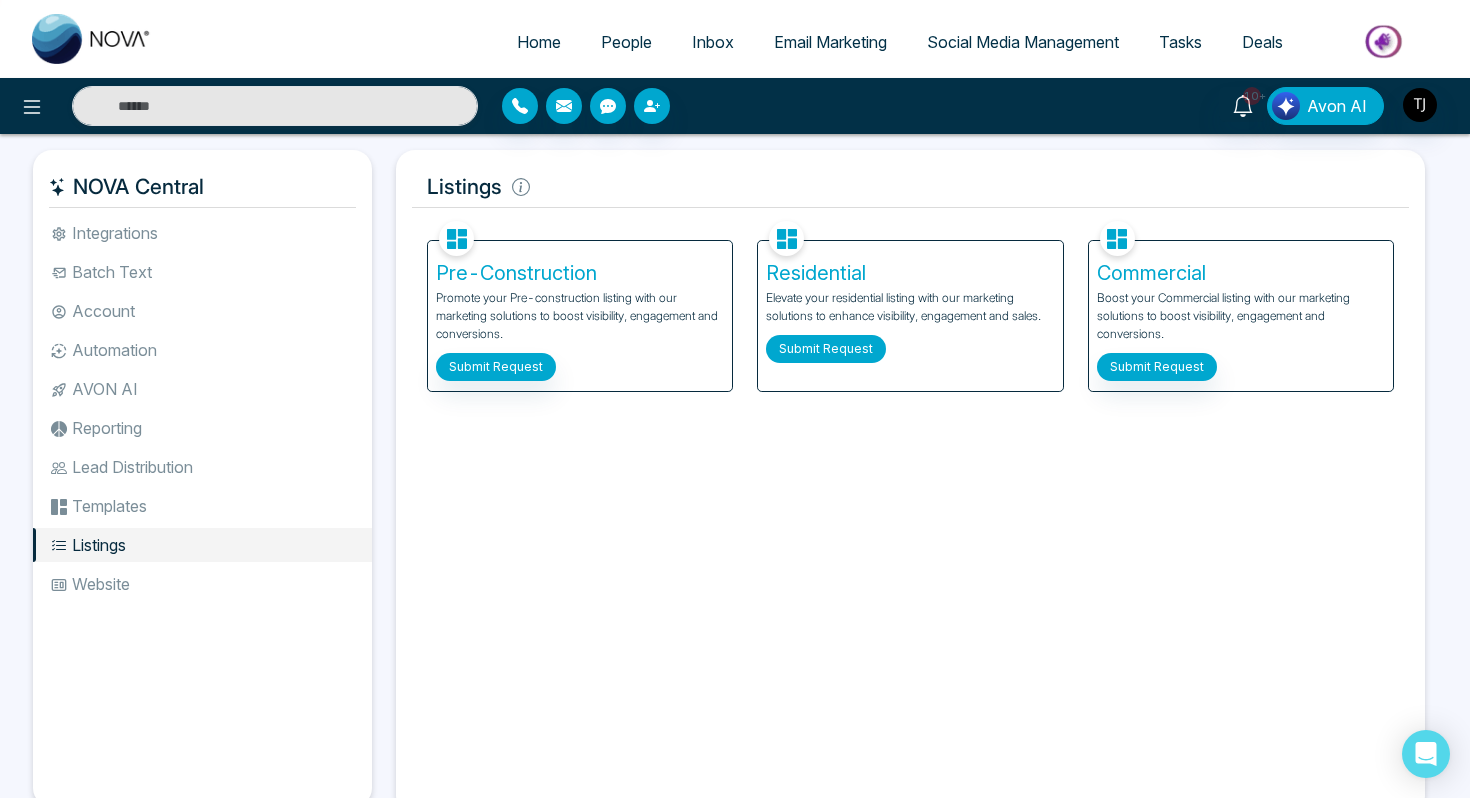 click on "Submit Request" at bounding box center (826, 349) 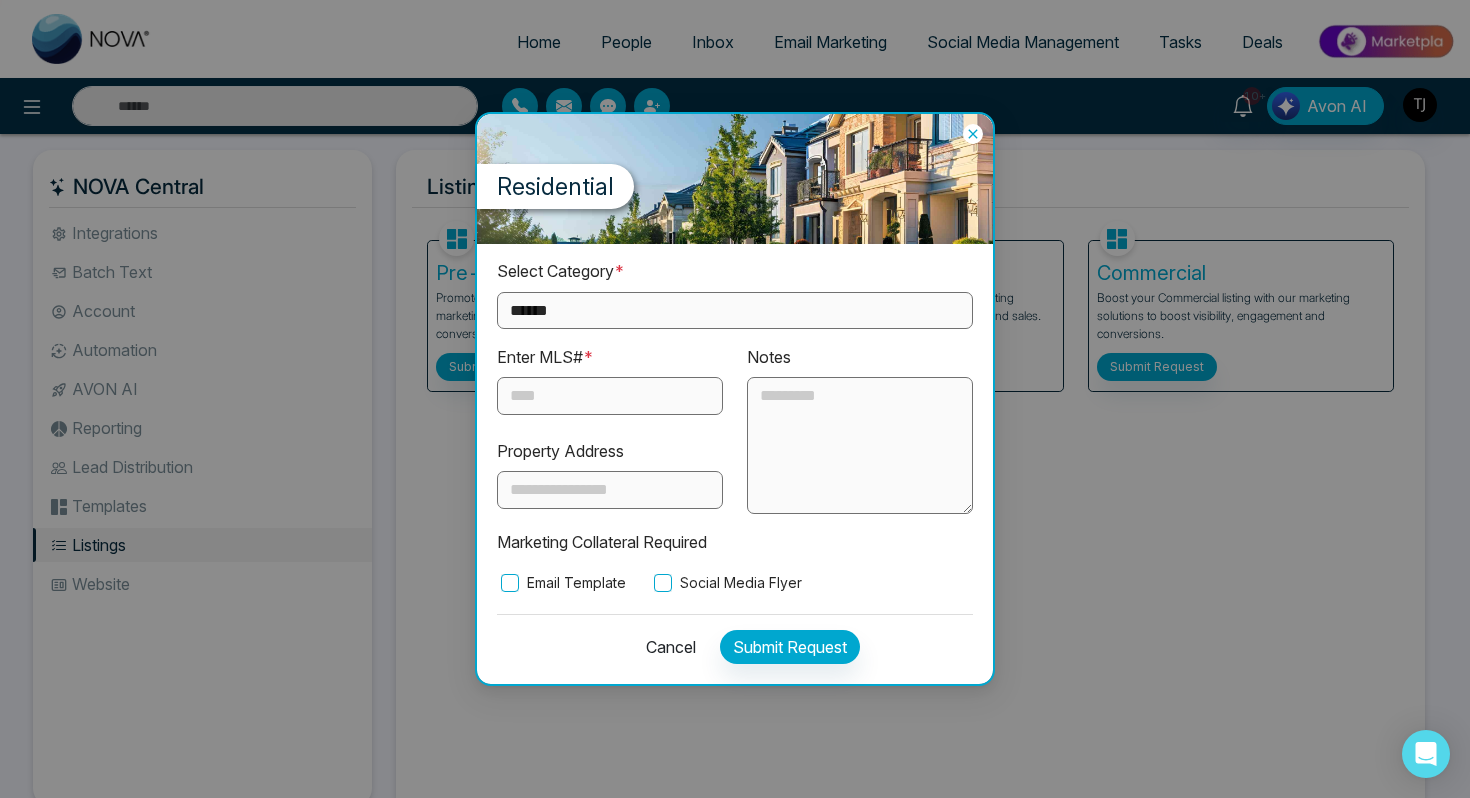 click at bounding box center [610, 396] 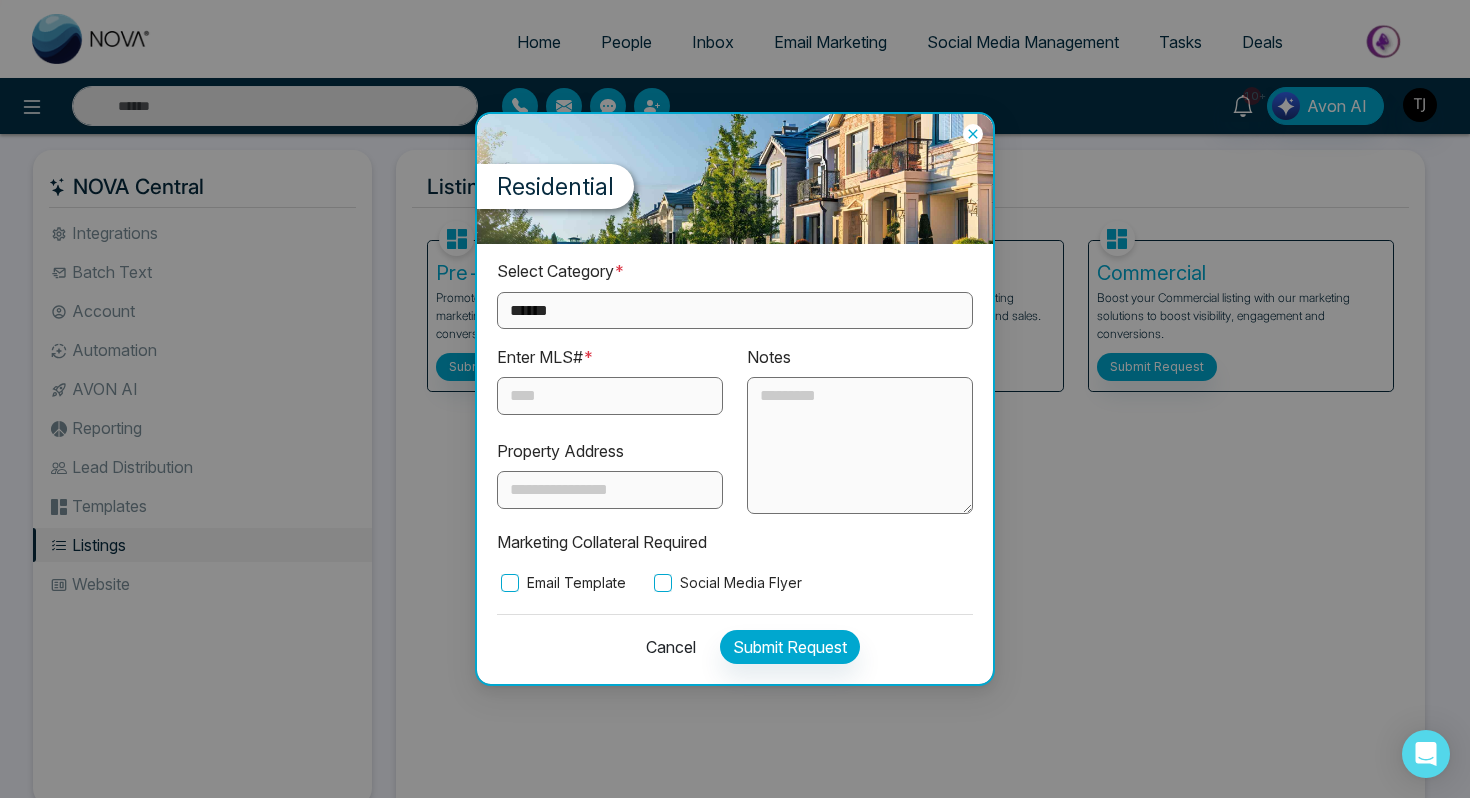 click 